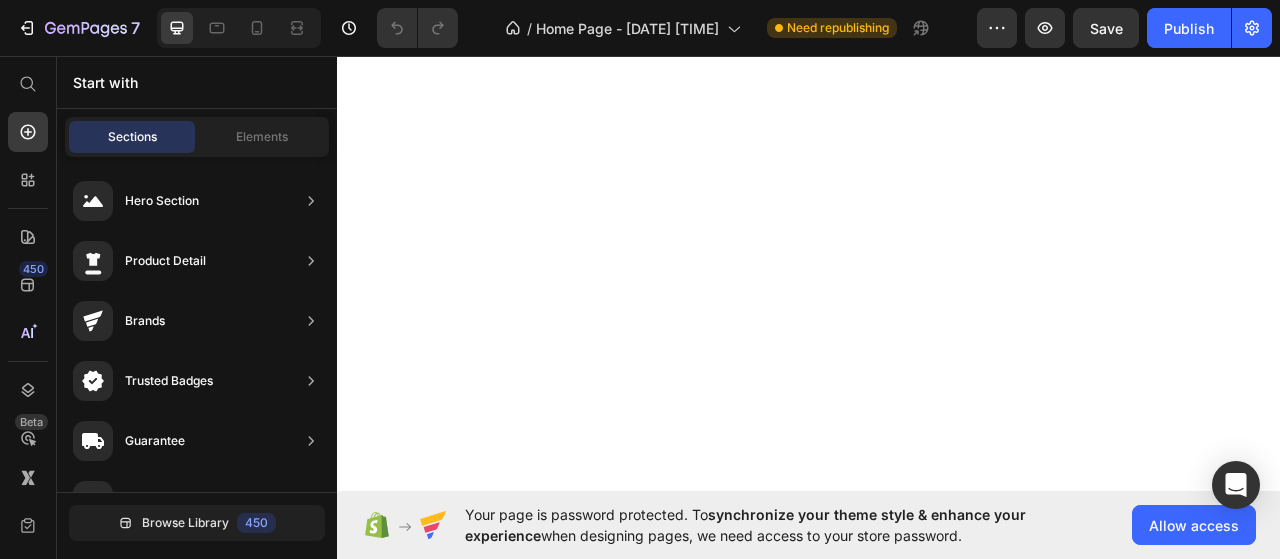 scroll, scrollTop: 0, scrollLeft: 0, axis: both 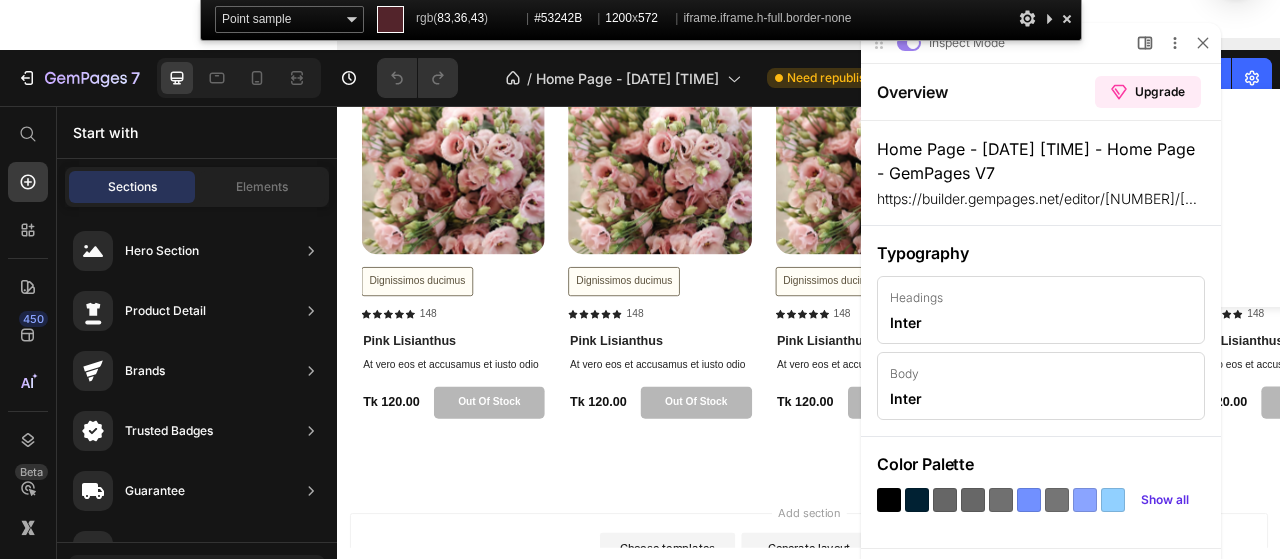 click at bounding box center (1067, 18) 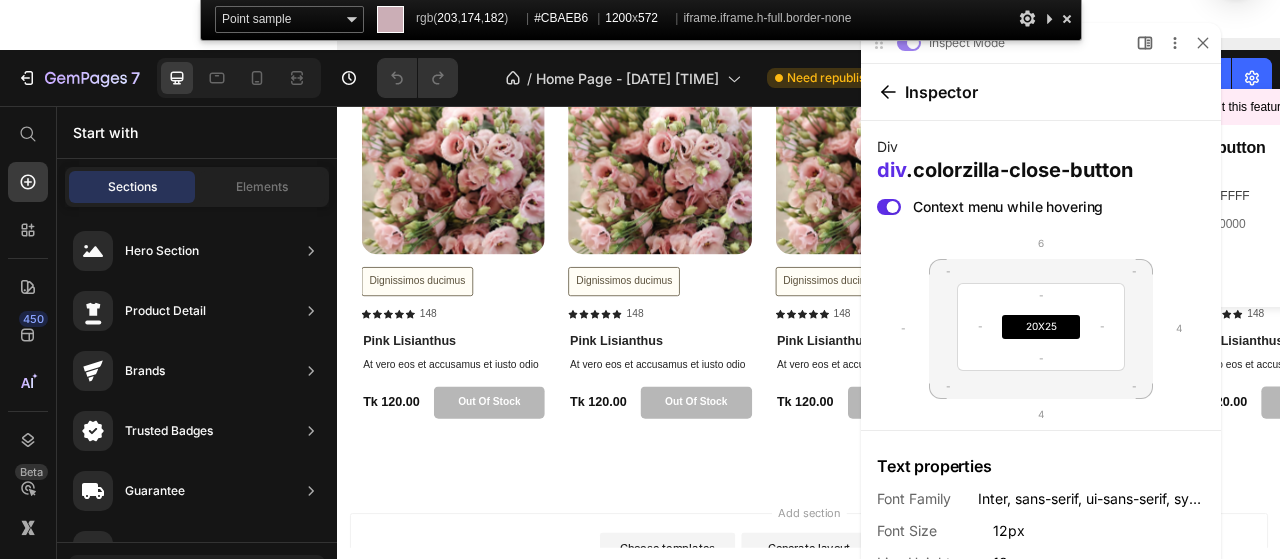 scroll, scrollTop: 0, scrollLeft: 0, axis: both 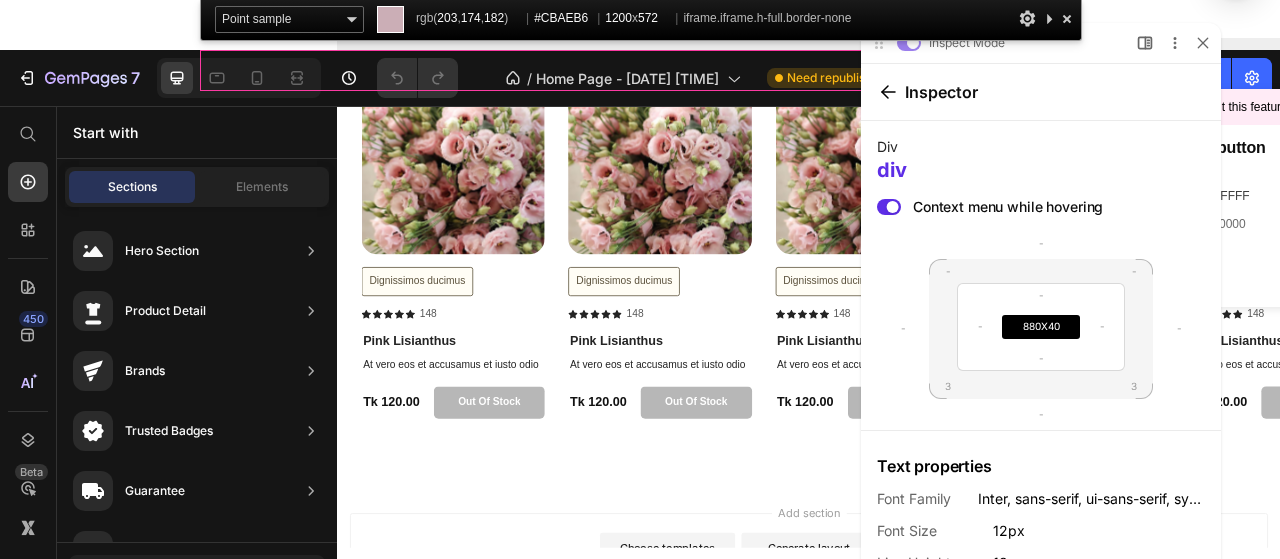 click at bounding box center (1067, 18) 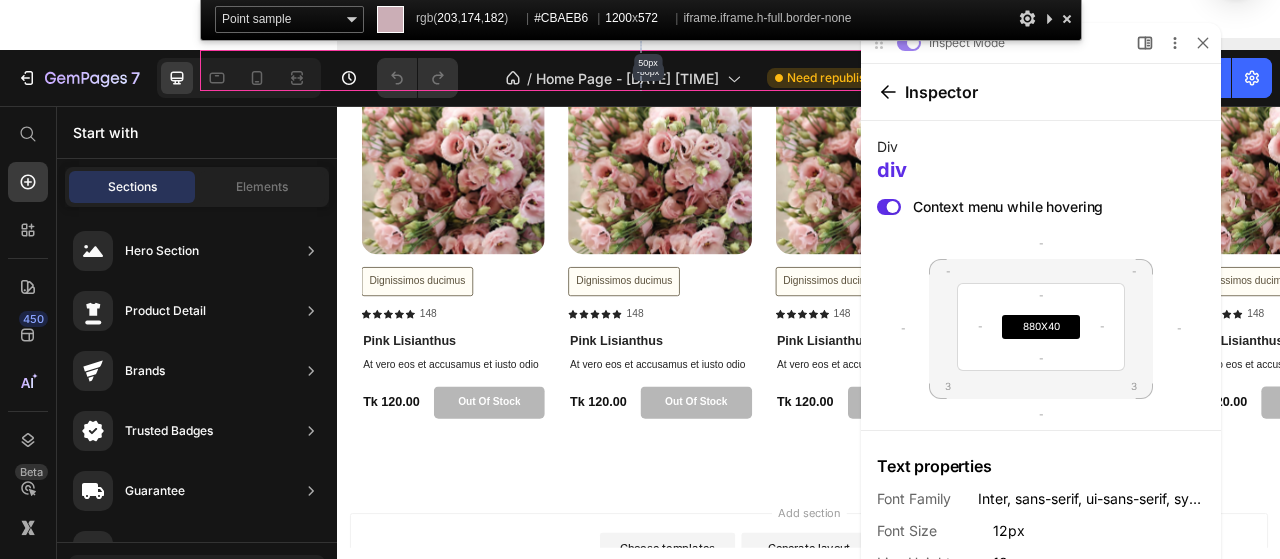 scroll, scrollTop: 0, scrollLeft: 0, axis: both 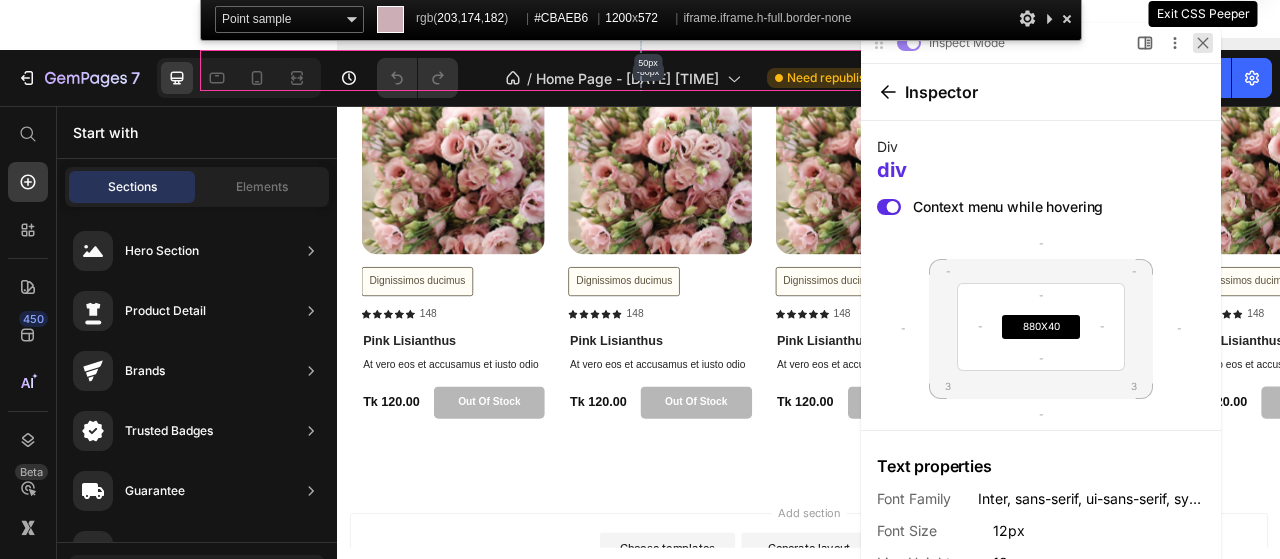 click 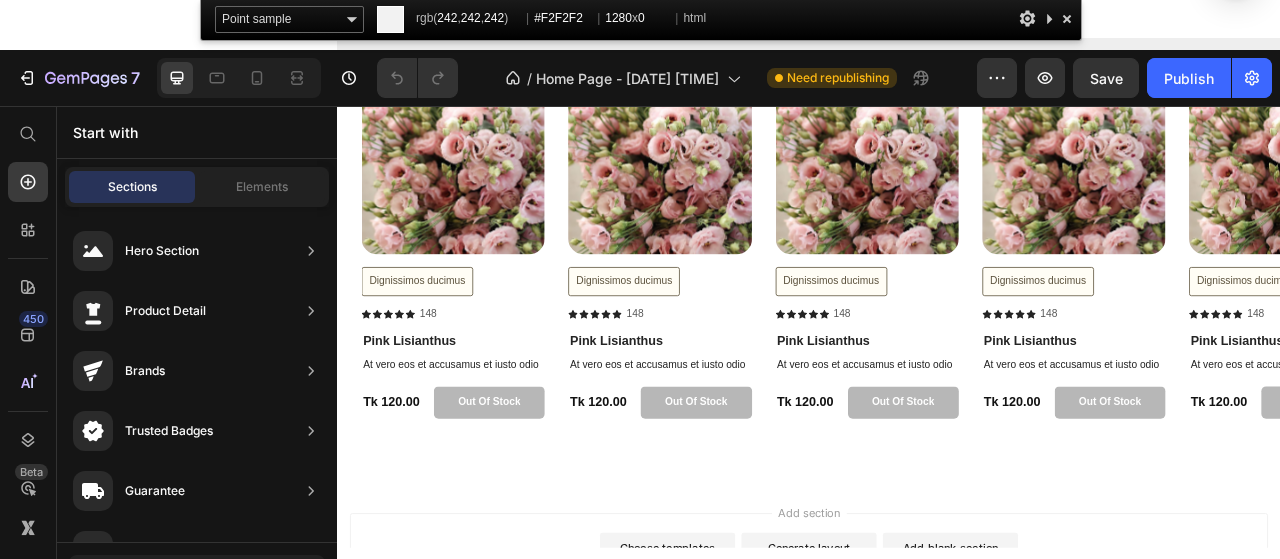 click at bounding box center [1067, 18] 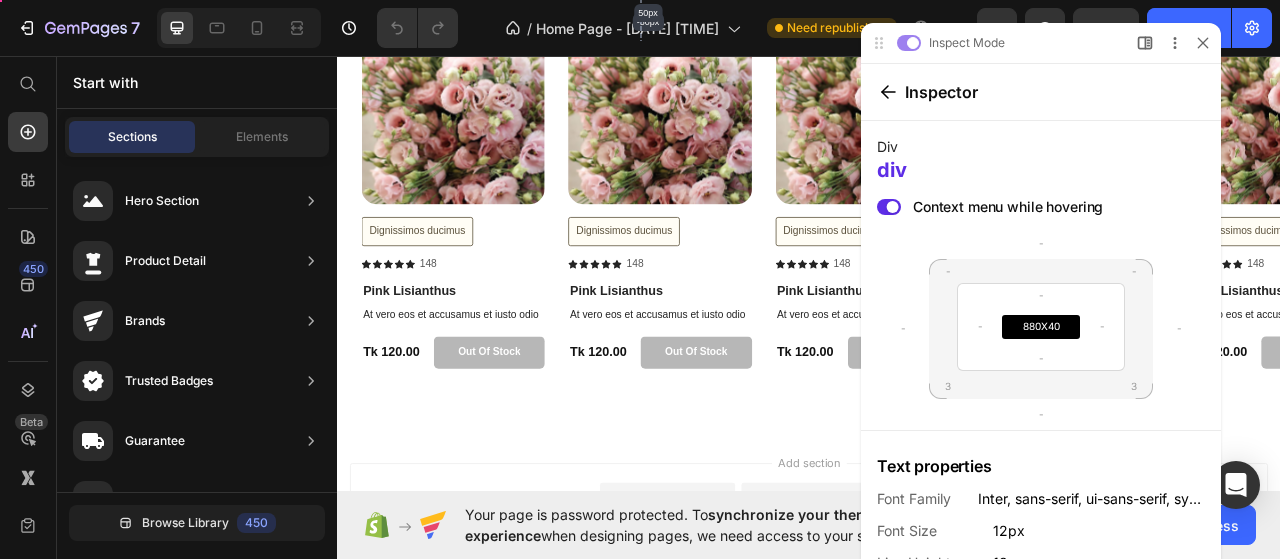 scroll, scrollTop: 0, scrollLeft: 0, axis: both 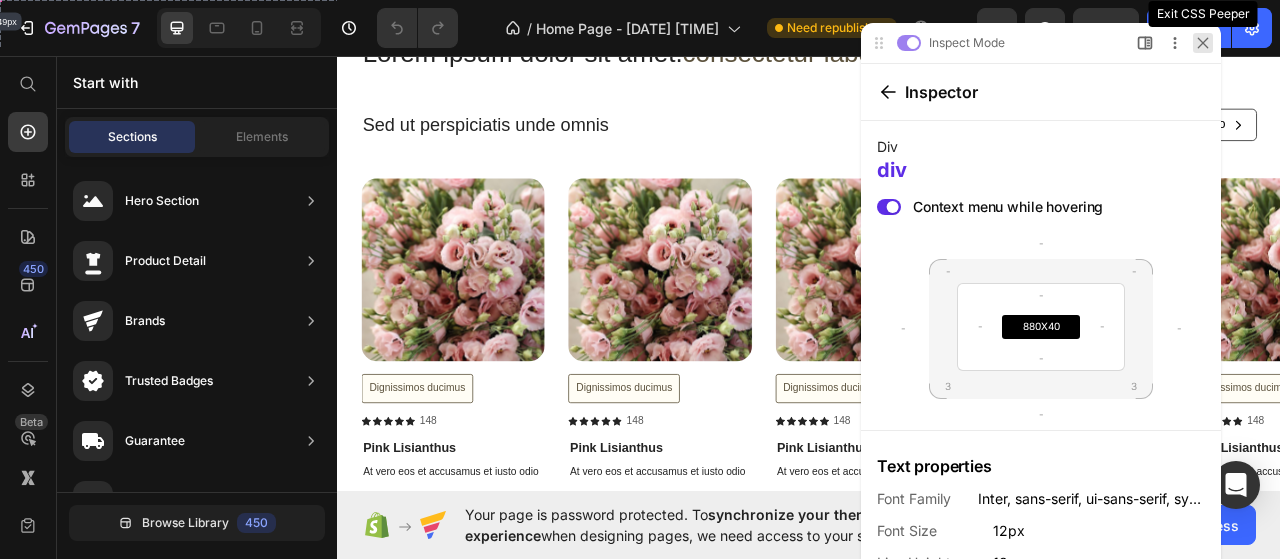 click 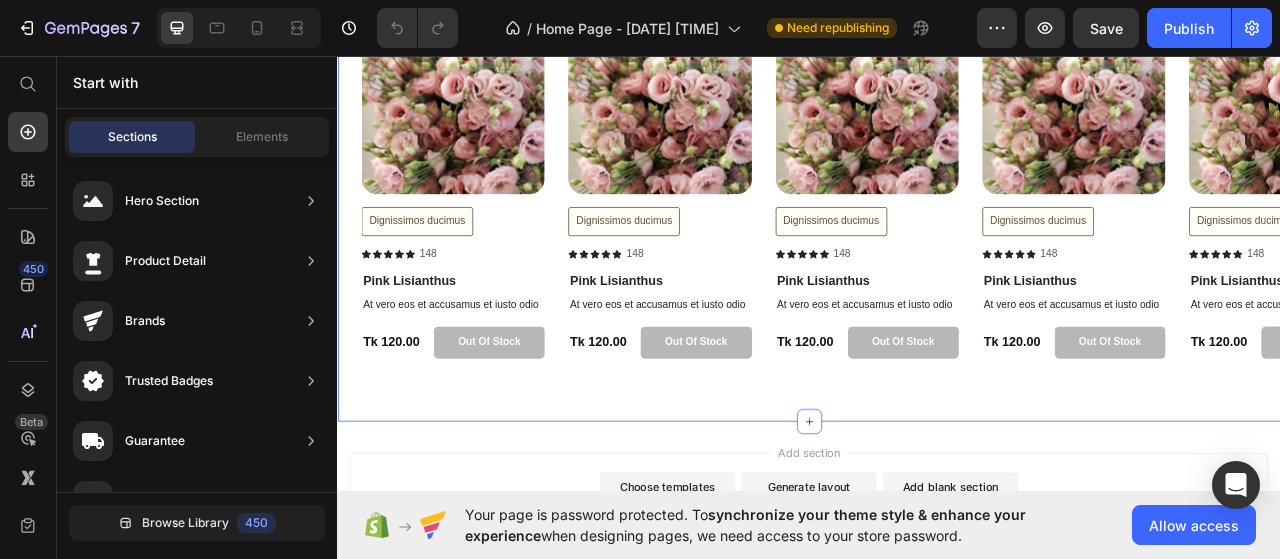 scroll, scrollTop: 3100, scrollLeft: 0, axis: vertical 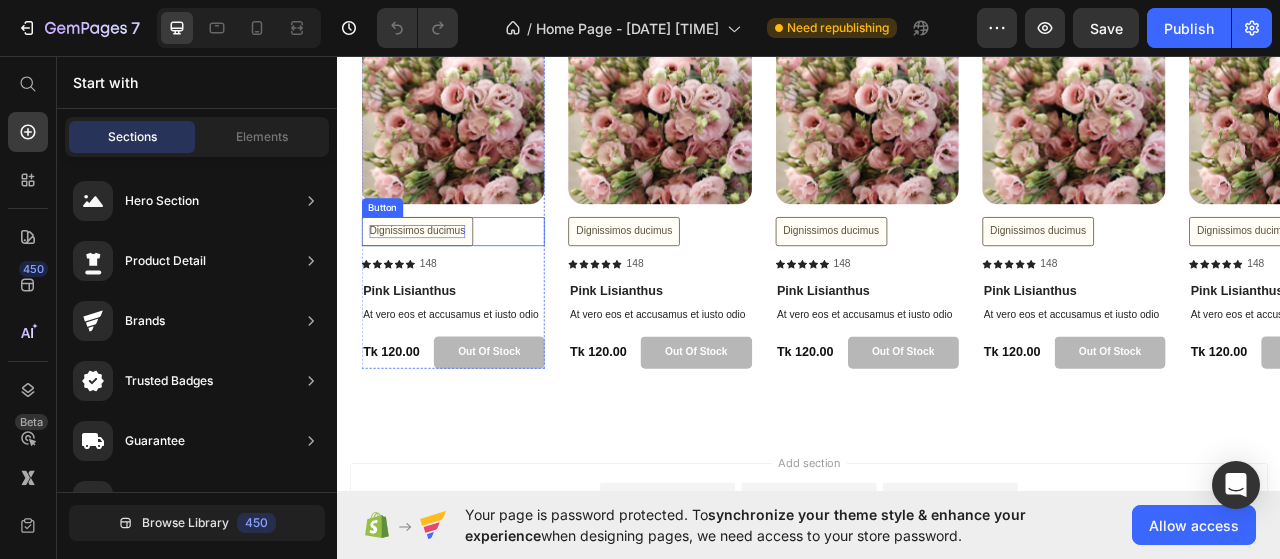click on "Dignissimos ducimus" at bounding box center [438, 281] 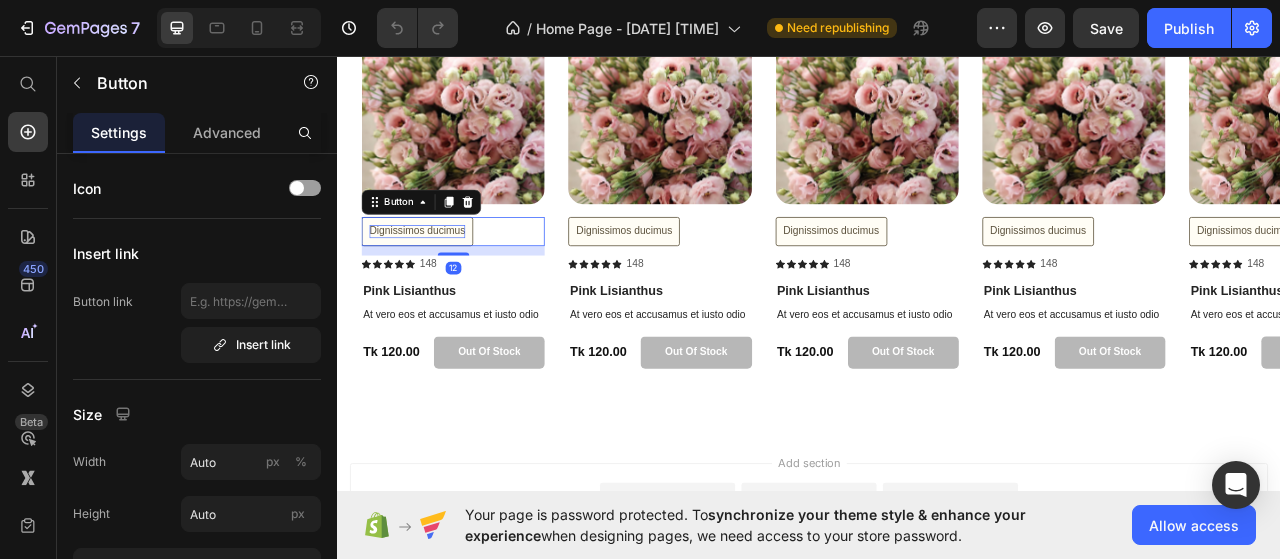 click on "Dignissimos ducimus" at bounding box center [438, 281] 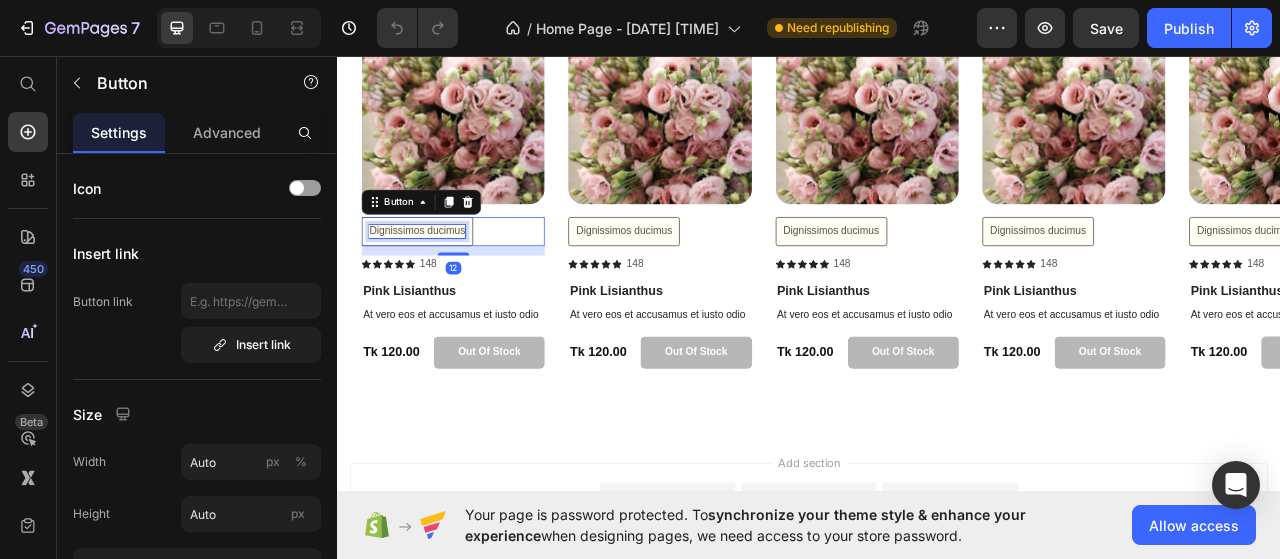 click on "Dignissimos ducimus" at bounding box center [438, 281] 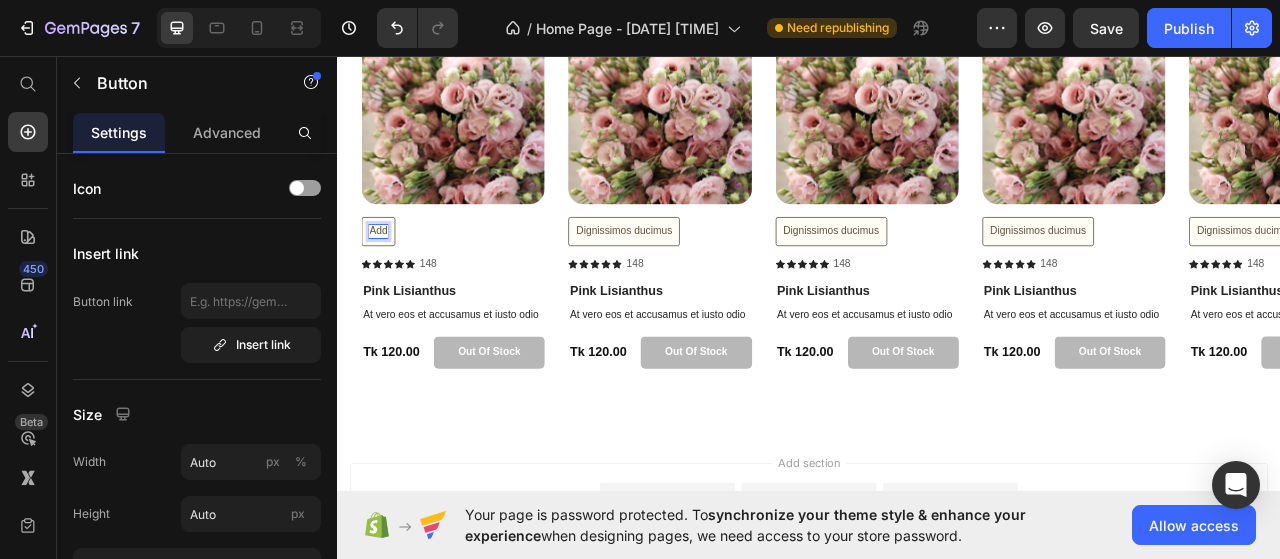 click on "Add" at bounding box center (388, 281) 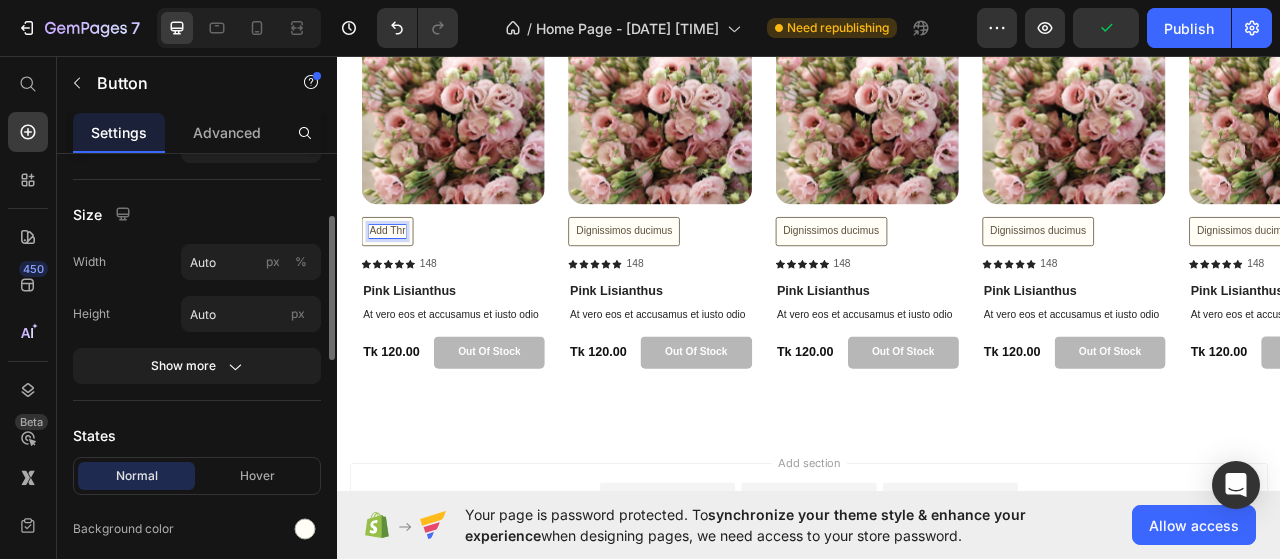scroll, scrollTop: 100, scrollLeft: 0, axis: vertical 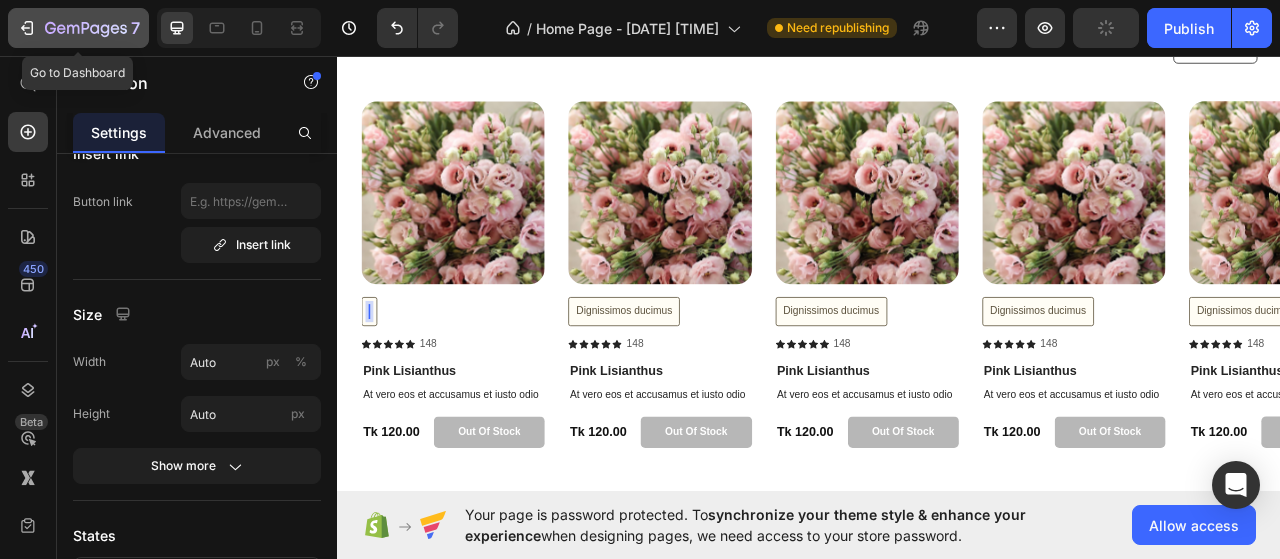 click 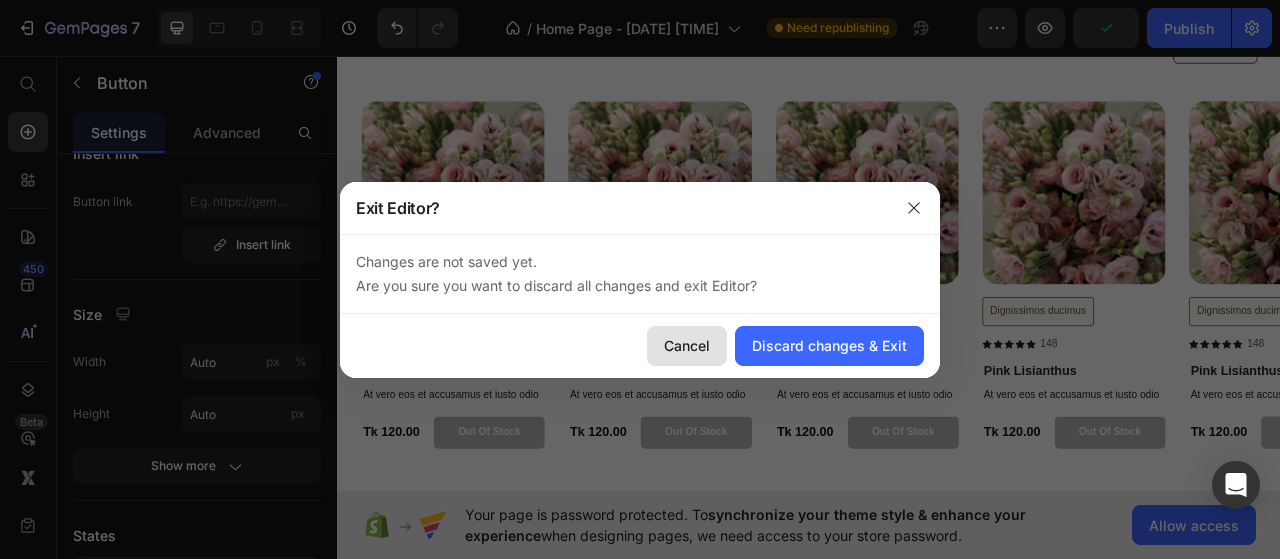 click on "Cancel" at bounding box center (687, 345) 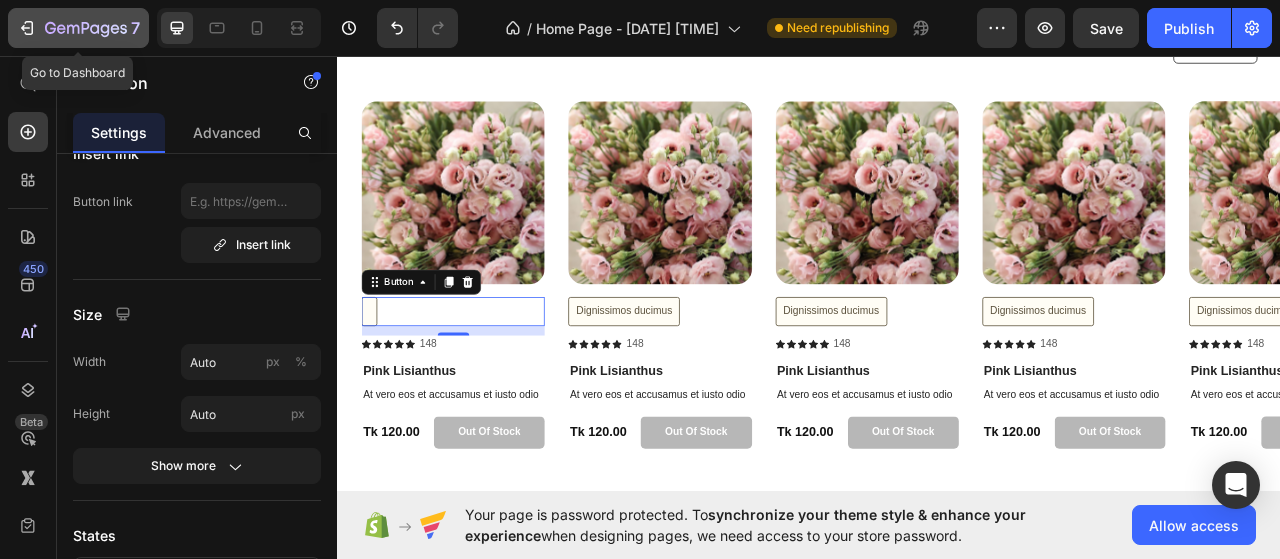click 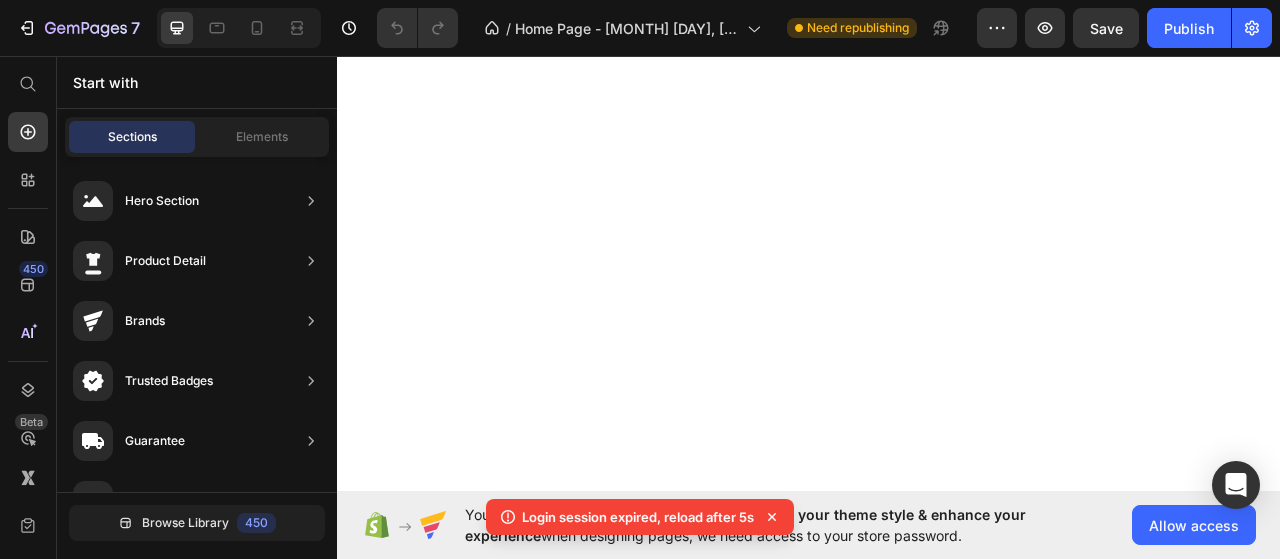 scroll, scrollTop: 0, scrollLeft: 0, axis: both 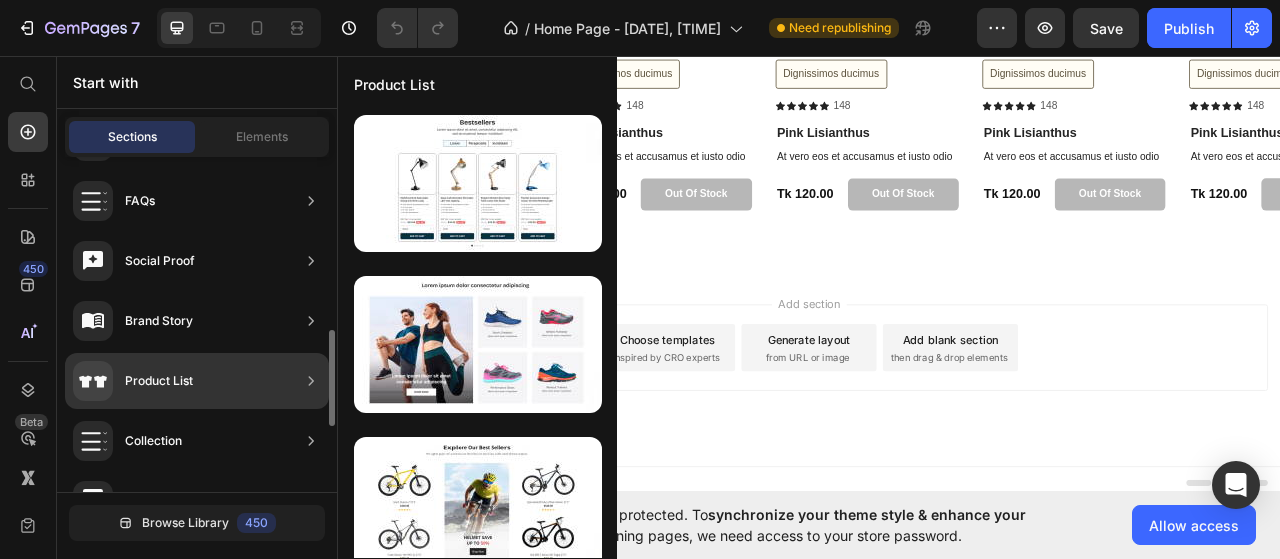 click on "Product List" 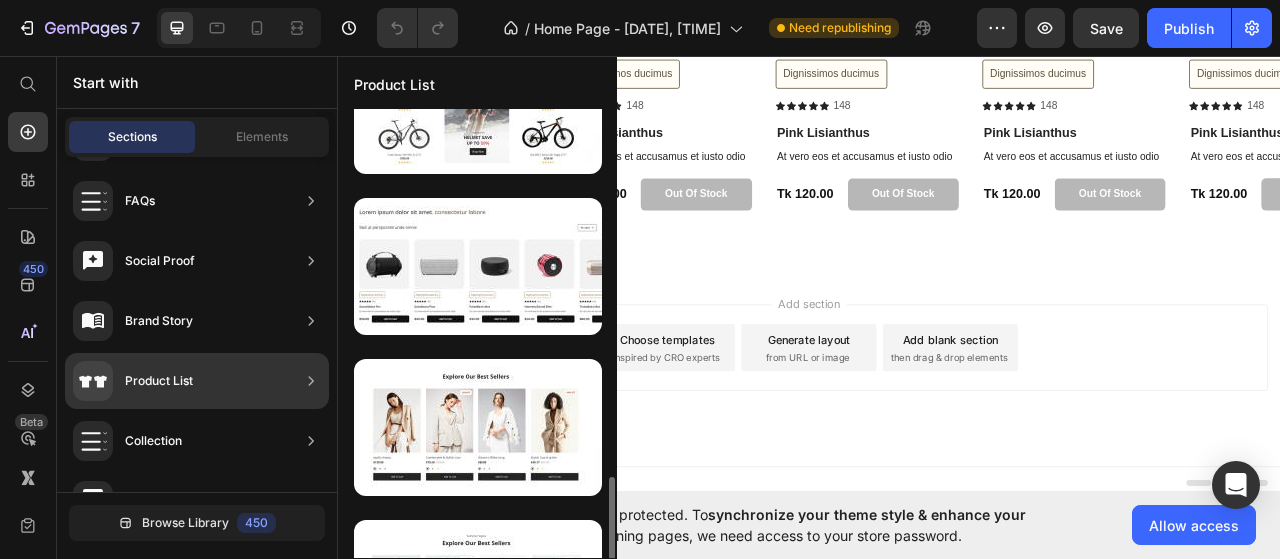 scroll, scrollTop: 600, scrollLeft: 0, axis: vertical 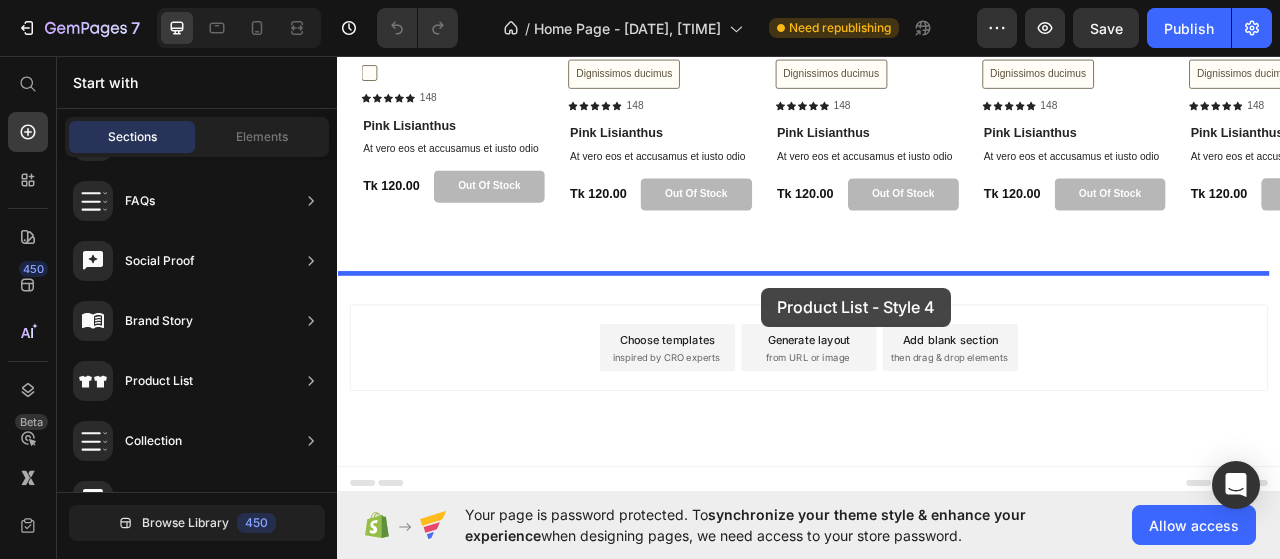 drag, startPoint x: 809, startPoint y: 437, endPoint x: 876, endPoint y: 352, distance: 108.23123 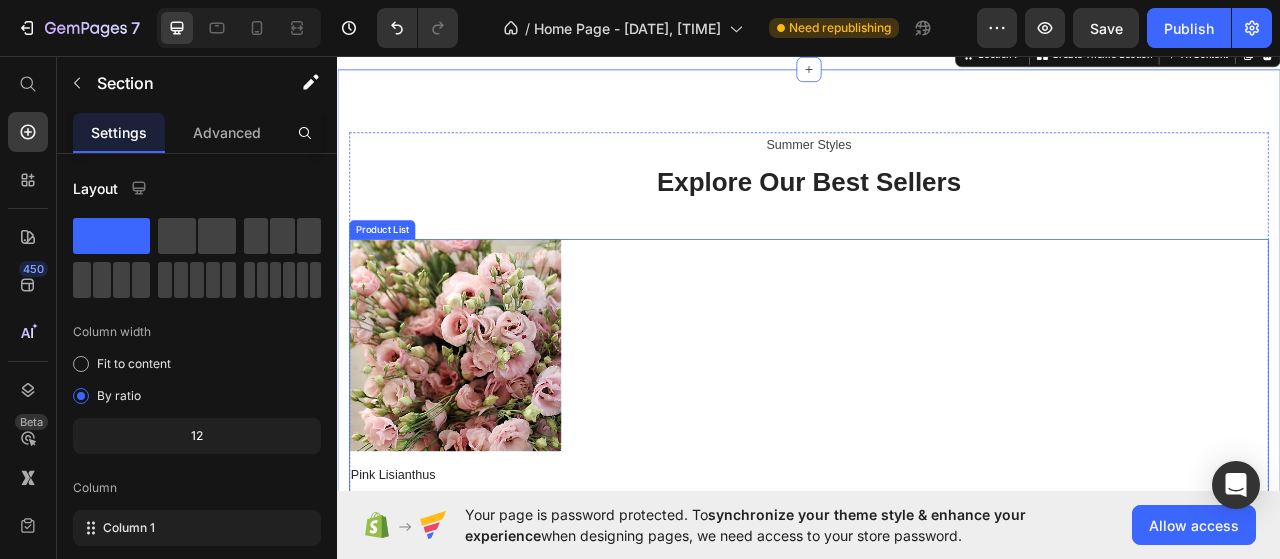 scroll, scrollTop: 3696, scrollLeft: 0, axis: vertical 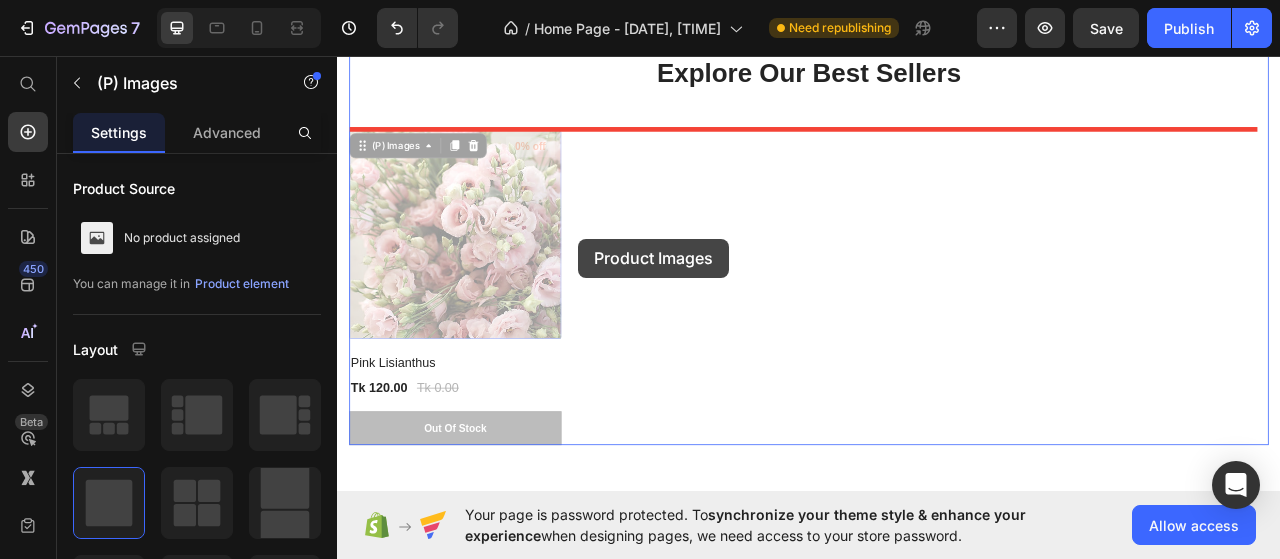 drag, startPoint x: 569, startPoint y: 295, endPoint x: 644, endPoint y: 290, distance: 75.16648 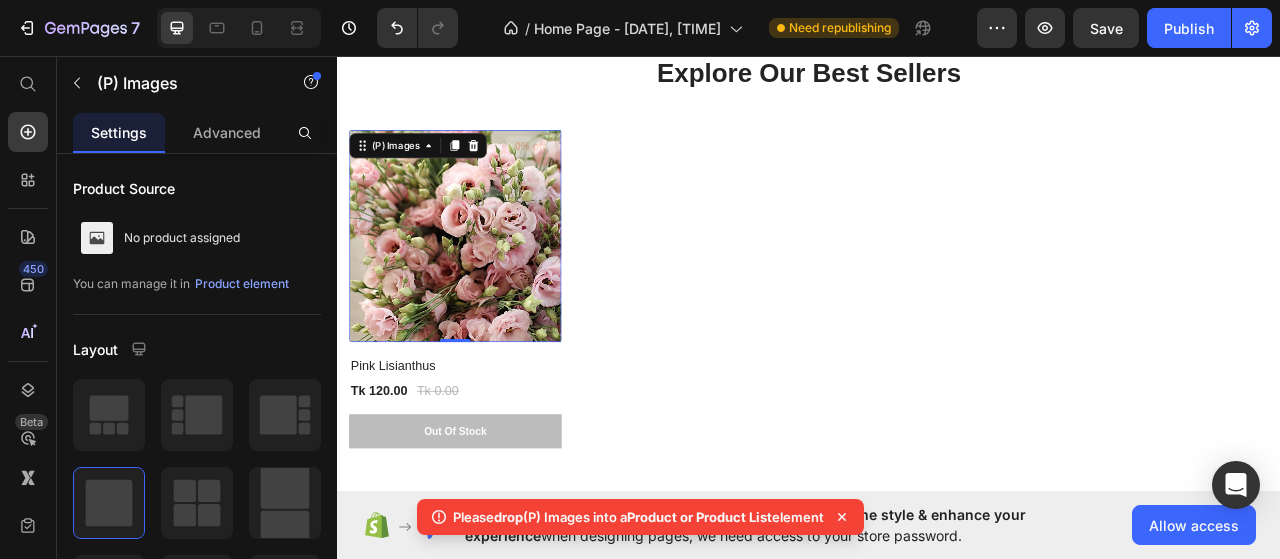 click at bounding box center [487, 287] 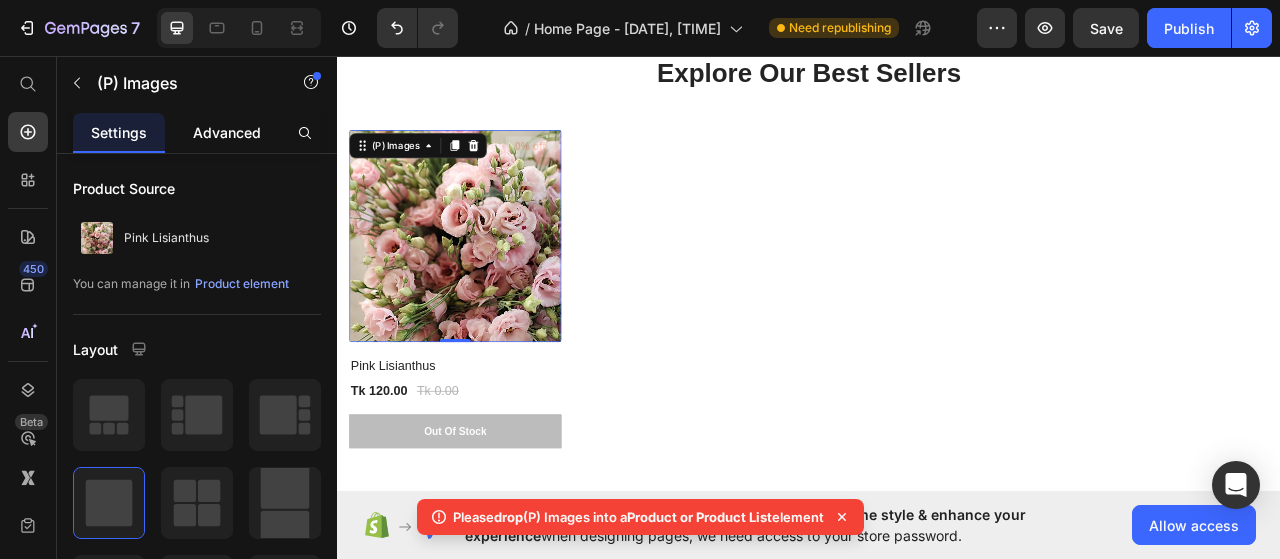 click on "Advanced" at bounding box center [227, 132] 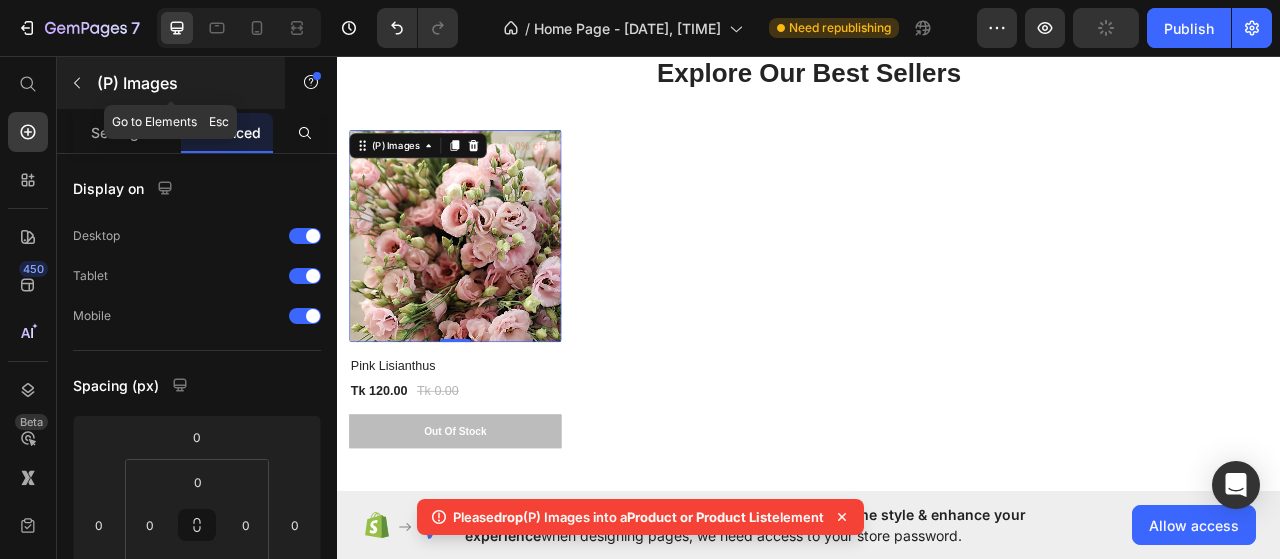 click on "(P) Images" at bounding box center [182, 83] 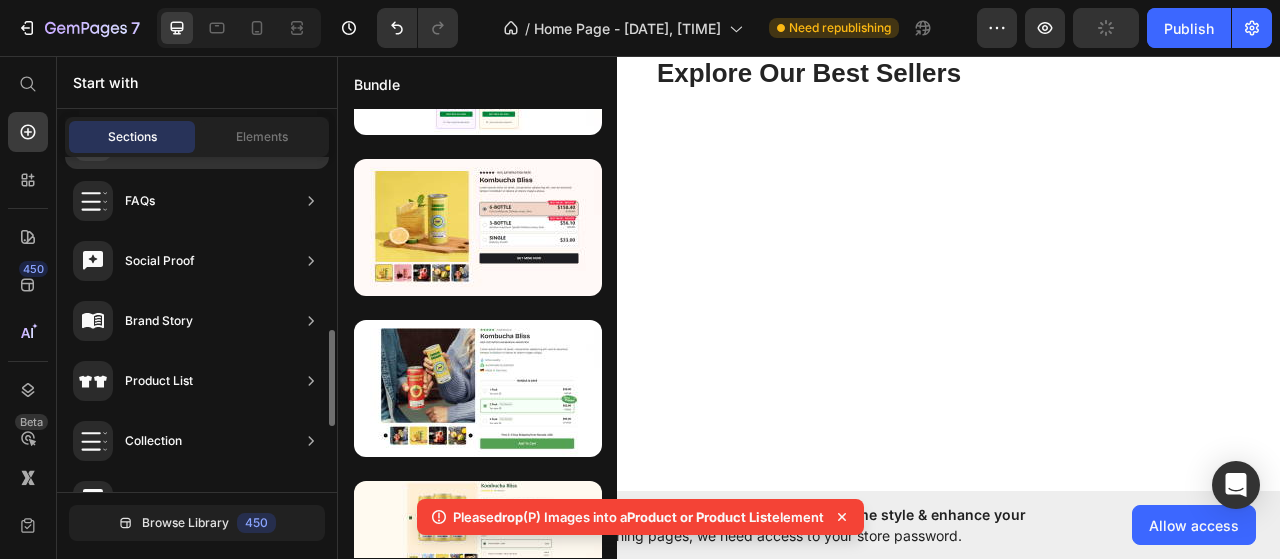 scroll, scrollTop: 344, scrollLeft: 0, axis: vertical 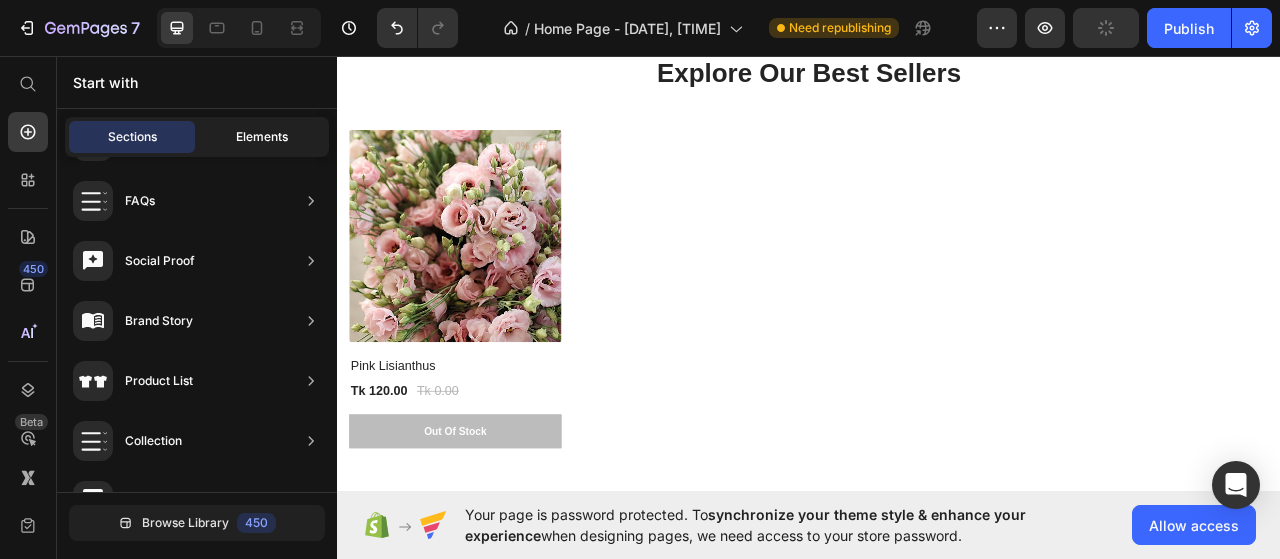 click on "Elements" at bounding box center (262, 137) 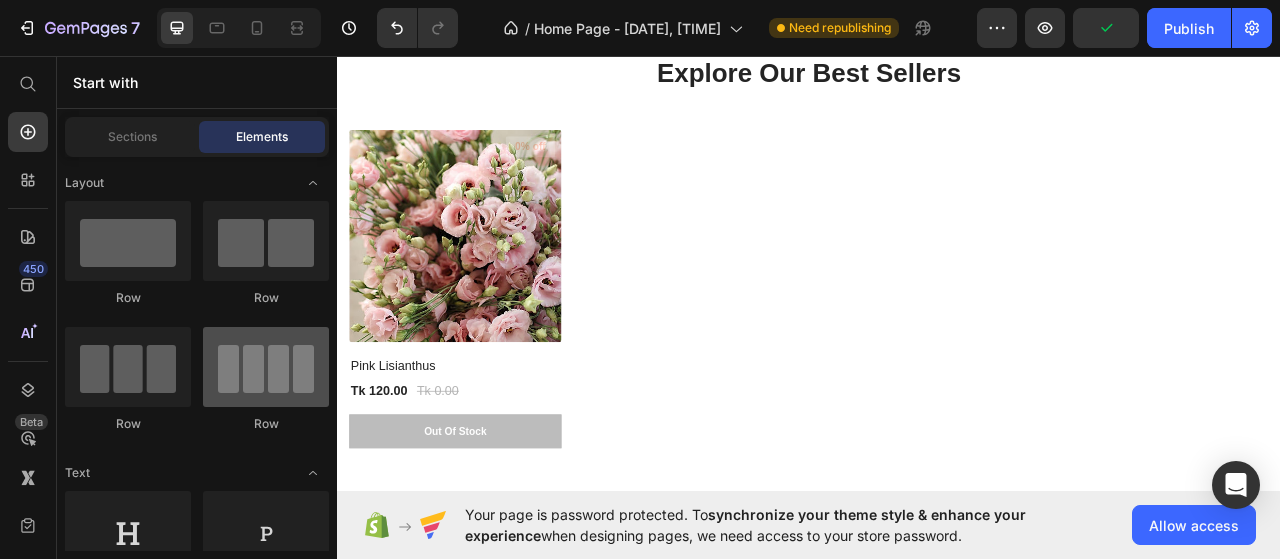 click at bounding box center [266, 367] 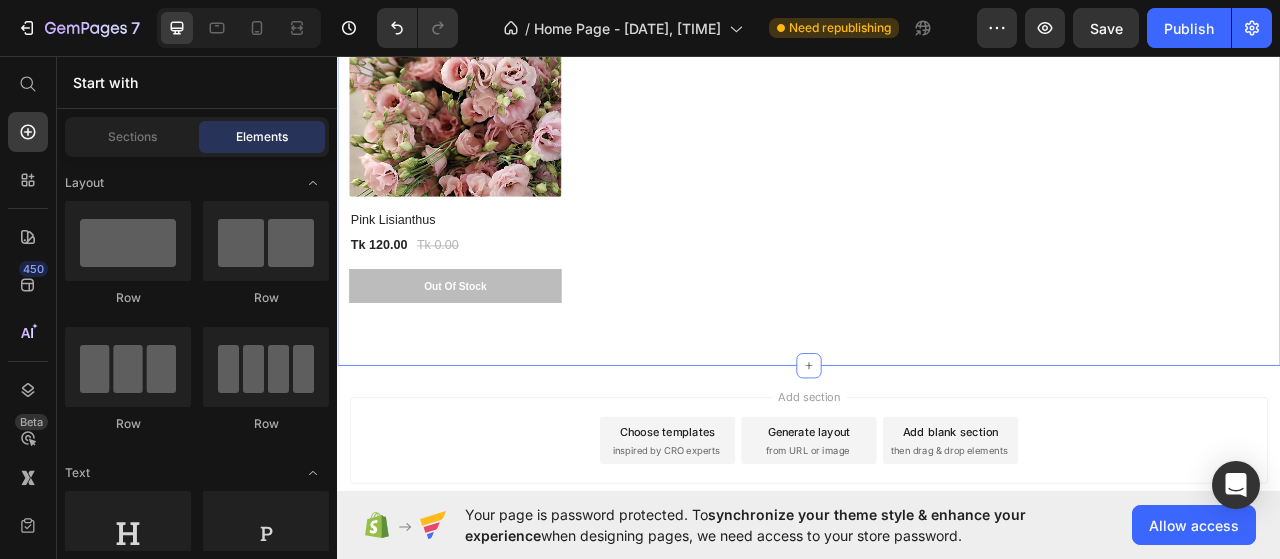 scroll, scrollTop: 3696, scrollLeft: 0, axis: vertical 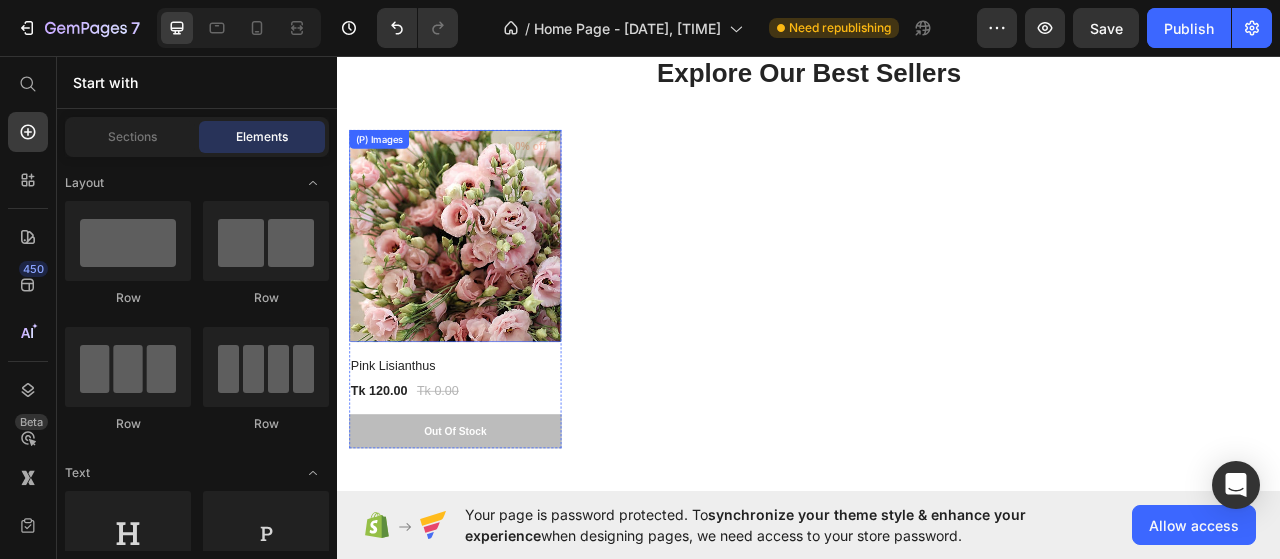 click at bounding box center (487, 287) 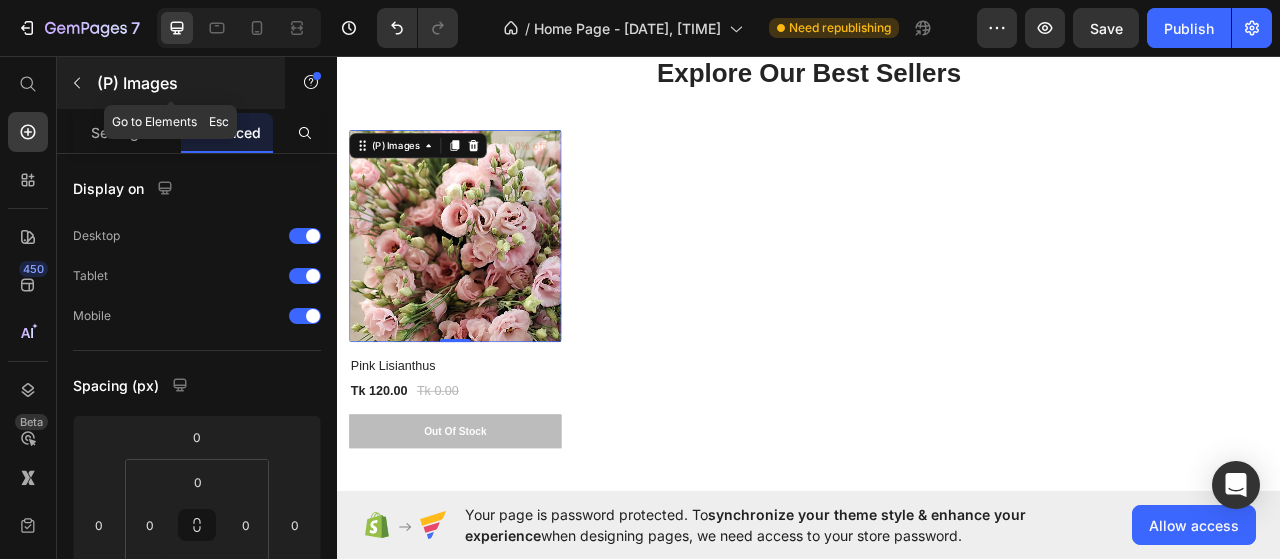 click on "(P) Images" at bounding box center (182, 83) 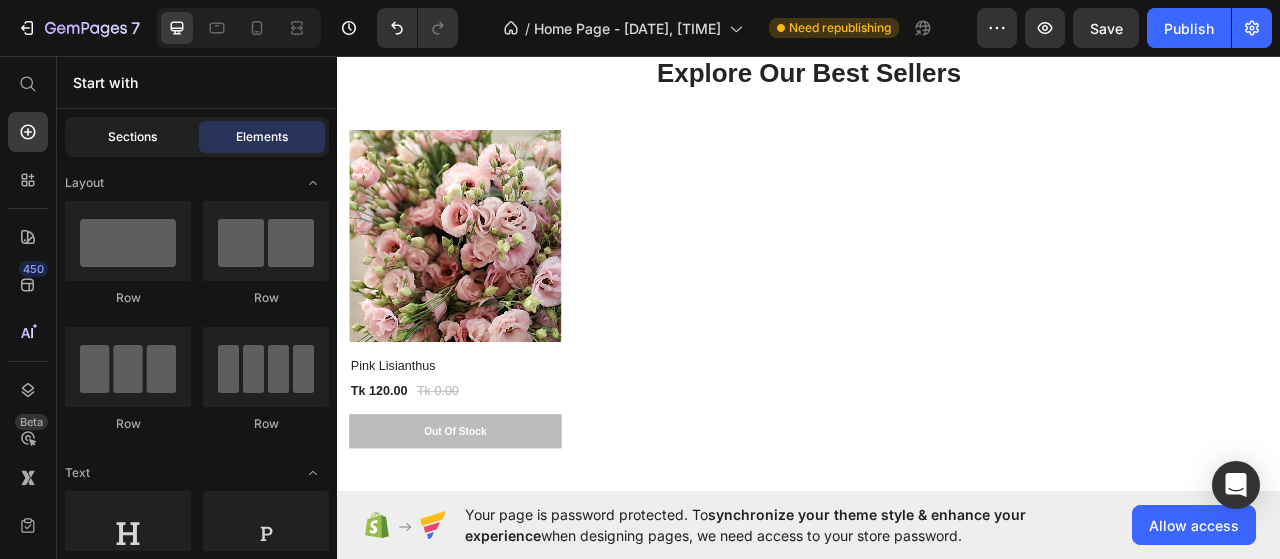 click on "Sections" at bounding box center (132, 137) 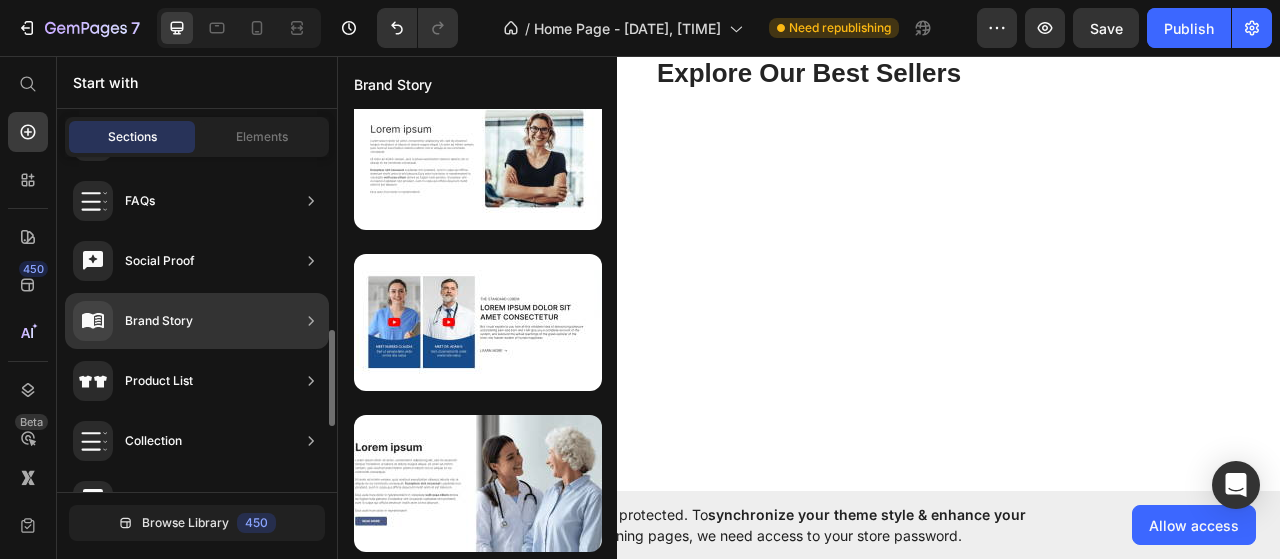 scroll, scrollTop: 700, scrollLeft: 0, axis: vertical 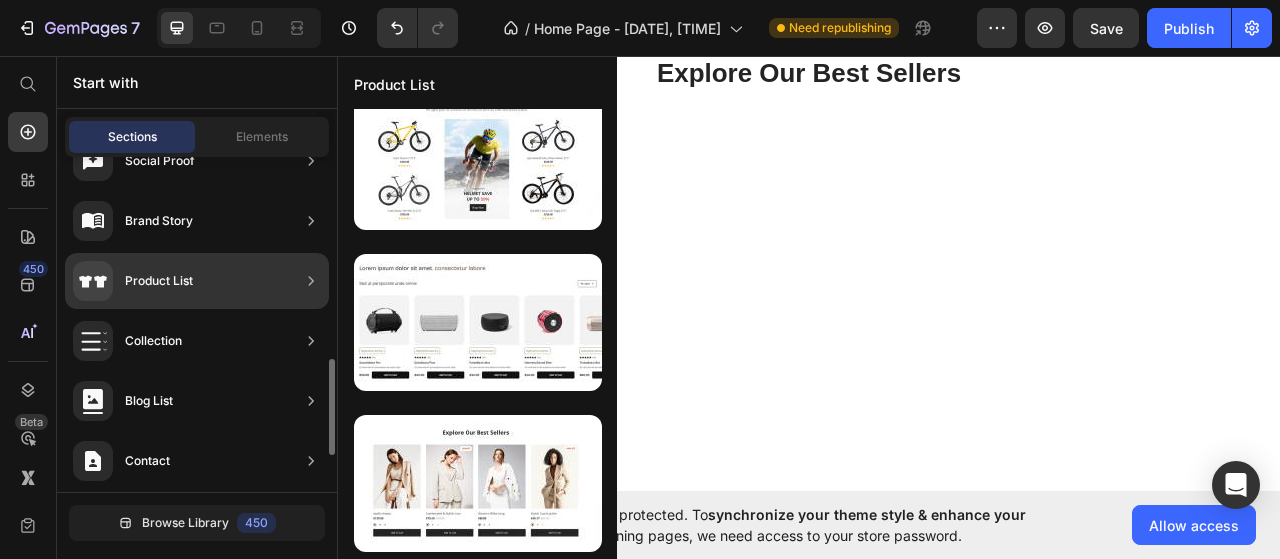 click on "Product List" at bounding box center [133, 281] 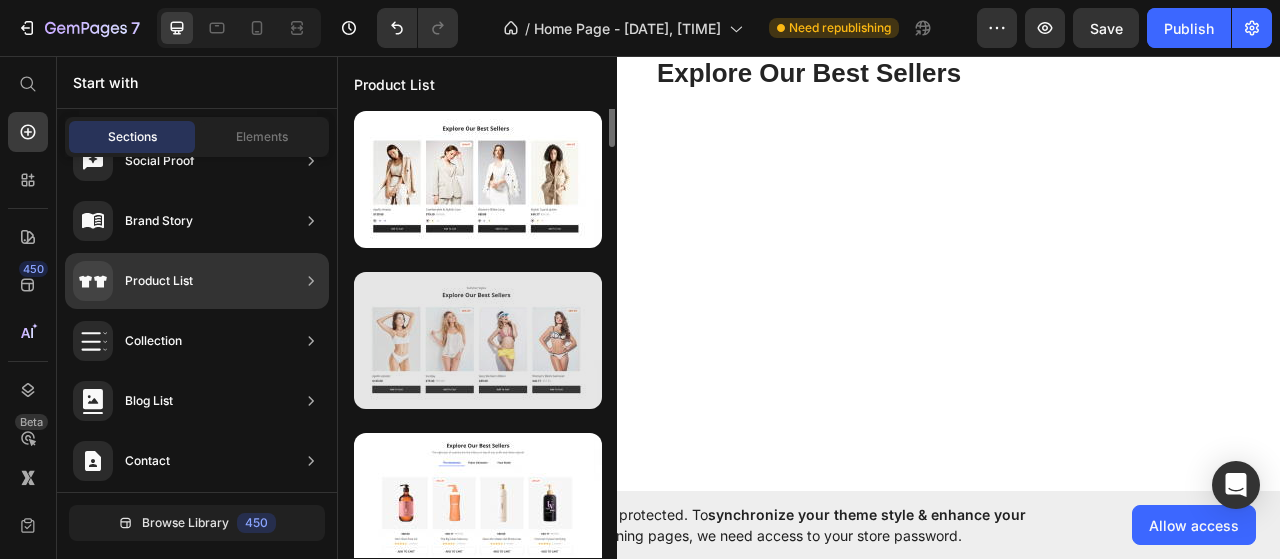 scroll, scrollTop: 548, scrollLeft: 0, axis: vertical 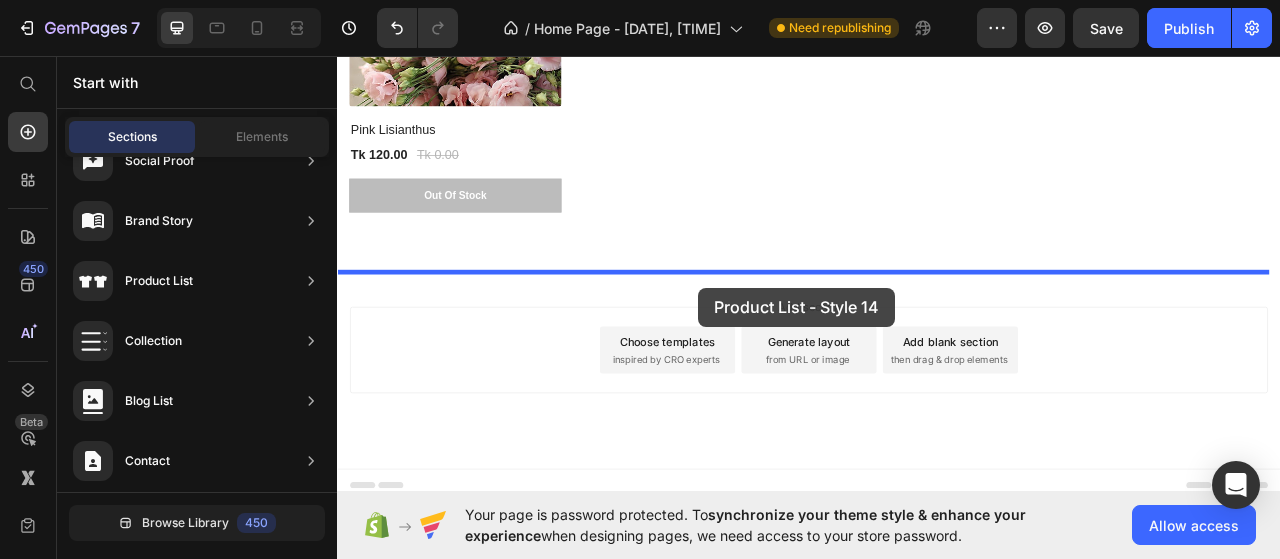 drag, startPoint x: 779, startPoint y: 355, endPoint x: 797, endPoint y: 352, distance: 18.248287 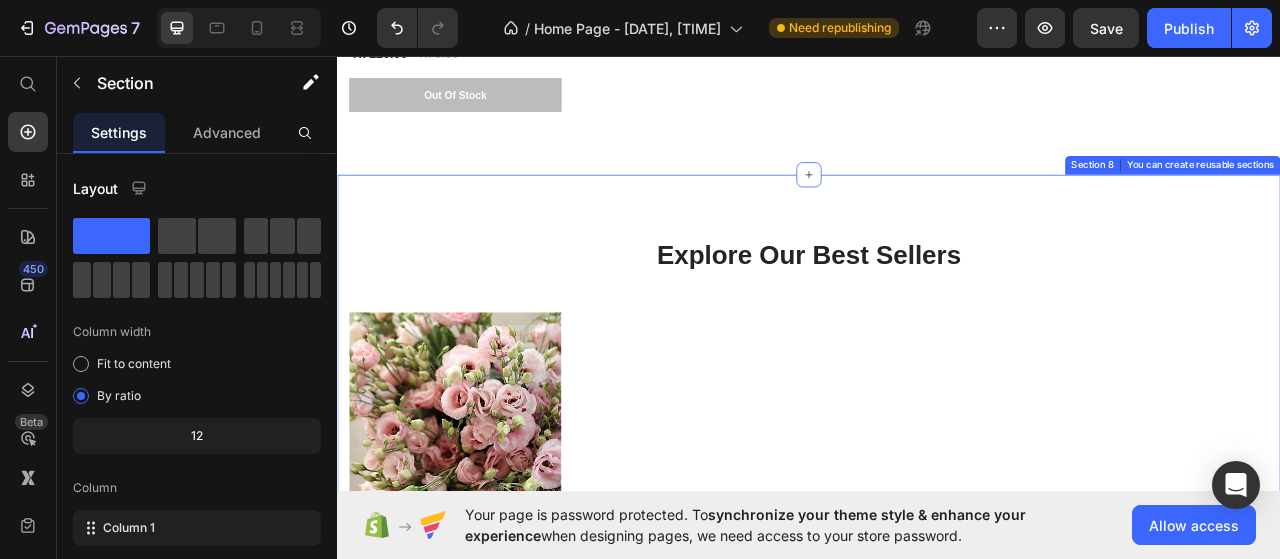 scroll, scrollTop: 4211, scrollLeft: 0, axis: vertical 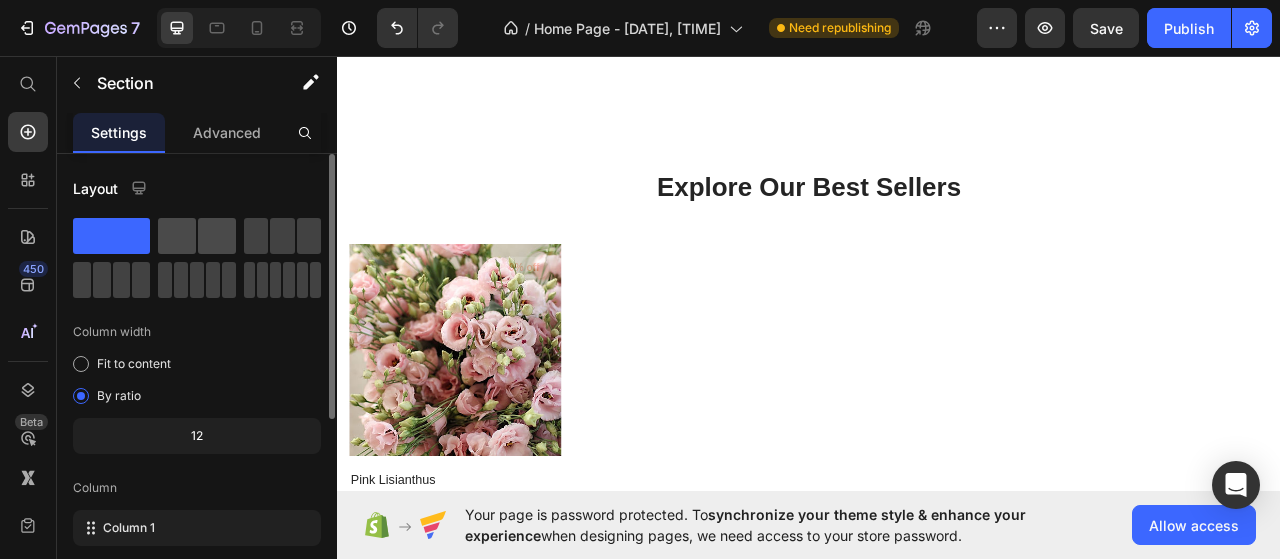 click 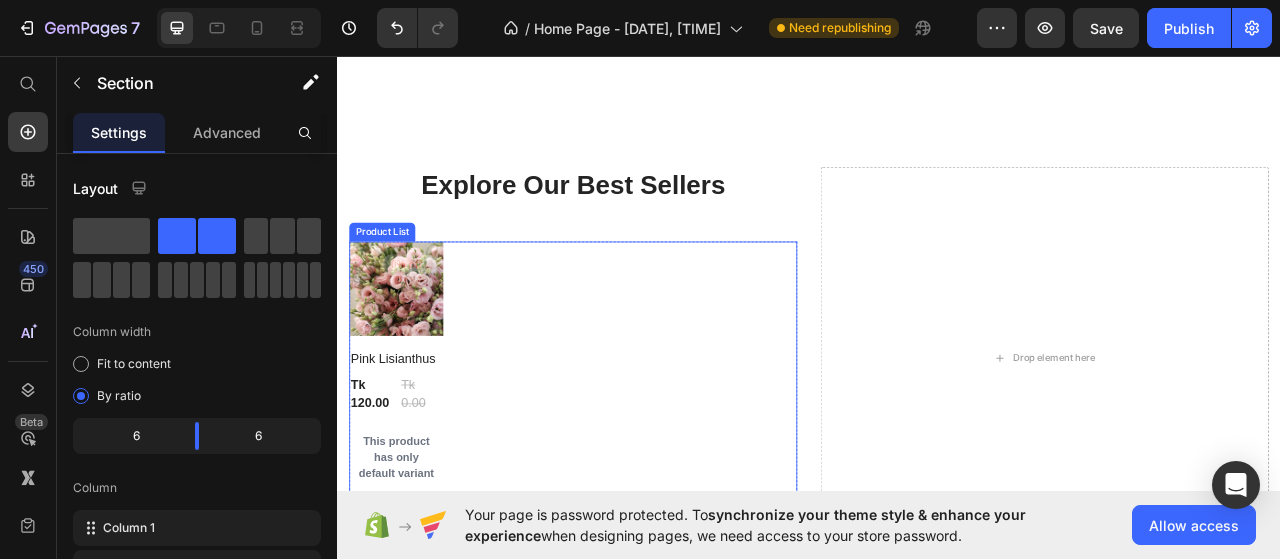 scroll, scrollTop: 4211, scrollLeft: 0, axis: vertical 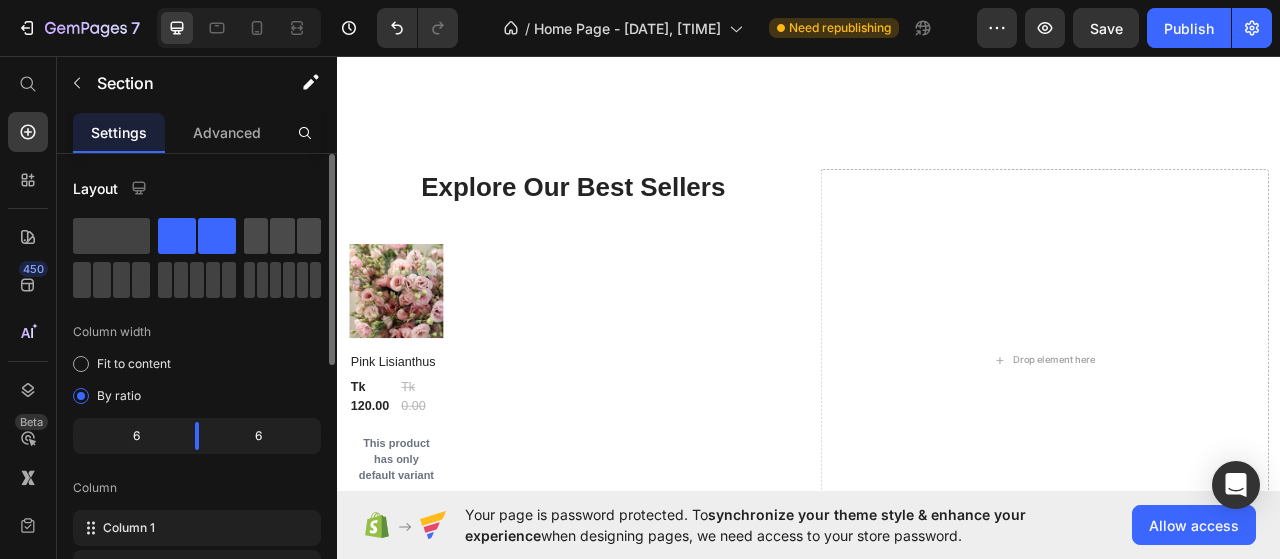 click 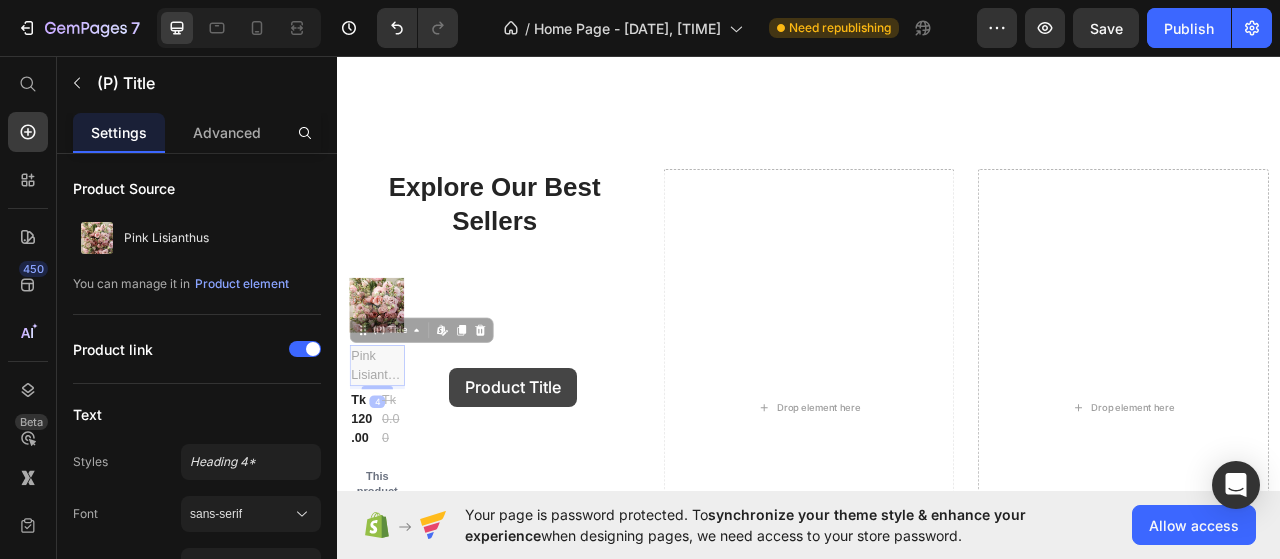 drag, startPoint x: 417, startPoint y: 456, endPoint x: 479, endPoint y: 454, distance: 62.03225 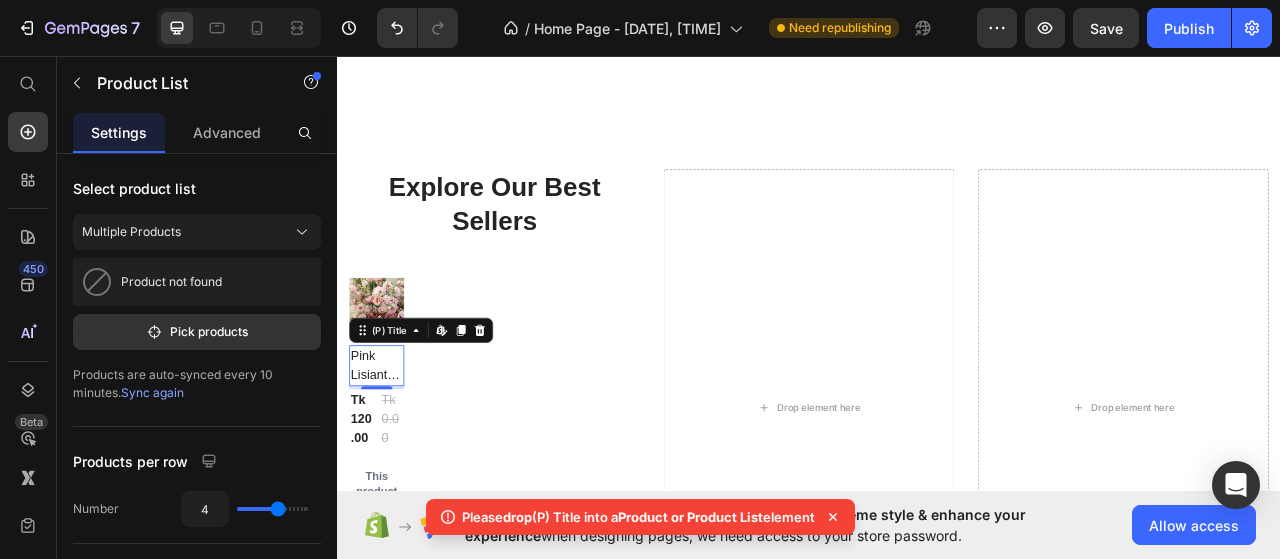 click on "(P) Images 0% off Product Badge Row Pink Lisianthus (P) Title   Edit content in Shopify 4 Tk 120.00 (P) Price Tk 0.00 (P) Price Row This product has only default variant (P) Variants & Swatches out of stock (P) Cart Button Row" at bounding box center [537, 574] 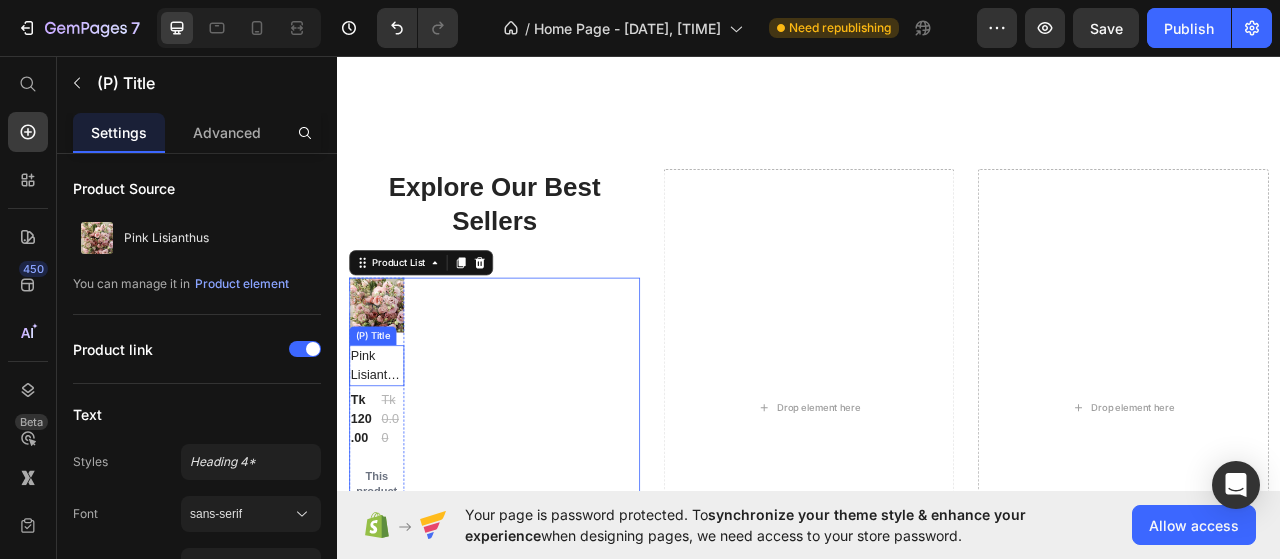 click on "Pink Lisianthus" at bounding box center (387, 452) 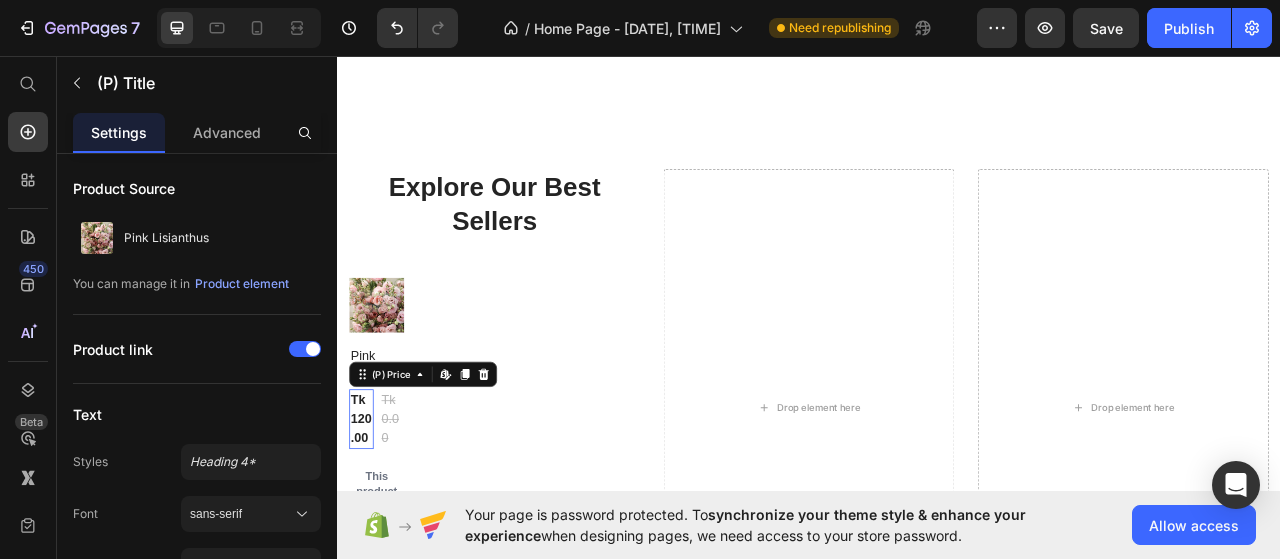 click on "Tk 120.00" at bounding box center [367, 520] 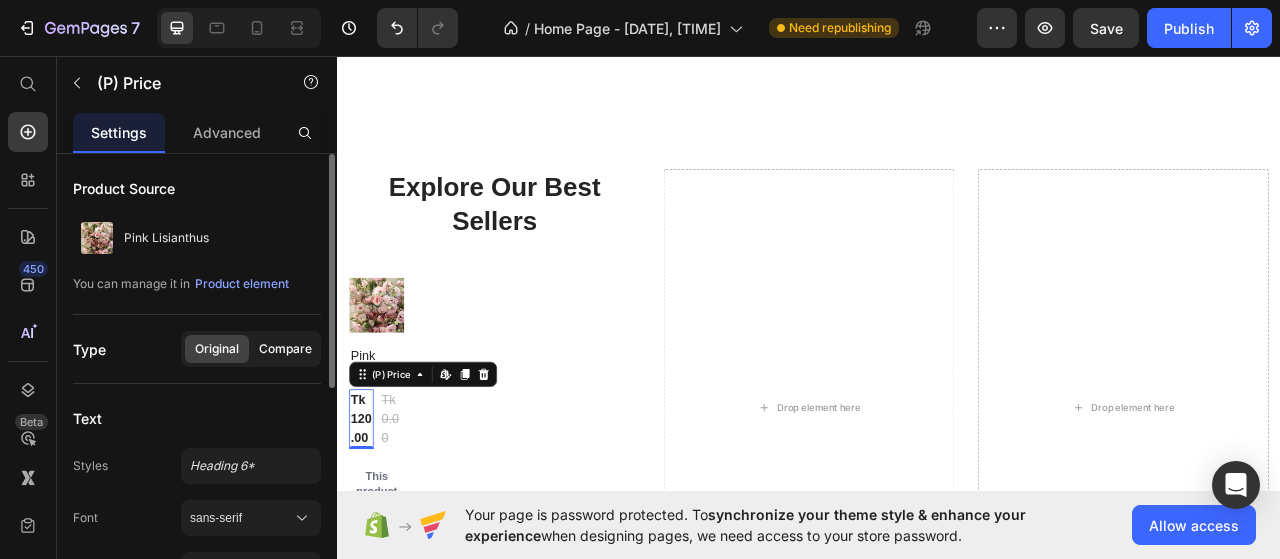 click on "Compare" 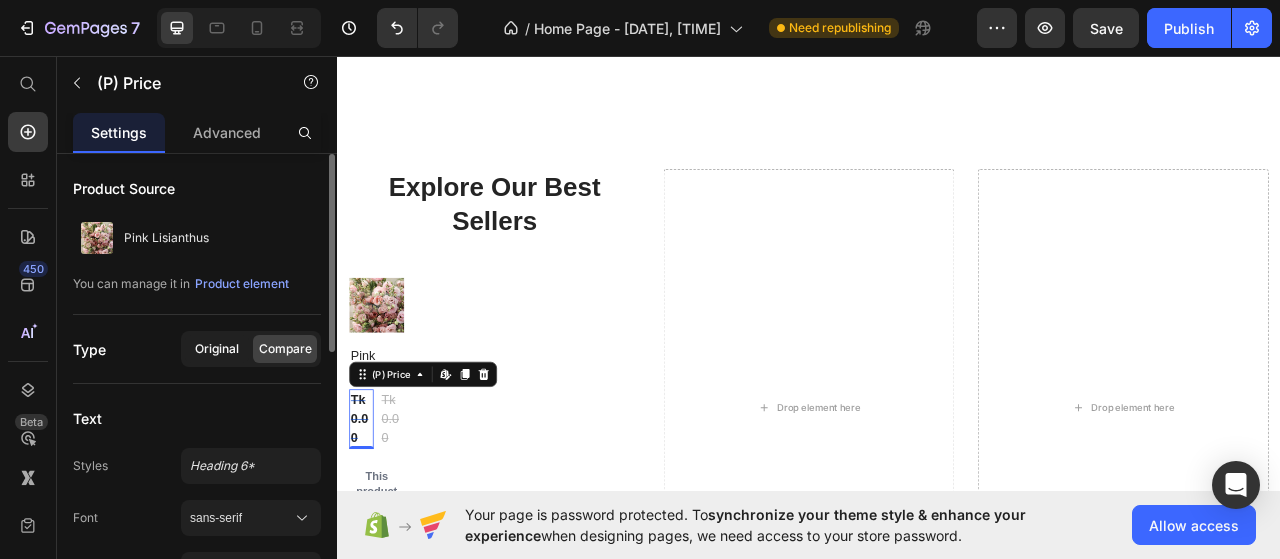 click on "Original" 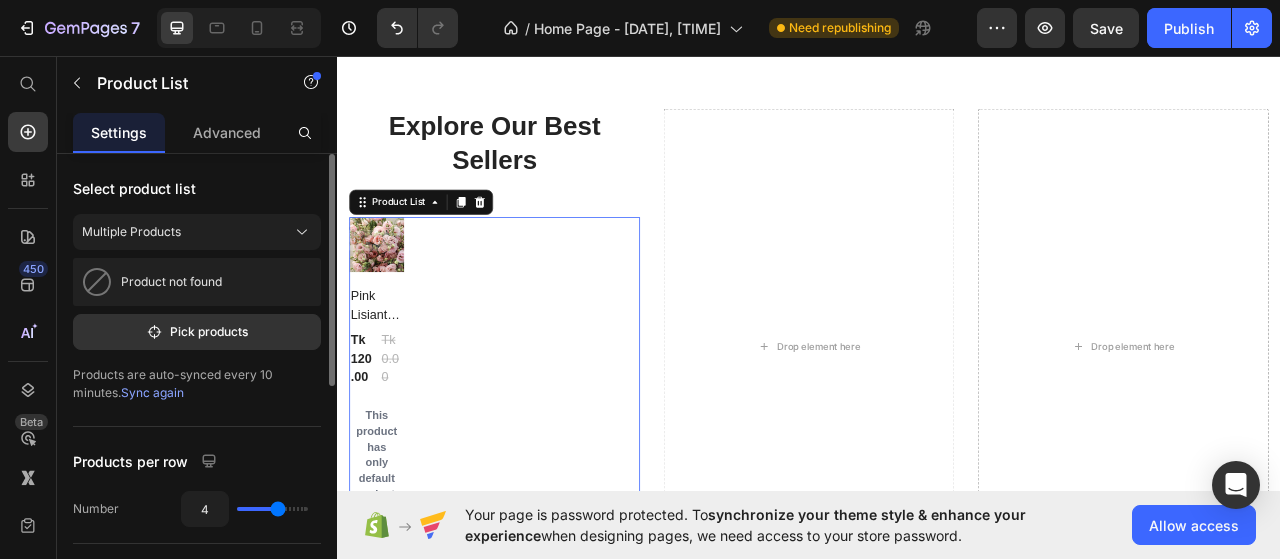 scroll, scrollTop: 4285, scrollLeft: 0, axis: vertical 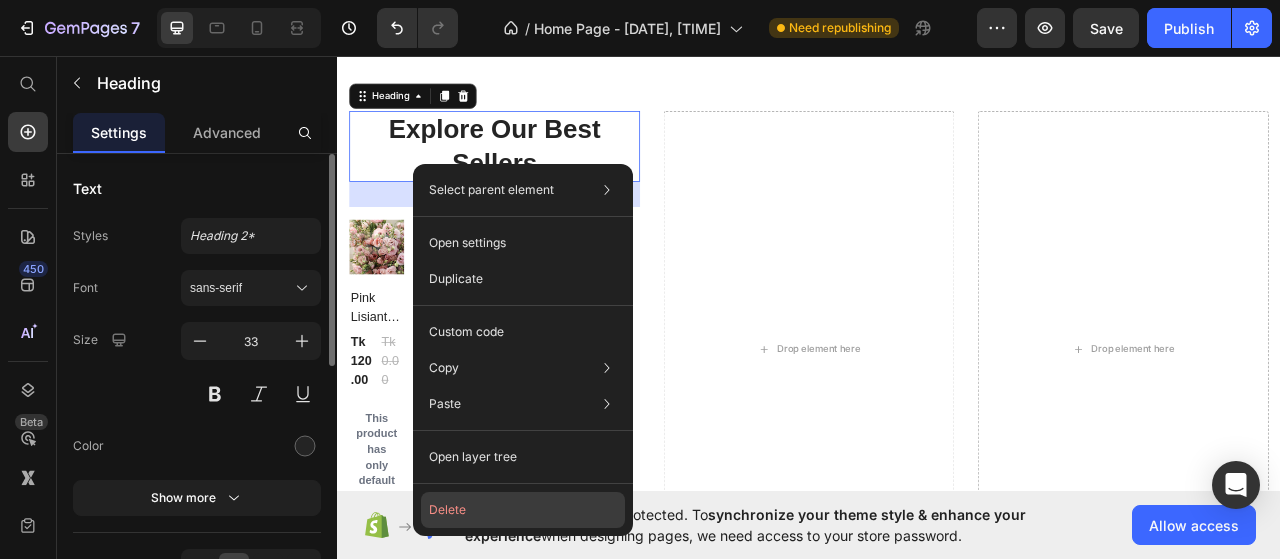 drag, startPoint x: 478, startPoint y: 500, endPoint x: 180, endPoint y: 553, distance: 302.6764 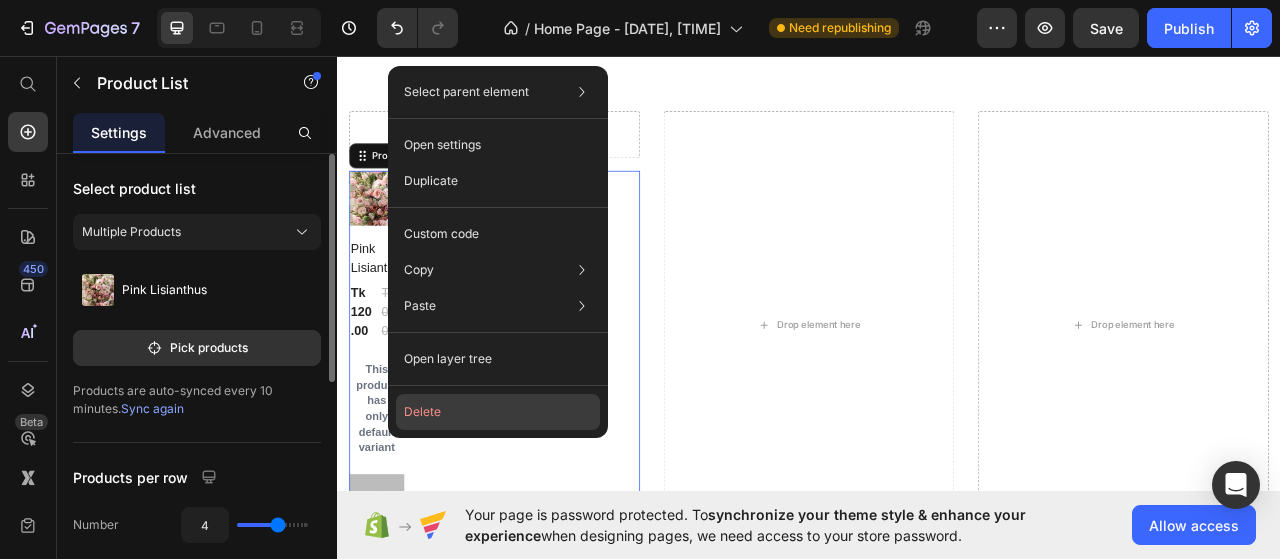 click on "Delete" 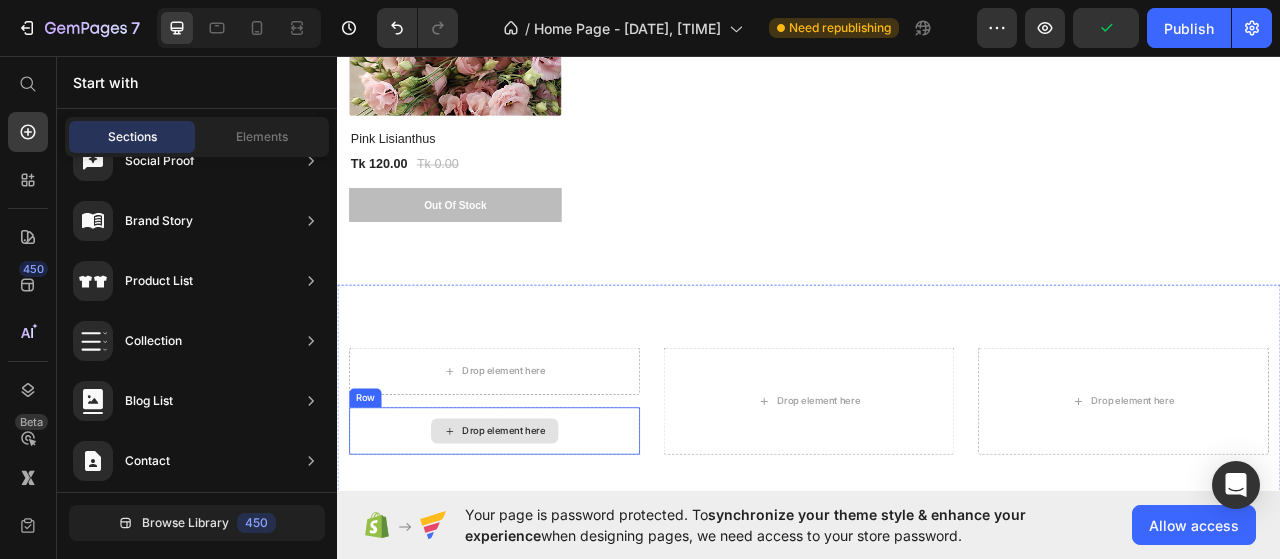 scroll, scrollTop: 3885, scrollLeft: 0, axis: vertical 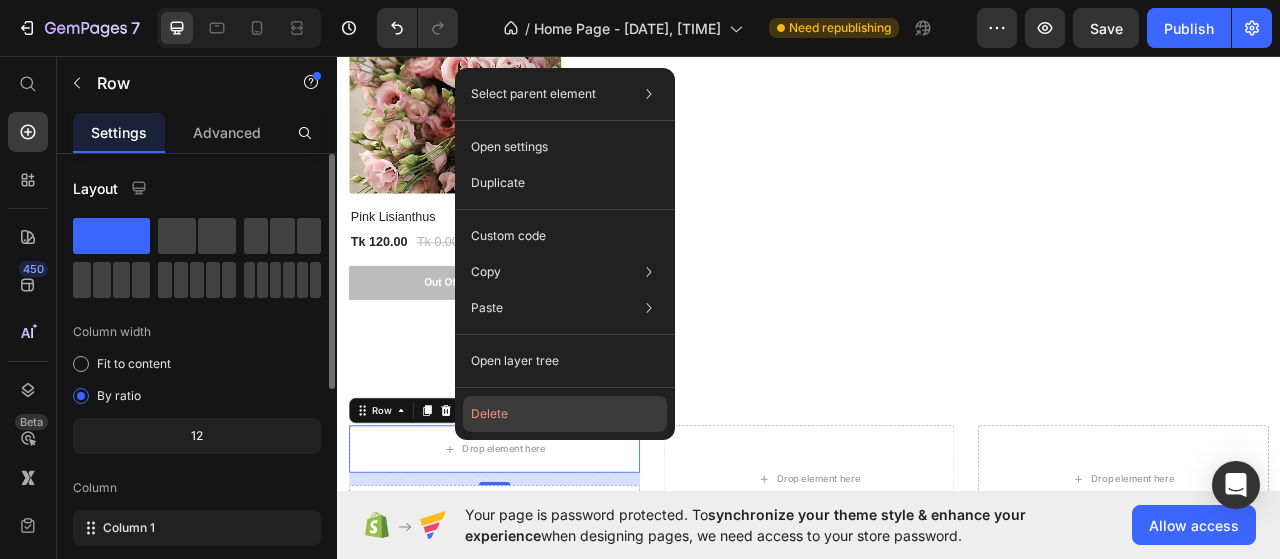 click on "Delete" 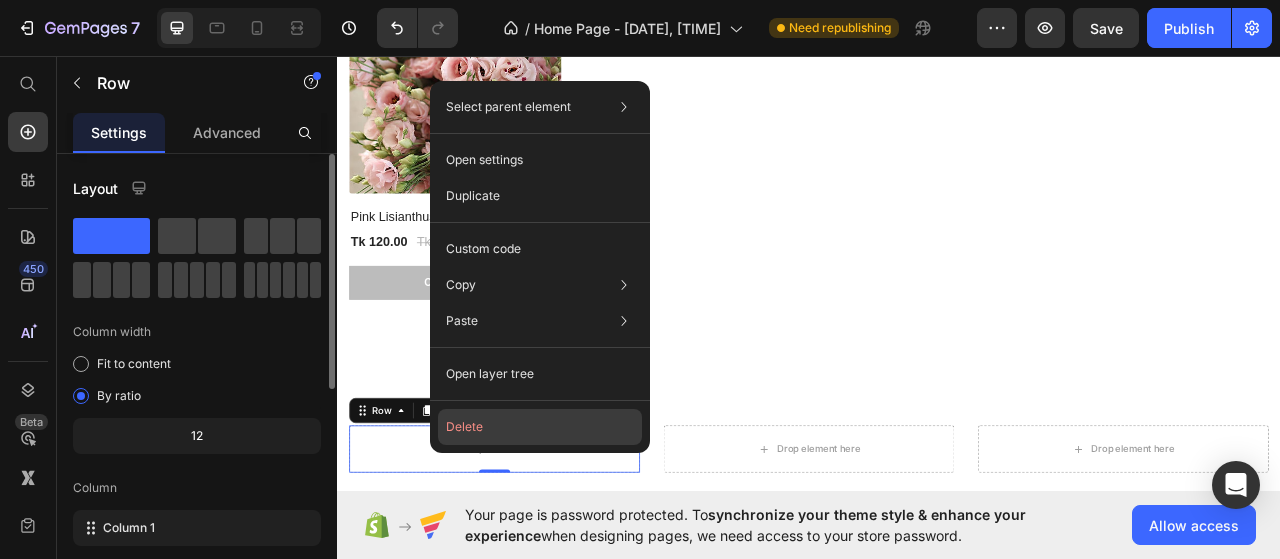 click on "Delete" 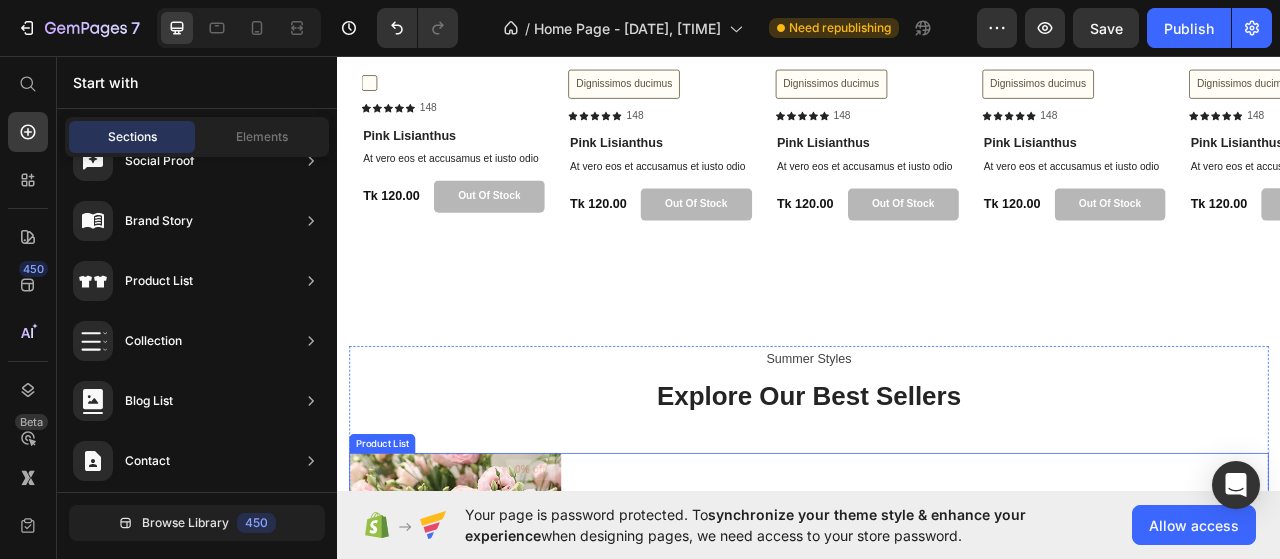 scroll, scrollTop: 3485, scrollLeft: 0, axis: vertical 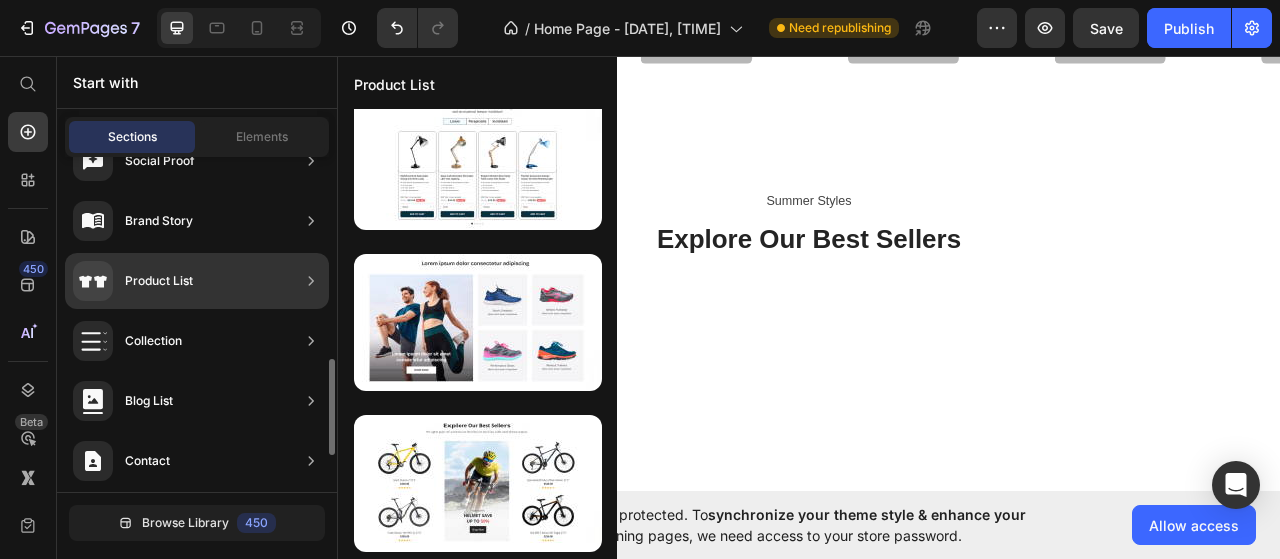 click on "Product List" at bounding box center [159, 281] 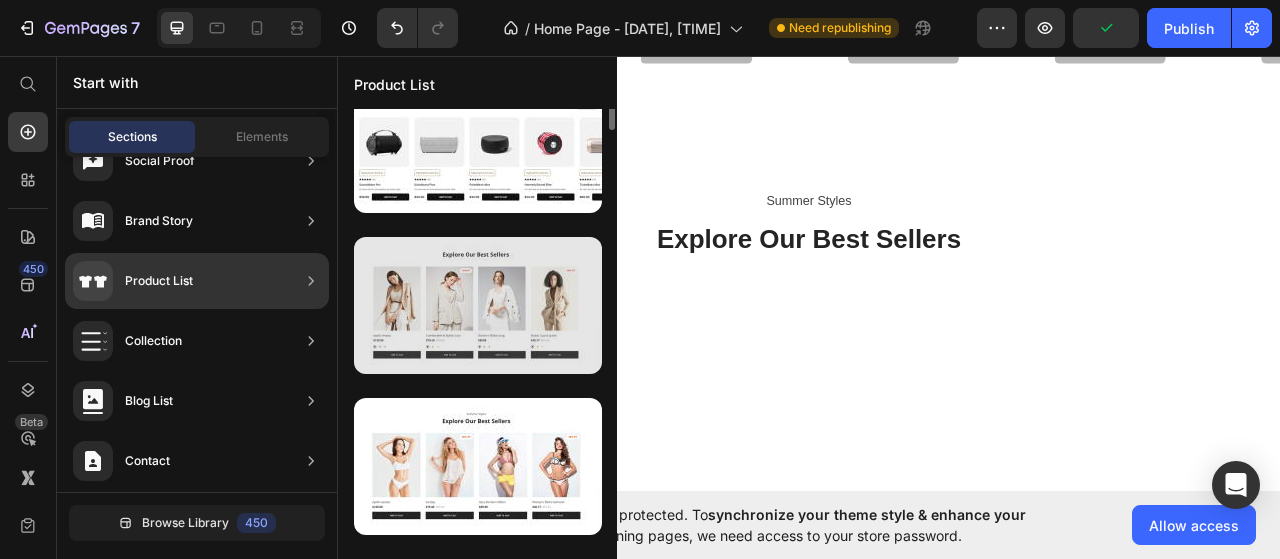 scroll, scrollTop: 422, scrollLeft: 0, axis: vertical 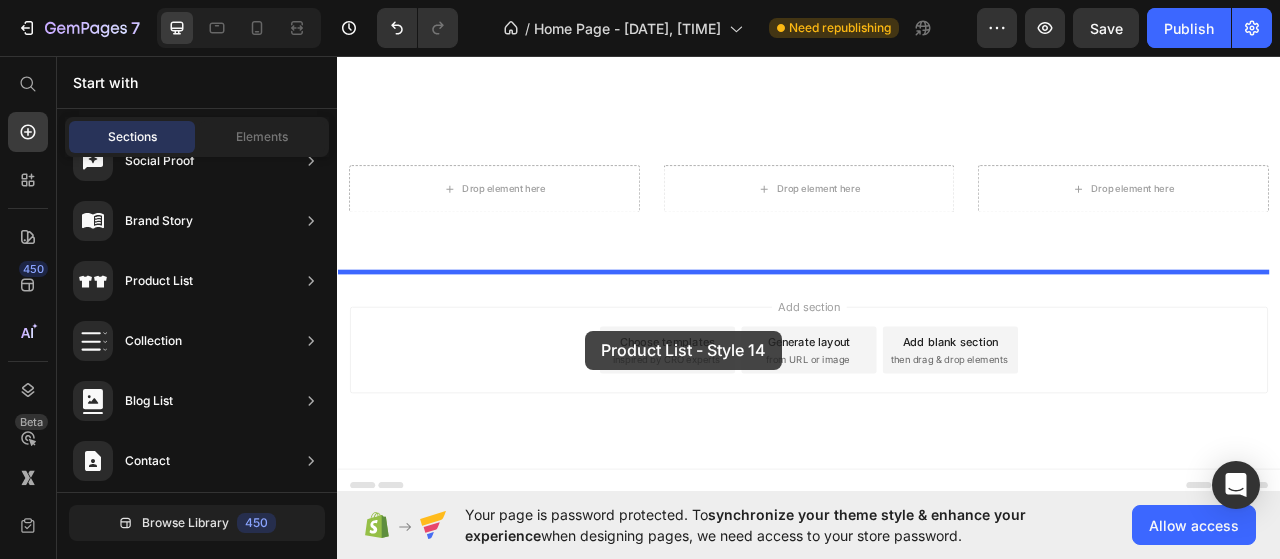 drag, startPoint x: 829, startPoint y: 448, endPoint x: 653, endPoint y: 407, distance: 180.71248 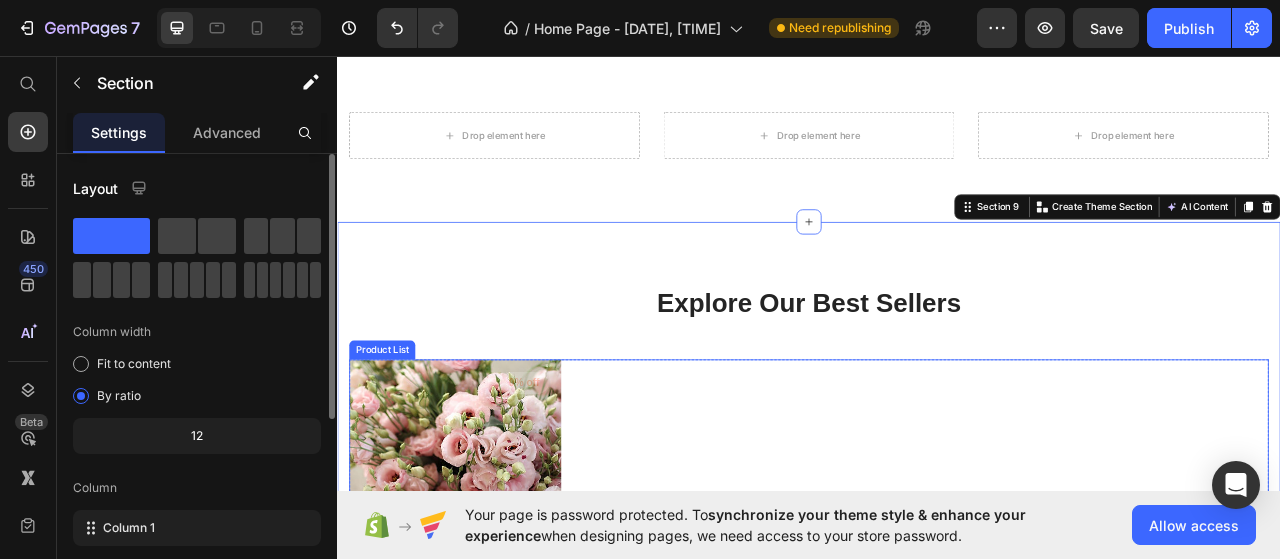 scroll, scrollTop: 4431, scrollLeft: 0, axis: vertical 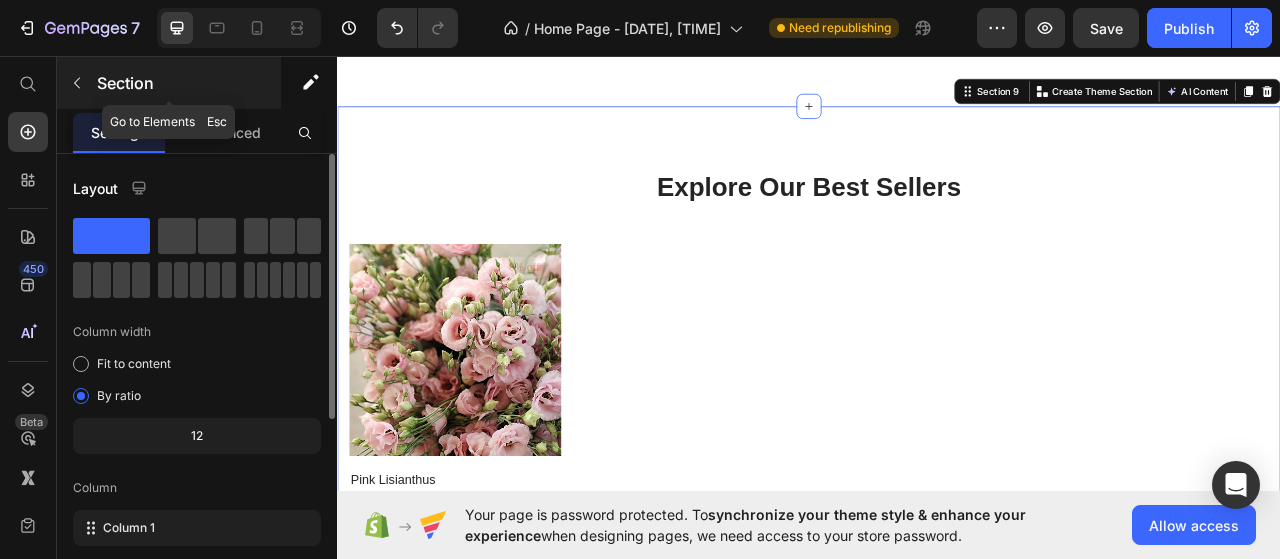 click on "Section" at bounding box center (187, 83) 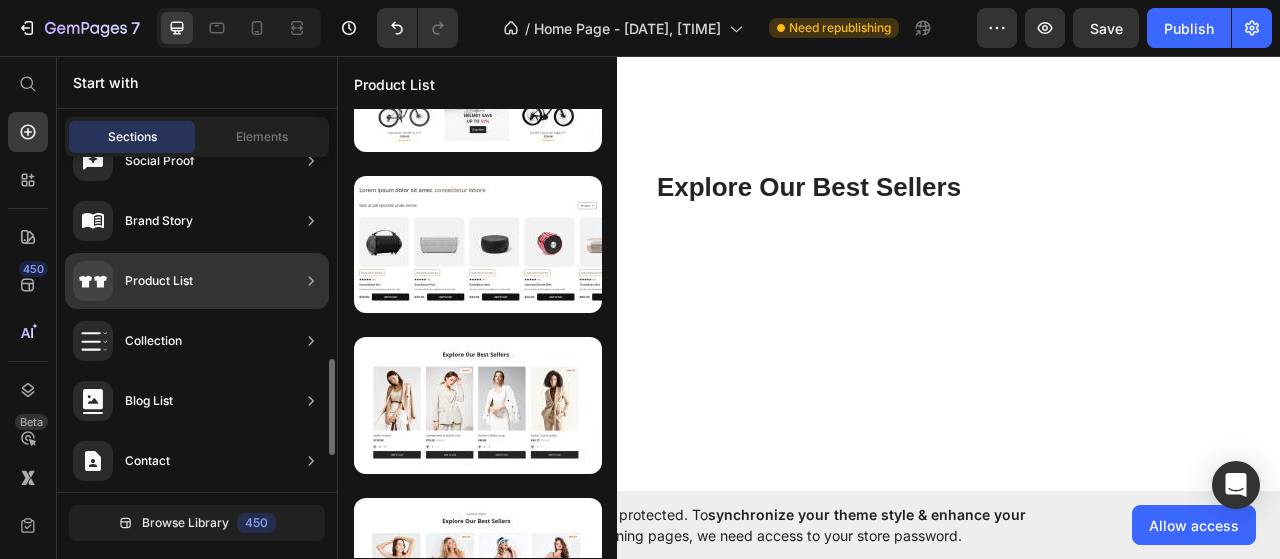 click on "Product List" 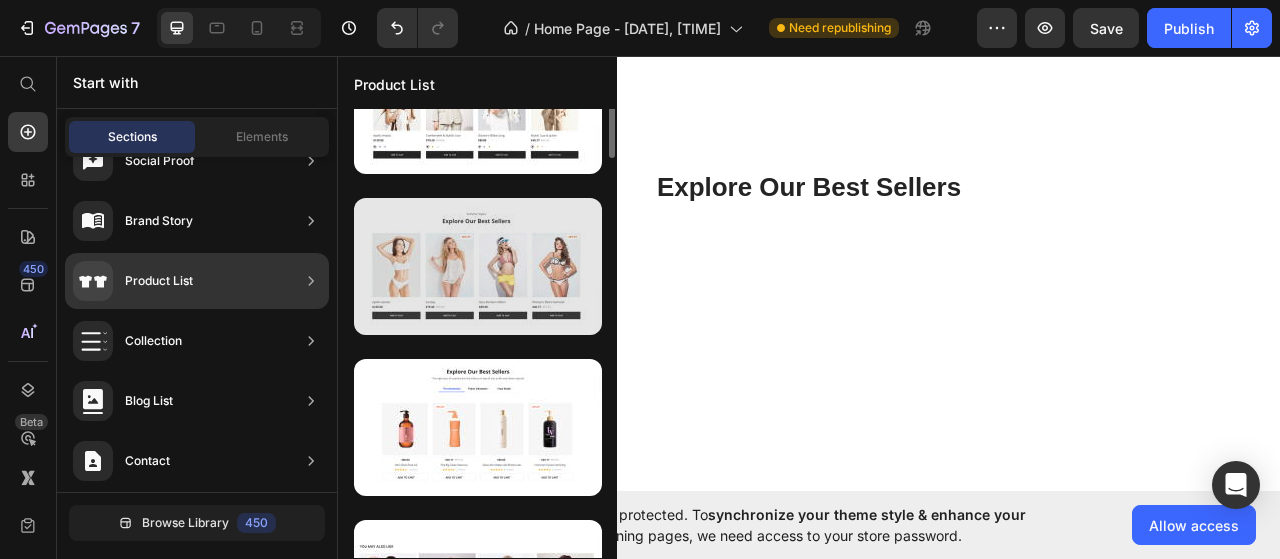 scroll, scrollTop: 522, scrollLeft: 0, axis: vertical 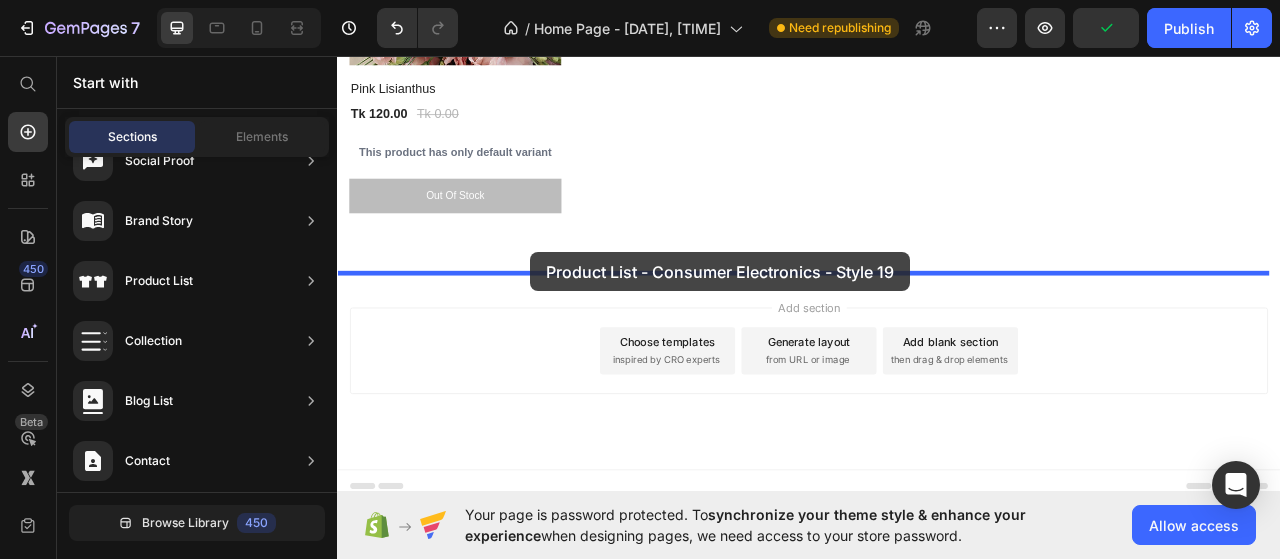 drag, startPoint x: 783, startPoint y: 227, endPoint x: 583, endPoint y: 307, distance: 215.40659 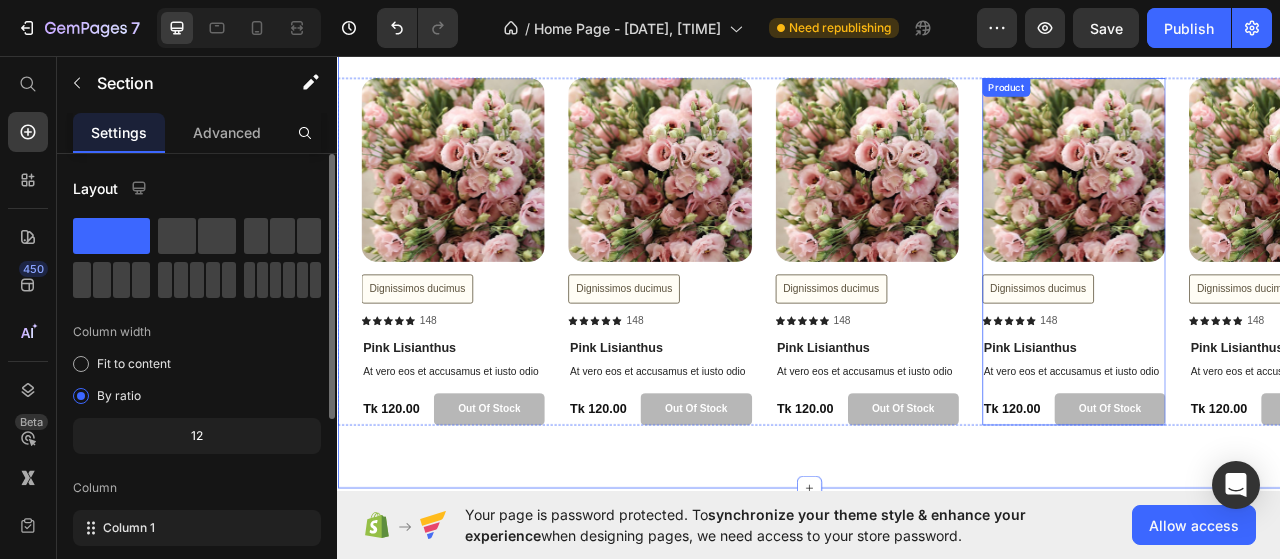 scroll, scrollTop: 5339, scrollLeft: 0, axis: vertical 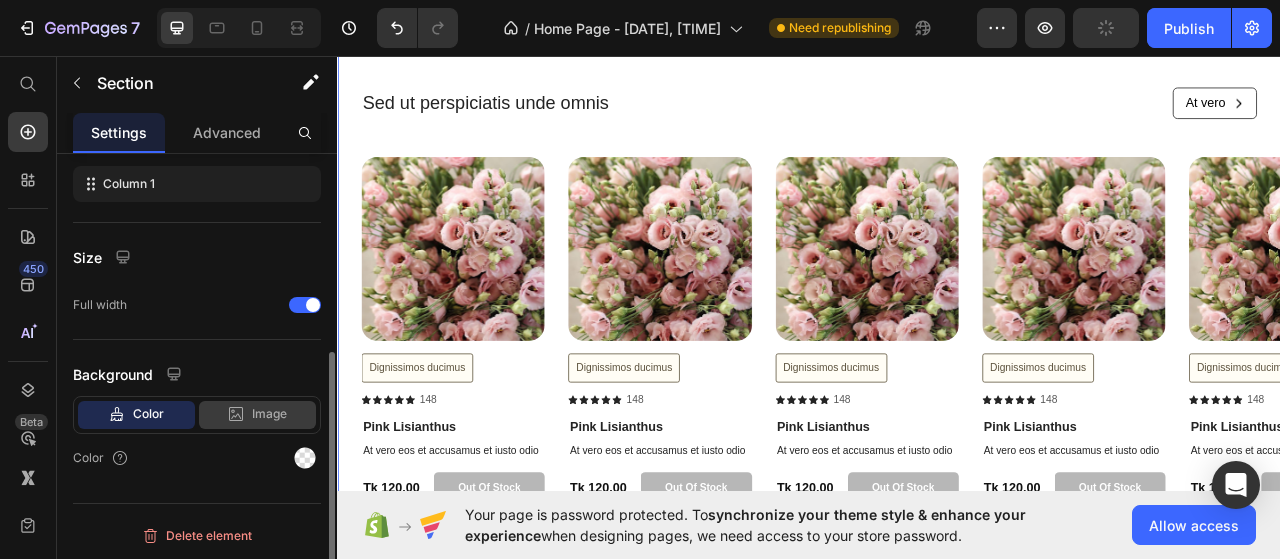click on "Image" at bounding box center (269, 414) 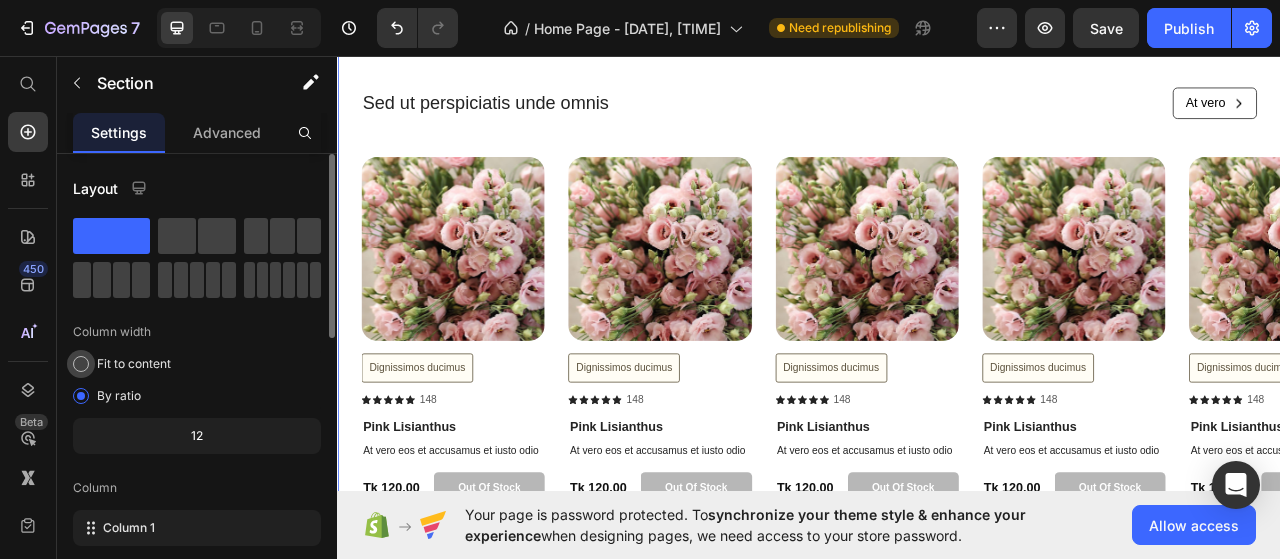 scroll, scrollTop: 0, scrollLeft: 0, axis: both 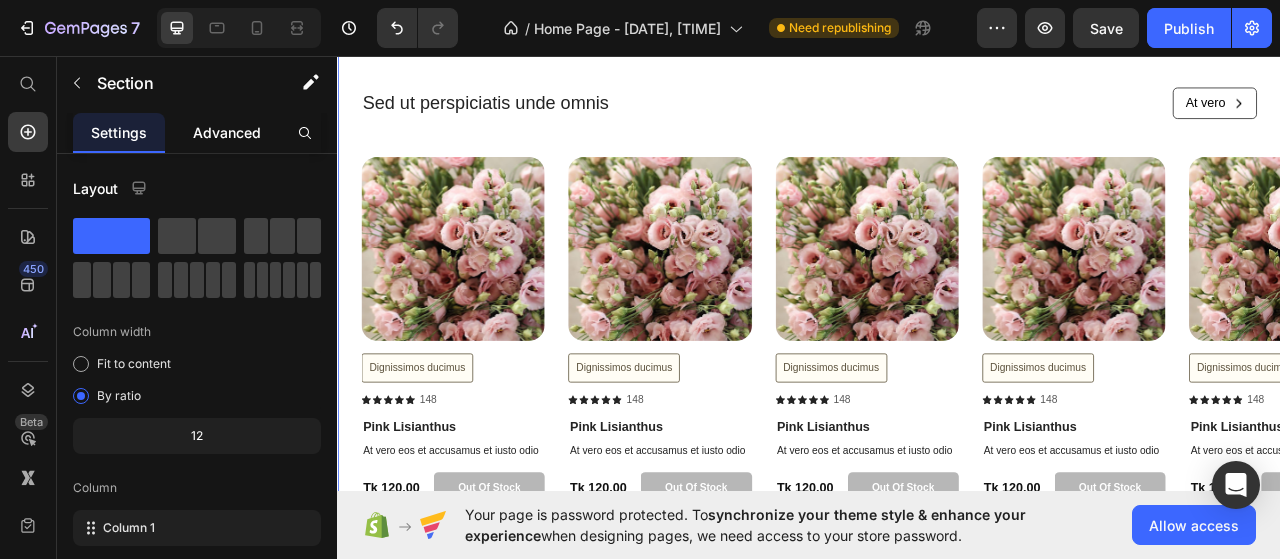 click on "Advanced" at bounding box center (227, 132) 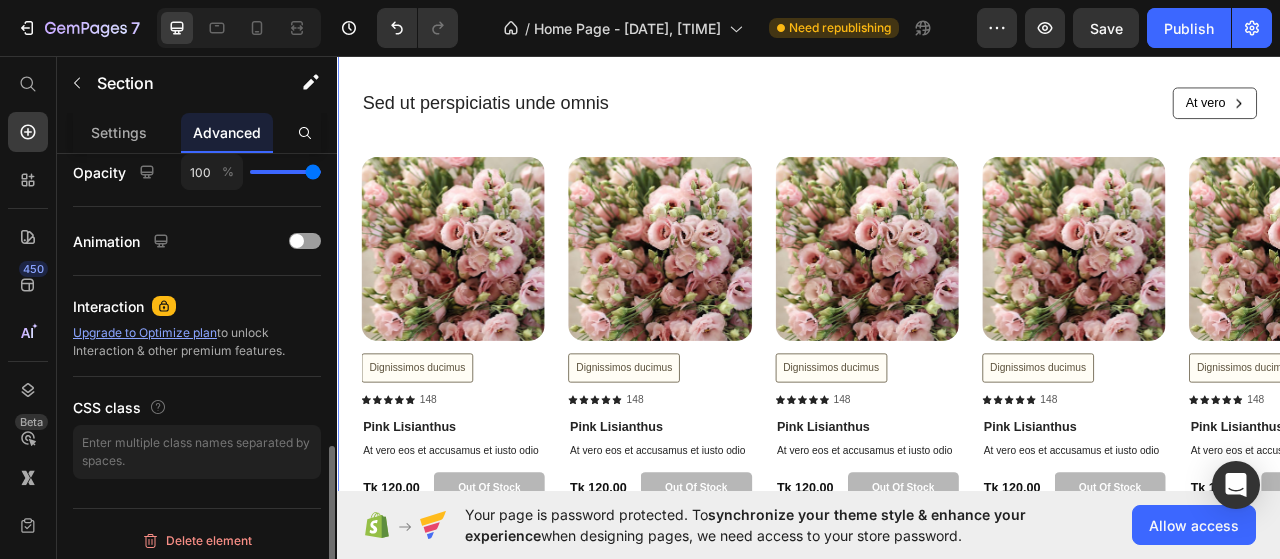 scroll, scrollTop: 700, scrollLeft: 0, axis: vertical 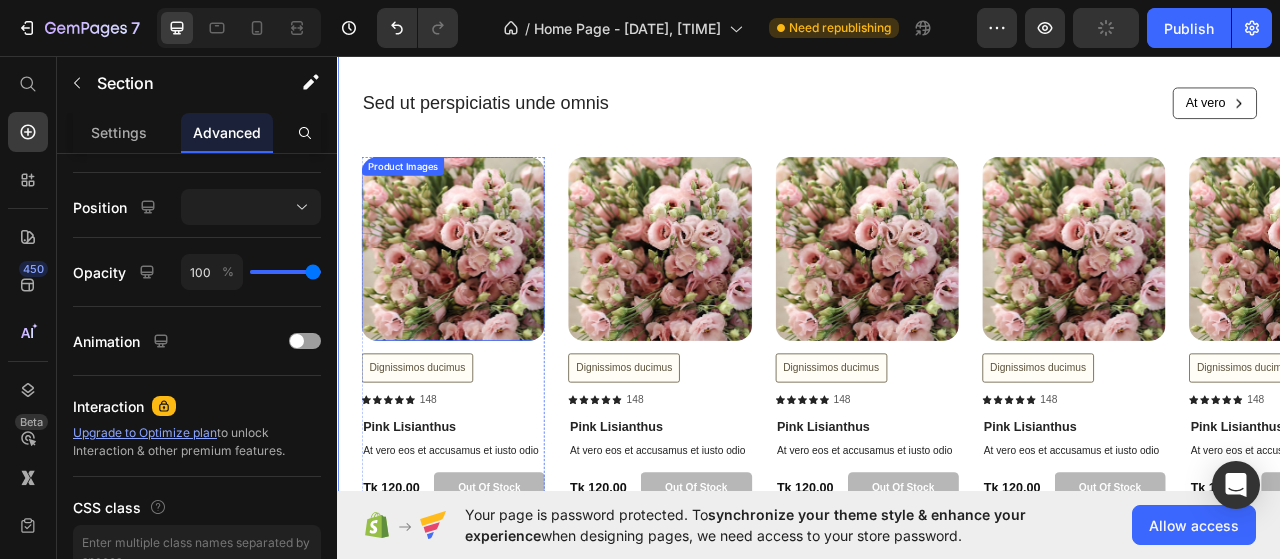 click at bounding box center [483, 302] 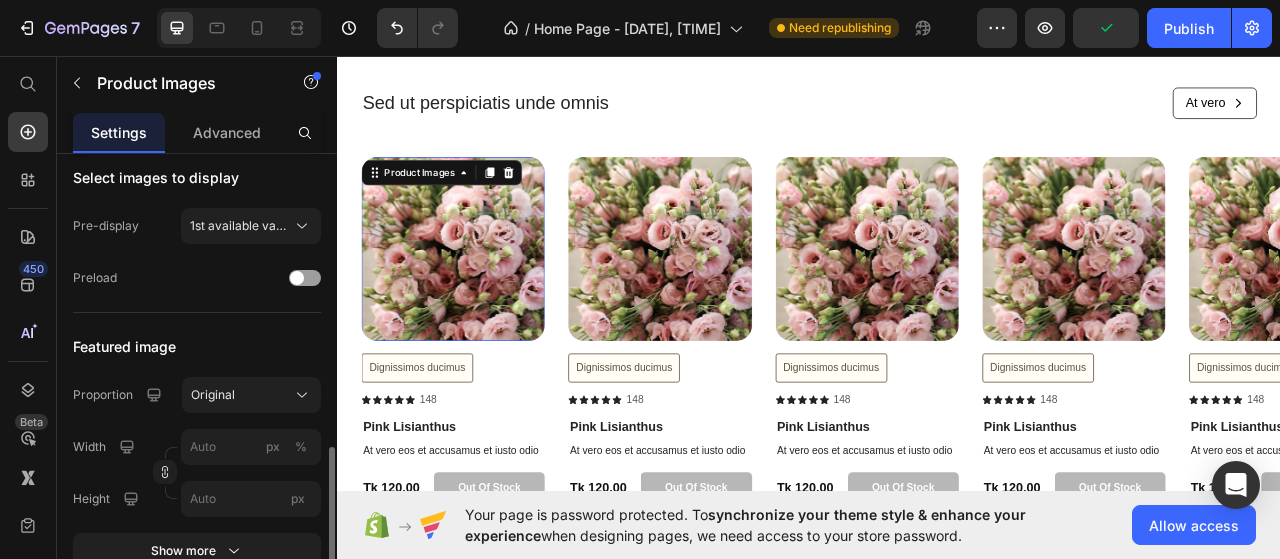scroll, scrollTop: 600, scrollLeft: 0, axis: vertical 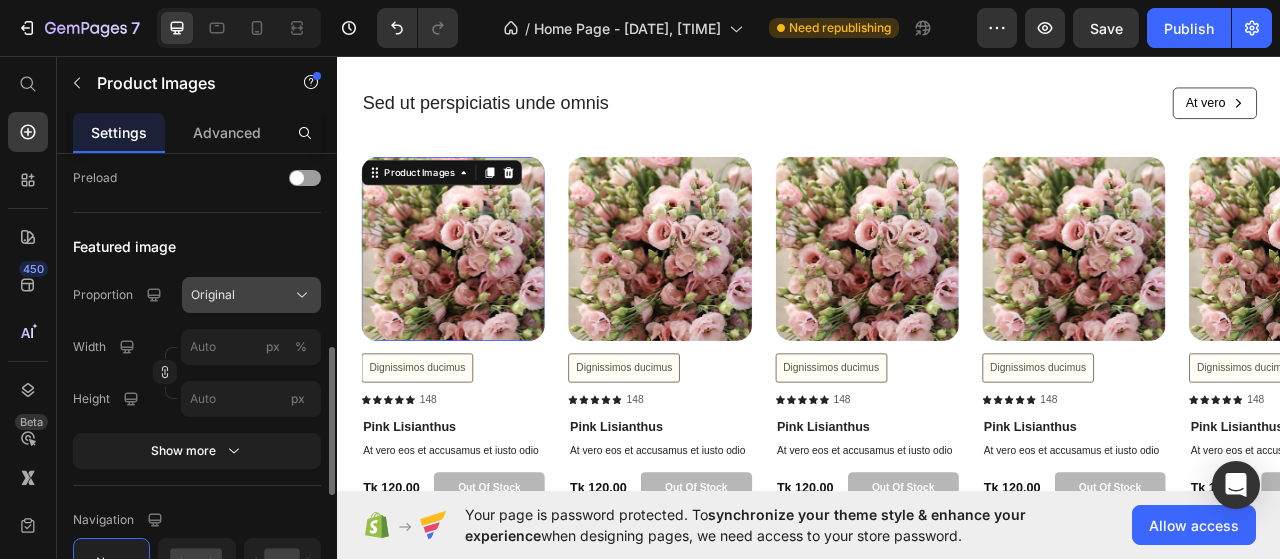 click on "Original" at bounding box center (213, 295) 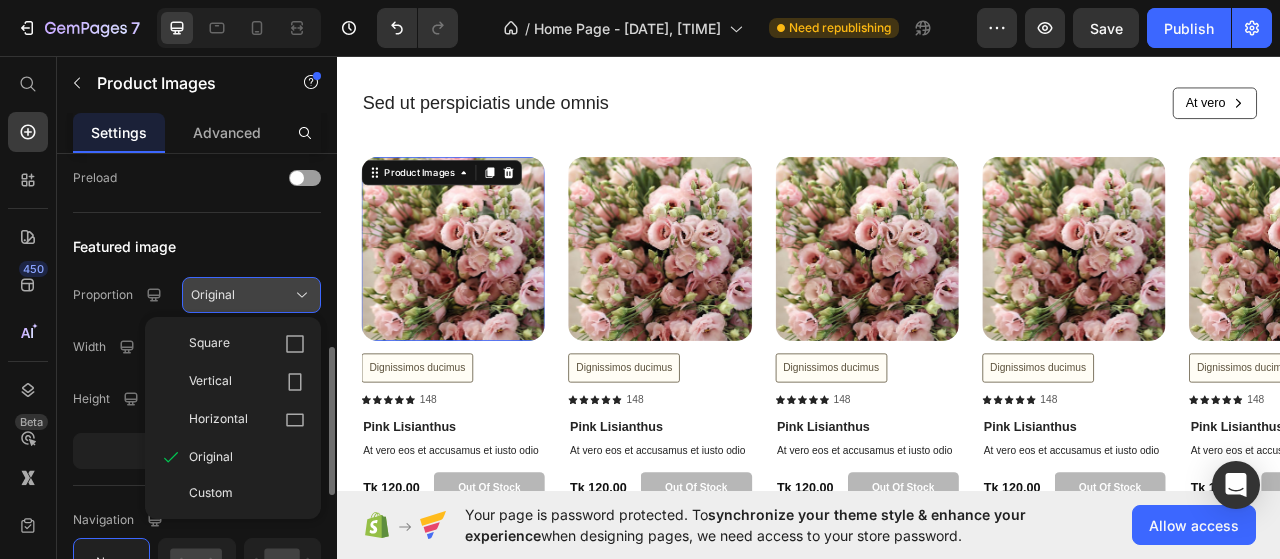 click on "Original" at bounding box center (213, 295) 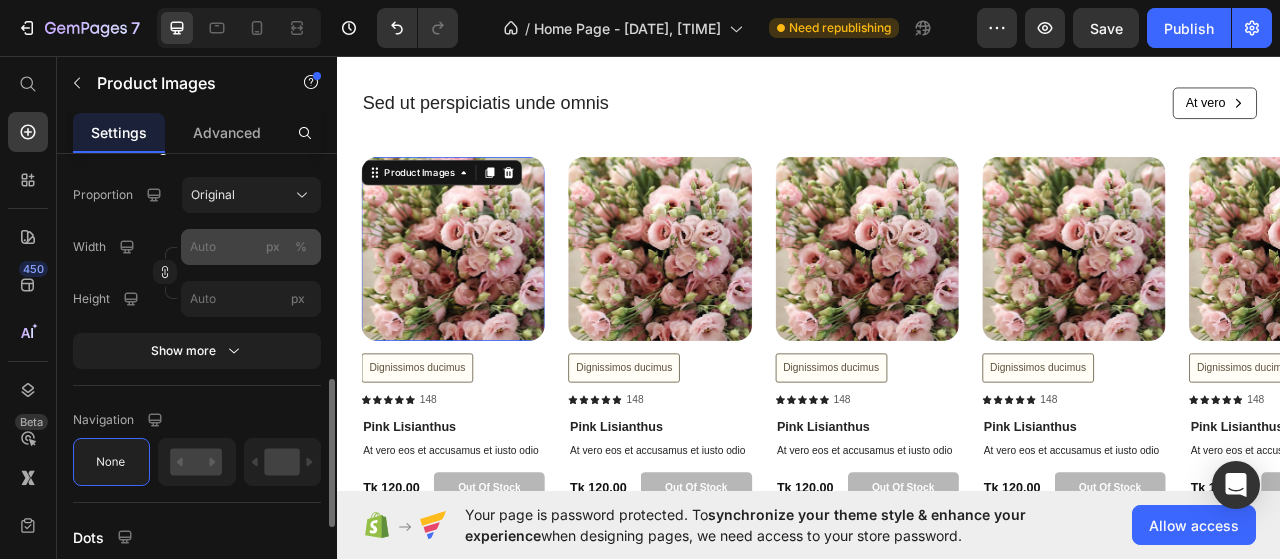 scroll, scrollTop: 900, scrollLeft: 0, axis: vertical 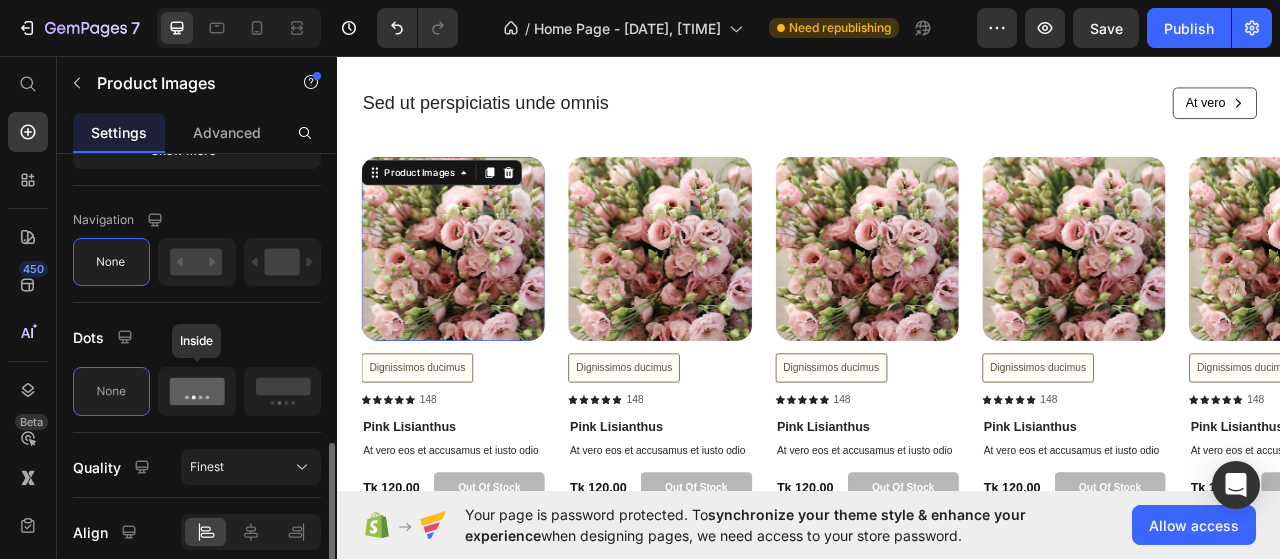 click 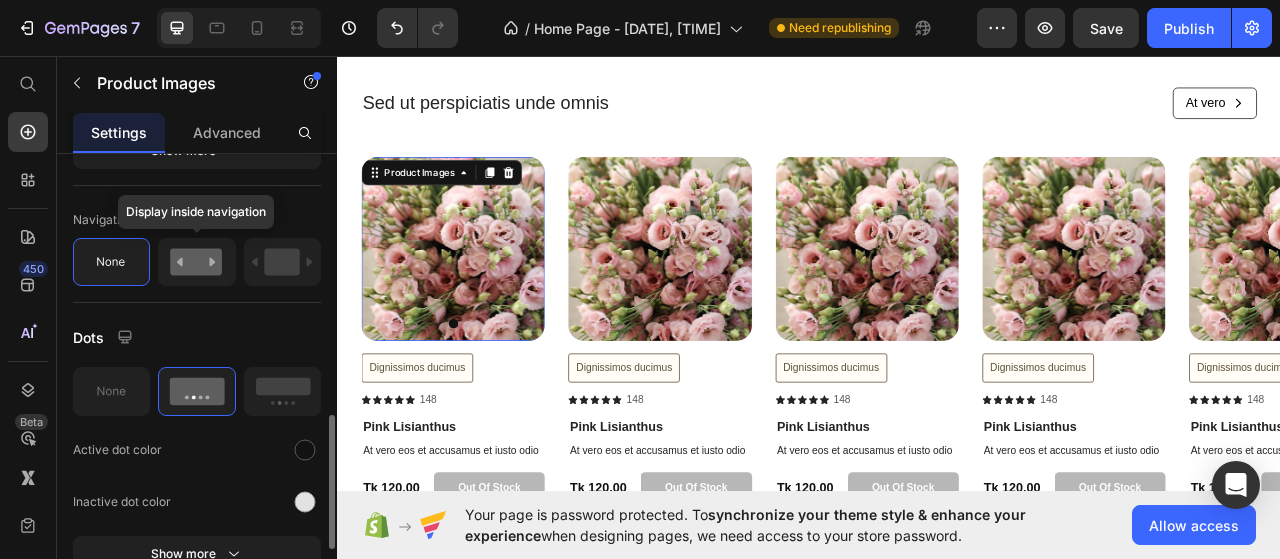 click 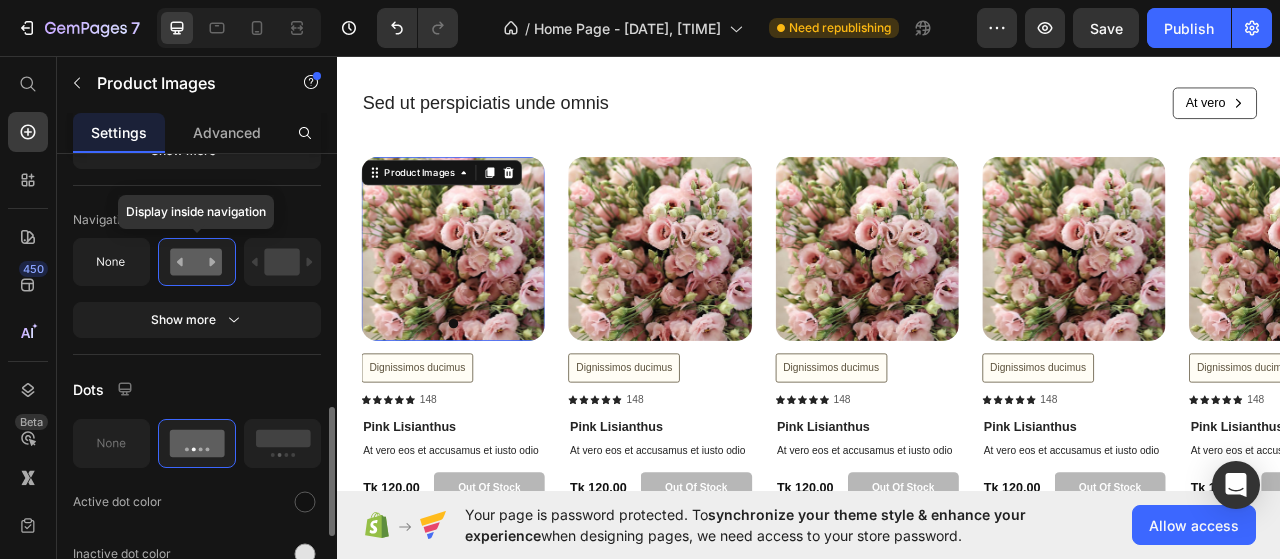 click 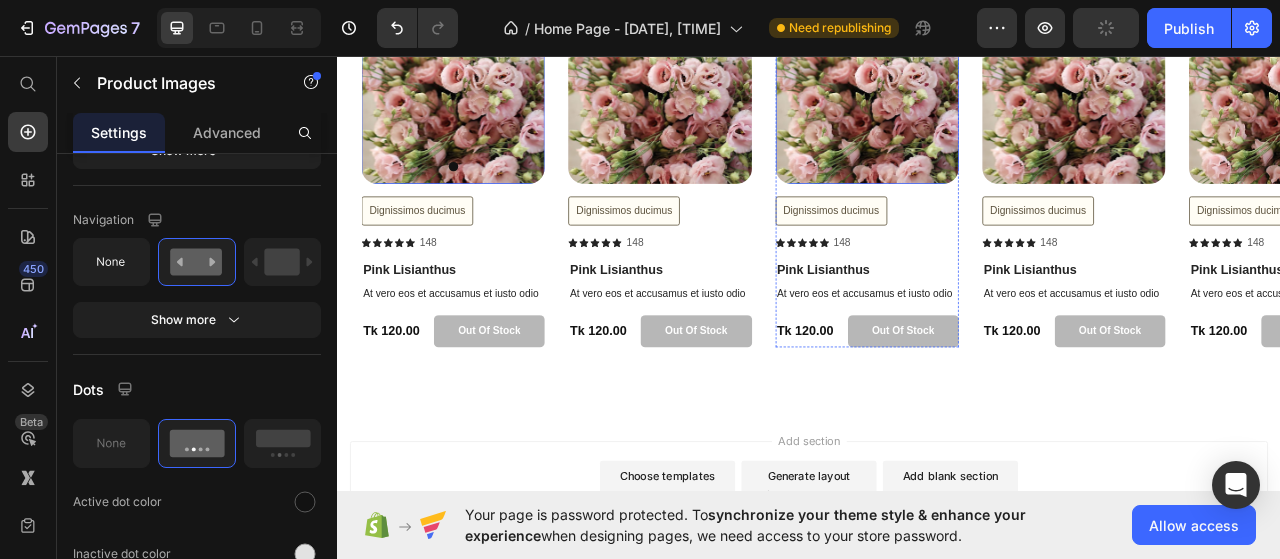 scroll, scrollTop: 5339, scrollLeft: 0, axis: vertical 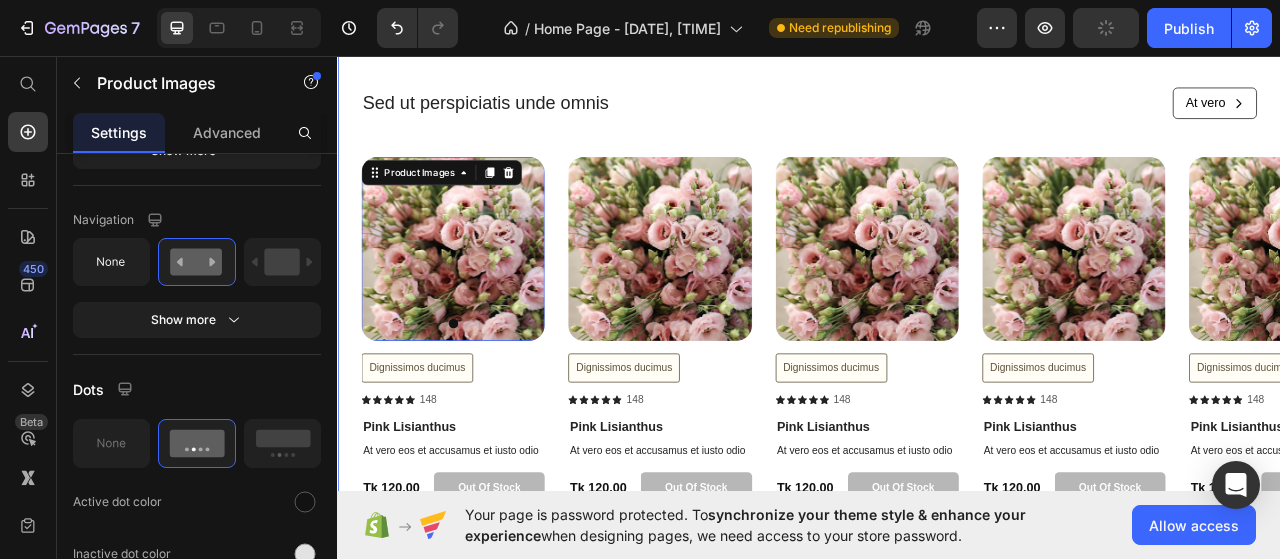 click on "Lorem ipsum dolor sit amet.  consectetur labore Heading Sed ut perspiciatis unde omnis Text Block
At vero Button Row Row
Product Images   16 Dignissimos ducimus Button Icon Icon Icon Icon Icon Icon List 148 Text Block Row Pink Lisianthus Product Title At vero eos et accusamus et iusto odio Text Block Tk 120.00 Product Price out of stock Add to Cart Row Product Product Images Dignissimos ducimus Button Icon Icon Icon Icon Icon Icon List 148 Text Block Row Pink Lisianthus Product Title At vero eos et accusamus et iusto odio Text Block Tk 120.00 Product Price out of stock Add to Cart Row Product Product Images Dignissimos ducimus Button Icon Icon Icon Icon Icon Icon List 148 Text Block Row Pink Lisianthus Product Title At vero eos et accusamus et iusto odio Text Block Tk 120.00 Product Price out of stock Add to Cart Row Product Product Images Dignissimos ducimus Button Icon Icon Icon Icon Icon Icon List 148 Text Block Row Pink Lisianthus Product Title Text Block Tk 120.00" at bounding box center [937, 323] 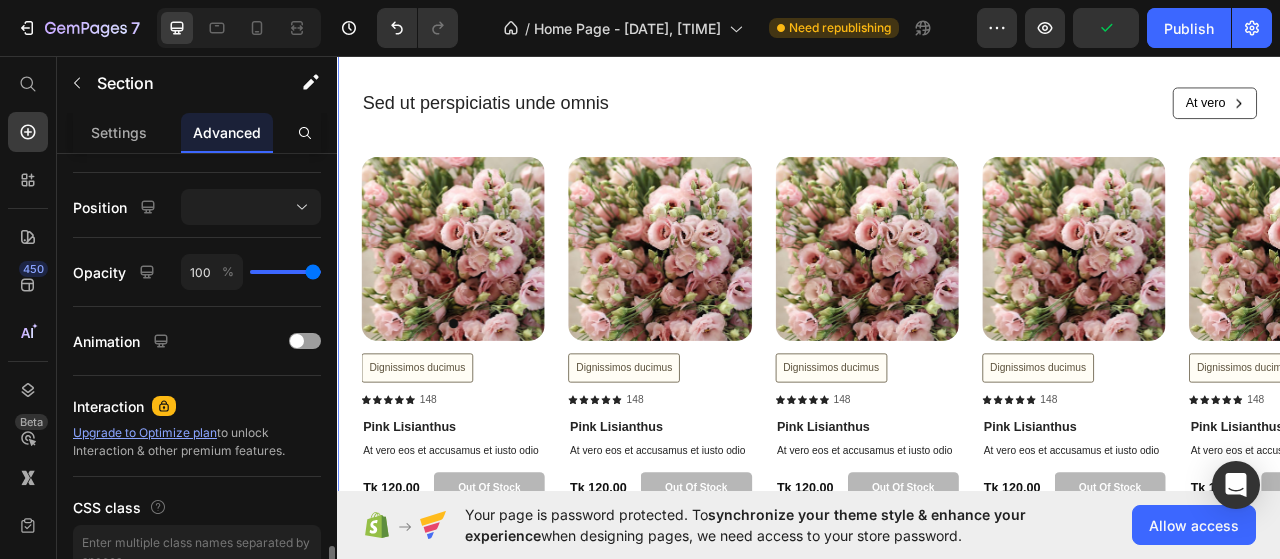scroll, scrollTop: 803, scrollLeft: 0, axis: vertical 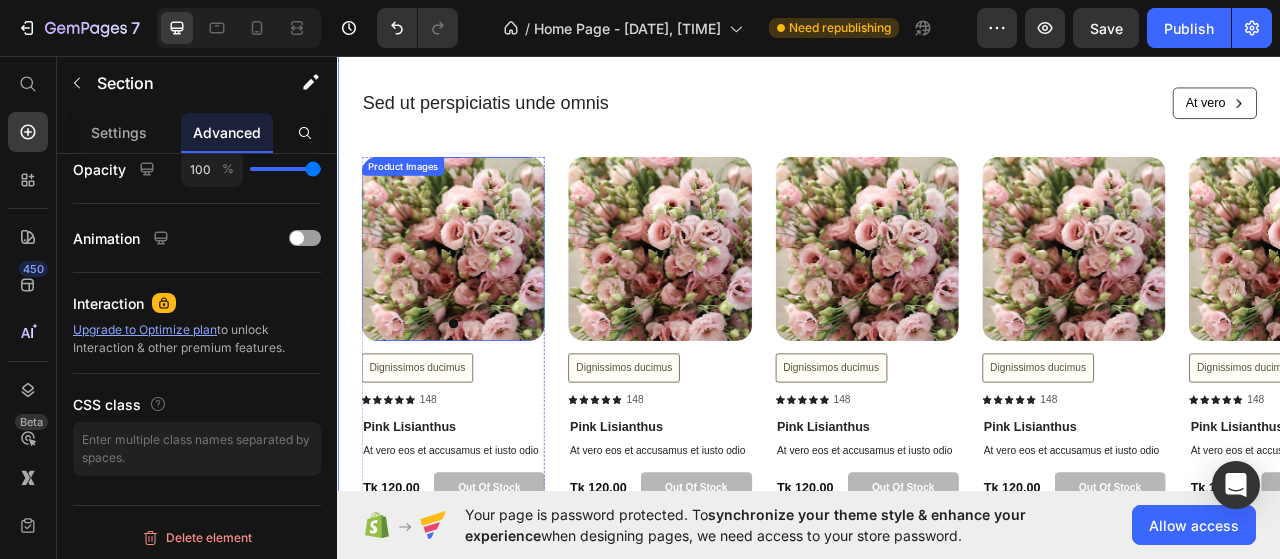click at bounding box center [483, 302] 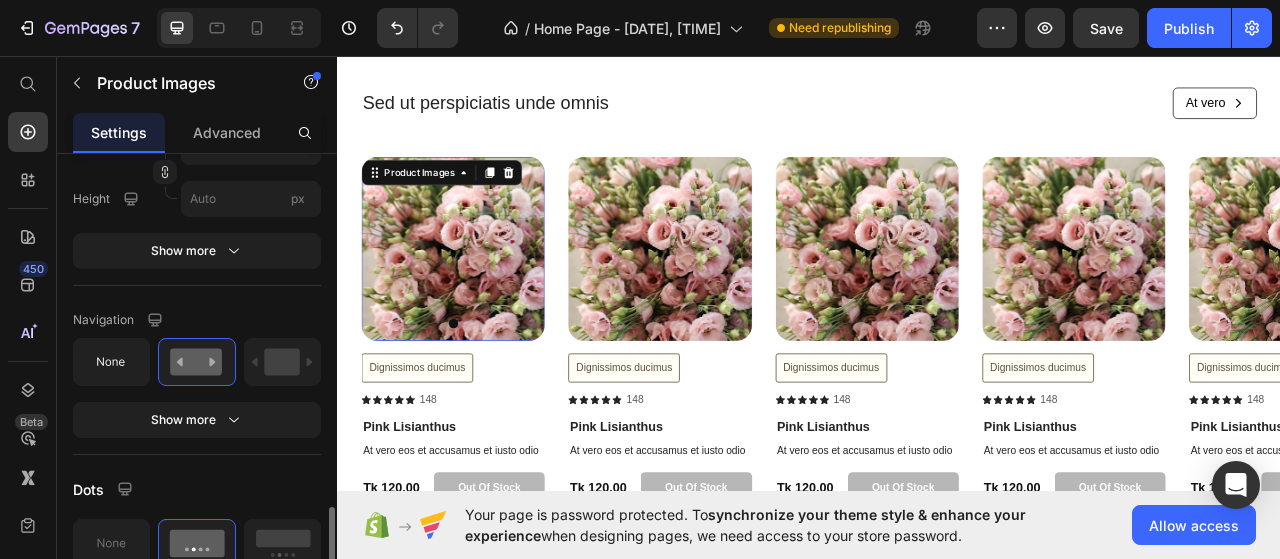 scroll, scrollTop: 1000, scrollLeft: 0, axis: vertical 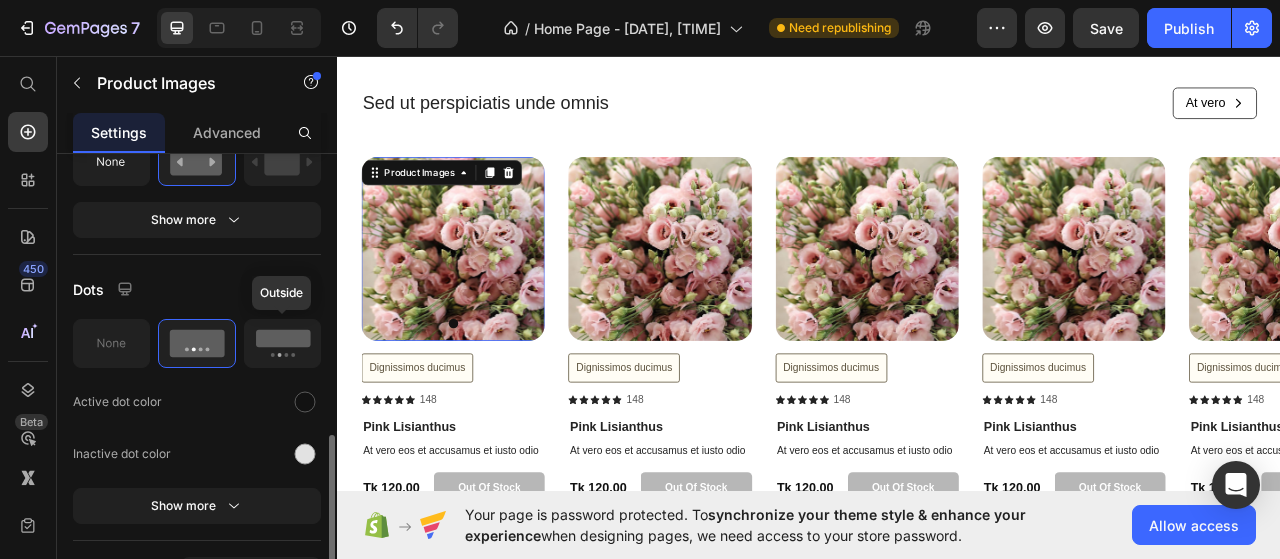 click 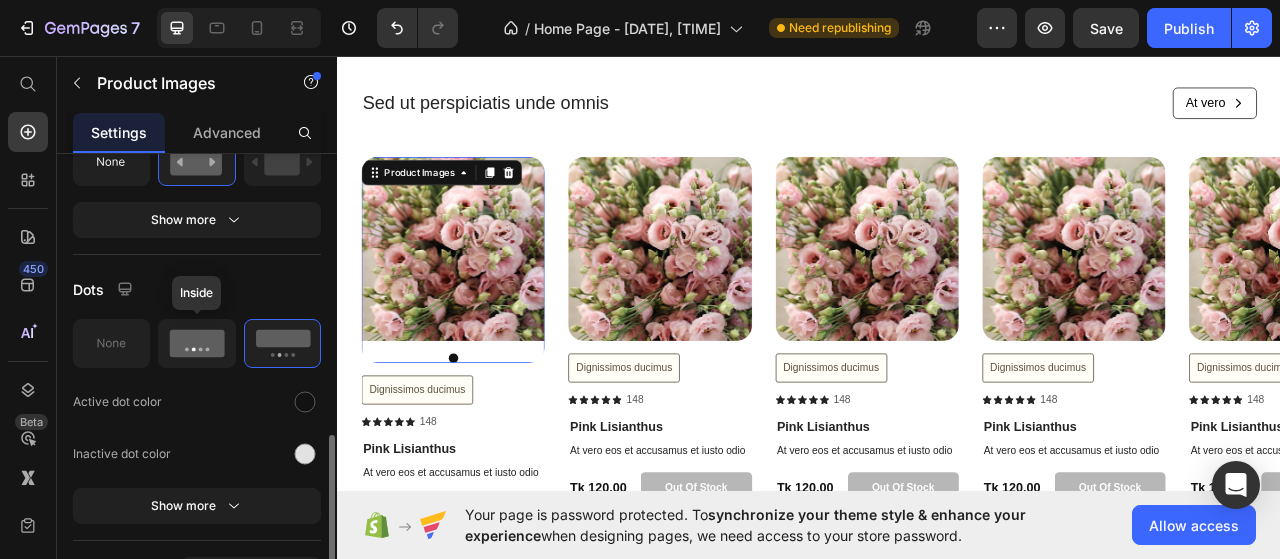 click 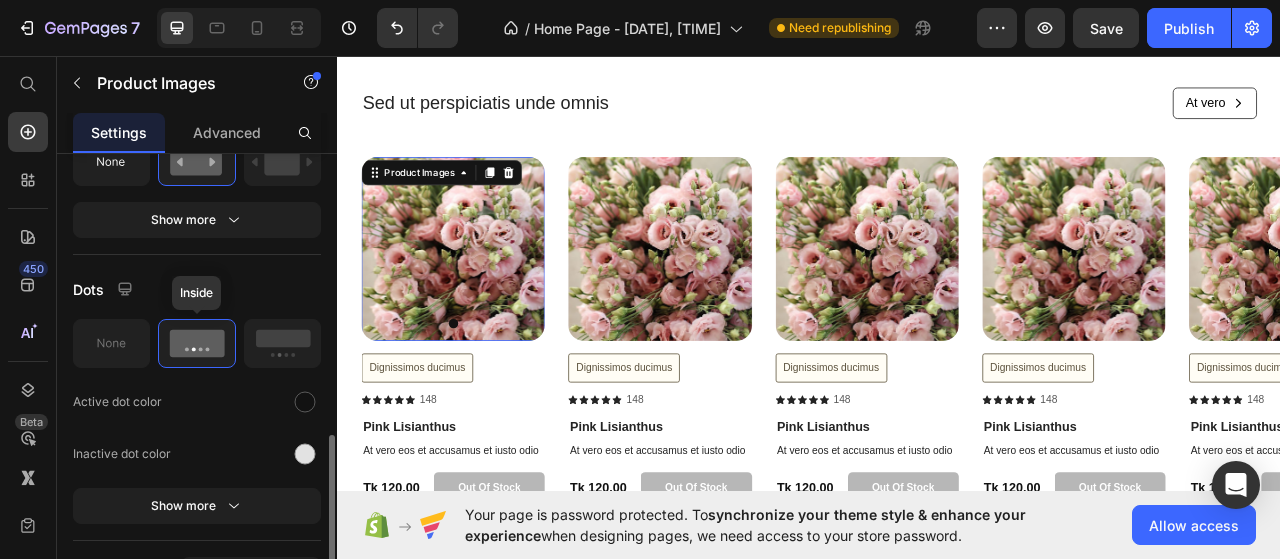 scroll, scrollTop: 900, scrollLeft: 0, axis: vertical 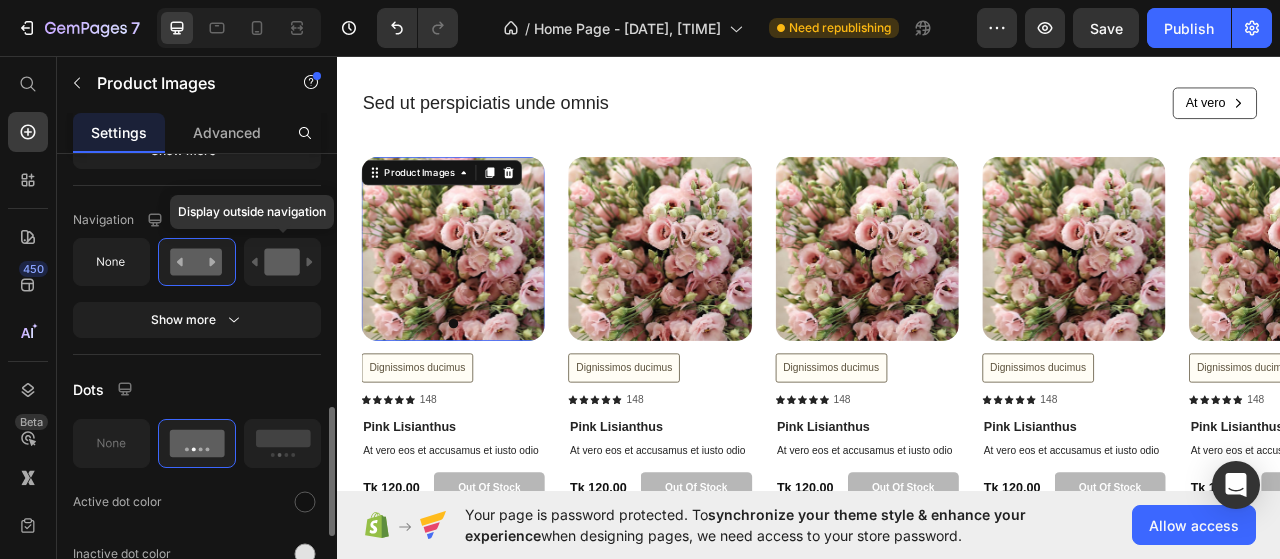 click 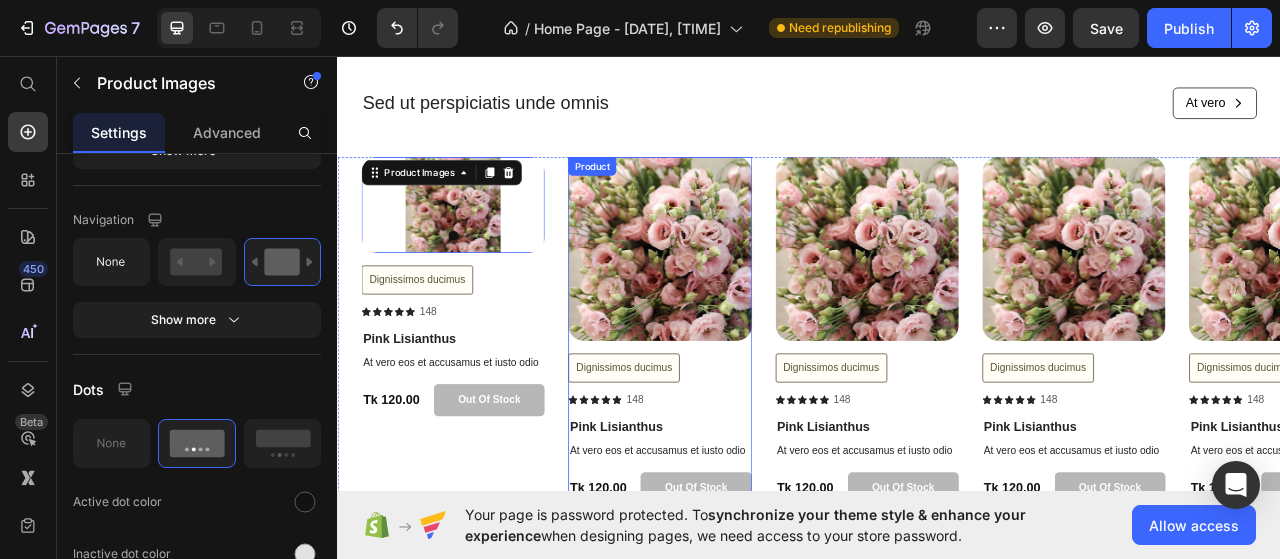scroll, scrollTop: 5139, scrollLeft: 0, axis: vertical 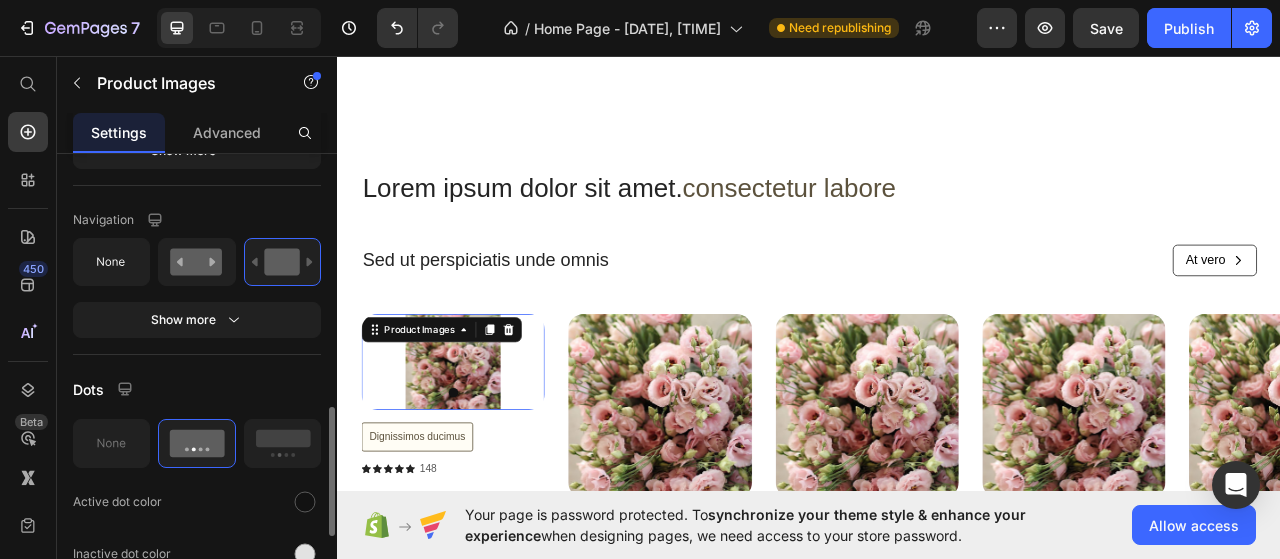 click 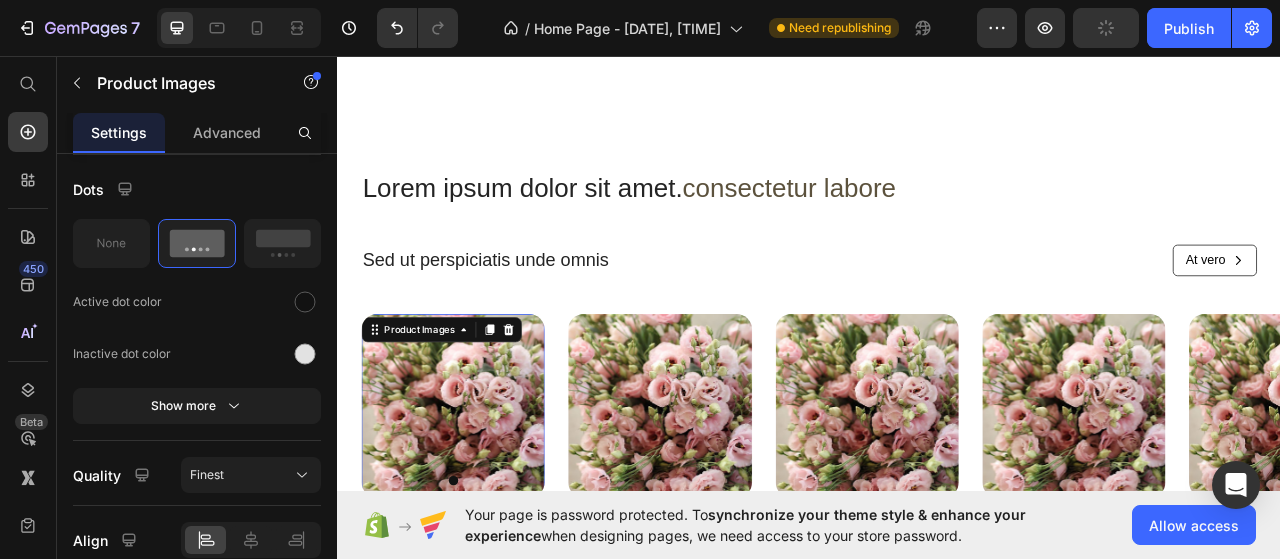 scroll, scrollTop: 1186, scrollLeft: 0, axis: vertical 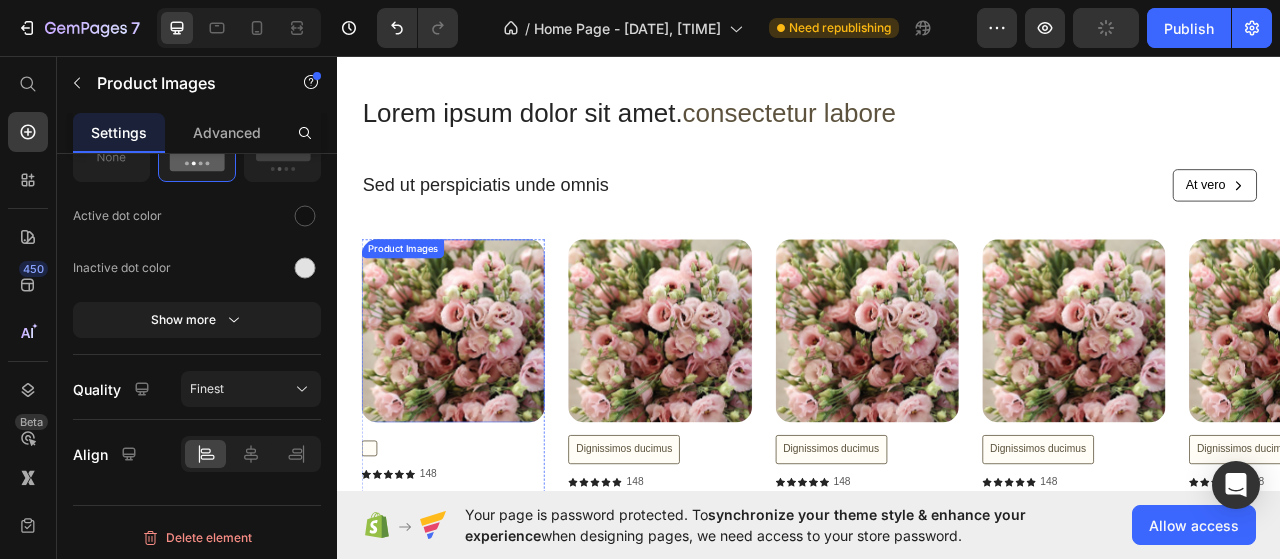 click on "Product Images" at bounding box center (419, 303) 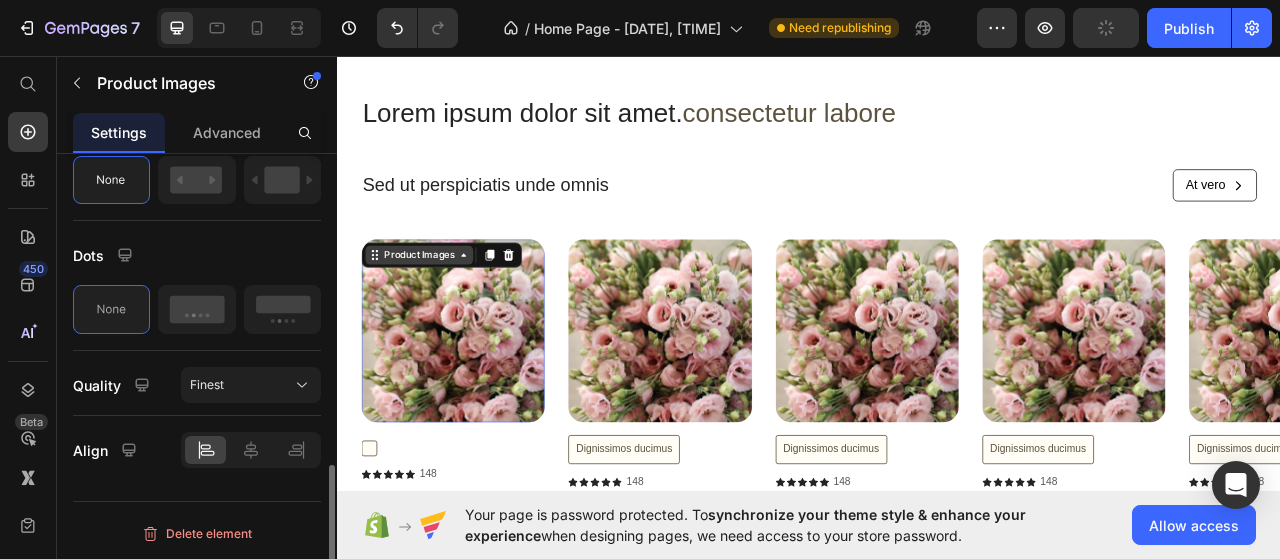scroll, scrollTop: 978, scrollLeft: 0, axis: vertical 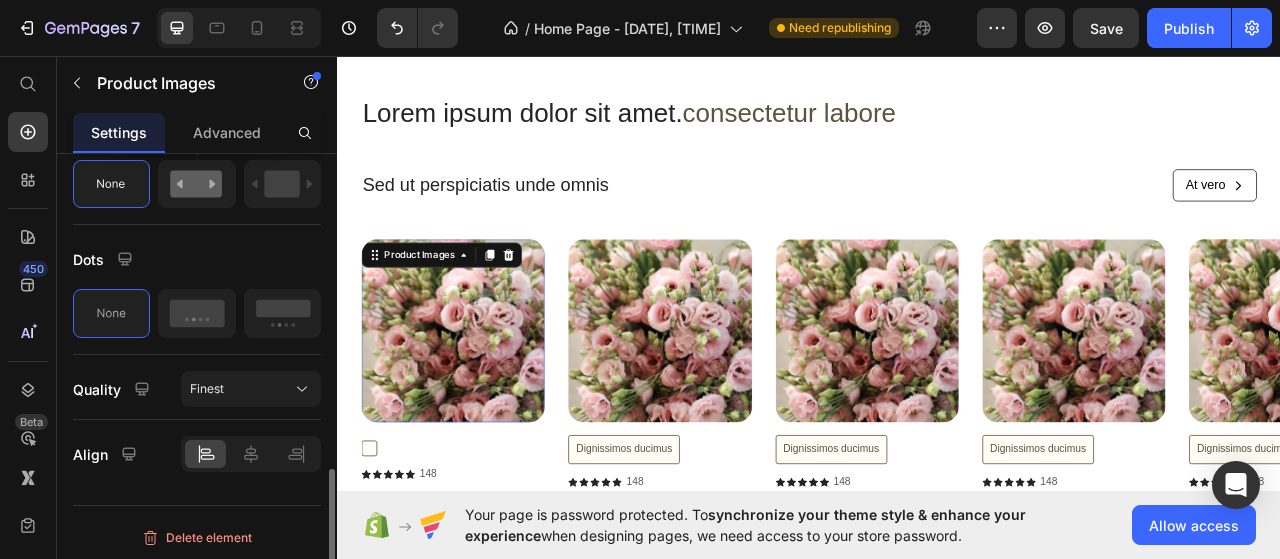 click 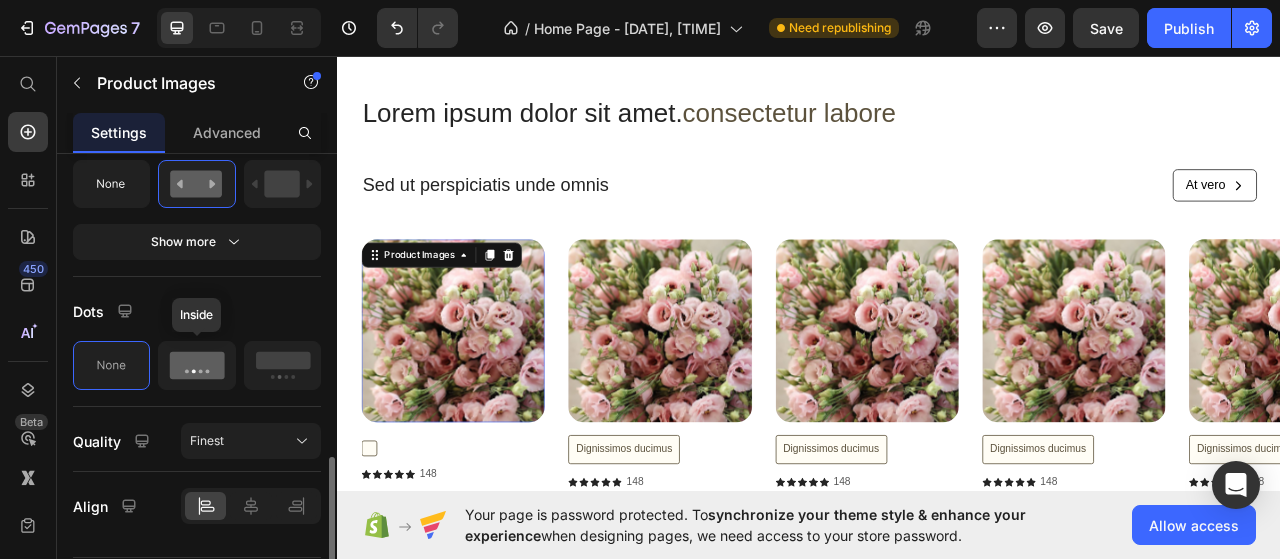 click 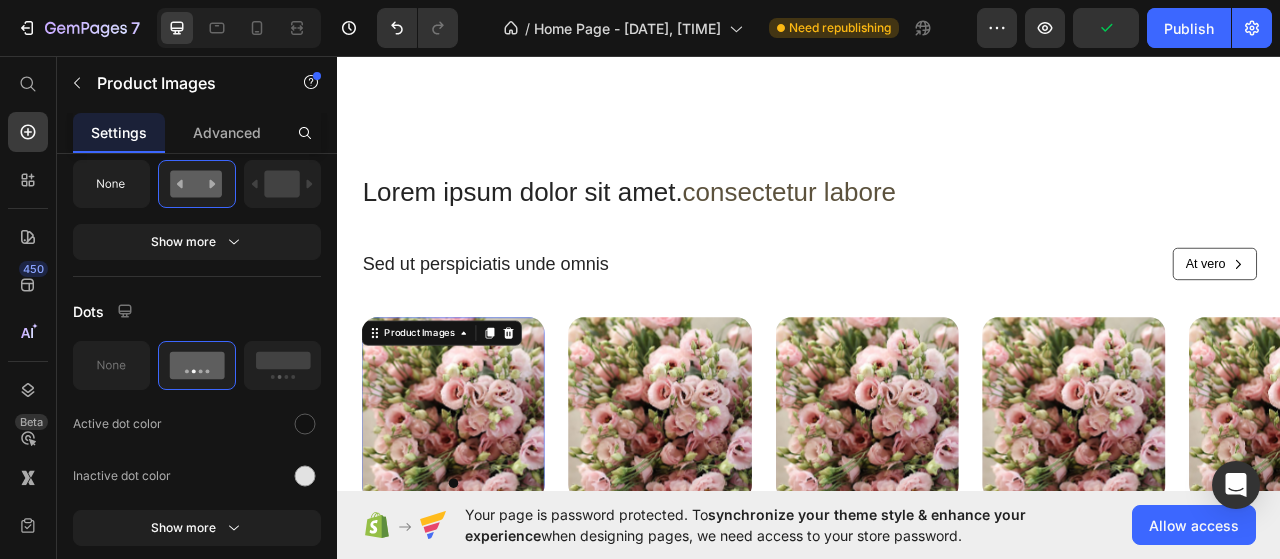 scroll, scrollTop: 2623, scrollLeft: 0, axis: vertical 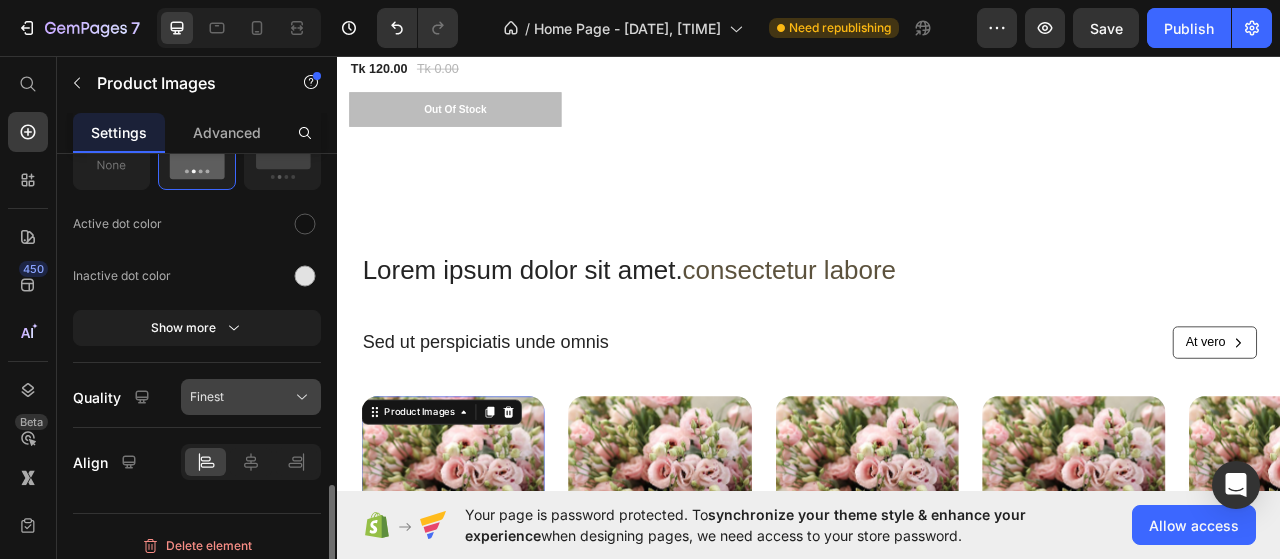 click on "Finest" 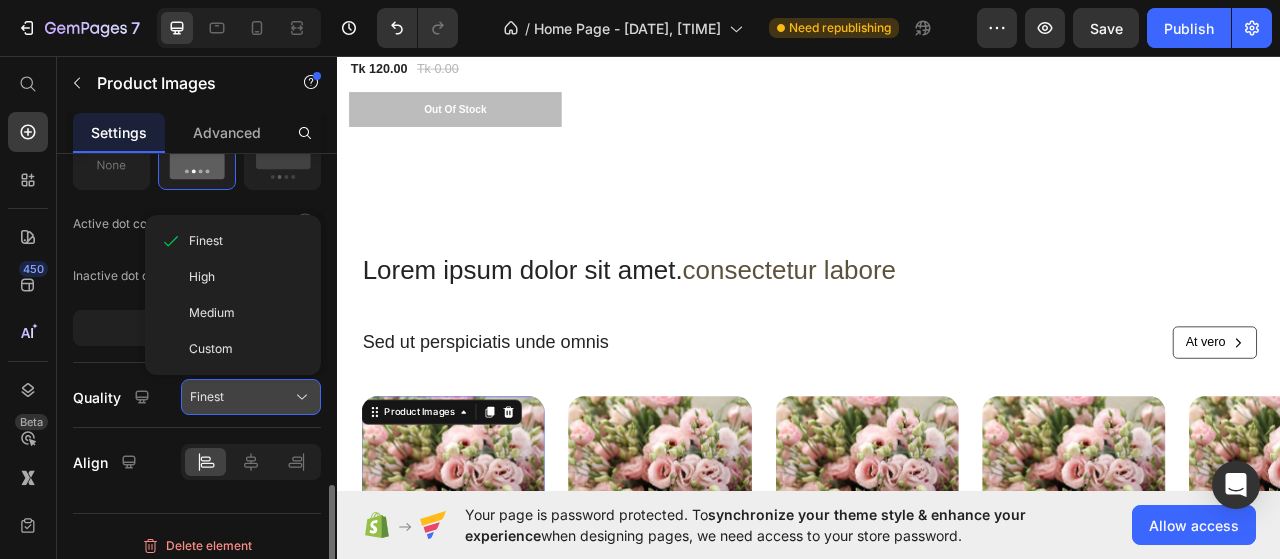 click on "Finest" 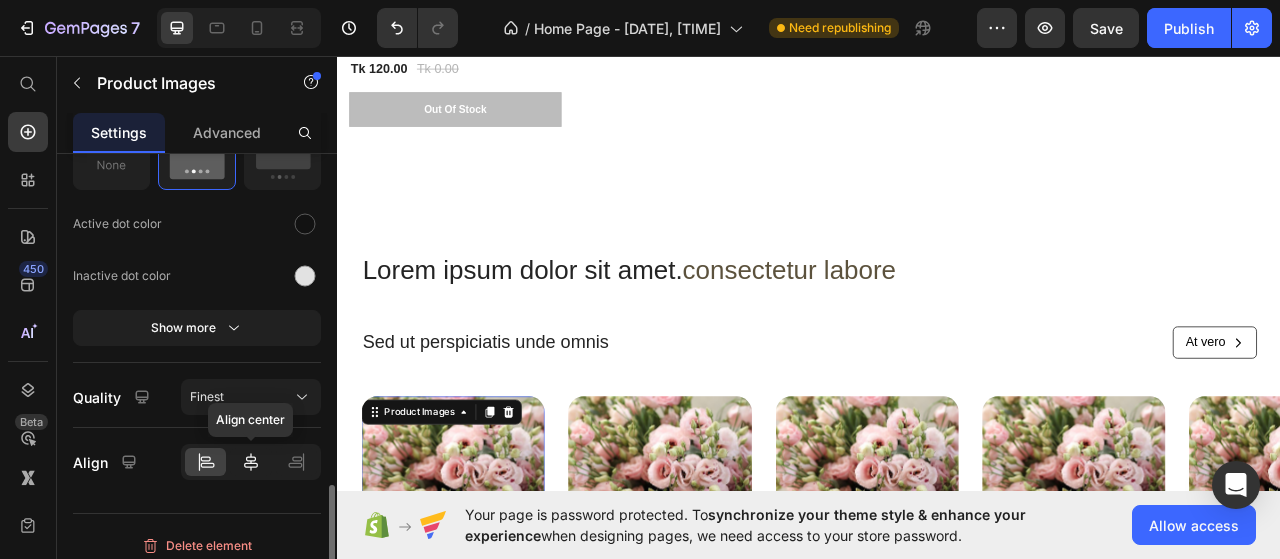 click 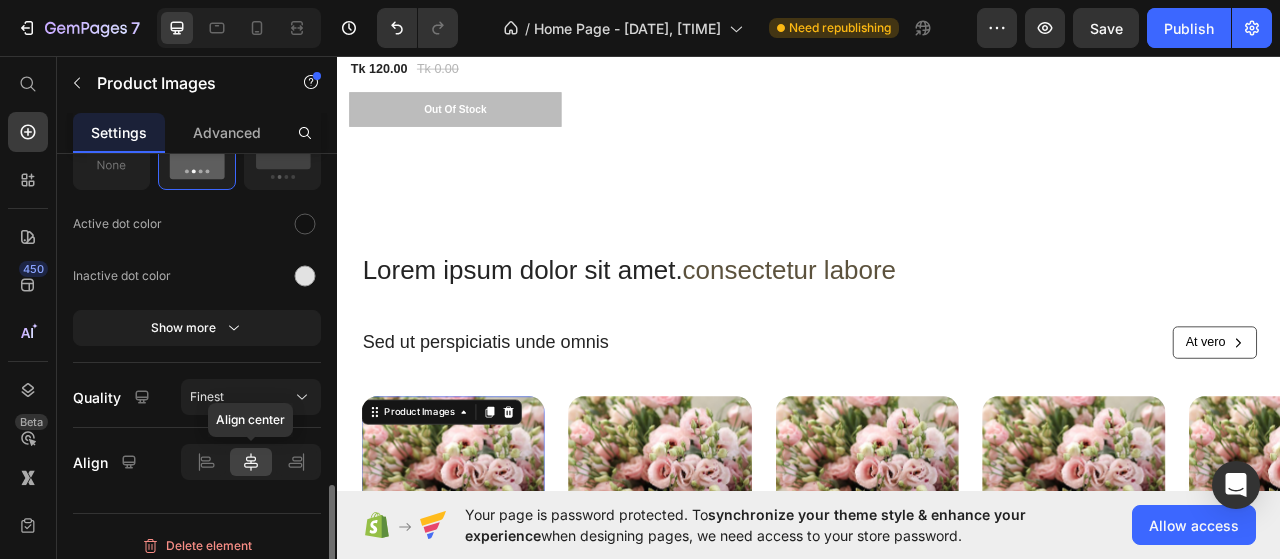 click 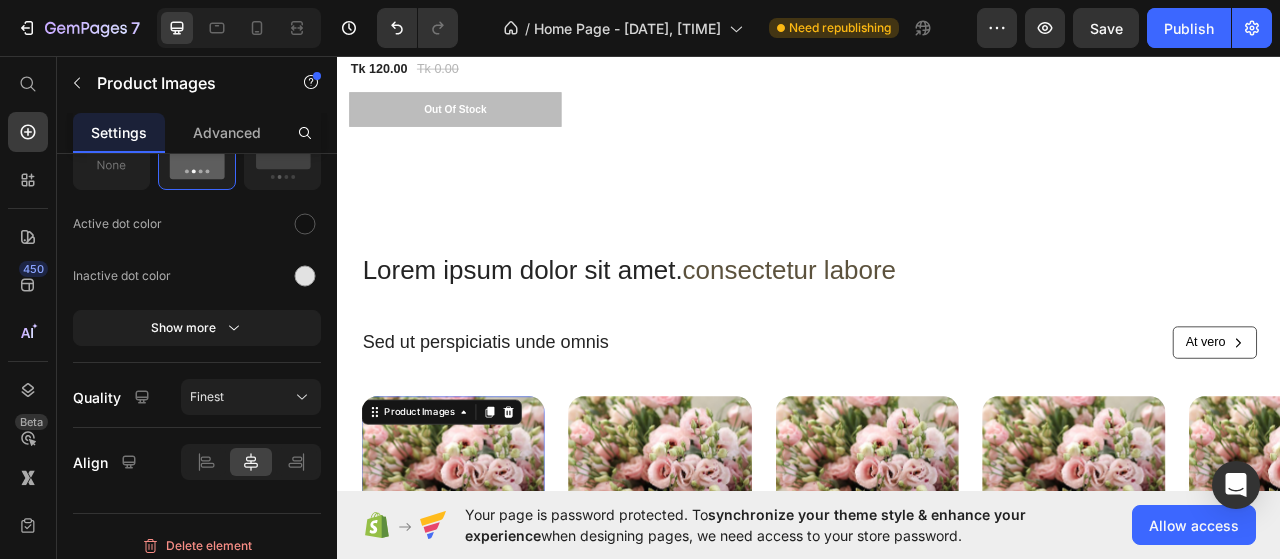 scroll, scrollTop: 2823, scrollLeft: 0, axis: vertical 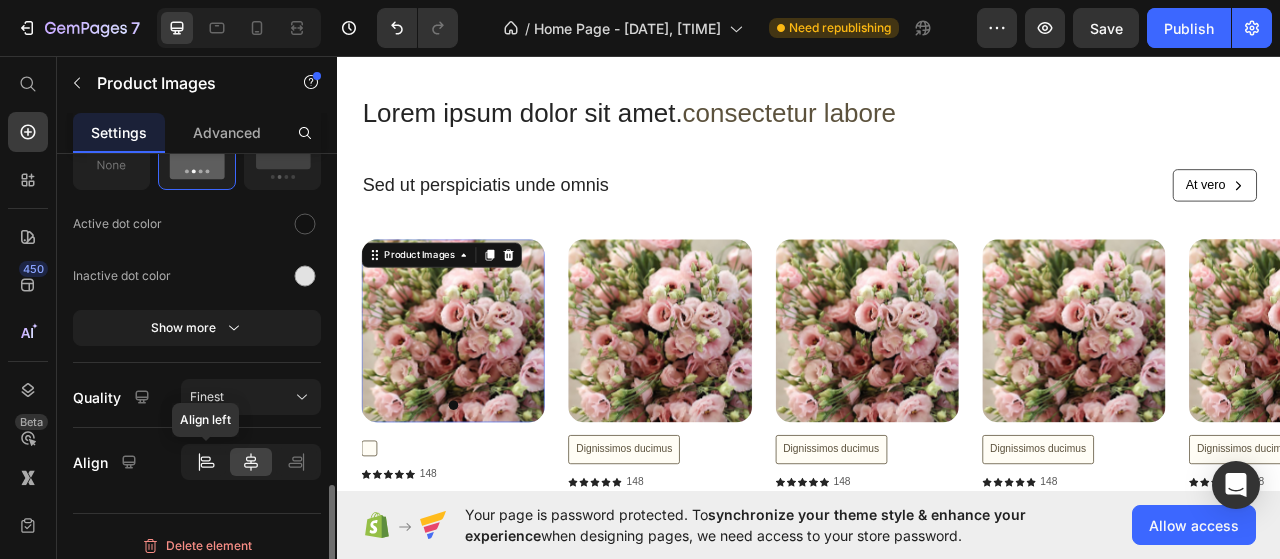click 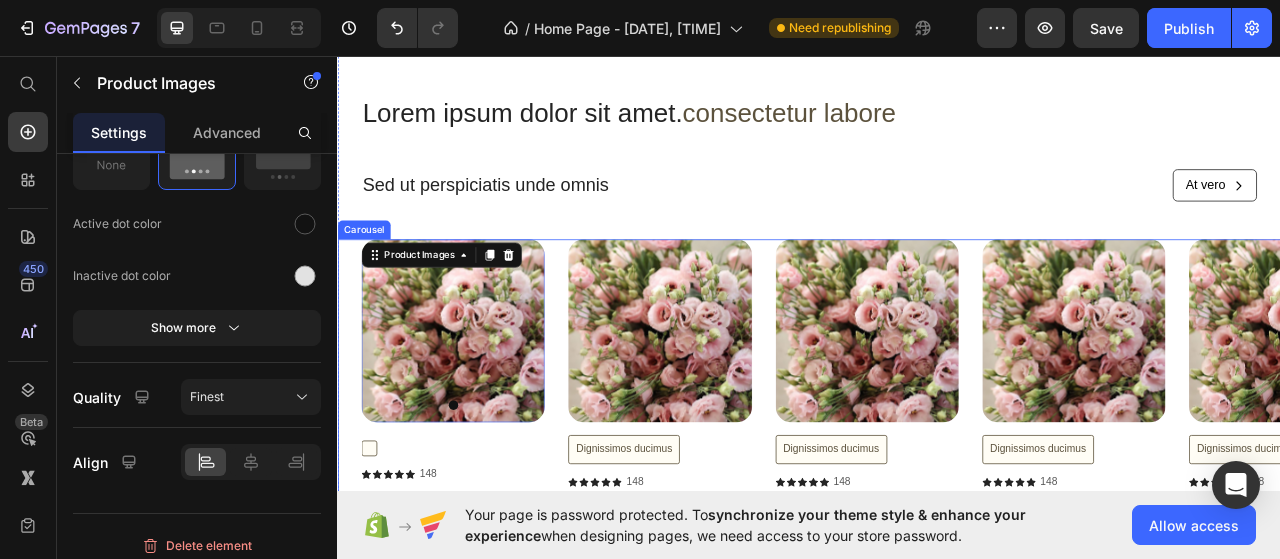 scroll, scrollTop: 2723, scrollLeft: 0, axis: vertical 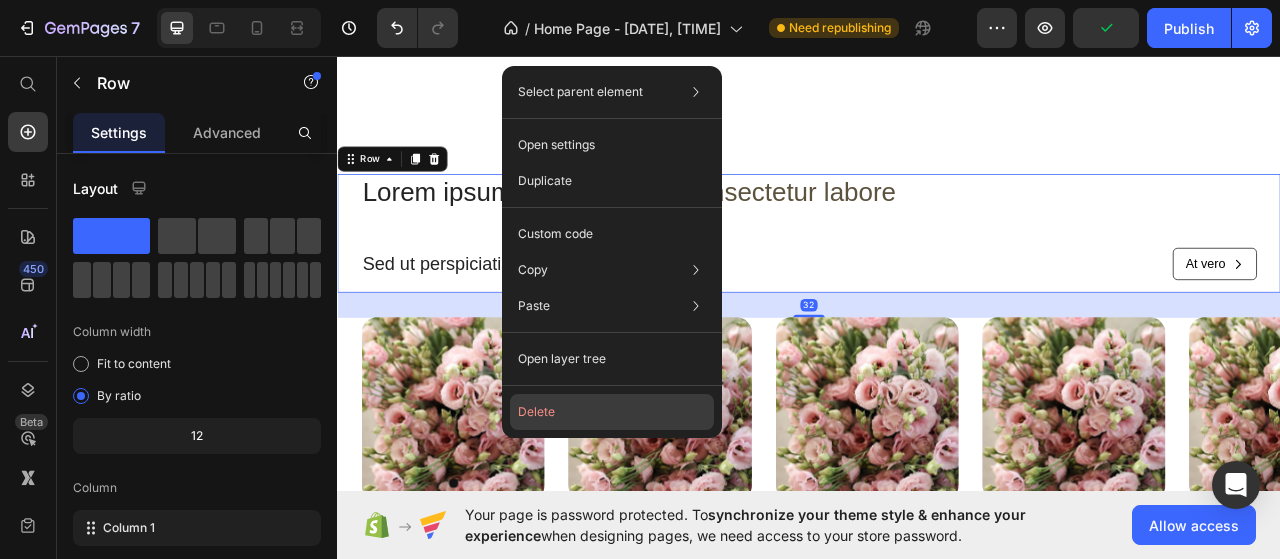 click on "Delete" 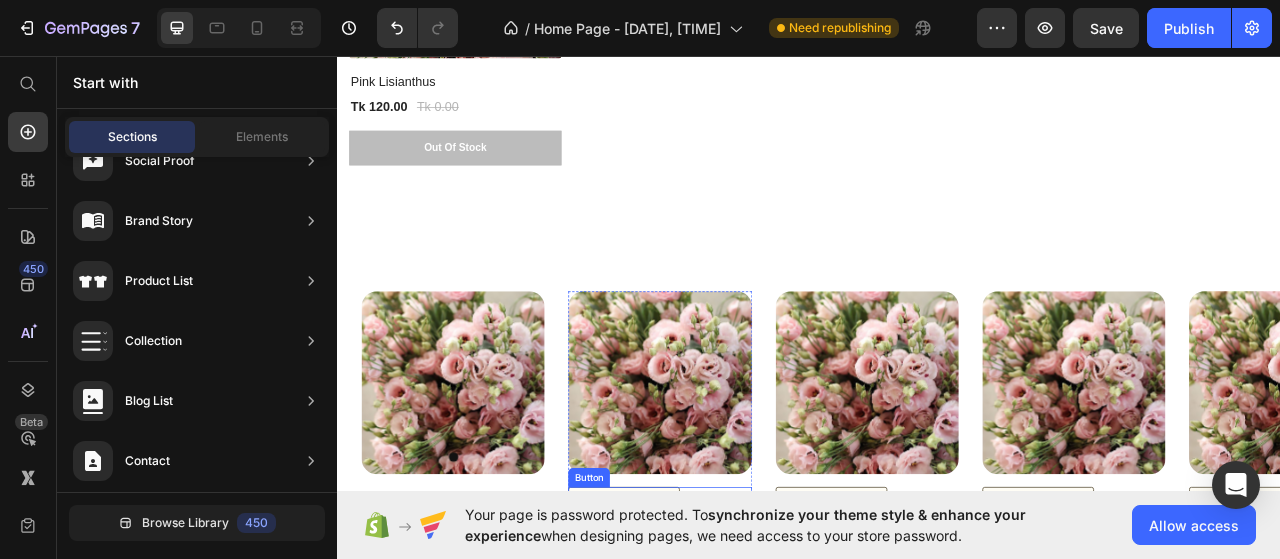scroll, scrollTop: 2423, scrollLeft: 0, axis: vertical 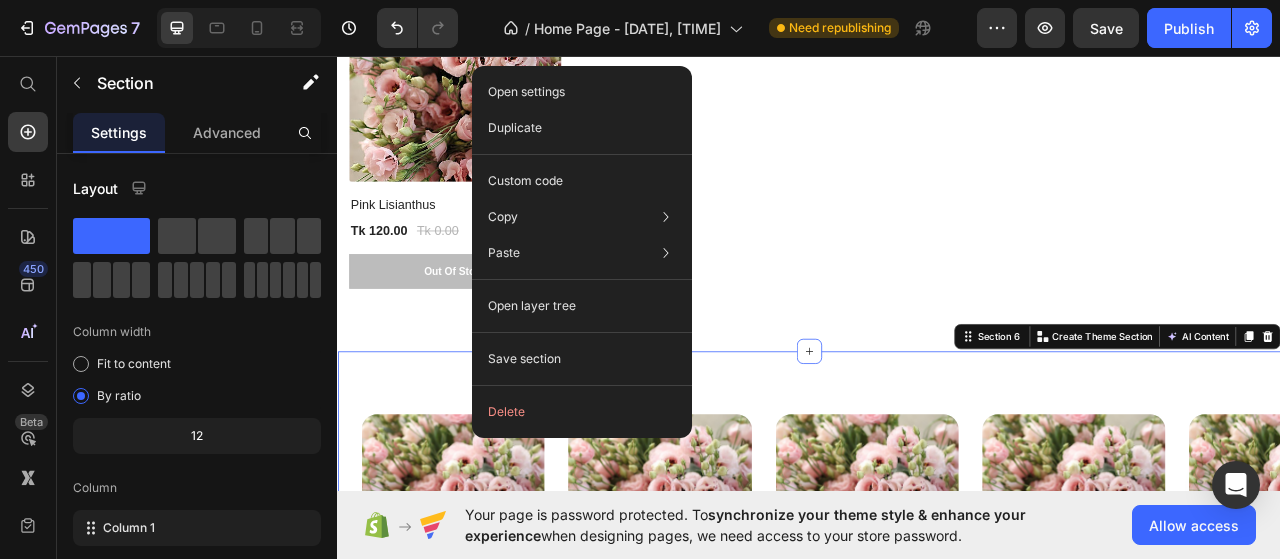 click on "Open settings Duplicate Custom code Copy Copy section  Ctrl + C Copy style  Copy class  .gWKS27nefu Paste Paste element  Ctrl + V Paste style  Ctrl + Shift + V Open layer tree Save section  Delete" at bounding box center [582, 252] 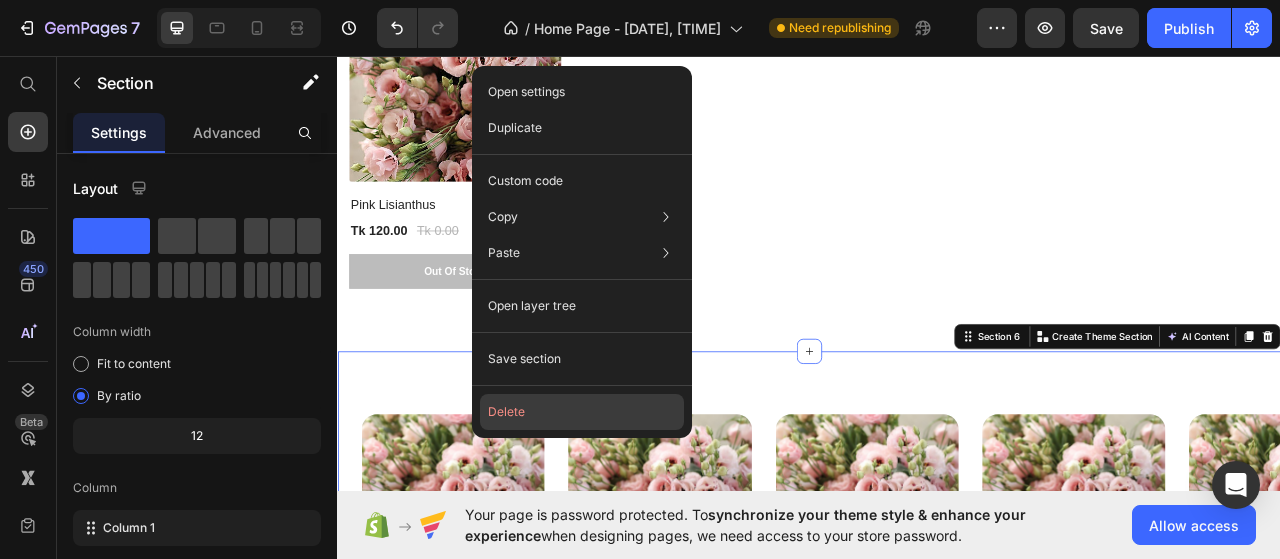 click on "Delete" 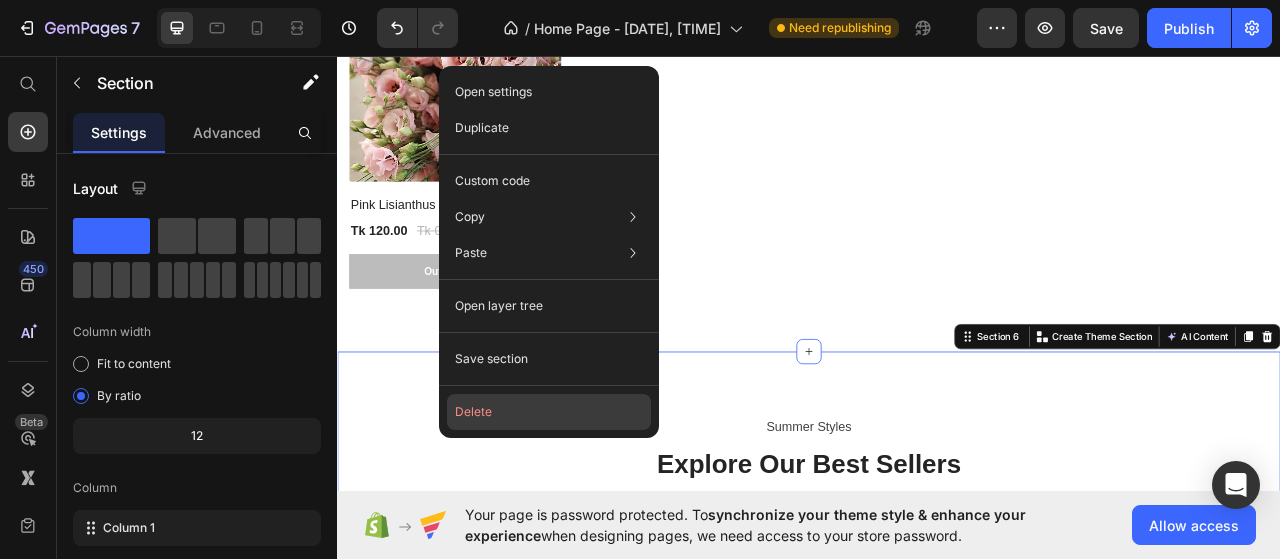 click on "Delete" 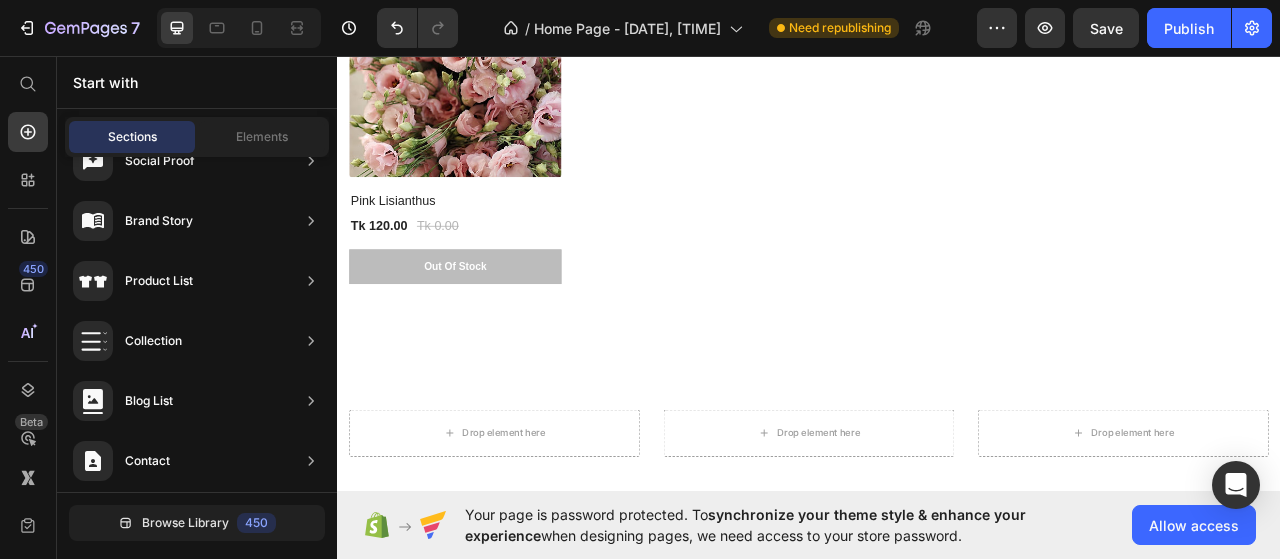 scroll, scrollTop: 2823, scrollLeft: 0, axis: vertical 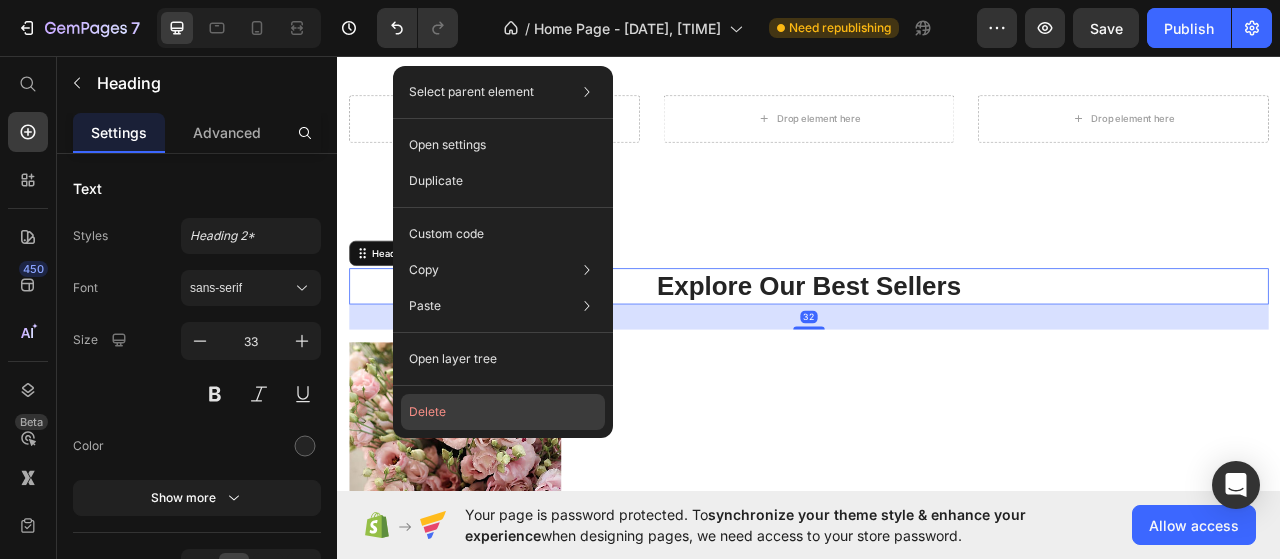 drag, startPoint x: 508, startPoint y: 394, endPoint x: 217, endPoint y: 438, distance: 294.30765 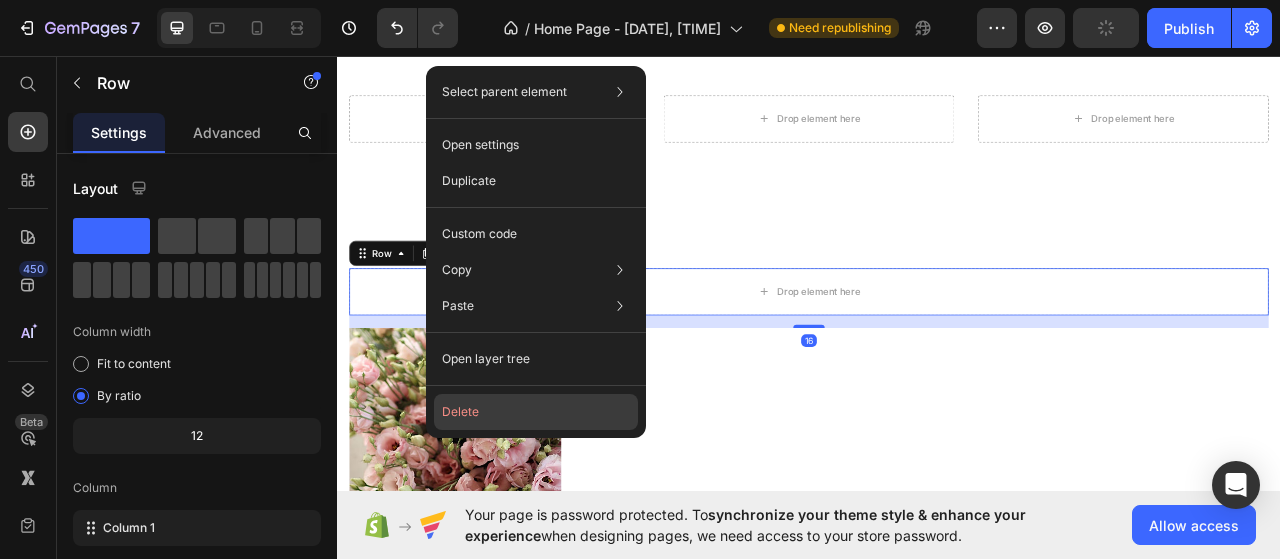 click on "Delete" 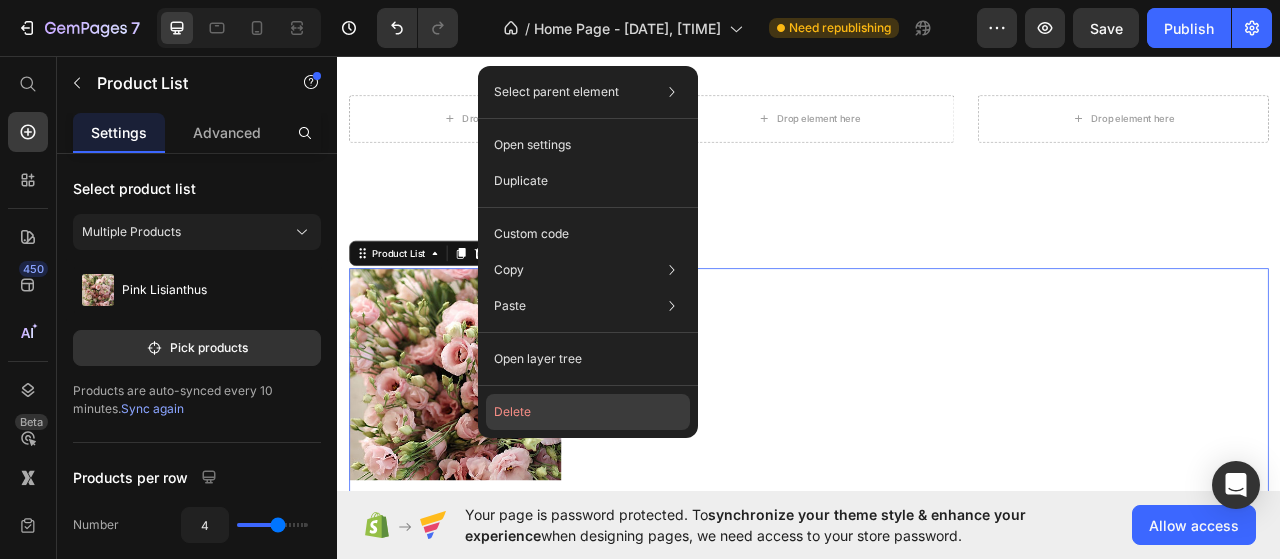 click on "Delete" 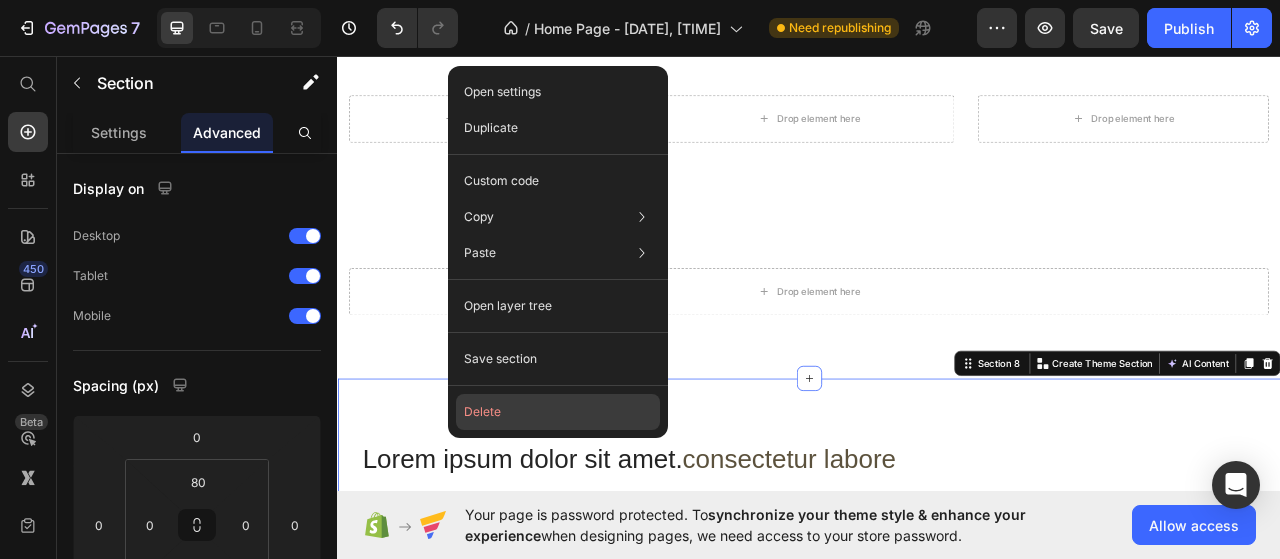 click on "Delete" 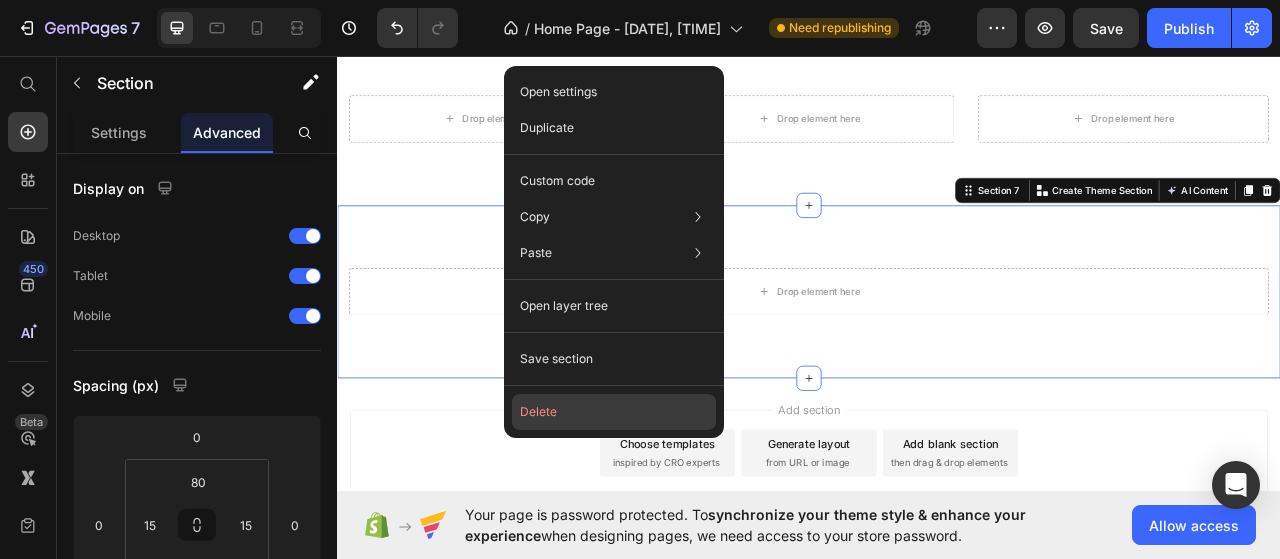 click on "Delete" 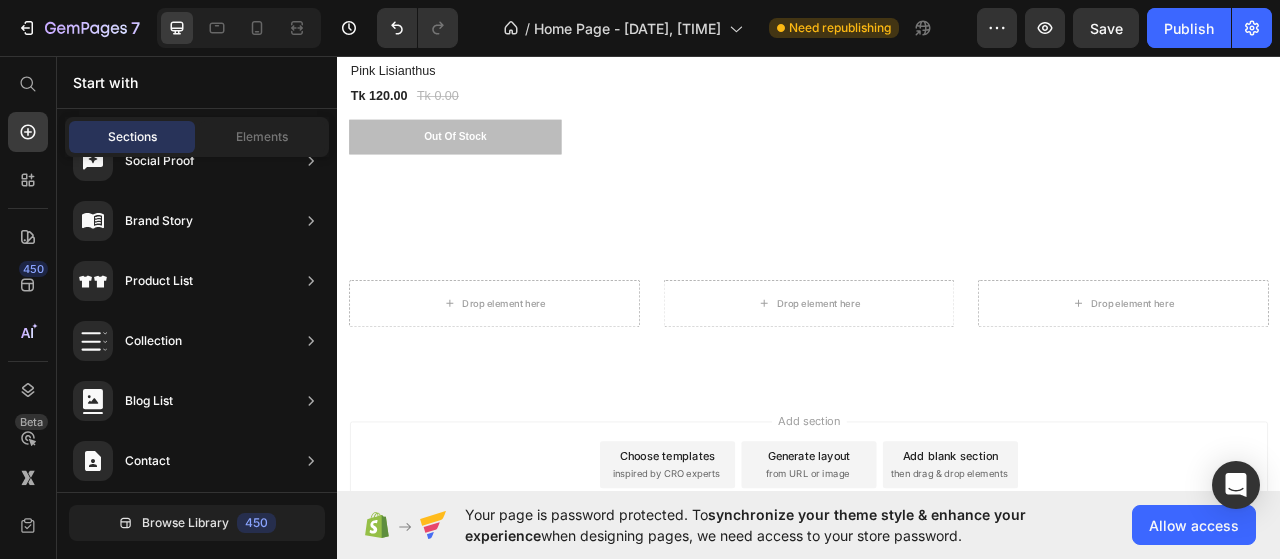 scroll, scrollTop: 2533, scrollLeft: 0, axis: vertical 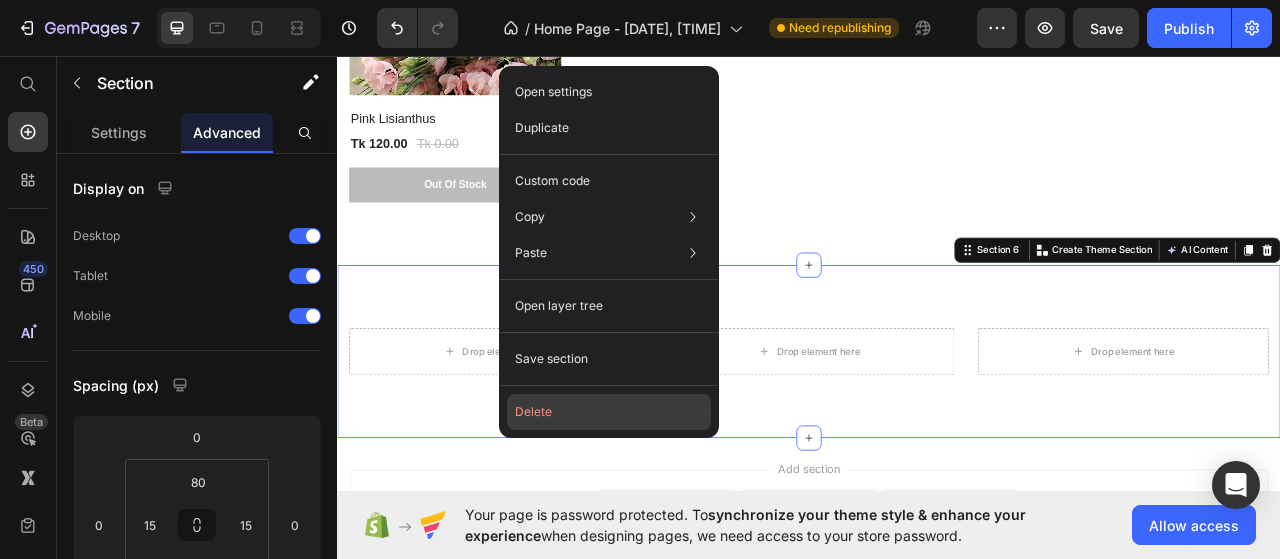 click on "Delete" 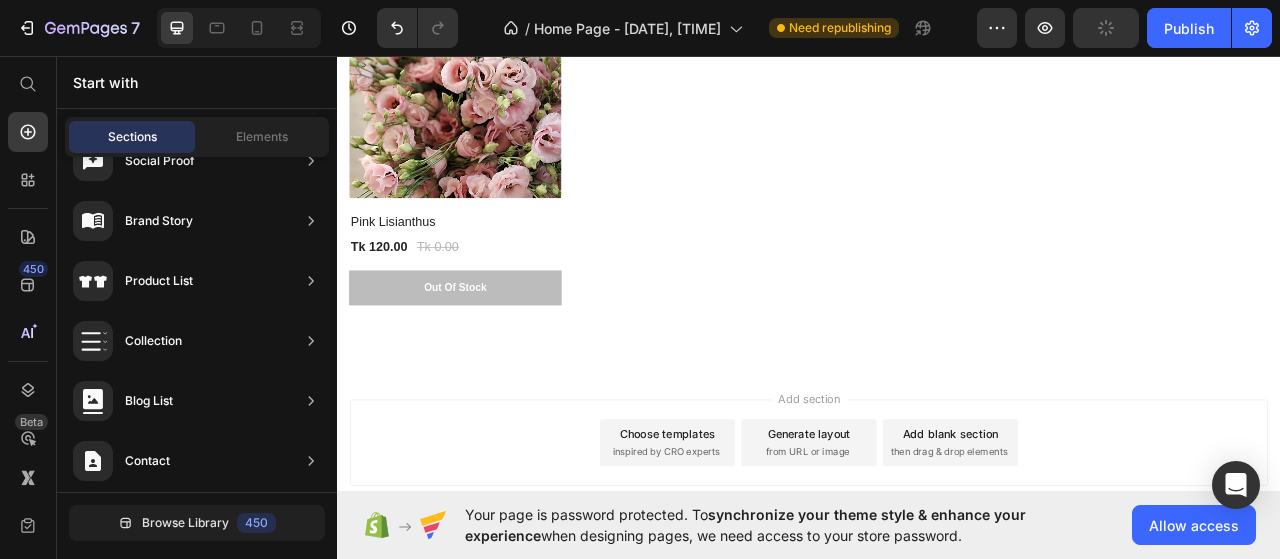 scroll, scrollTop: 2213, scrollLeft: 0, axis: vertical 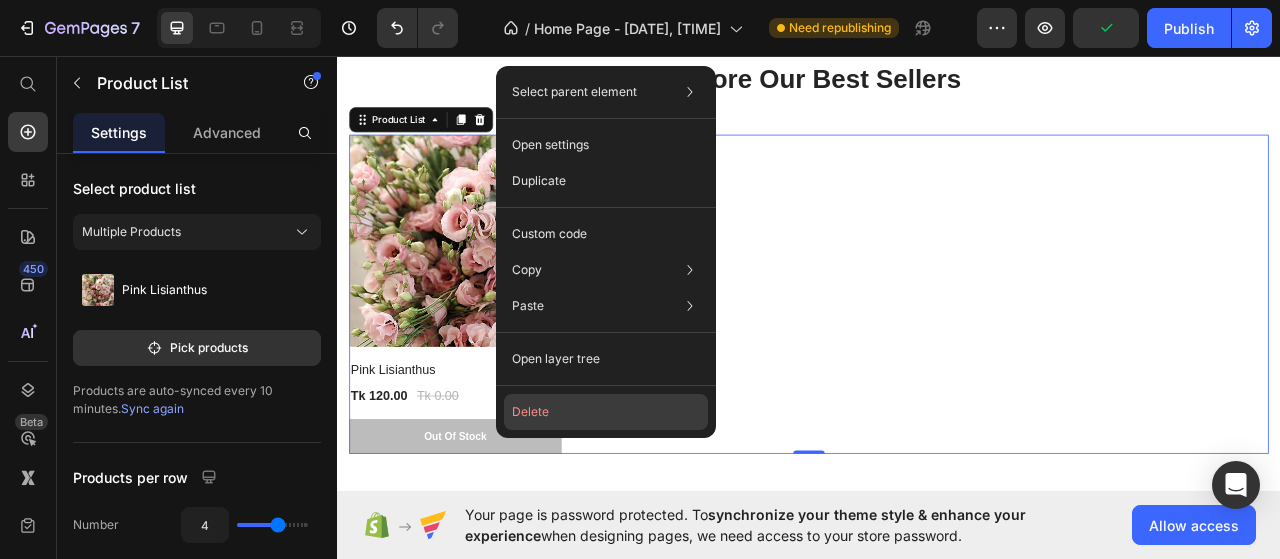 click on "Delete" 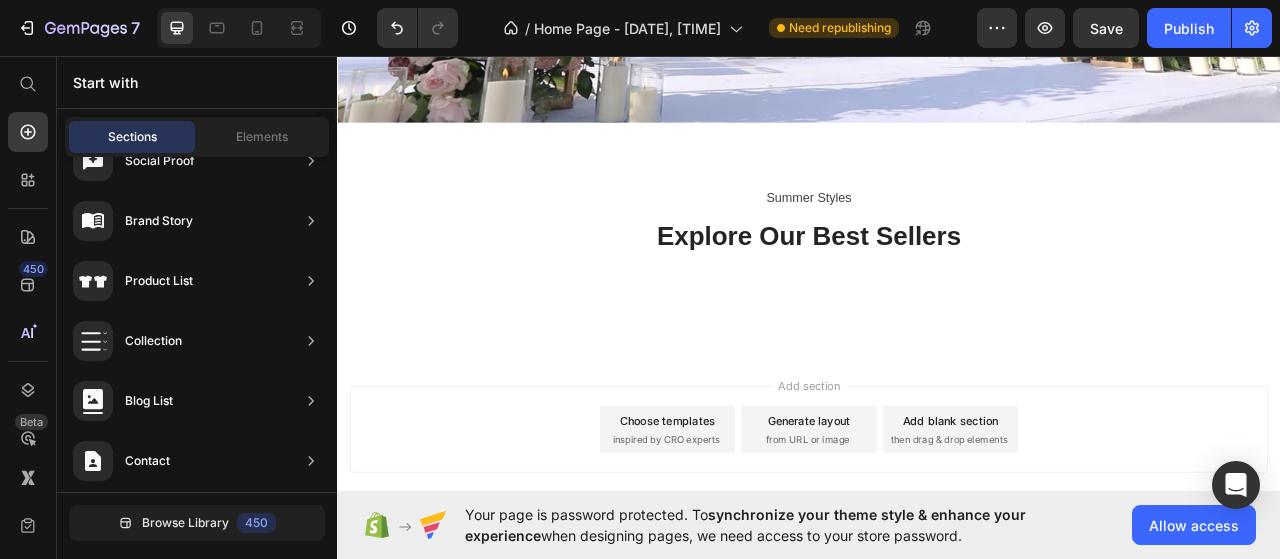 scroll, scrollTop: 1811, scrollLeft: 0, axis: vertical 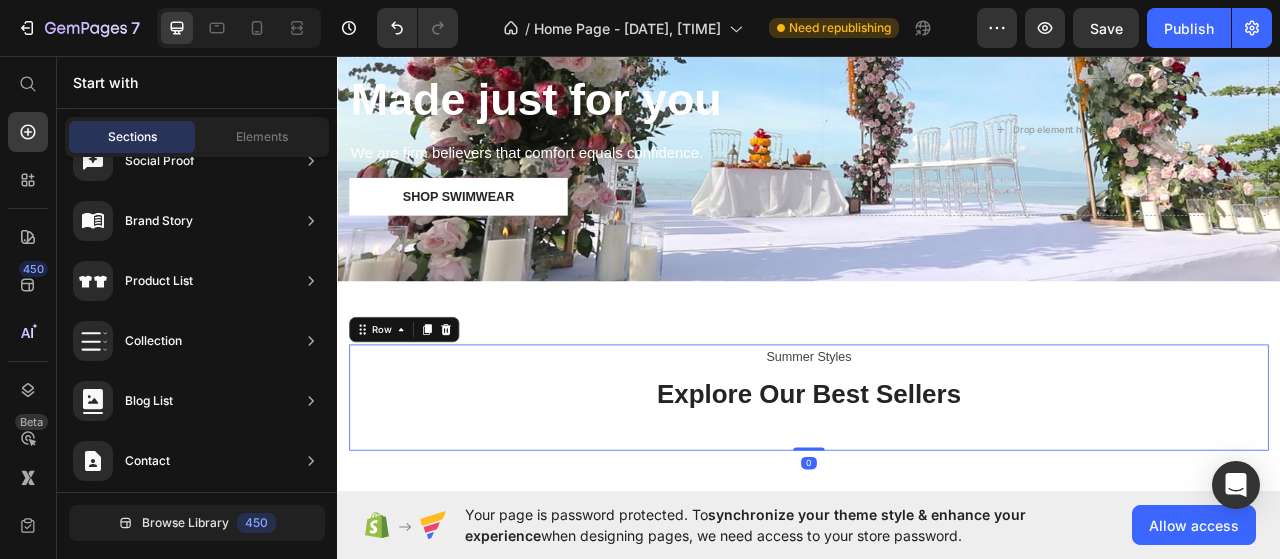 drag, startPoint x: 681, startPoint y: 525, endPoint x: 675, endPoint y: 544, distance: 19.924858 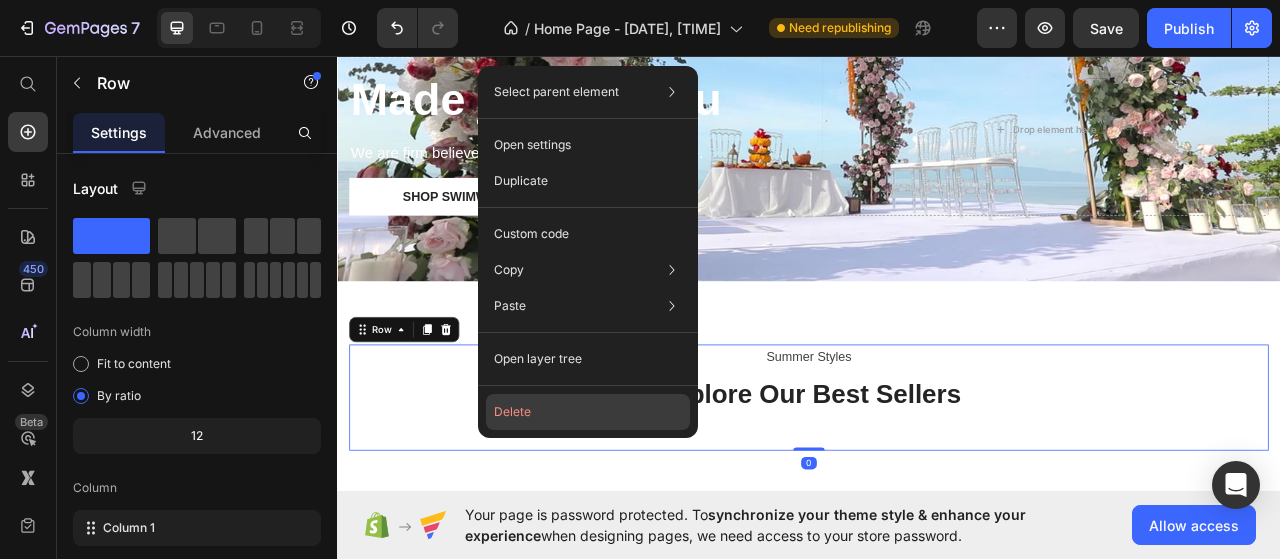 click on "Delete" 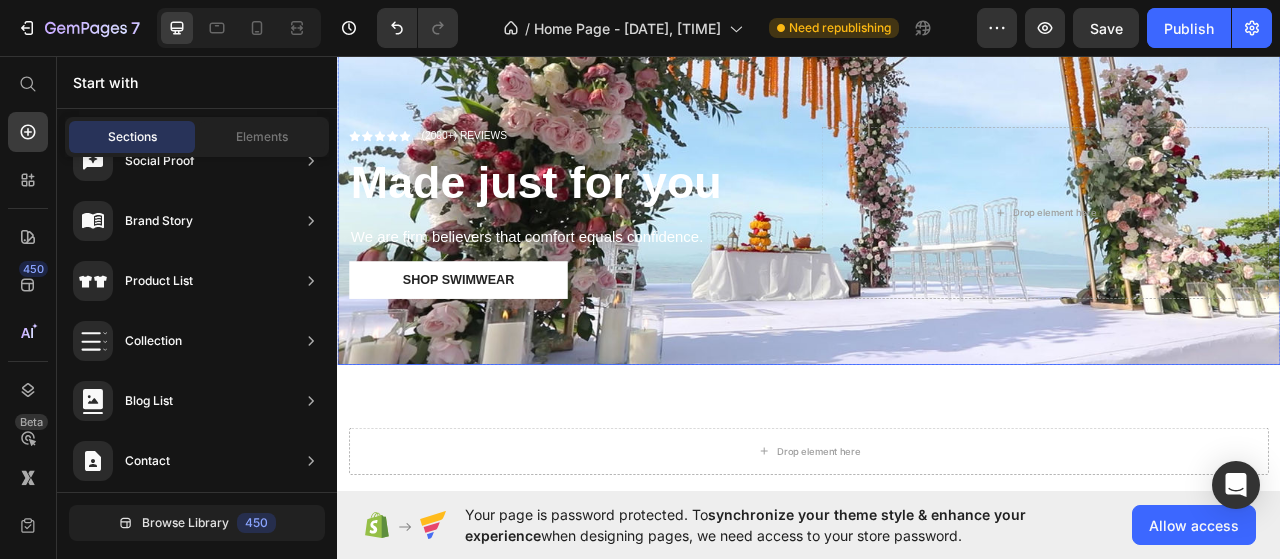 scroll, scrollTop: 1711, scrollLeft: 0, axis: vertical 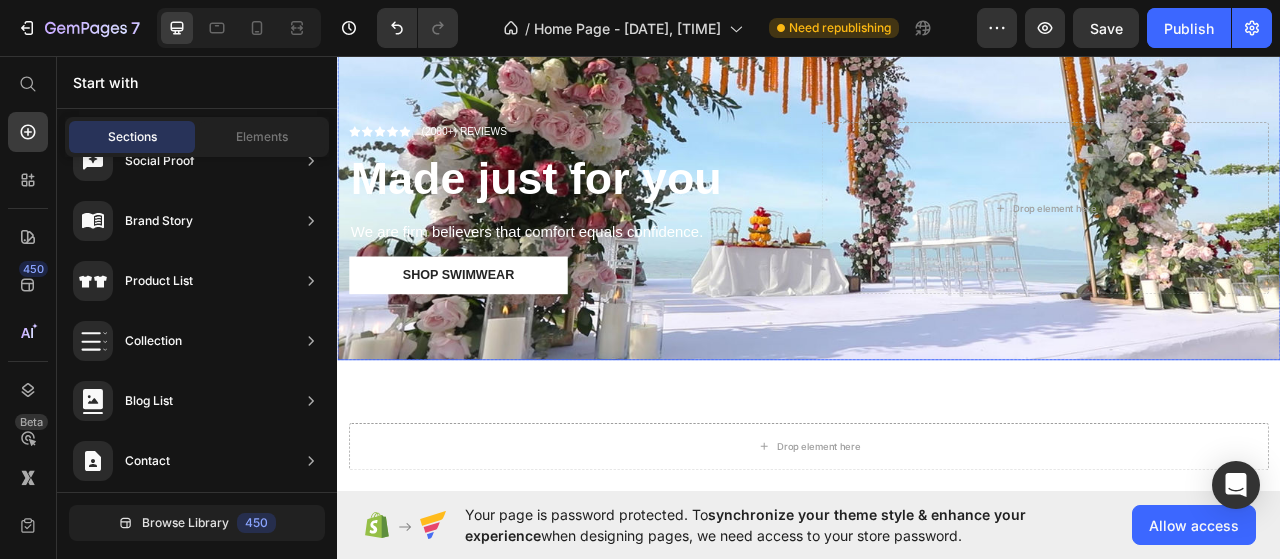 click on "Icon Icon Icon Icon Icon Icon List (2000+) REVIEWS Text Block Row Made just for you Heading We are firm believers that comfort equals confidence. Text Block Shop Swimwear Button
Drop element here" at bounding box center [937, 277] 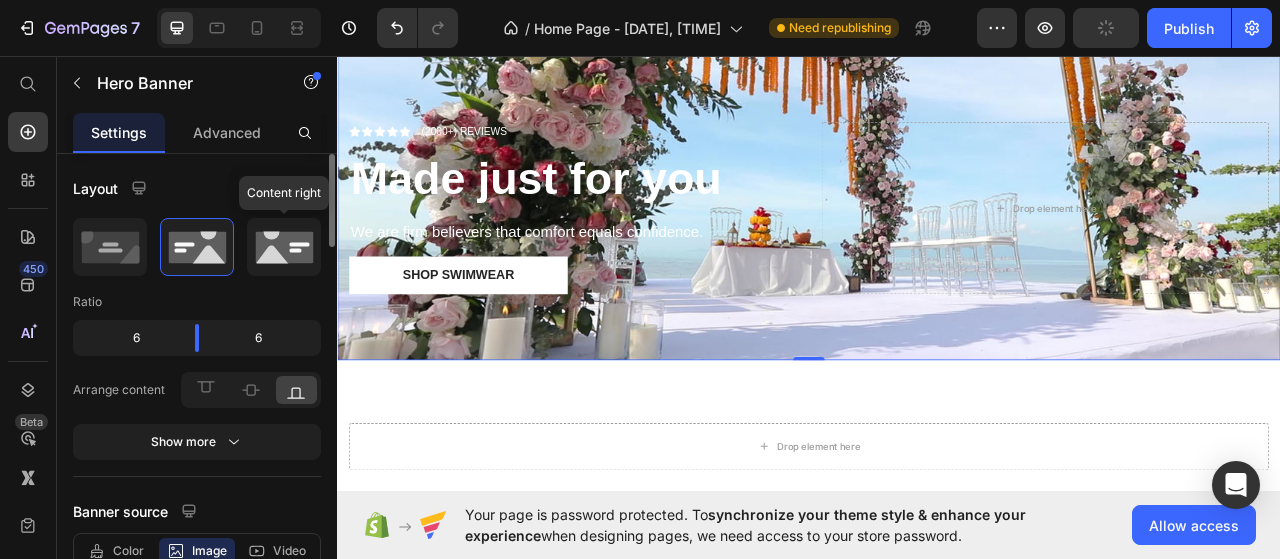click 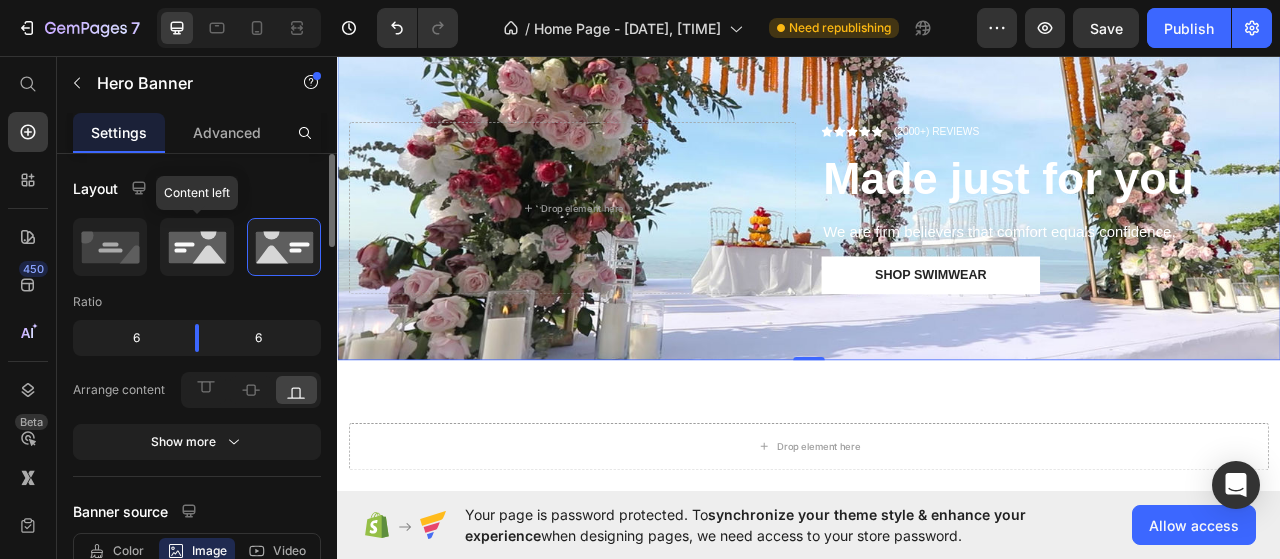 click 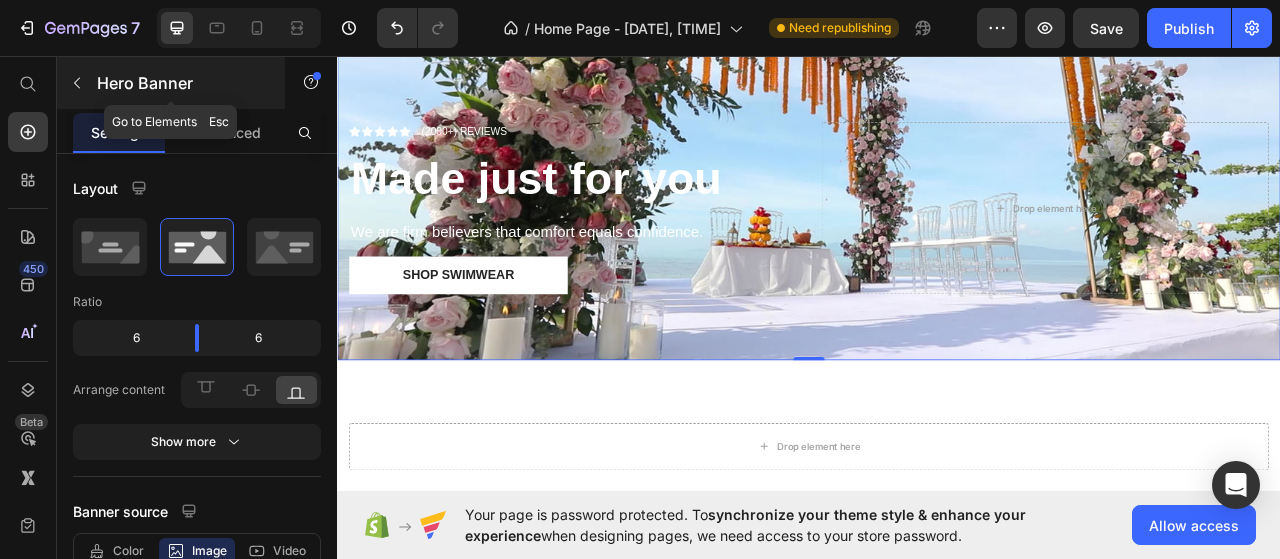 click on "Hero Banner" at bounding box center [182, 83] 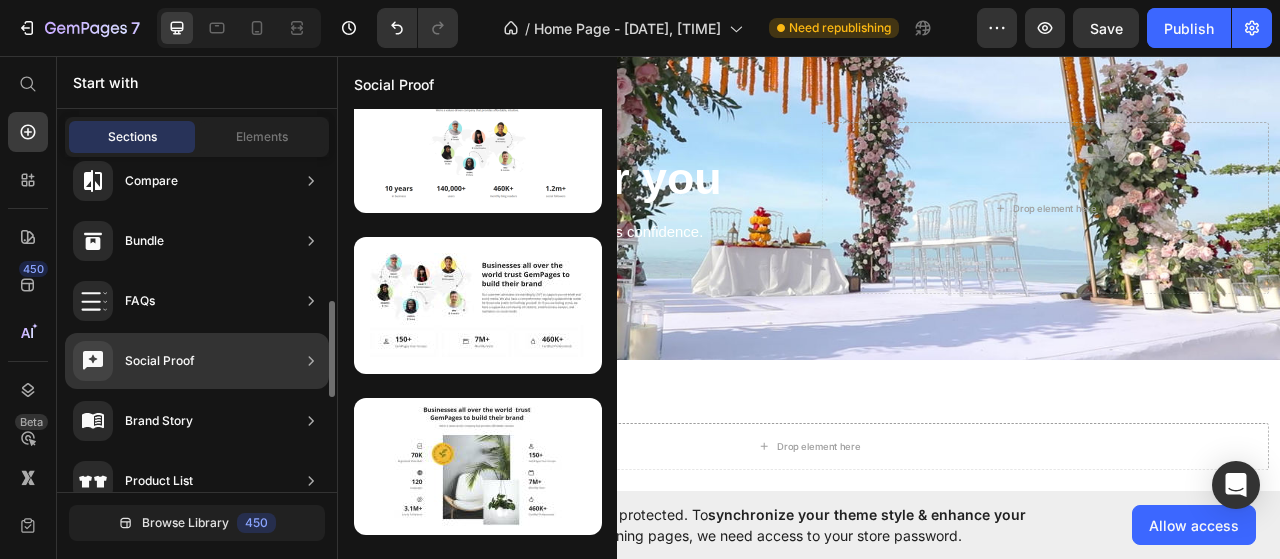 scroll, scrollTop: 200, scrollLeft: 0, axis: vertical 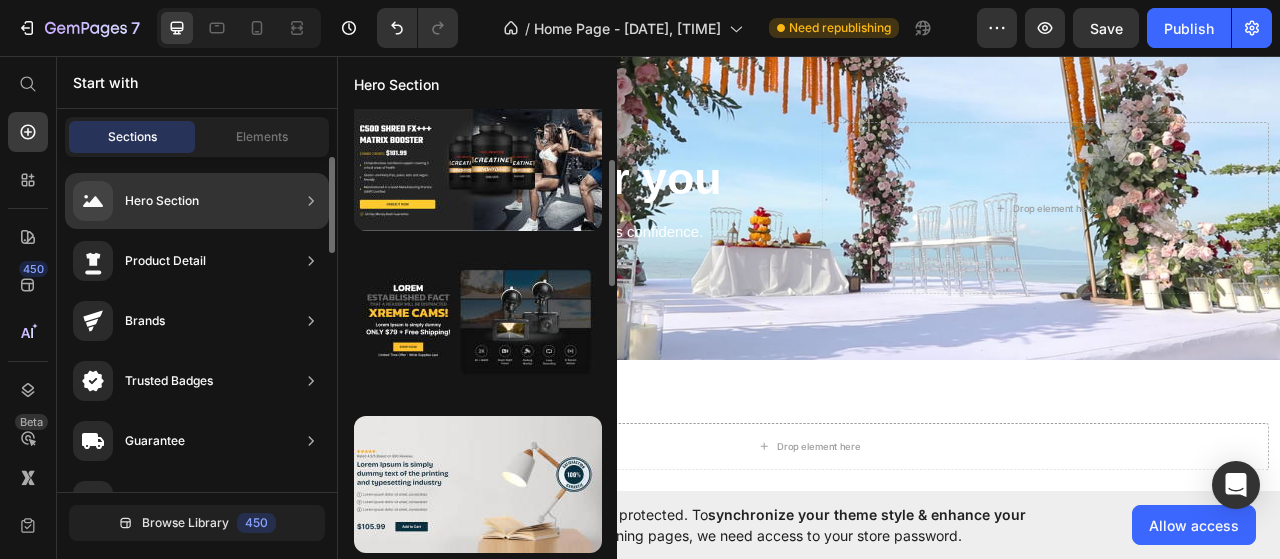 click on "Hero Section" 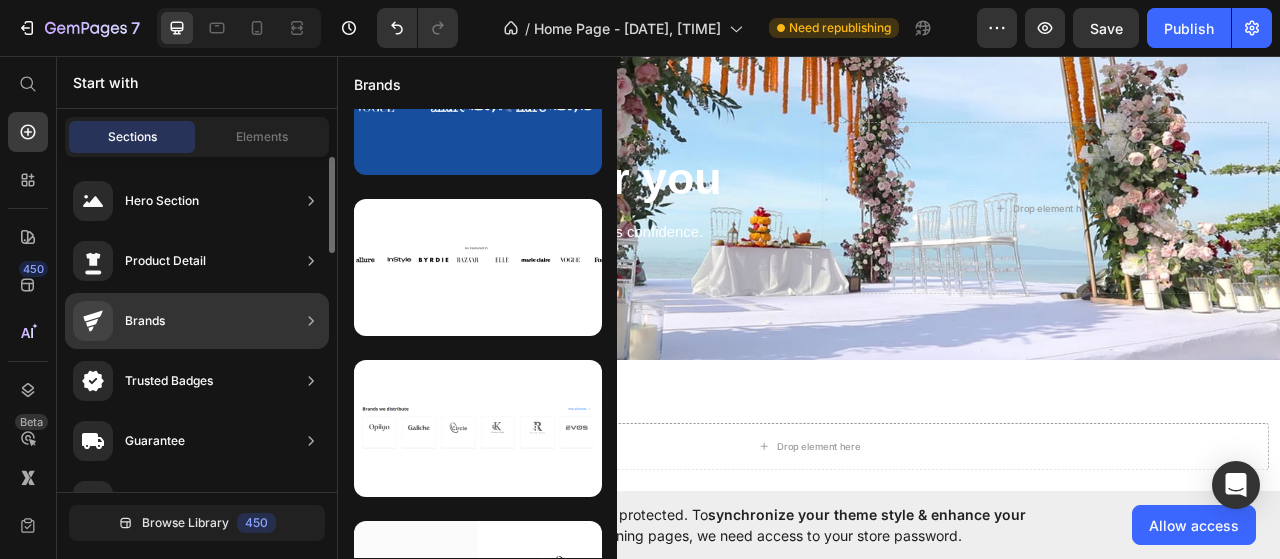 scroll, scrollTop: 504, scrollLeft: 0, axis: vertical 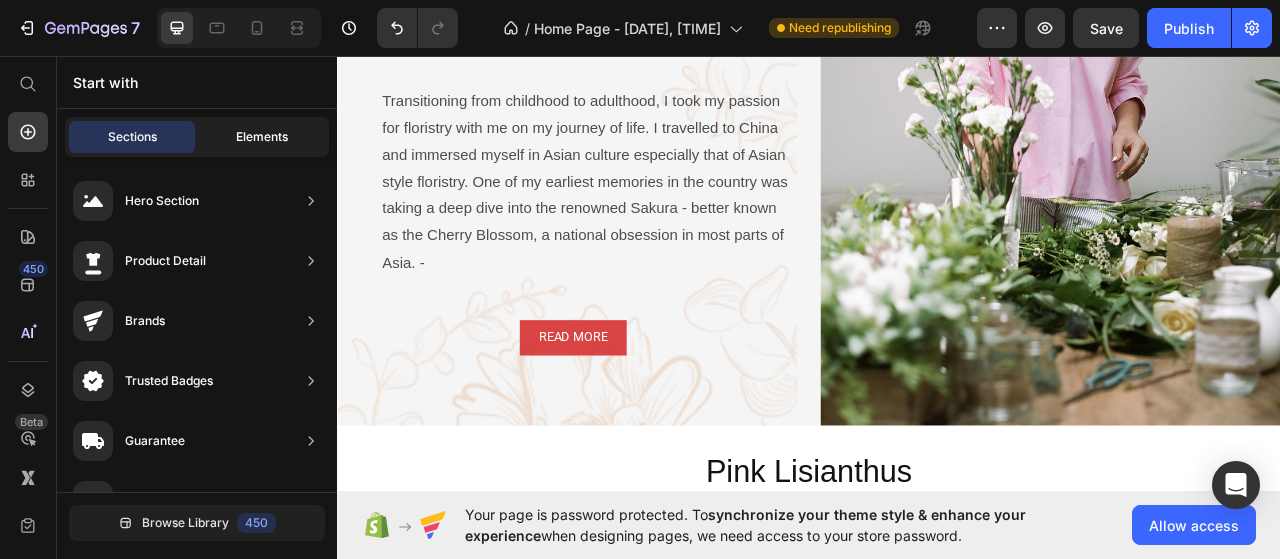 click on "Elements" at bounding box center [262, 137] 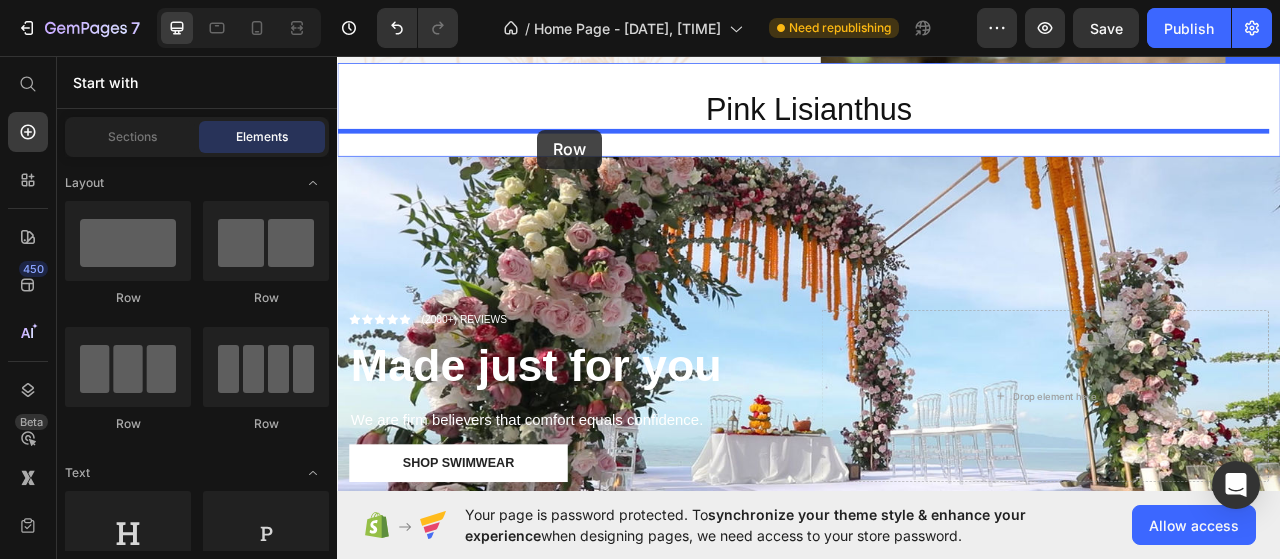 scroll, scrollTop: 1463, scrollLeft: 0, axis: vertical 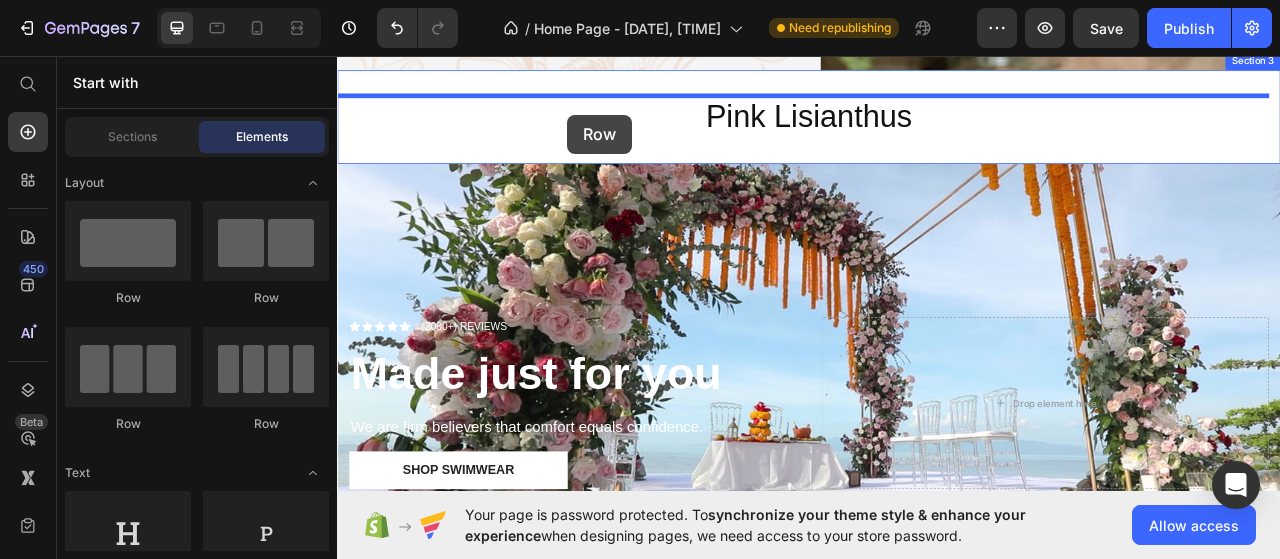 drag, startPoint x: 467, startPoint y: 295, endPoint x: 630, endPoint y: 132, distance: 230.51682 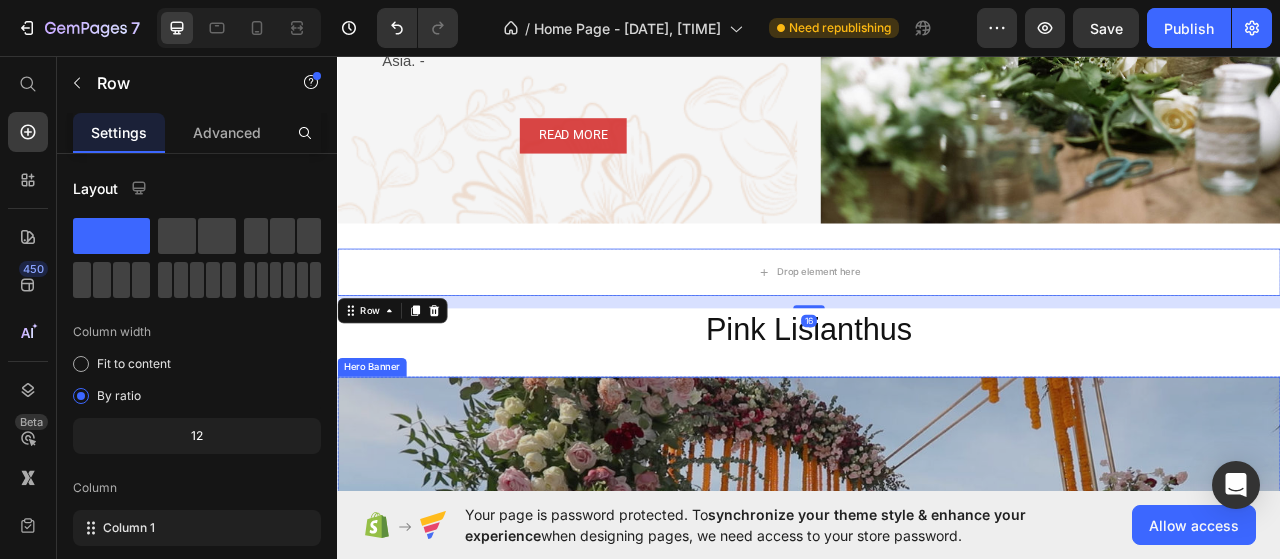 scroll, scrollTop: 1263, scrollLeft: 0, axis: vertical 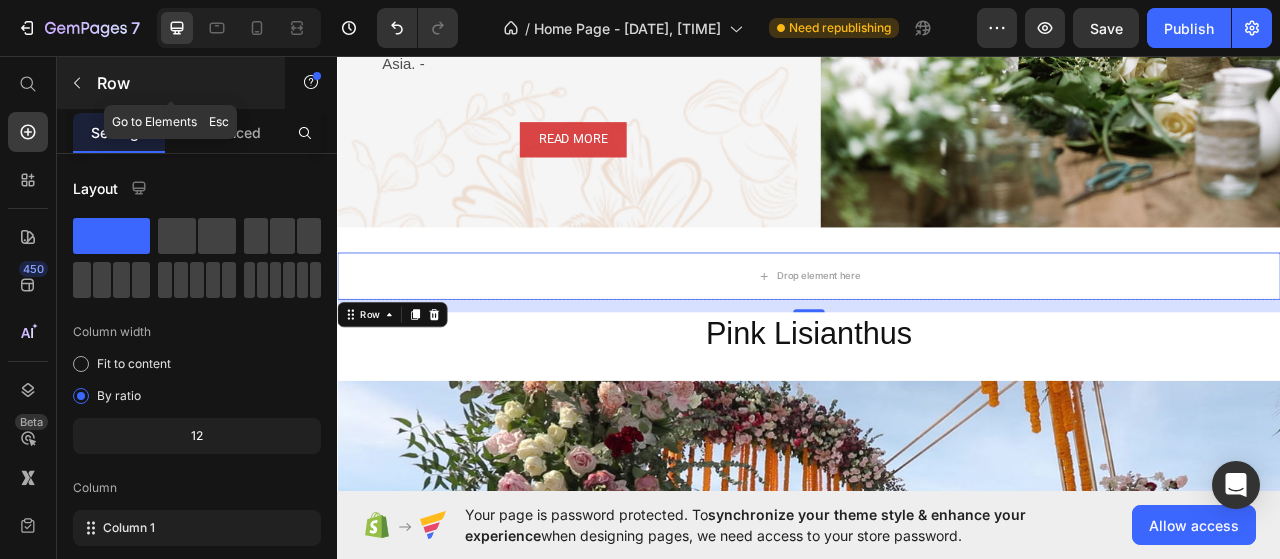 click at bounding box center (77, 83) 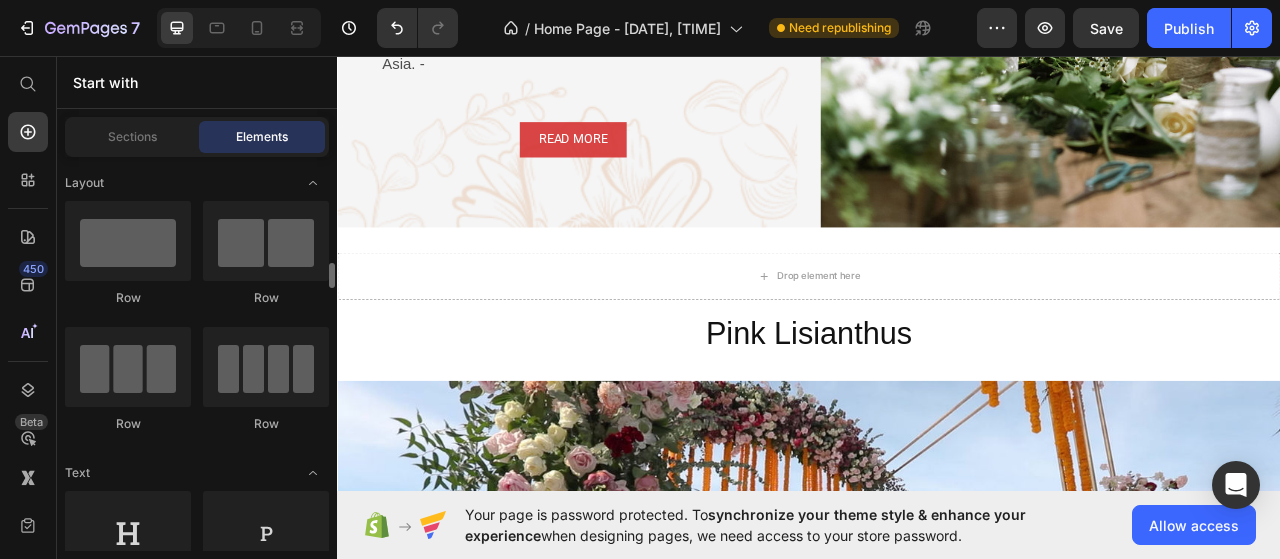 scroll, scrollTop: 200, scrollLeft: 0, axis: vertical 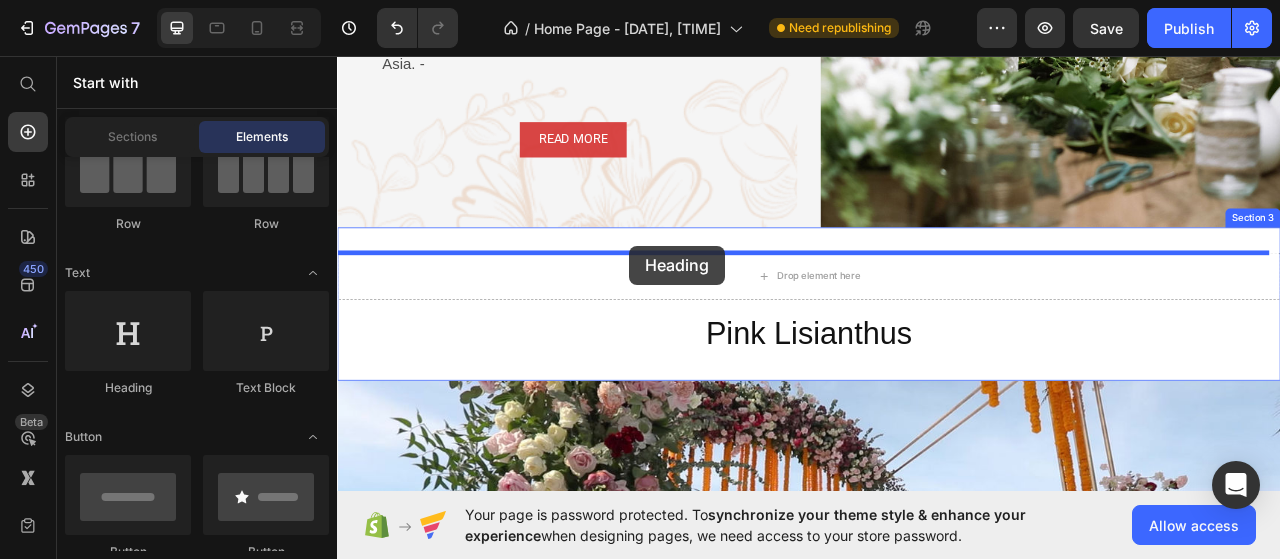 drag, startPoint x: 479, startPoint y: 393, endPoint x: 709, endPoint y: 299, distance: 248.4673 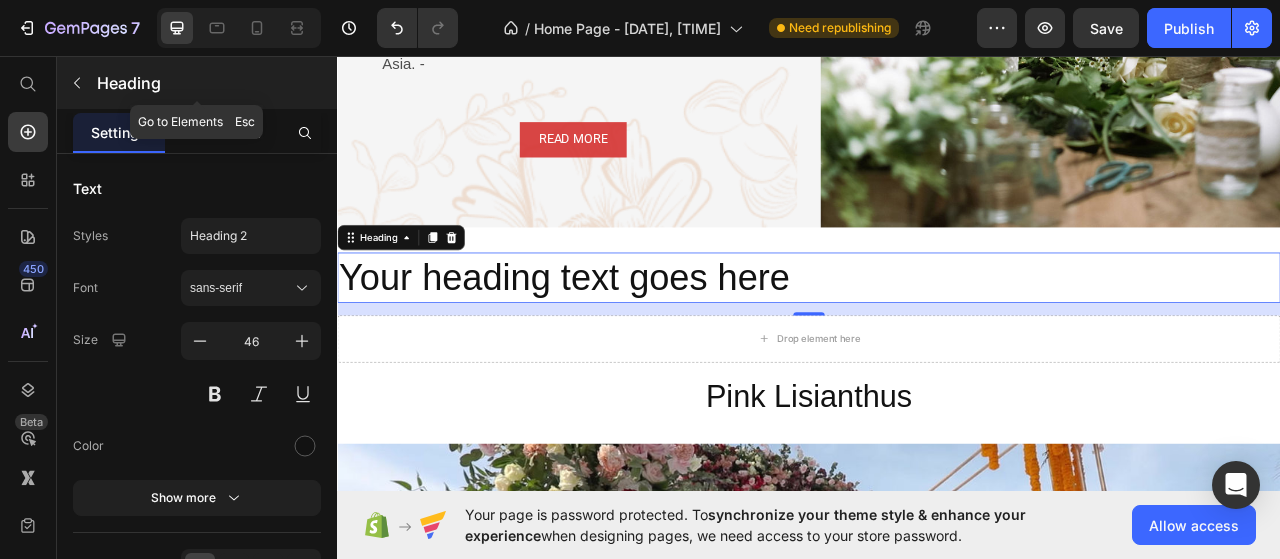 click on "Heading" at bounding box center (215, 83) 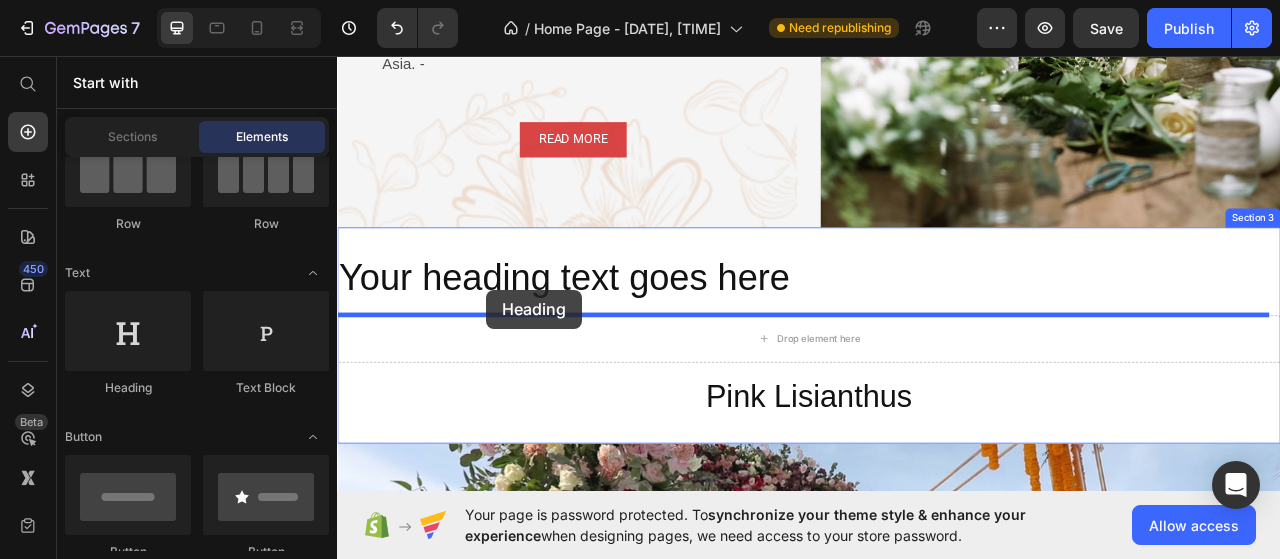 drag, startPoint x: 483, startPoint y: 383, endPoint x: 526, endPoint y: 355, distance: 51.312767 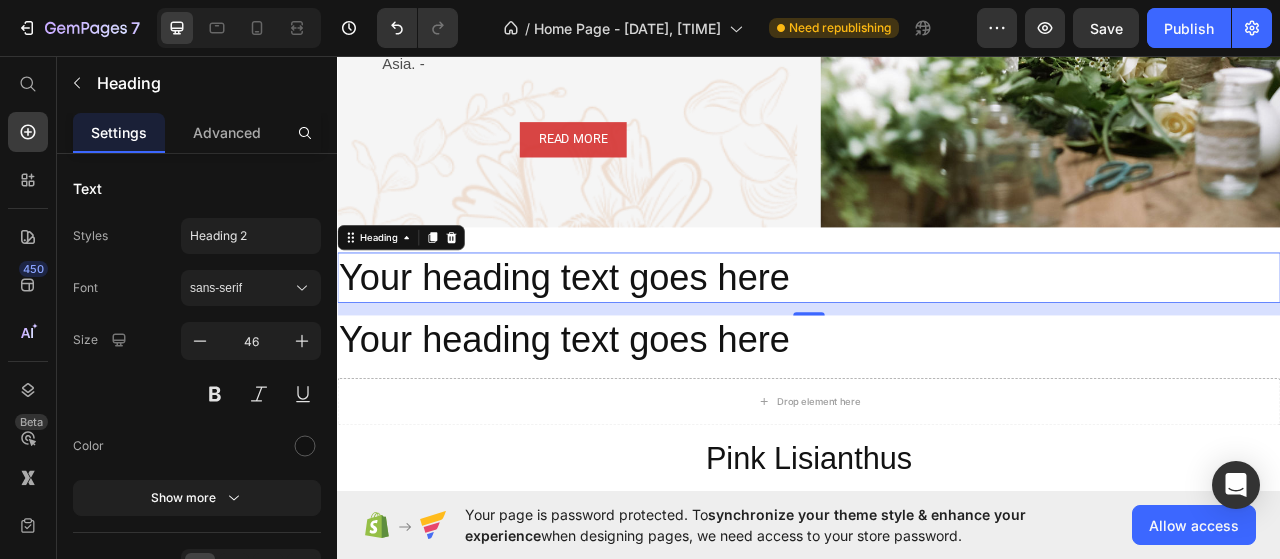click on "Your heading text goes here" at bounding box center [937, 340] 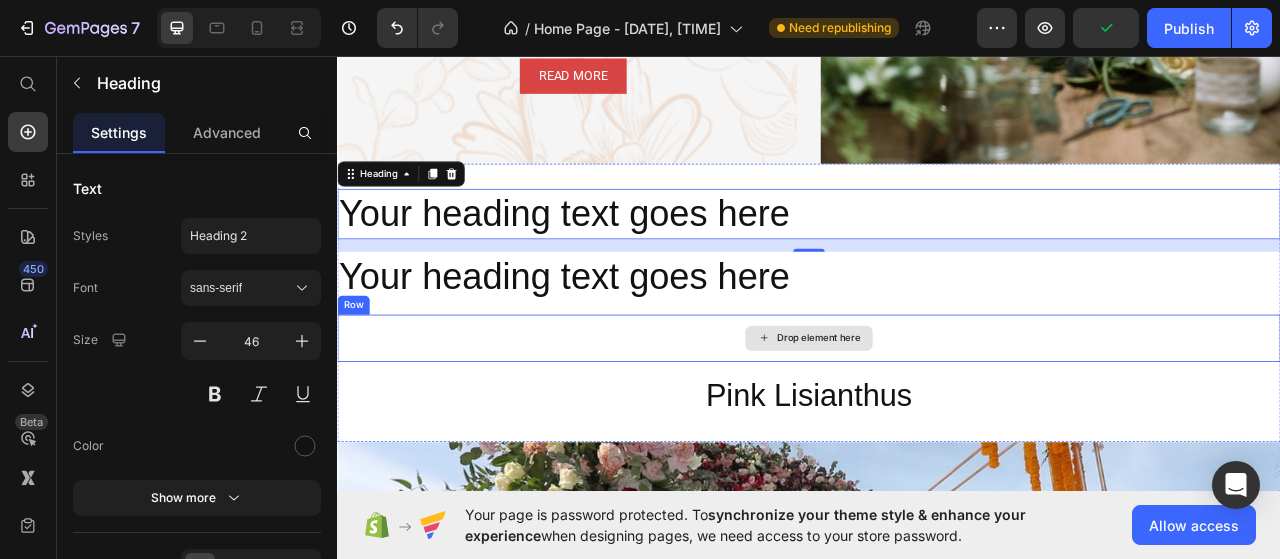 scroll, scrollTop: 1363, scrollLeft: 0, axis: vertical 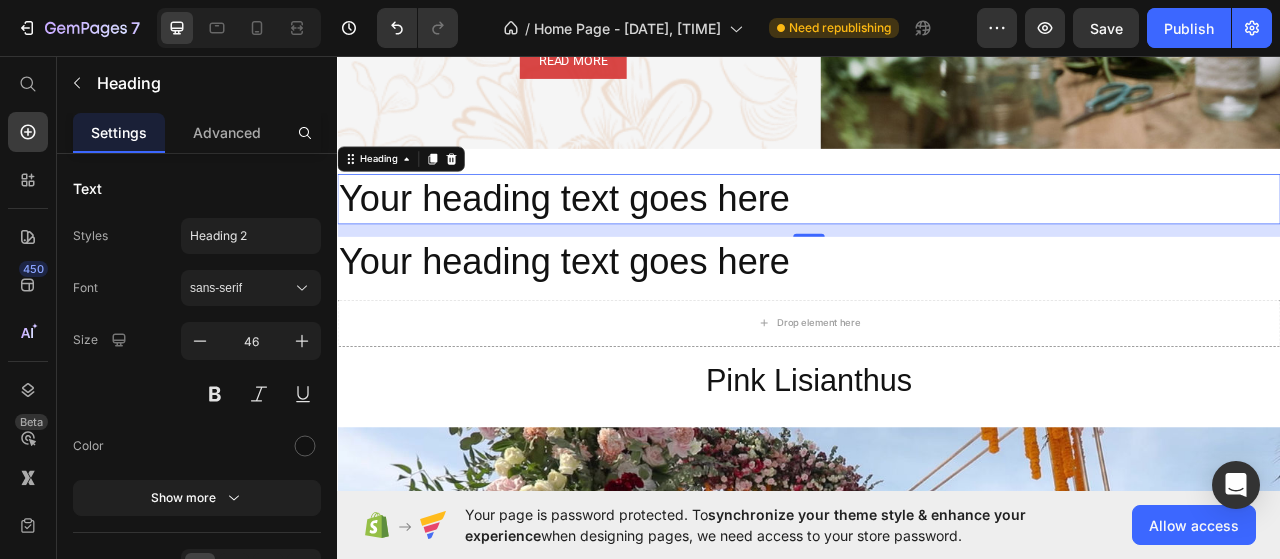 click on "Your heading text goes here" at bounding box center (937, 240) 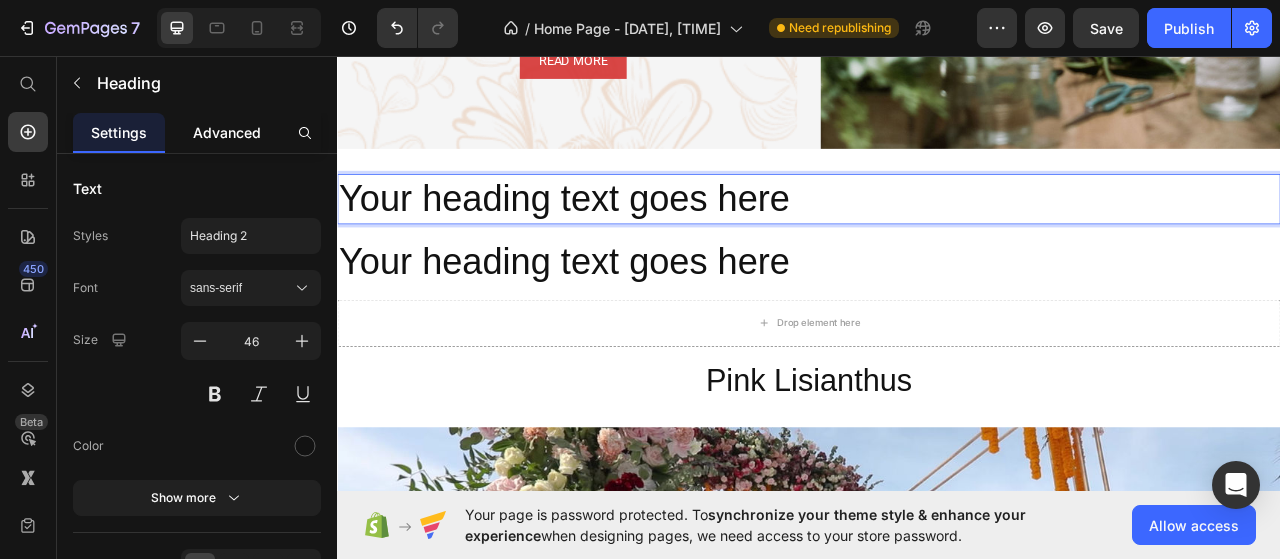 click on "Advanced" at bounding box center (227, 132) 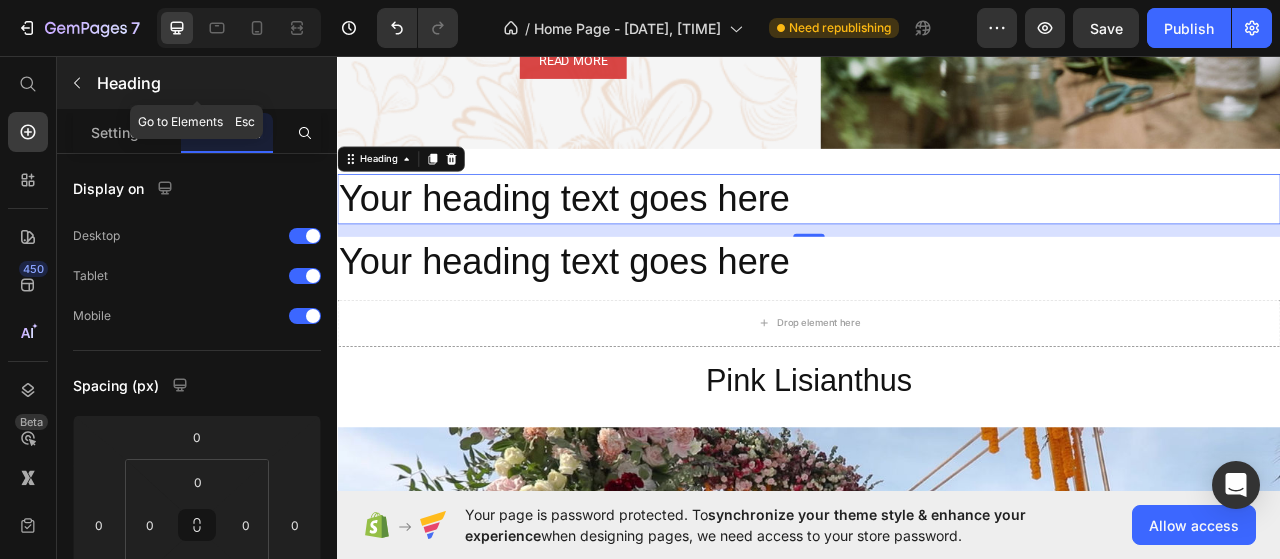 click on "Heading" at bounding box center [215, 83] 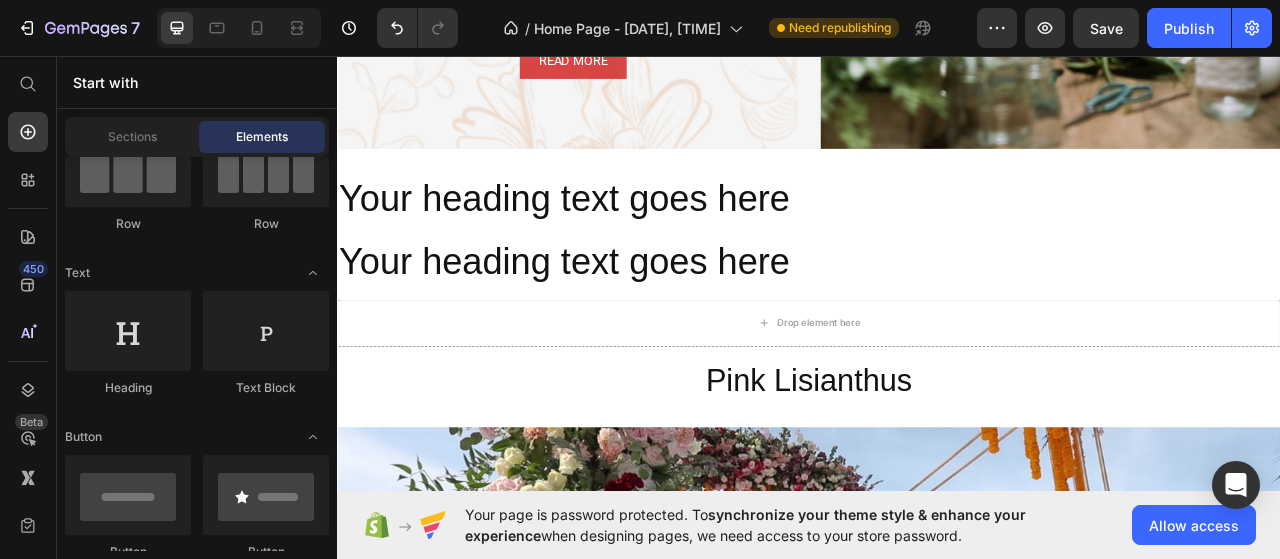 scroll, scrollTop: 0, scrollLeft: 0, axis: both 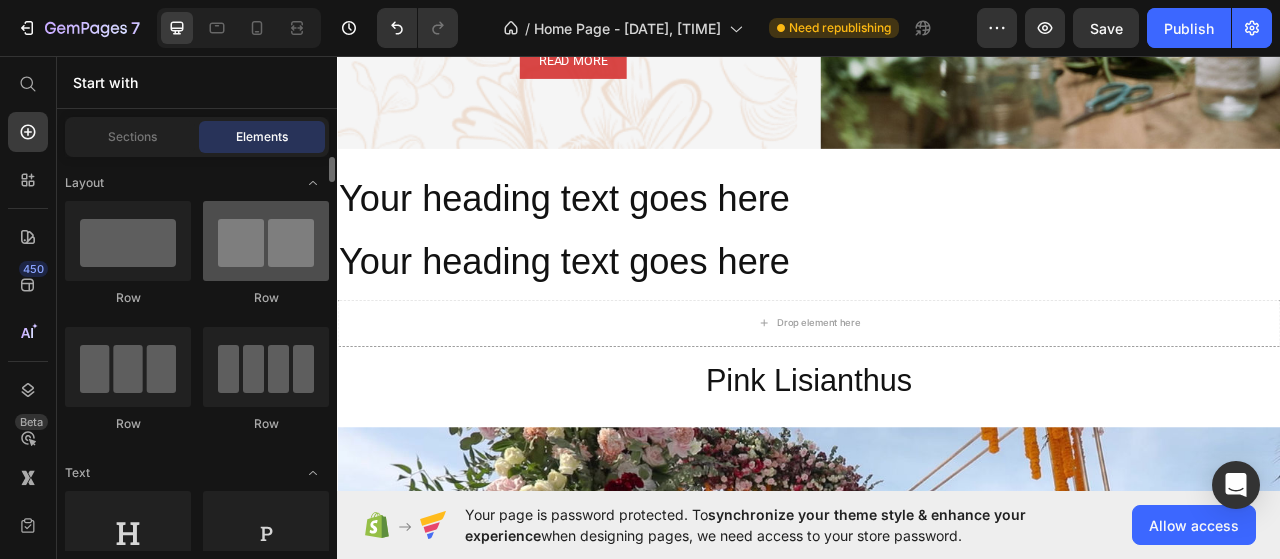 click at bounding box center [266, 241] 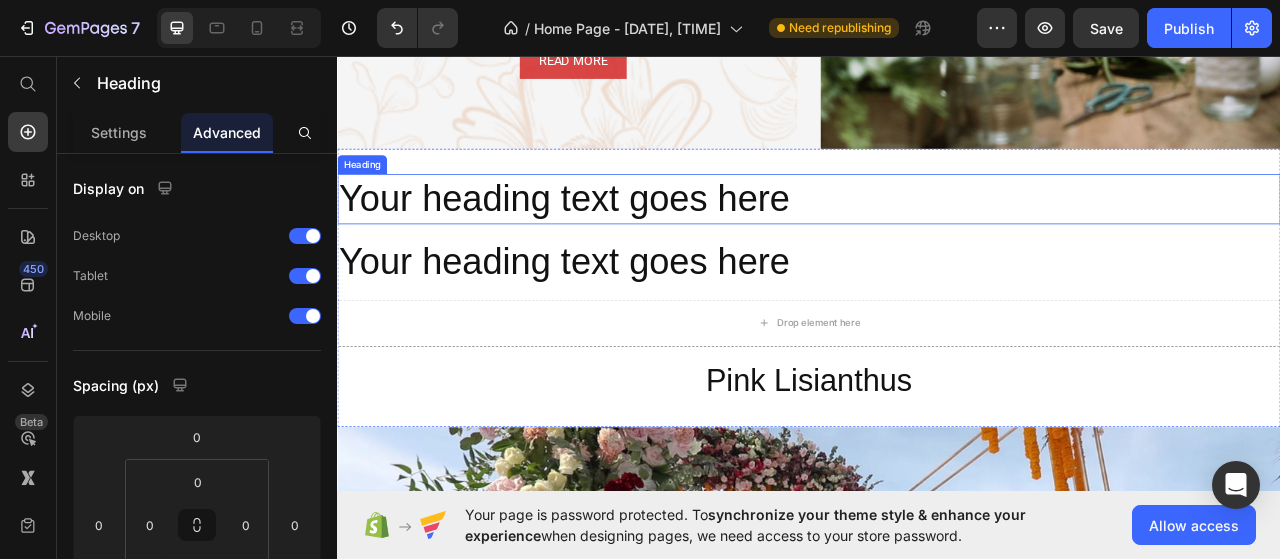 click on "Your heading text goes here" at bounding box center (937, 240) 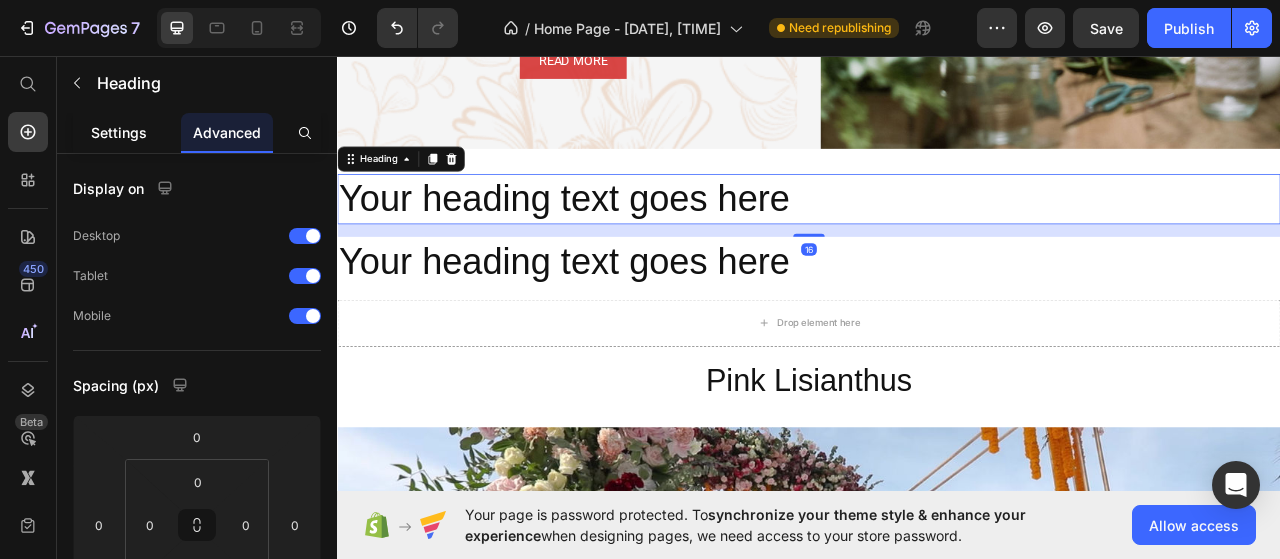 click on "Settings" at bounding box center (119, 132) 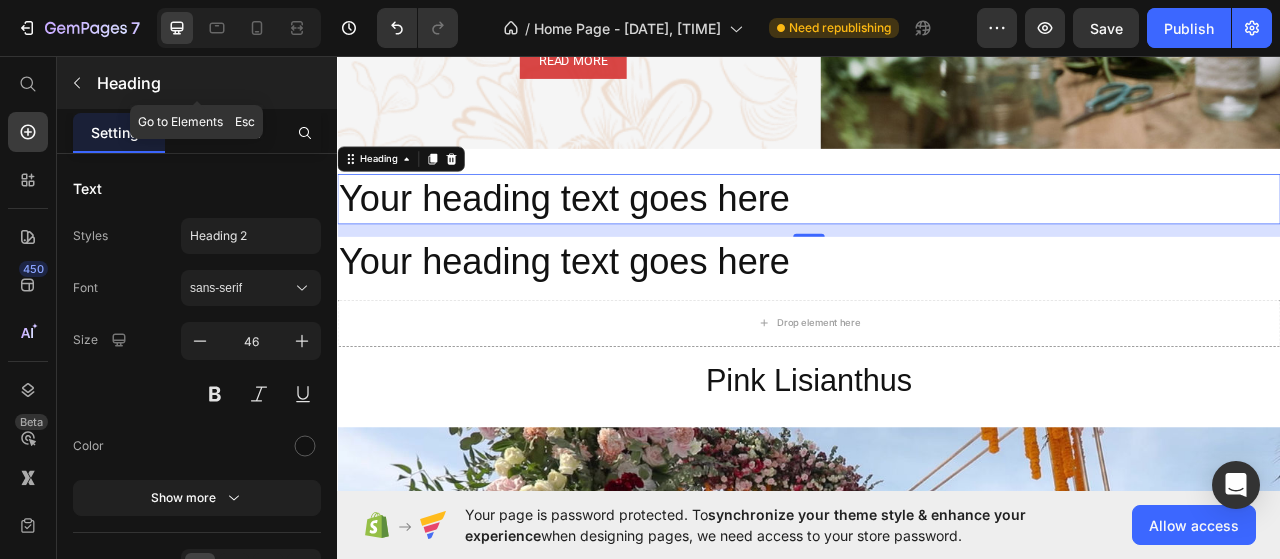 click on "Heading" at bounding box center [215, 83] 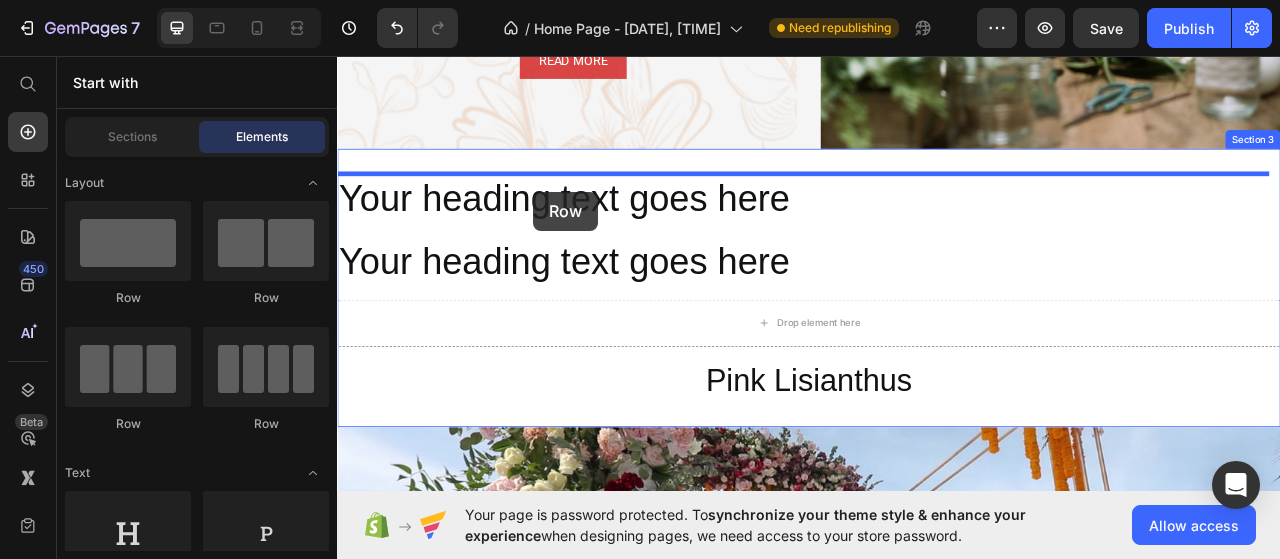 drag, startPoint x: 590, startPoint y: 300, endPoint x: 587, endPoint y: 230, distance: 70.064255 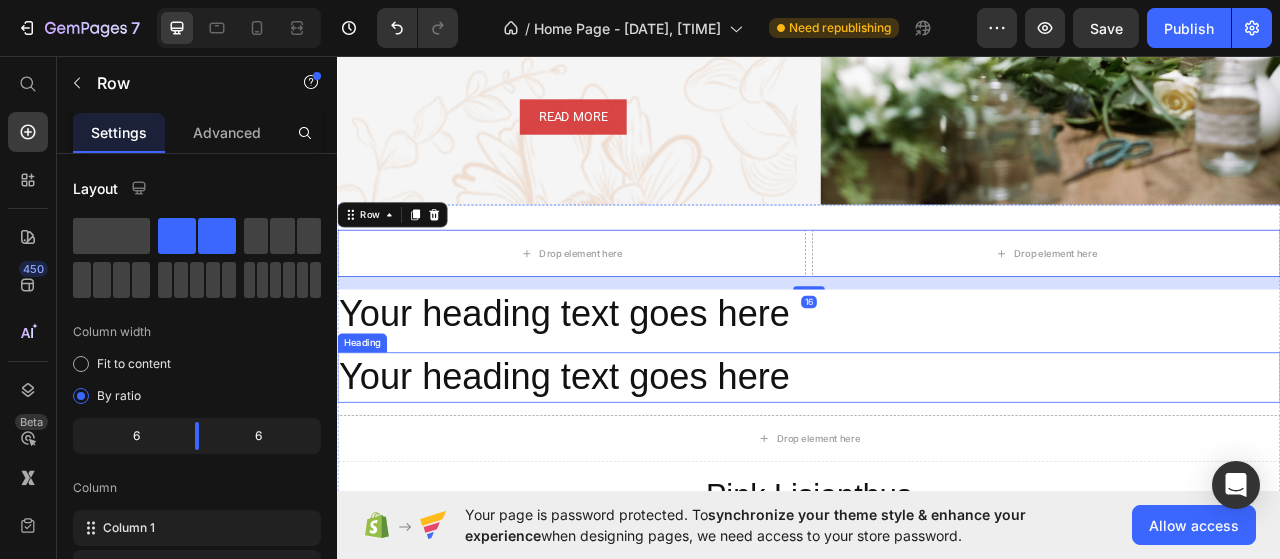 scroll, scrollTop: 1263, scrollLeft: 0, axis: vertical 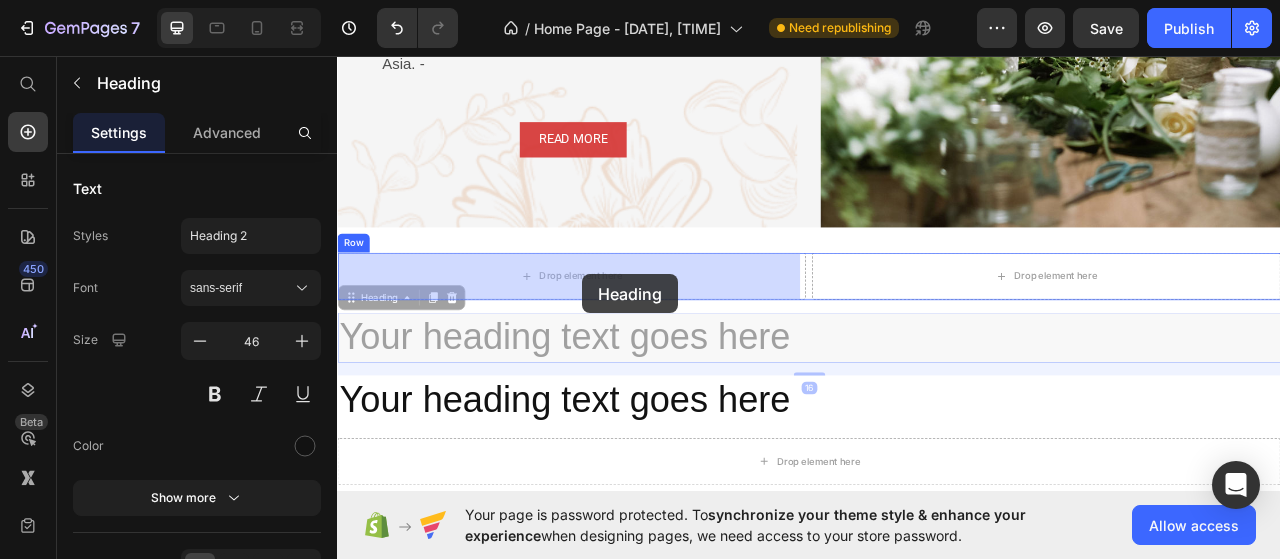 drag, startPoint x: 653, startPoint y: 417, endPoint x: 649, endPoint y: 335, distance: 82.0975 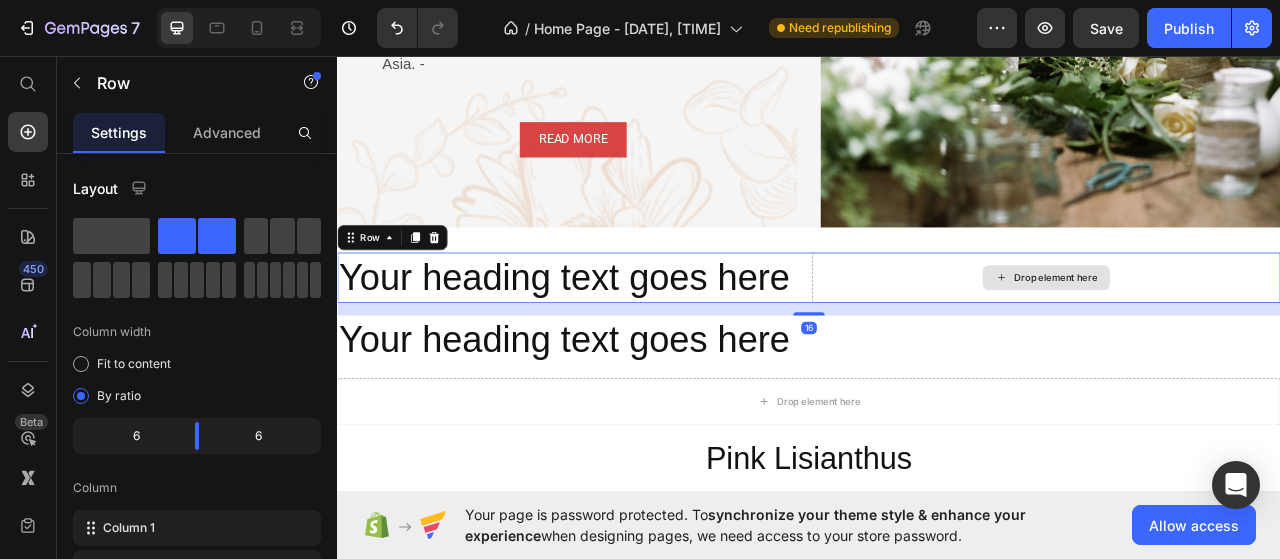 click on "Drop element here" at bounding box center (1239, 340) 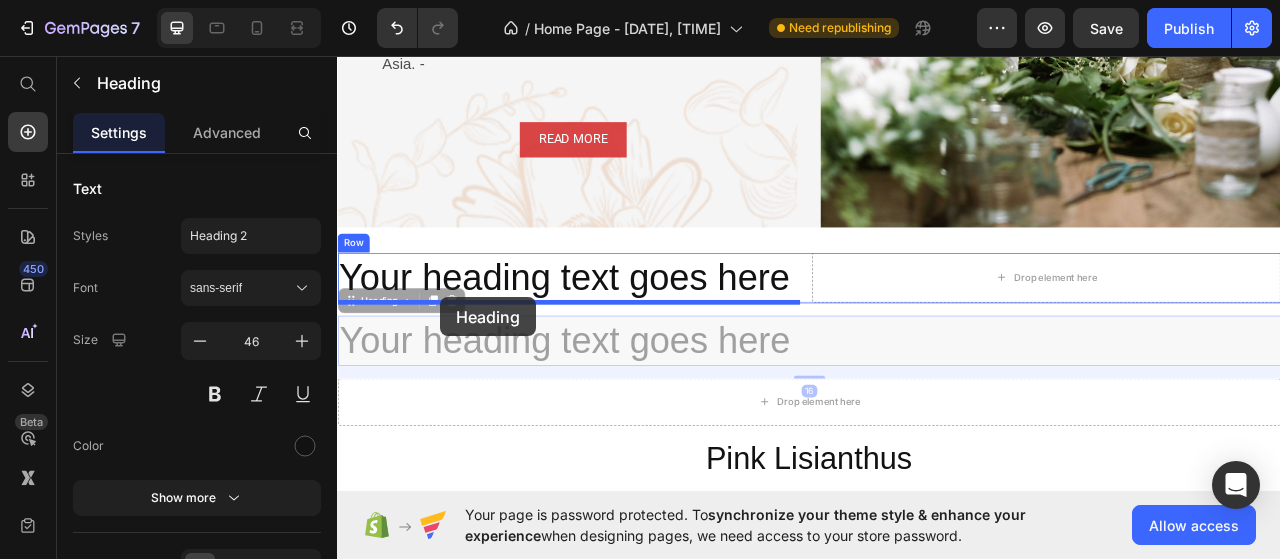 drag, startPoint x: 452, startPoint y: 422, endPoint x: 468, endPoint y: 364, distance: 60.166435 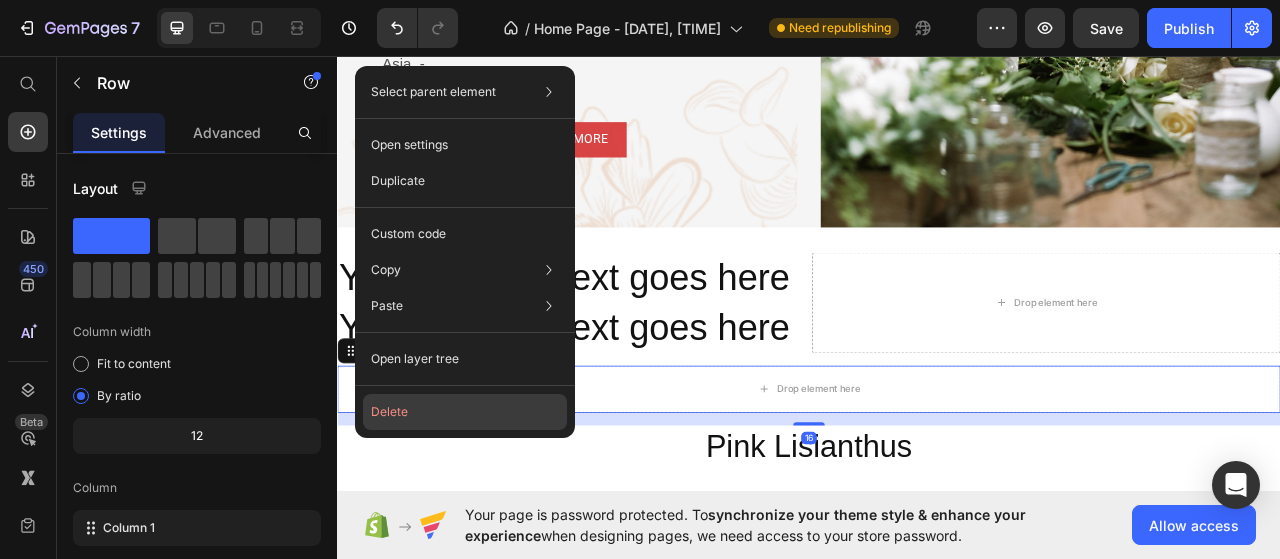 click on "Delete" 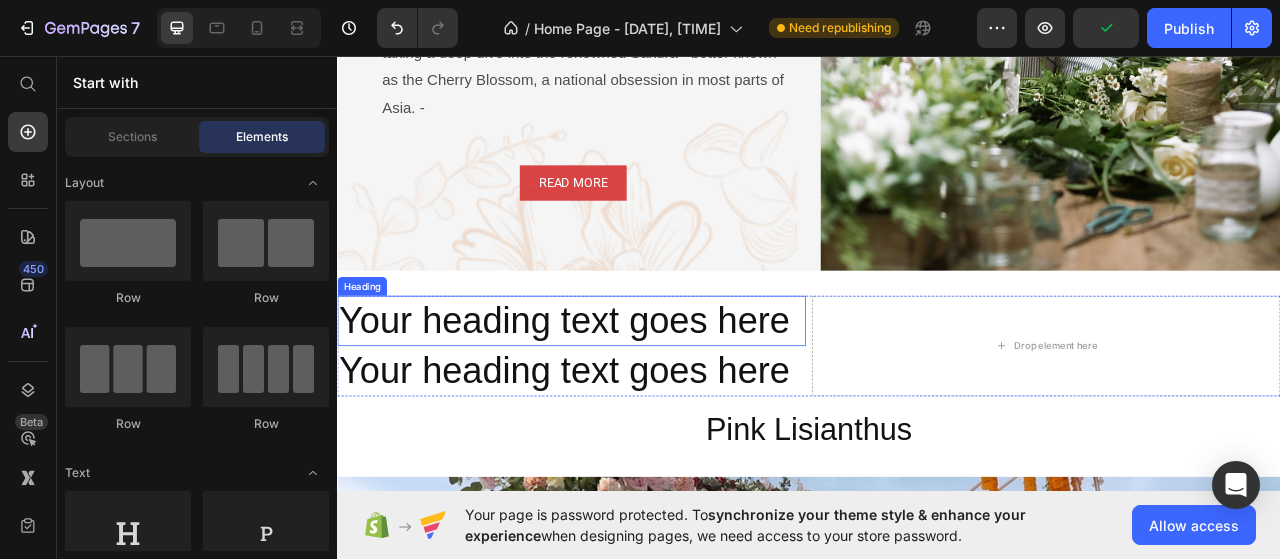 scroll, scrollTop: 1263, scrollLeft: 0, axis: vertical 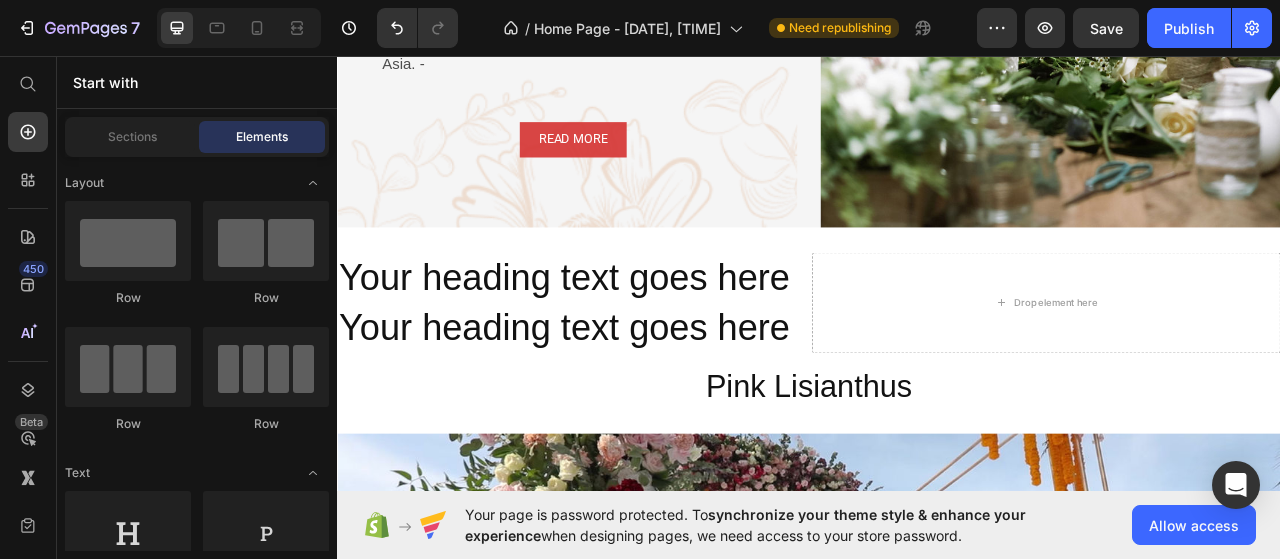 click on "Start with" at bounding box center (197, 82) 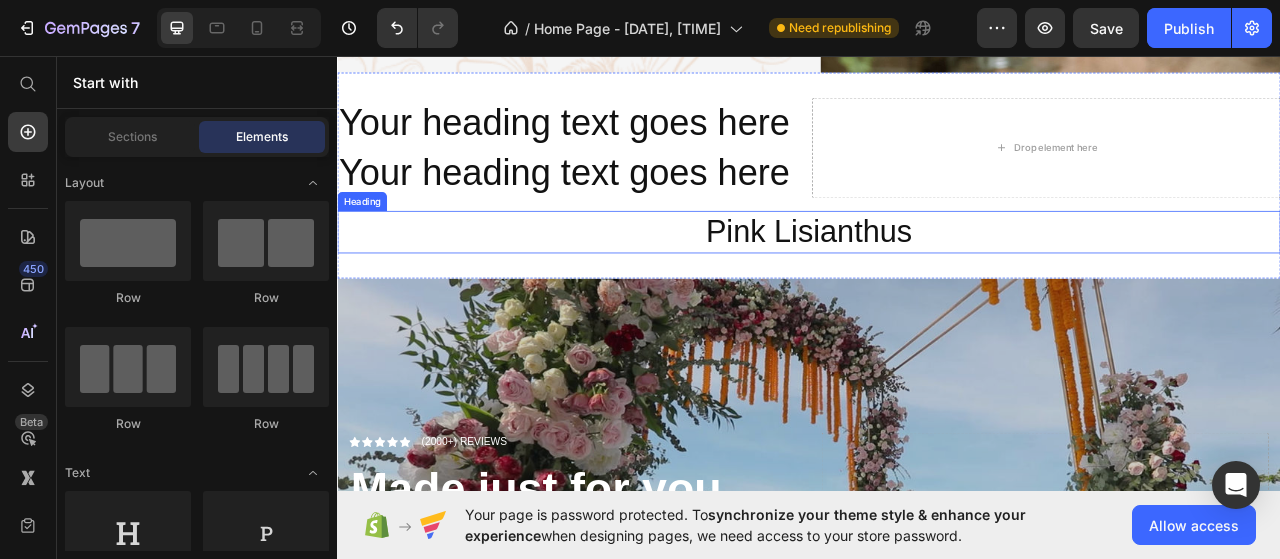 scroll, scrollTop: 1463, scrollLeft: 0, axis: vertical 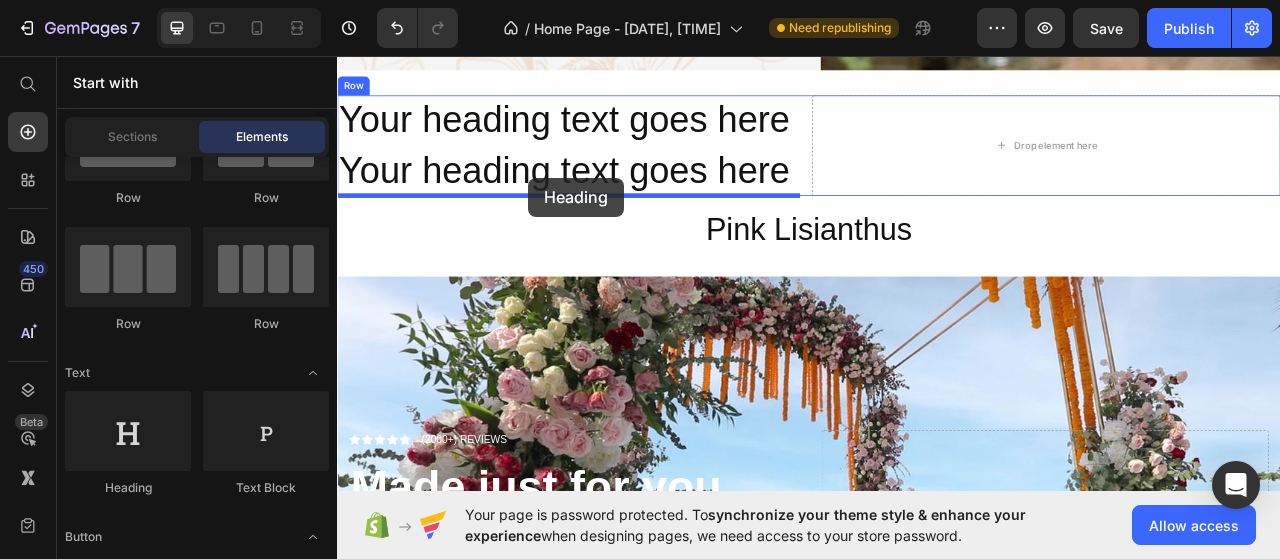 drag, startPoint x: 605, startPoint y: 464, endPoint x: 580, endPoint y: 212, distance: 253.23705 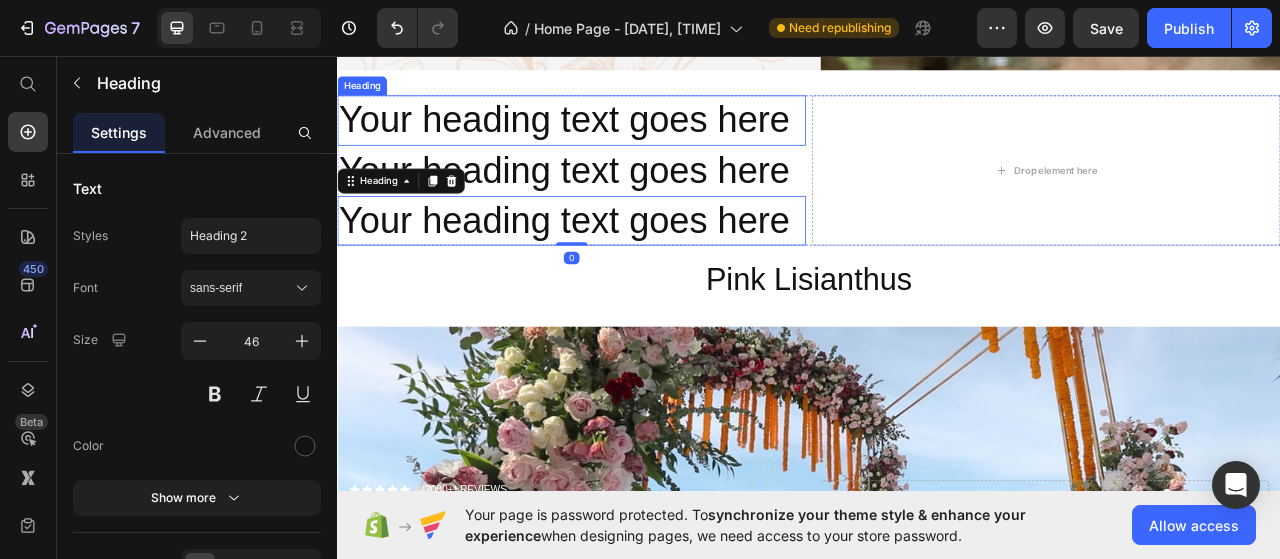 click on "Your heading text goes here" at bounding box center [635, 140] 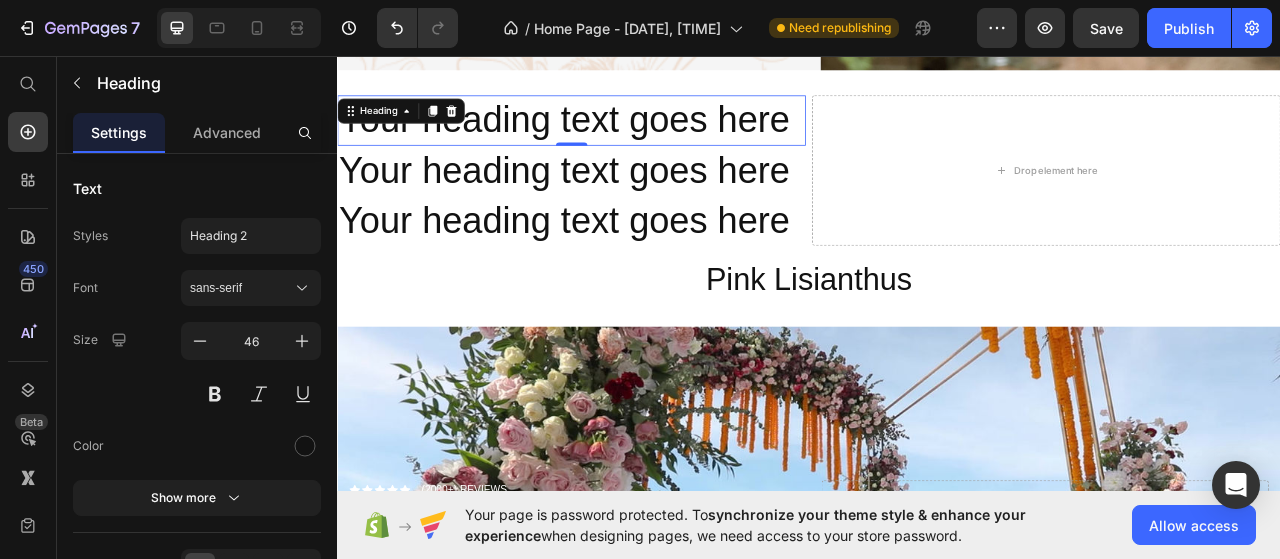 click on "Your heading text goes here" at bounding box center (635, 140) 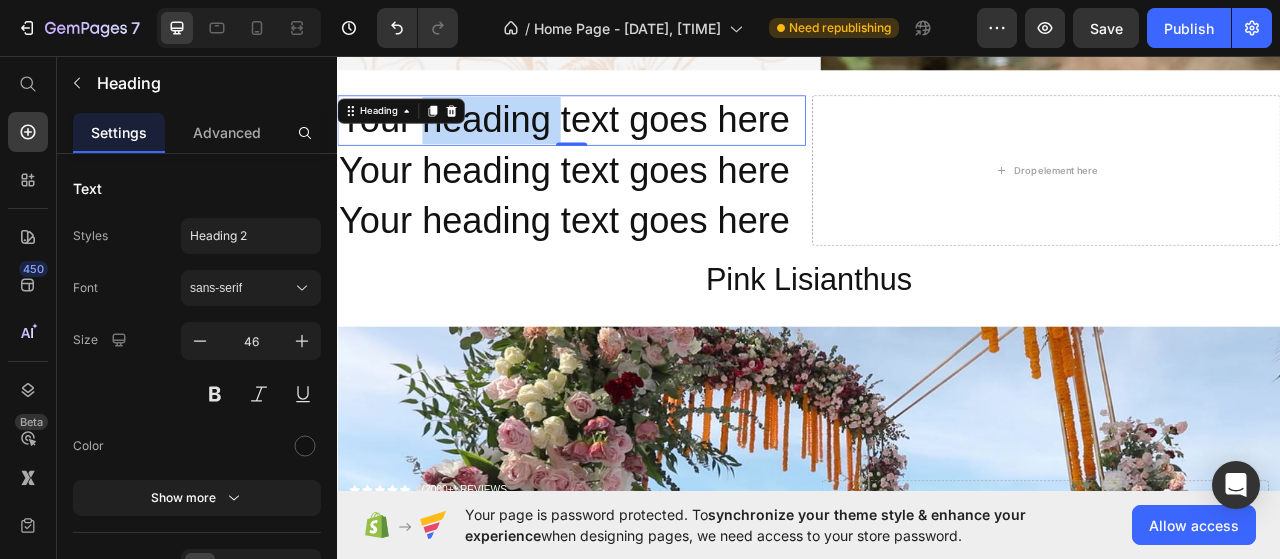 click on "Your heading text goes here" at bounding box center (635, 140) 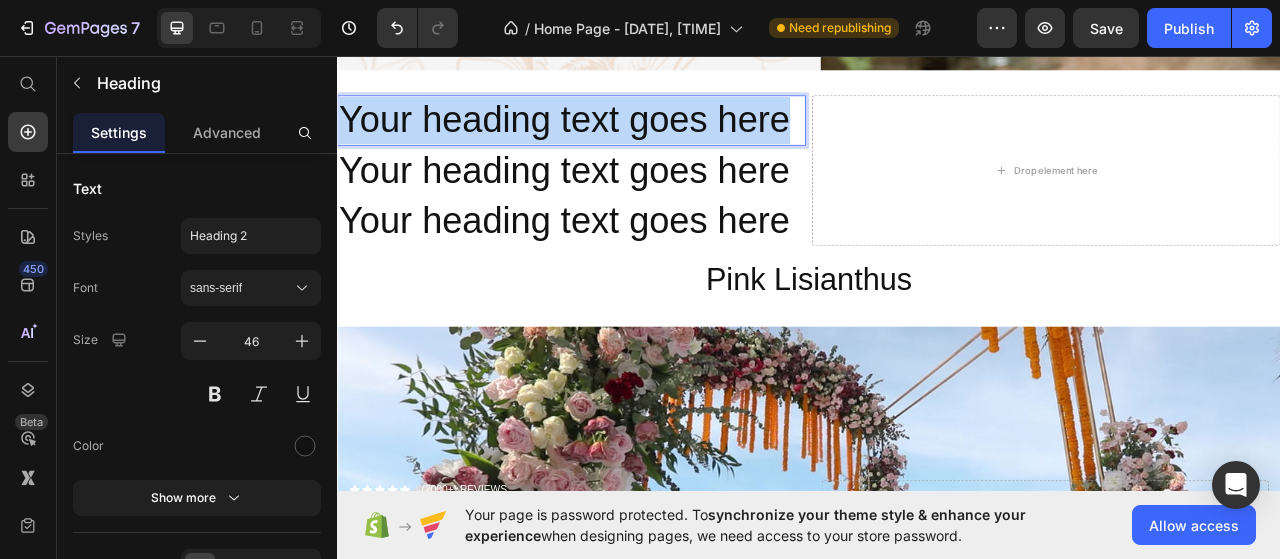 click on "Your heading text goes here" at bounding box center [635, 140] 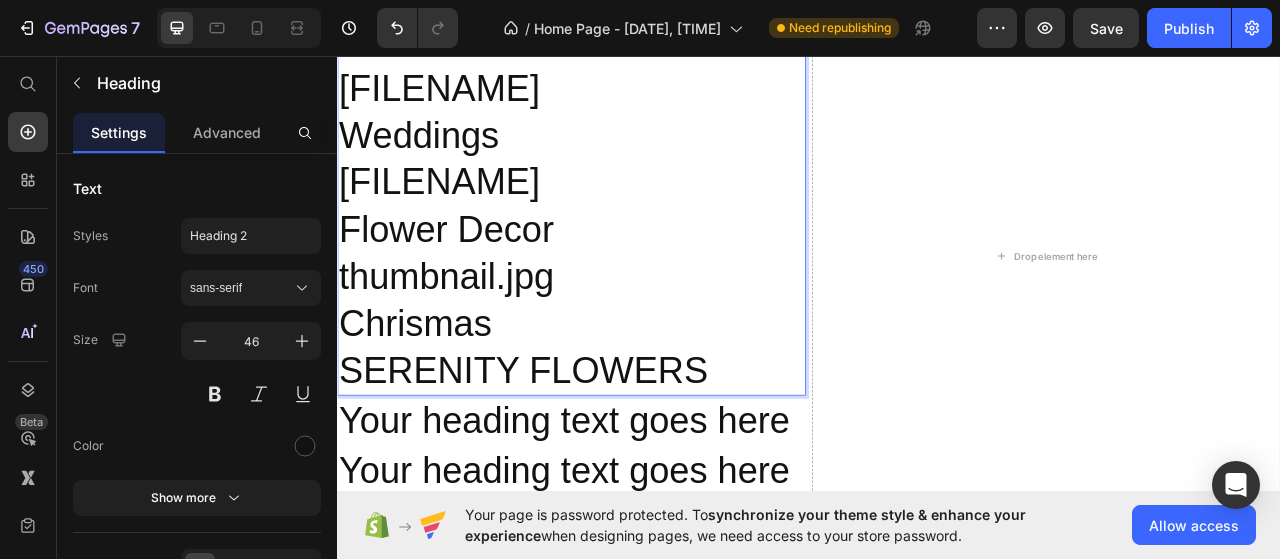 scroll, scrollTop: 1463, scrollLeft: 0, axis: vertical 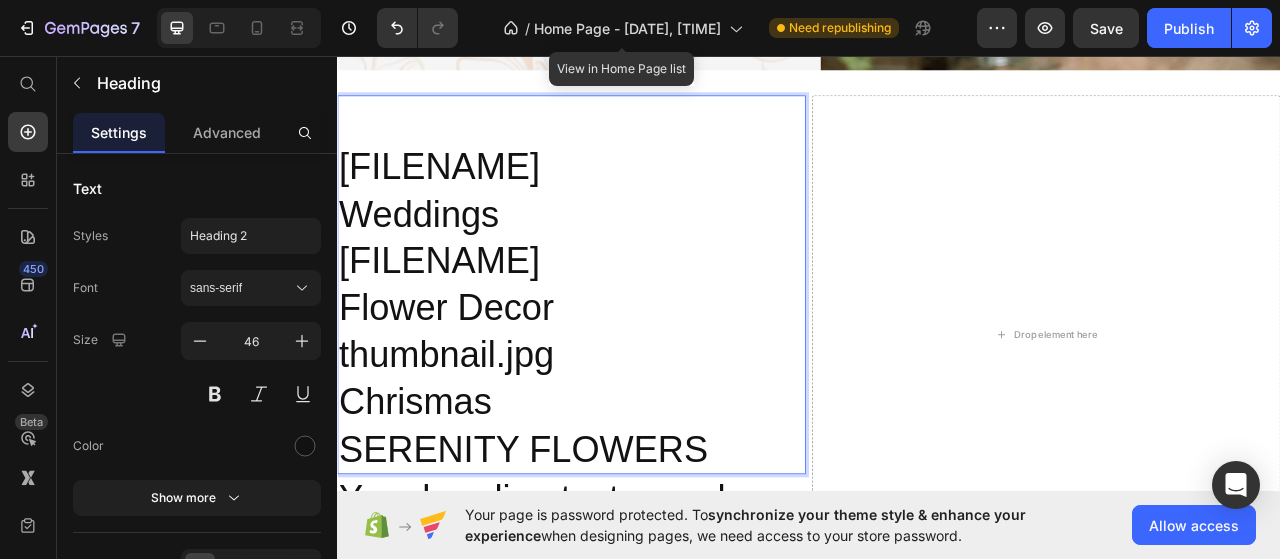 click on "wedding2022_edited.jpg Weddings IMG_6060.JPG Flower Decor thumbnail.jpg Chrismas SERENITY FLOWERS" at bounding box center (635, 349) 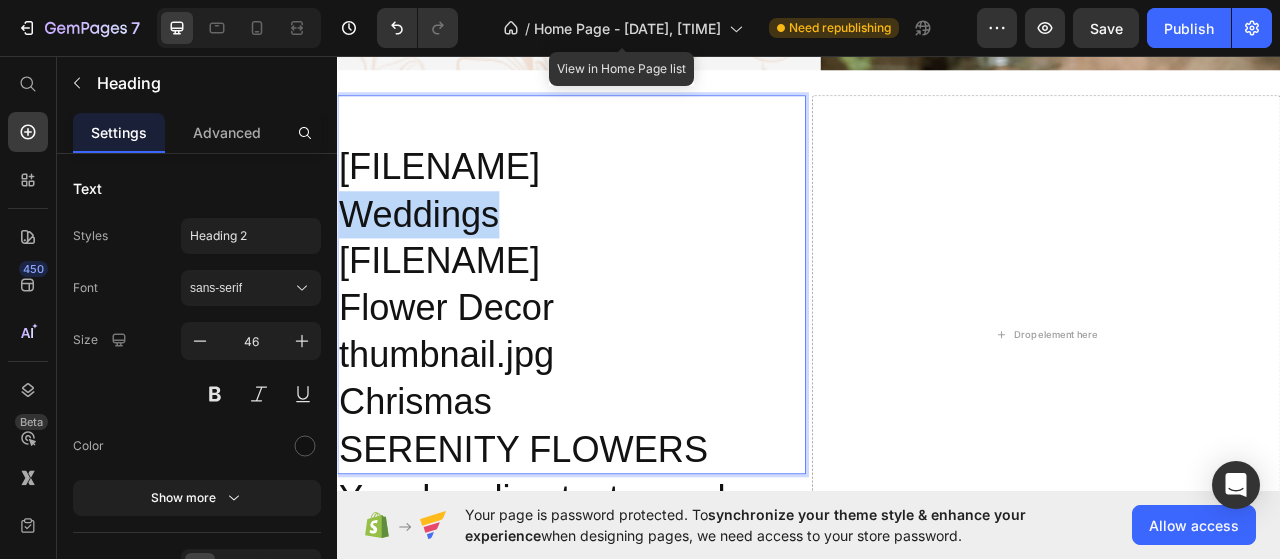 click on "wedding2022_edited.jpg Weddings IMG_6060.JPG Flower Decor thumbnail.jpg Chrismas SERENITY FLOWERS" at bounding box center (635, 349) 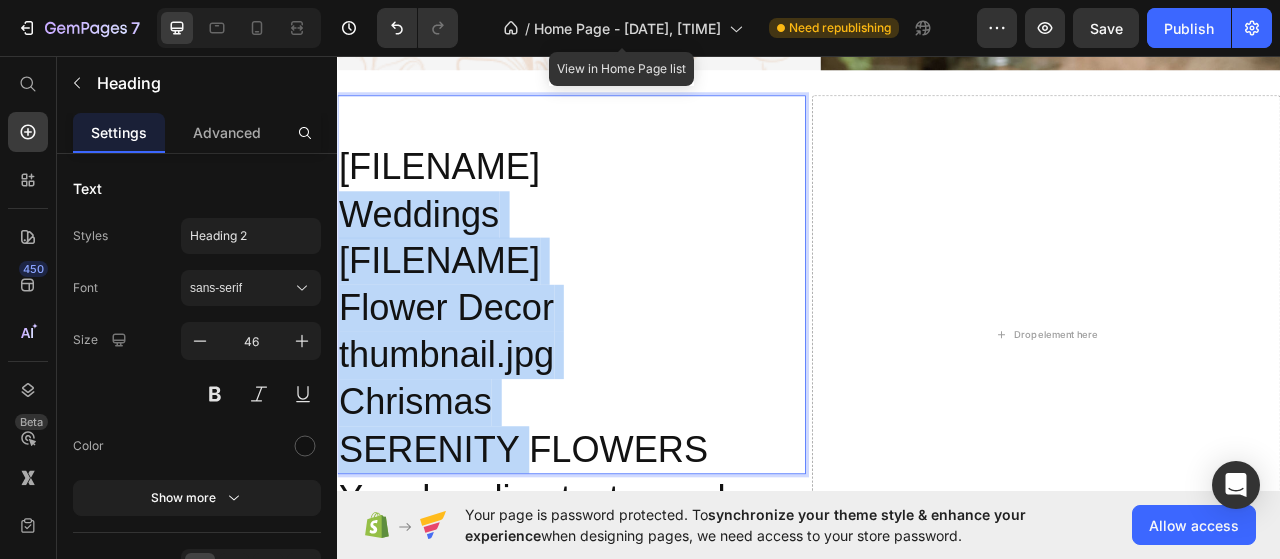 drag, startPoint x: 354, startPoint y: 239, endPoint x: 655, endPoint y: 568, distance: 445.91702 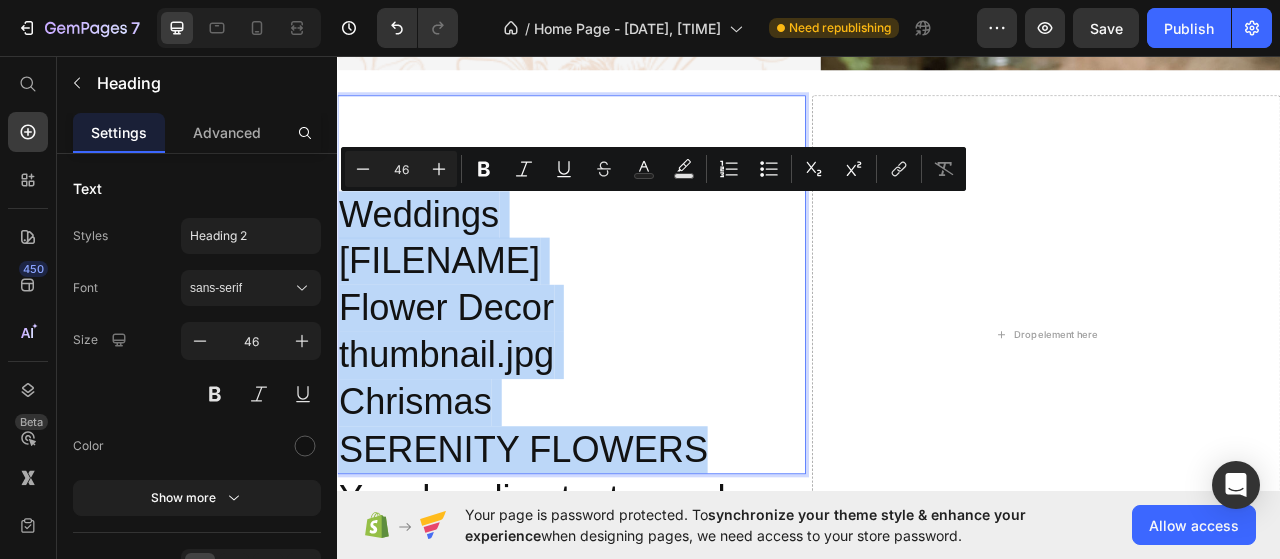 click on "wedding2022_edited.jpg Weddings IMG_6060.JPG Flower Decor thumbnail.jpg Chrismas SERENITY FLOWERS" at bounding box center [635, 349] 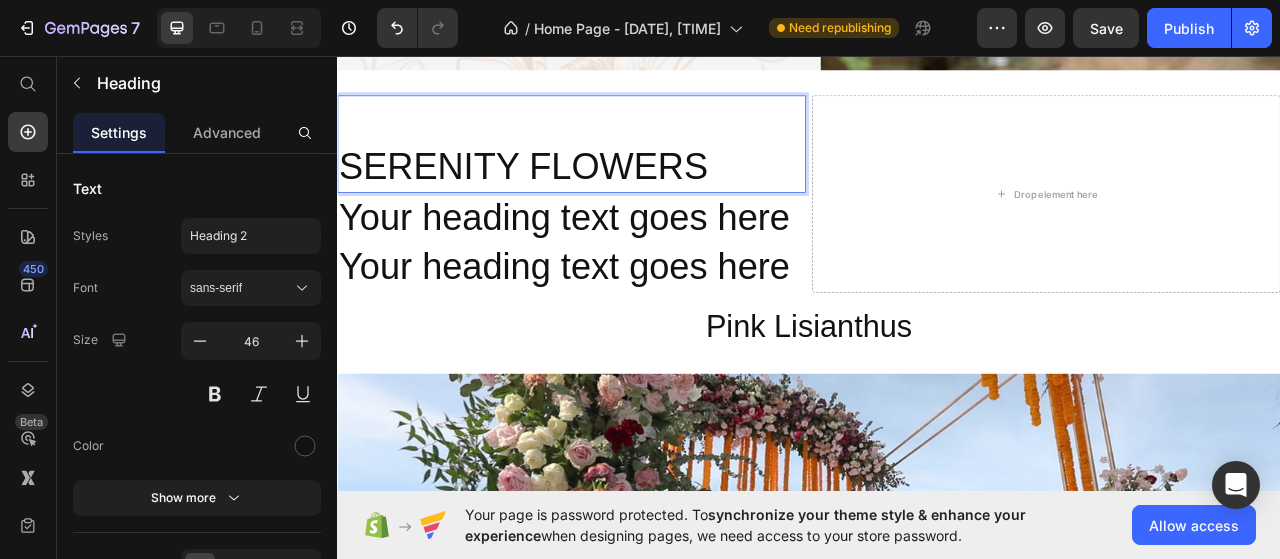 click on "⁠⁠⁠⁠⁠⁠⁠ SERENITY FLOWERS" at bounding box center (635, 170) 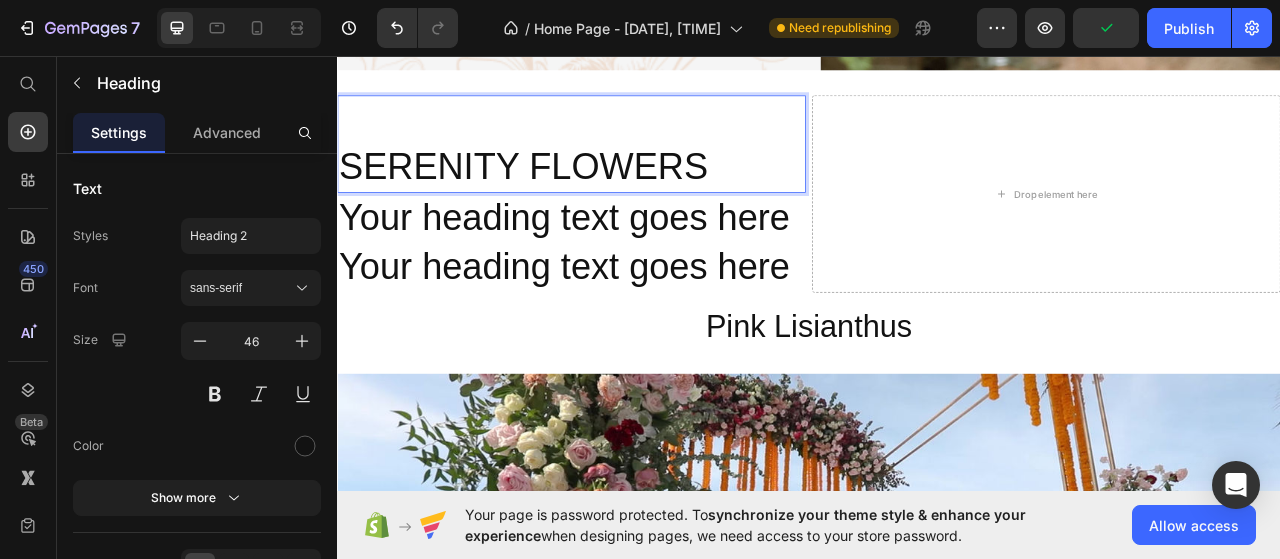 click on "⁠⁠⁠⁠⁠⁠⁠ SERENITY FLOWERS" at bounding box center [635, 170] 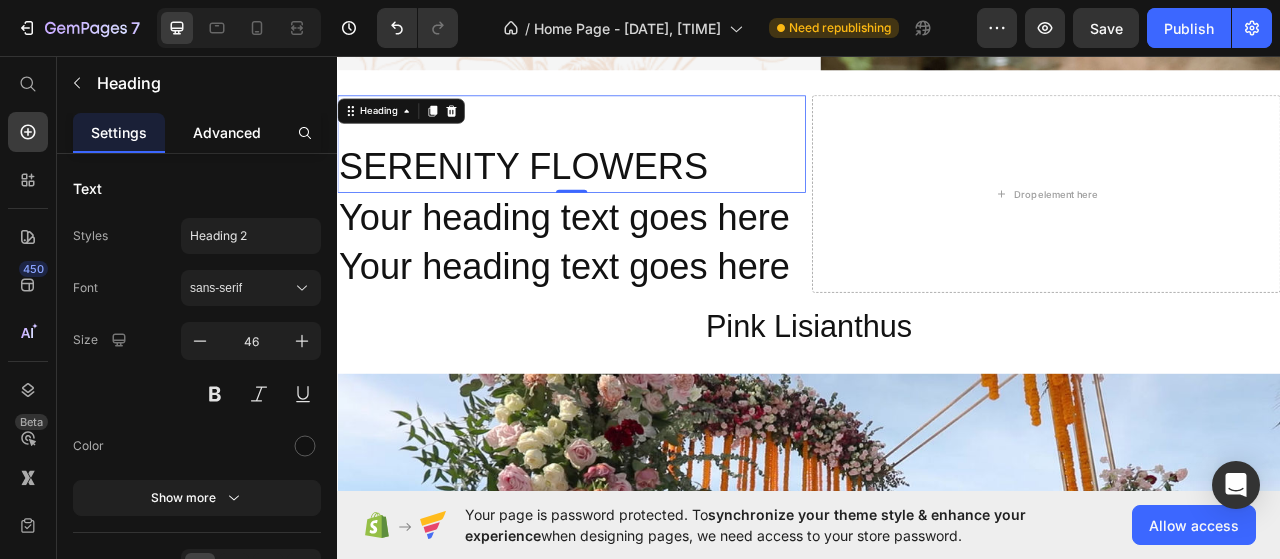 click on "Advanced" at bounding box center [227, 132] 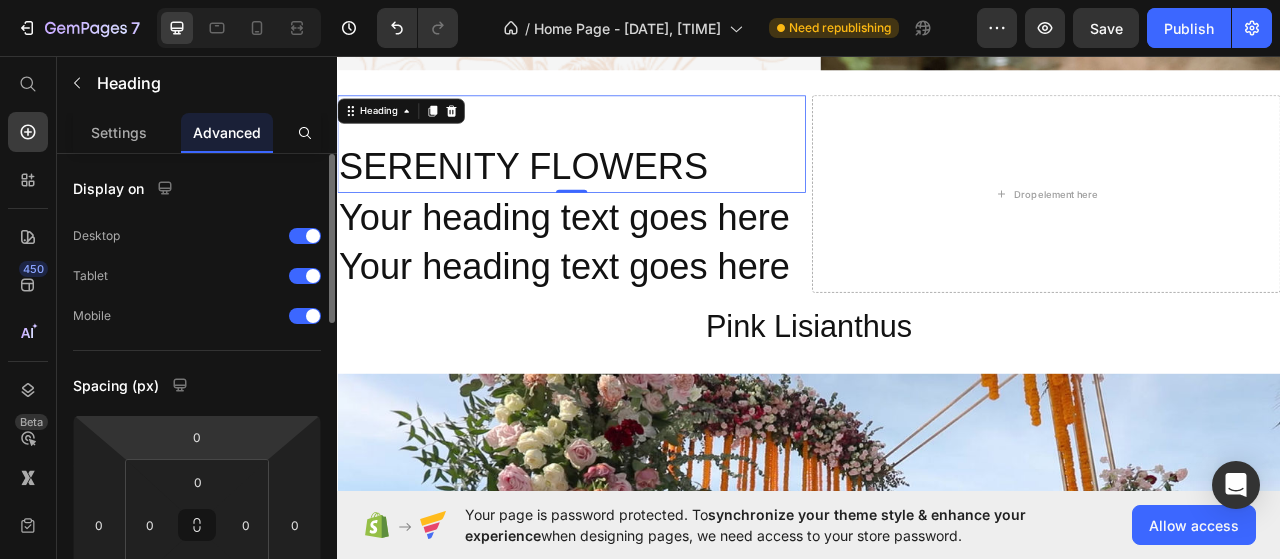 scroll, scrollTop: 100, scrollLeft: 0, axis: vertical 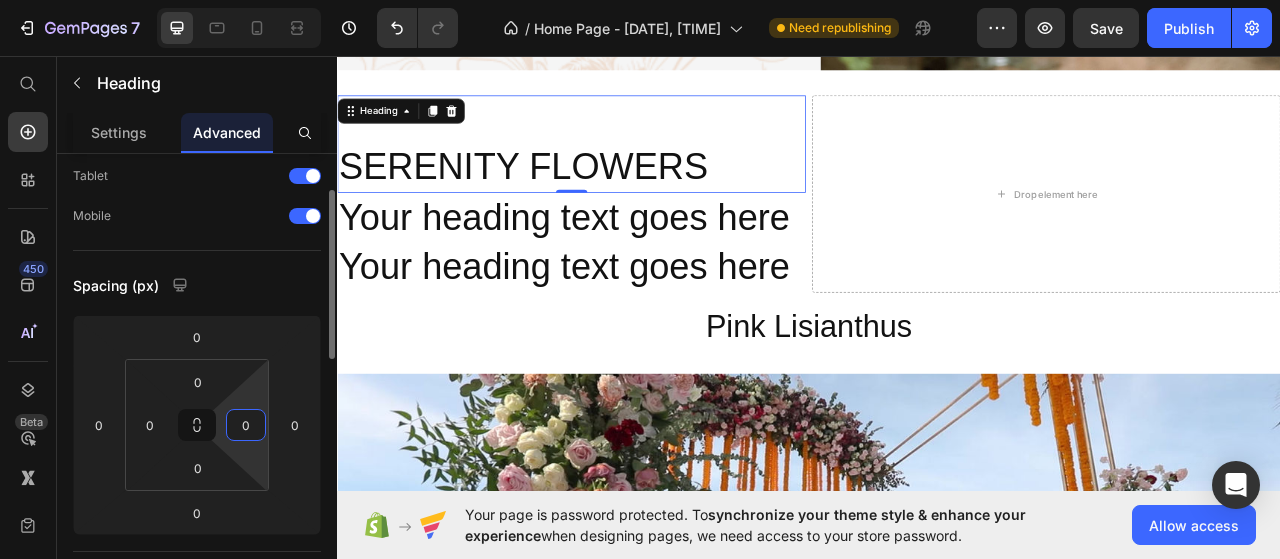 click on "0" at bounding box center [246, 425] 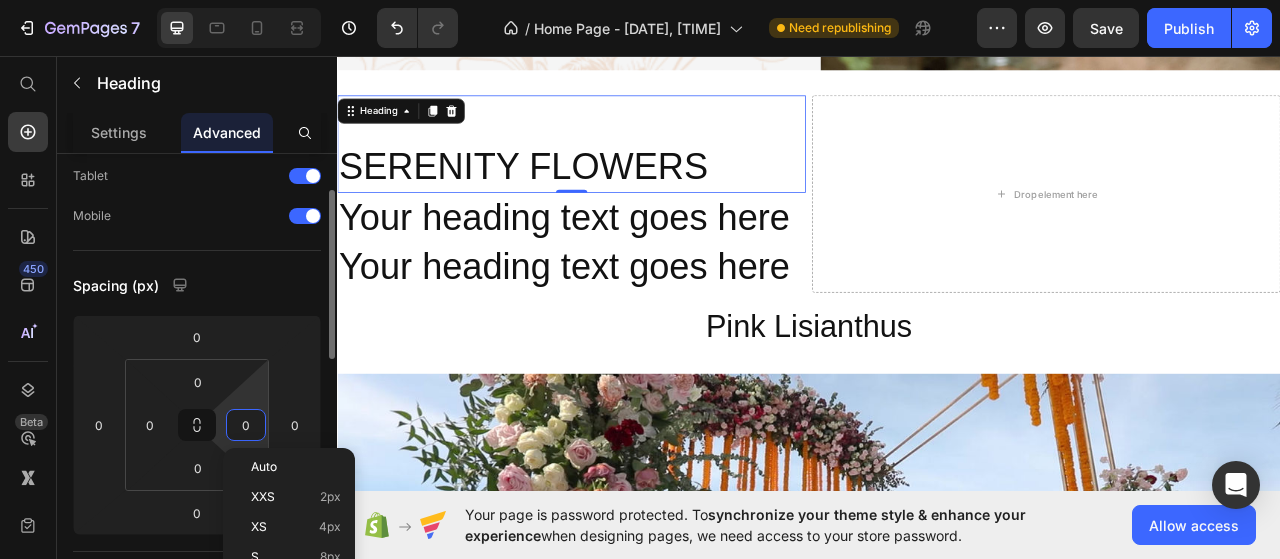 click on "0" at bounding box center (246, 425) 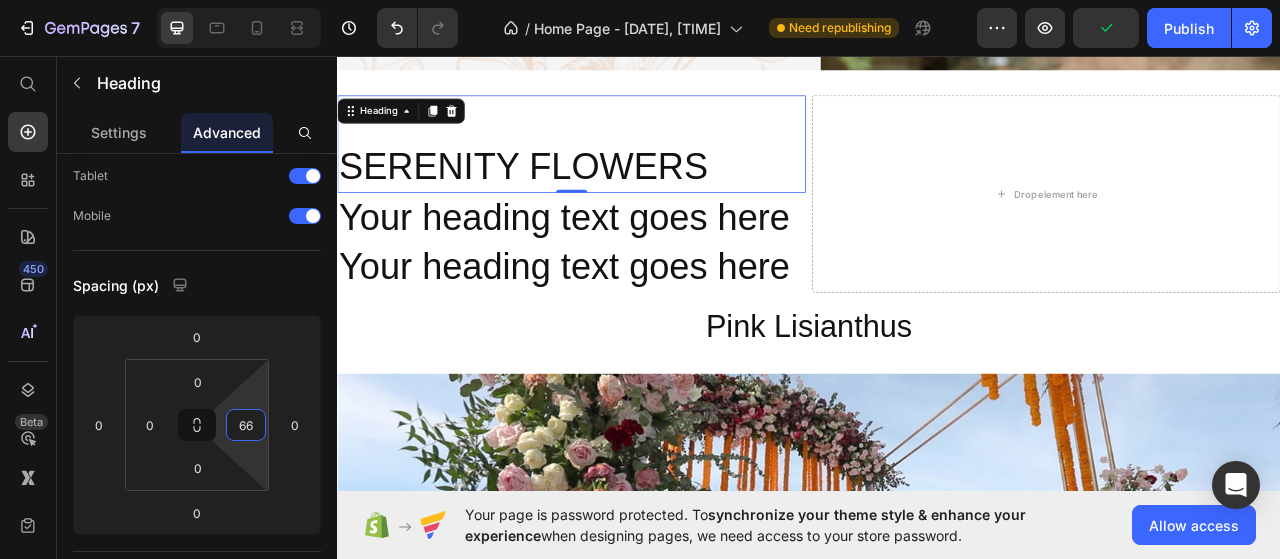 type on "6" 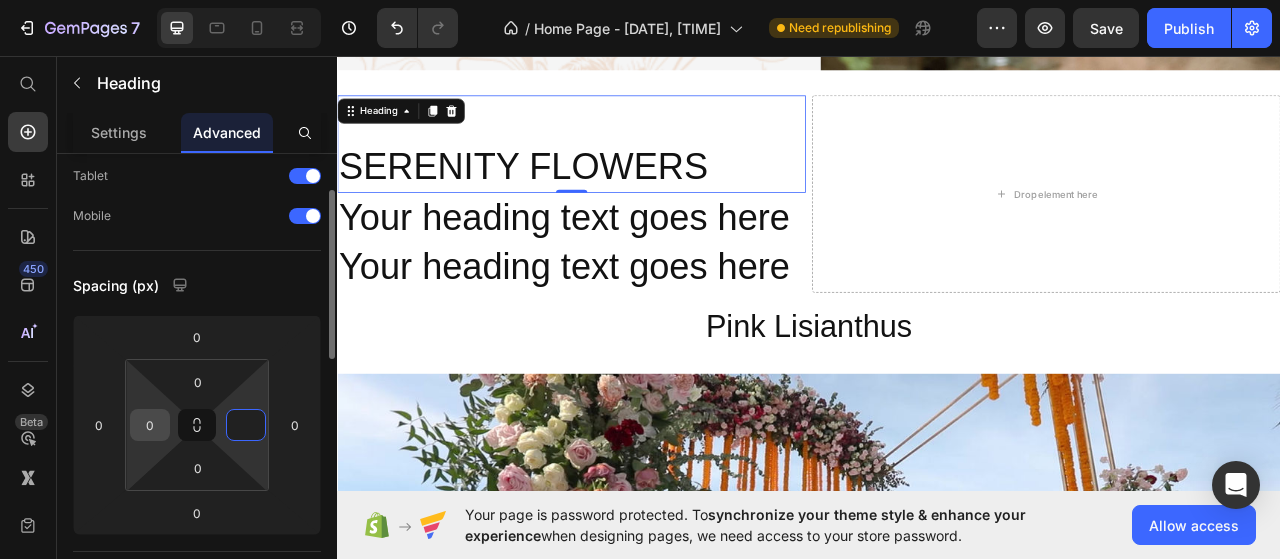 type on "0" 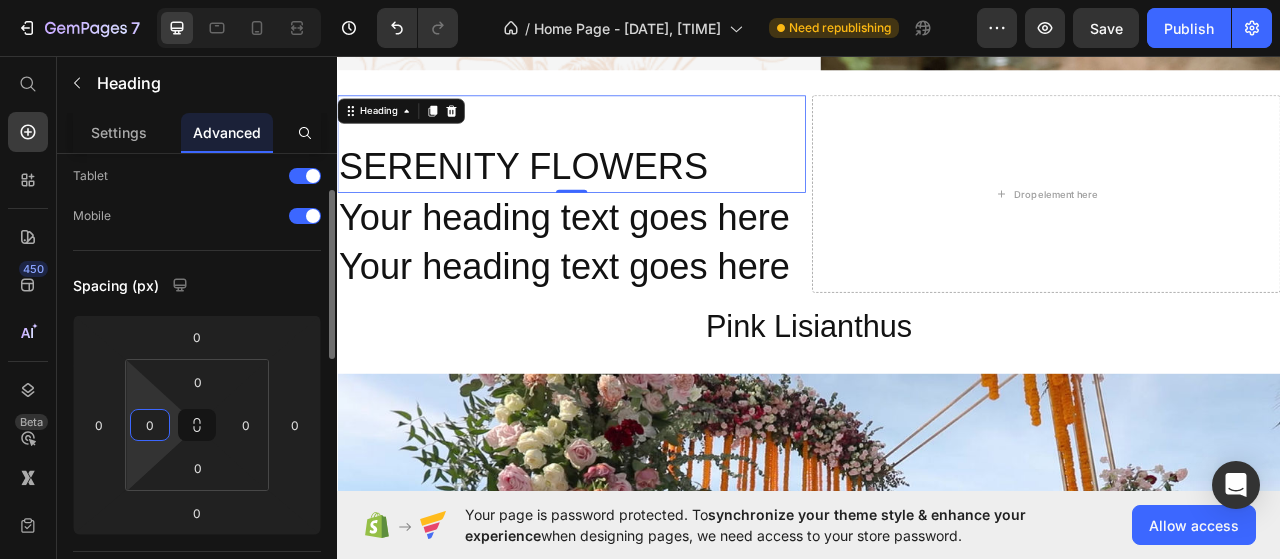 click on "0" at bounding box center [150, 425] 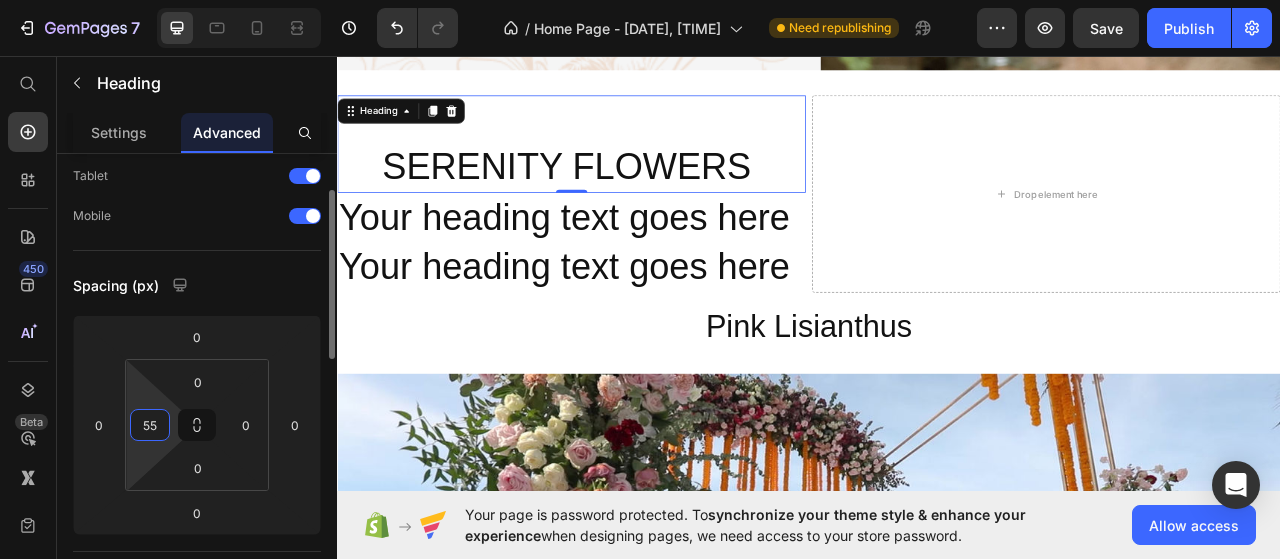 type on "5" 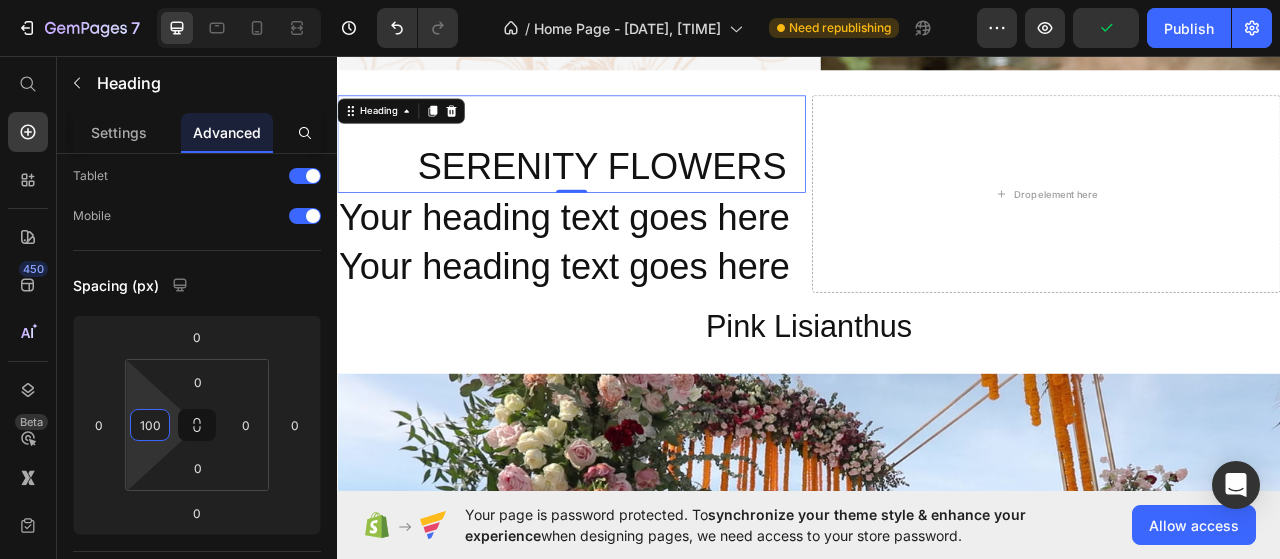 type on "100" 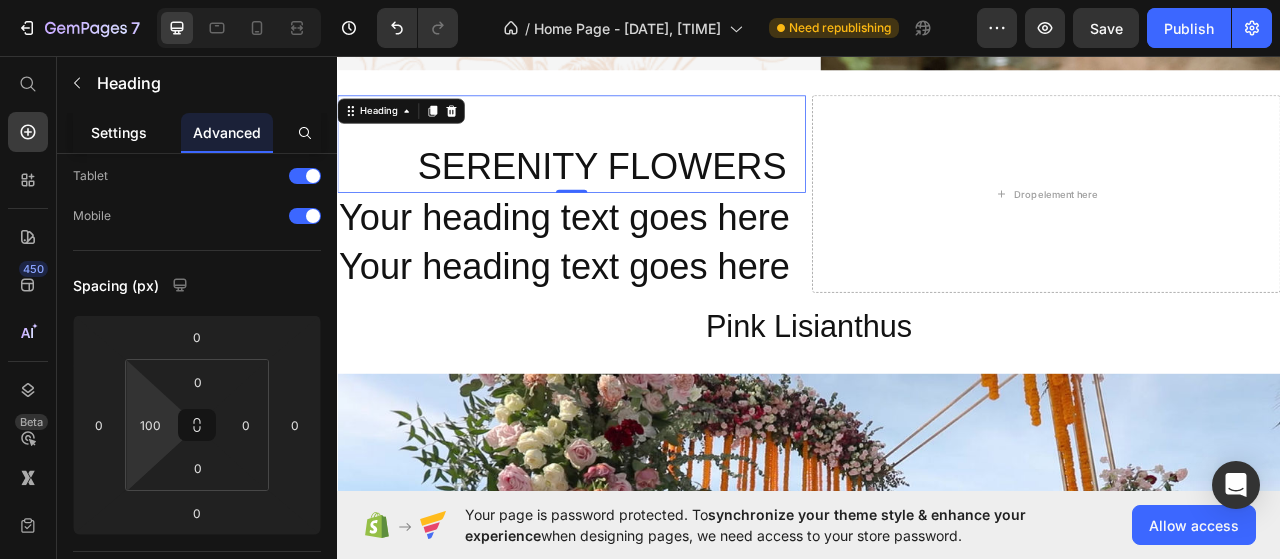 click on "Settings" at bounding box center (119, 132) 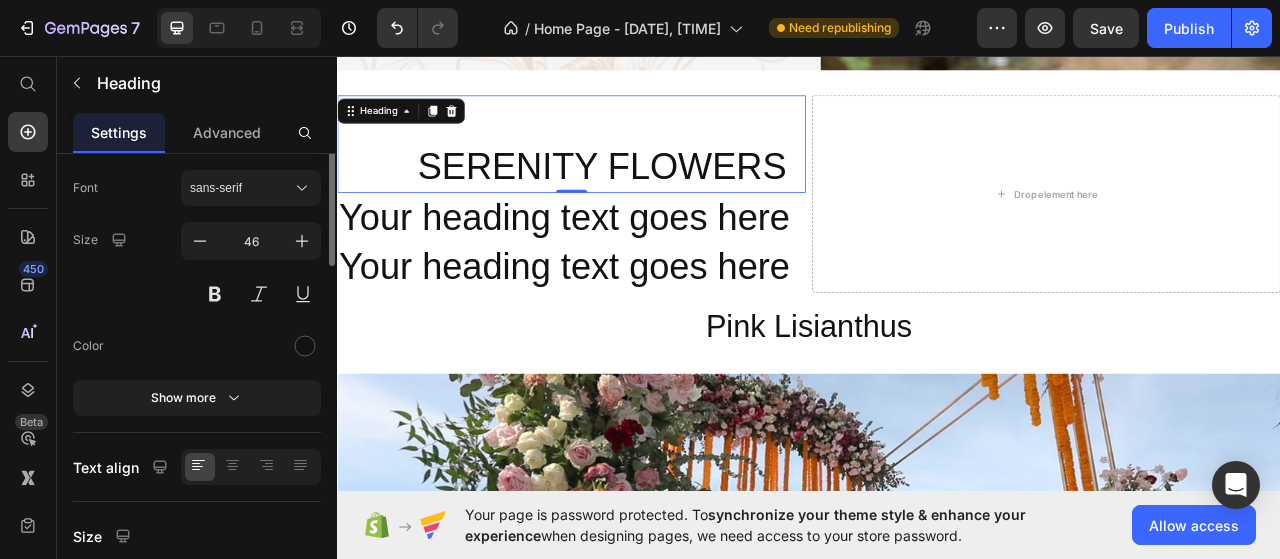 scroll, scrollTop: 0, scrollLeft: 0, axis: both 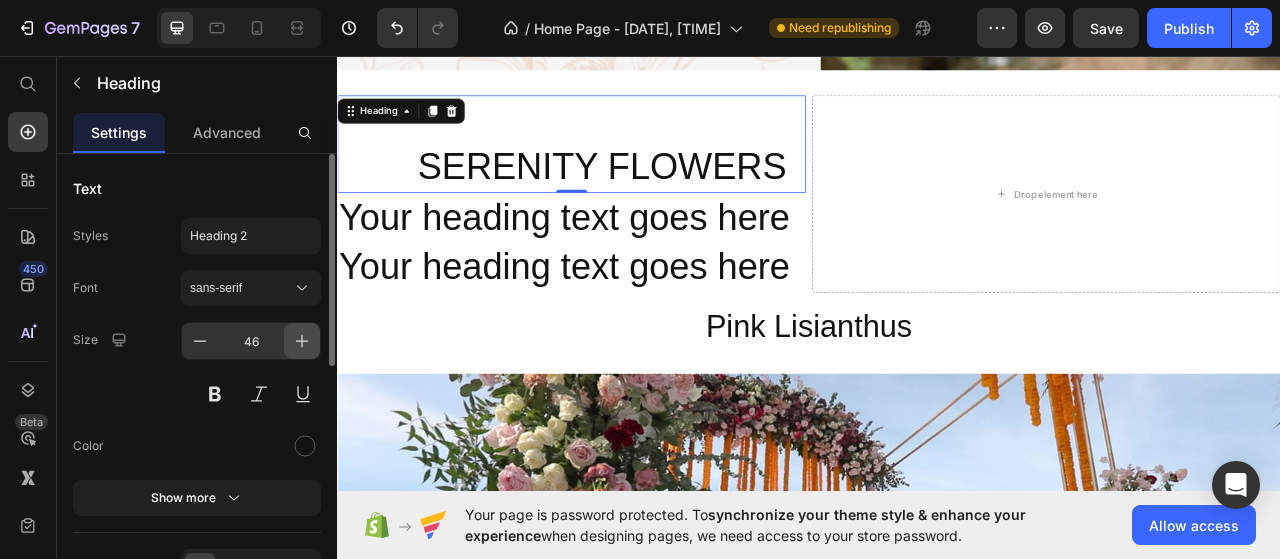 click 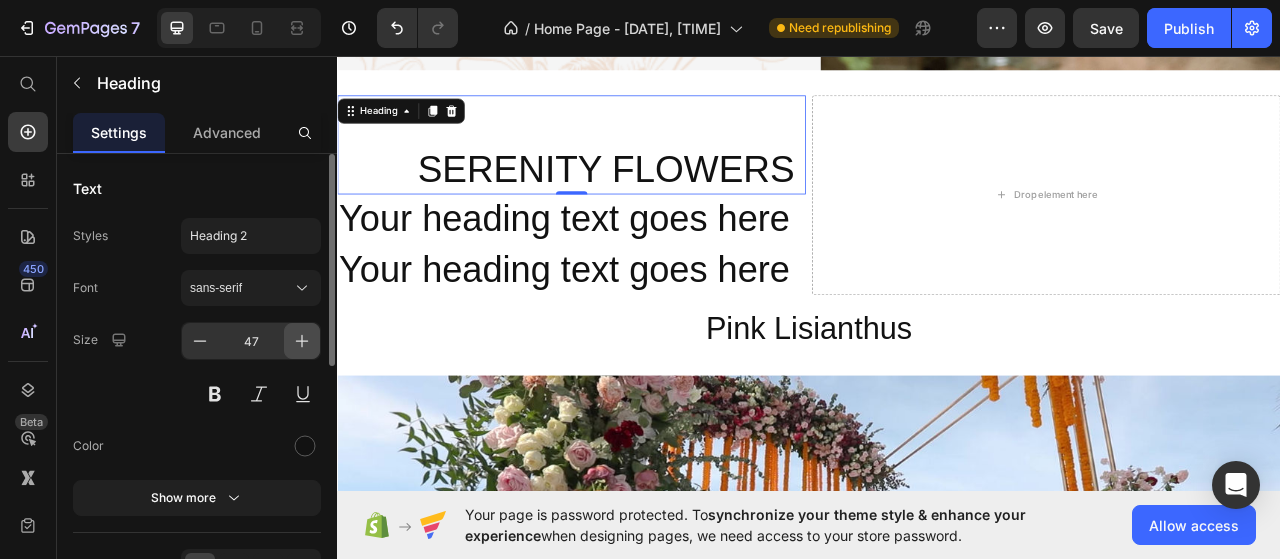 click 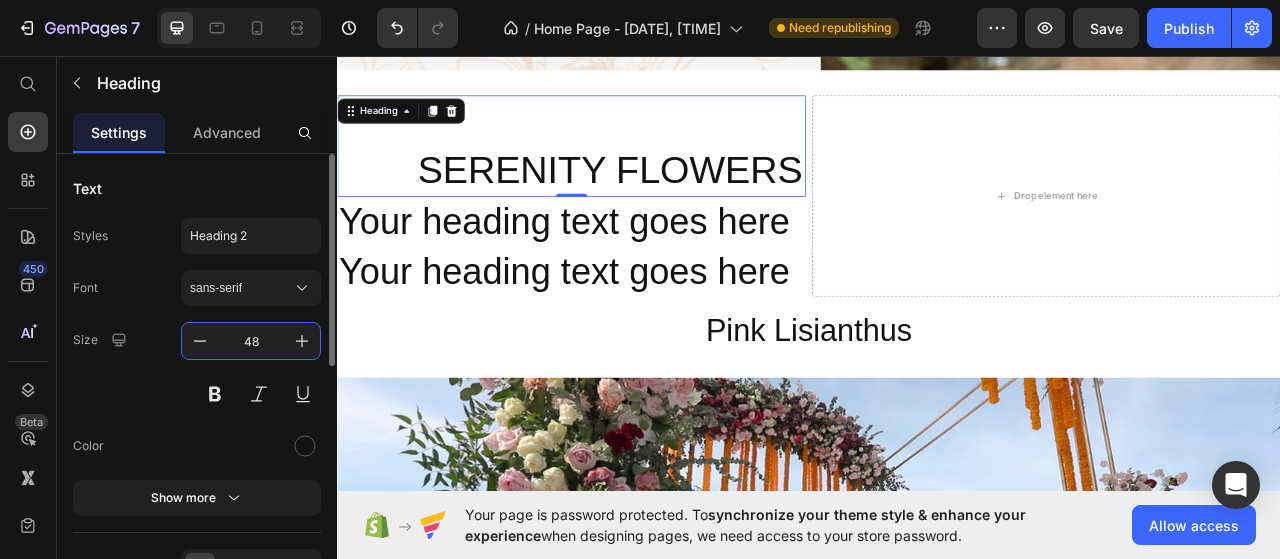 click on "48" at bounding box center [251, 341] 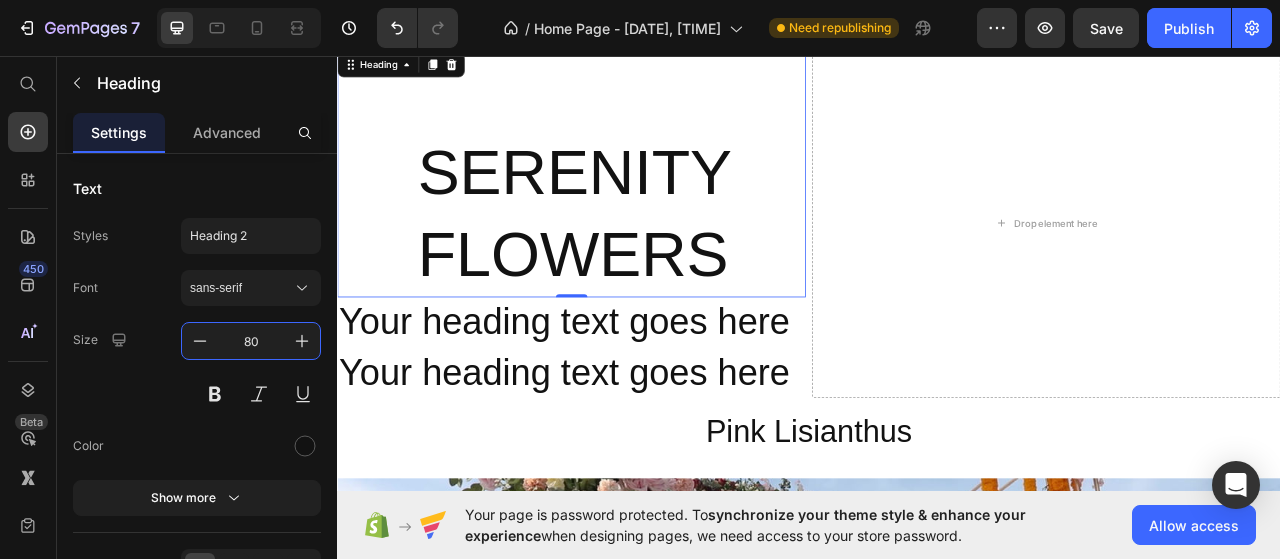 scroll, scrollTop: 1563, scrollLeft: 0, axis: vertical 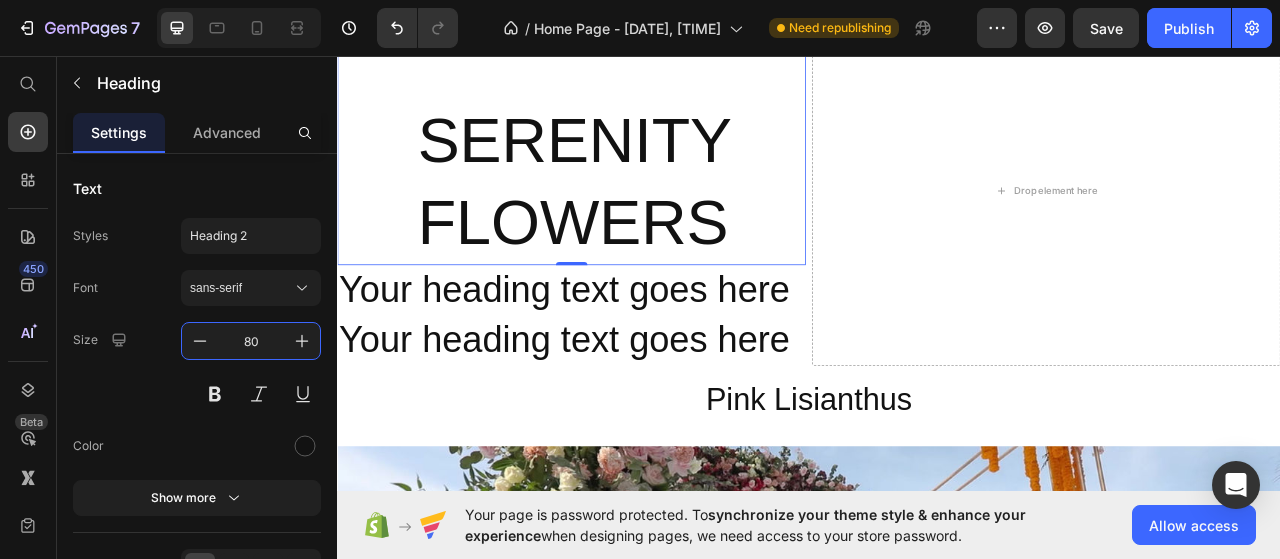 type on "80" 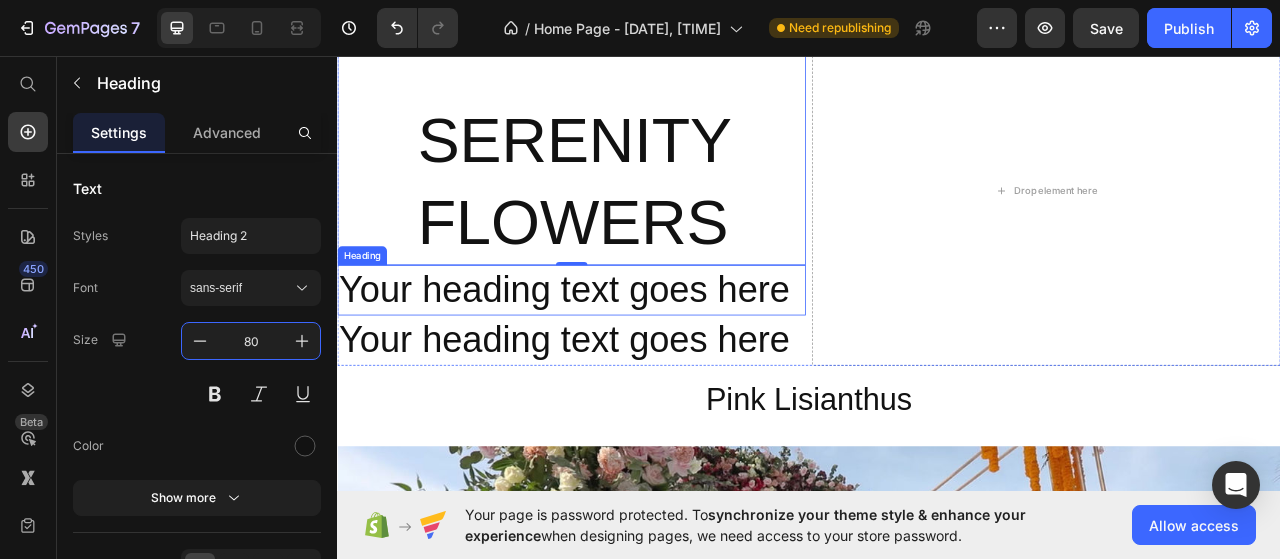 click on "Your heading text goes here" at bounding box center (635, 356) 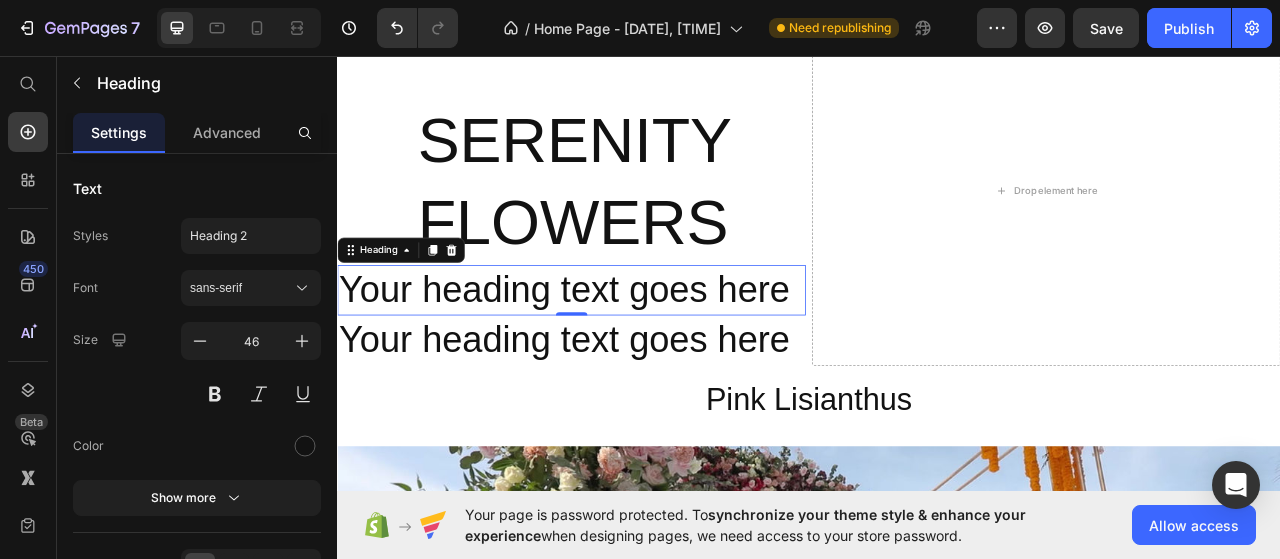 click on "Your heading text goes here" at bounding box center (635, 356) 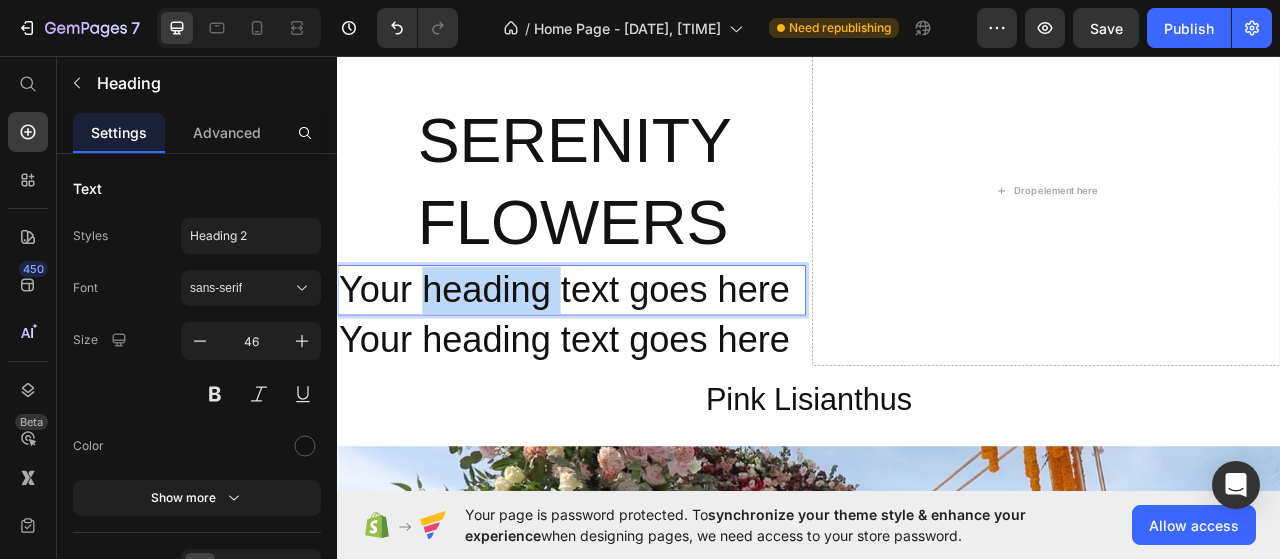 click on "Your heading text goes here" at bounding box center [635, 356] 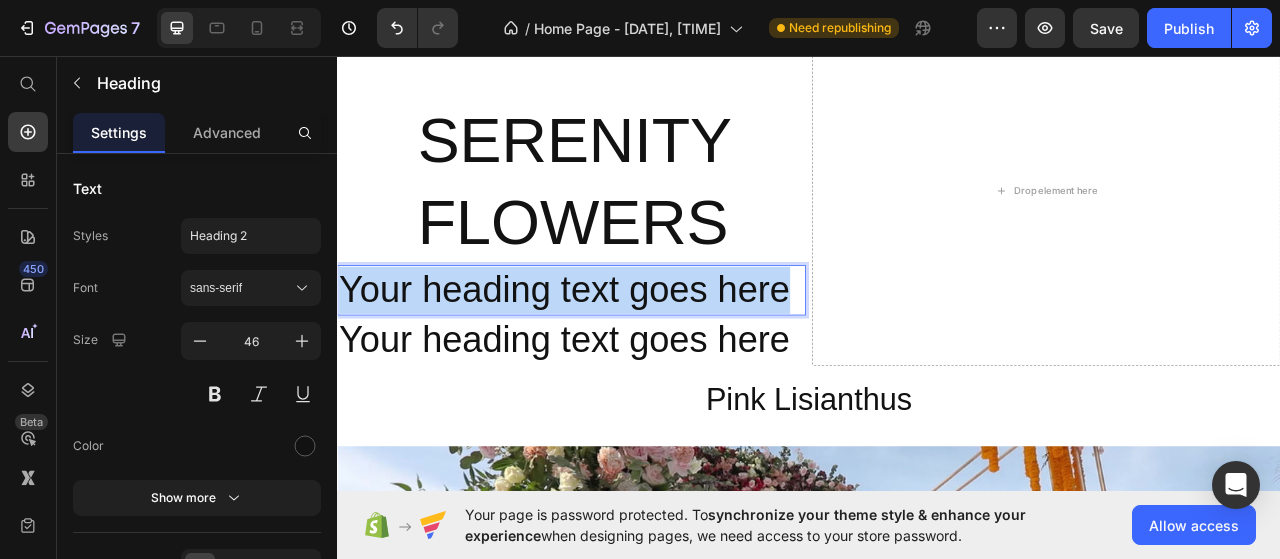 click on "Your heading text goes here" at bounding box center (635, 356) 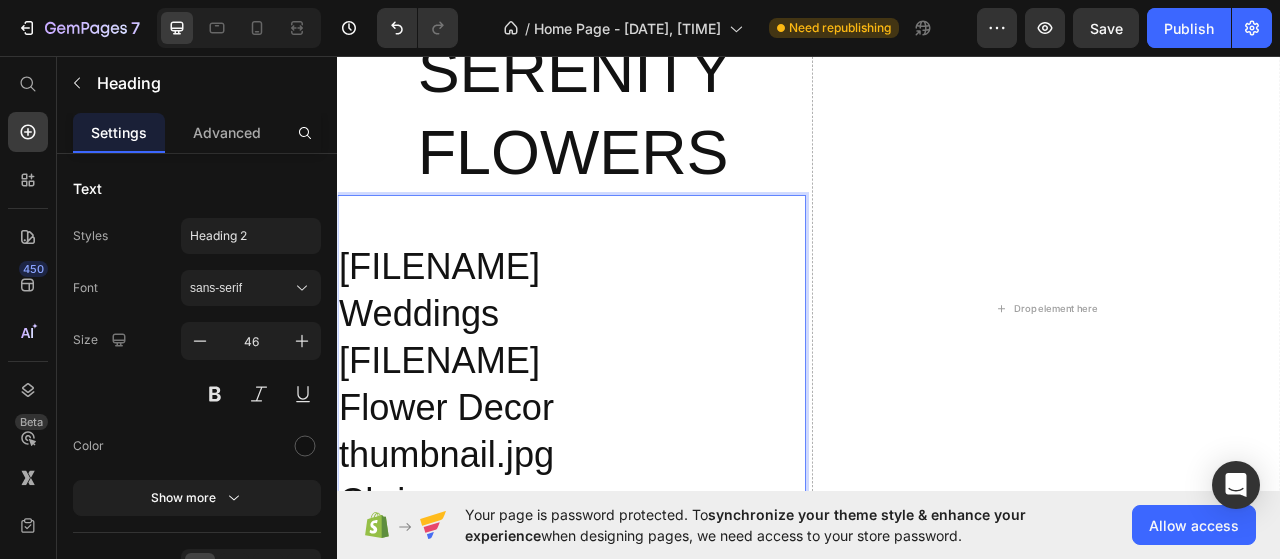 scroll, scrollTop: 1822, scrollLeft: 0, axis: vertical 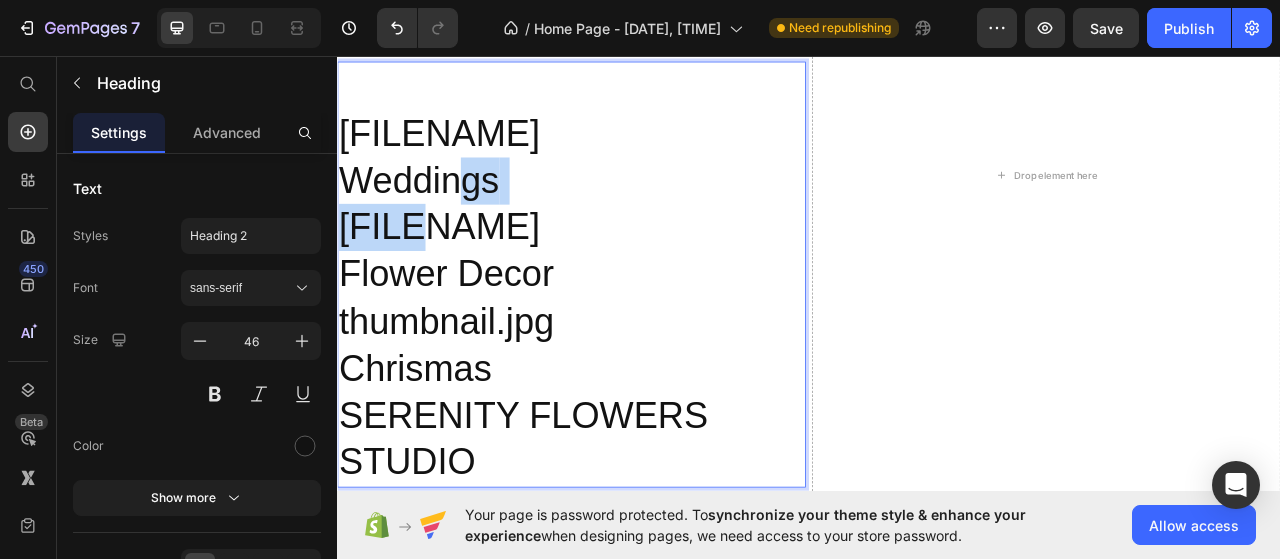 click on "wedding2022_edited.jpg Weddings IMG_6060.JPG Flower Decor thumbnail.jpg Chrismas SERENITY FLOWERS    STUDIO" at bounding box center [635, 336] 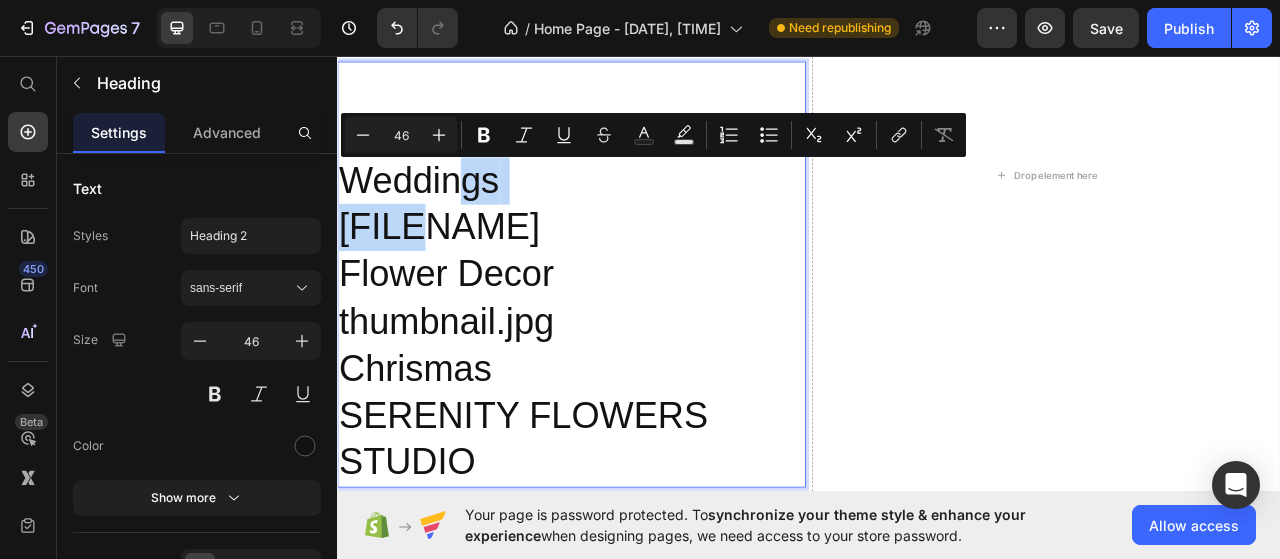 click on "wedding2022_edited.jpg Weddings IMG_6060.JPG Flower Decor thumbnail.jpg Chrismas SERENITY FLOWERS    STUDIO" at bounding box center [635, 336] 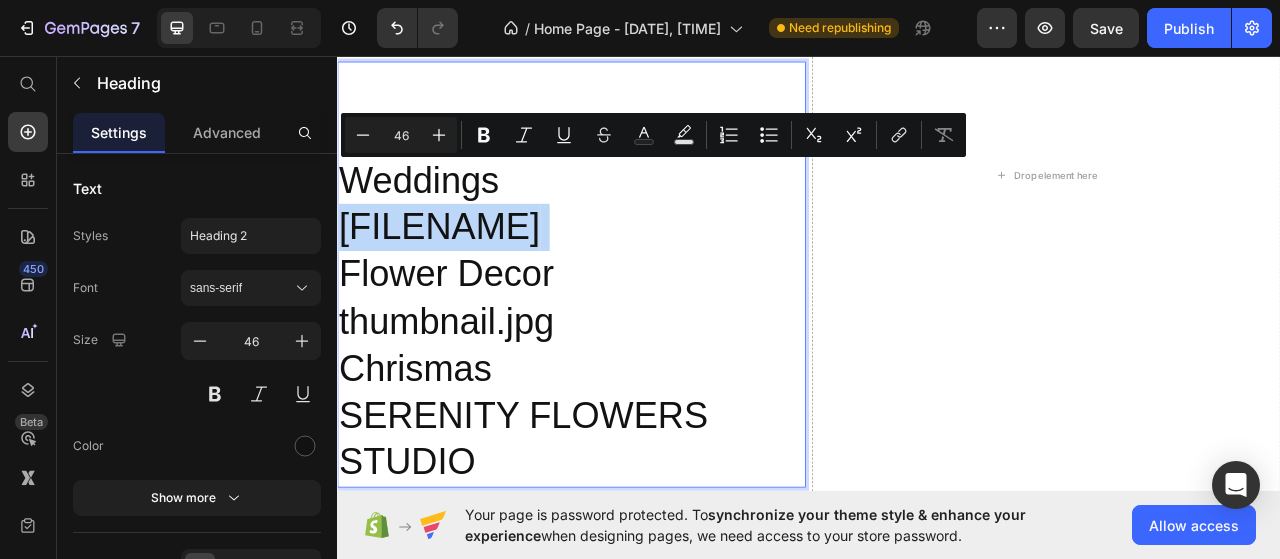 click on "wedding2022_edited.jpg Weddings IMG_6060.JPG Flower Decor thumbnail.jpg Chrismas SERENITY FLOWERS    STUDIO" at bounding box center [635, 336] 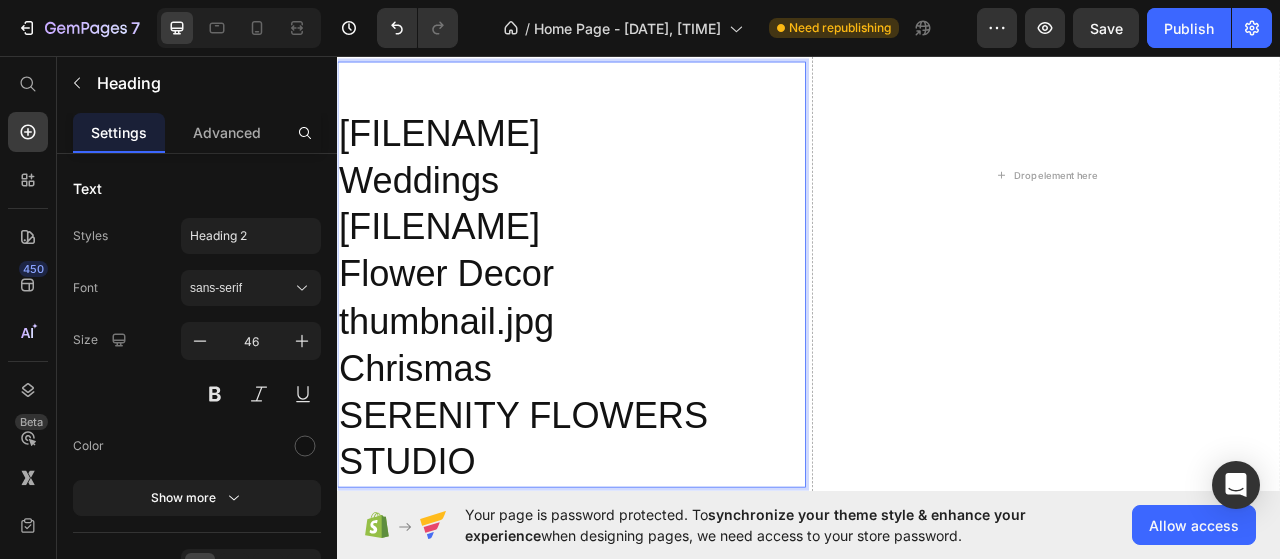 click on "wedding2022_edited.jpg Weddings IMG_6060.JPG Flower Decor thumbnail.jpg Chrismas SERENITY FLOWERS    STUDIO" at bounding box center (635, 336) 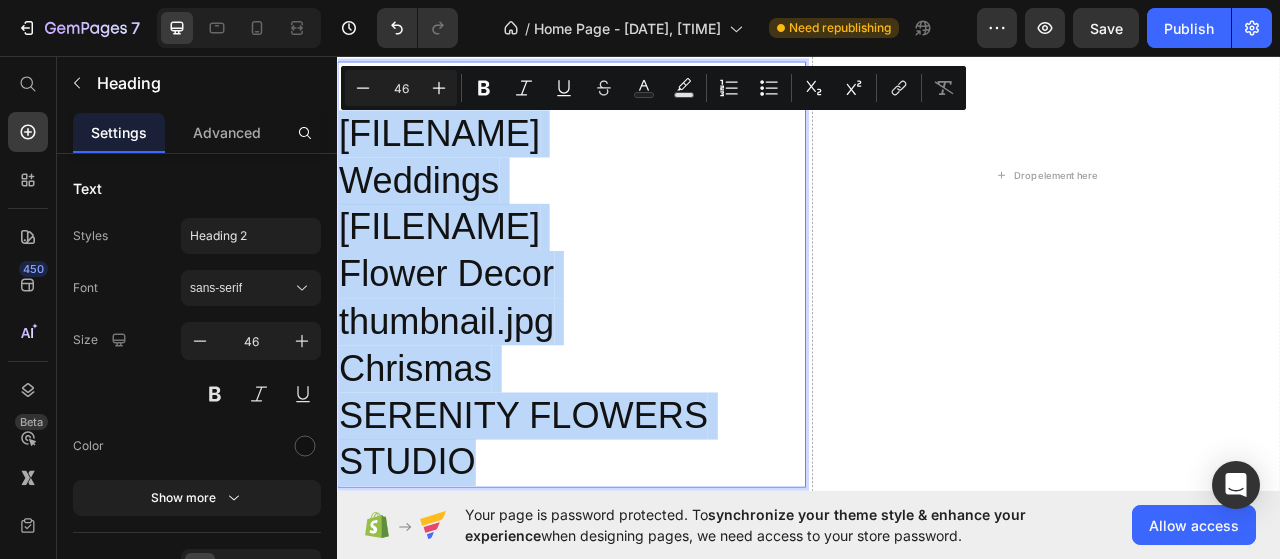 drag, startPoint x: 338, startPoint y: 151, endPoint x: 726, endPoint y: 565, distance: 567.3976 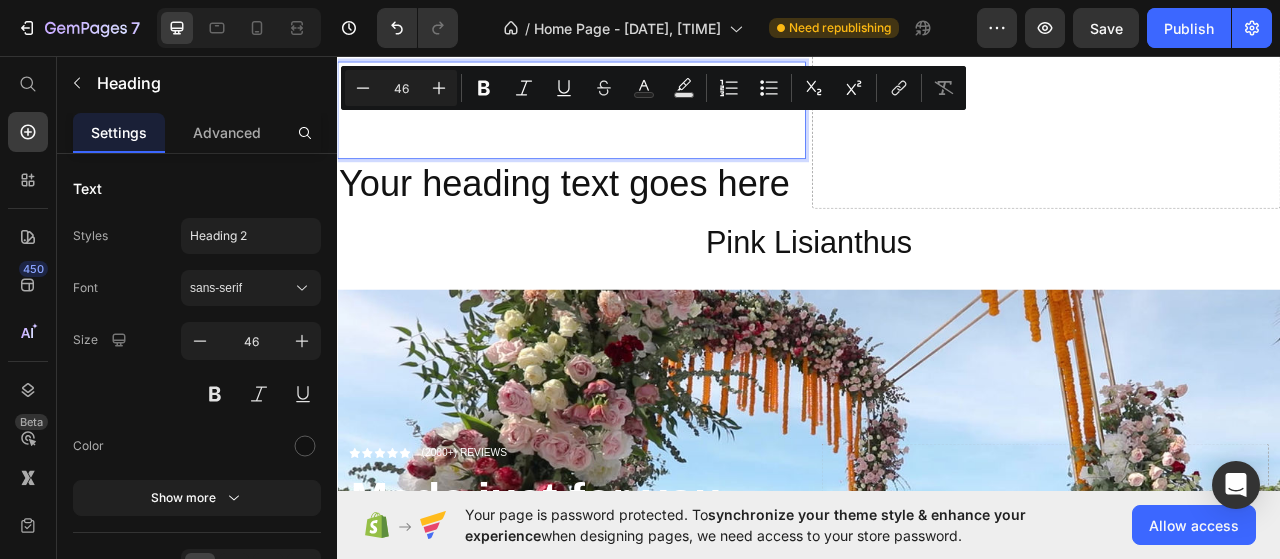 scroll, scrollTop: 1820, scrollLeft: 0, axis: vertical 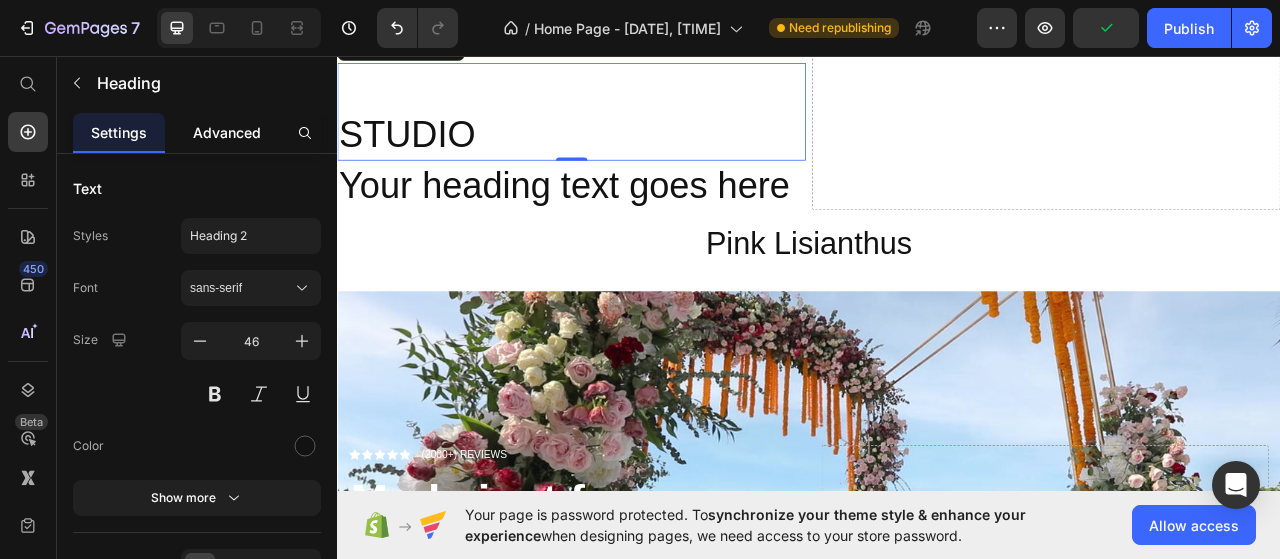 click on "Advanced" at bounding box center (227, 132) 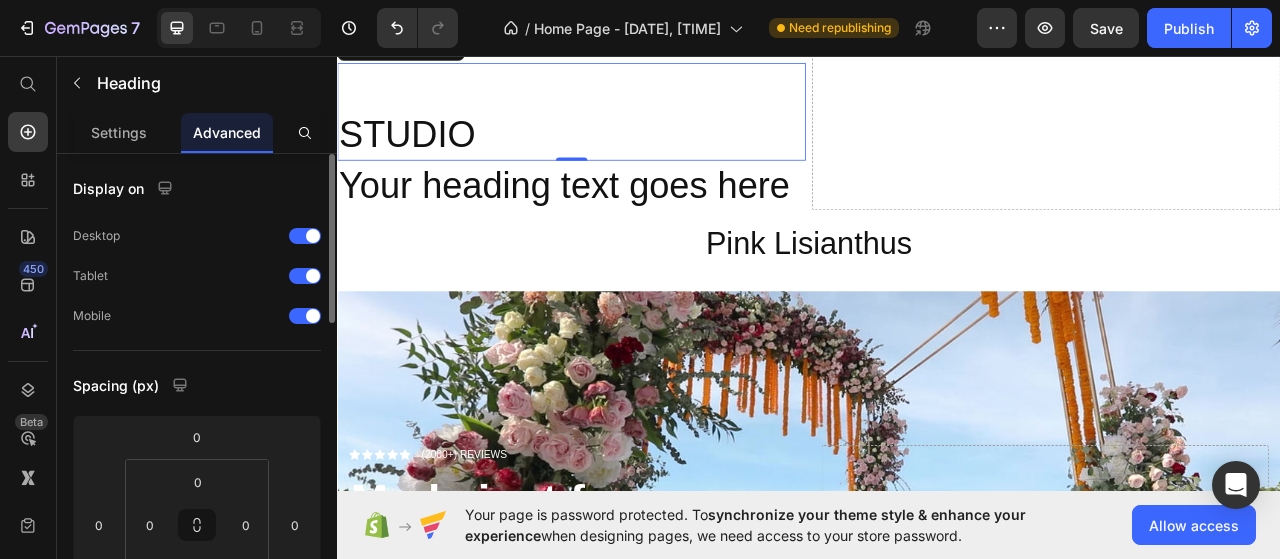 scroll, scrollTop: 100, scrollLeft: 0, axis: vertical 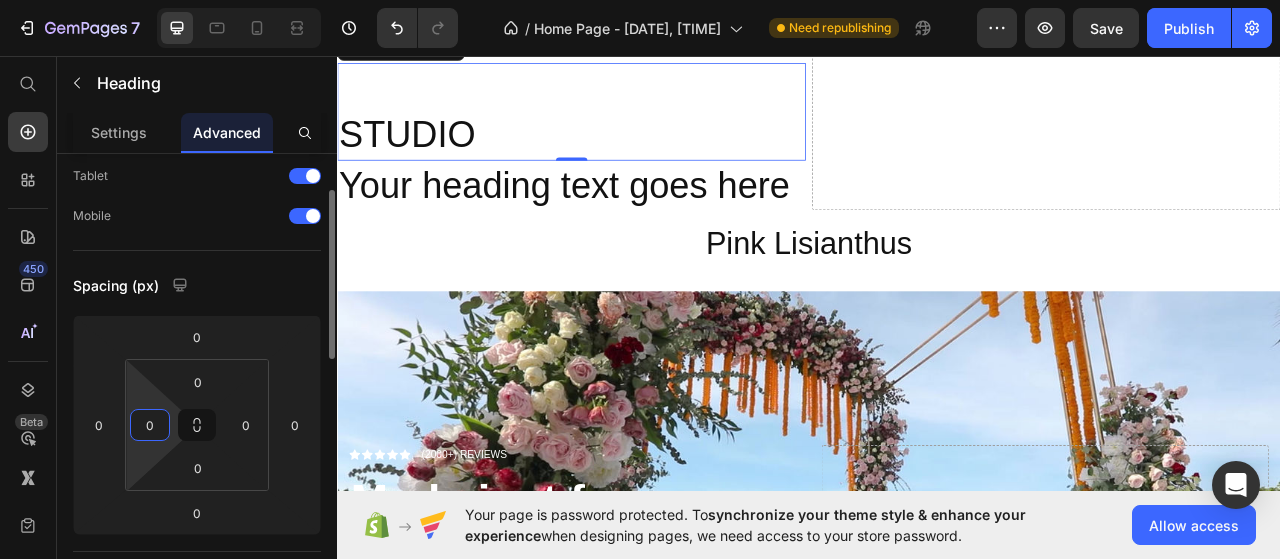 click on "0" at bounding box center [150, 425] 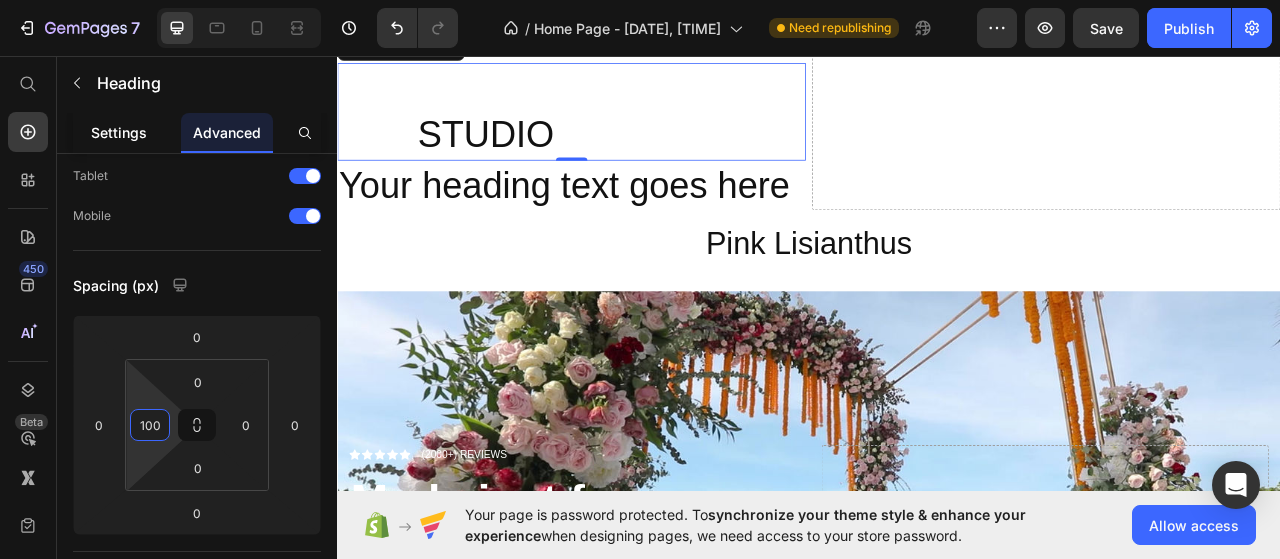 type on "100" 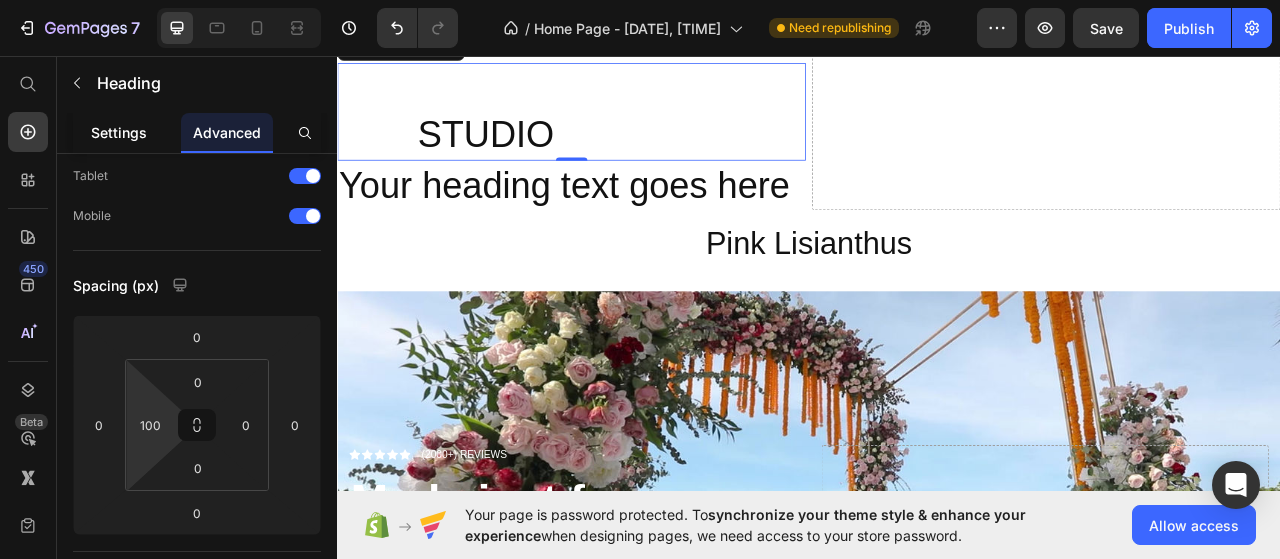 click on "Settings" at bounding box center [119, 132] 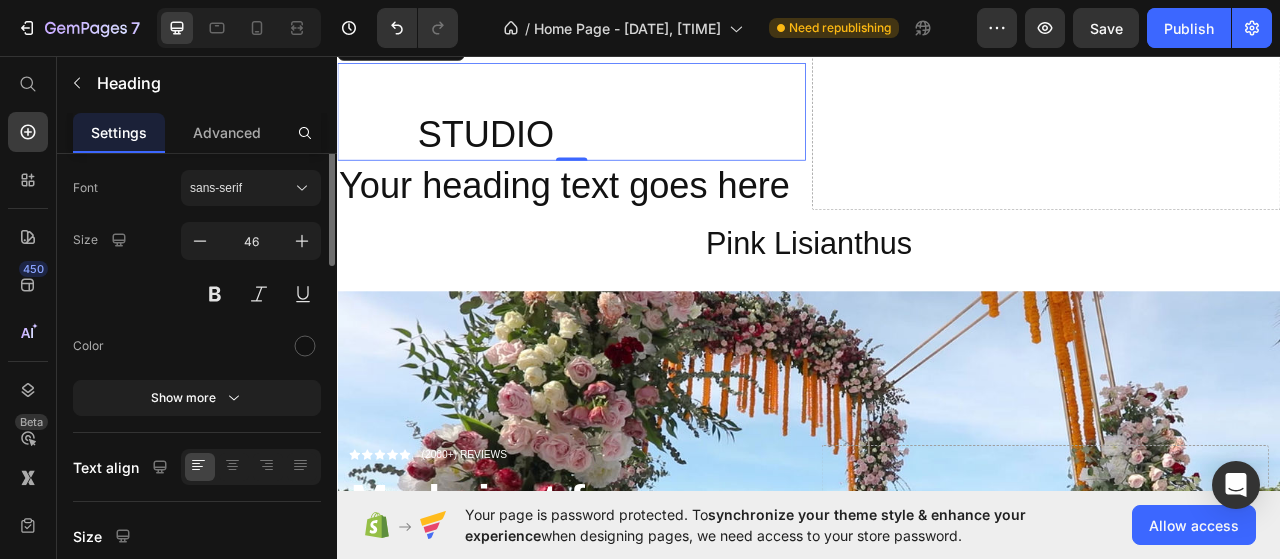scroll, scrollTop: 0, scrollLeft: 0, axis: both 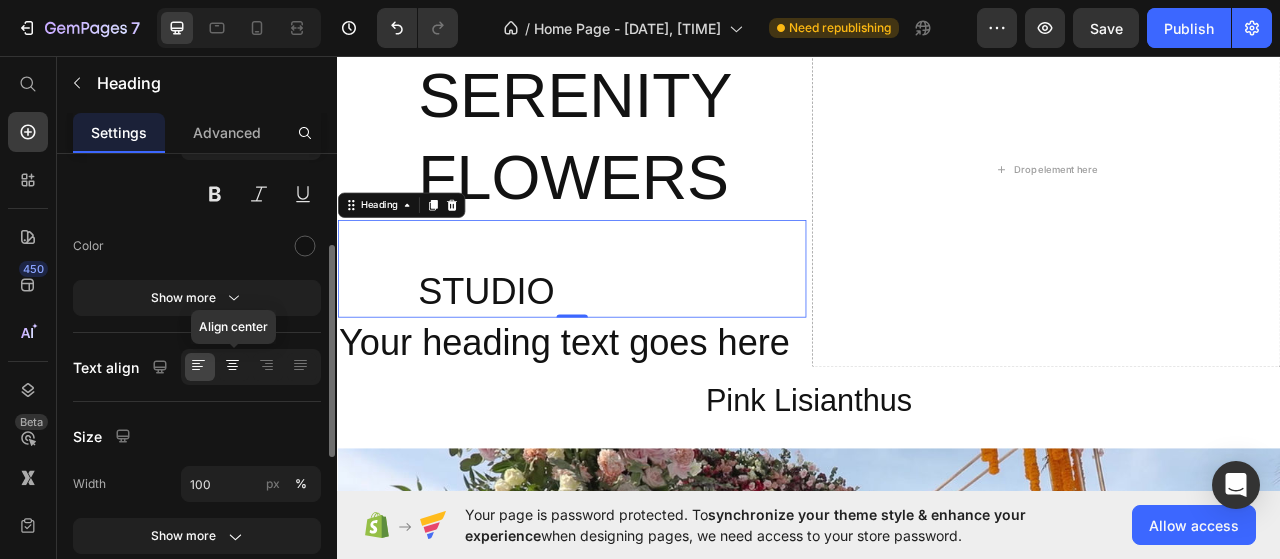 click 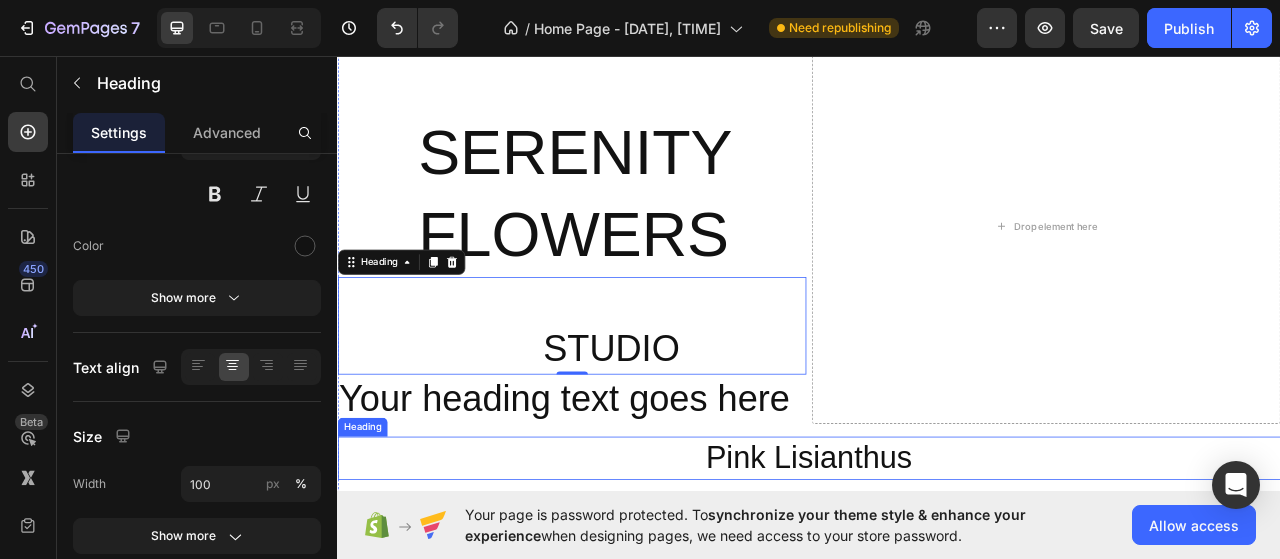 scroll, scrollTop: 1420, scrollLeft: 0, axis: vertical 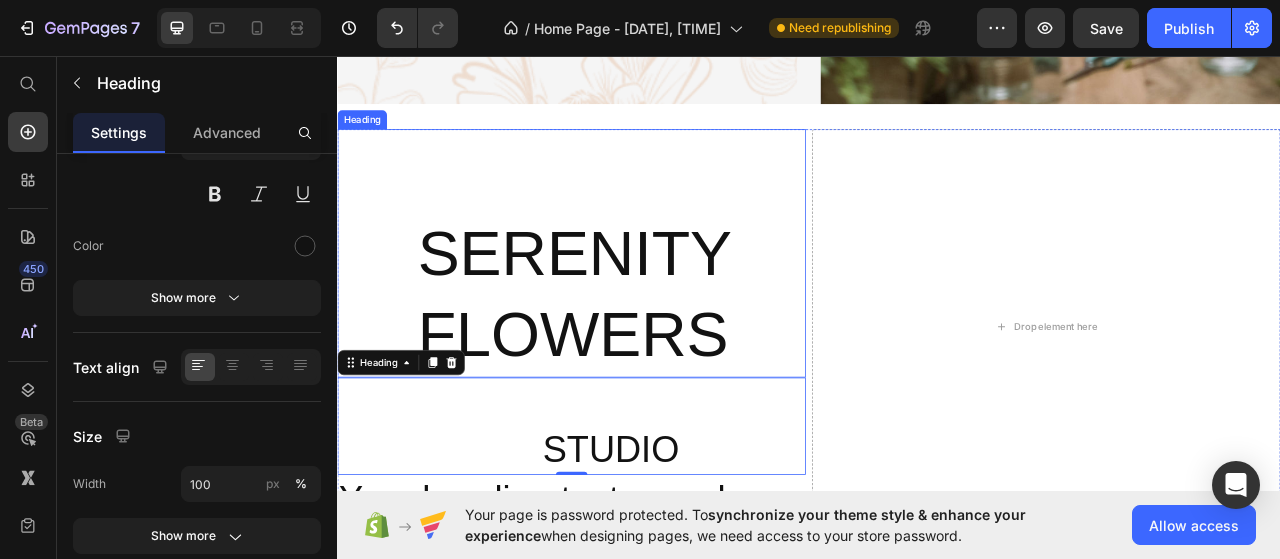 click on "⁠⁠⁠⁠⁠⁠⁠ SERENITY FLOWERS" at bounding box center [685, 309] 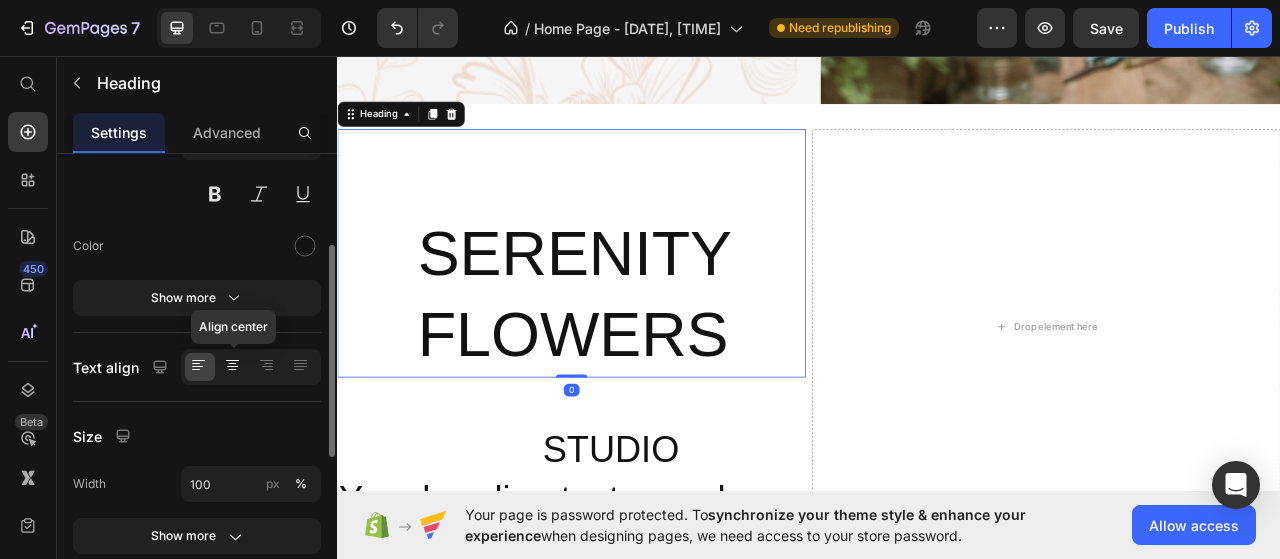 click 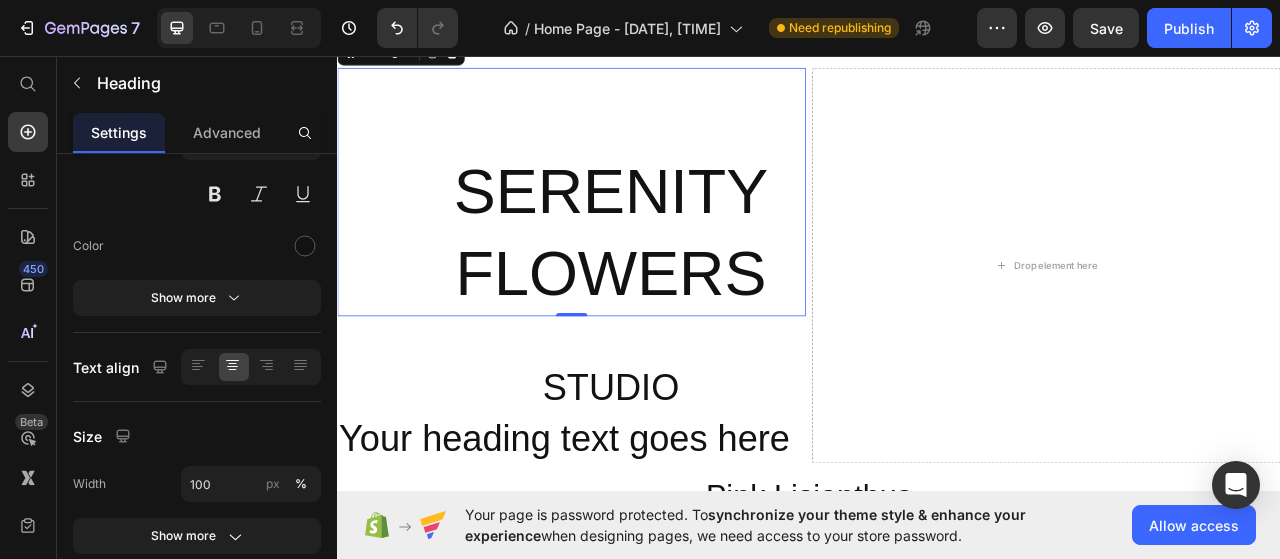 scroll, scrollTop: 1620, scrollLeft: 0, axis: vertical 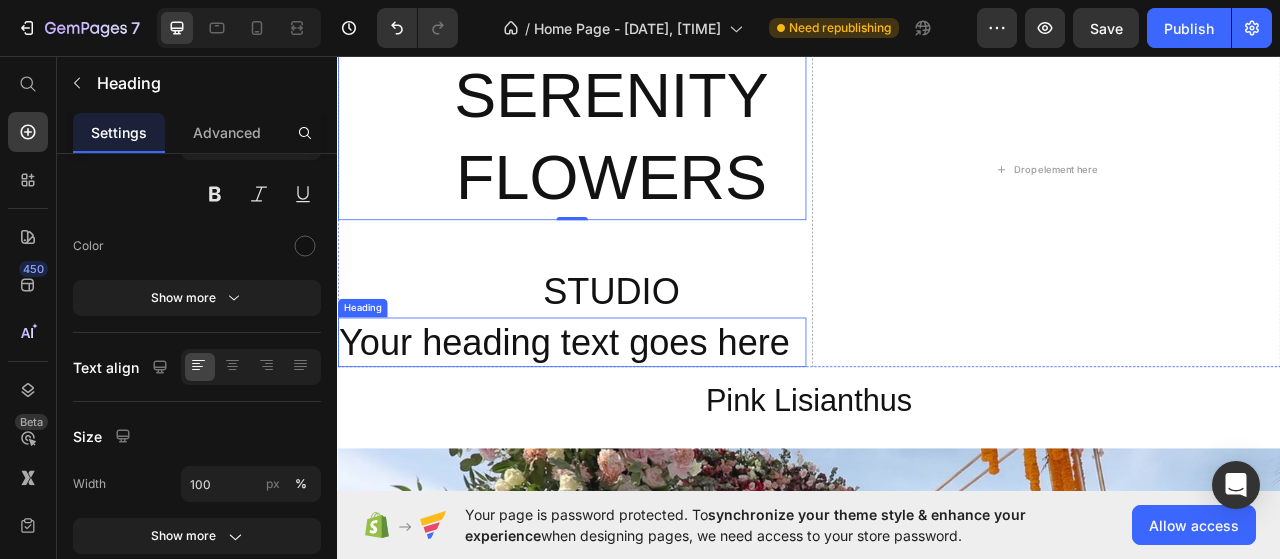 click on "Your heading text goes here" at bounding box center [635, 423] 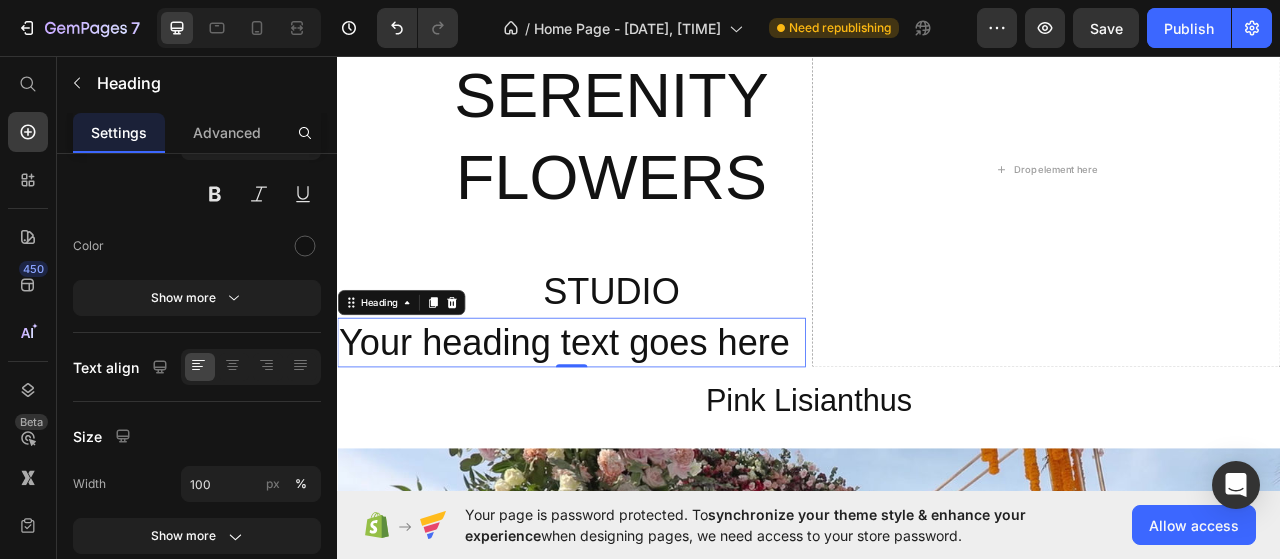 click on "Your heading text goes here" at bounding box center (635, 423) 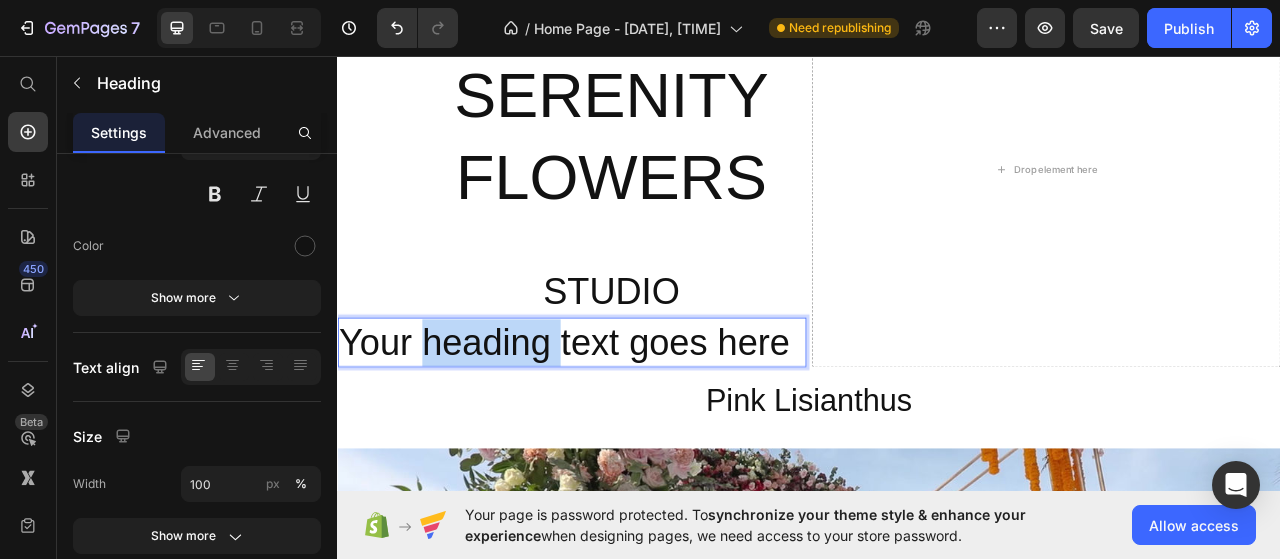 click on "Your heading text goes here" at bounding box center [635, 423] 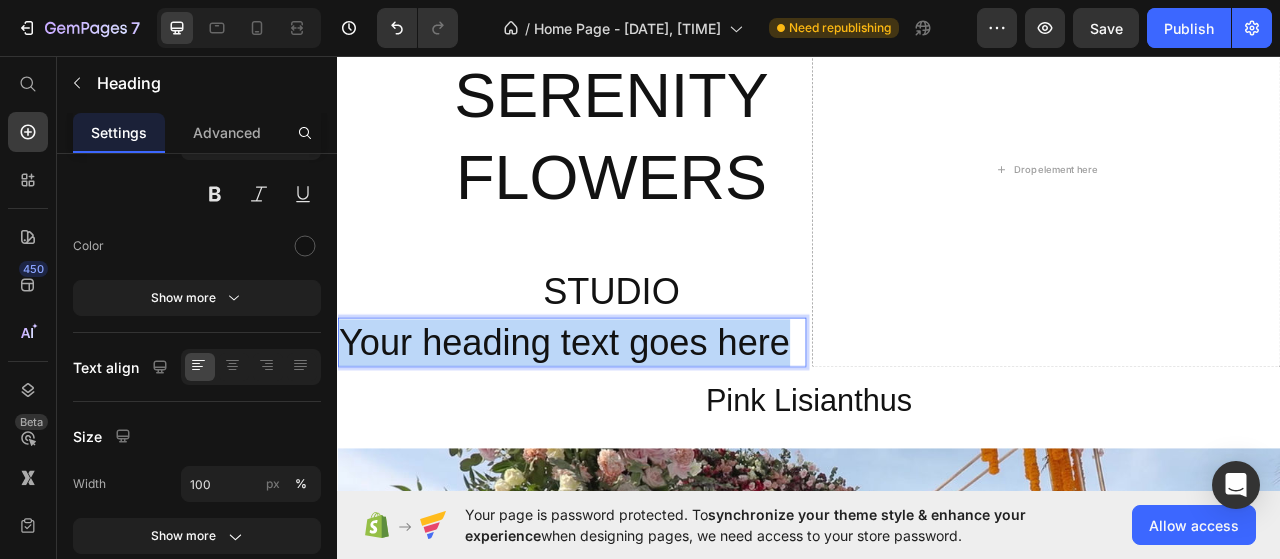 click on "Your heading text goes here" at bounding box center (635, 423) 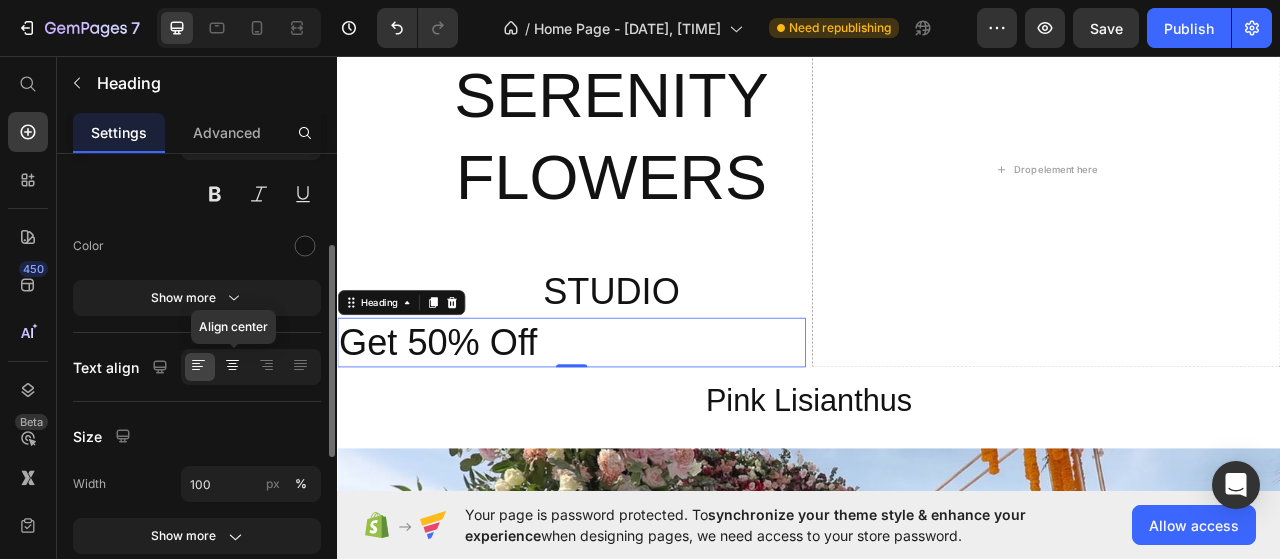 click 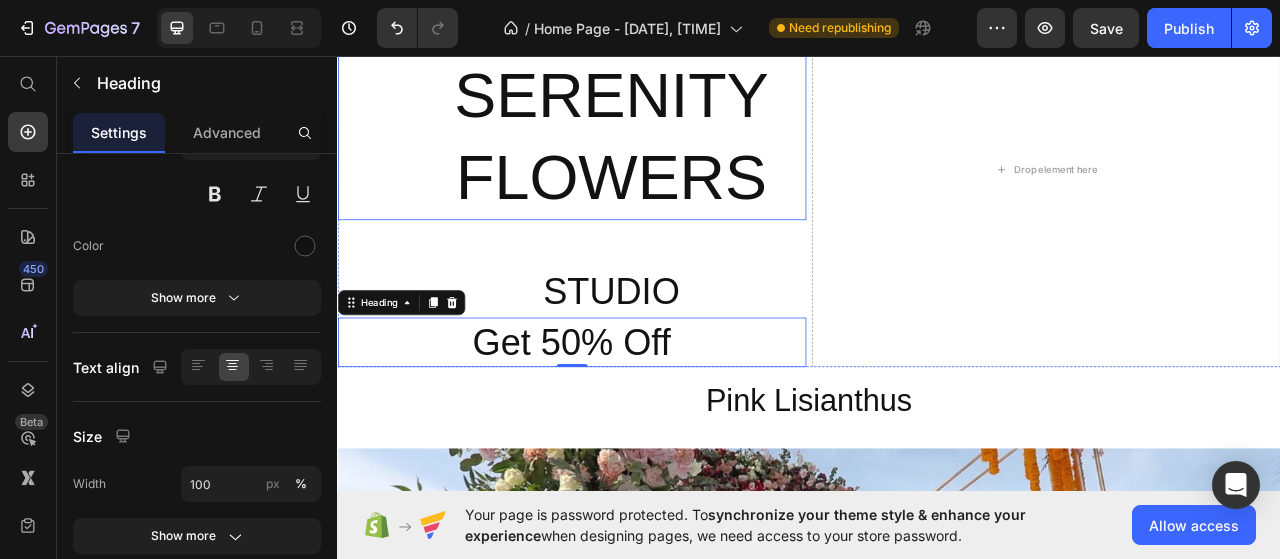 click on "⁠⁠⁠⁠⁠⁠⁠ SERENITY FLOWERS" at bounding box center [685, 109] 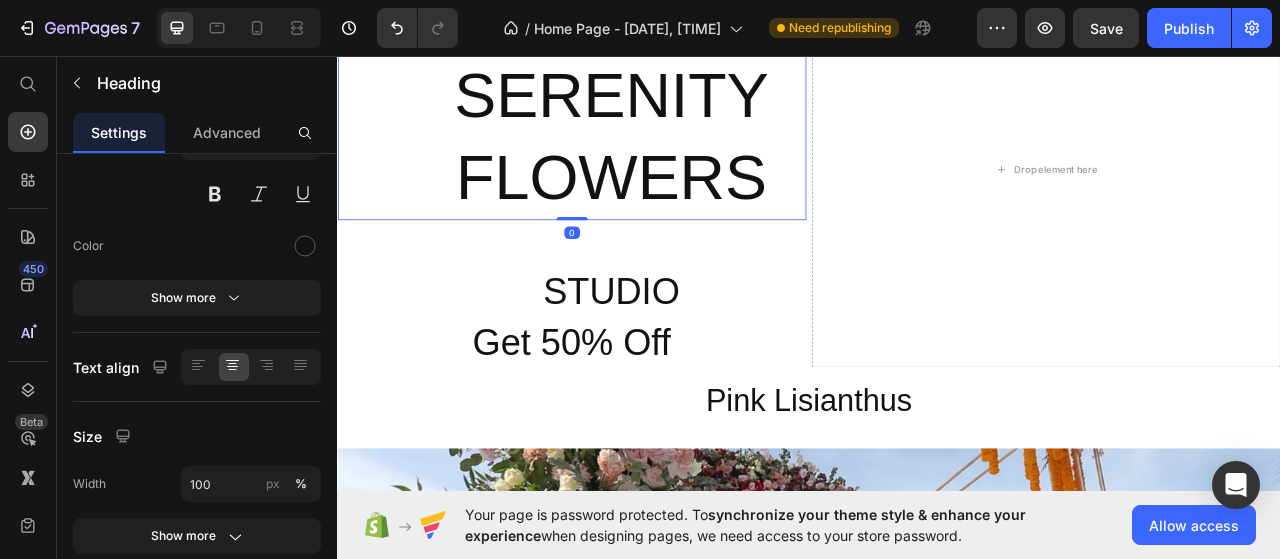drag, startPoint x: 625, startPoint y: 262, endPoint x: 627, endPoint y: 252, distance: 10.198039 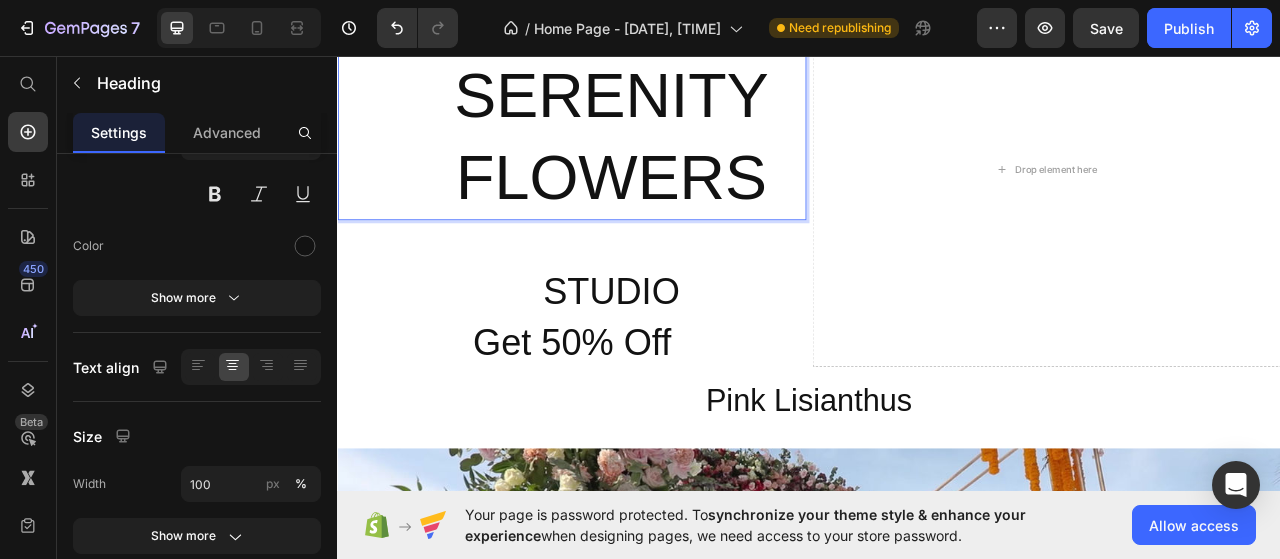 scroll, scrollTop: 1532, scrollLeft: 0, axis: vertical 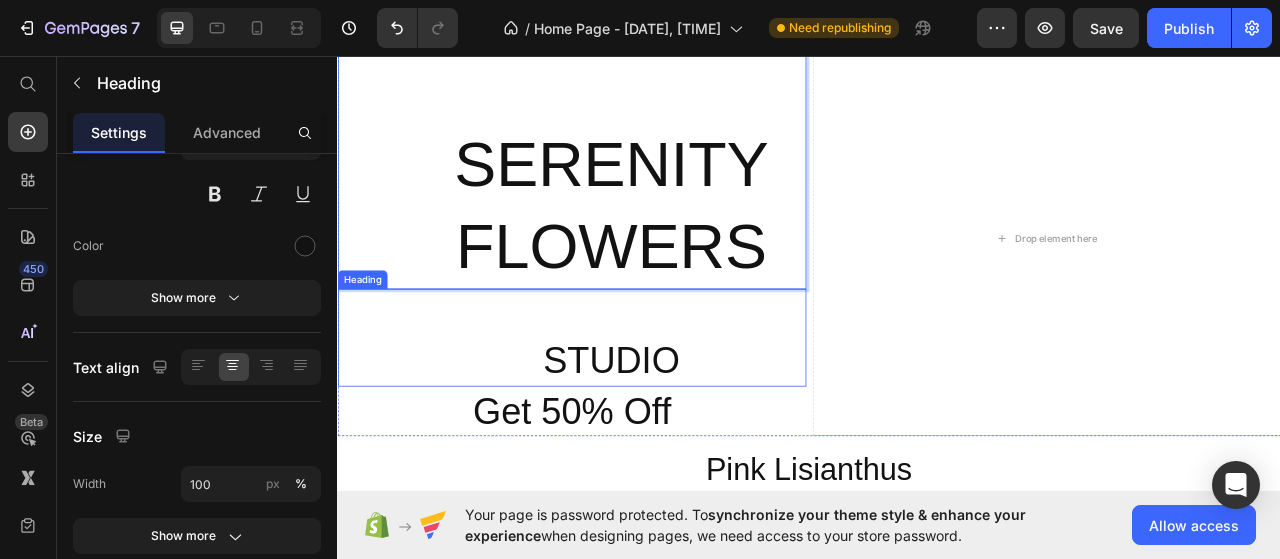 click on "⁠⁠⁠⁠⁠⁠⁠ STUDIO" at bounding box center [685, 417] 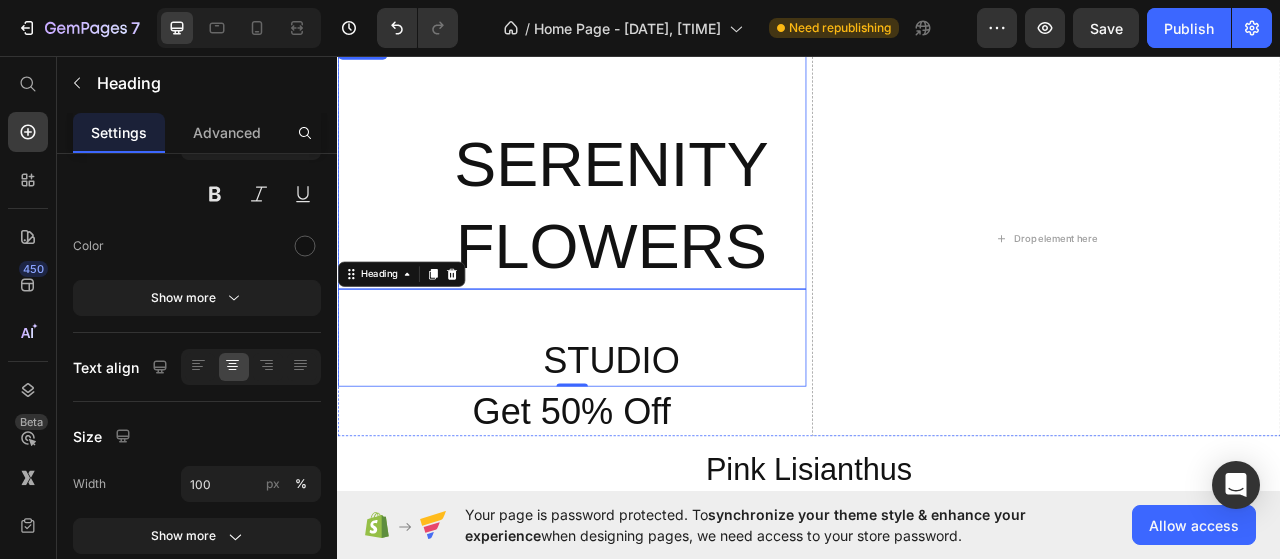 click on "⁠⁠⁠⁠⁠⁠⁠ SERENITY FLOWERS" at bounding box center (685, 197) 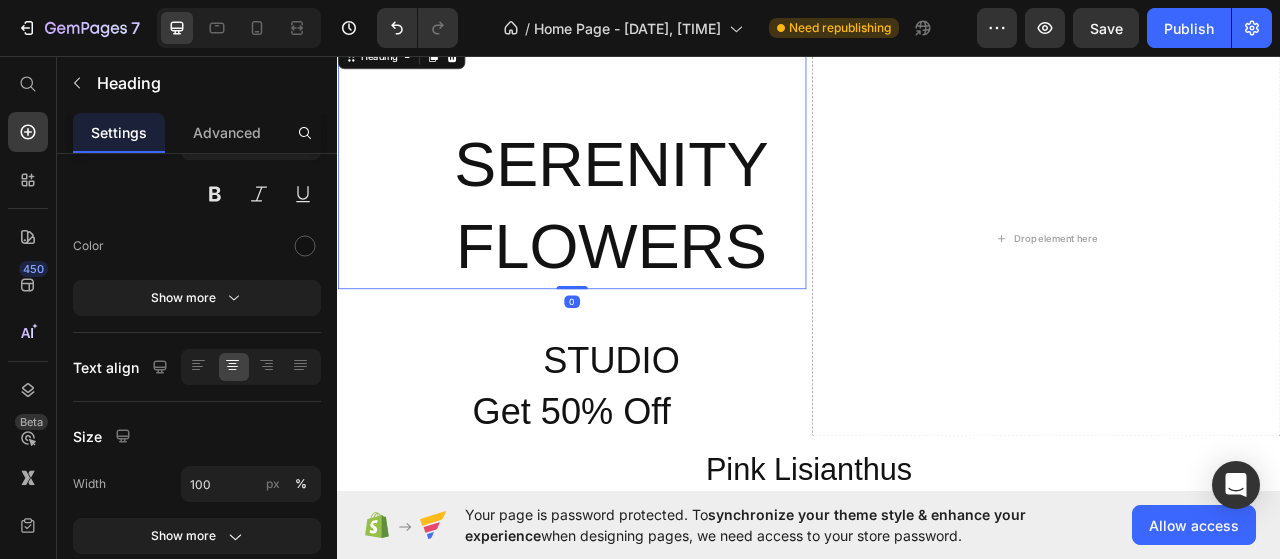 drag, startPoint x: 630, startPoint y: 349, endPoint x: 636, endPoint y: 335, distance: 15.231546 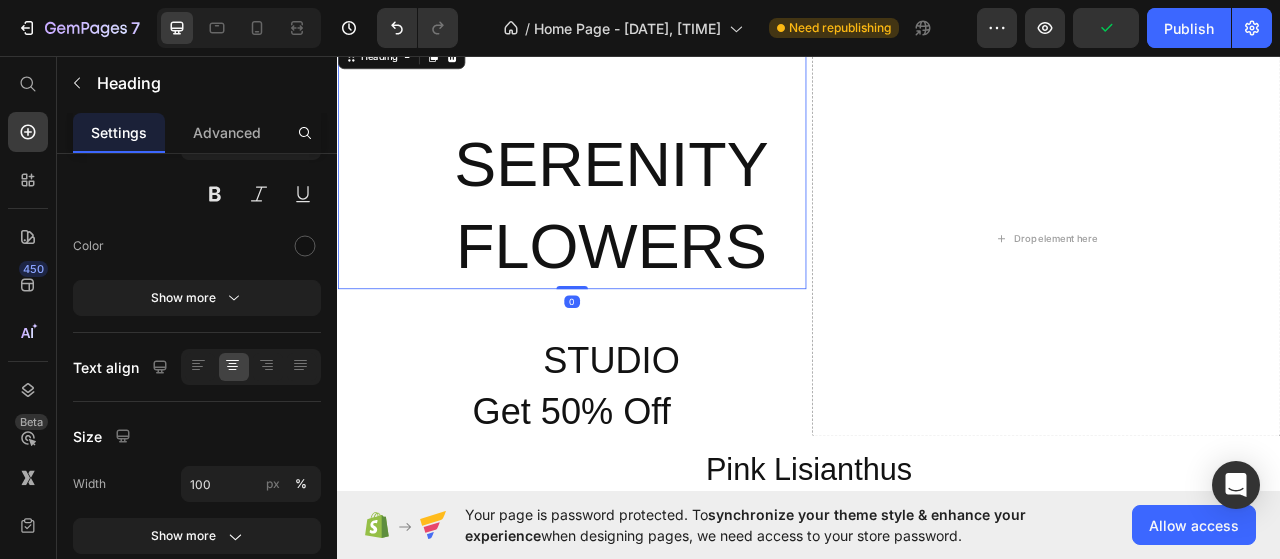 drag, startPoint x: 634, startPoint y: 349, endPoint x: 641, endPoint y: 326, distance: 24.04163 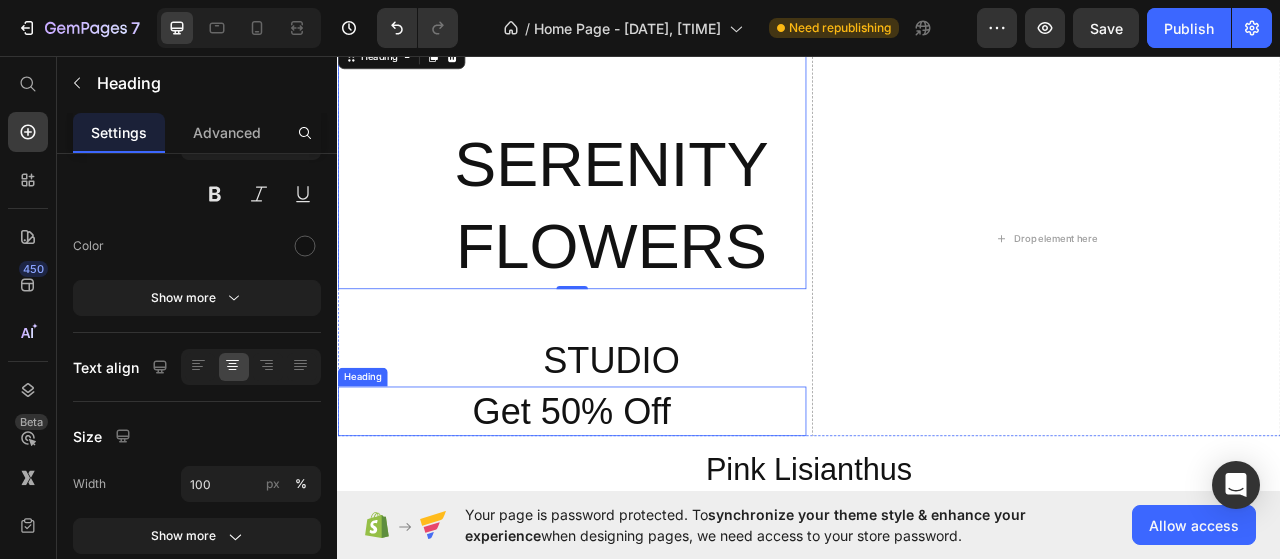 click on "Get 50% Off" at bounding box center [635, 511] 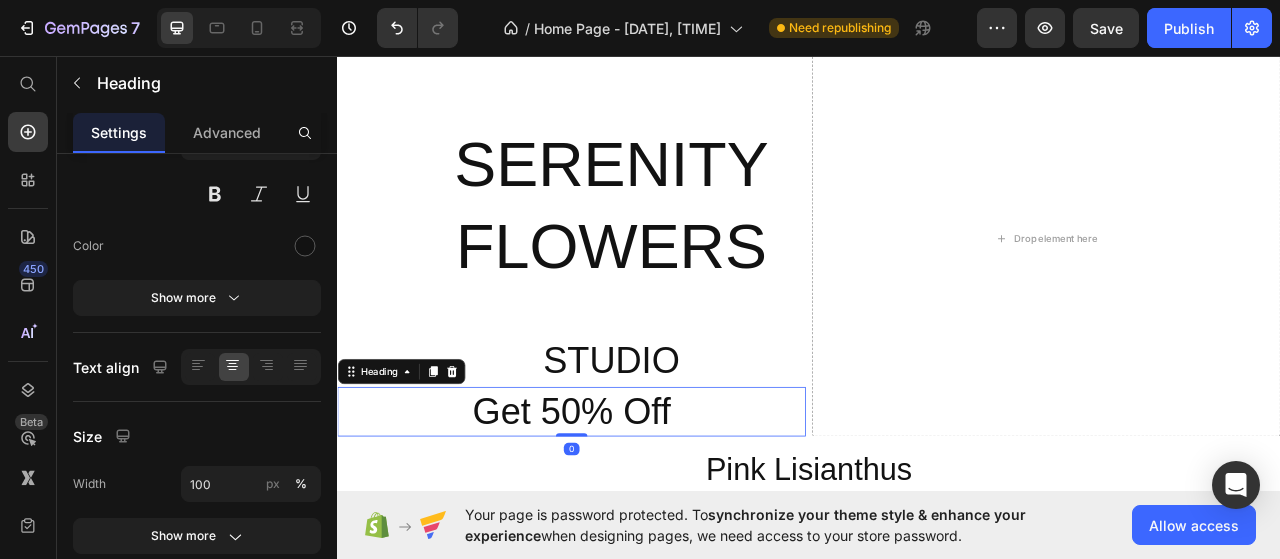 drag, startPoint x: 635, startPoint y: 536, endPoint x: 637, endPoint y: 514, distance: 22.090721 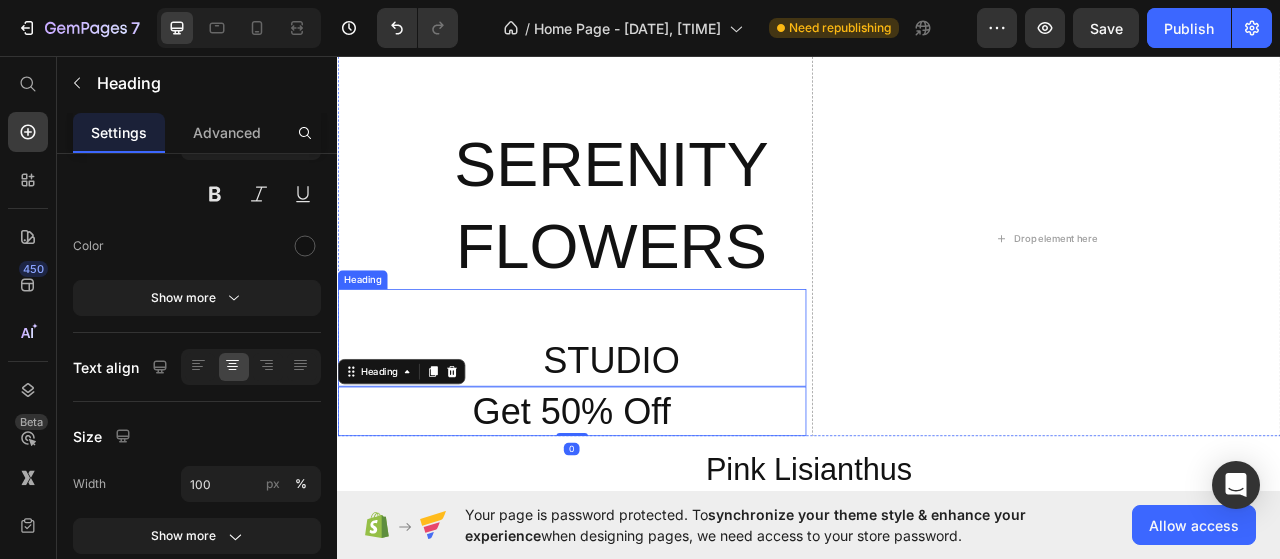 click on "⁠⁠⁠⁠⁠⁠⁠ STUDIO" at bounding box center [685, 417] 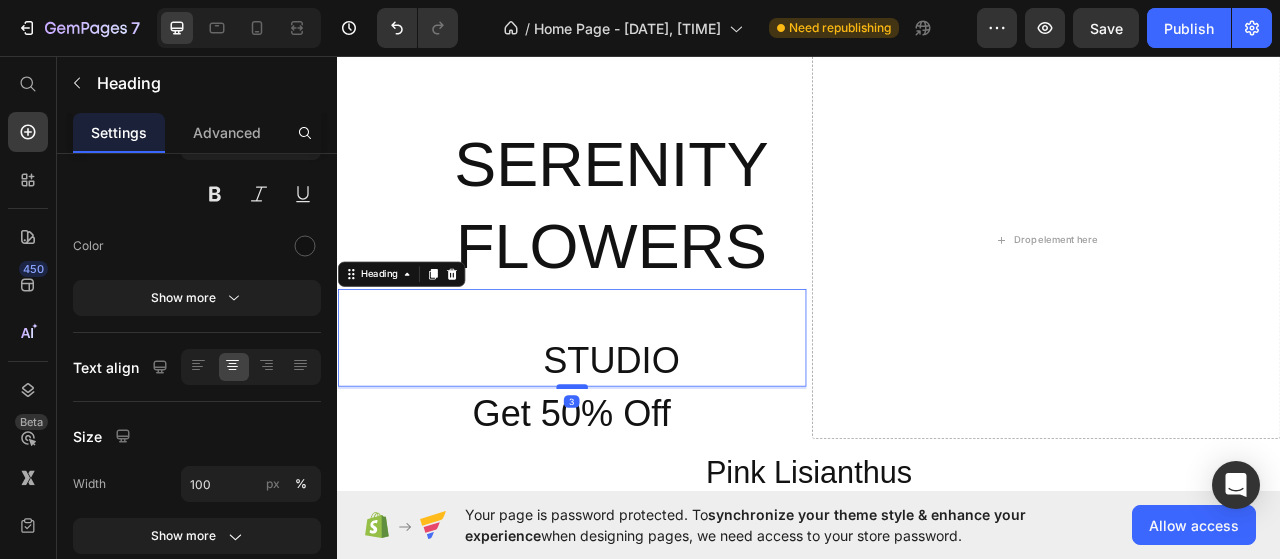 click at bounding box center [635, 479] 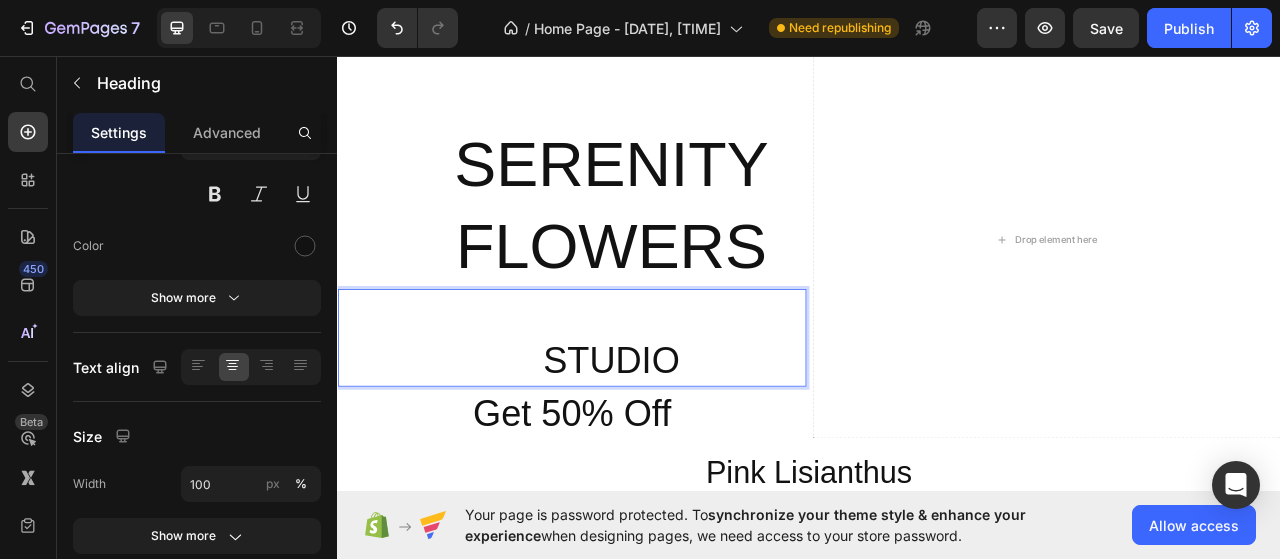 click on "⁠⁠⁠⁠⁠⁠⁠ STUDIO" at bounding box center [685, 417] 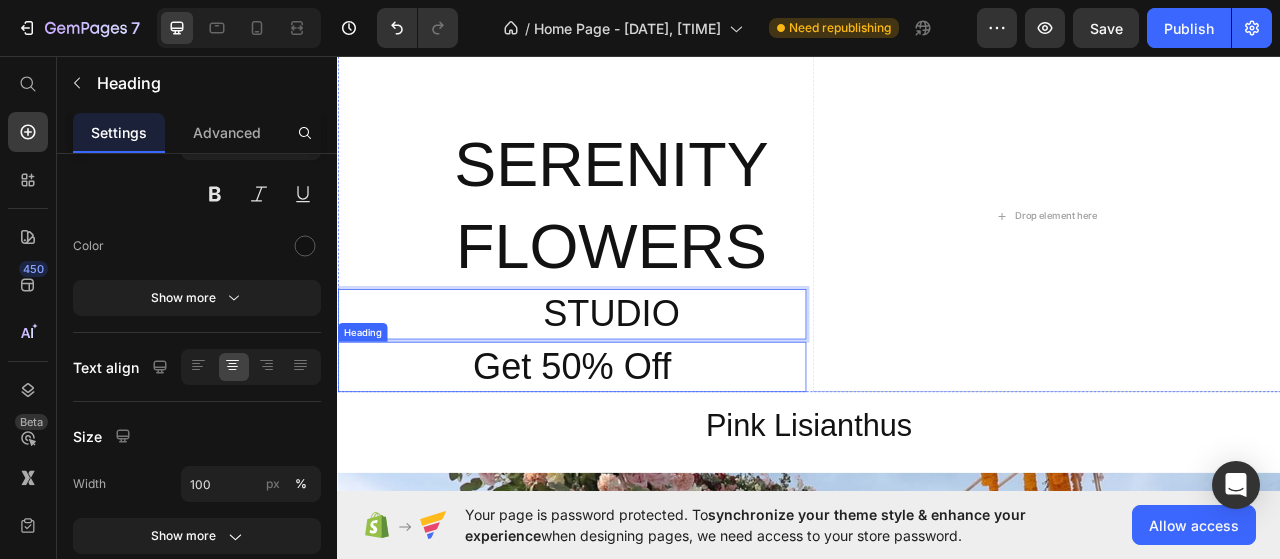 click on "Get 50% Off" at bounding box center (635, 454) 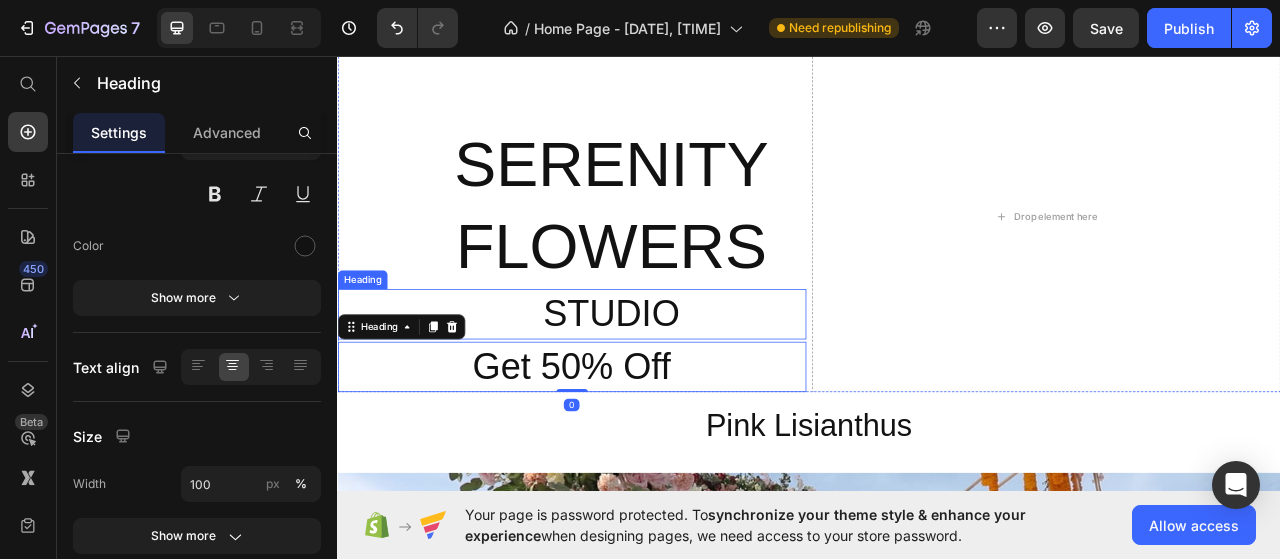 click on "STUDIO" at bounding box center [685, 387] 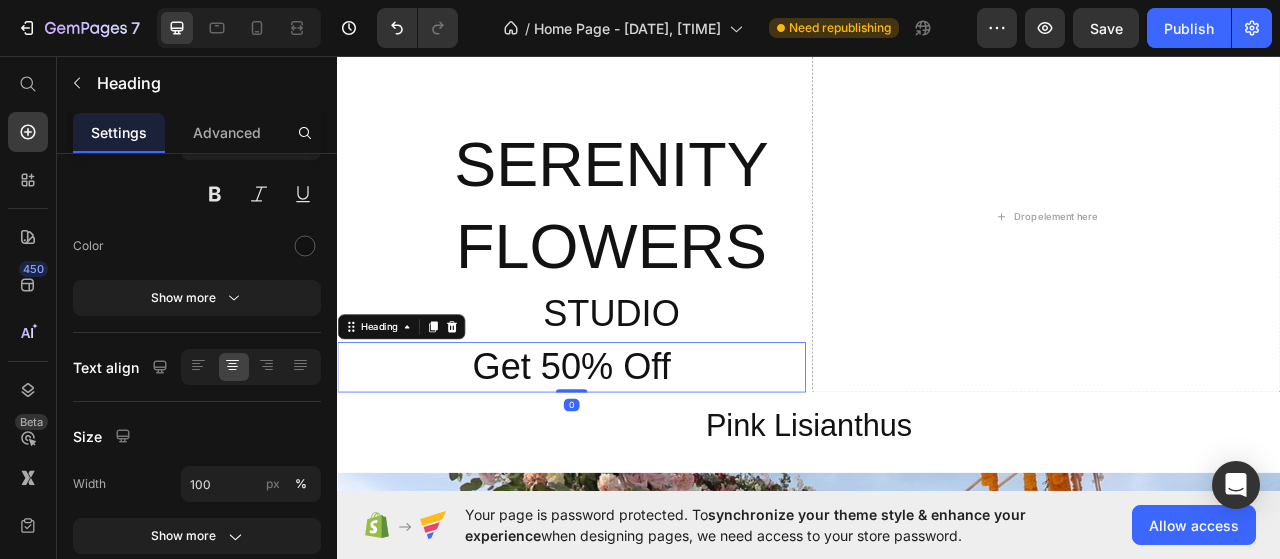 click on "Get 50% Off" at bounding box center [635, 454] 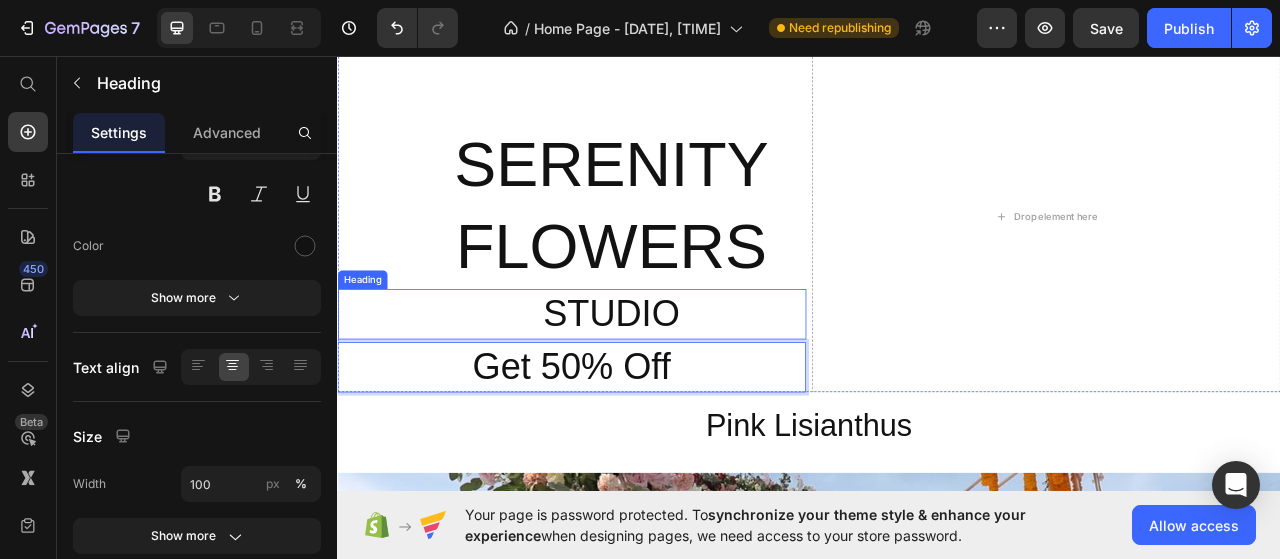 click on "STUDIO" at bounding box center [685, 387] 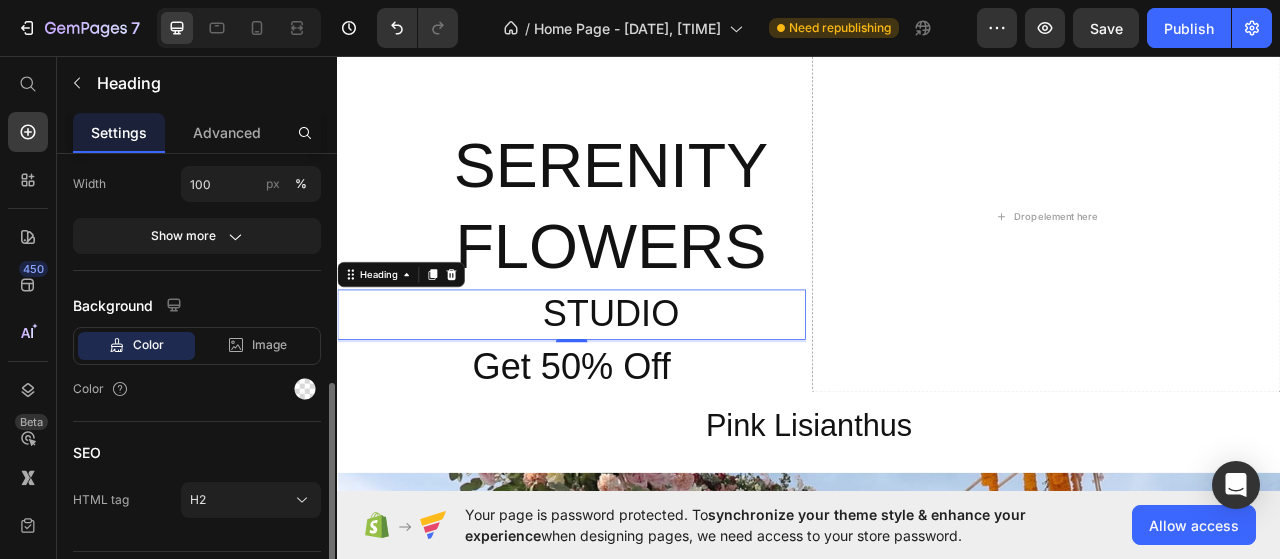scroll, scrollTop: 546, scrollLeft: 0, axis: vertical 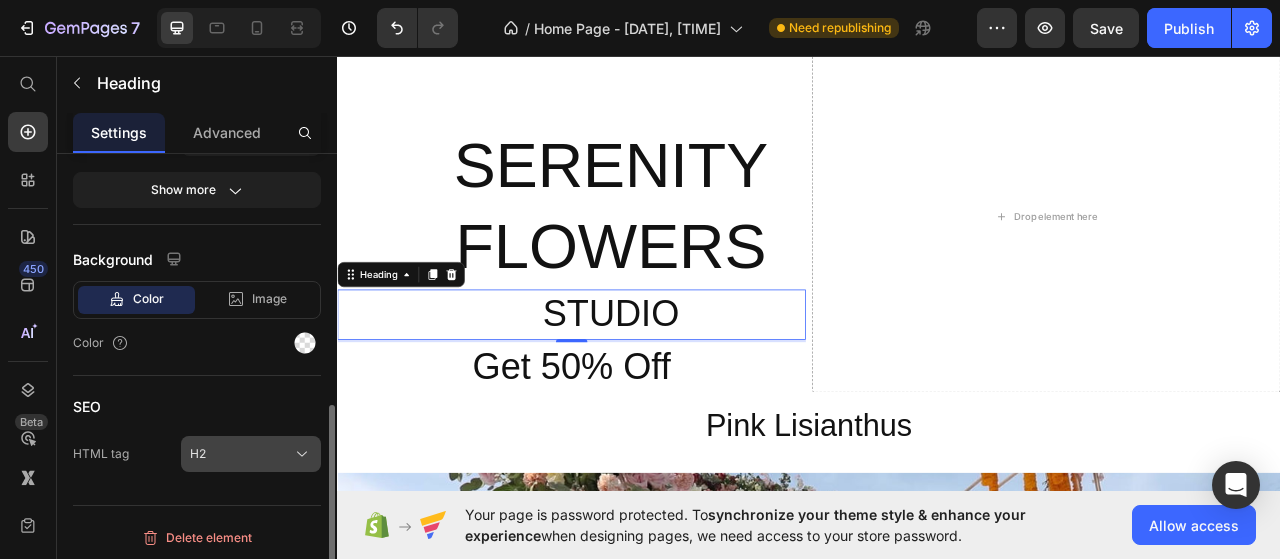 click on "H2" 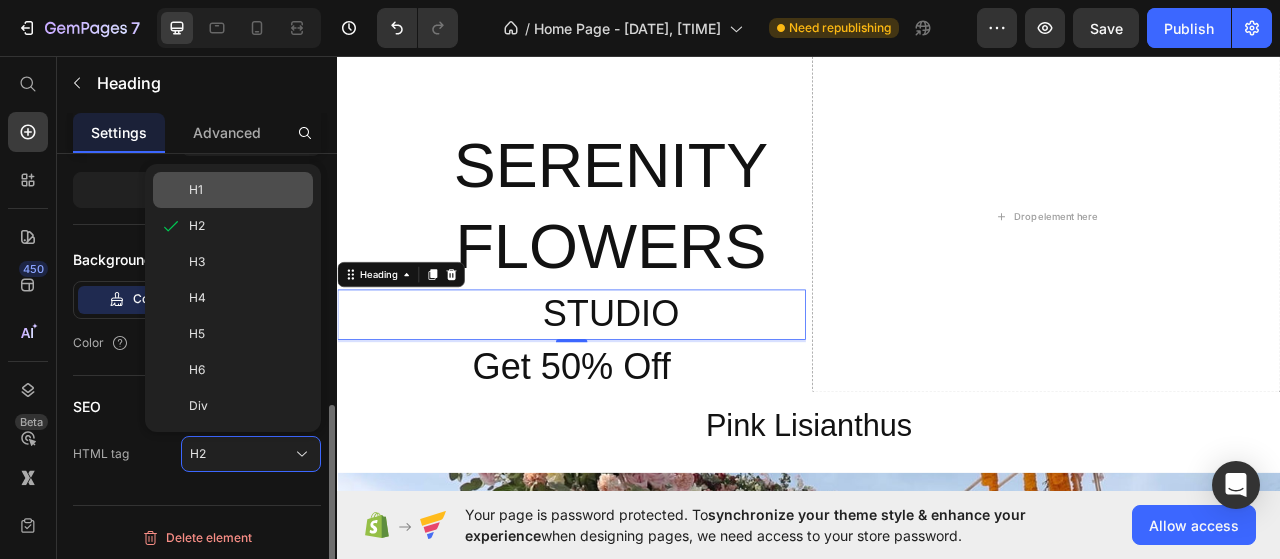 click on "H1" at bounding box center [247, 190] 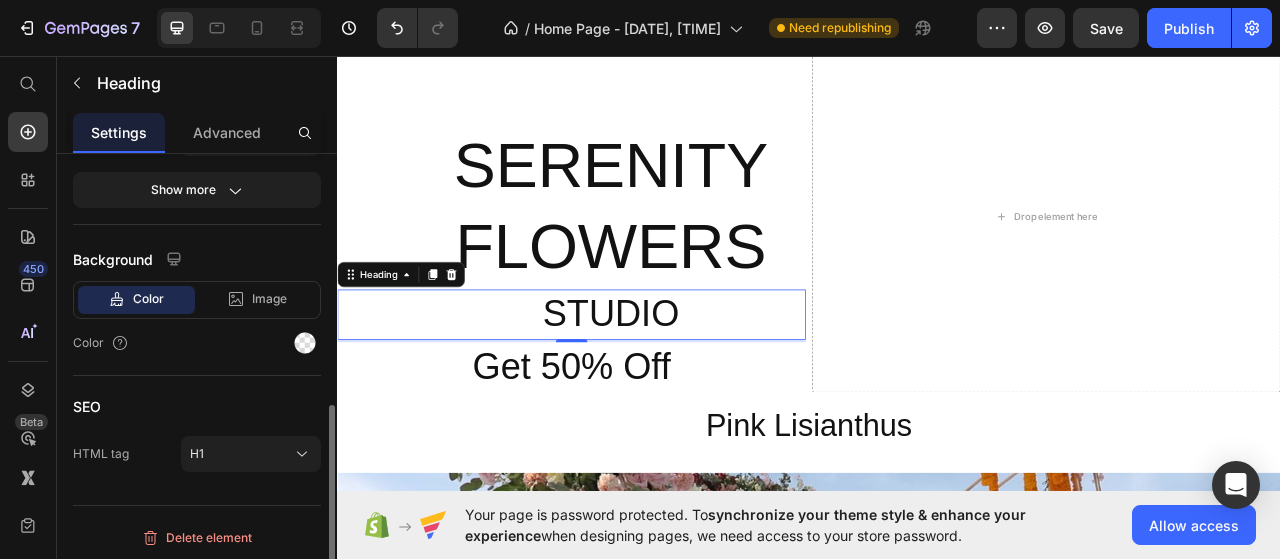 click on "STUDIO" at bounding box center [685, 387] 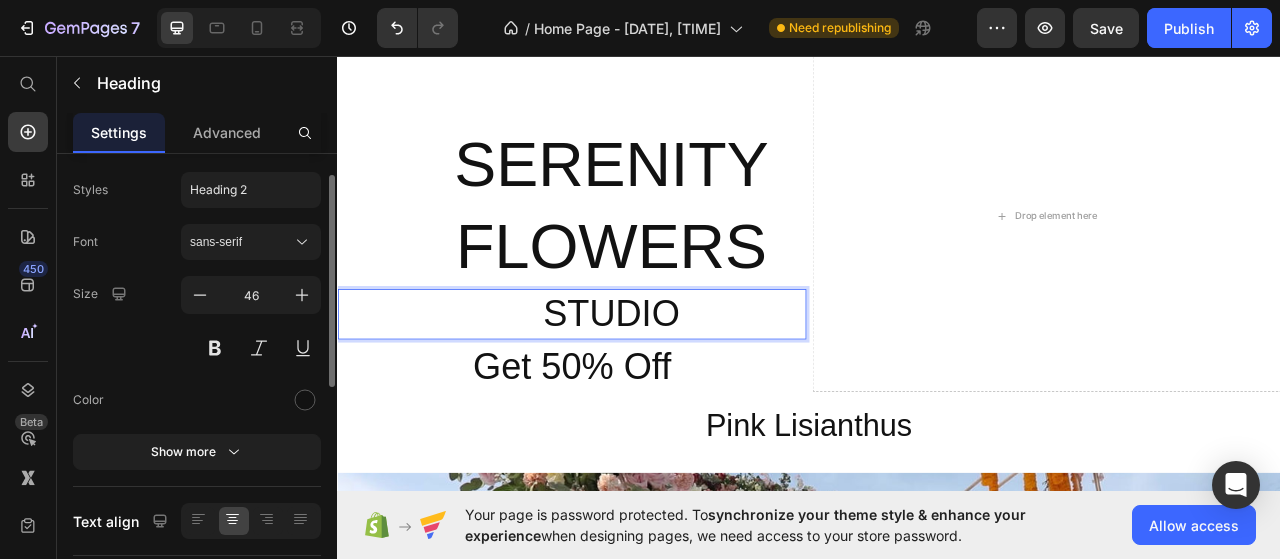 scroll, scrollTop: 0, scrollLeft: 0, axis: both 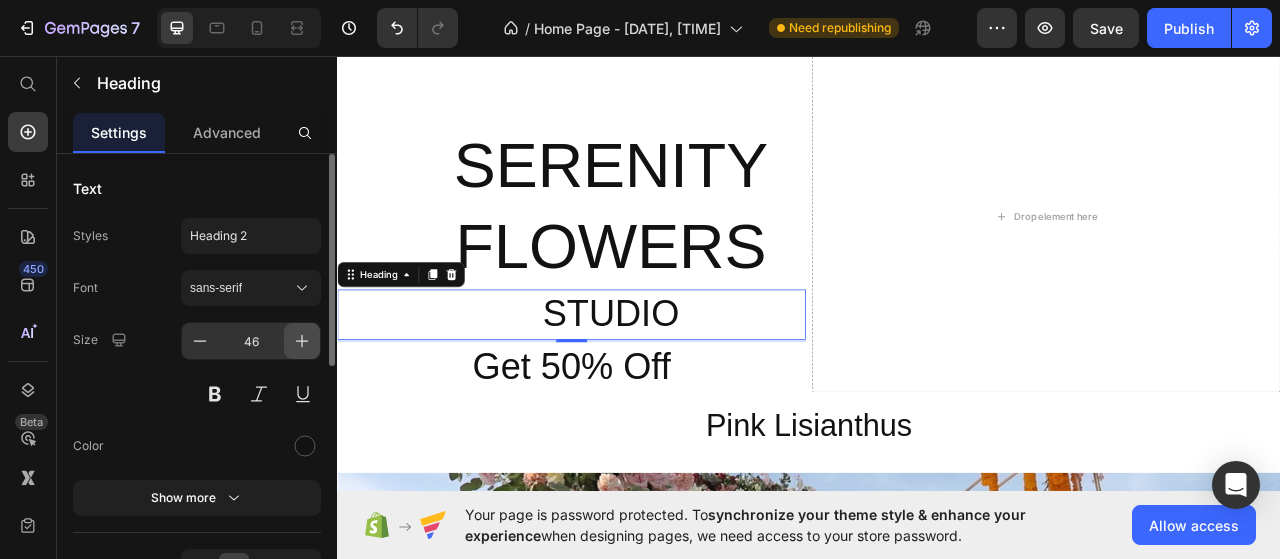 click 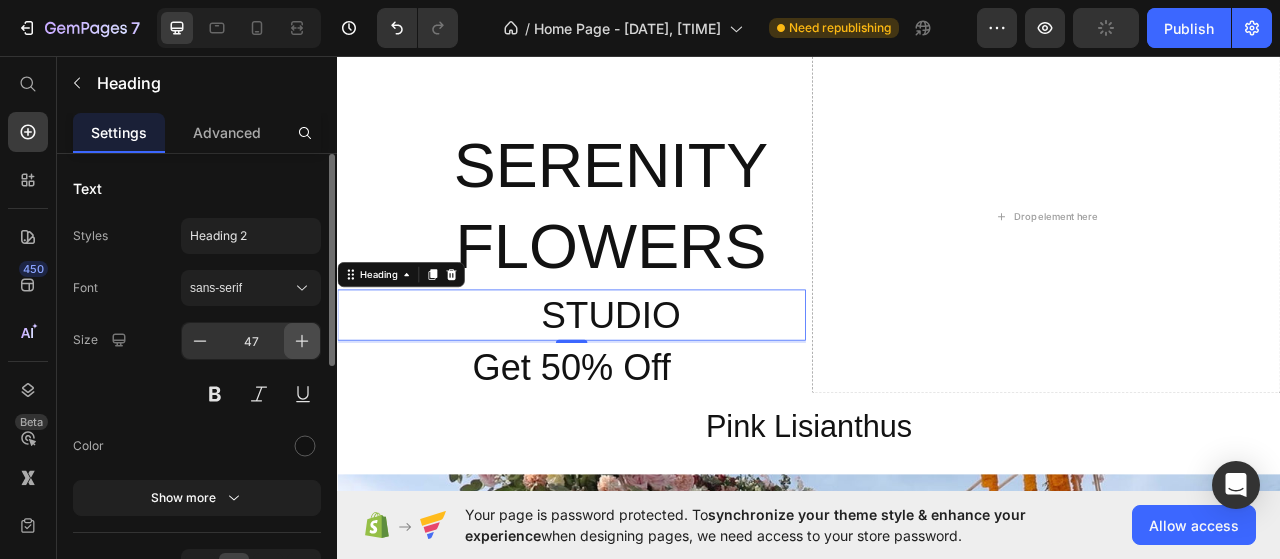 click 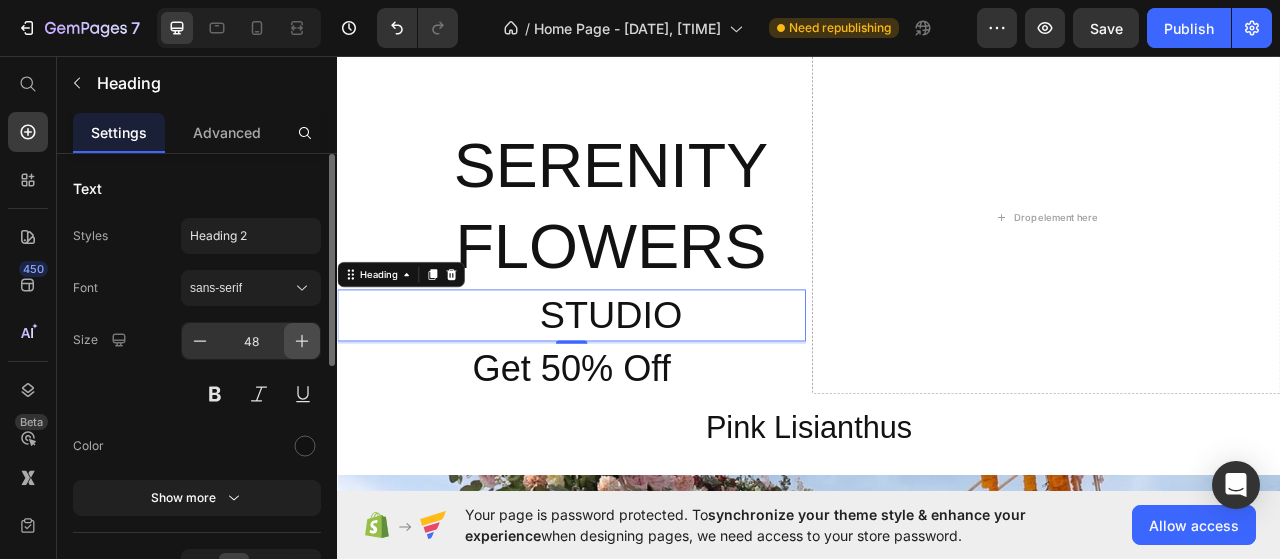 click 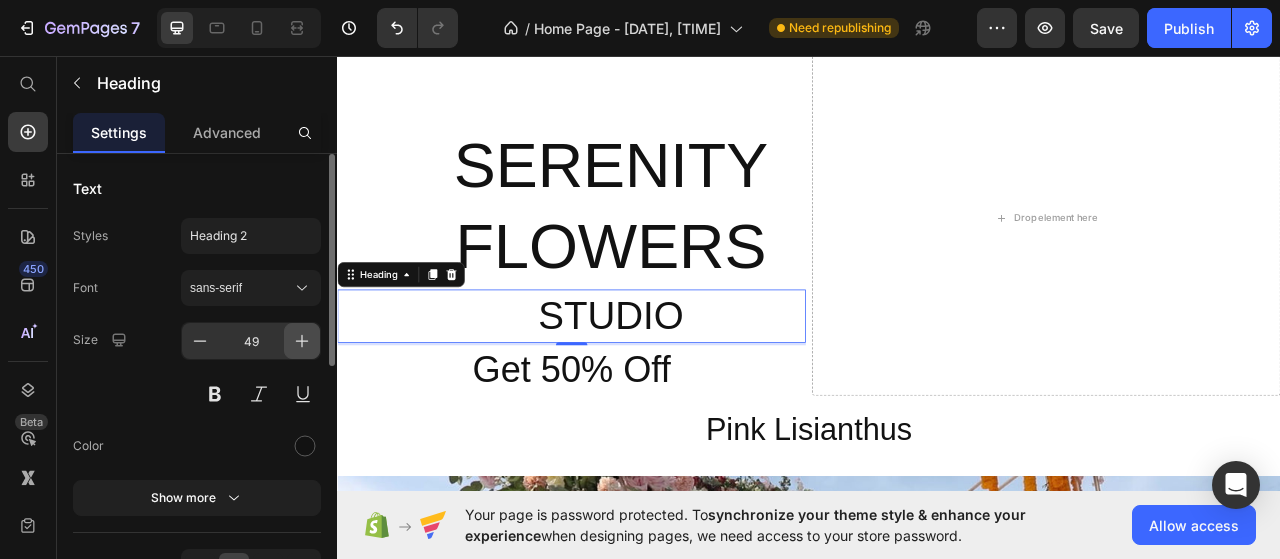 click 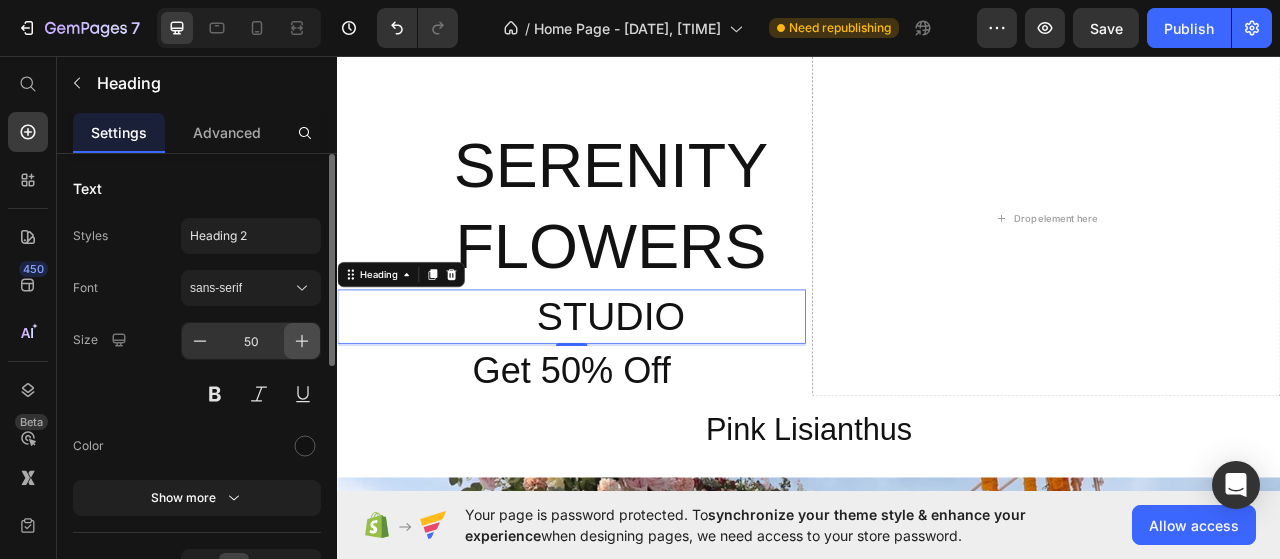 click 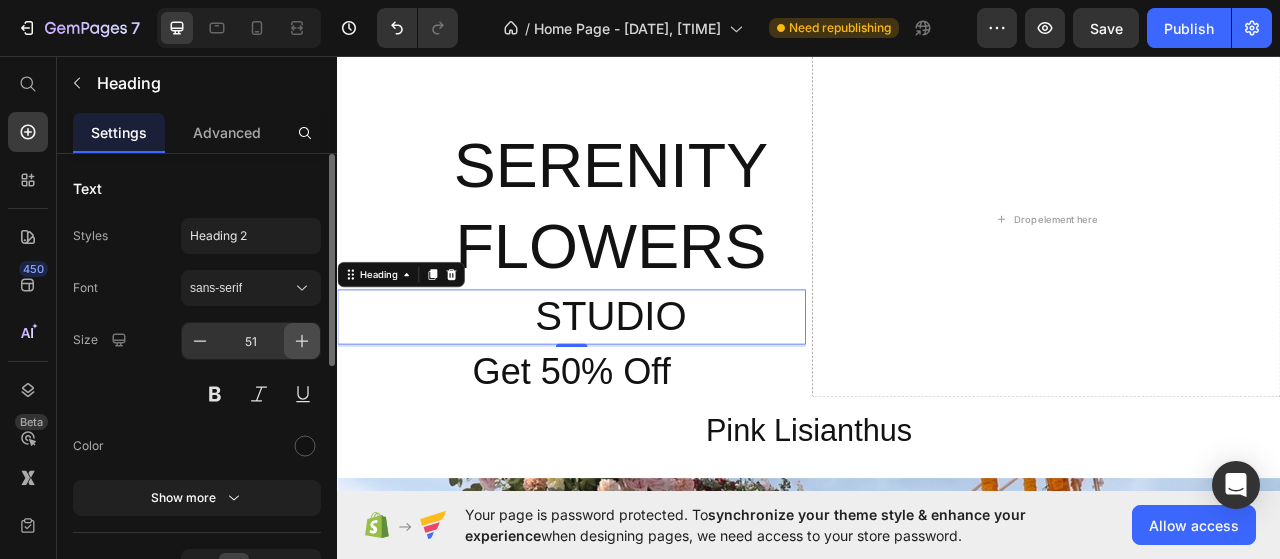 click 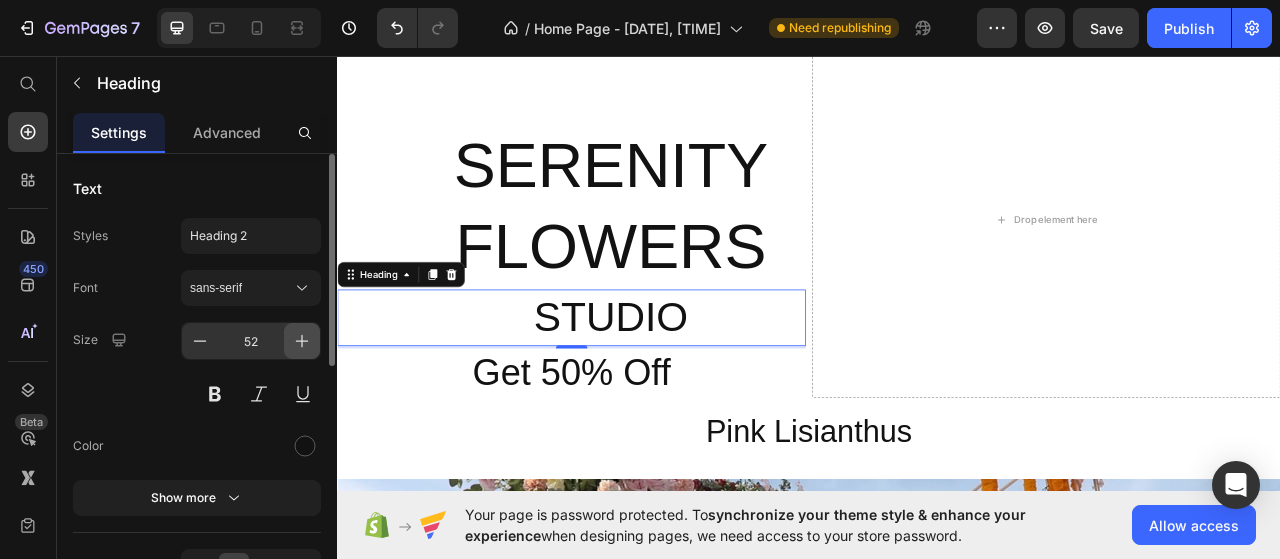 click 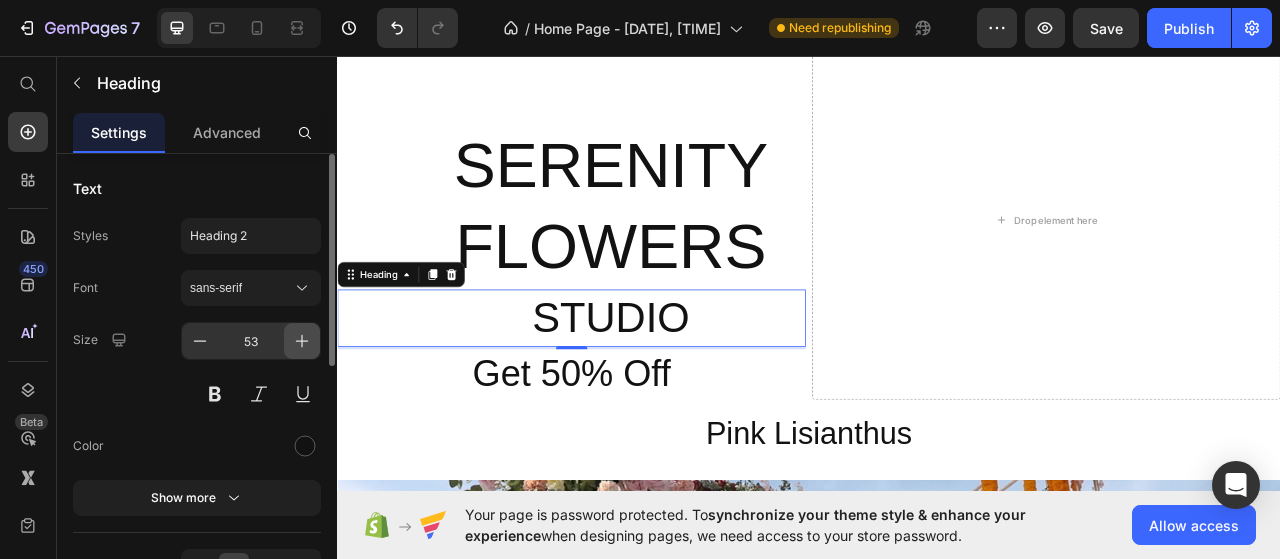 click 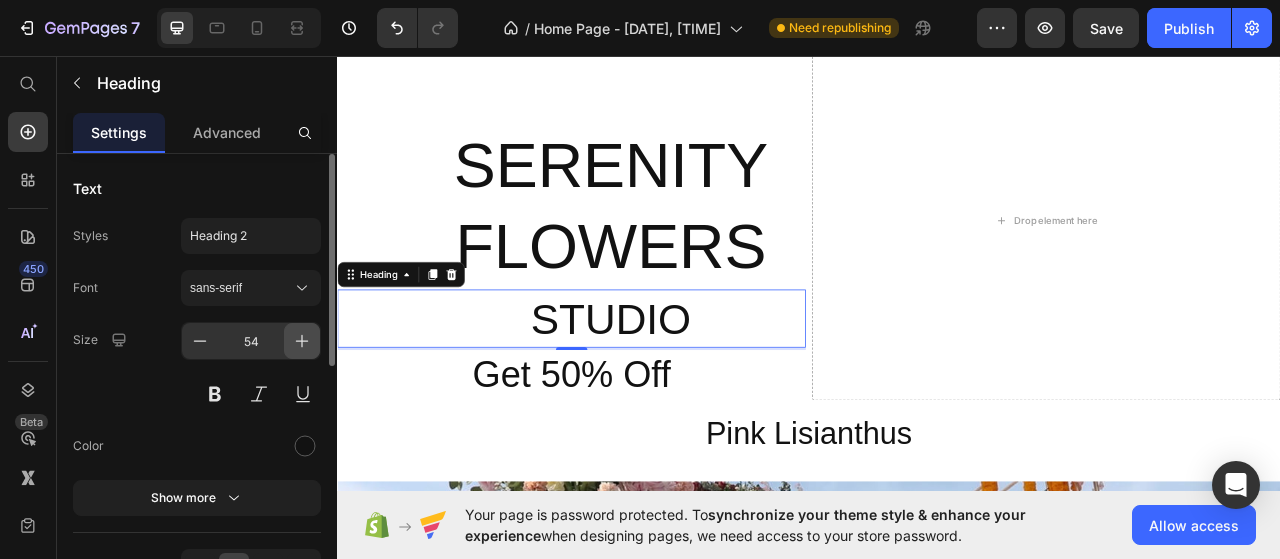 click 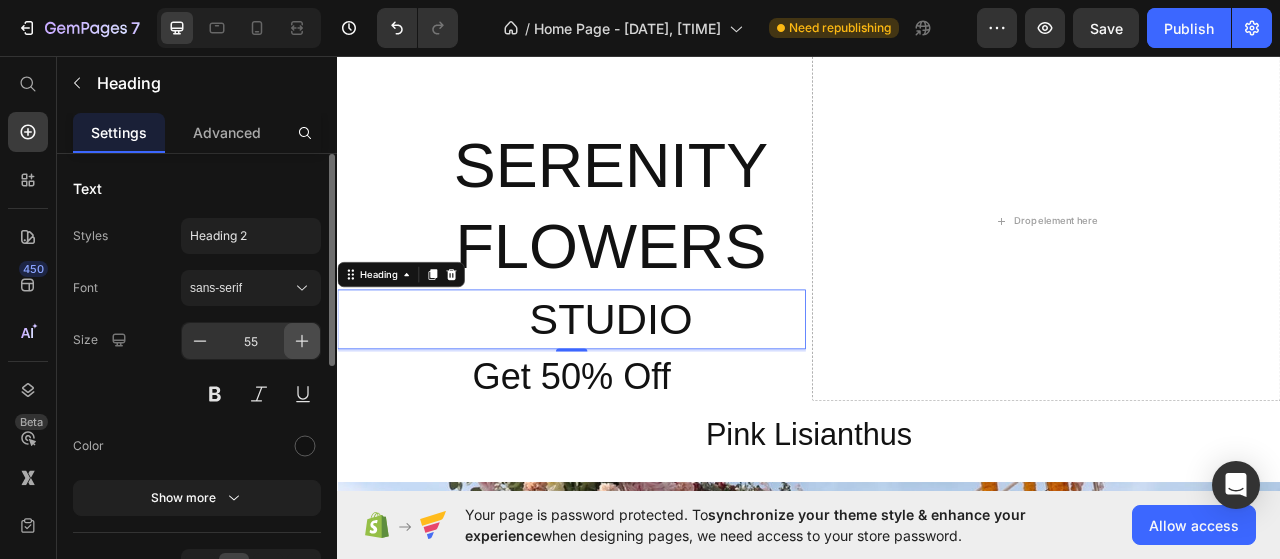 click 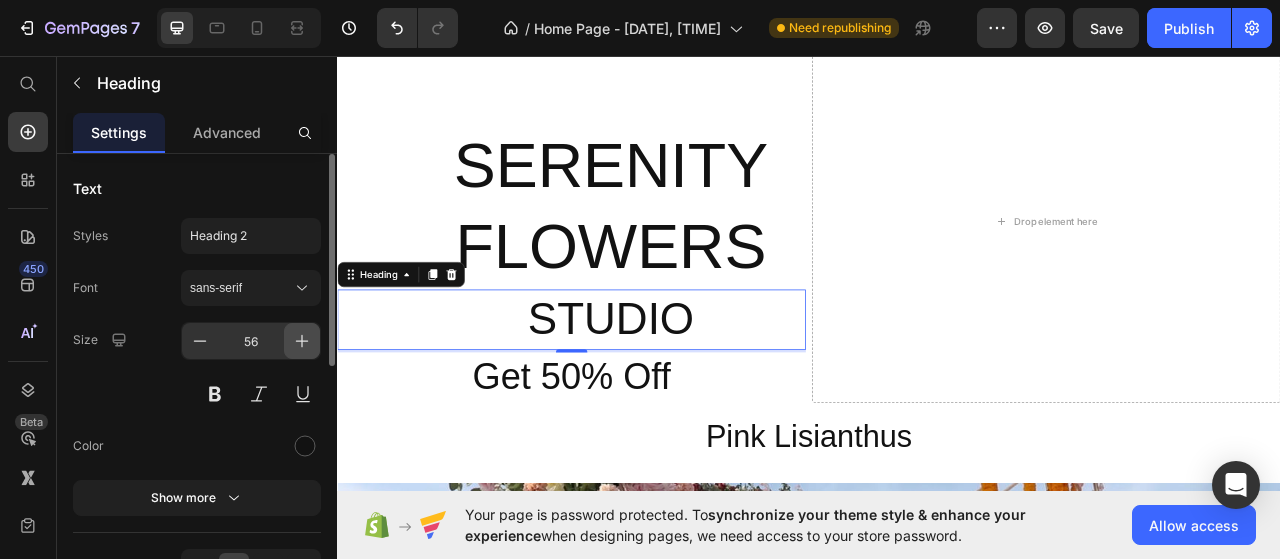 click 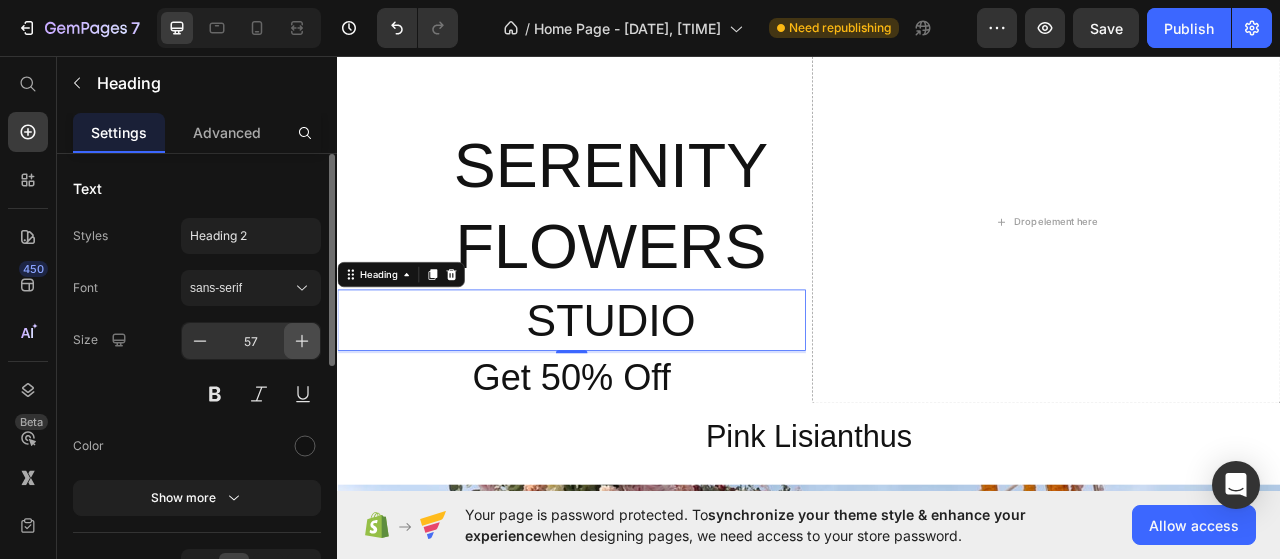 click 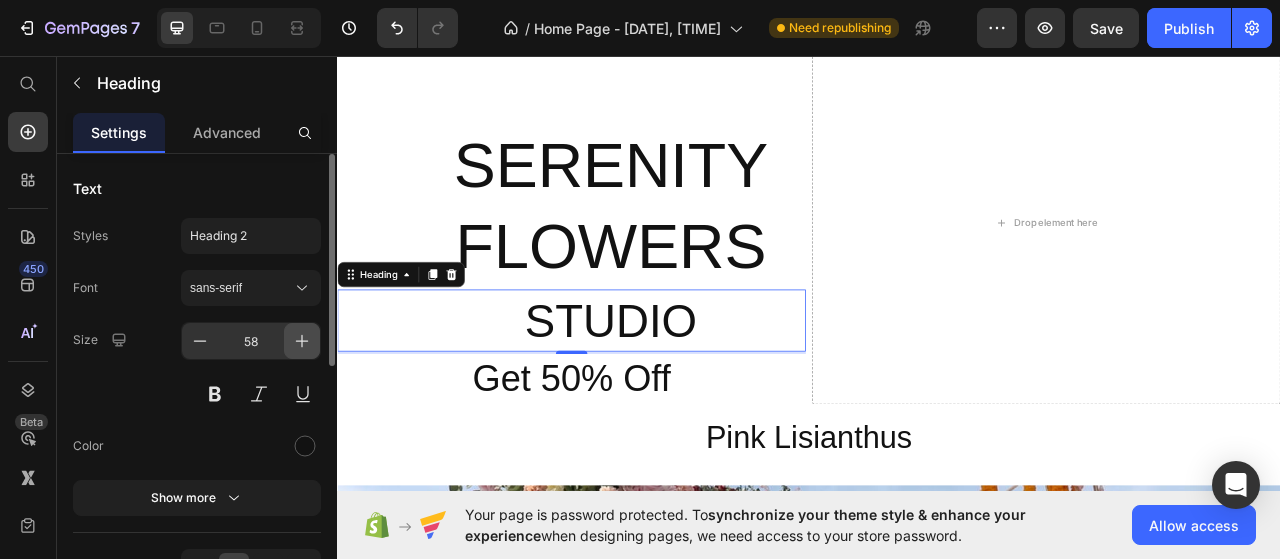 click 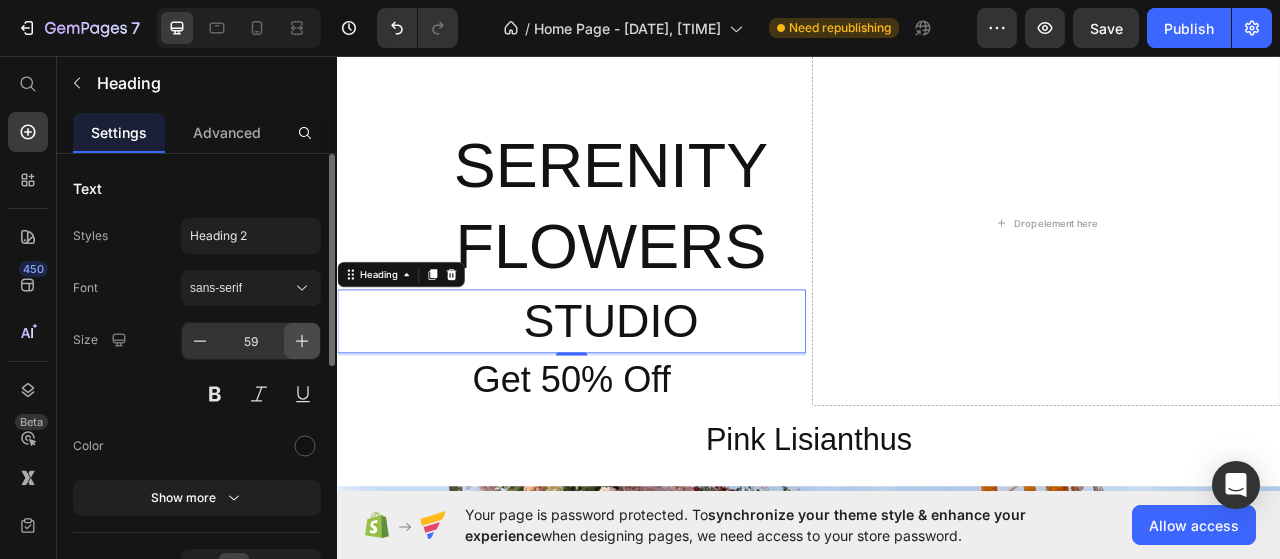 click 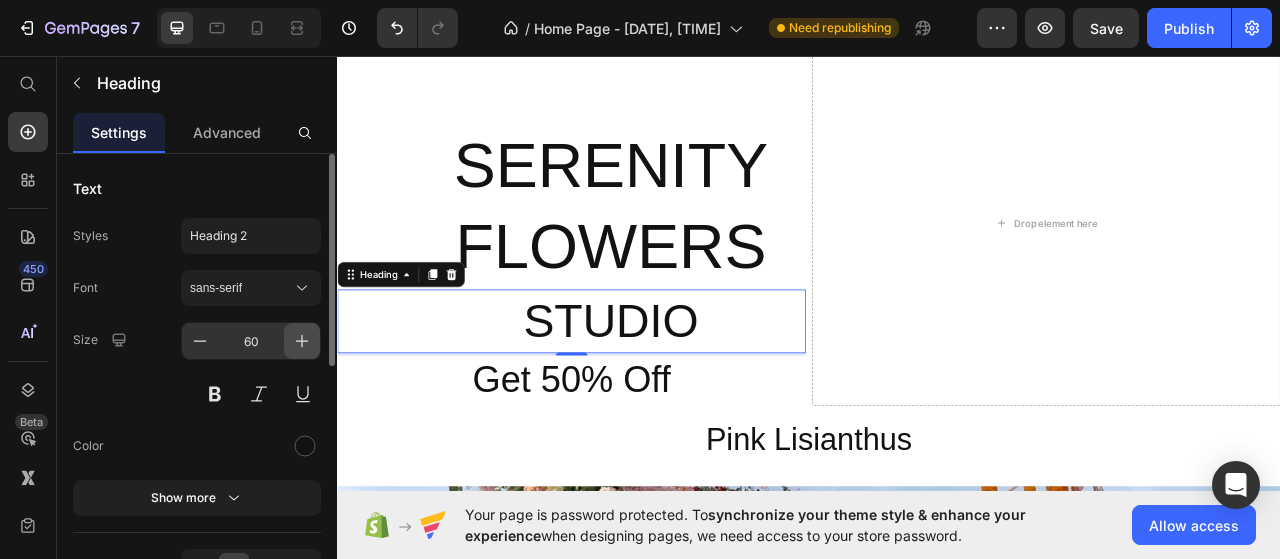 click 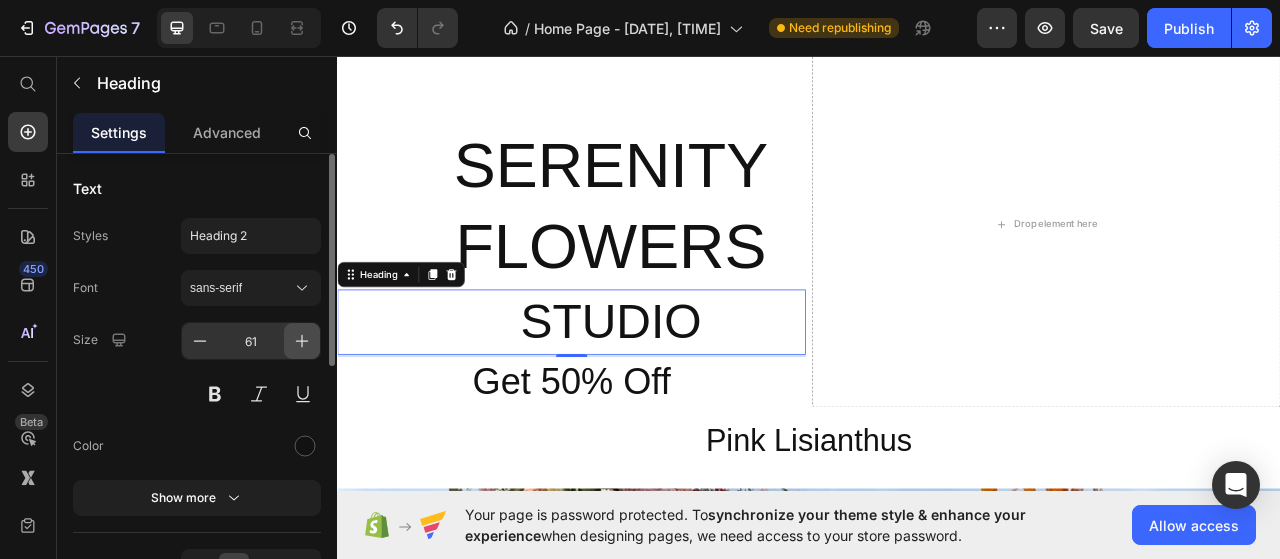 click 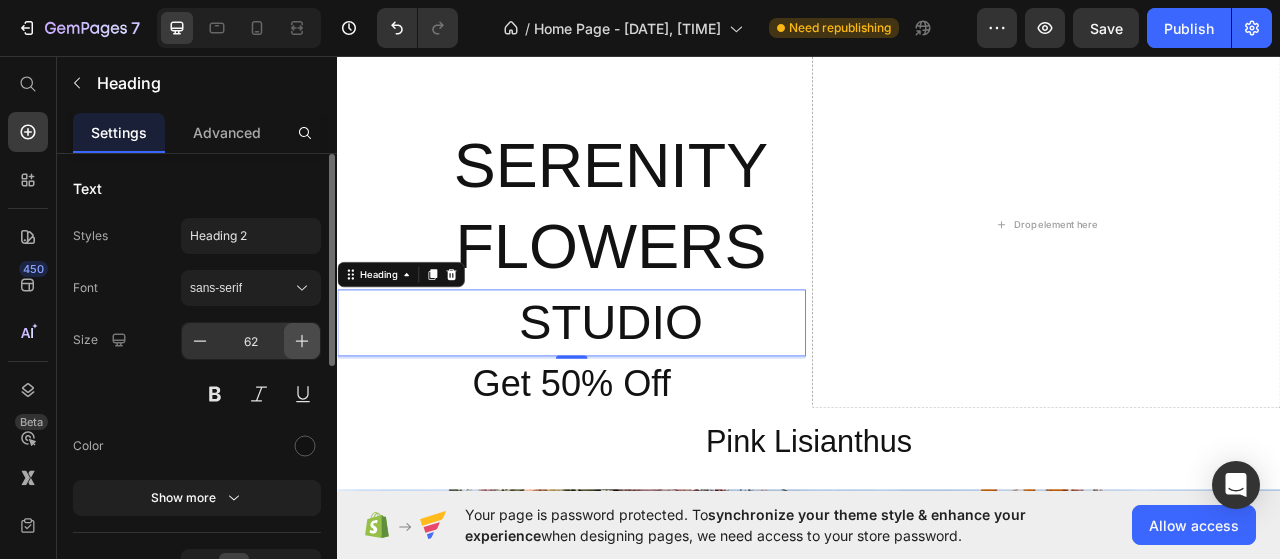 click 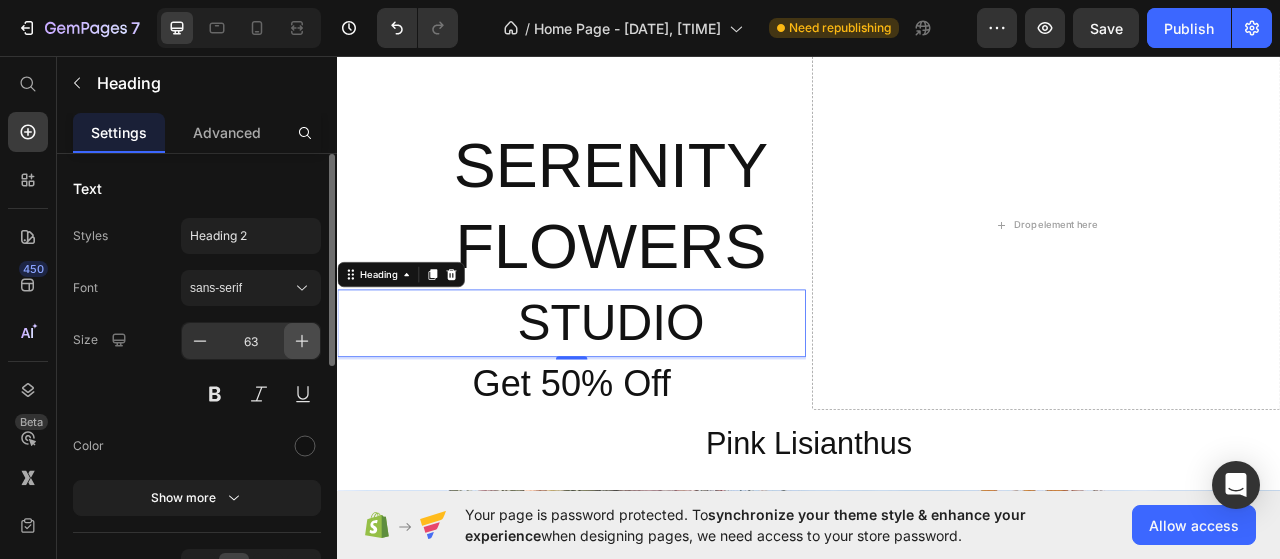 click 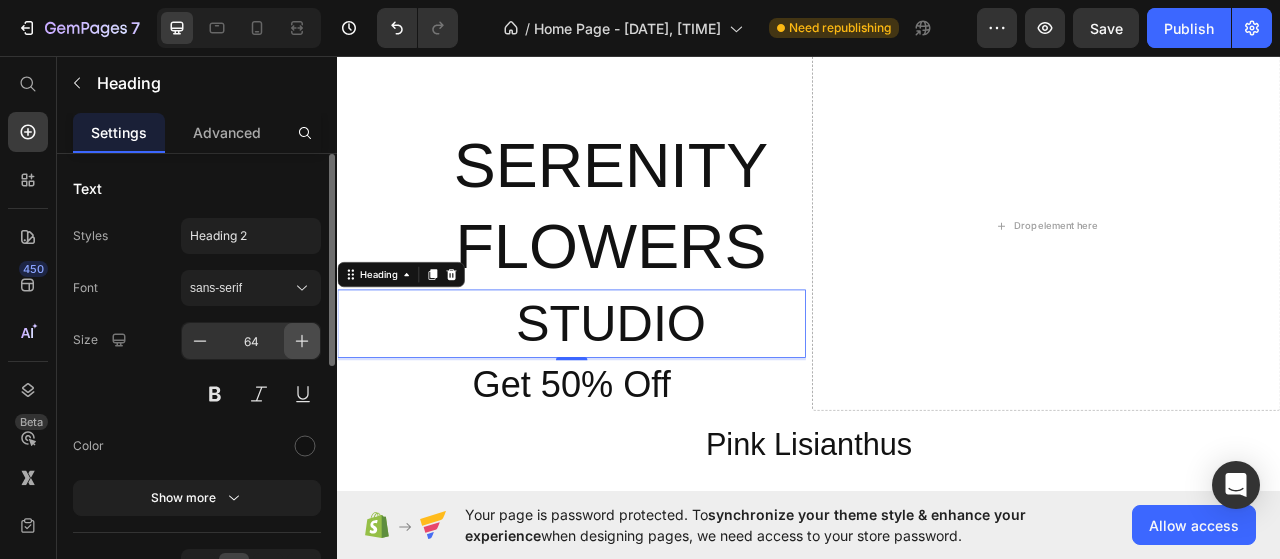 click 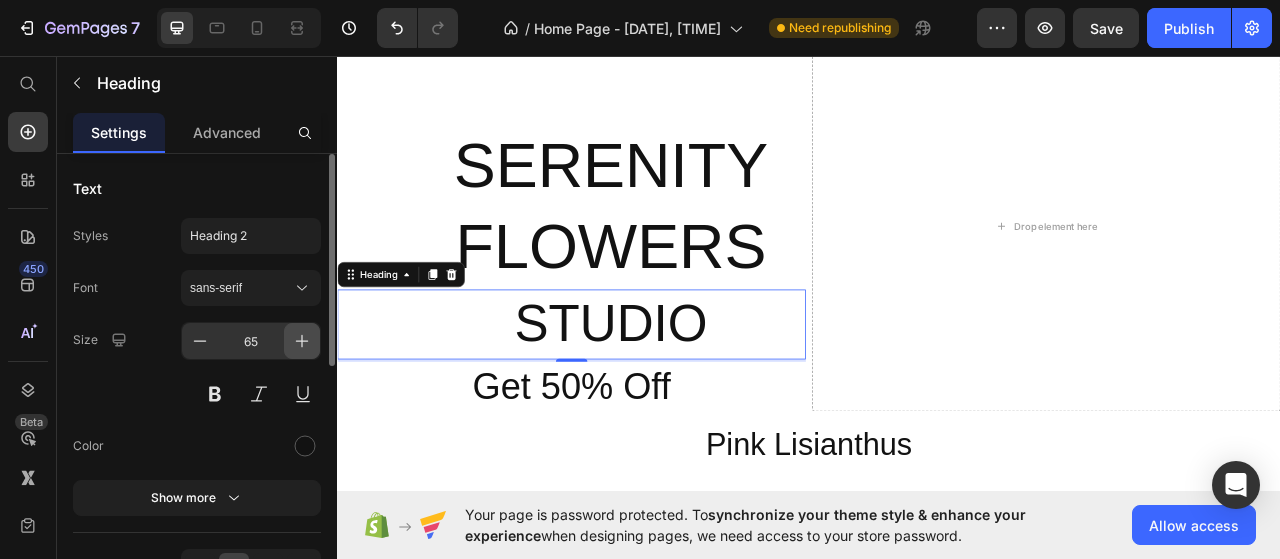 click 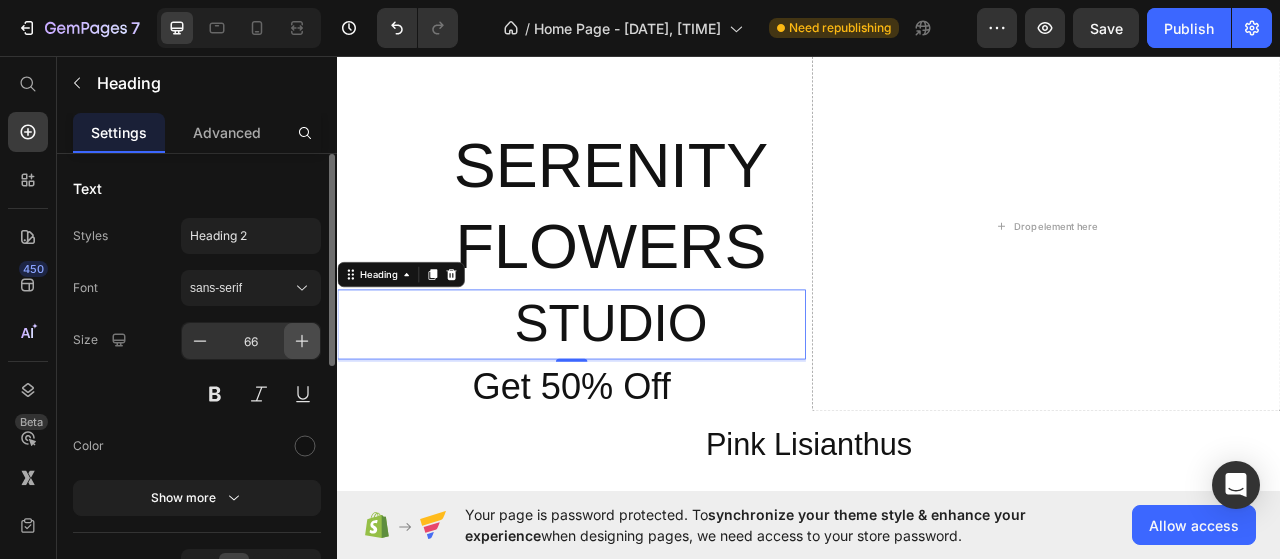 click 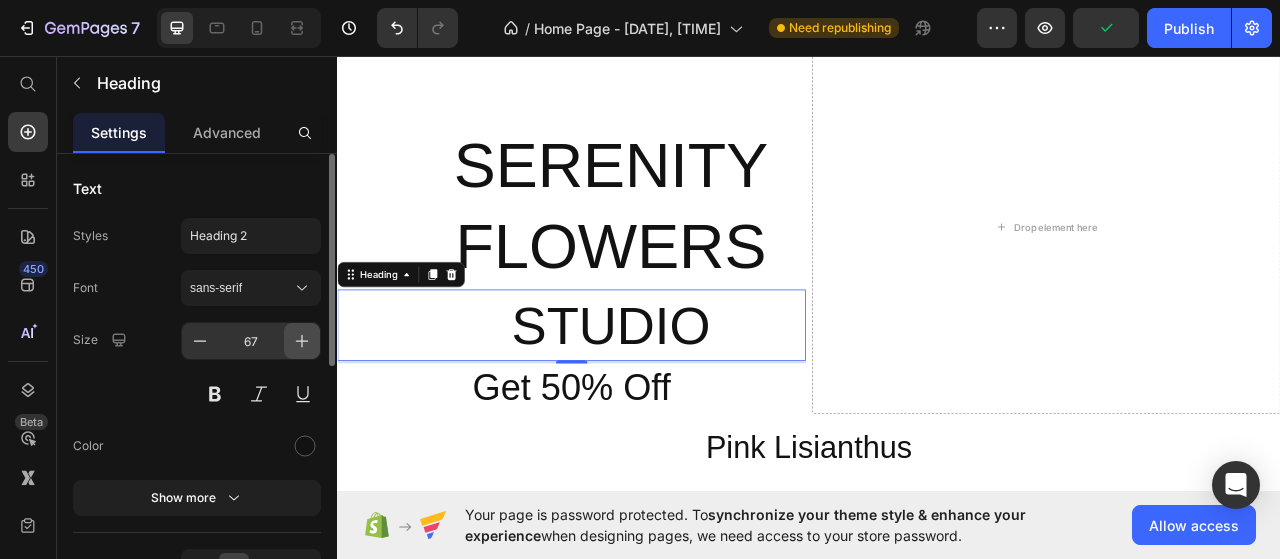 click 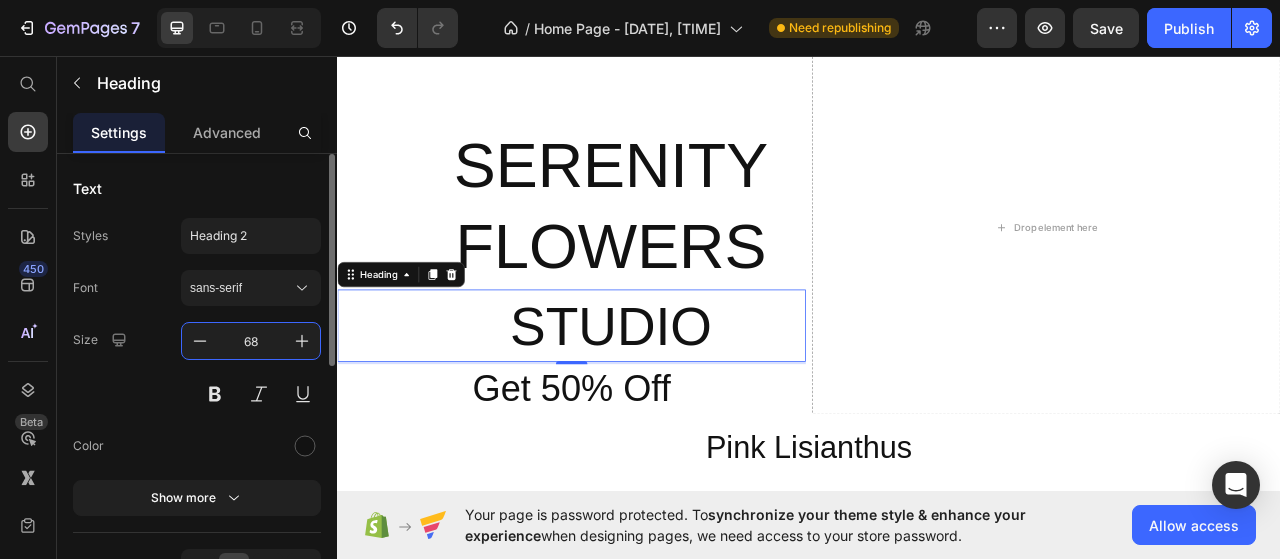 click on "68" at bounding box center (251, 341) 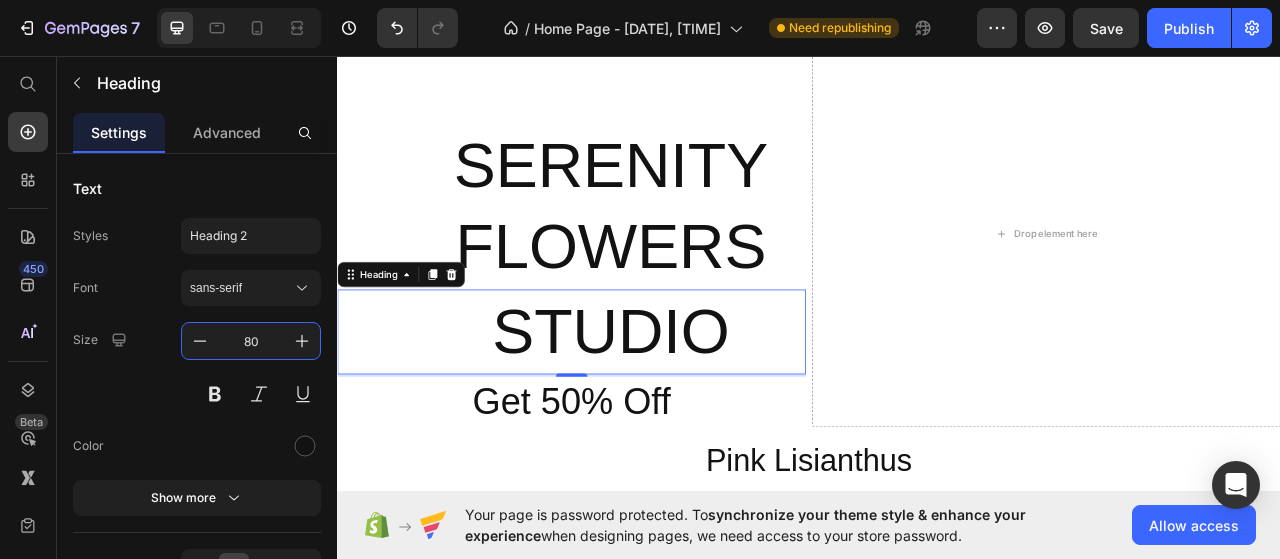 type on "80" 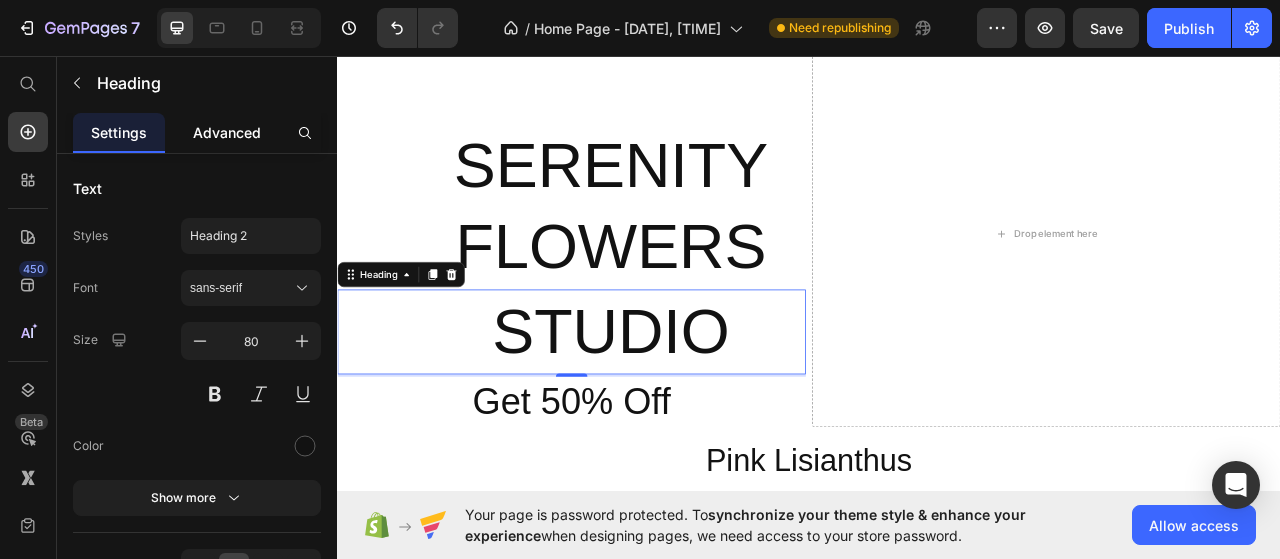click on "Advanced" at bounding box center (227, 132) 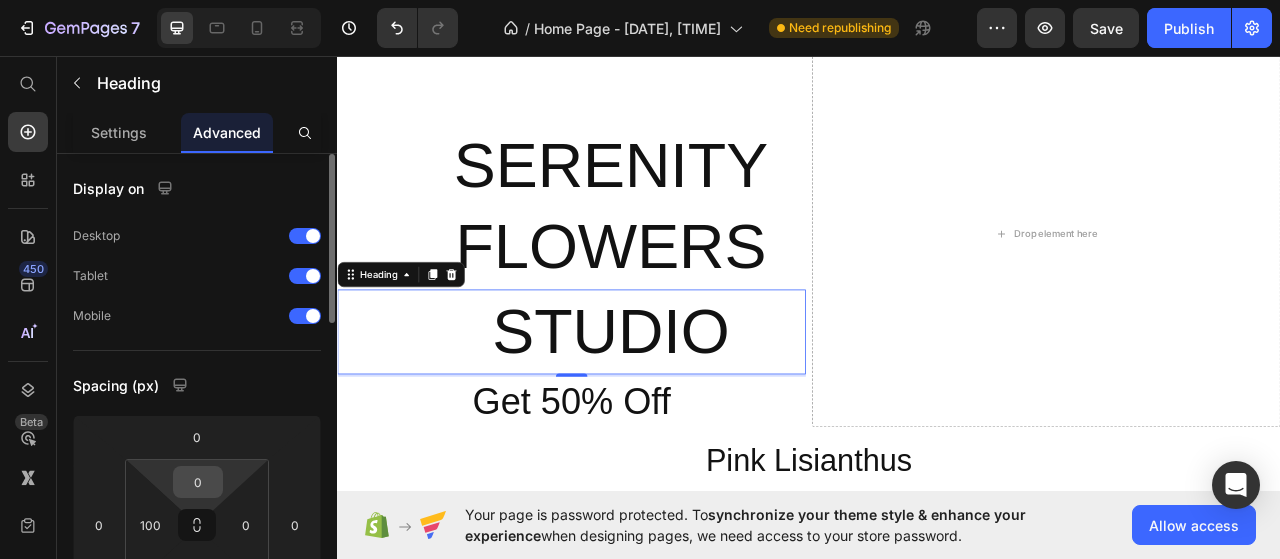 scroll, scrollTop: 100, scrollLeft: 0, axis: vertical 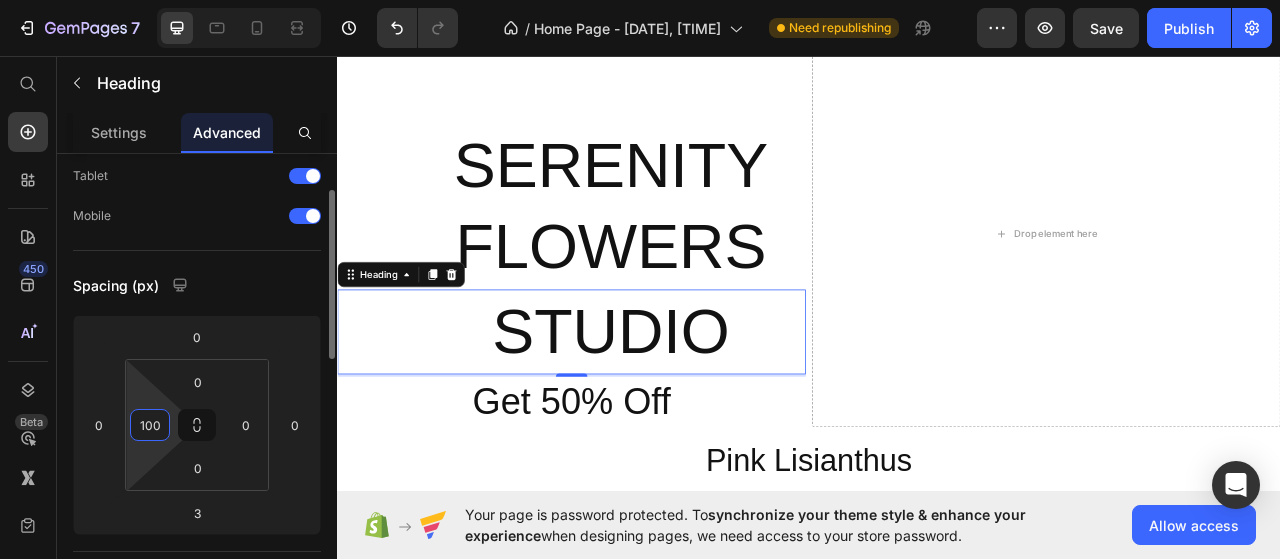click on "100" at bounding box center (150, 425) 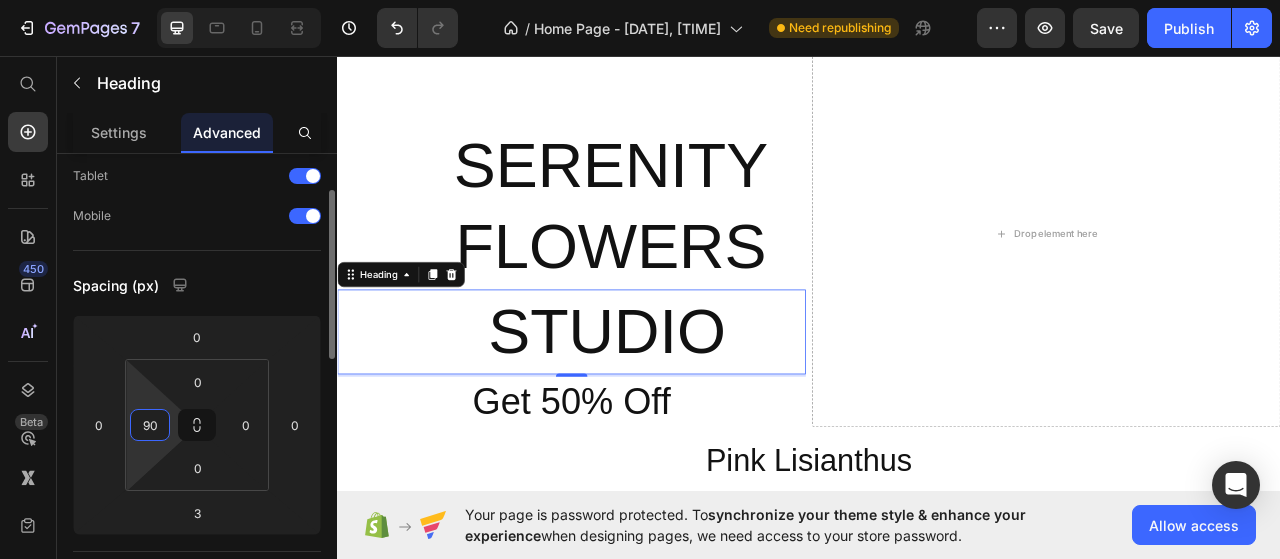 type on "9" 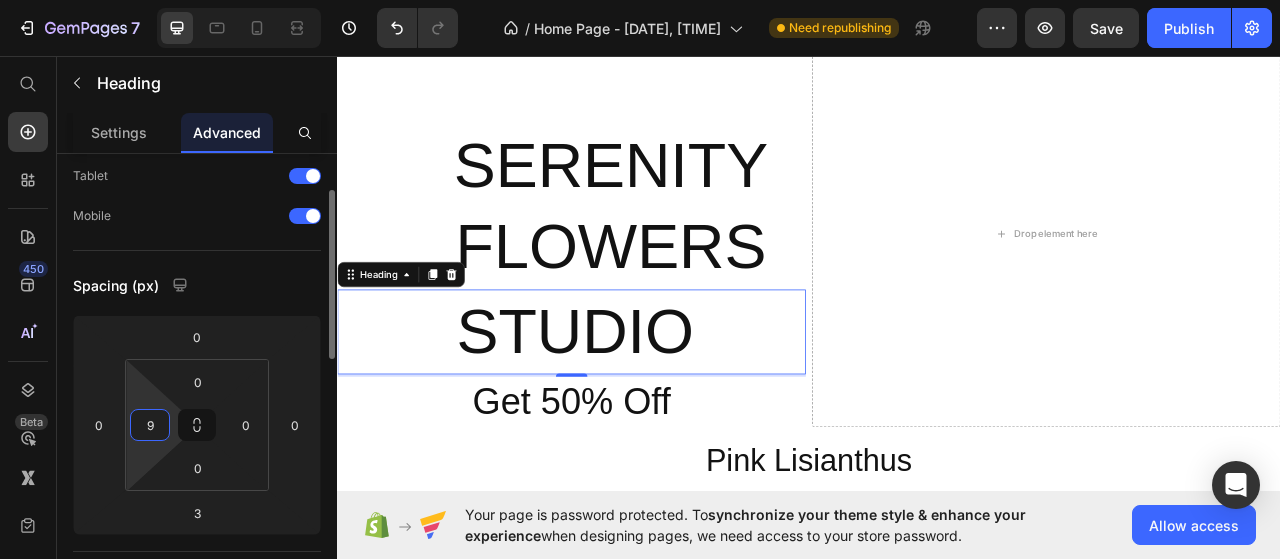type 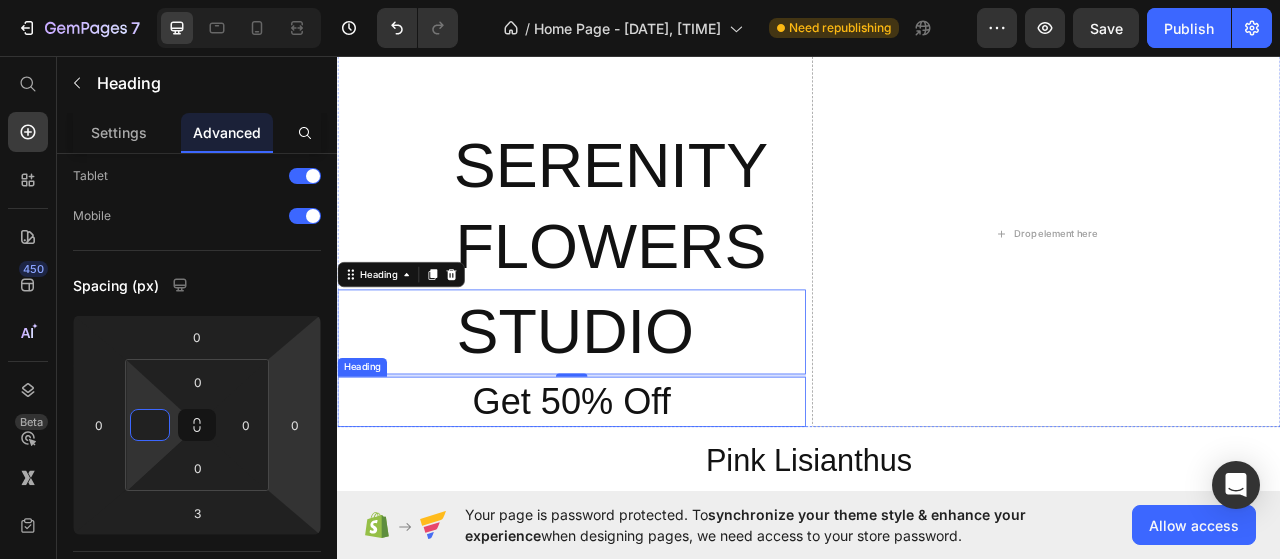 click on "Get 50% Off" at bounding box center [635, 498] 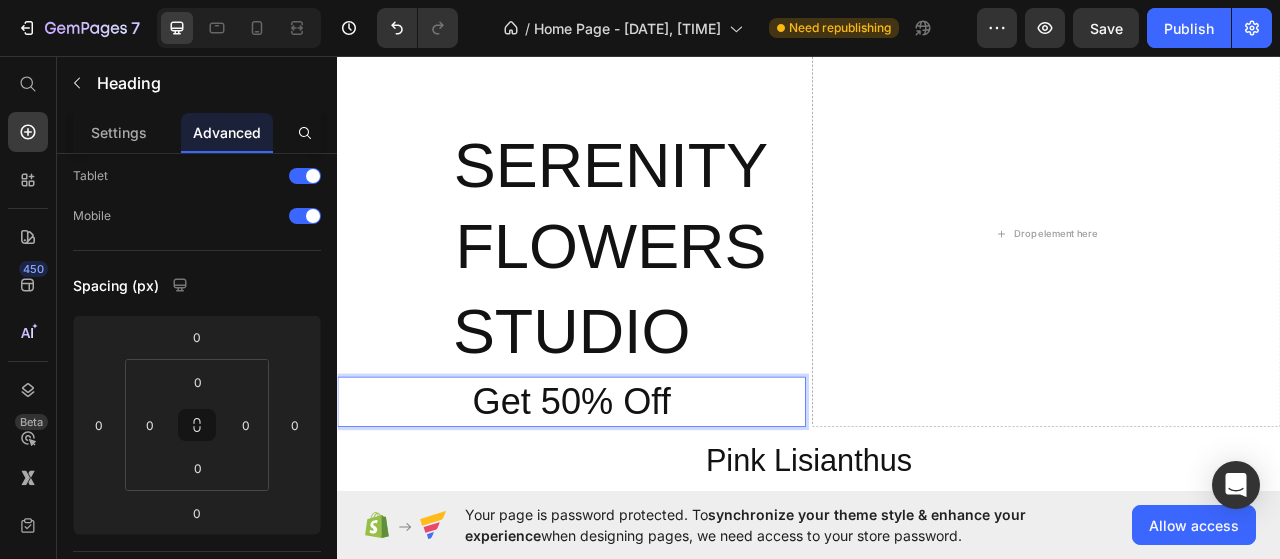 click on "Get 50% Off" at bounding box center [635, 498] 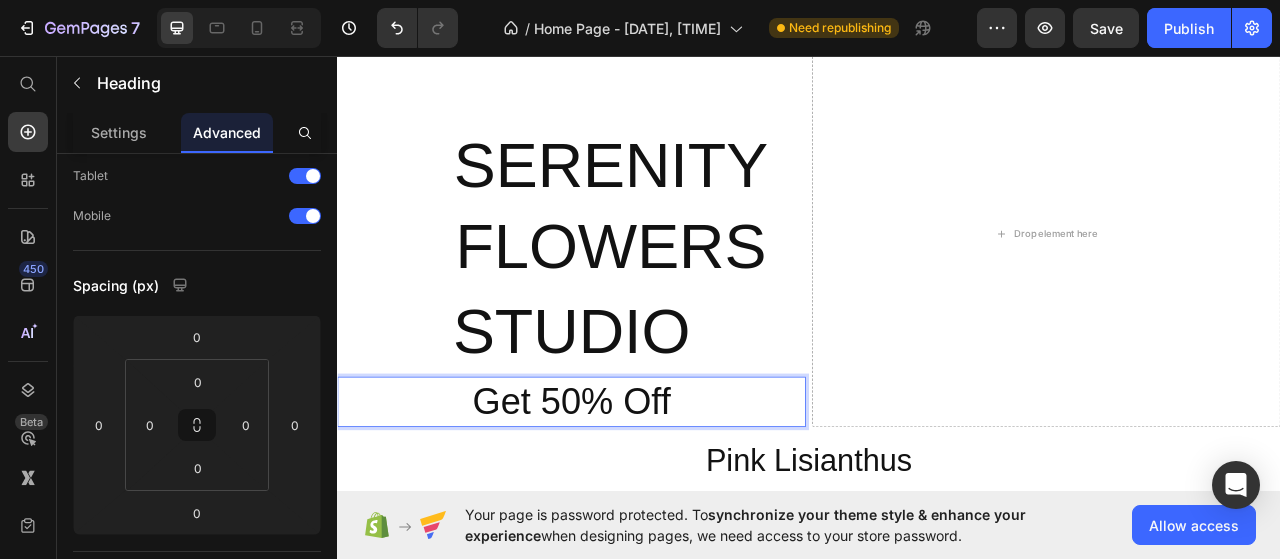 click on "Get 50% Off" at bounding box center (635, 498) 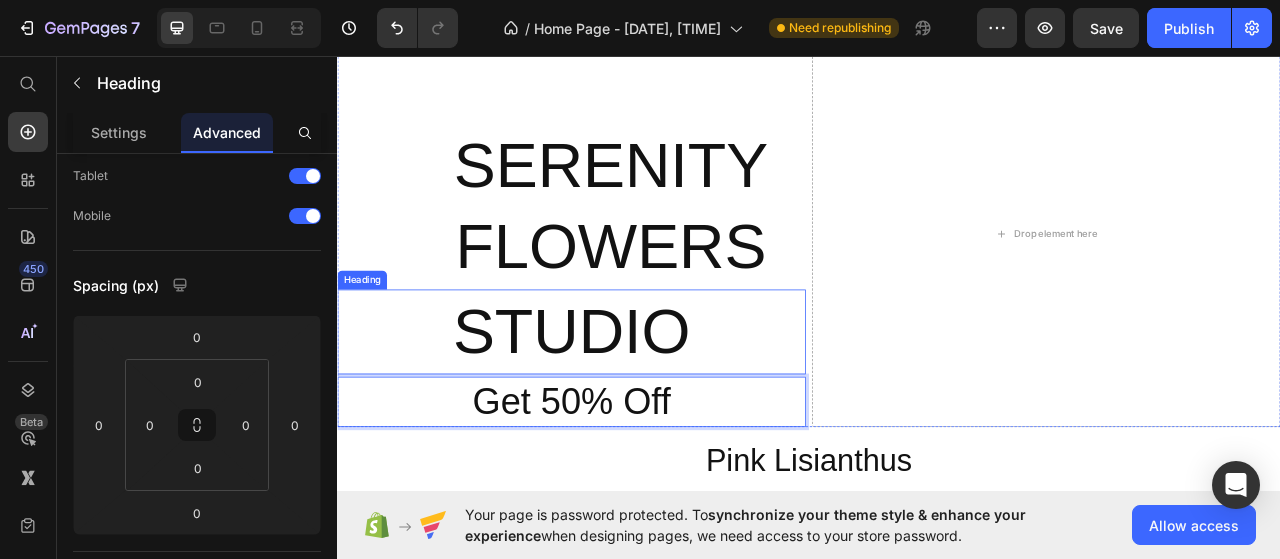 click on "STUDIO" at bounding box center [635, 409] 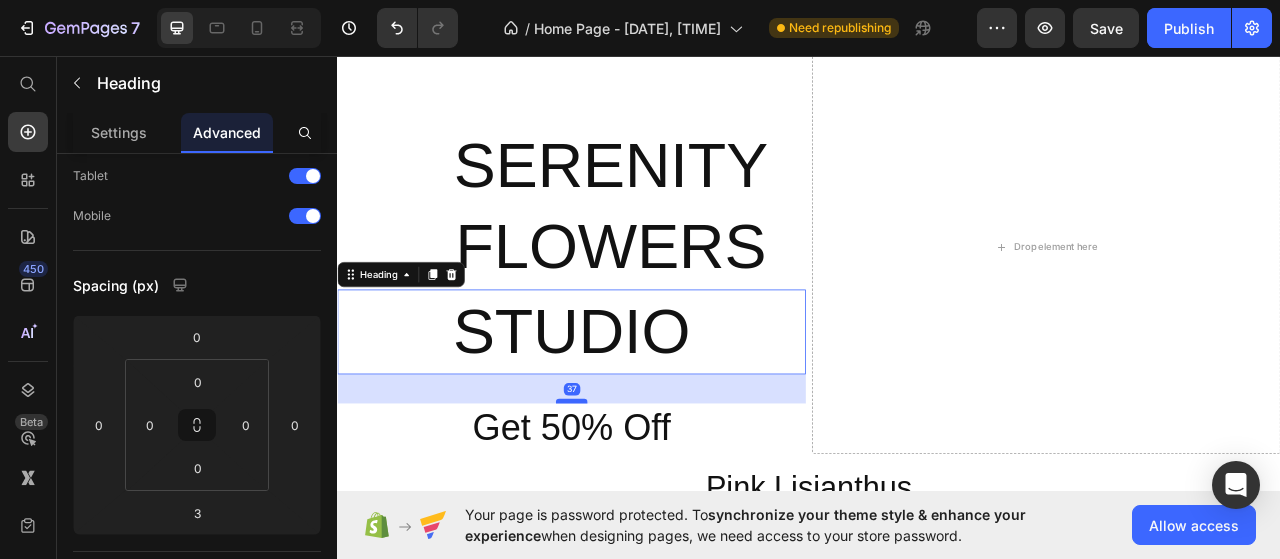 drag, startPoint x: 627, startPoint y: 464, endPoint x: 634, endPoint y: 498, distance: 34.713108 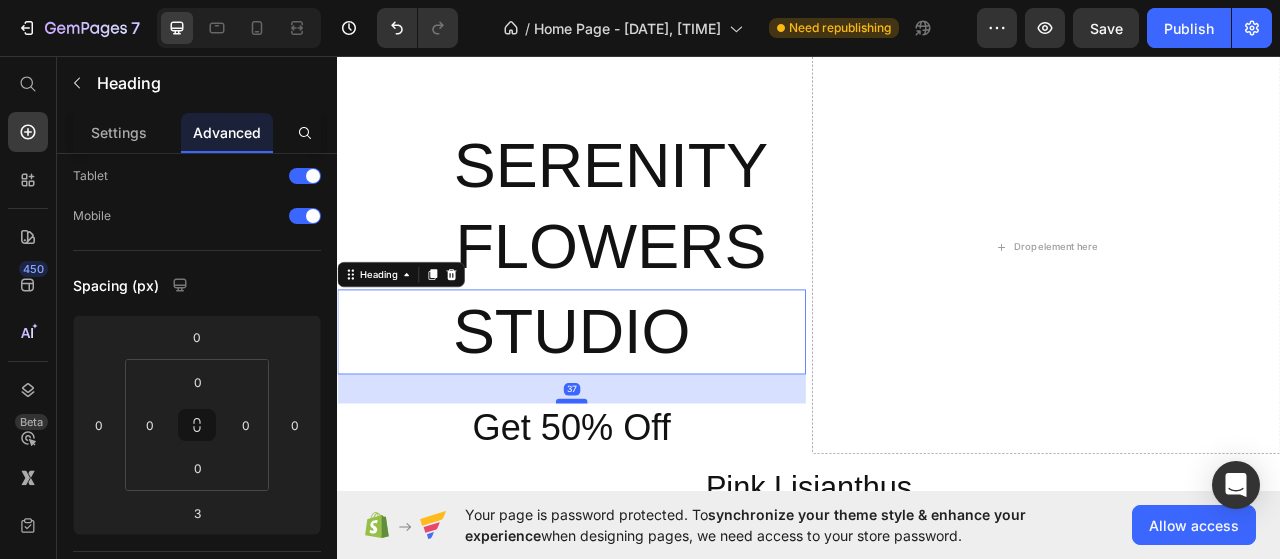 click at bounding box center [635, 497] 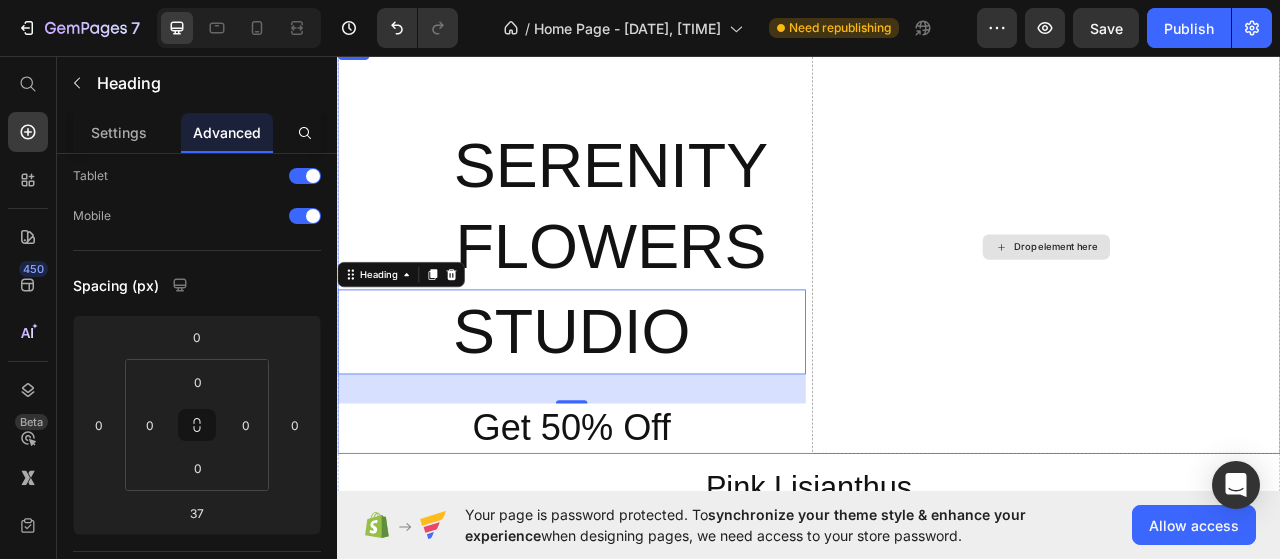 scroll, scrollTop: 1432, scrollLeft: 0, axis: vertical 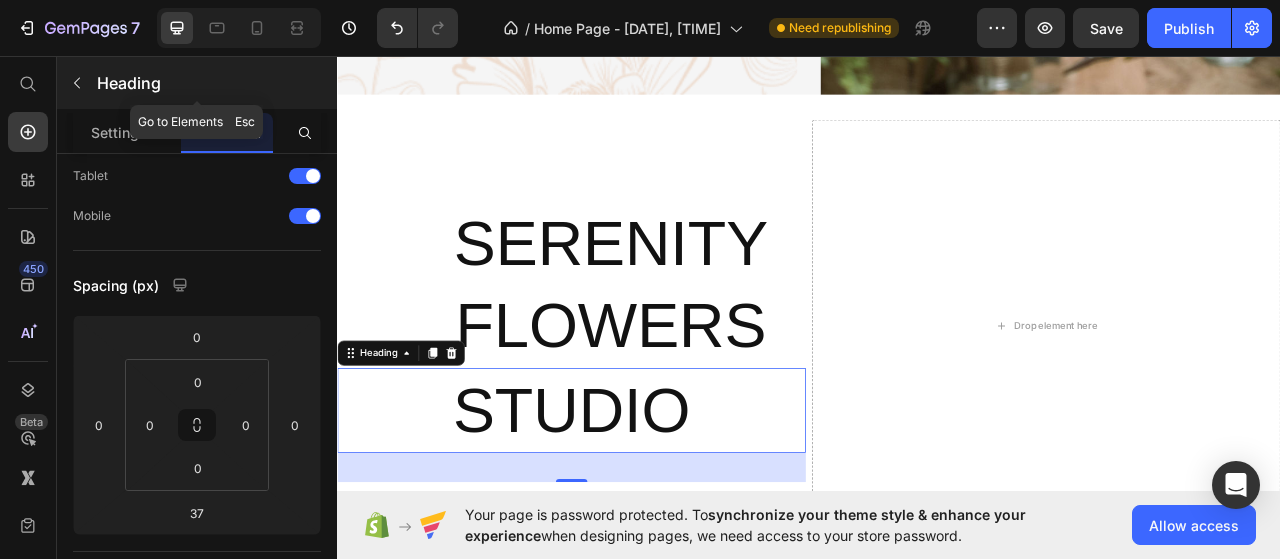 click on "Heading" at bounding box center (215, 83) 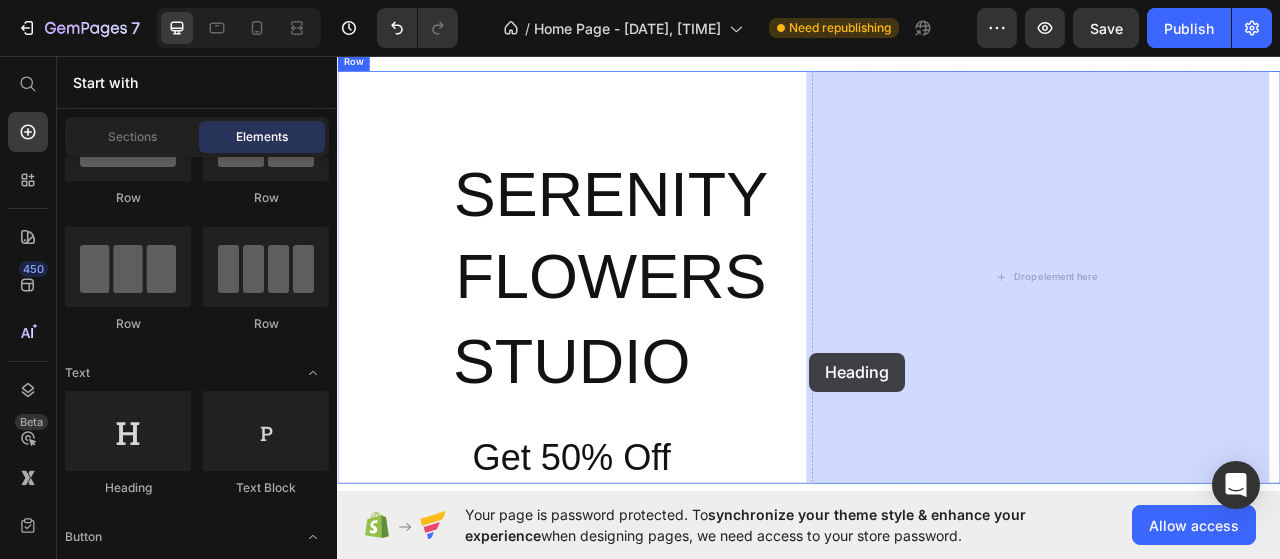 scroll, scrollTop: 1606, scrollLeft: 0, axis: vertical 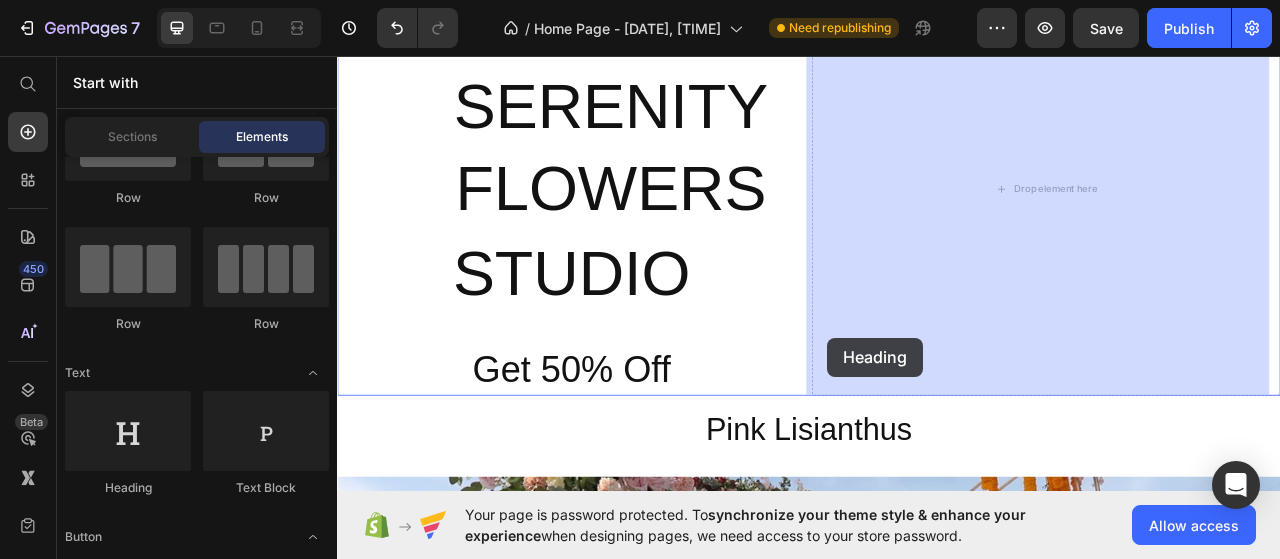 drag, startPoint x: 474, startPoint y: 499, endPoint x: 961, endPoint y: 416, distance: 494.02228 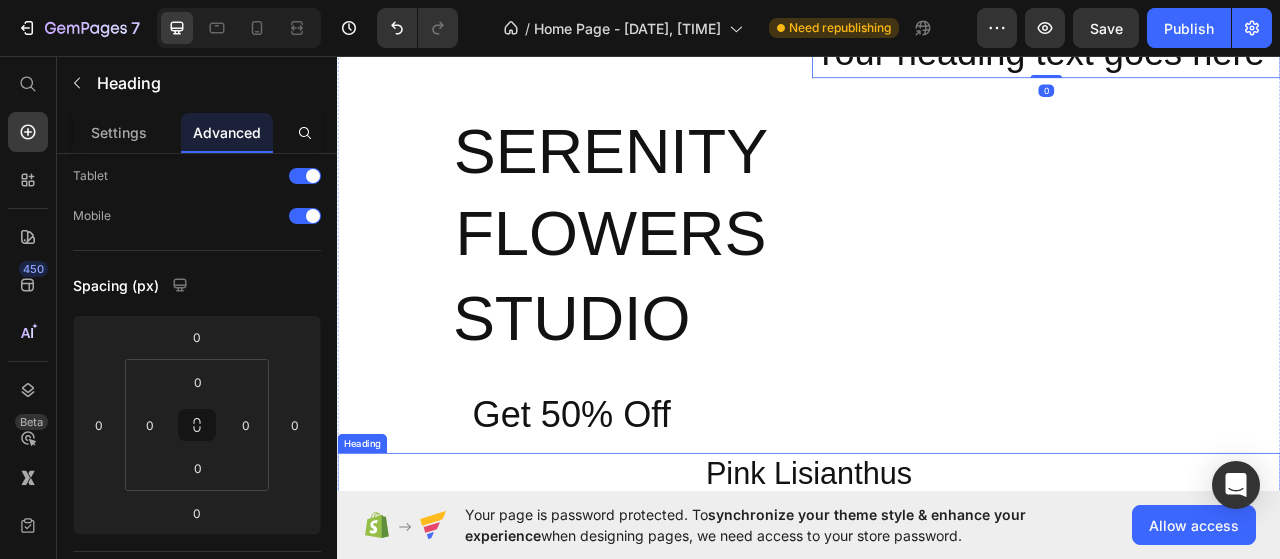 scroll, scrollTop: 1406, scrollLeft: 0, axis: vertical 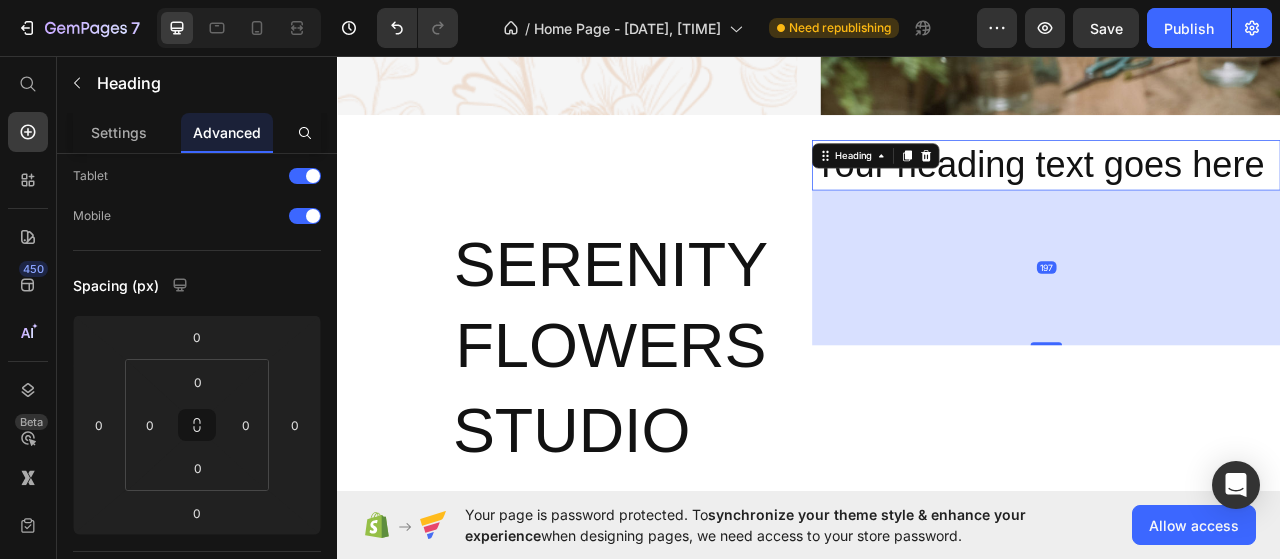 drag, startPoint x: 1227, startPoint y: 225, endPoint x: 1248, endPoint y: 422, distance: 198.11613 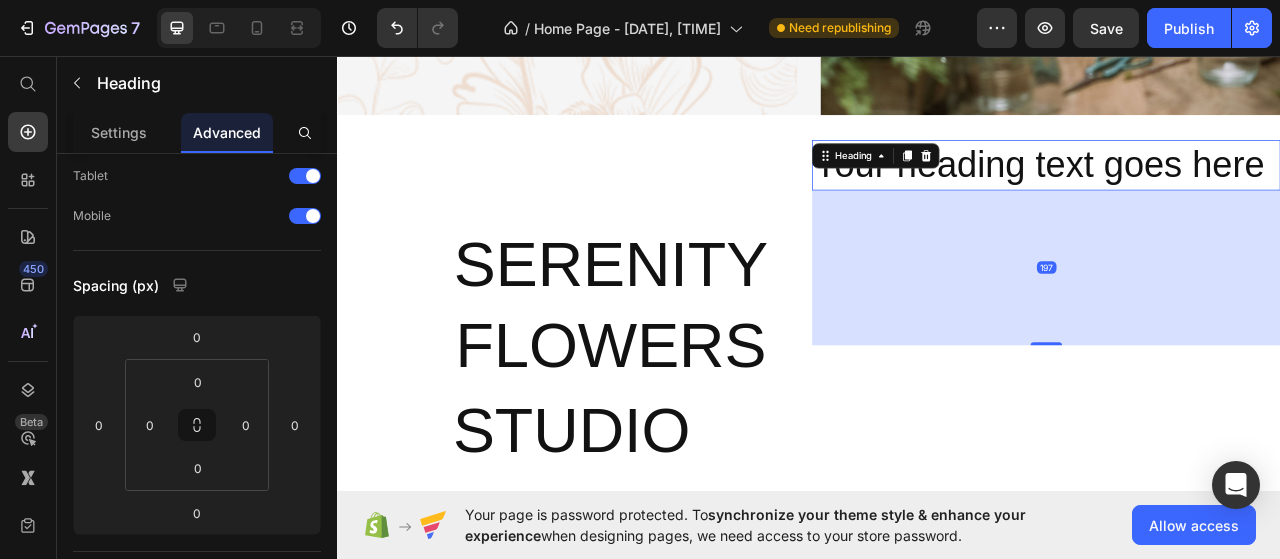 click on "197" at bounding box center [1239, 229] 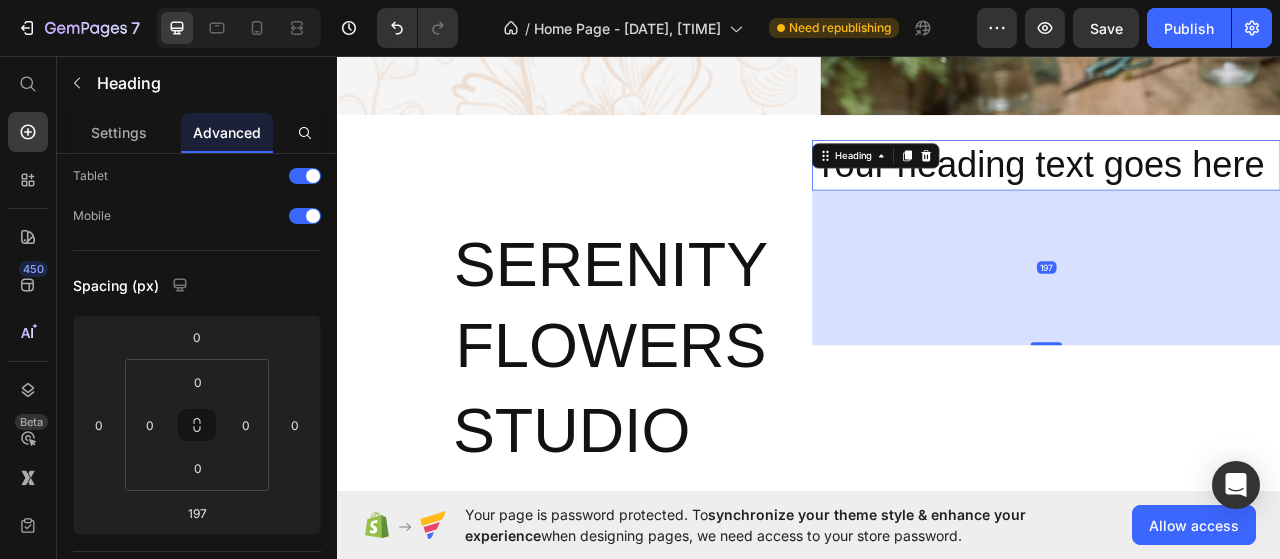 click on "197" at bounding box center [1239, 327] 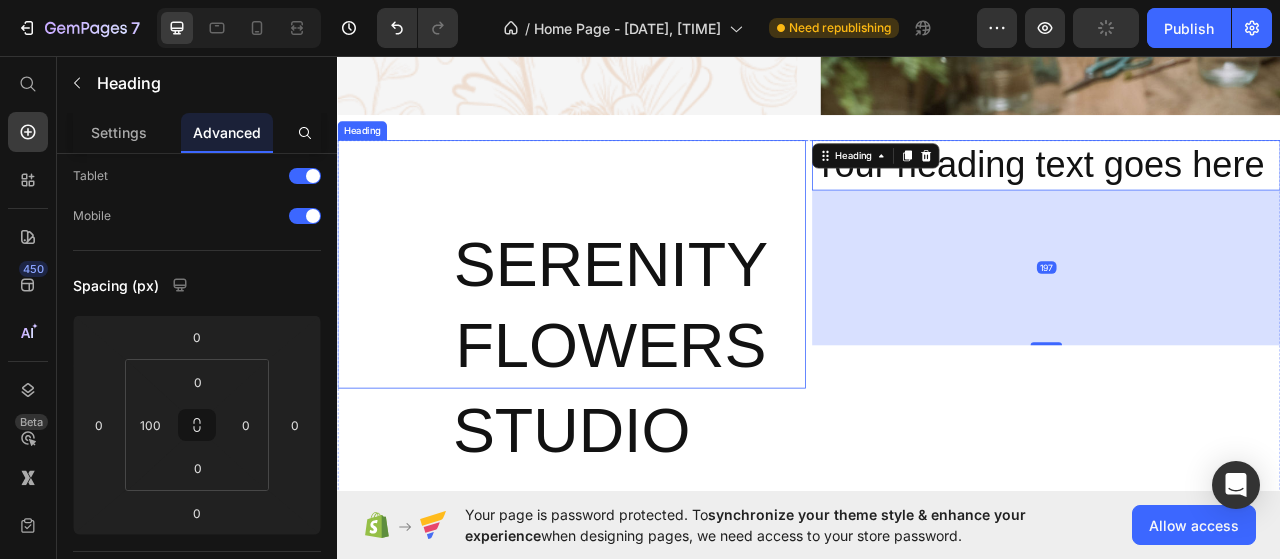 click on "⁠⁠⁠⁠⁠⁠⁠ SERENITY FLOWERS" at bounding box center (685, 323) 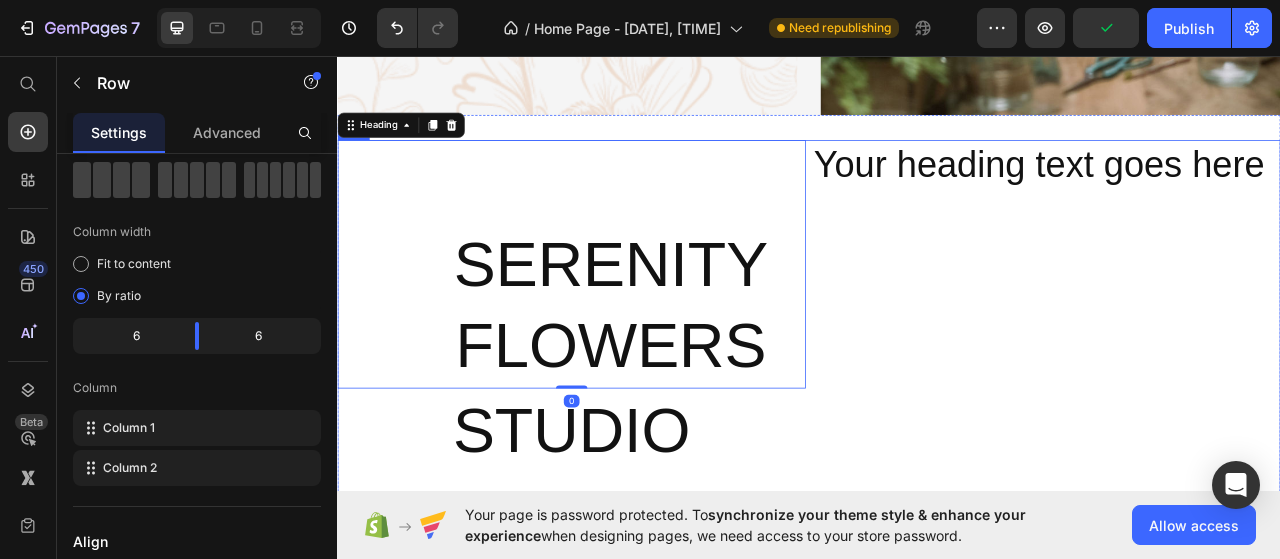click on "Your heading text goes here Heading" at bounding box center [1239, 427] 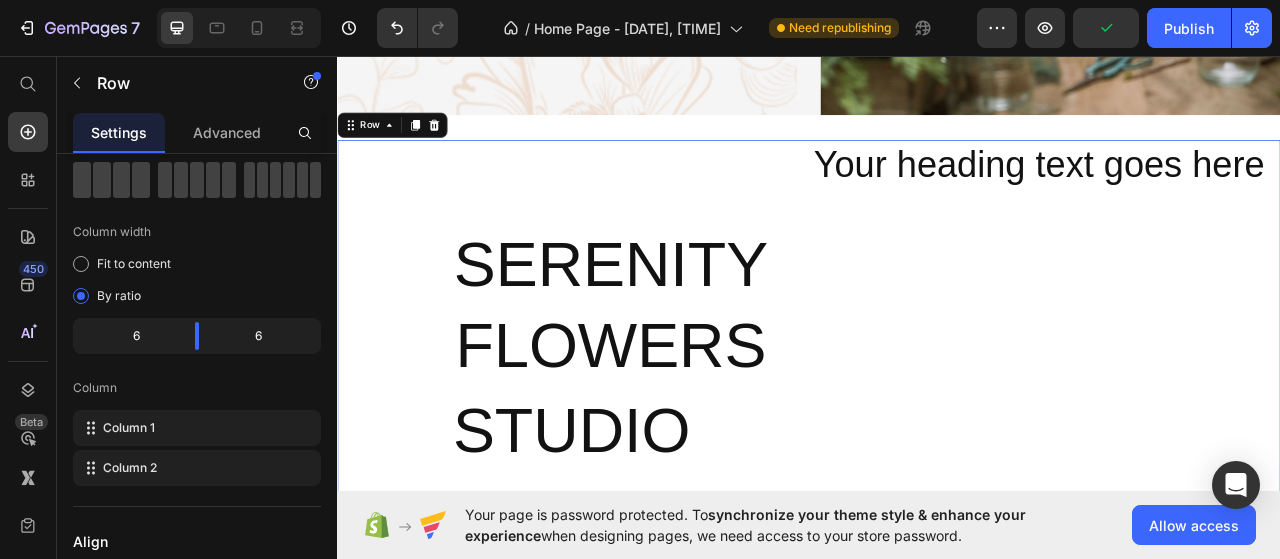 scroll, scrollTop: 0, scrollLeft: 0, axis: both 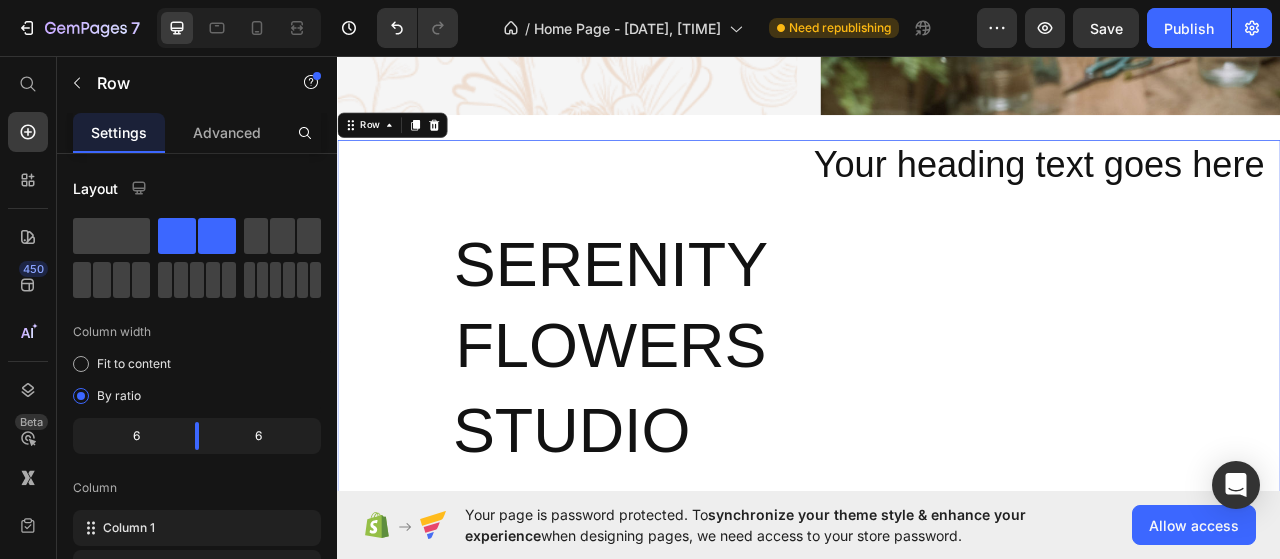 click on "Your heading text goes here Heading" at bounding box center [1239, 427] 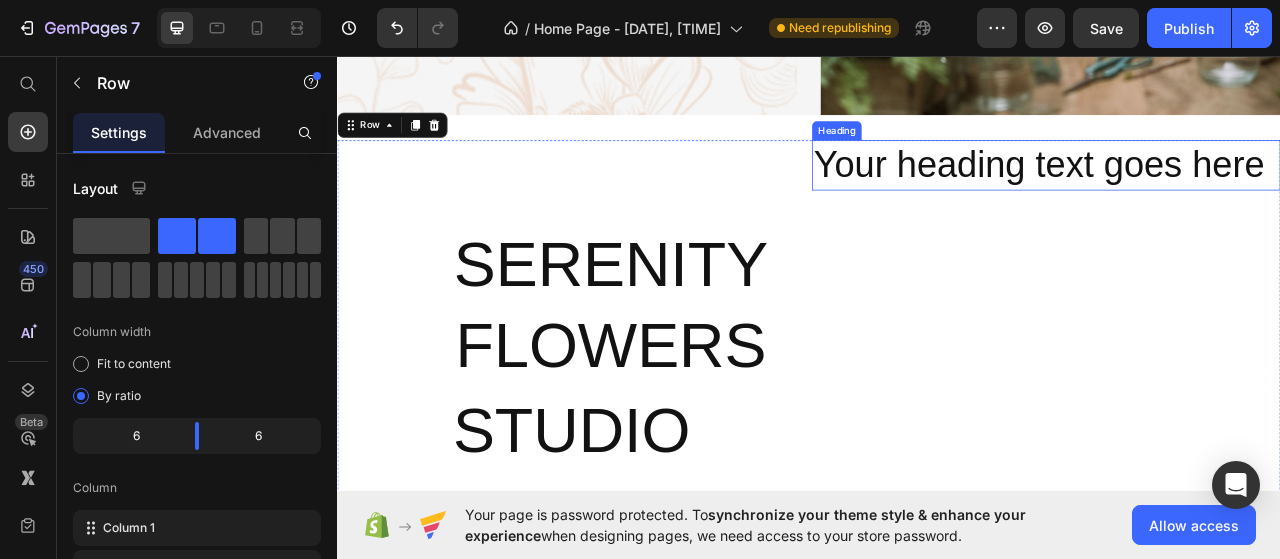 click on "Your heading text goes here" at bounding box center [1239, 197] 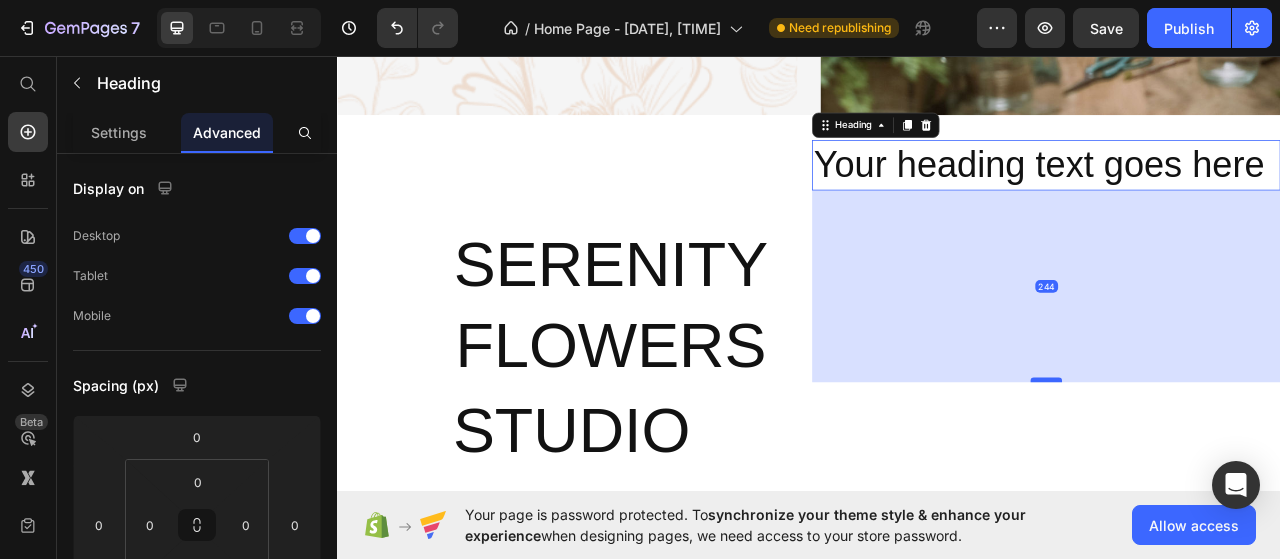 drag, startPoint x: 1222, startPoint y: 423, endPoint x: 1221, endPoint y: 469, distance: 46.010868 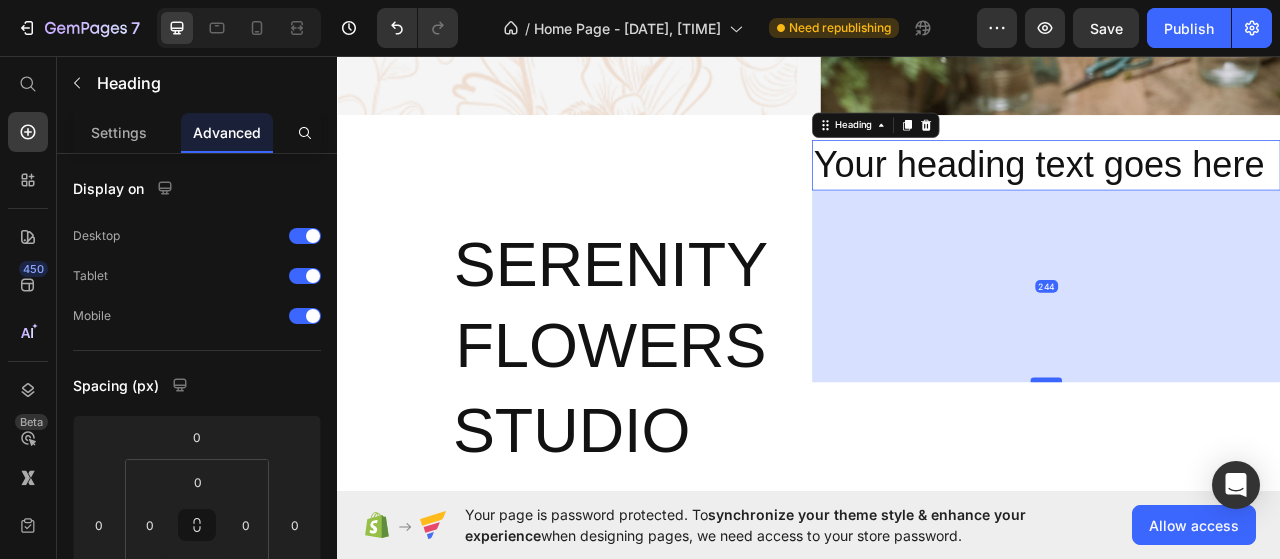 click at bounding box center (1239, 470) 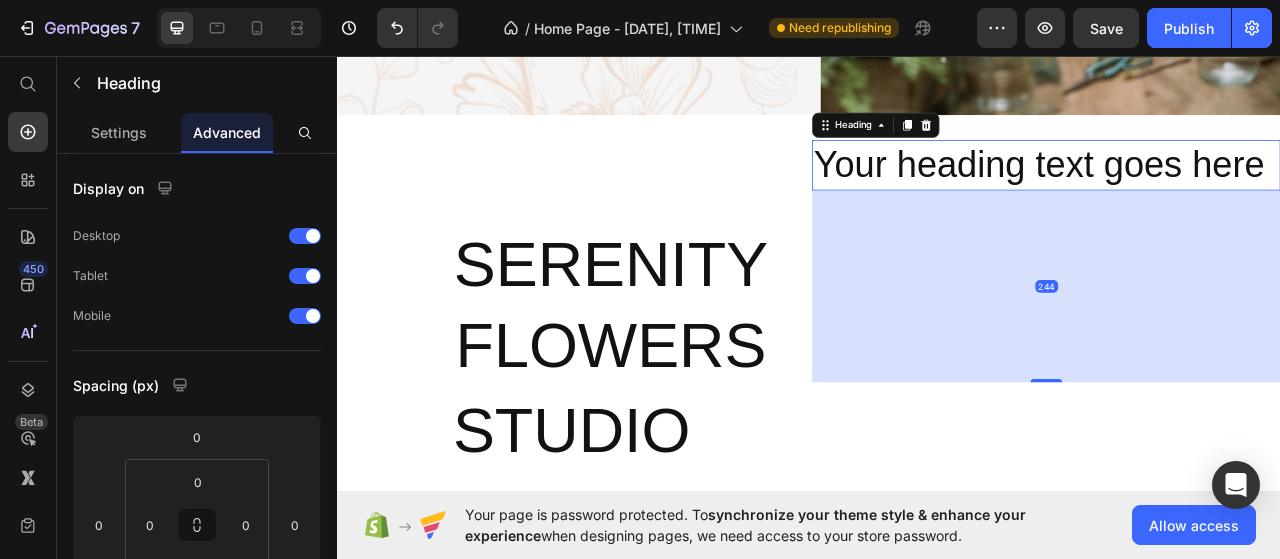 type on "244" 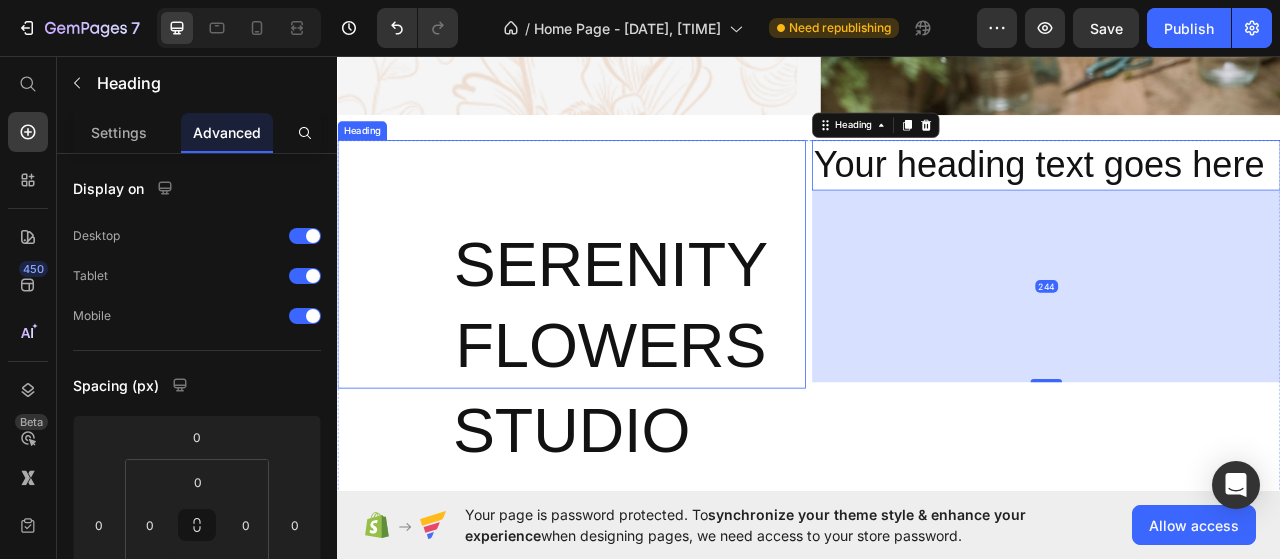 click on "⁠⁠⁠⁠⁠⁠⁠ SERENITY FLOWERS" at bounding box center [685, 323] 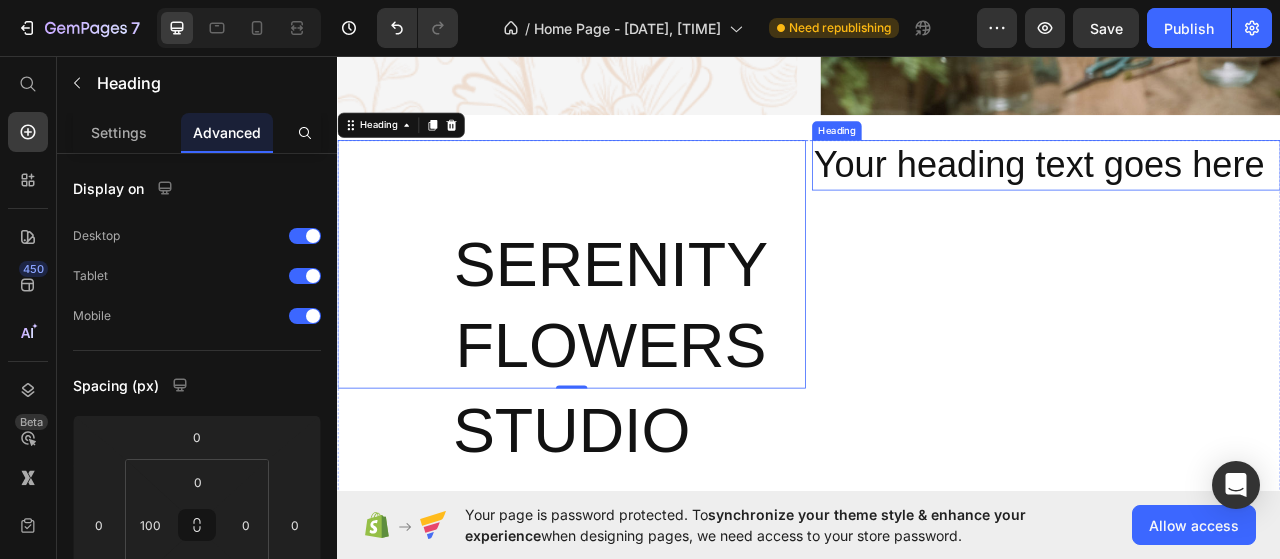 click on "Your heading text goes here" at bounding box center [1239, 197] 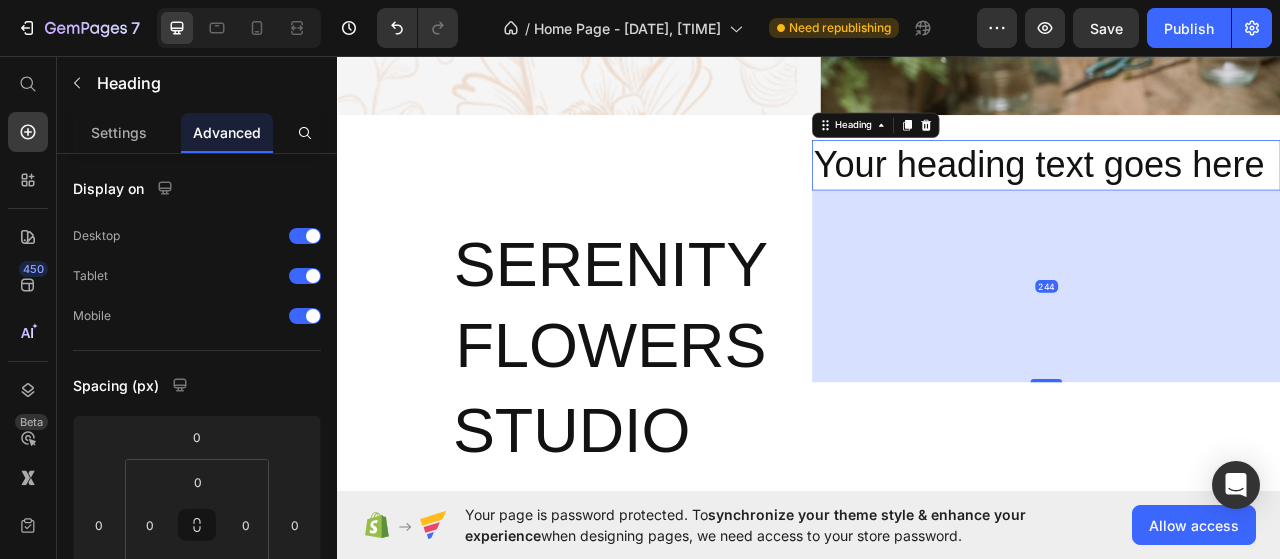 click on "Your heading text goes here" at bounding box center [1239, 197] 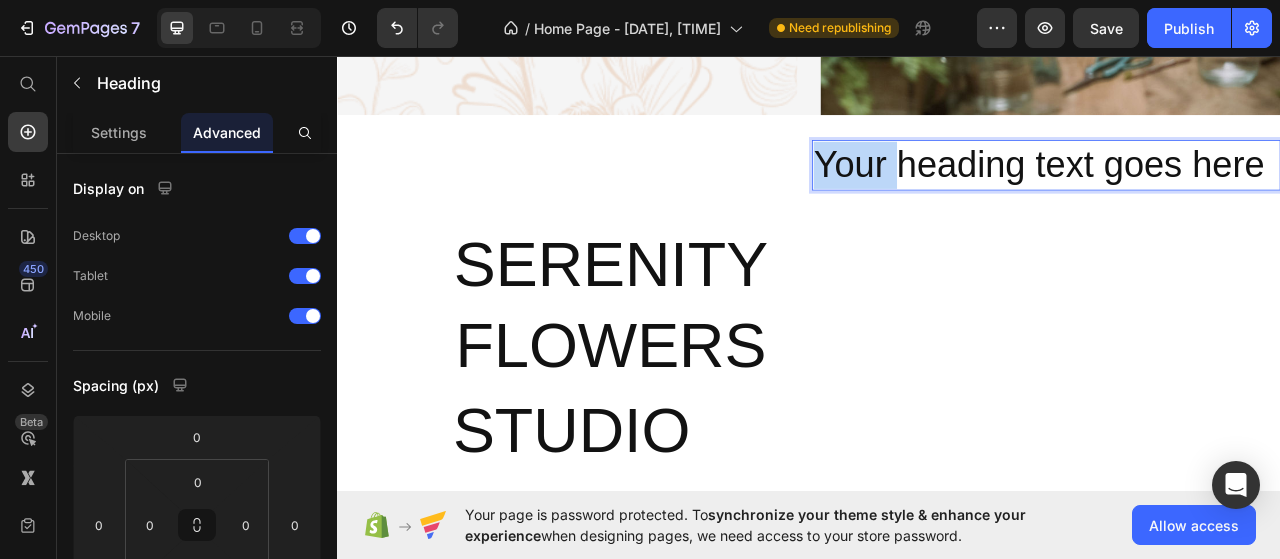 click on "Your heading text goes here" at bounding box center (1239, 197) 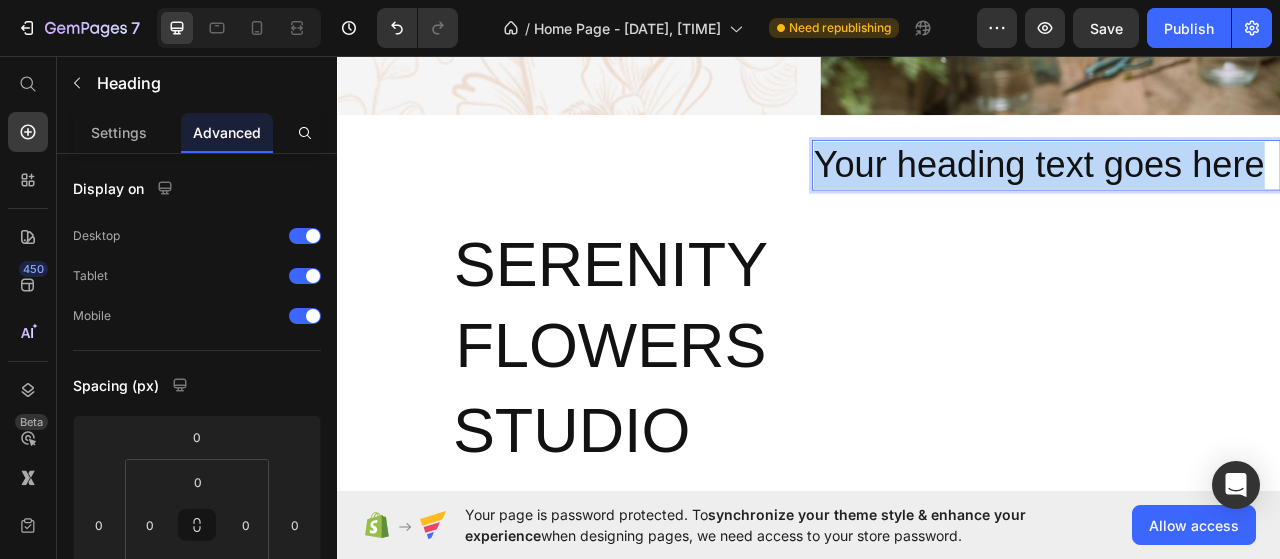 click on "Your heading text goes here" at bounding box center (1239, 197) 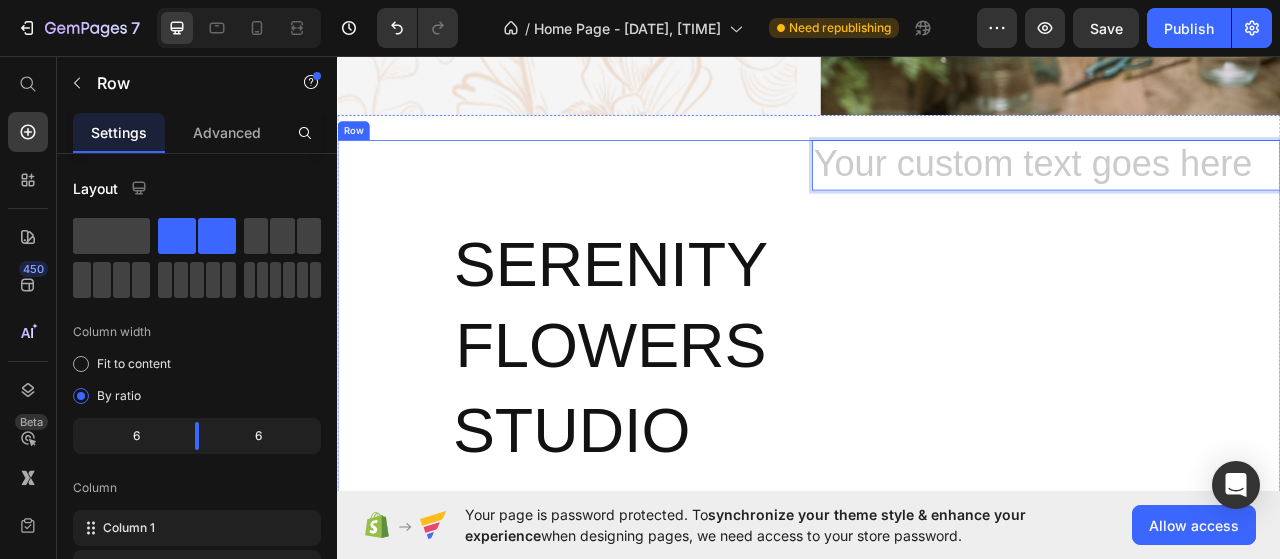 click on "Heading   244" at bounding box center [1239, 427] 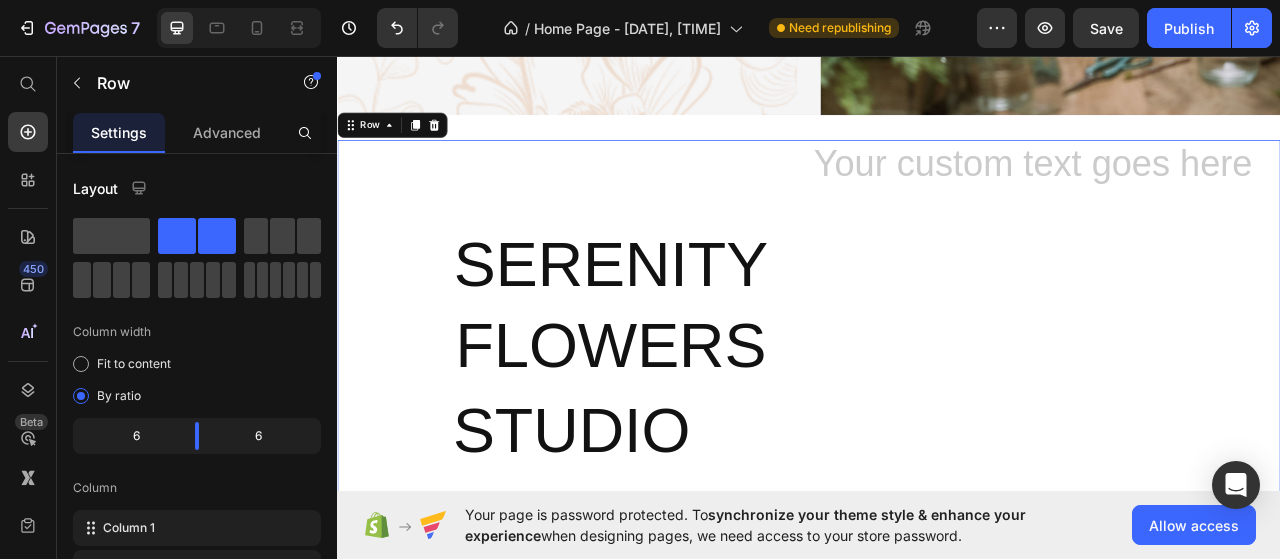 click on "Heading" at bounding box center (1239, 427) 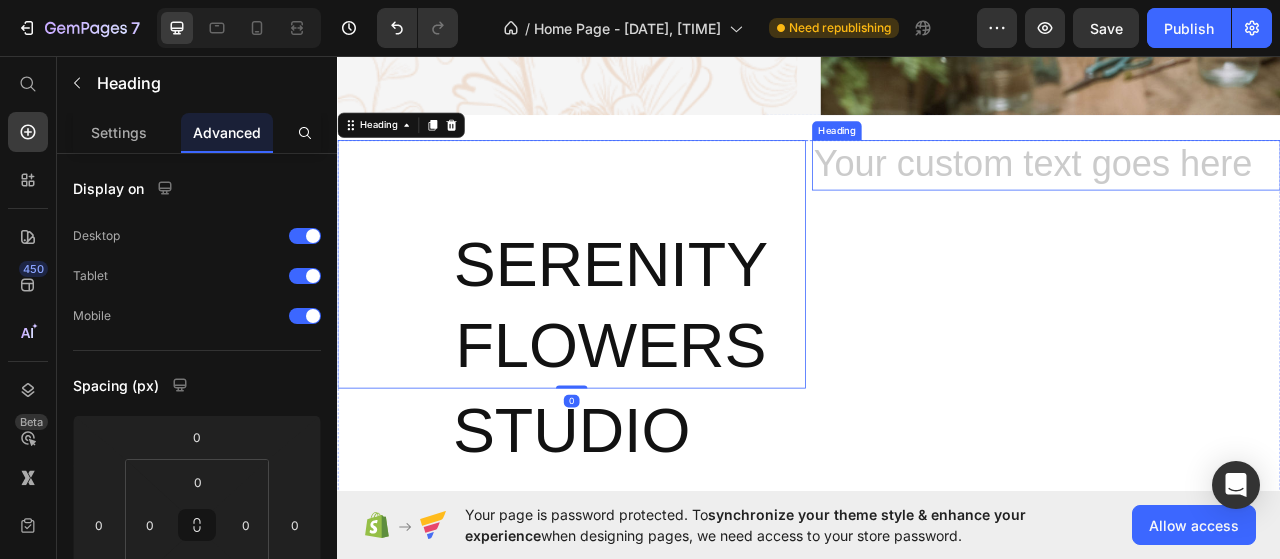 click at bounding box center (1239, 197) 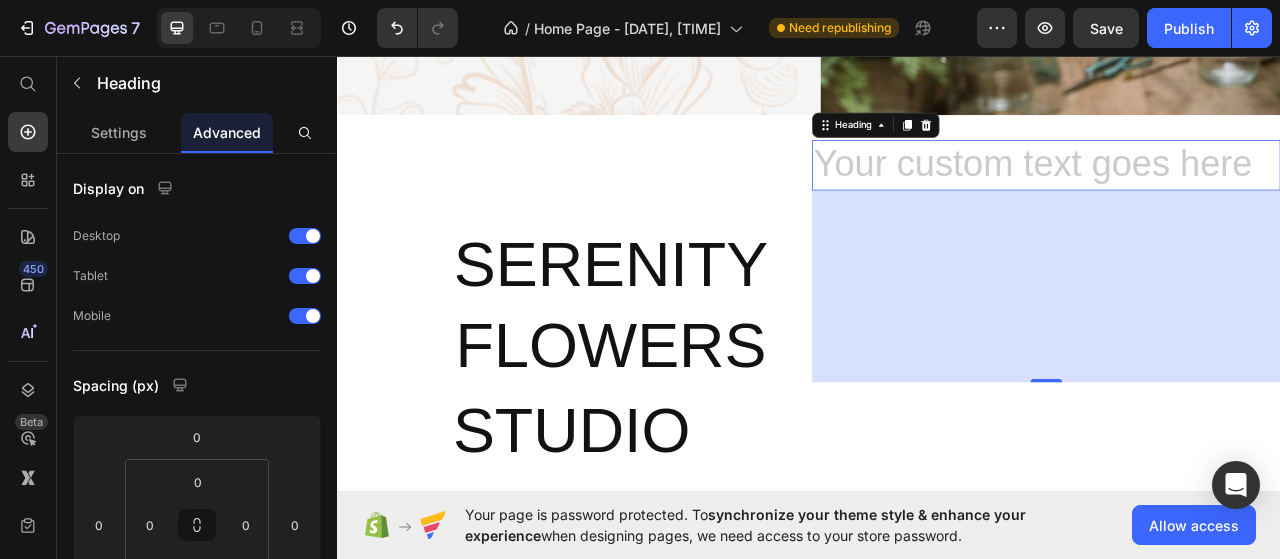 click at bounding box center [1239, 197] 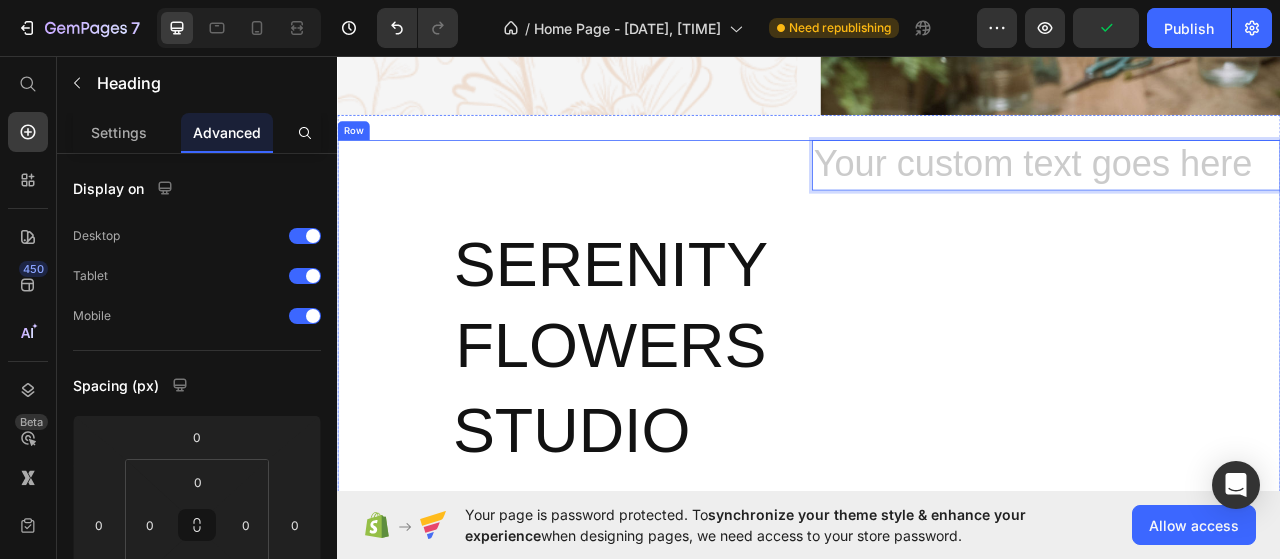 click on "Heading   244" at bounding box center [1239, 427] 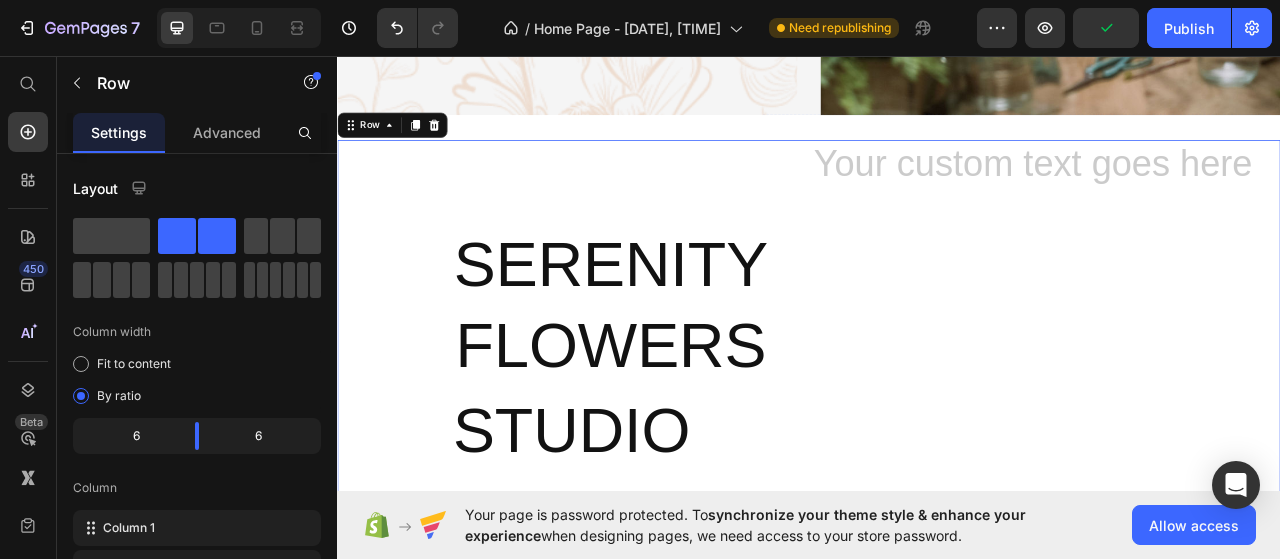 click on "Heading" at bounding box center [1239, 427] 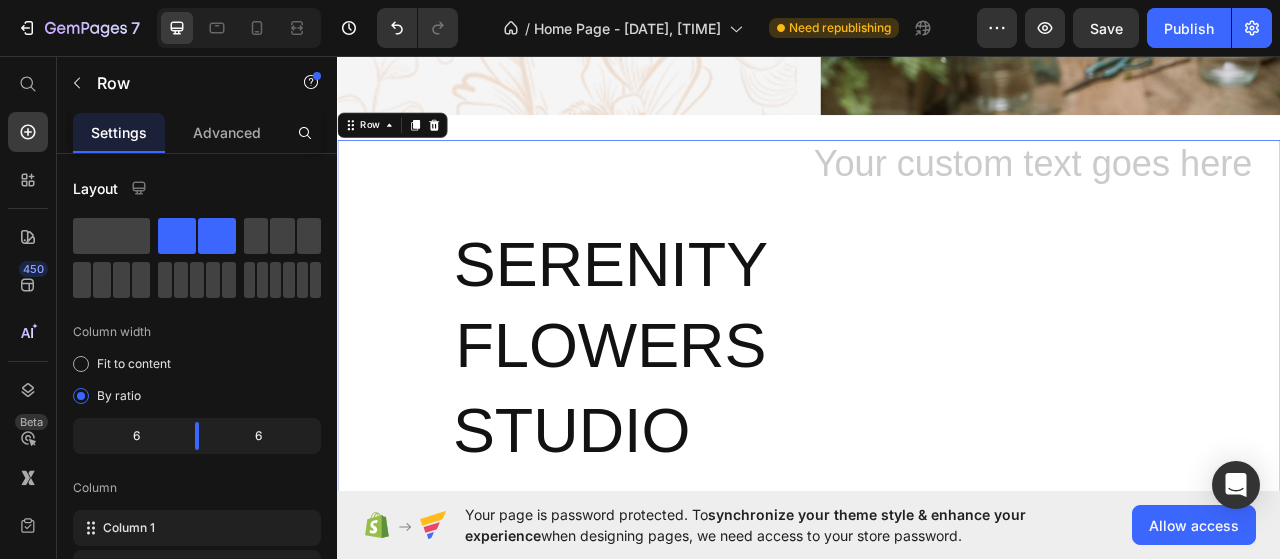 click on "Heading" at bounding box center (1239, 427) 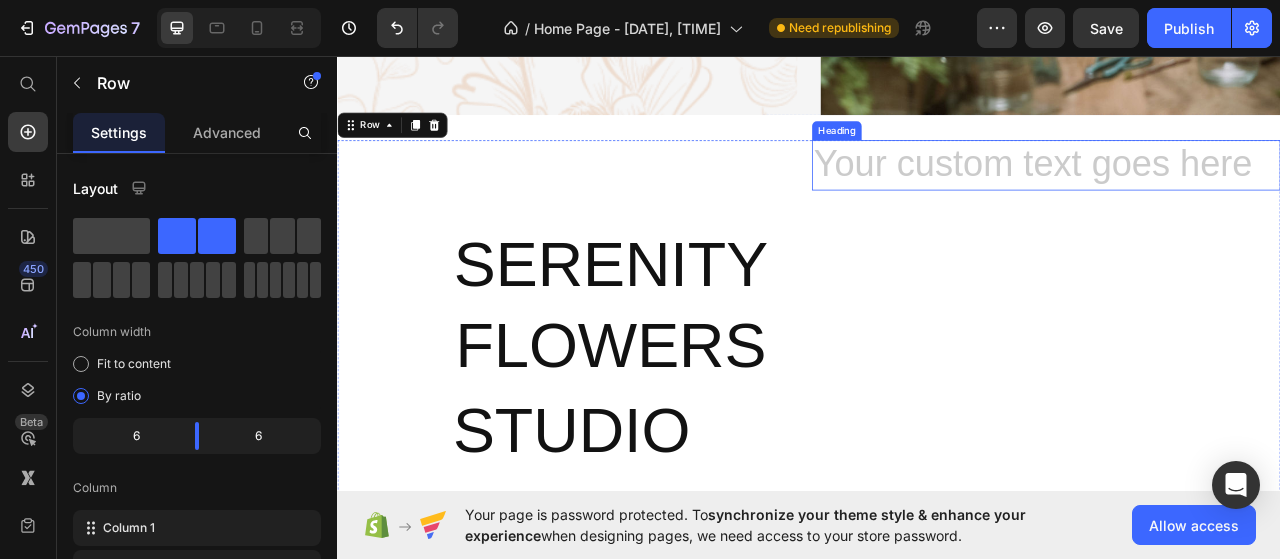 click at bounding box center (1239, 197) 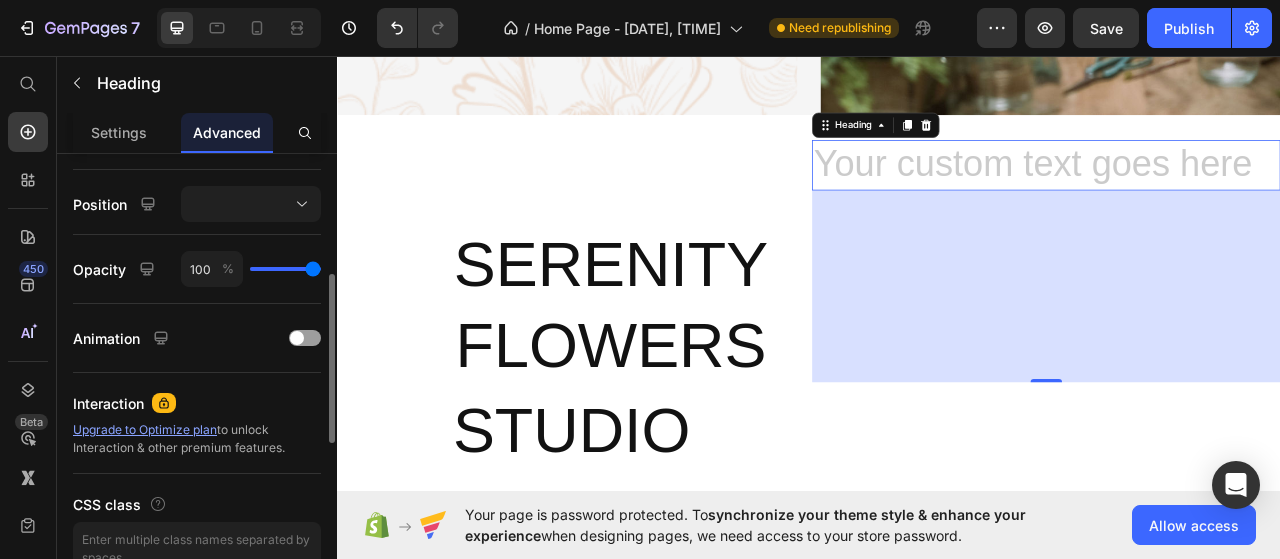 scroll, scrollTop: 503, scrollLeft: 0, axis: vertical 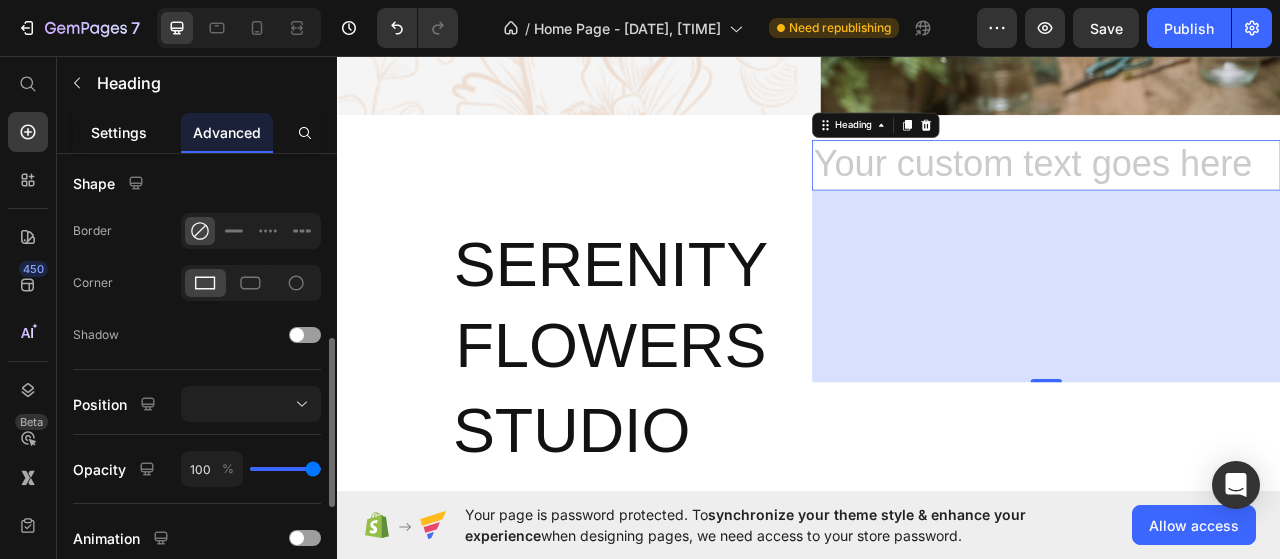 click on "Settings" 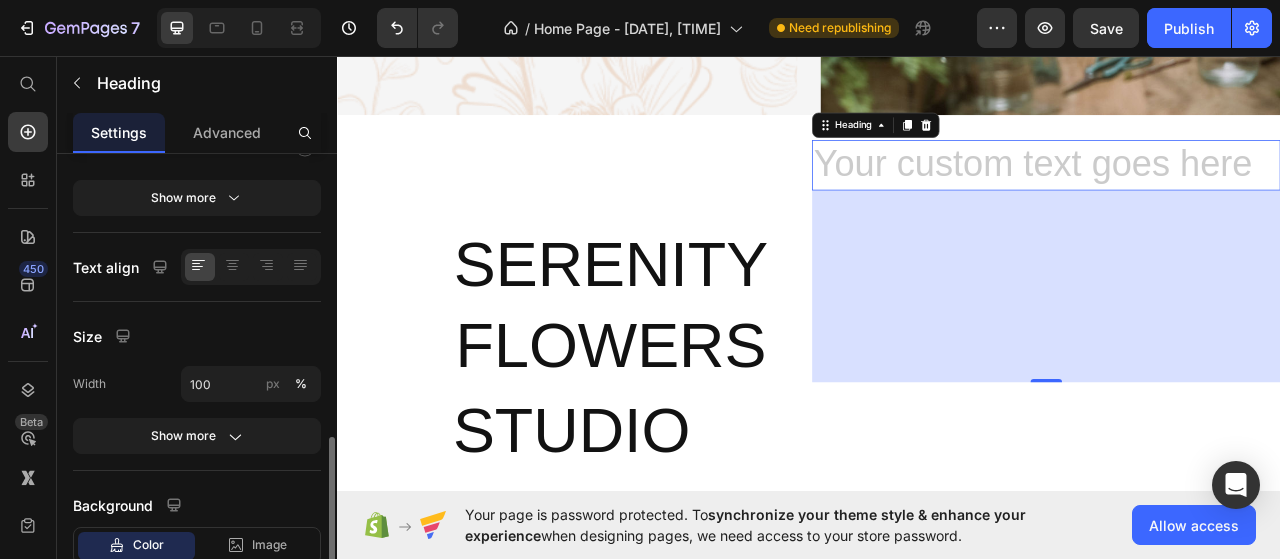 scroll, scrollTop: 400, scrollLeft: 0, axis: vertical 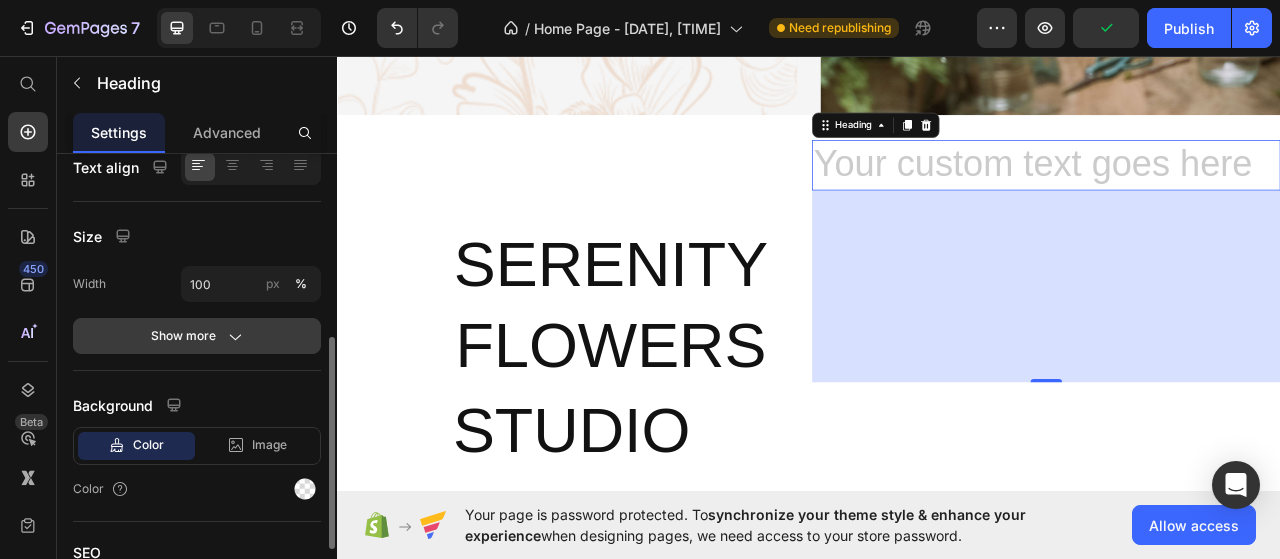 click on "Show more" at bounding box center (197, 336) 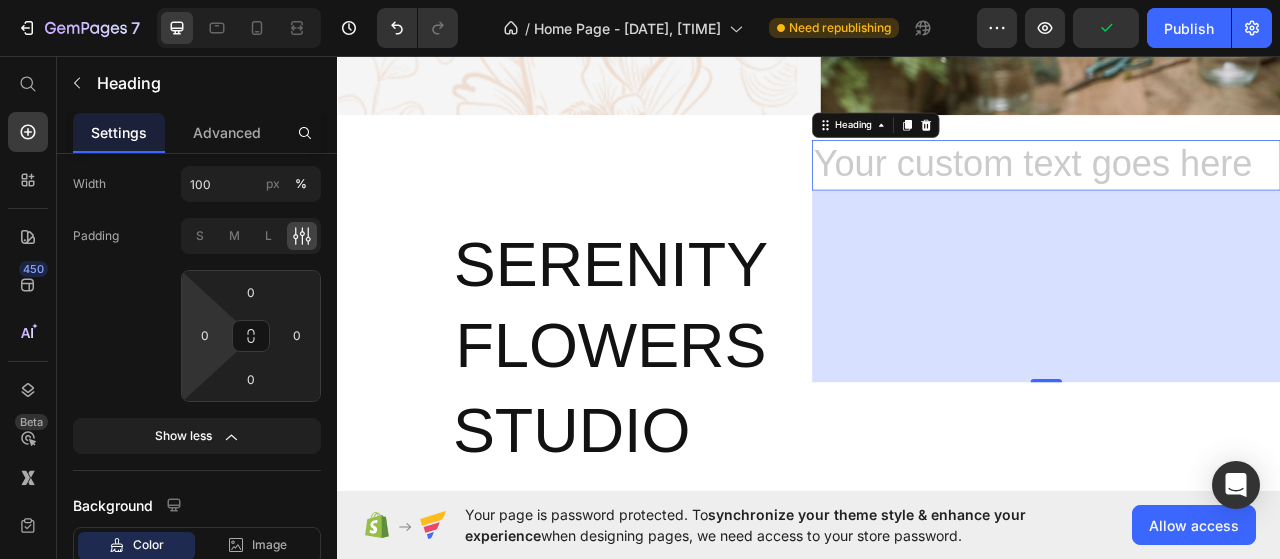 scroll, scrollTop: 700, scrollLeft: 0, axis: vertical 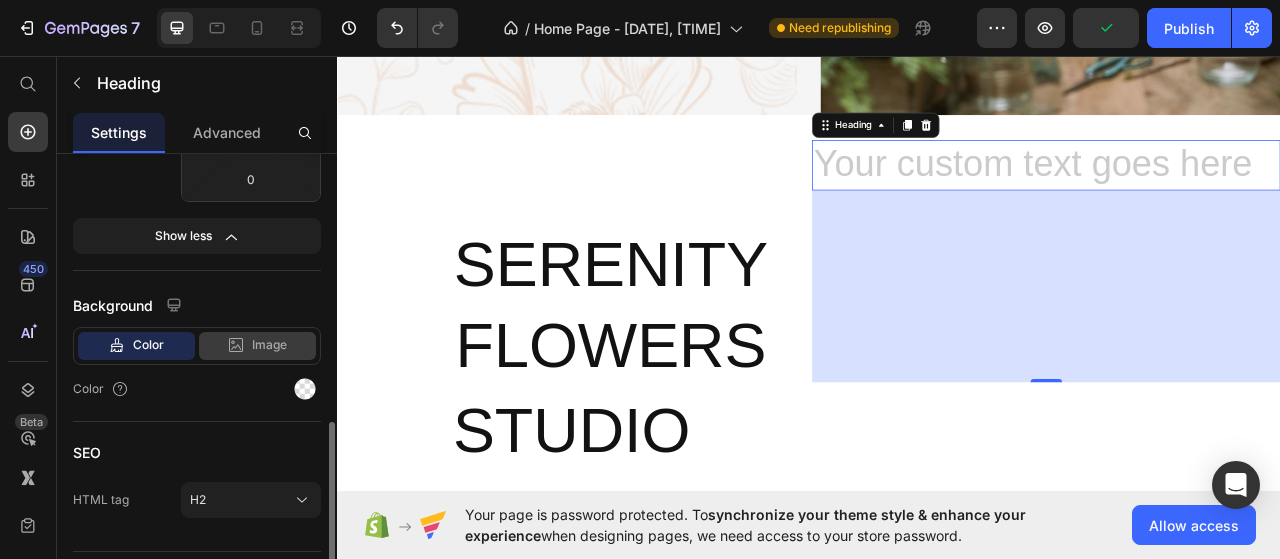 click on "Image" at bounding box center [269, 345] 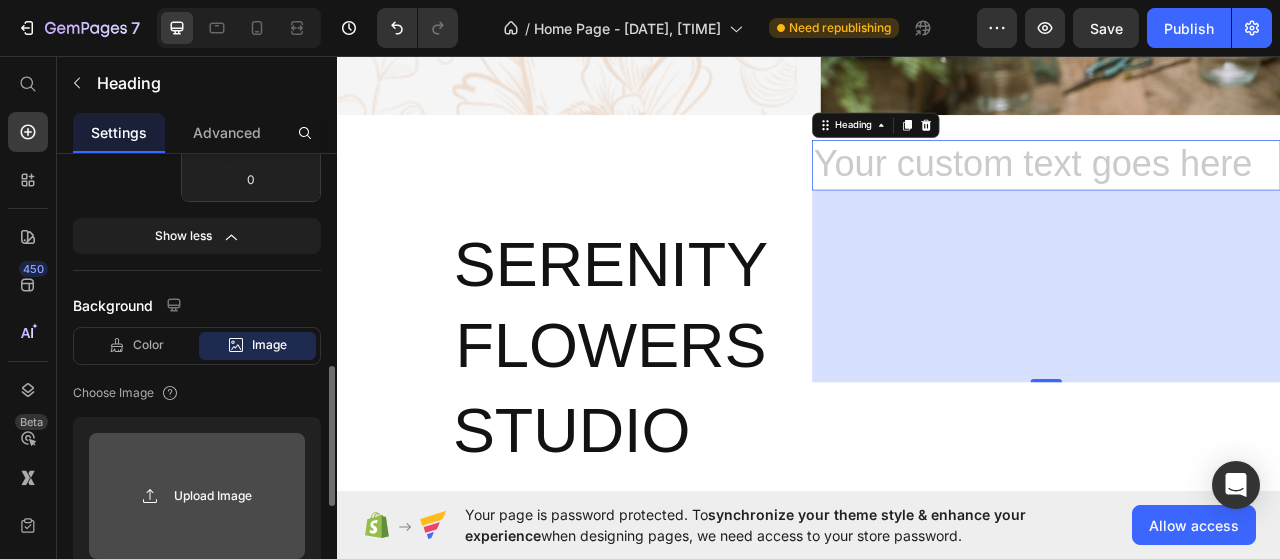click 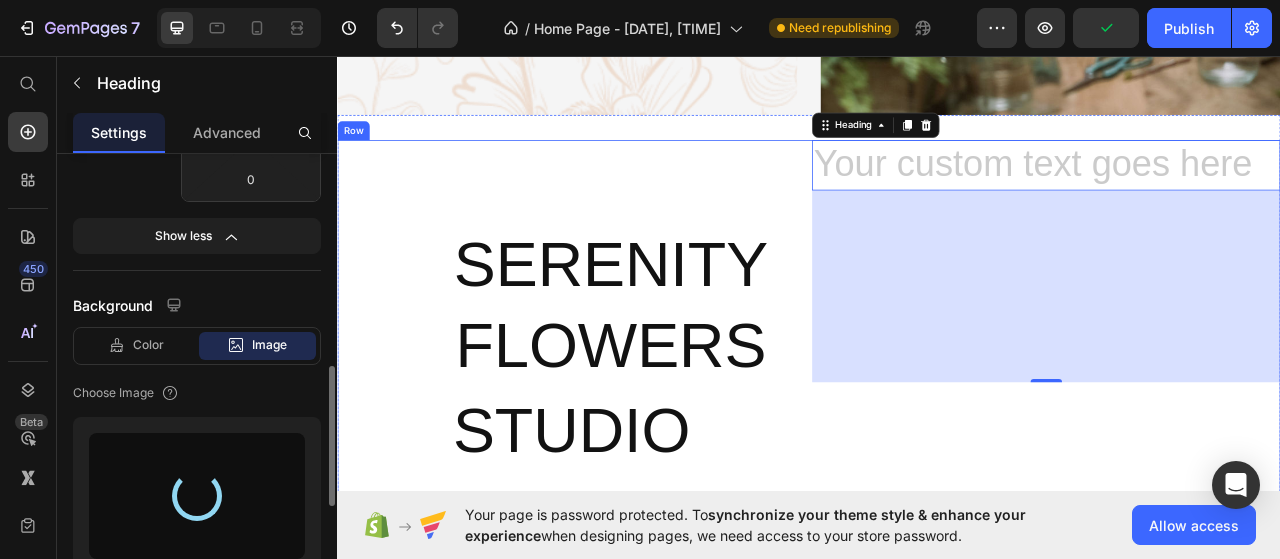 type on "https://cdn.shopify.com/s/files/1/0761/6076/2071/files/gempages_575005428958627045-88cbbe15-8fcc-409b-9f52-d58b2006bcd1.png" 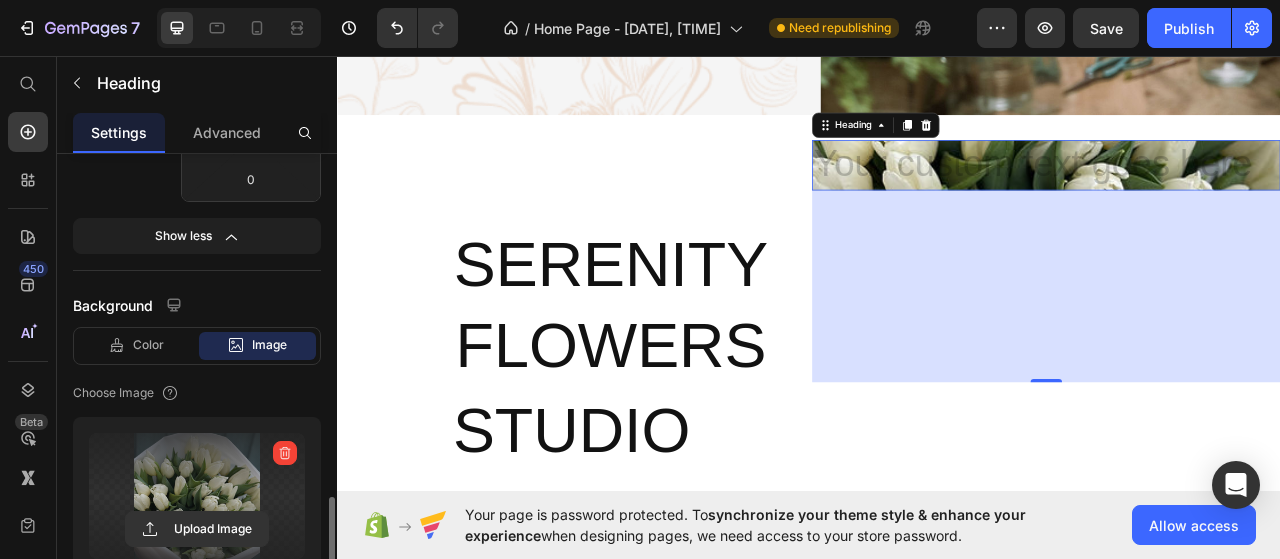 scroll, scrollTop: 800, scrollLeft: 0, axis: vertical 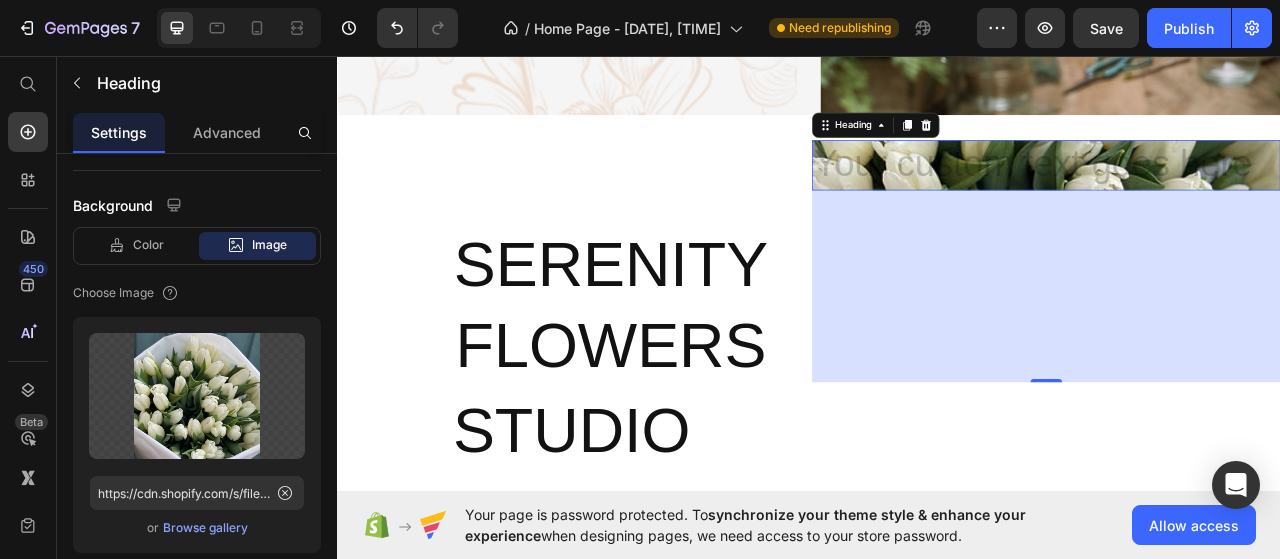 click on "244" at bounding box center [1239, 351] 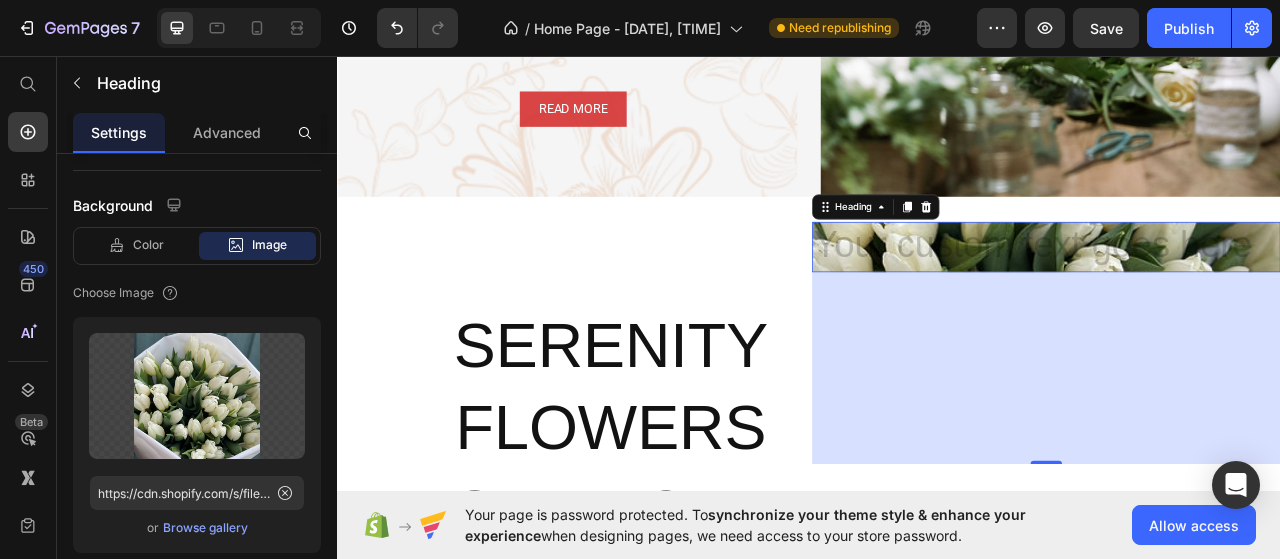 scroll, scrollTop: 1306, scrollLeft: 0, axis: vertical 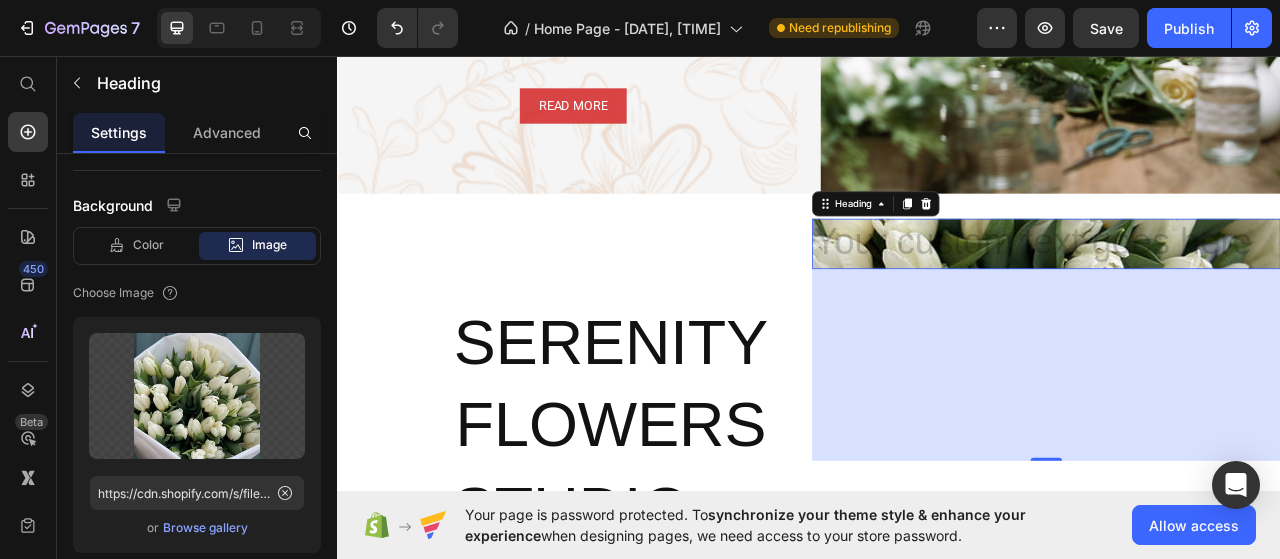 drag, startPoint x: 1231, startPoint y: 563, endPoint x: 1237, endPoint y: 523, distance: 40.4475 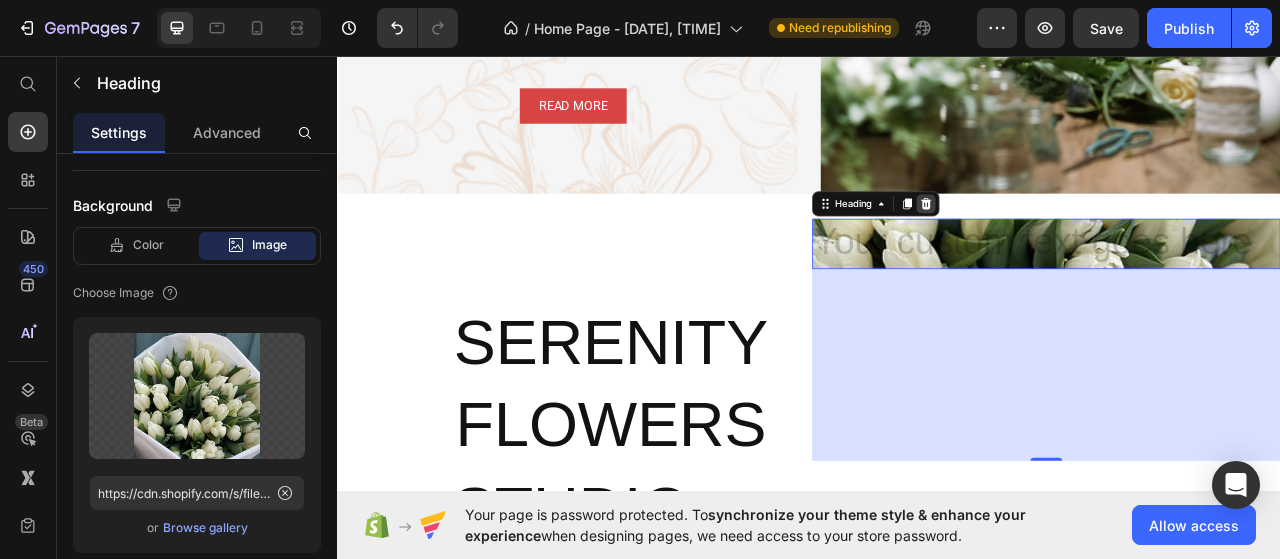 click at bounding box center [1086, 246] 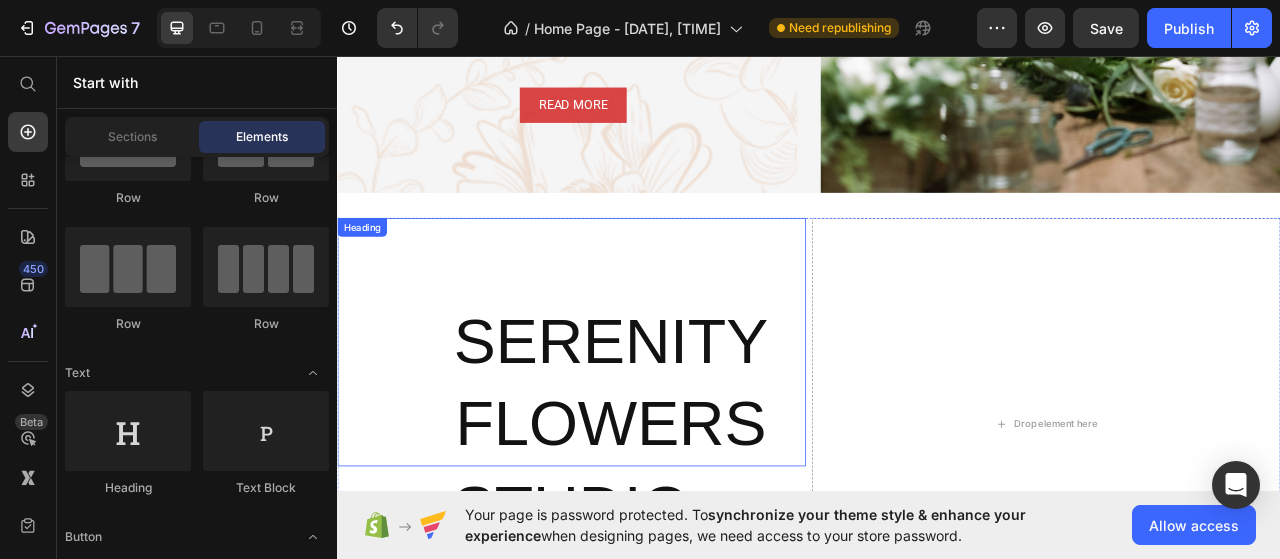 scroll, scrollTop: 1306, scrollLeft: 0, axis: vertical 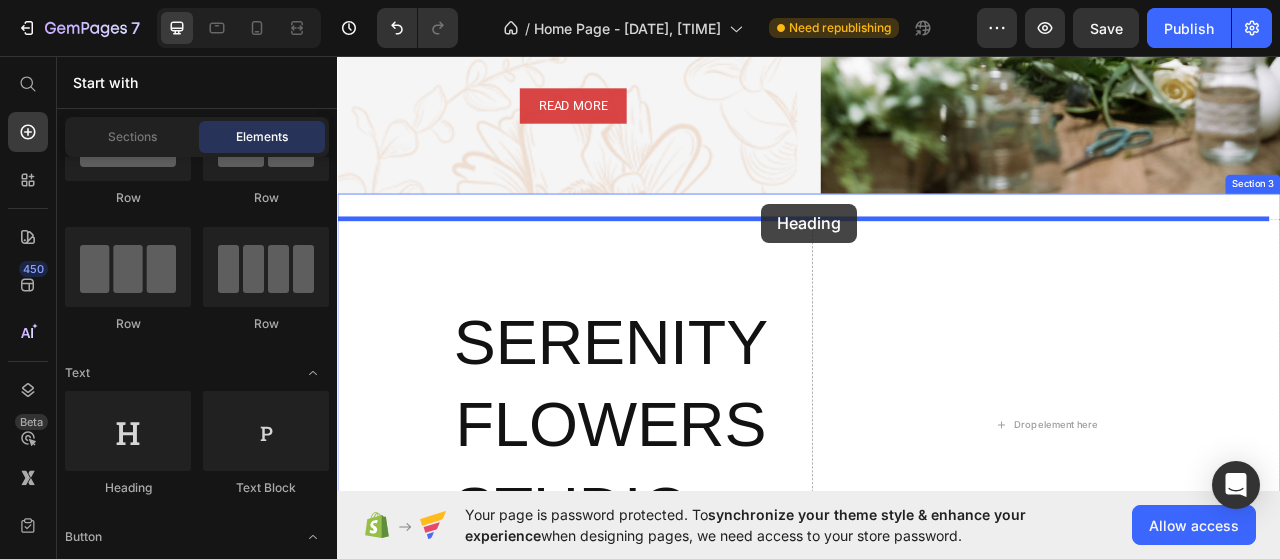 drag, startPoint x: 489, startPoint y: 490, endPoint x: 876, endPoint y: 245, distance: 458.03275 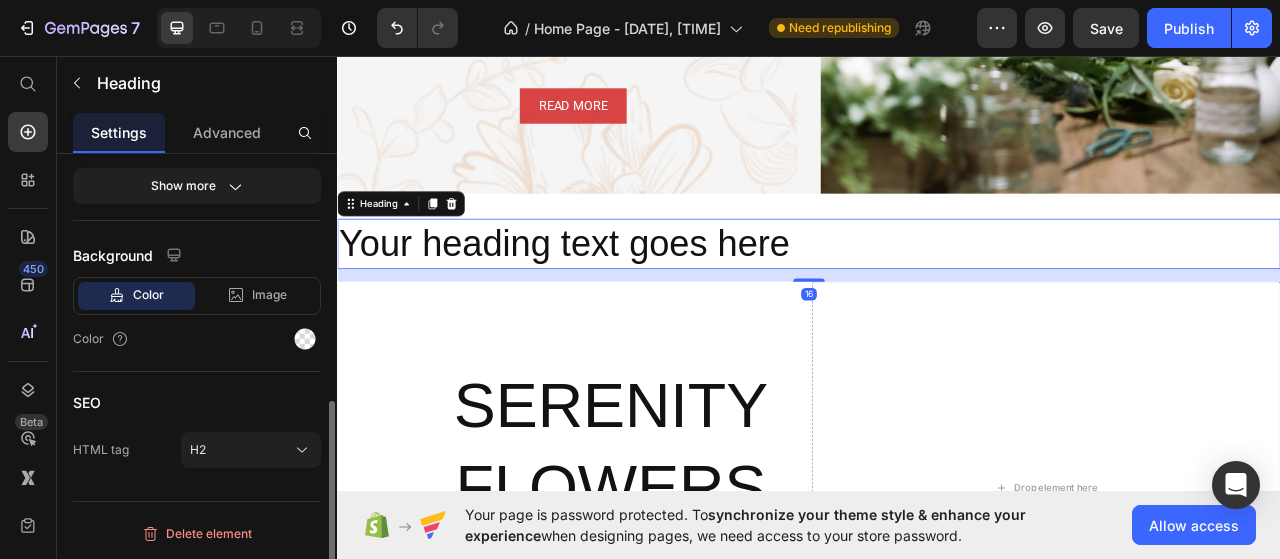 scroll, scrollTop: 546, scrollLeft: 0, axis: vertical 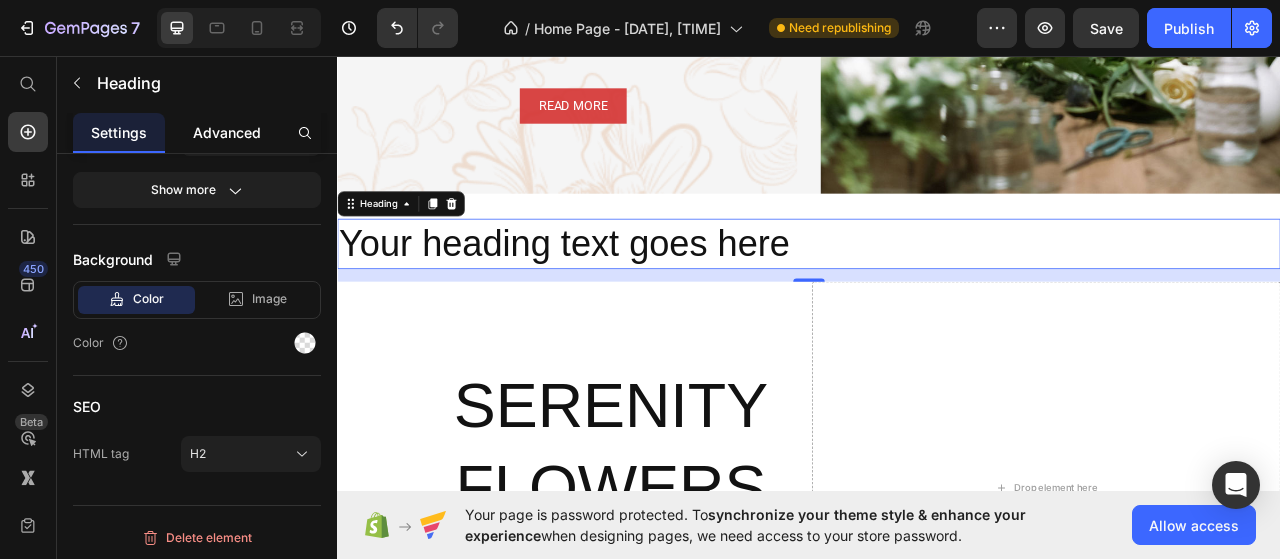 click on "Advanced" at bounding box center [227, 132] 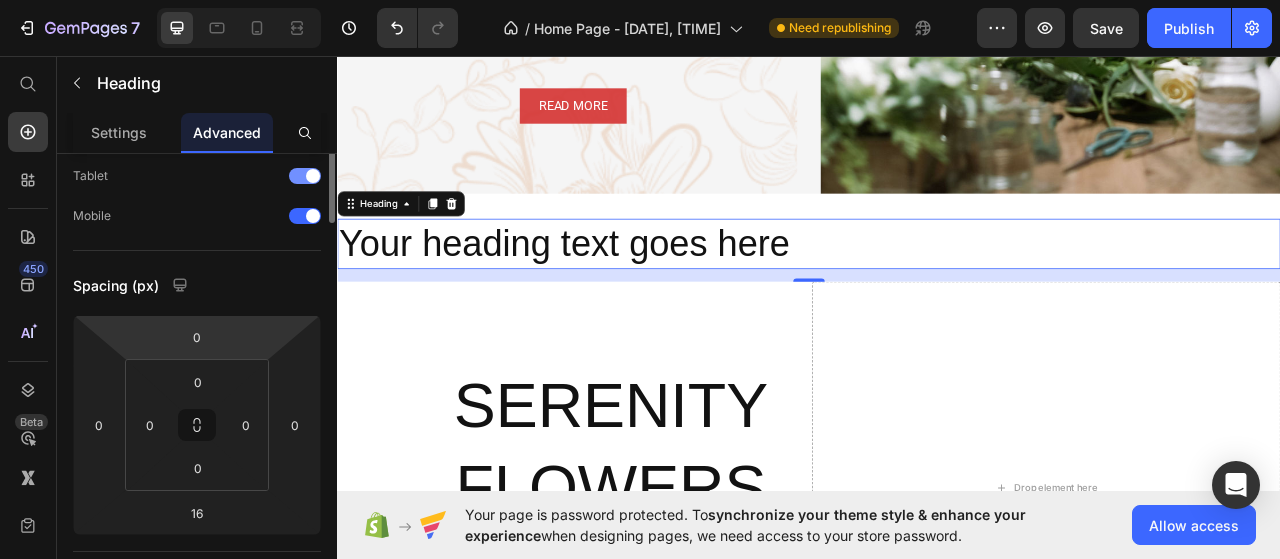 scroll, scrollTop: 0, scrollLeft: 0, axis: both 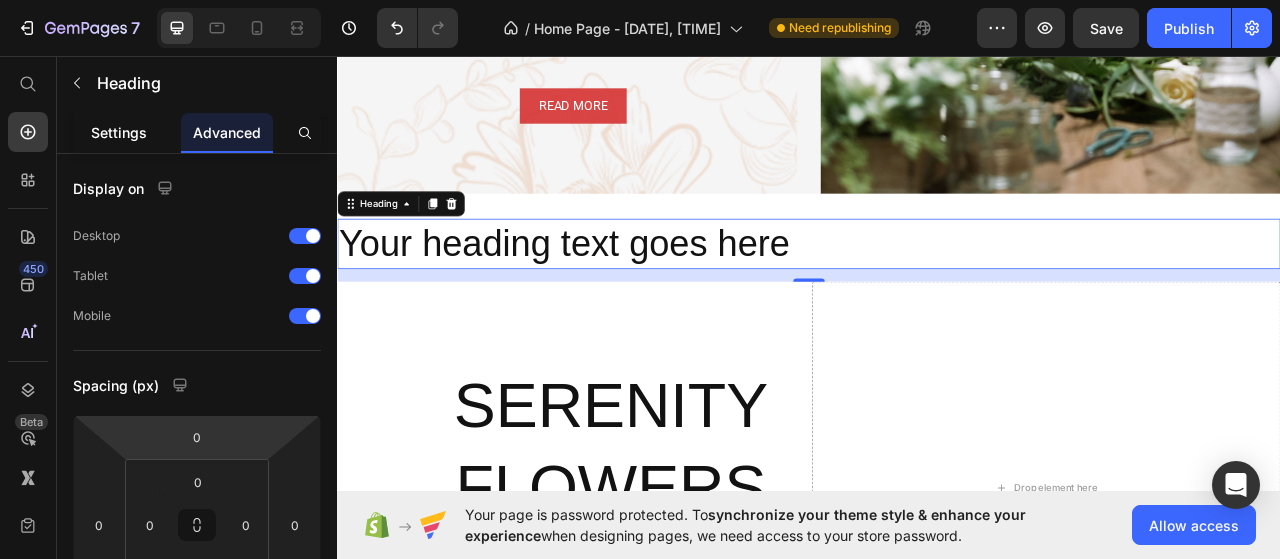 click on "Settings" at bounding box center (119, 132) 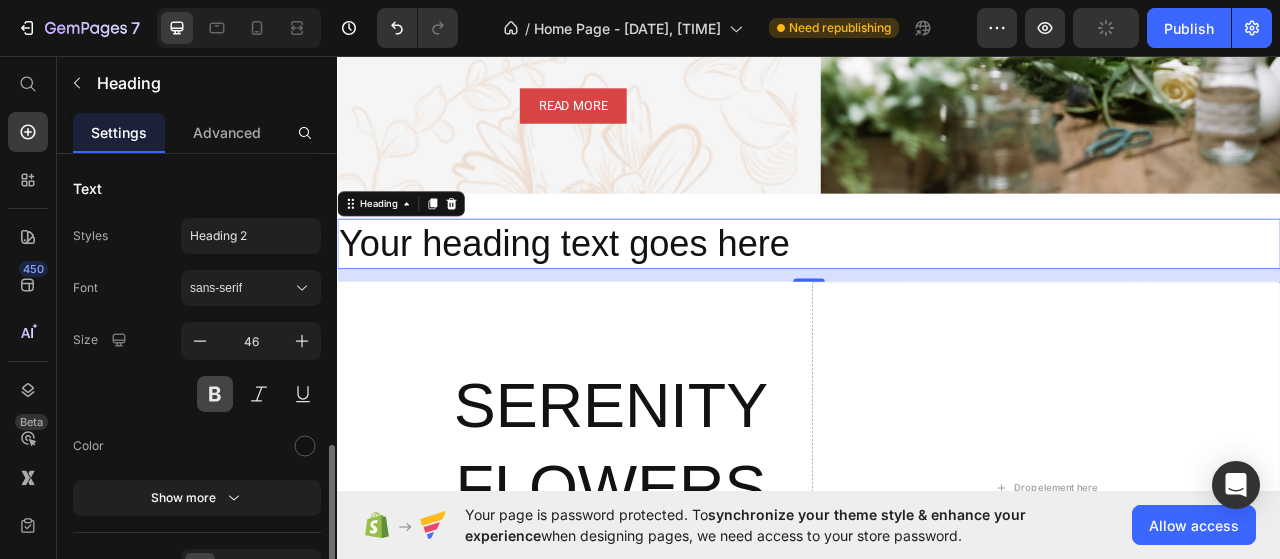 scroll, scrollTop: 200, scrollLeft: 0, axis: vertical 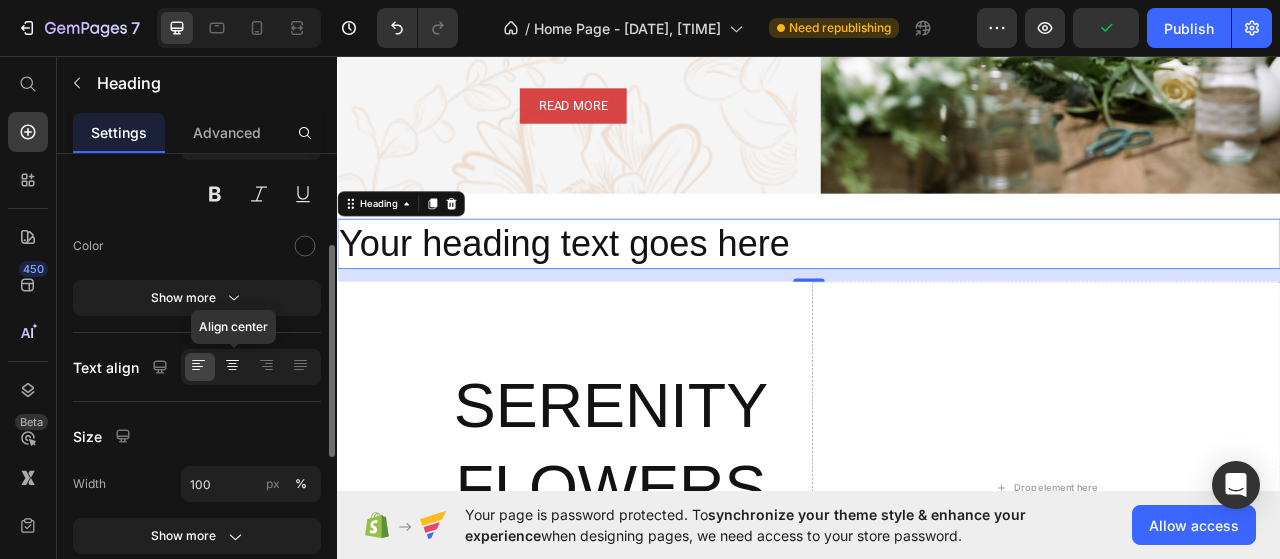 click 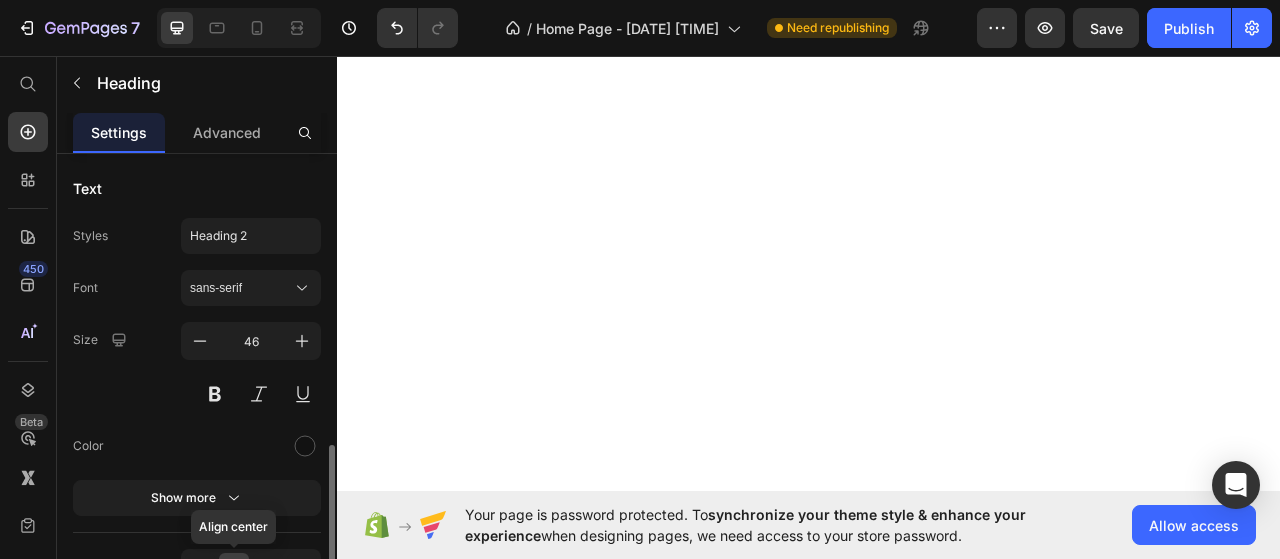 scroll, scrollTop: 0, scrollLeft: 0, axis: both 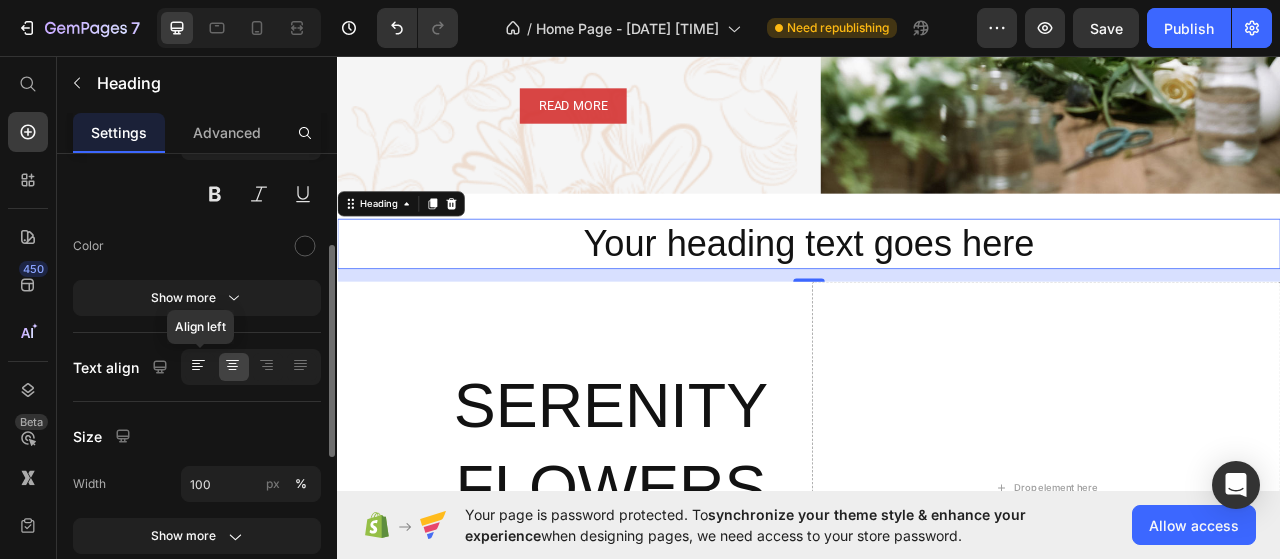 click 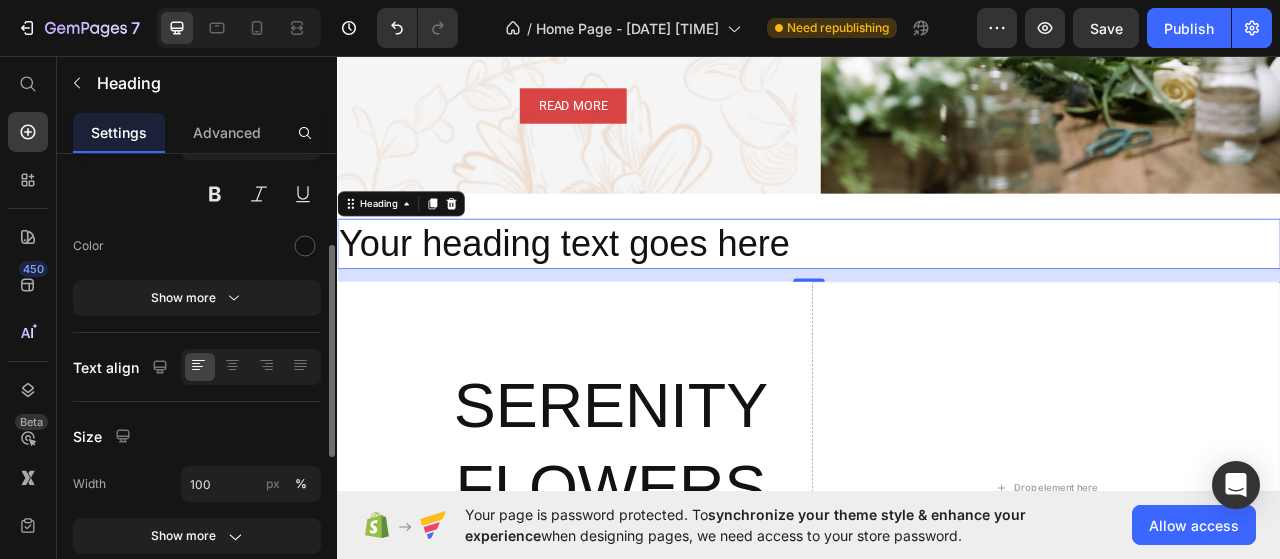 scroll, scrollTop: 100, scrollLeft: 0, axis: vertical 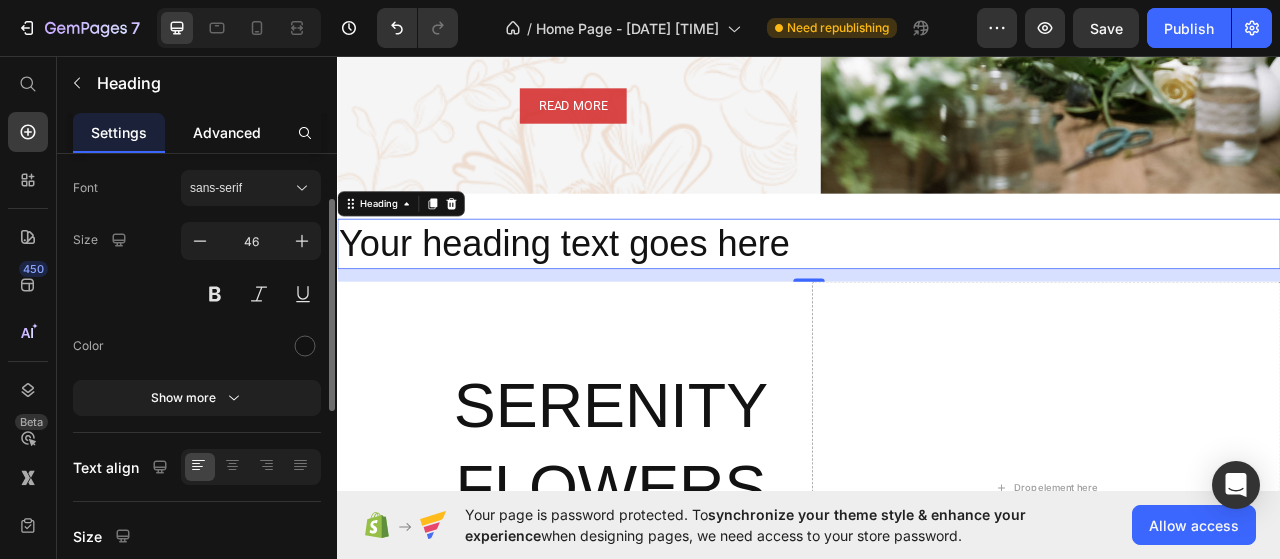 click on "Advanced" at bounding box center [227, 132] 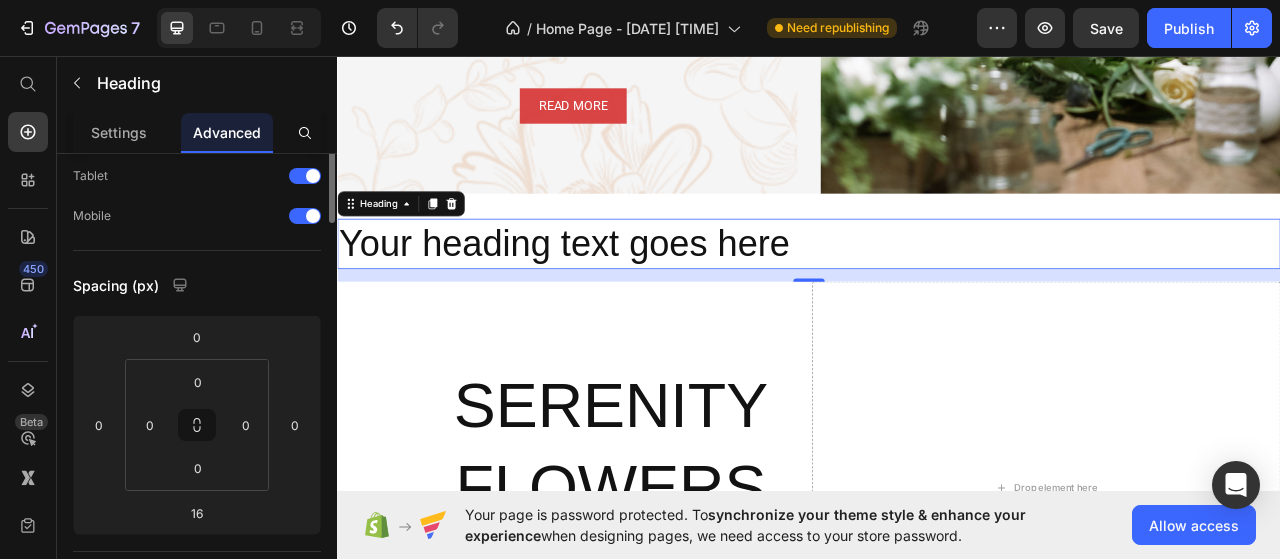 scroll, scrollTop: 0, scrollLeft: 0, axis: both 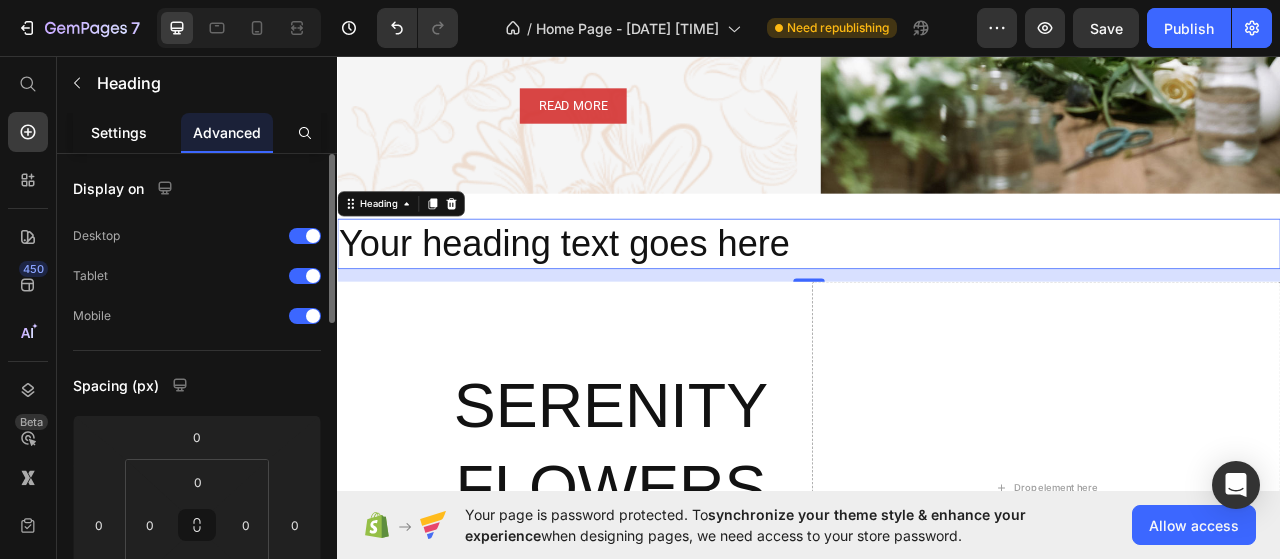 click on "Settings" at bounding box center (119, 132) 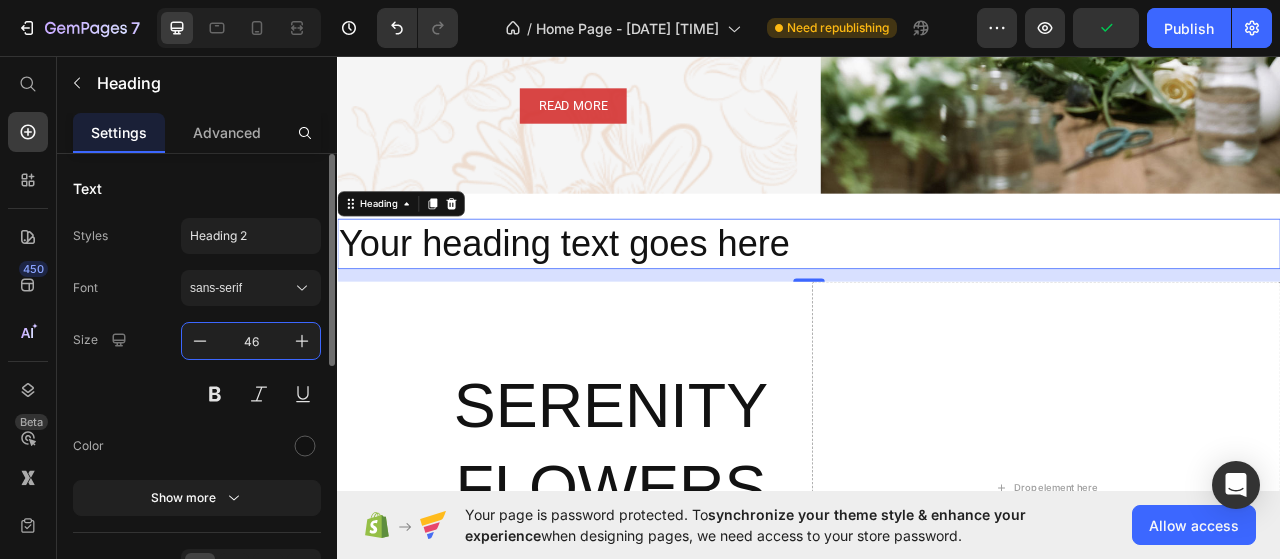 click on "46" at bounding box center (251, 341) 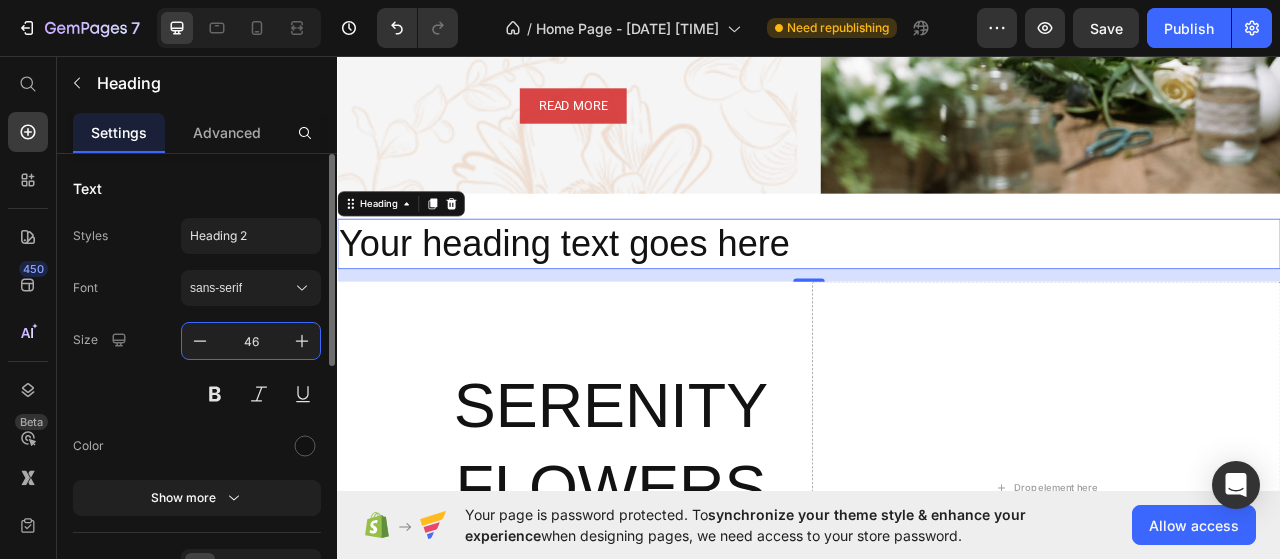 click on "46" at bounding box center (251, 341) 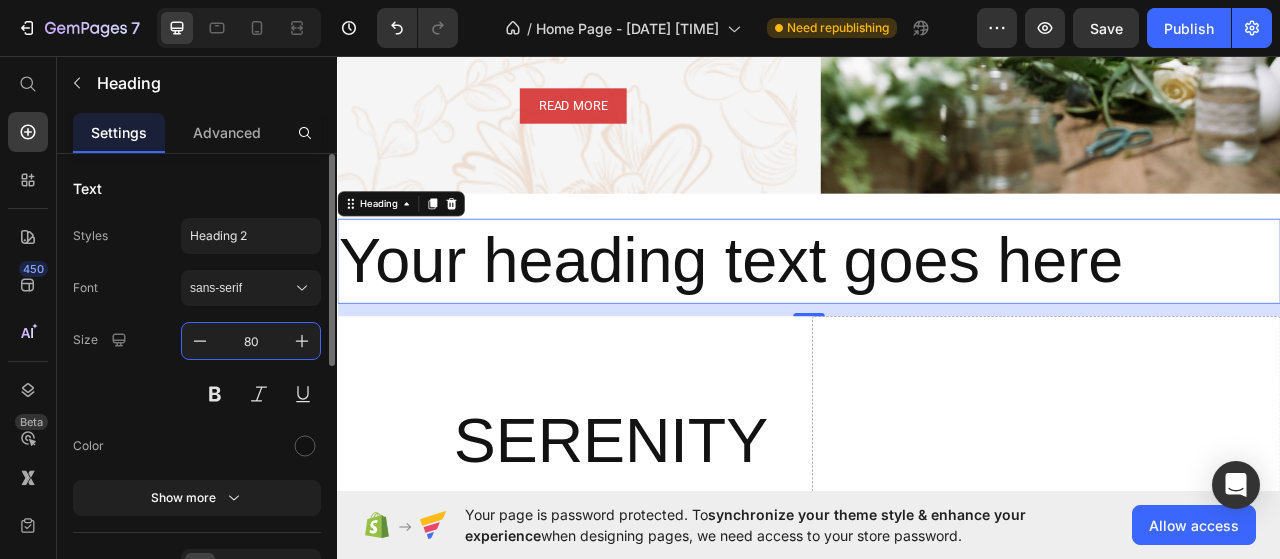 type on "8" 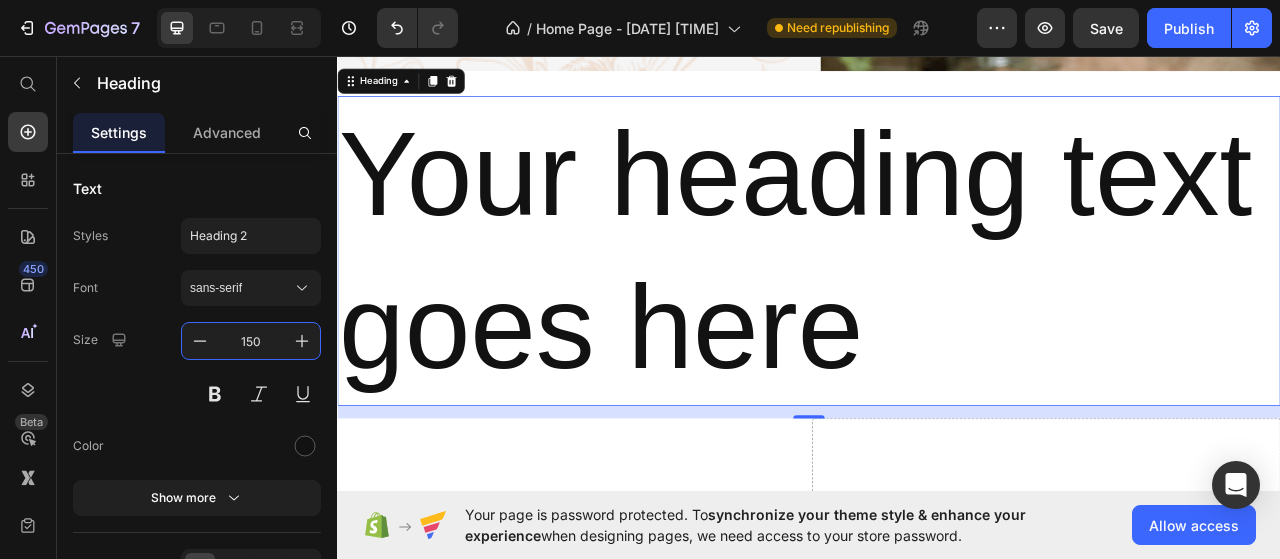 scroll, scrollTop: 1506, scrollLeft: 0, axis: vertical 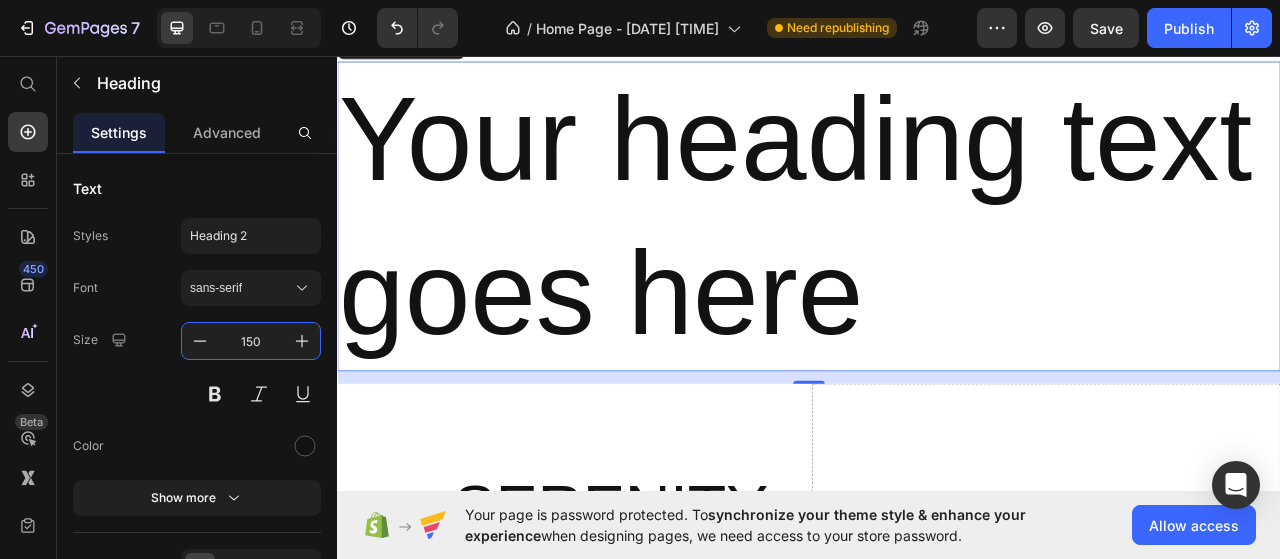 type on "150" 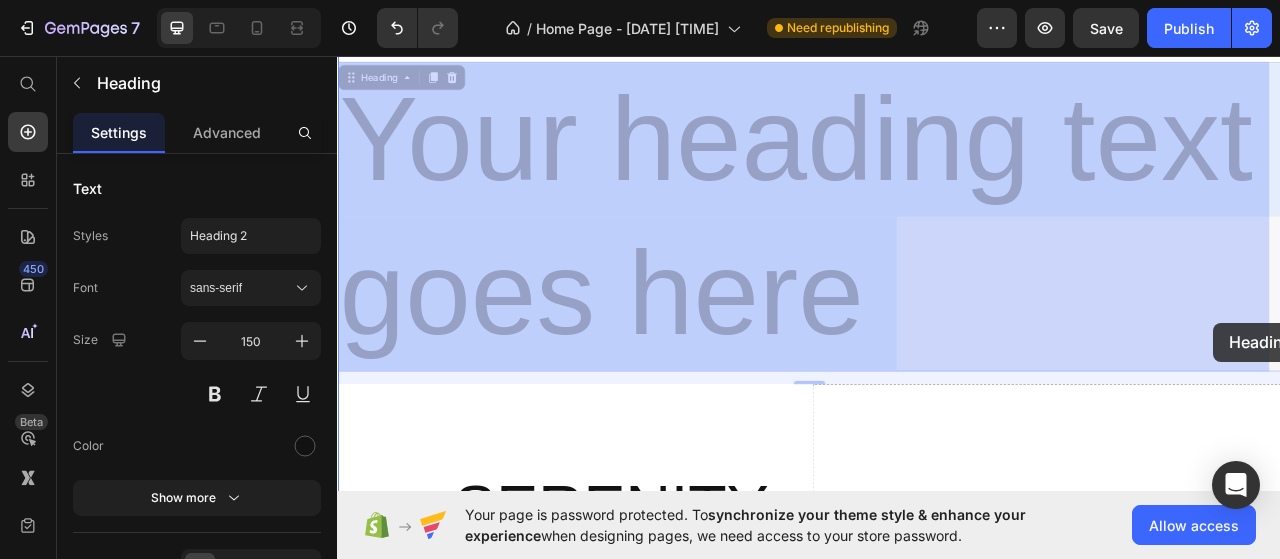 drag, startPoint x: 1518, startPoint y: 403, endPoint x: 1452, endPoint y: 397, distance: 66.27216 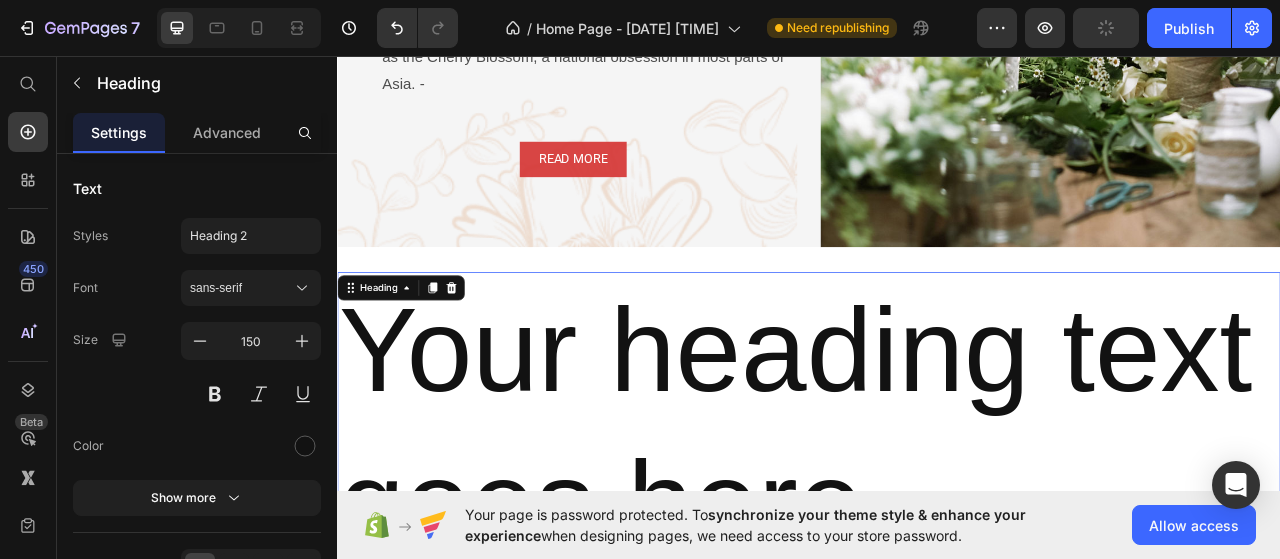 scroll, scrollTop: 1306, scrollLeft: 0, axis: vertical 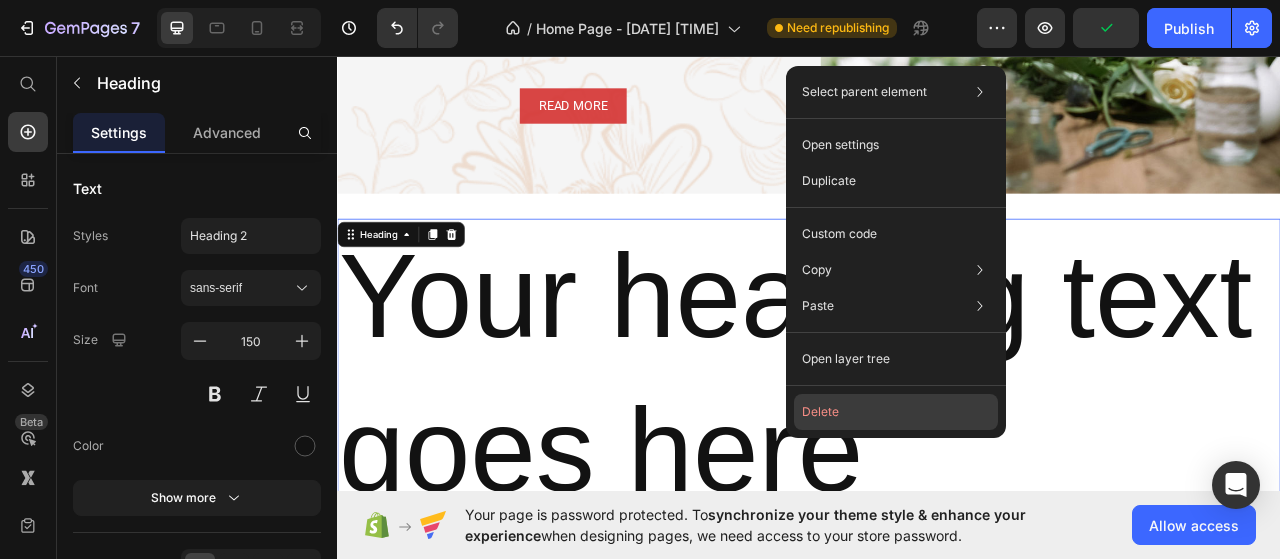 click on "Delete" 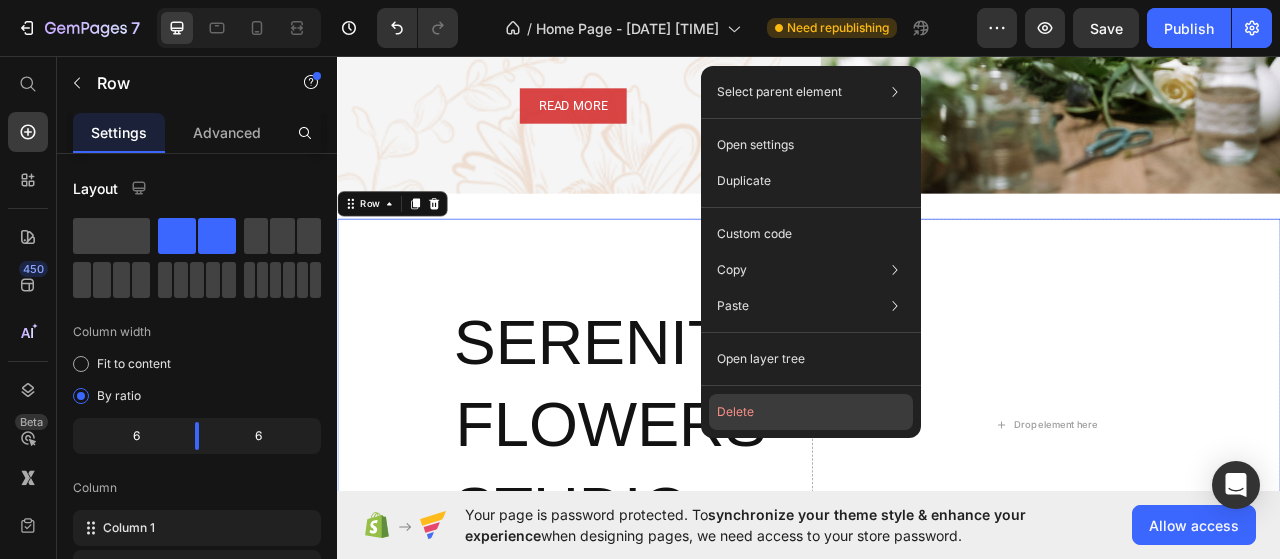 drag, startPoint x: 812, startPoint y: 397, endPoint x: 504, endPoint y: 427, distance: 309.45758 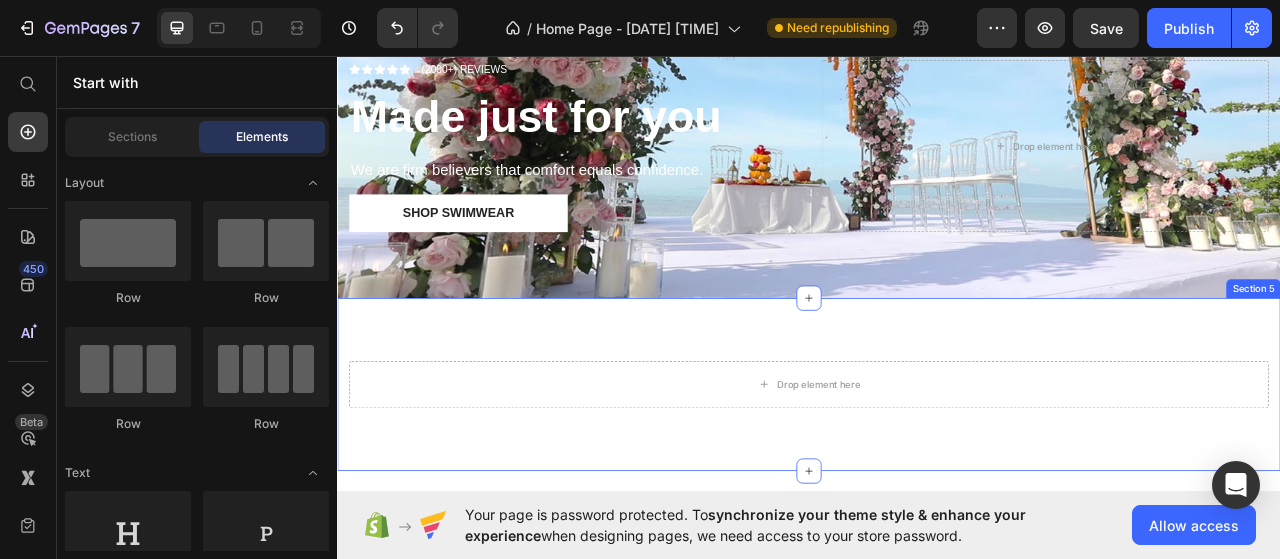 scroll, scrollTop: 1506, scrollLeft: 0, axis: vertical 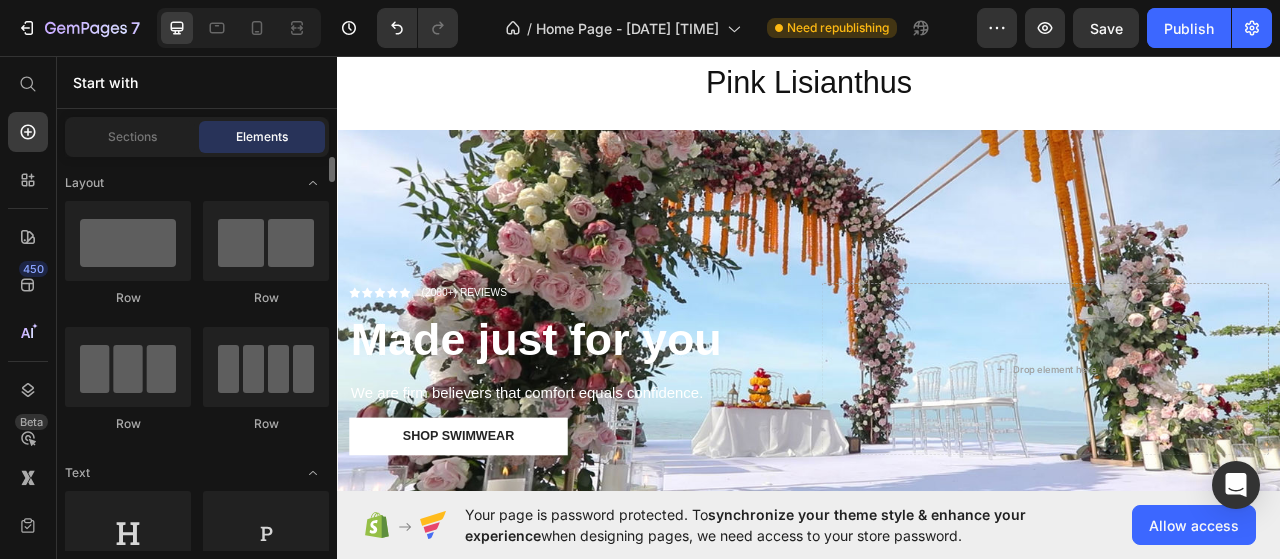 click on "Start with" at bounding box center [197, 82] 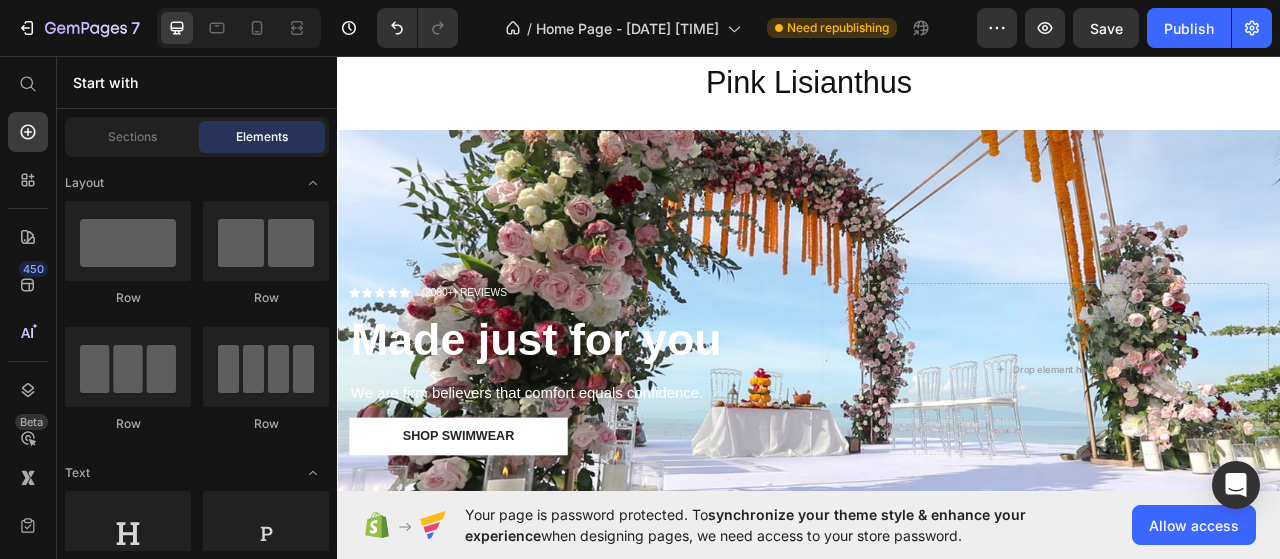 click on "Start with" at bounding box center [197, 82] 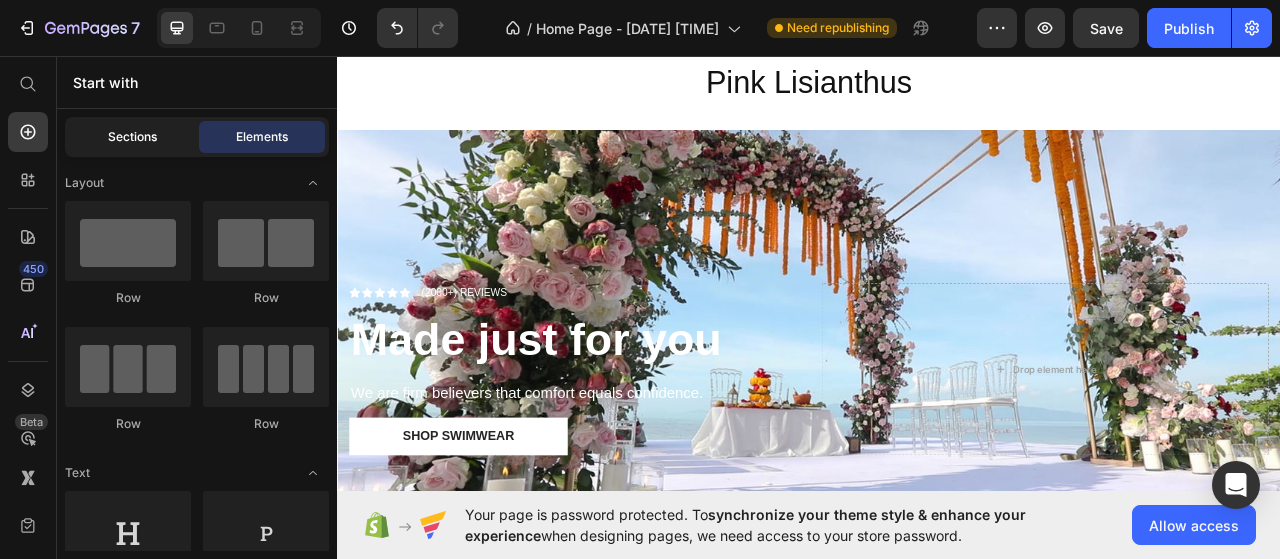 click on "Sections" at bounding box center [132, 137] 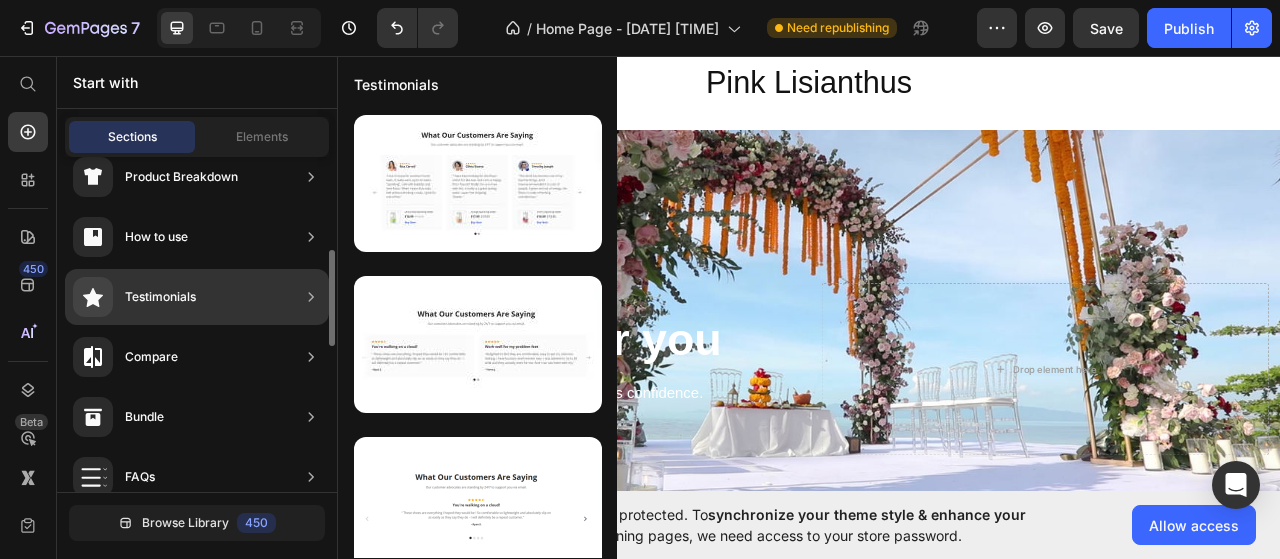 scroll, scrollTop: 224, scrollLeft: 0, axis: vertical 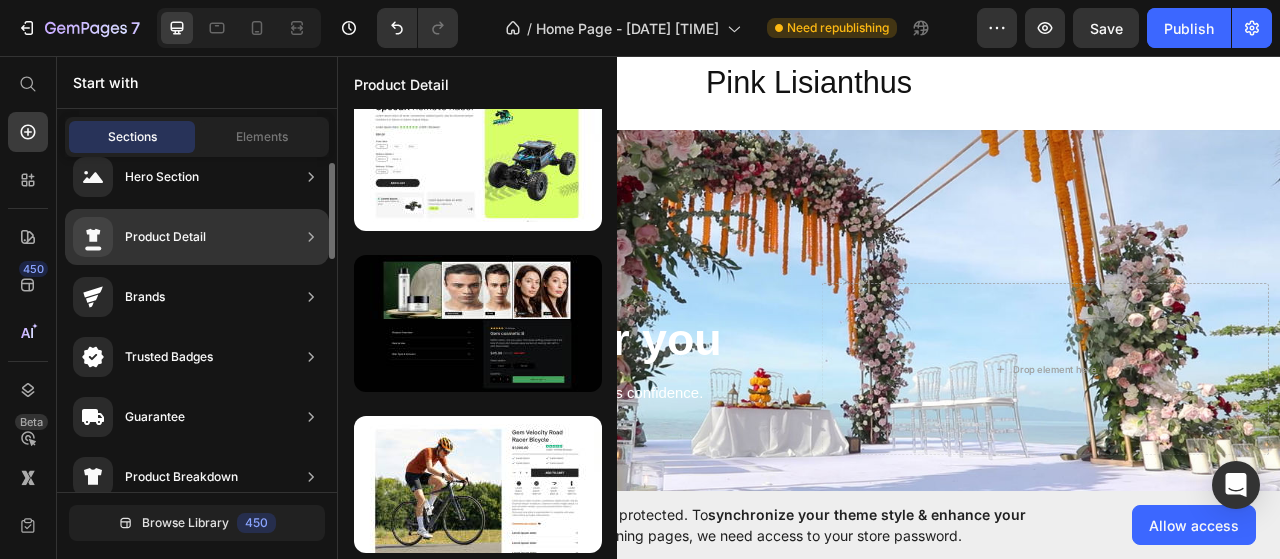 click on "Product Detail" at bounding box center [165, 237] 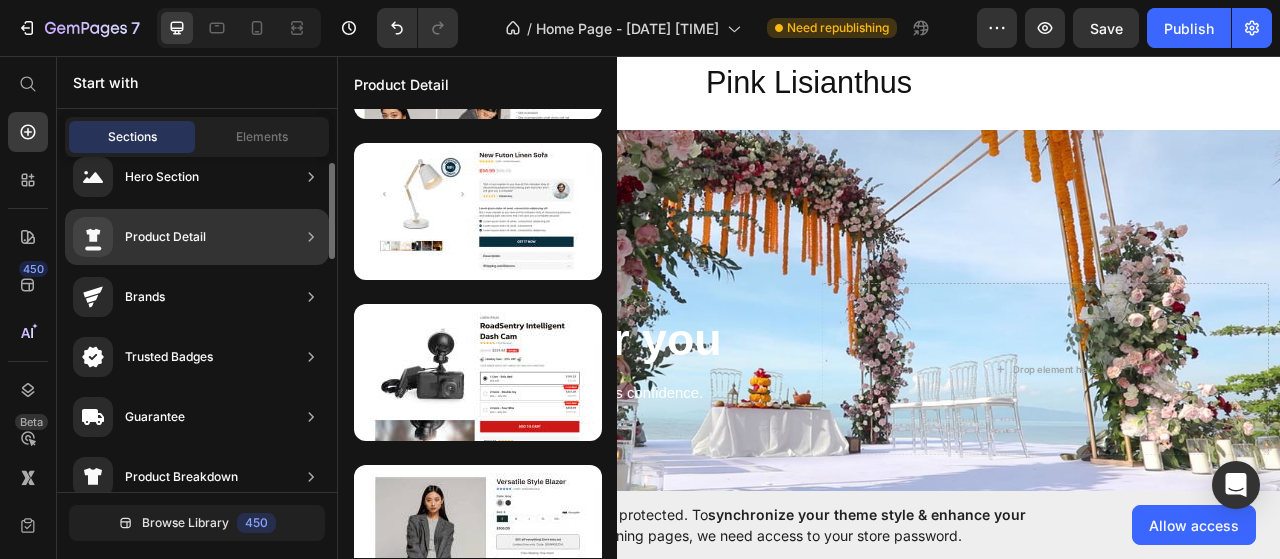scroll, scrollTop: 1148, scrollLeft: 0, axis: vertical 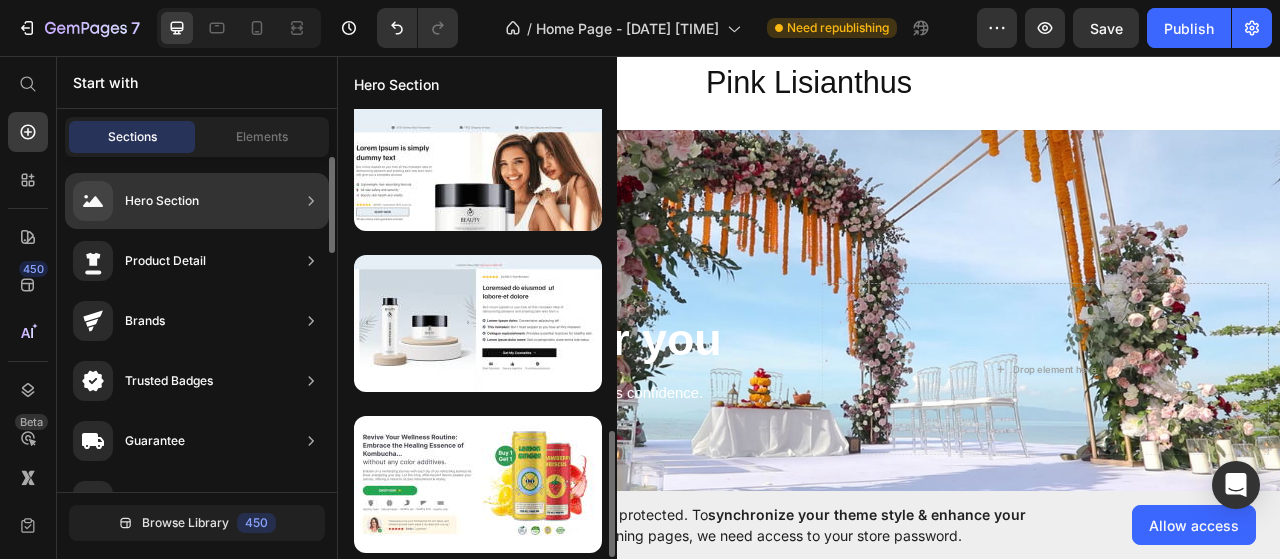 click on "Hero Section" at bounding box center (162, 201) 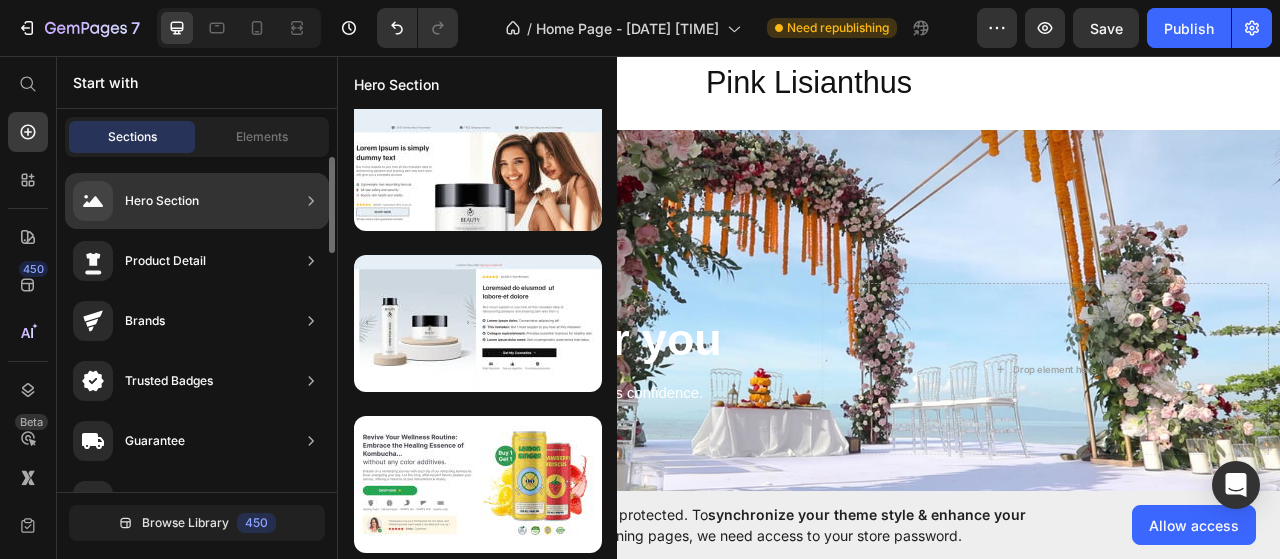click on "Hero Section" 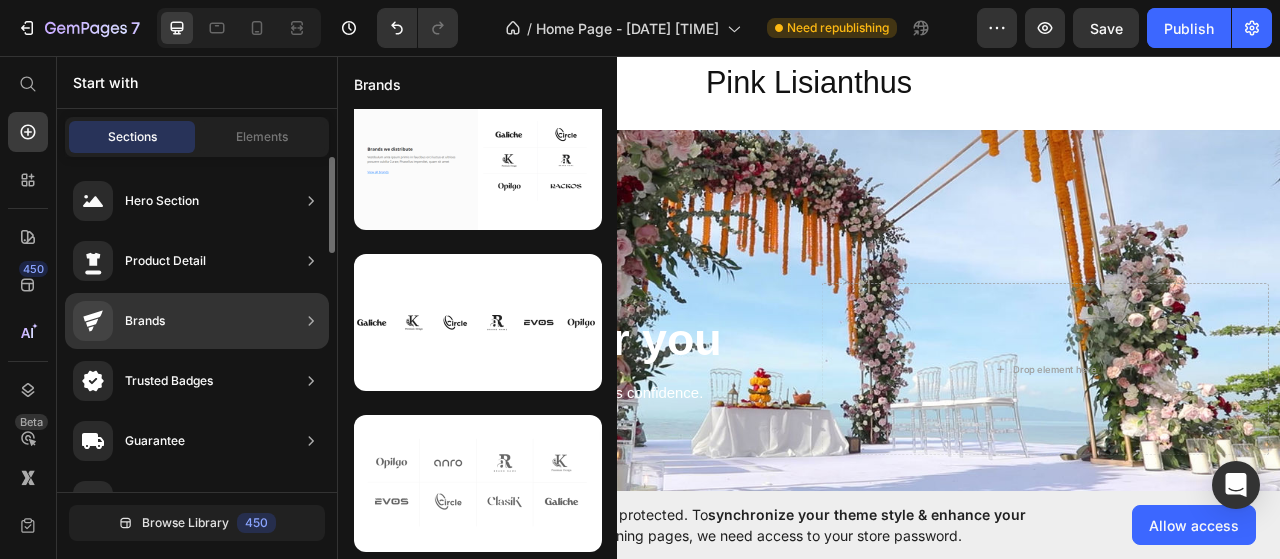 scroll, scrollTop: 504, scrollLeft: 0, axis: vertical 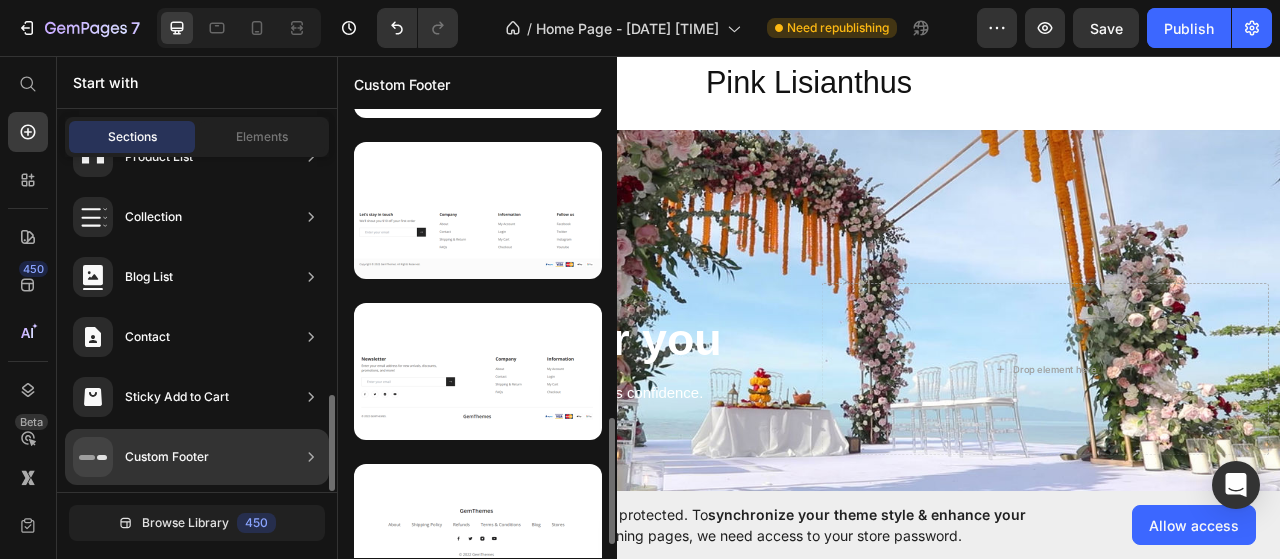 click on "Custom Footer" 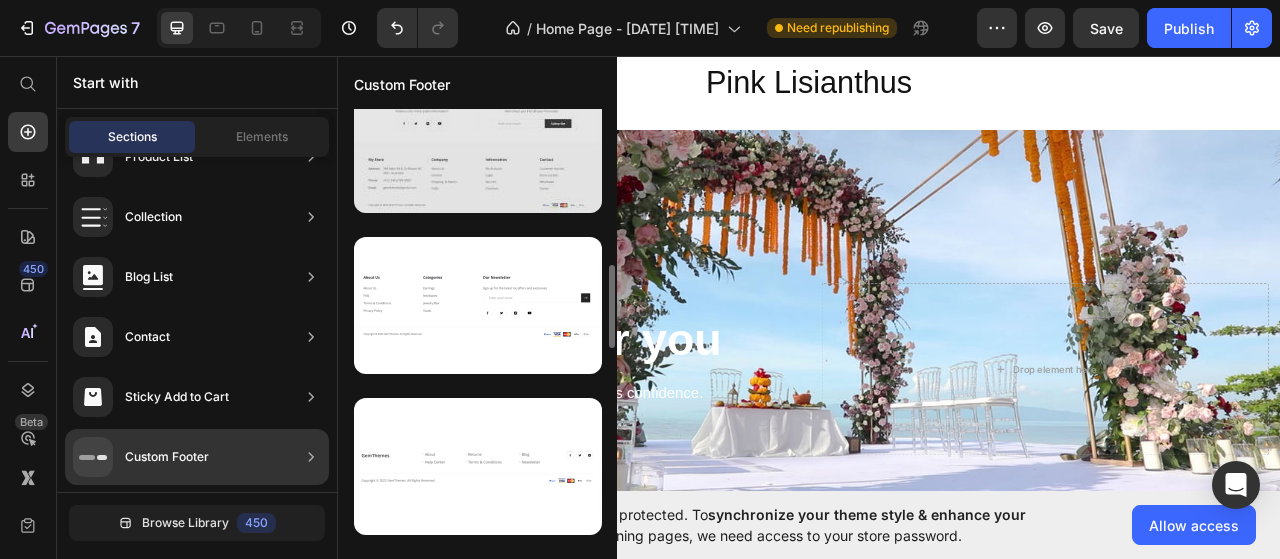 scroll, scrollTop: 400, scrollLeft: 0, axis: vertical 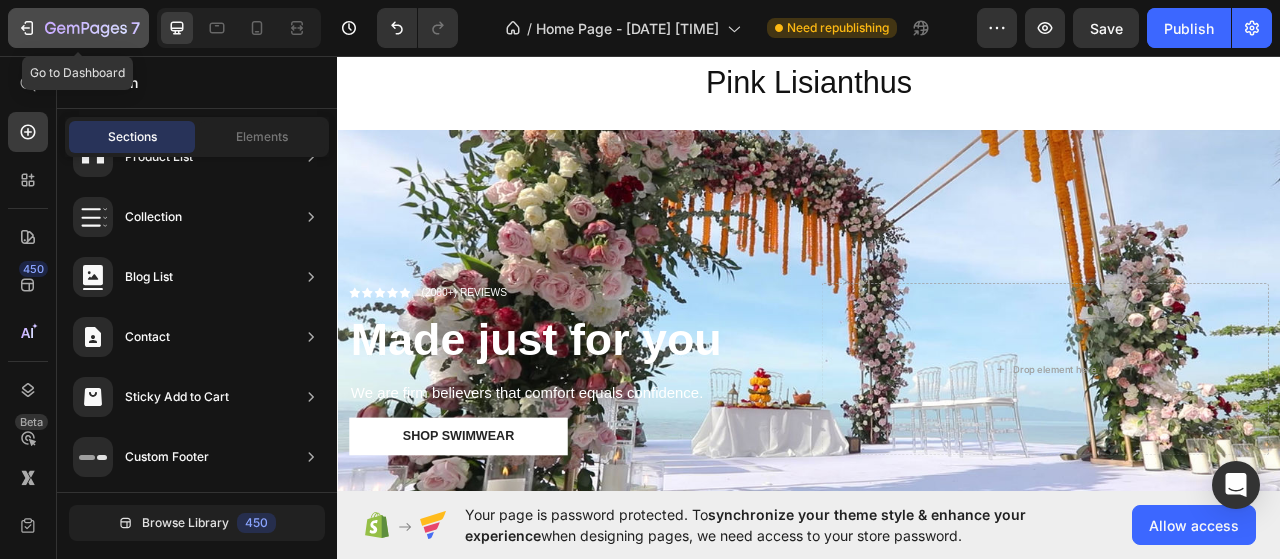 click 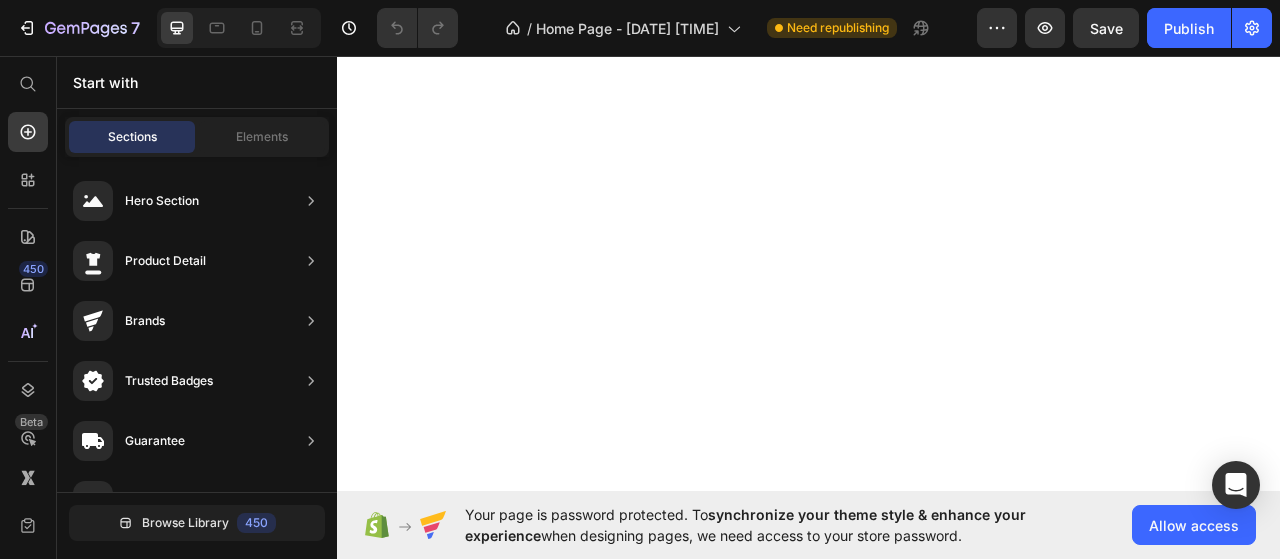 scroll, scrollTop: 0, scrollLeft: 0, axis: both 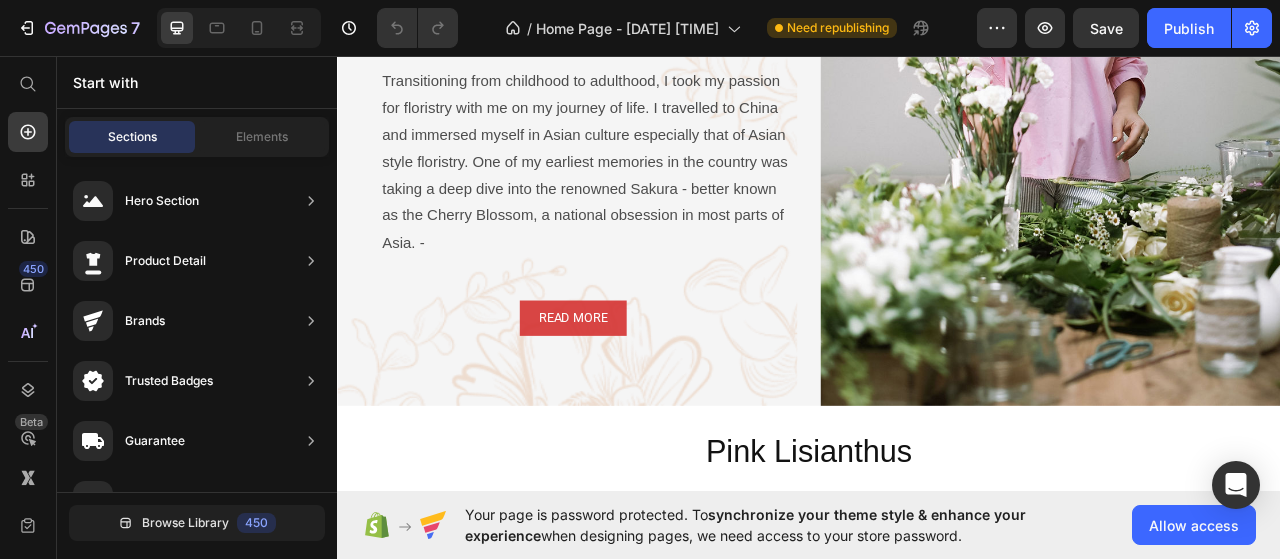 click on "Start with" at bounding box center [197, 82] 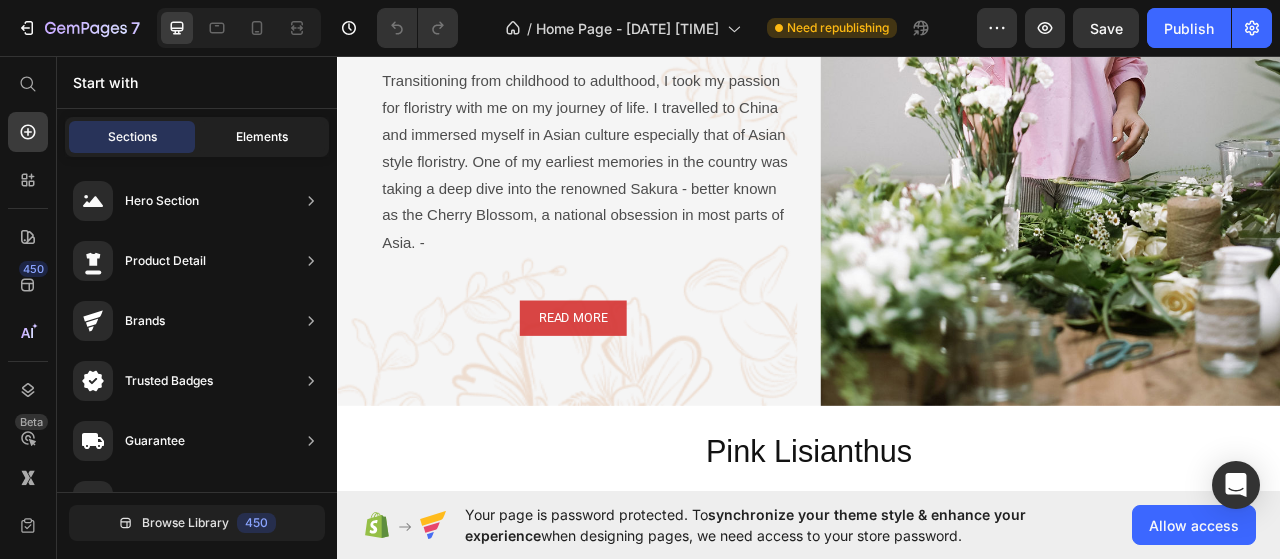 click on "Elements" at bounding box center (262, 137) 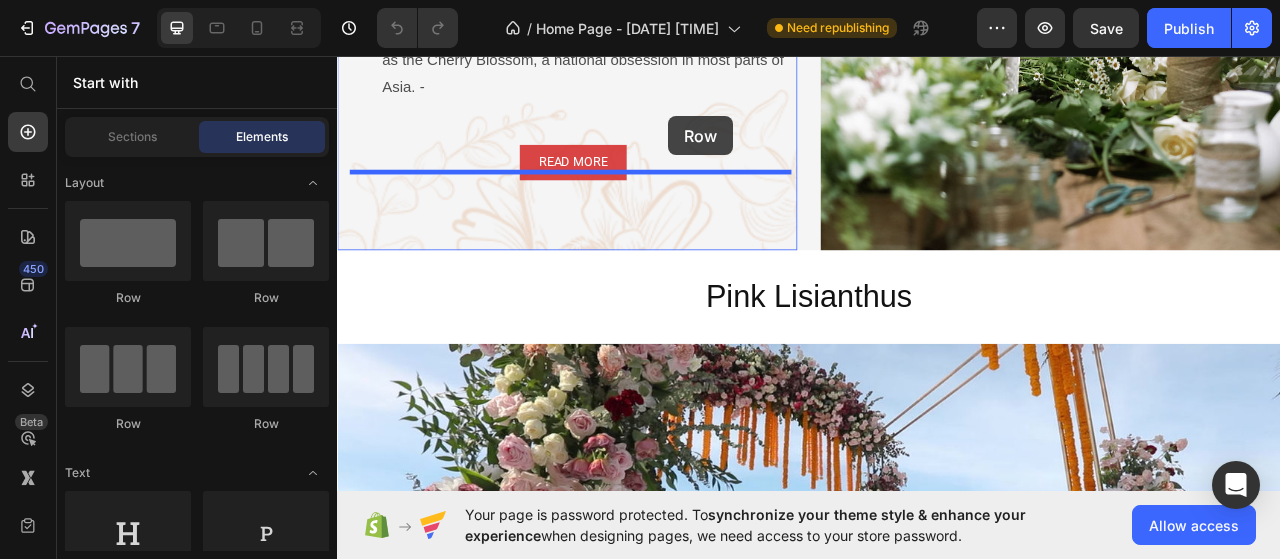 scroll, scrollTop: 1224, scrollLeft: 0, axis: vertical 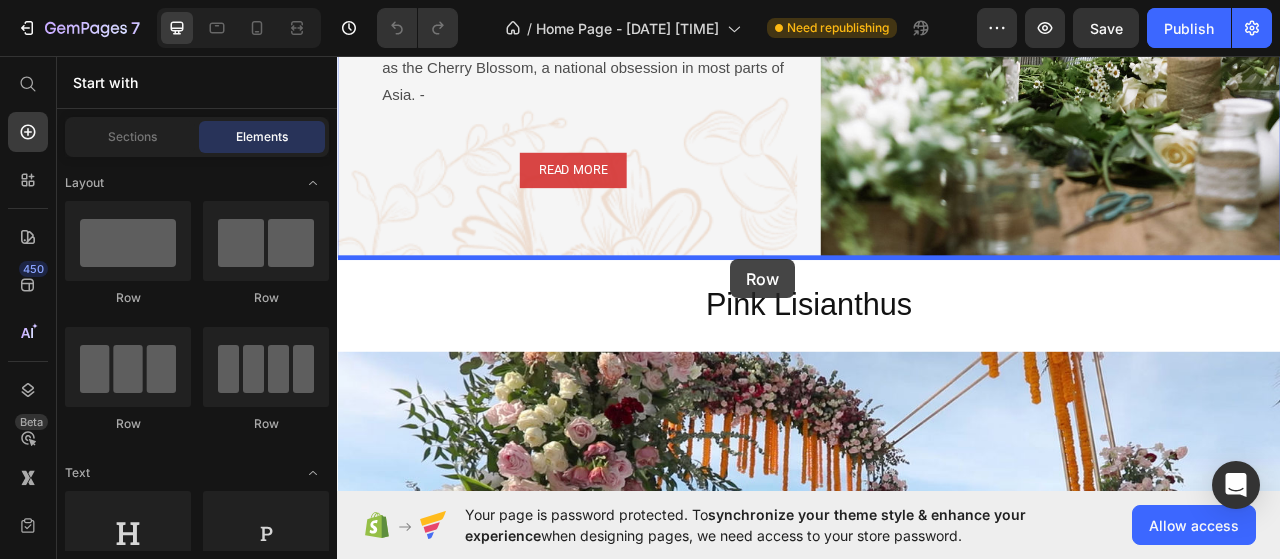 drag, startPoint x: 458, startPoint y: 418, endPoint x: 837, endPoint y: 315, distance: 392.74673 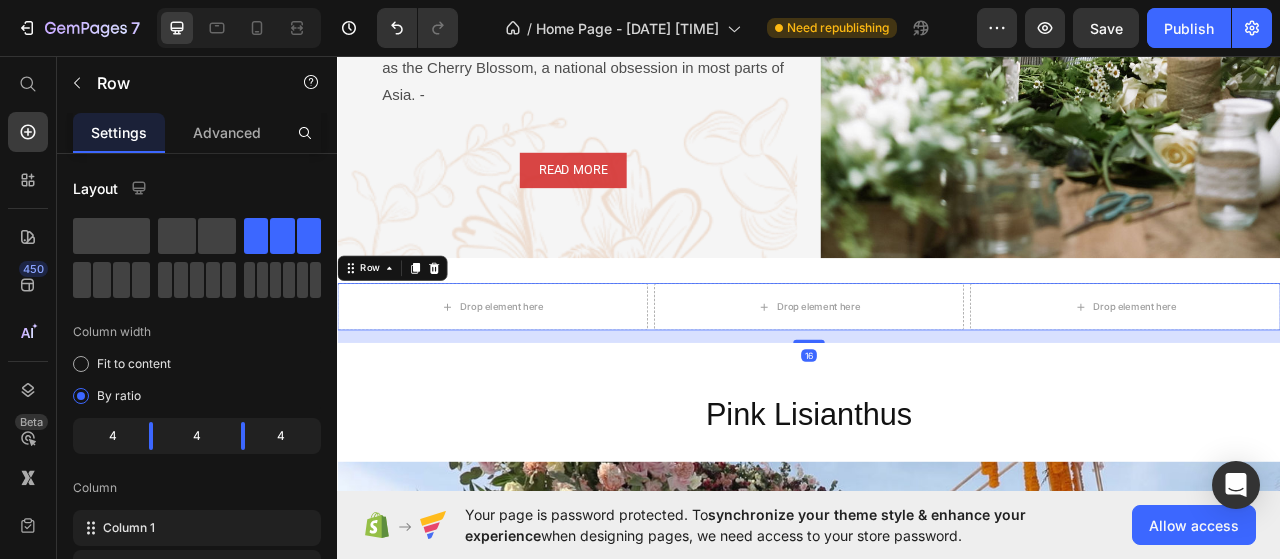 scroll, scrollTop: 1324, scrollLeft: 0, axis: vertical 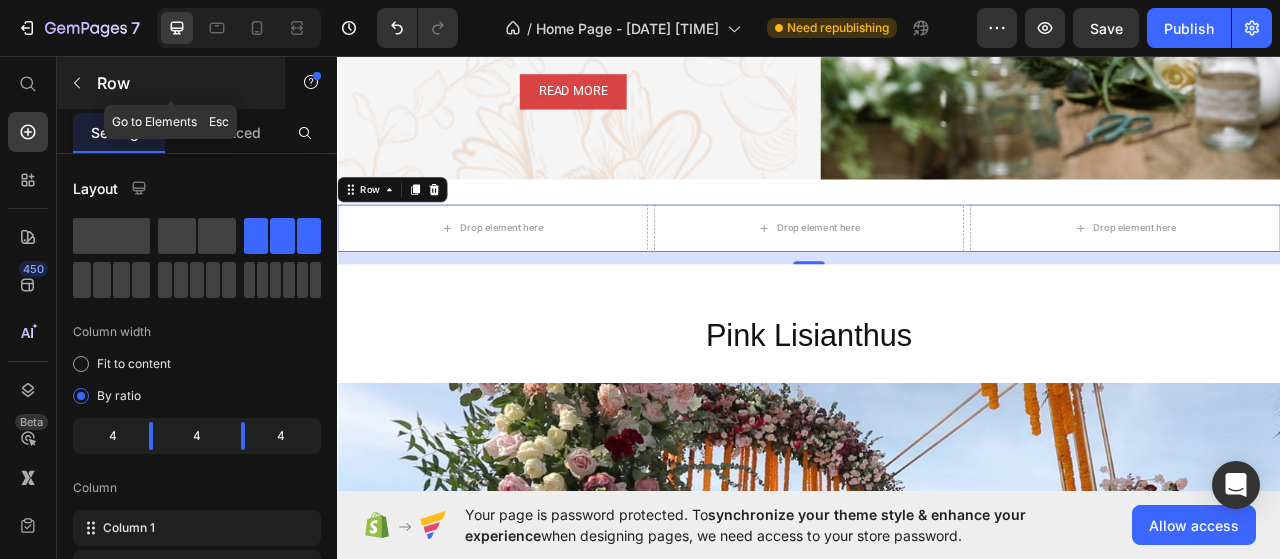 click on "Row" at bounding box center [182, 83] 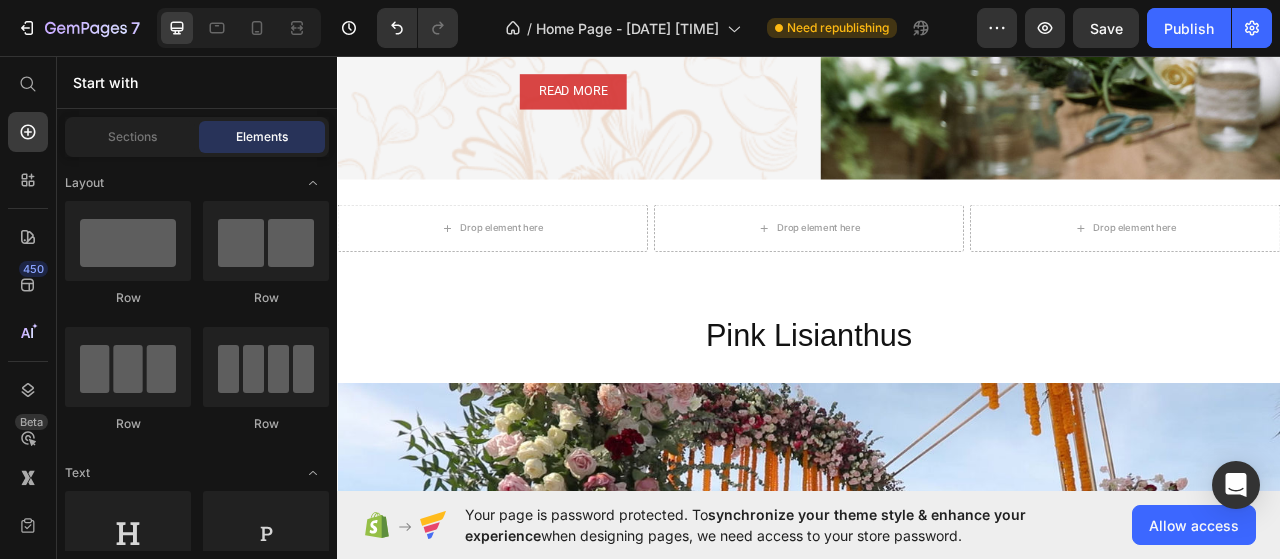 scroll, scrollTop: 300, scrollLeft: 0, axis: vertical 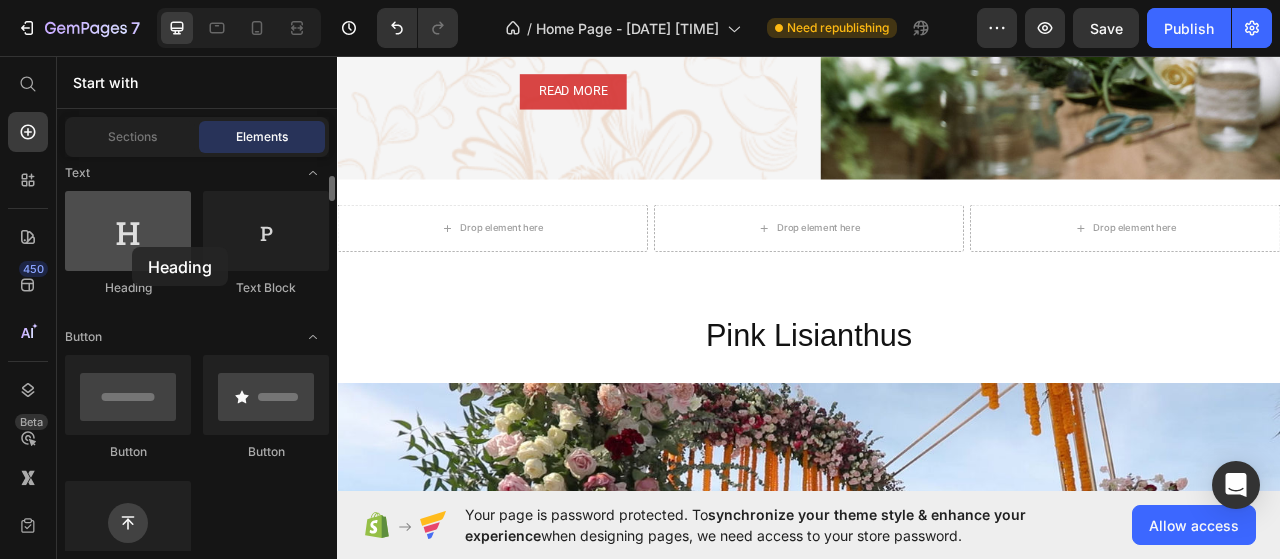click at bounding box center [128, 231] 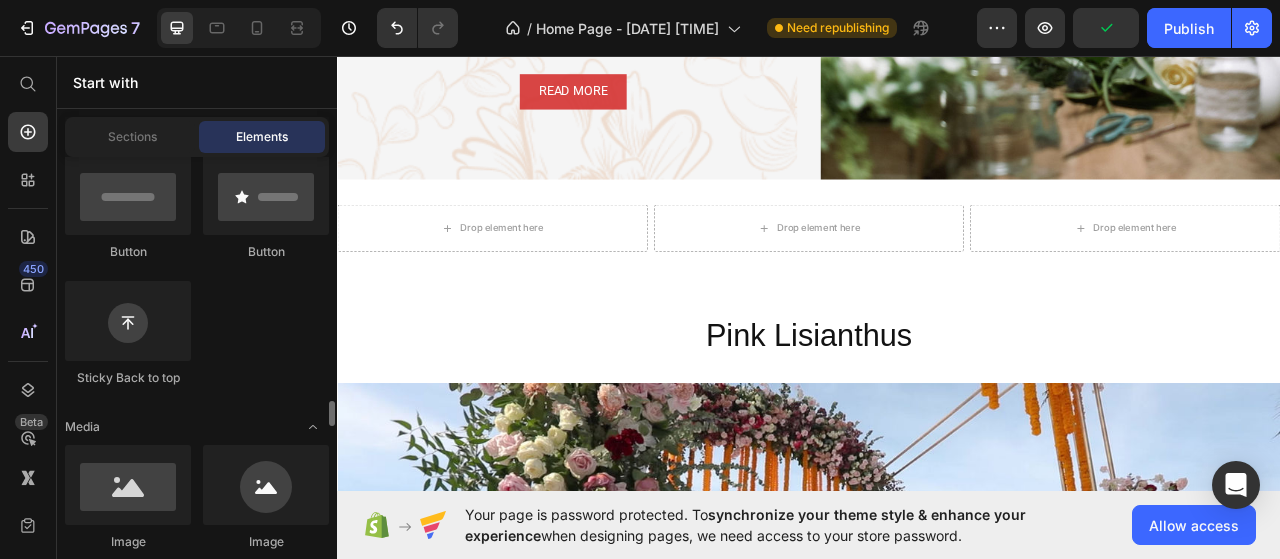 scroll, scrollTop: 700, scrollLeft: 0, axis: vertical 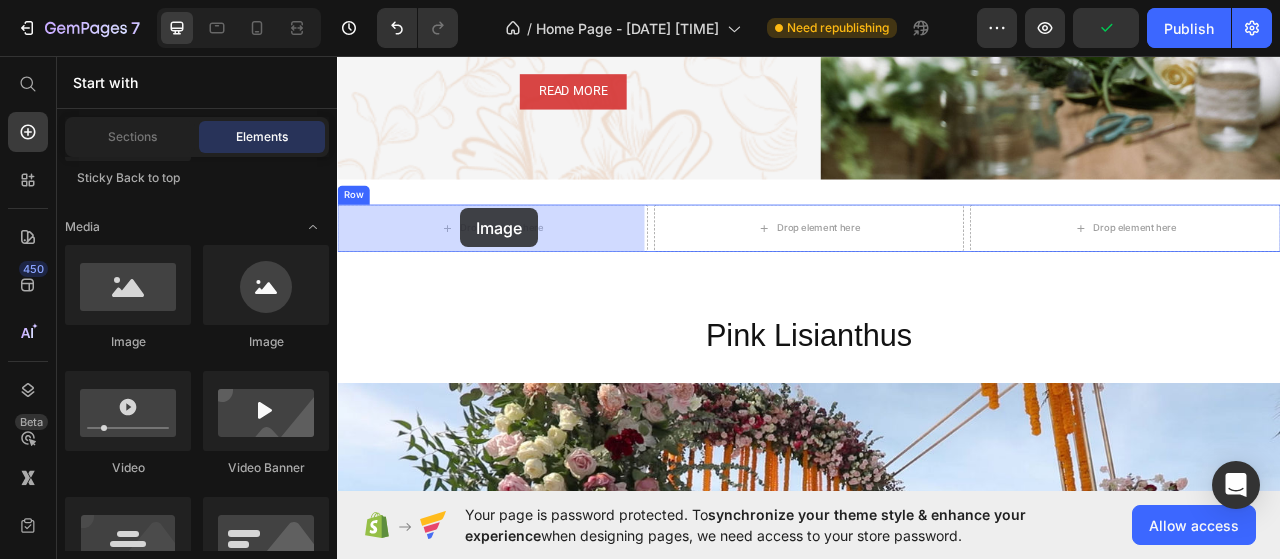 drag, startPoint x: 473, startPoint y: 361, endPoint x: 493, endPoint y: 251, distance: 111.8034 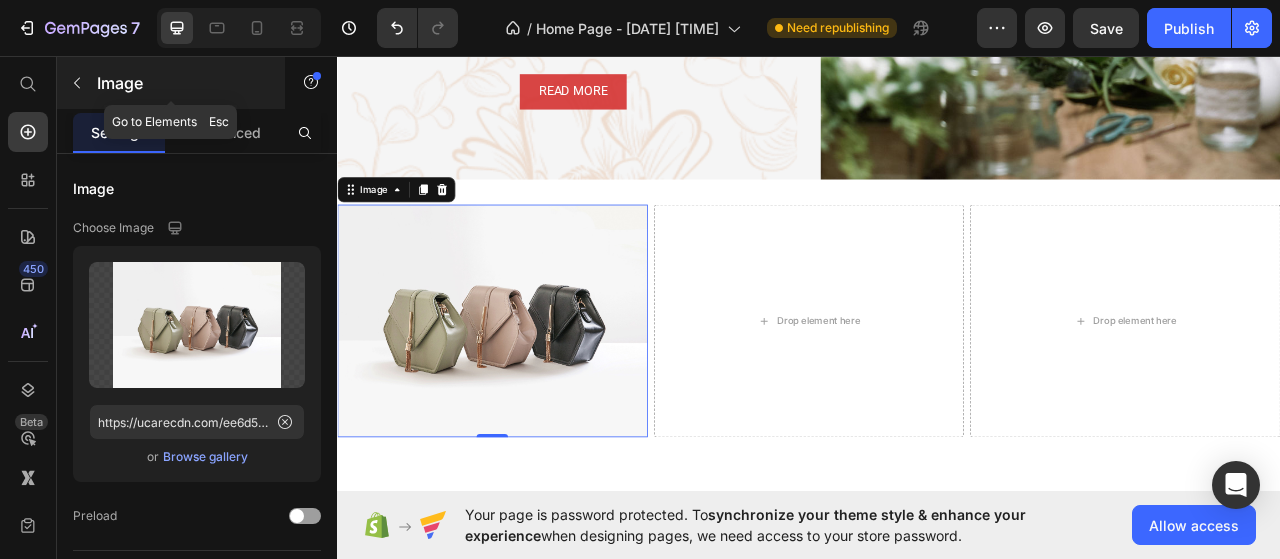 click on "Image" at bounding box center [182, 83] 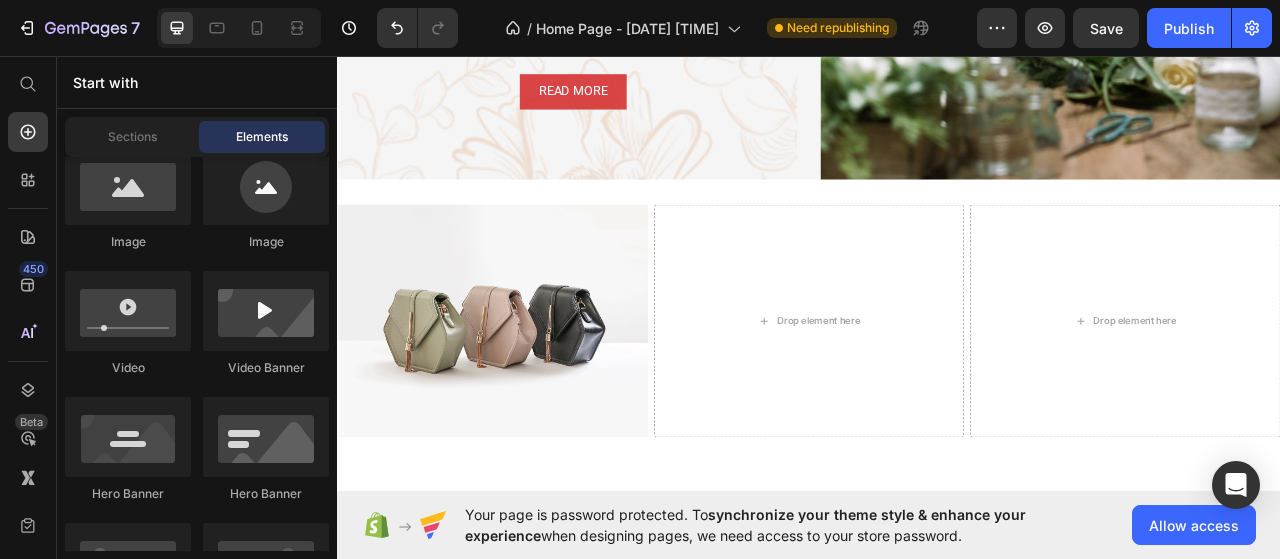 scroll, scrollTop: 700, scrollLeft: 0, axis: vertical 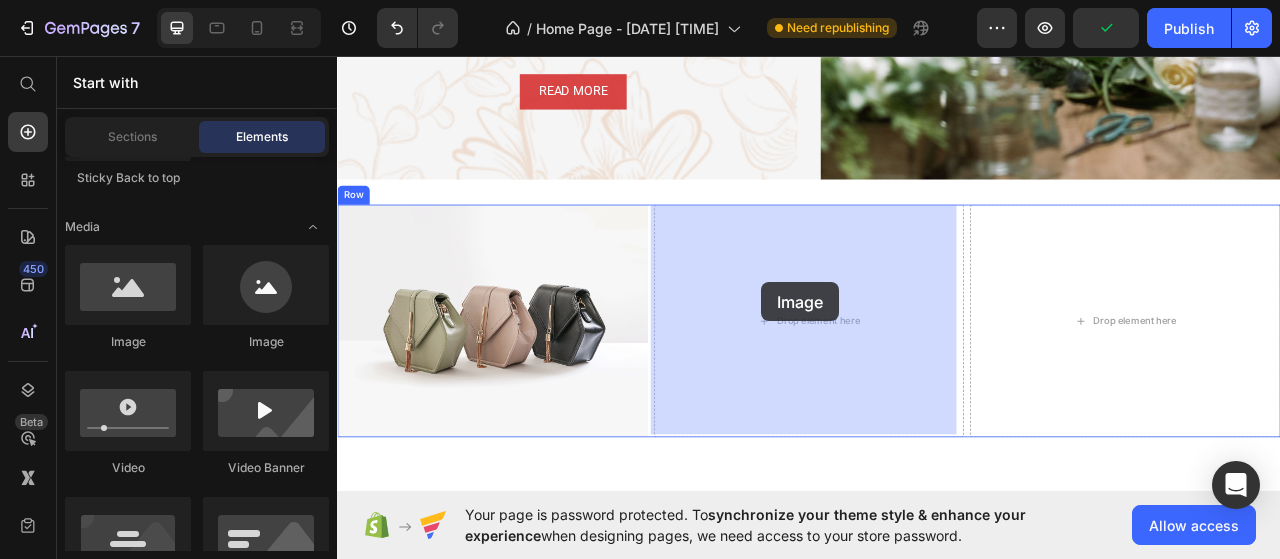 drag, startPoint x: 467, startPoint y: 333, endPoint x: 876, endPoint y: 345, distance: 409.176 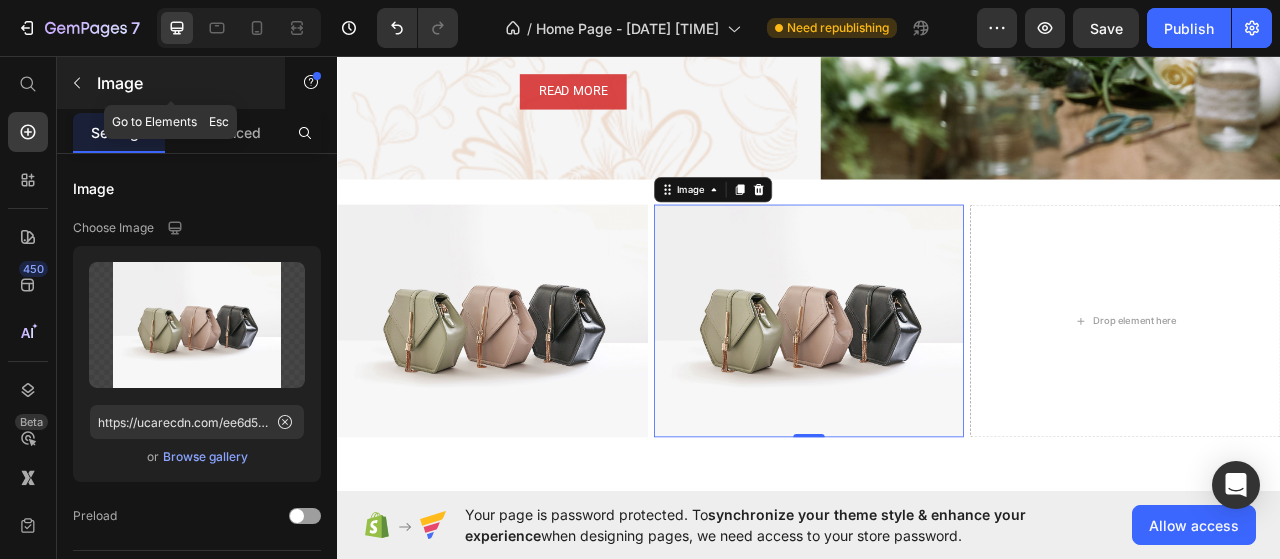 click at bounding box center (77, 83) 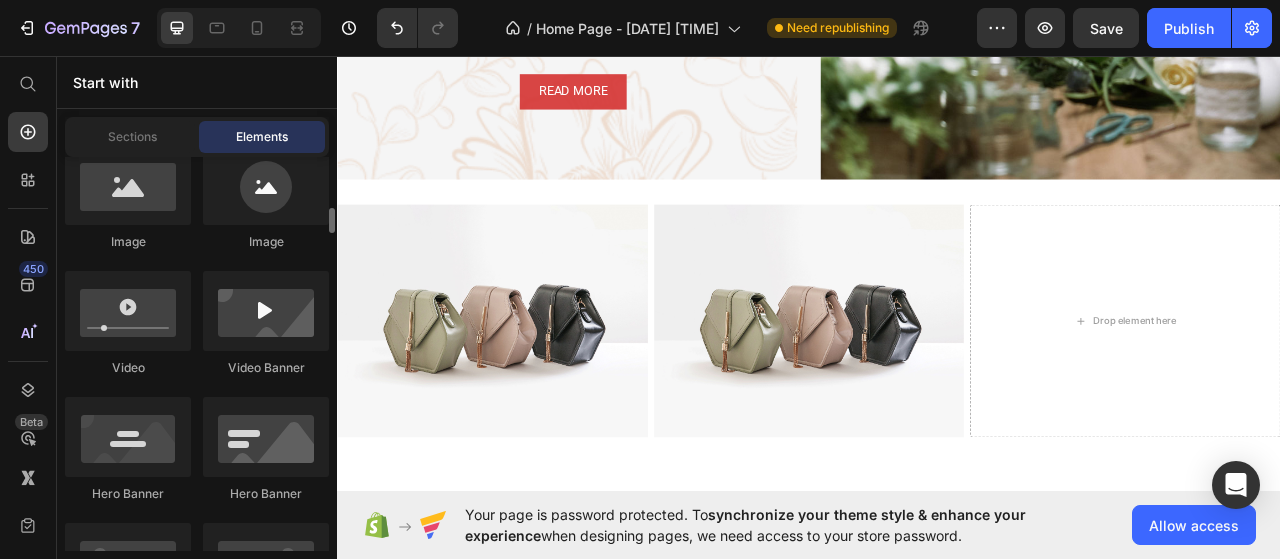 scroll, scrollTop: 700, scrollLeft: 0, axis: vertical 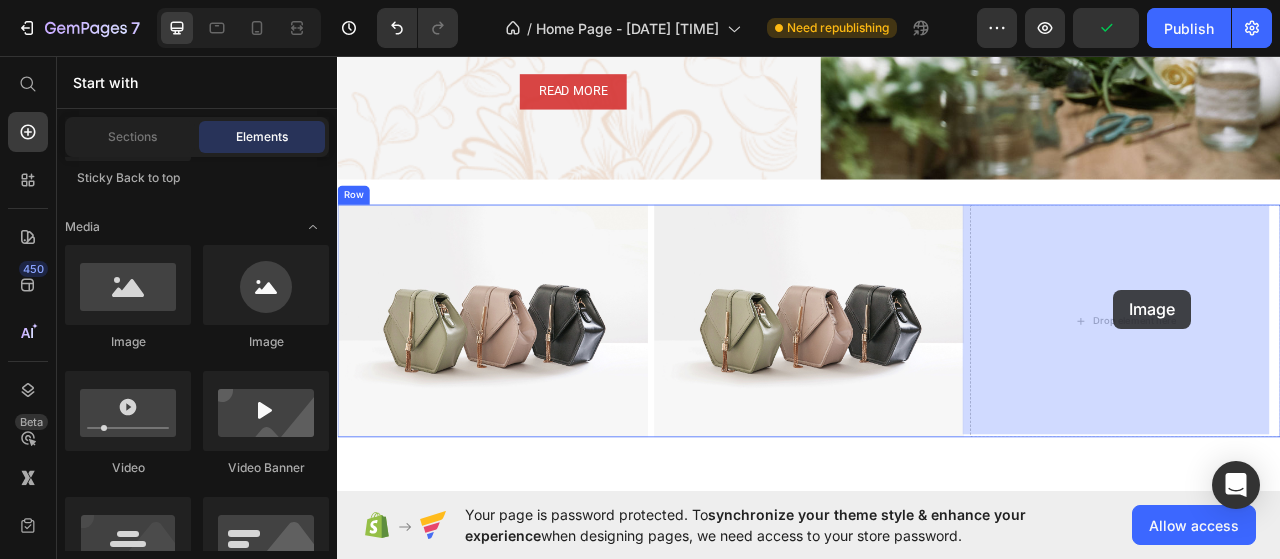 drag, startPoint x: 476, startPoint y: 350, endPoint x: 1324, endPoint y: 355, distance: 848.0148 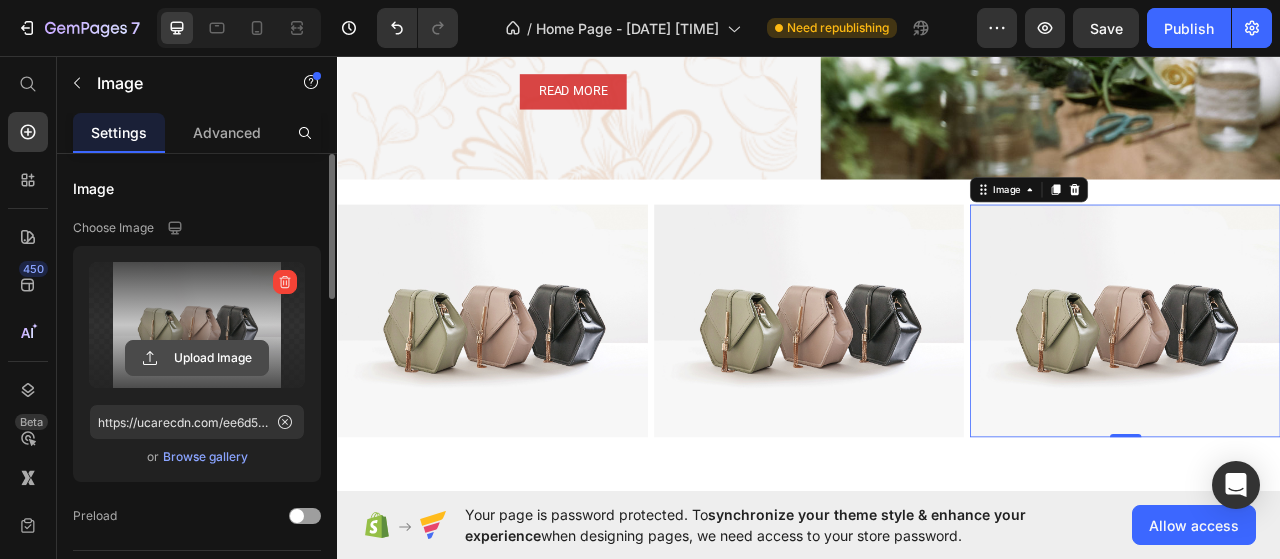 click 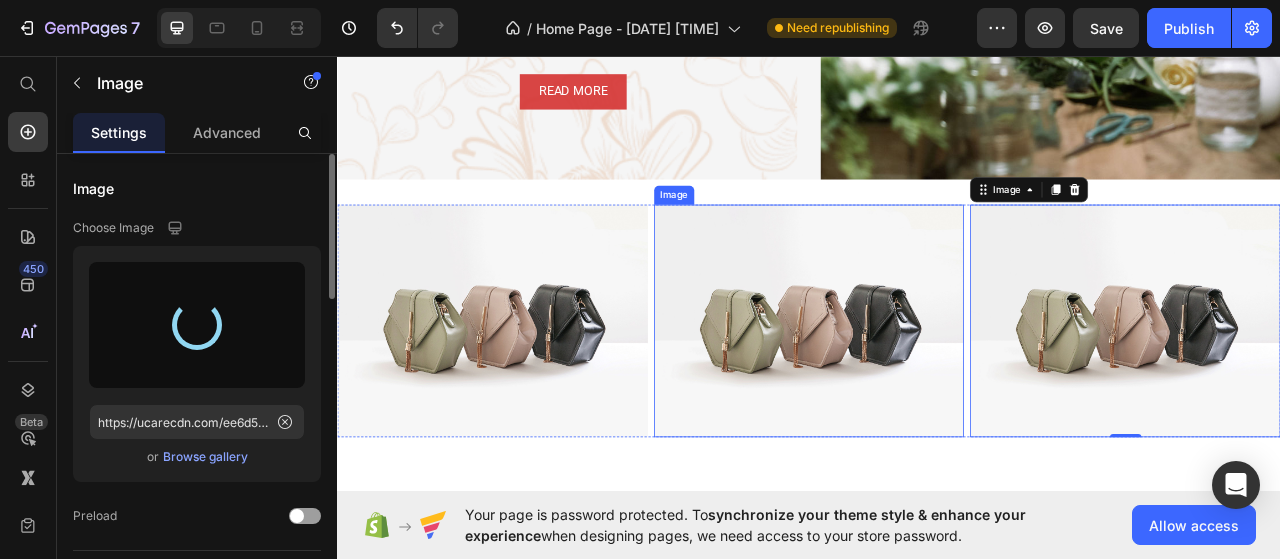 type on "https://cdn.shopify.com/s/files/1/0761/6076/2071/files/gempages_575005428958627045-76e6e21e-e7e7-4c34-98e9-a330bc1d59a6.png" 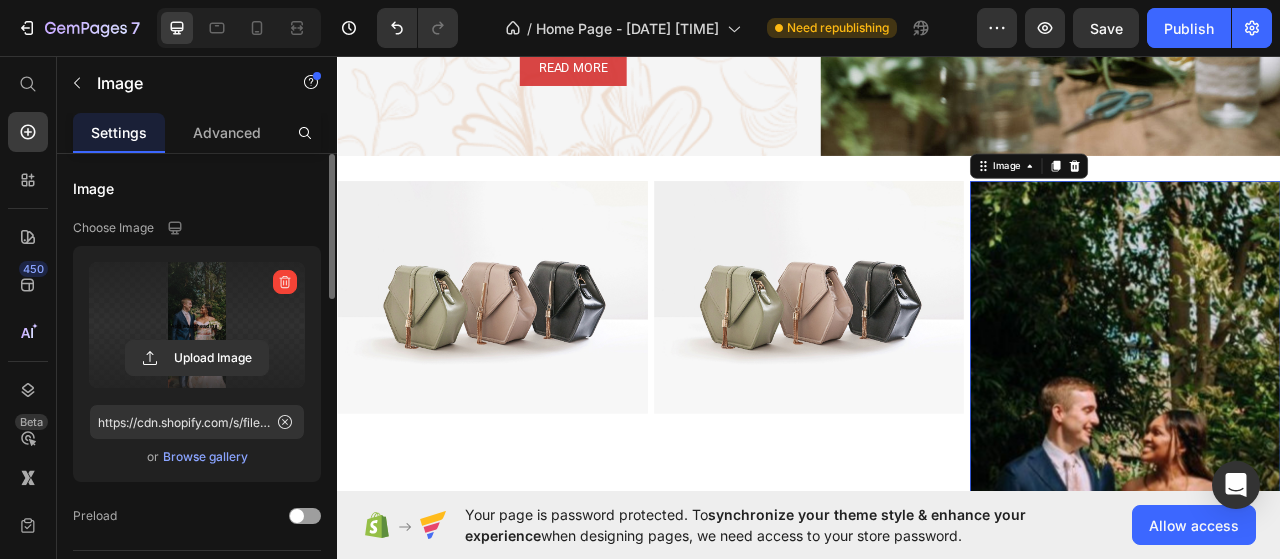 scroll, scrollTop: 1324, scrollLeft: 0, axis: vertical 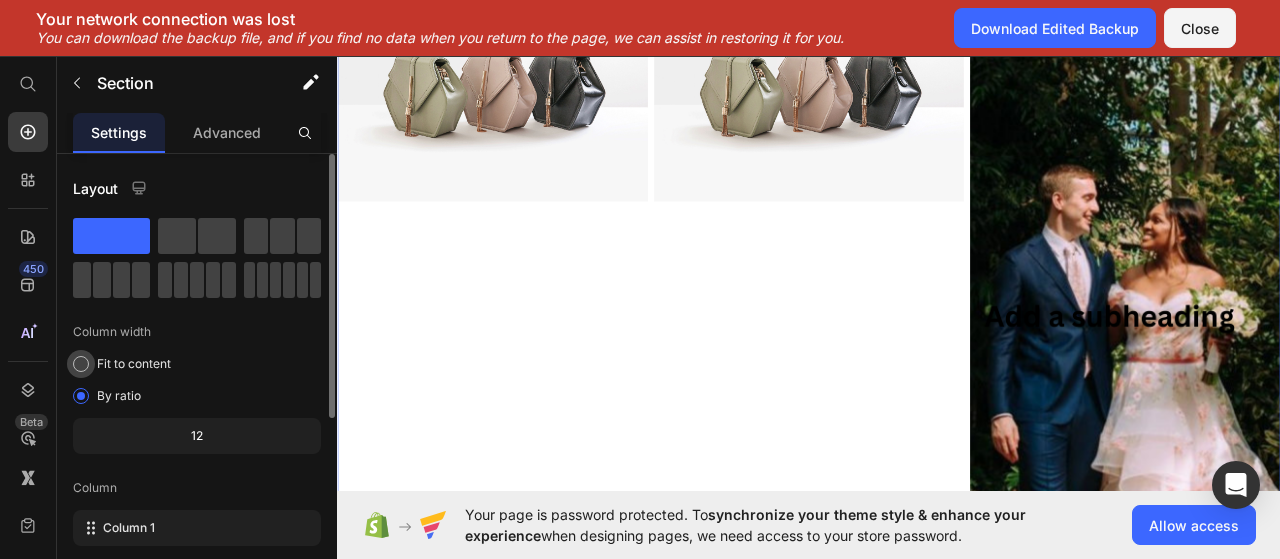click on "Fit to content" at bounding box center (134, 364) 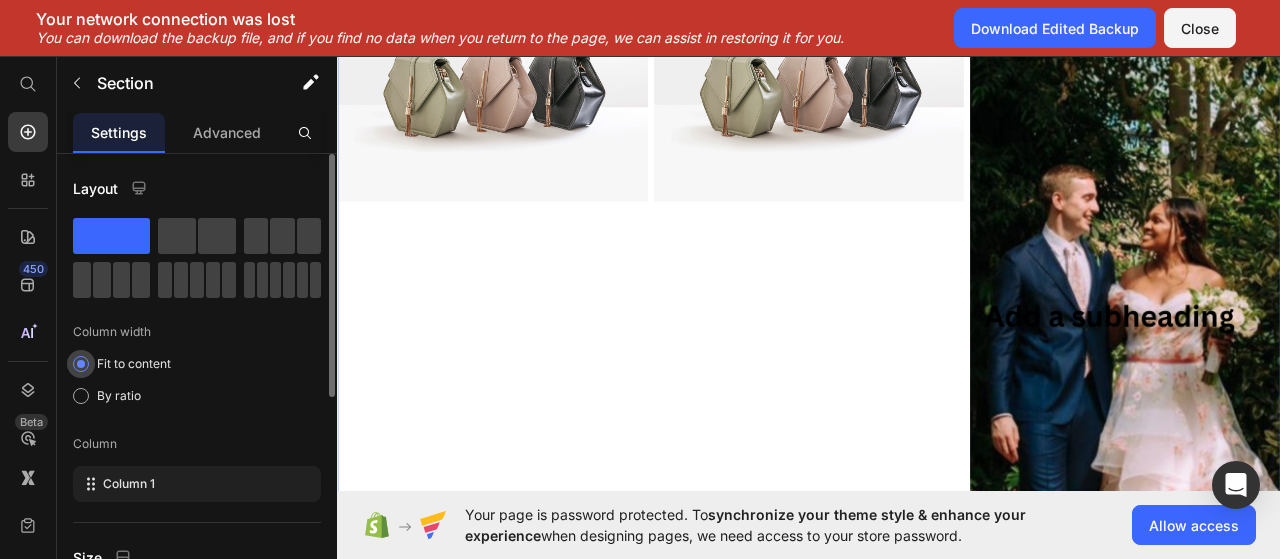 click on "Fit to content" at bounding box center (134, 364) 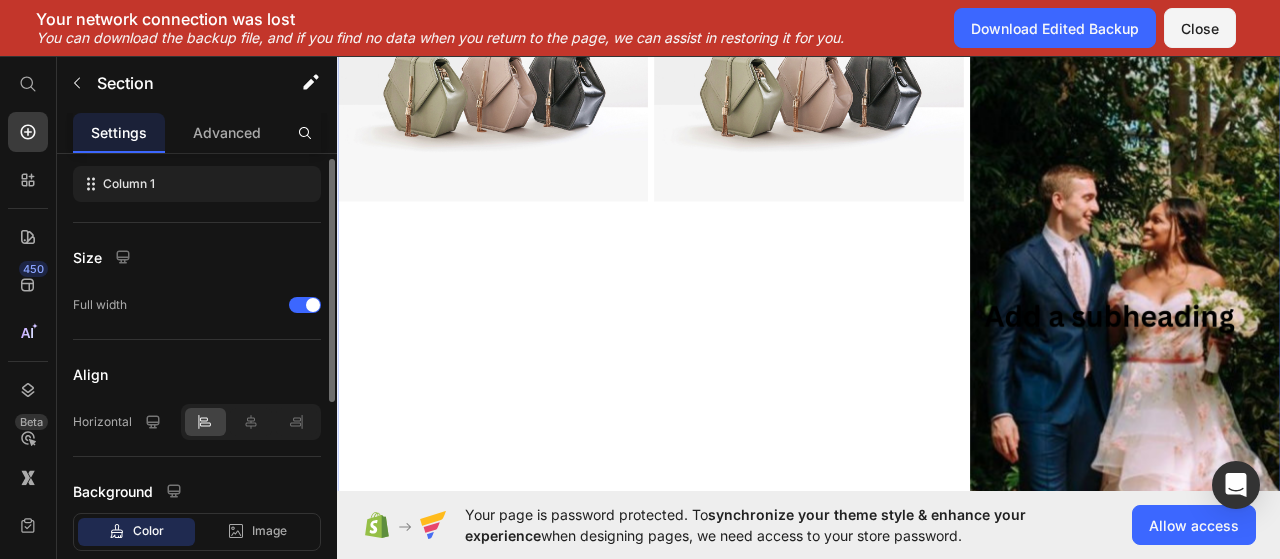 scroll, scrollTop: 100, scrollLeft: 0, axis: vertical 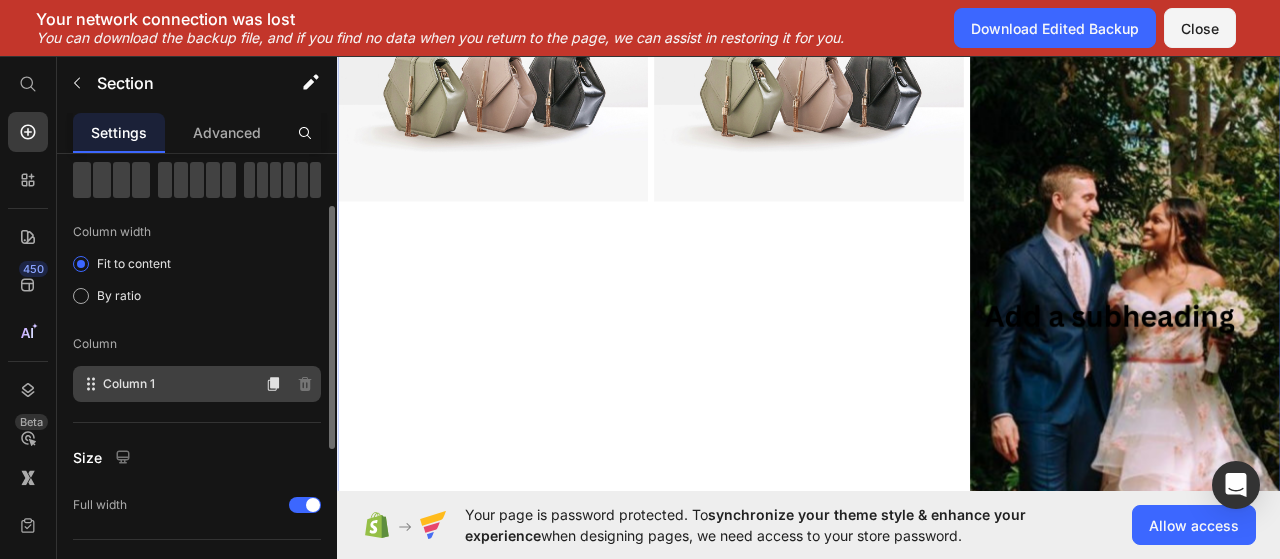 click on "Column 1" 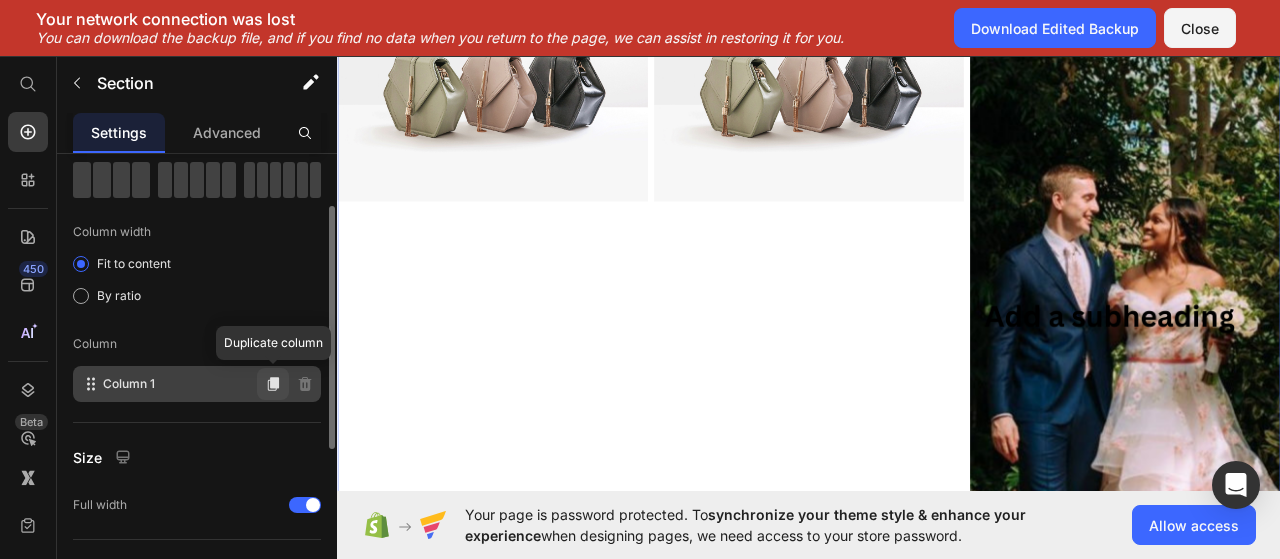 click 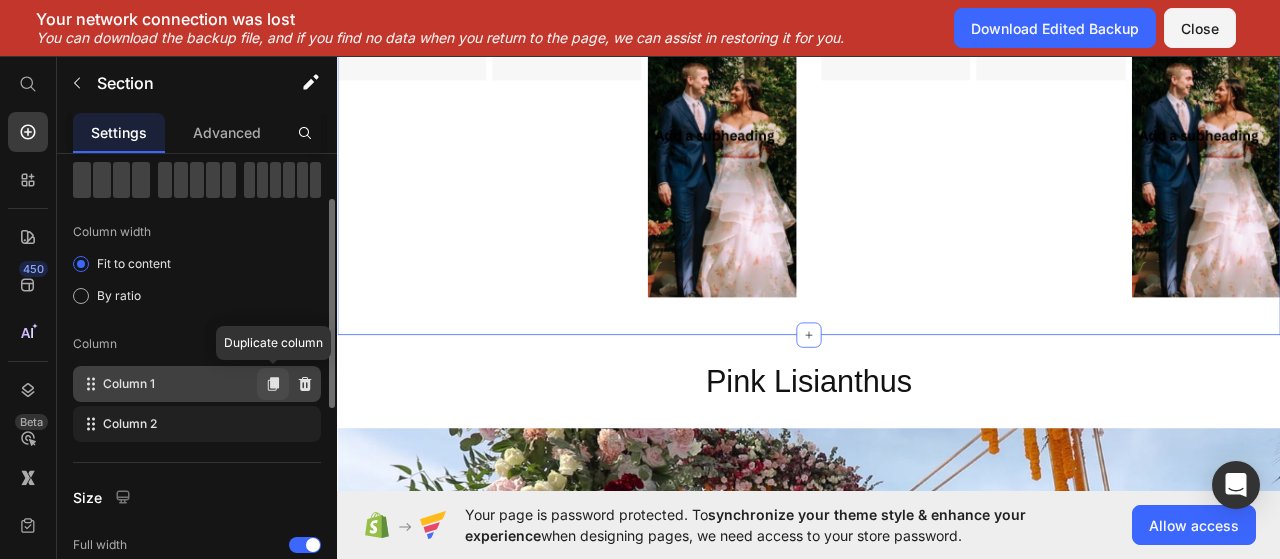 click 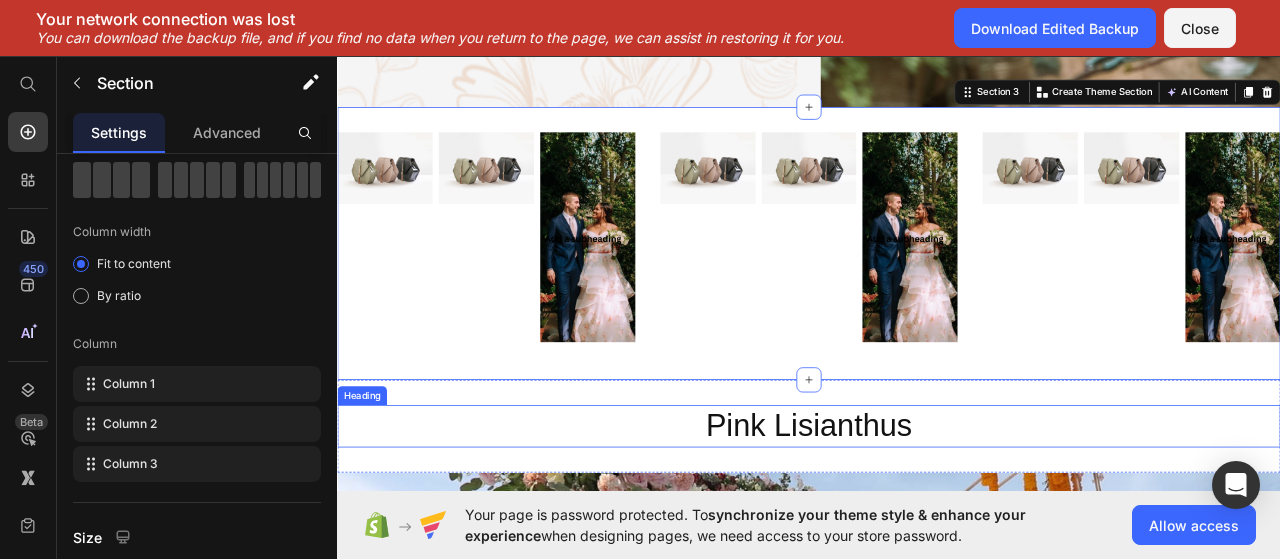 scroll, scrollTop: 1424, scrollLeft: 0, axis: vertical 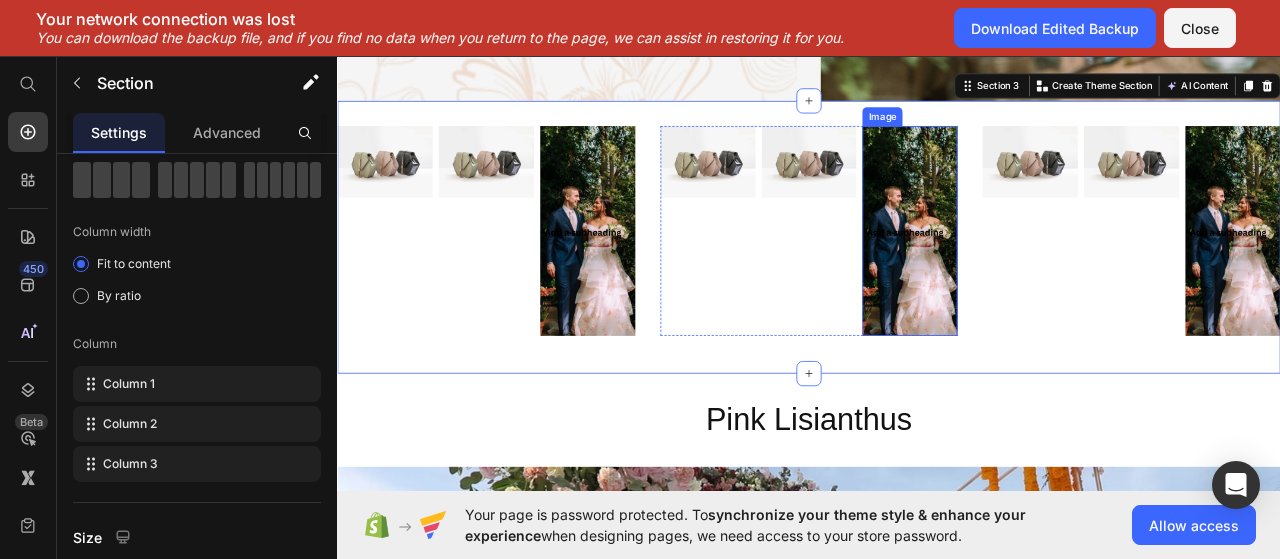 click at bounding box center (1065, 280) 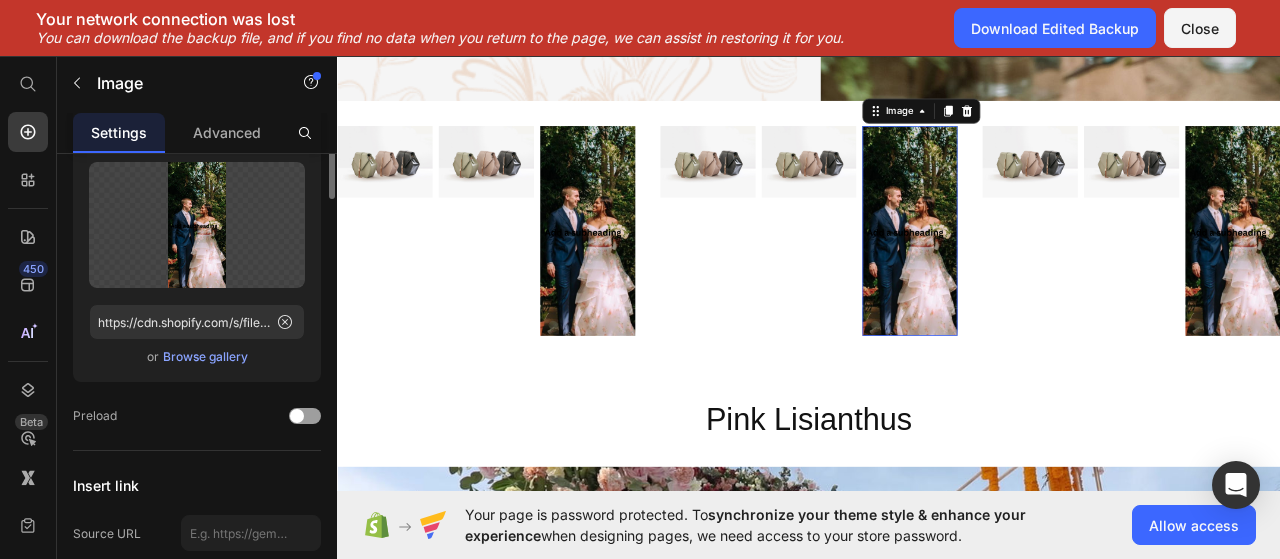 scroll, scrollTop: 0, scrollLeft: 0, axis: both 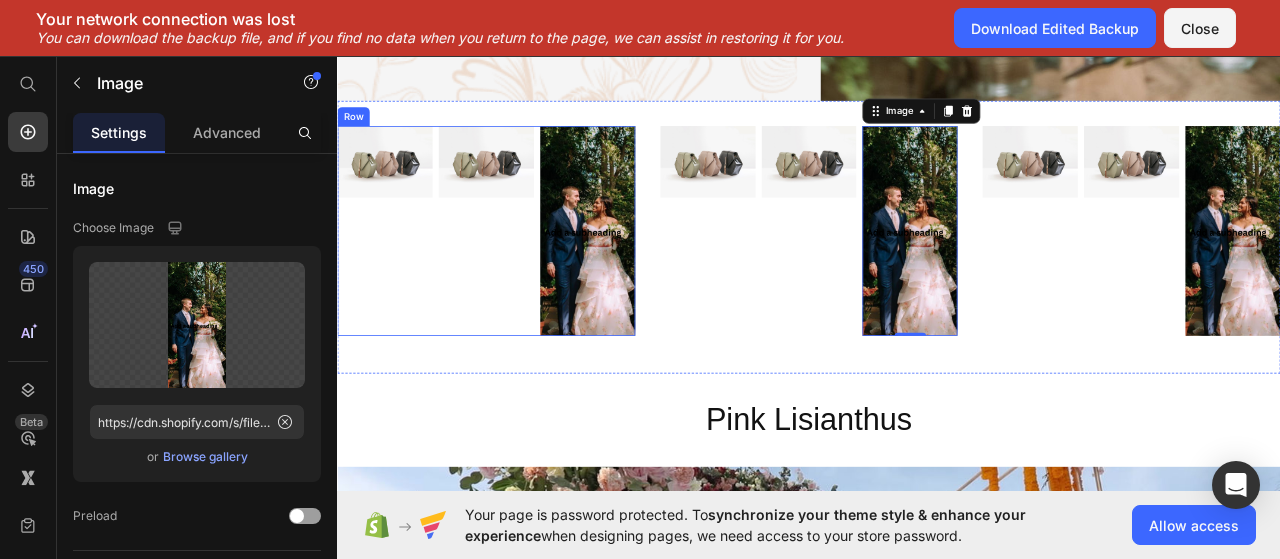 click on "Image" at bounding box center (526, 280) 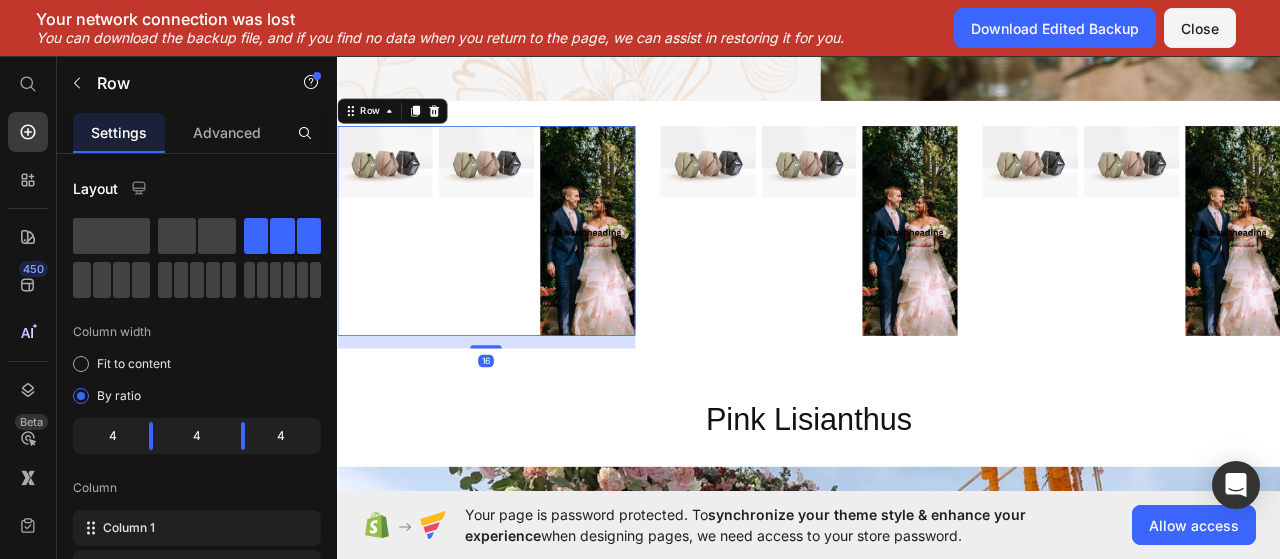 click on "Row" at bounding box center [407, 128] 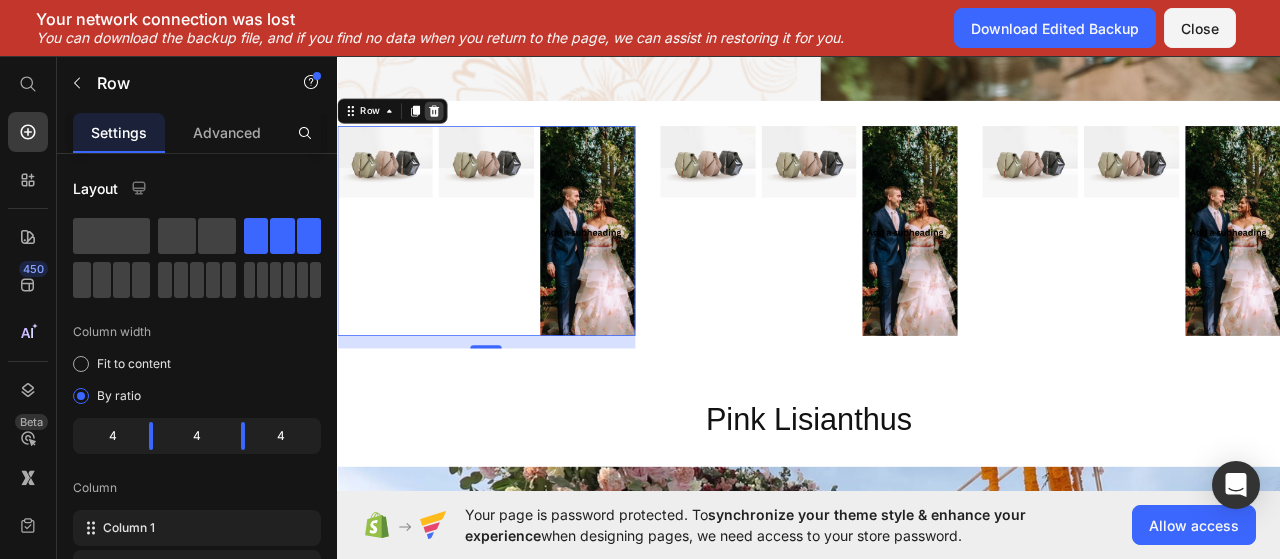 click 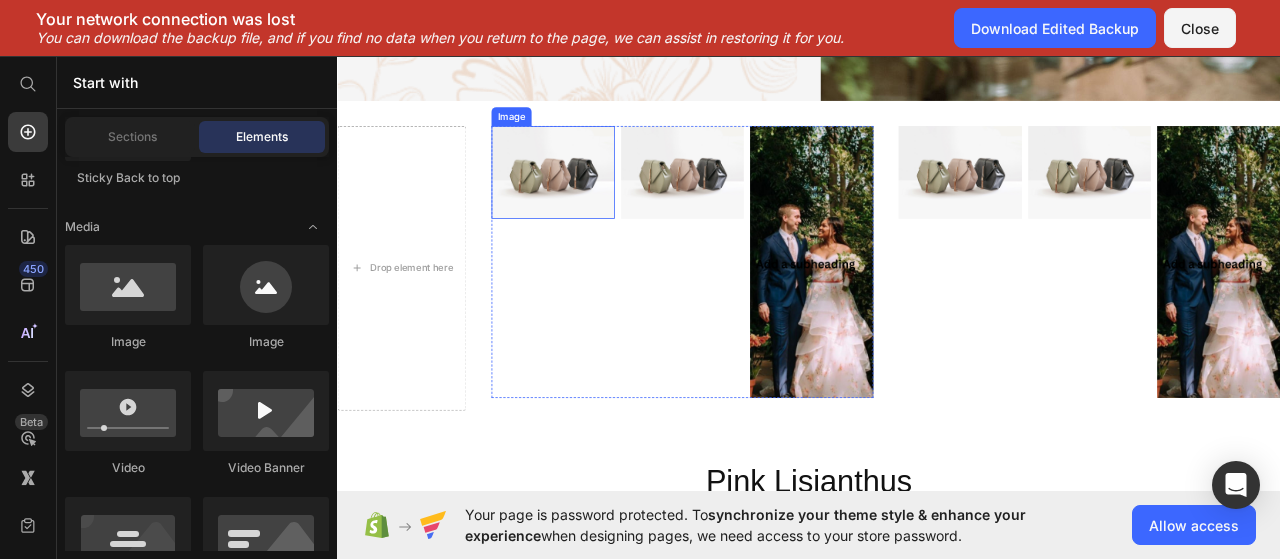 click at bounding box center (611, 206) 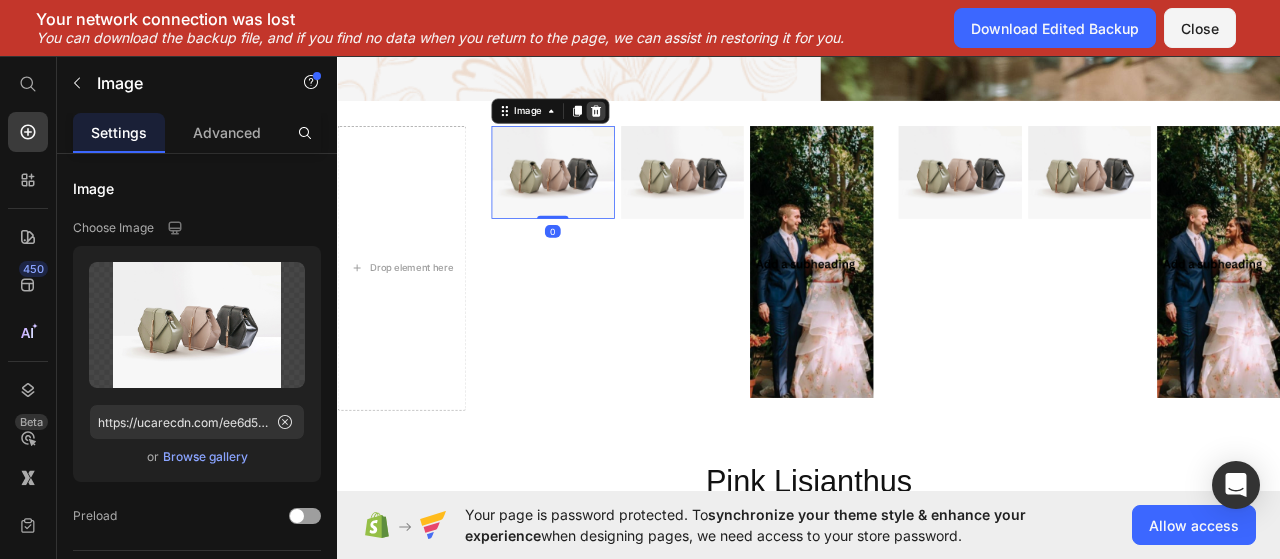 click at bounding box center [666, 128] 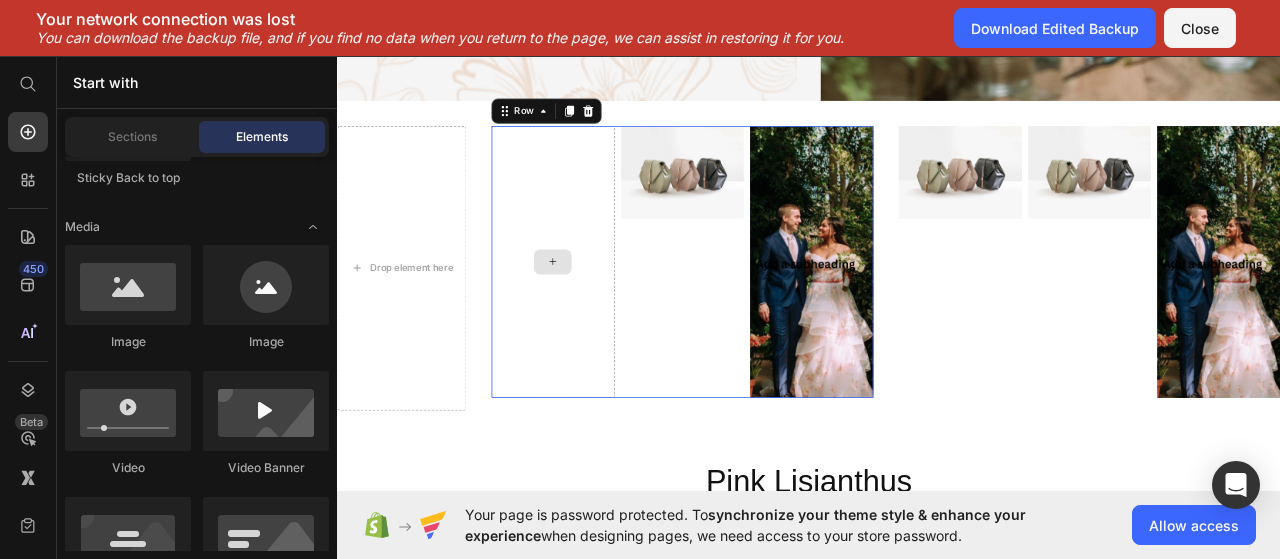 click at bounding box center (611, 320) 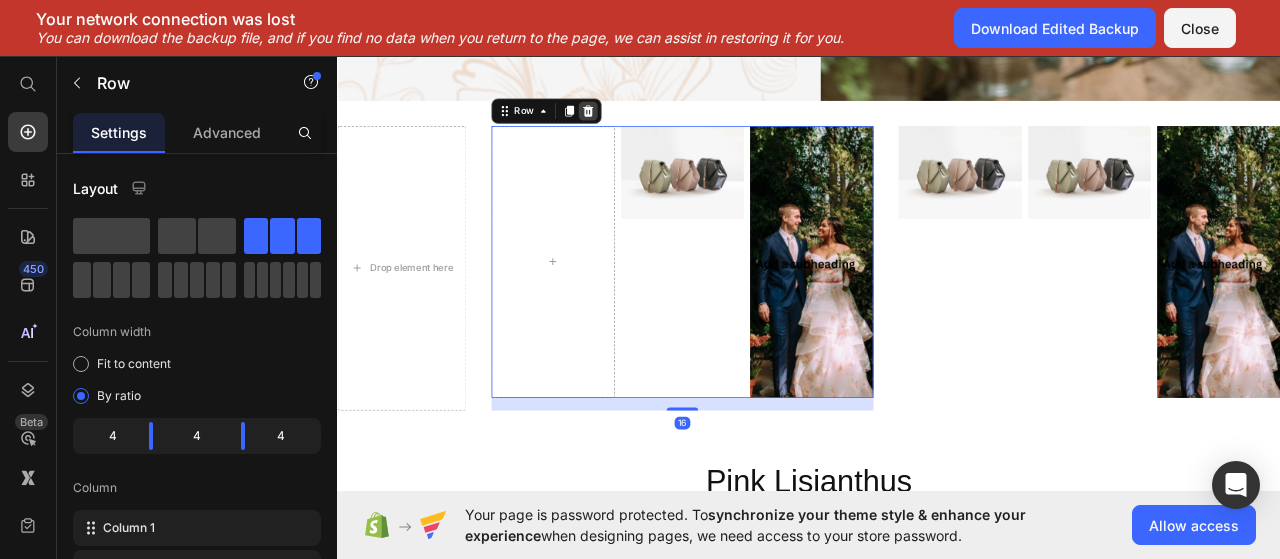 click 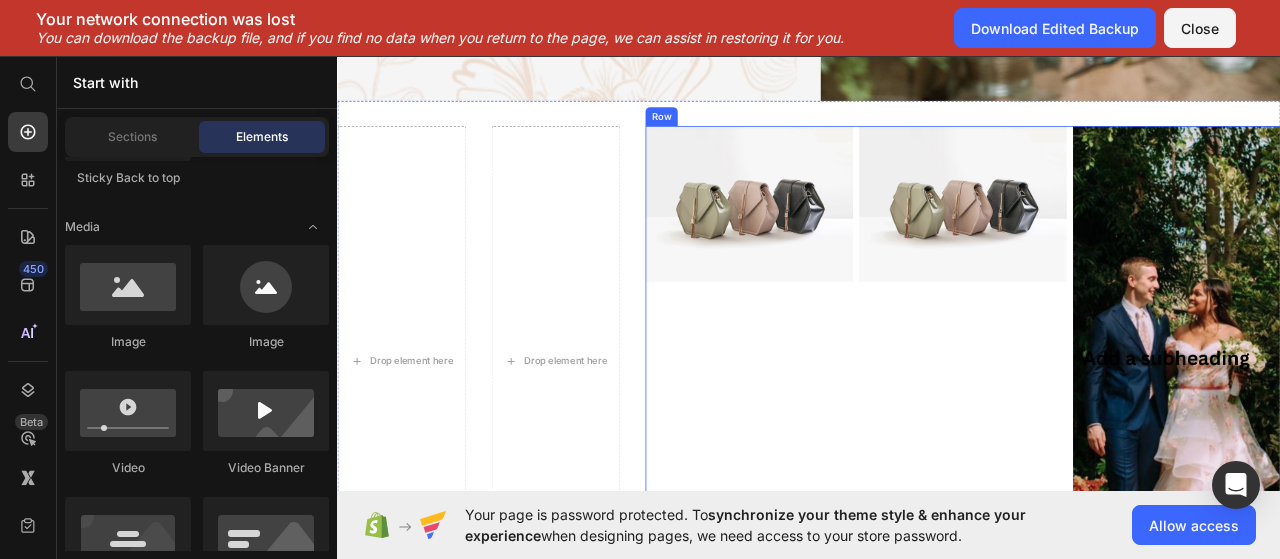 click on "Image" at bounding box center [861, 438] 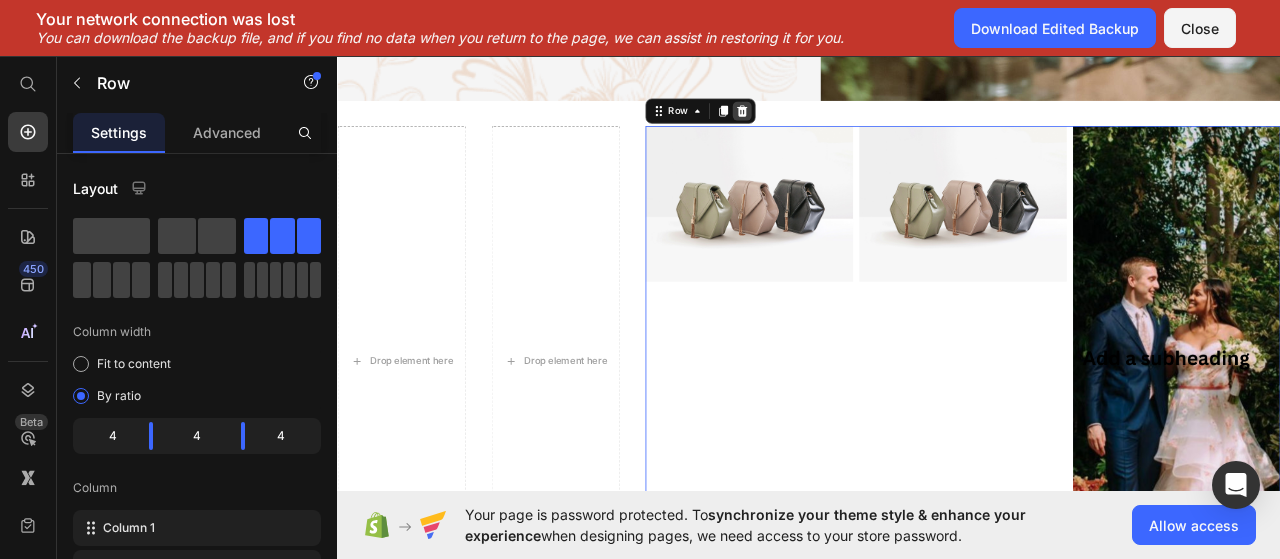 click 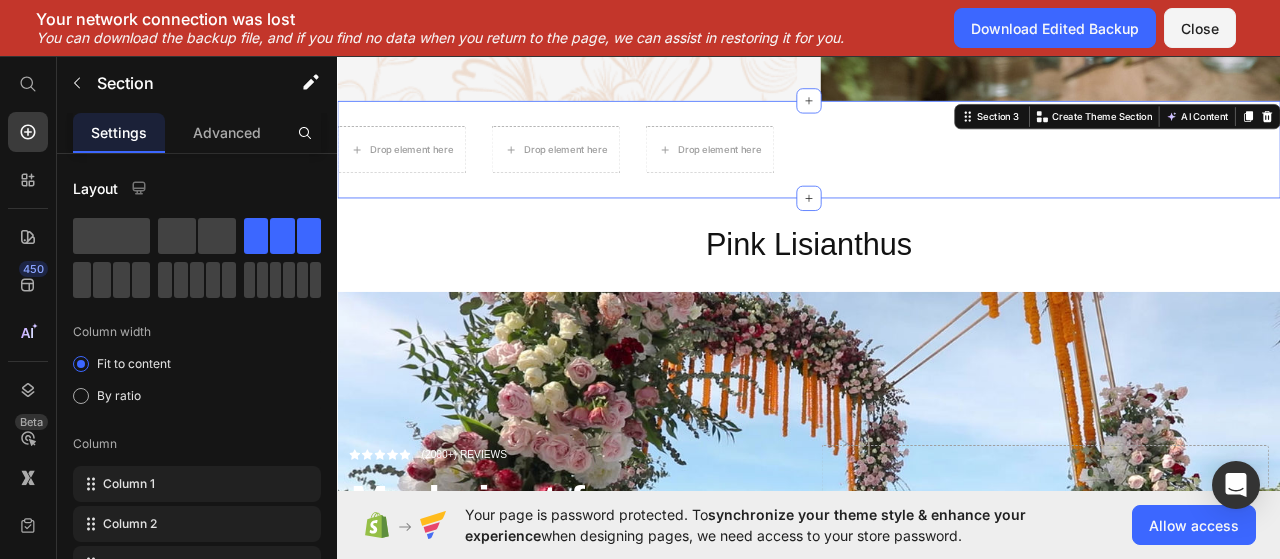 click on "Drop element here
Drop element here
Drop element here Section 3   You can create reusable sections Create Theme Section AI Content Write with GemAI What would you like to describe here? Tone and Voice Persuasive Product Show more Generate" at bounding box center [937, 177] 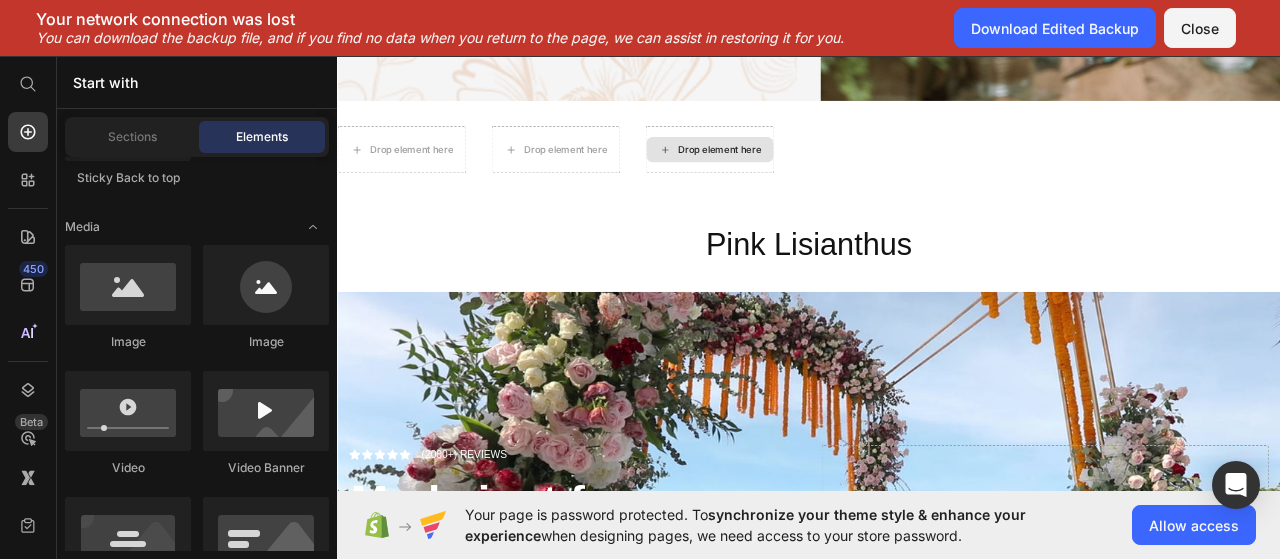 click on "Drop element here" at bounding box center (811, 177) 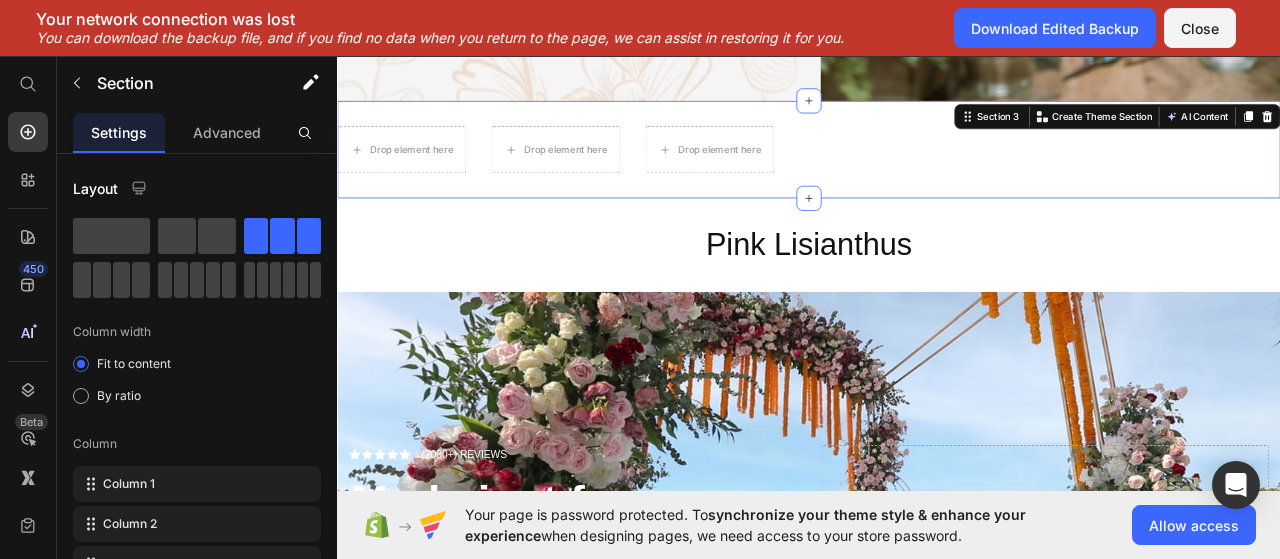 click on "Drop element here
Drop element here
Drop element here Section 3   You can create reusable sections Create Theme Section AI Content Write with GemAI What would you like to describe here? Tone and Voice Persuasive Product Getting products... Show more Generate" at bounding box center (937, 177) 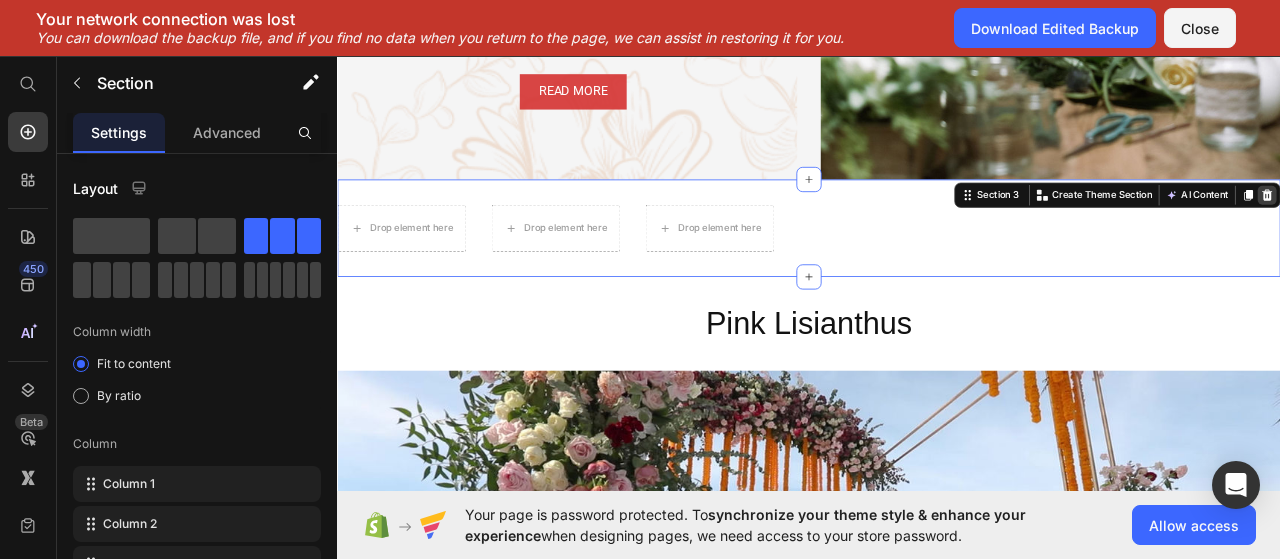 click at bounding box center (1520, 235) 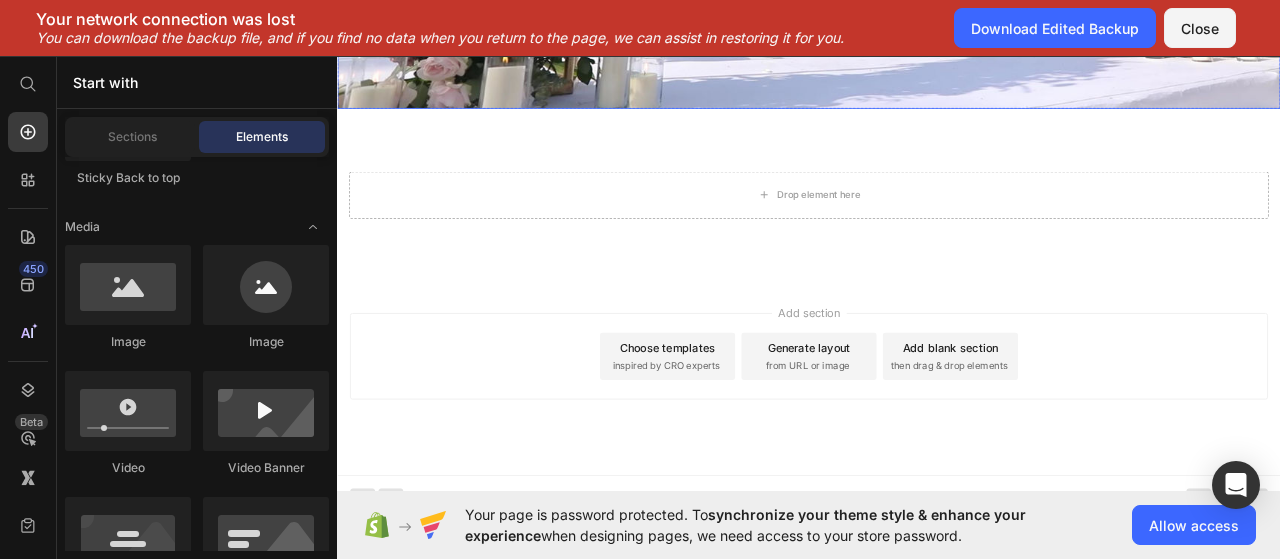 scroll, scrollTop: 2036, scrollLeft: 0, axis: vertical 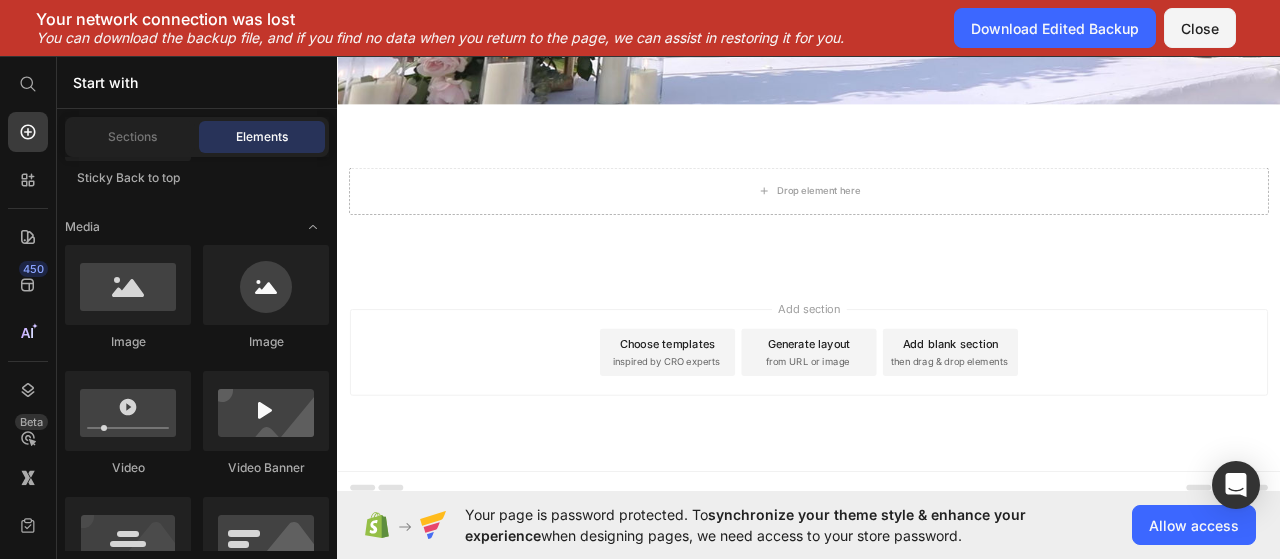 click on "inspired by CRO experts" at bounding box center (755, 447) 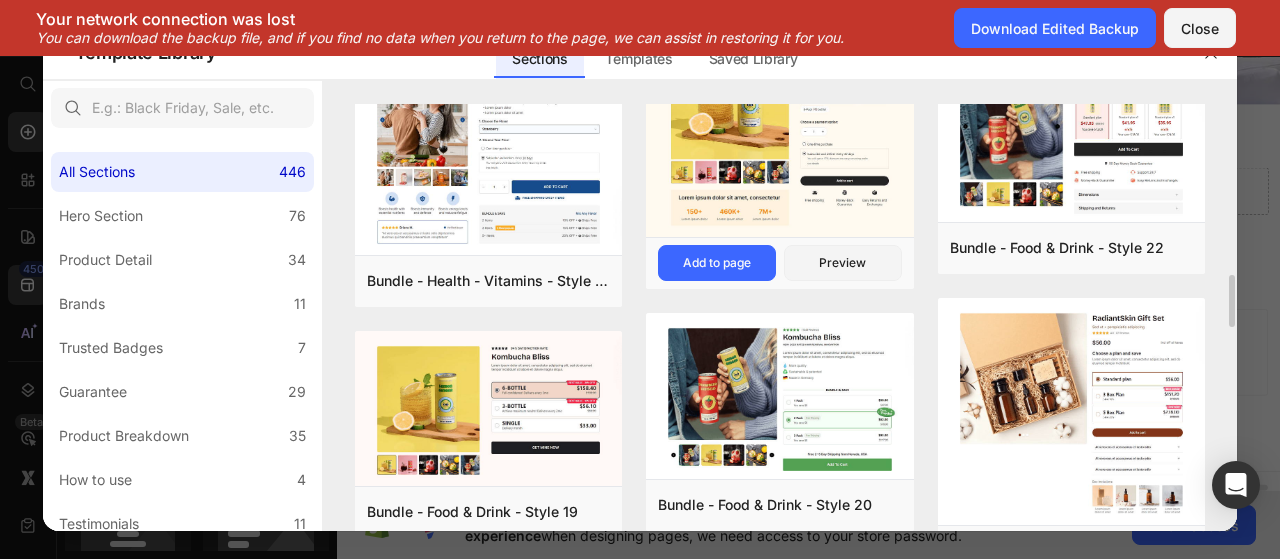 scroll, scrollTop: 1190, scrollLeft: 0, axis: vertical 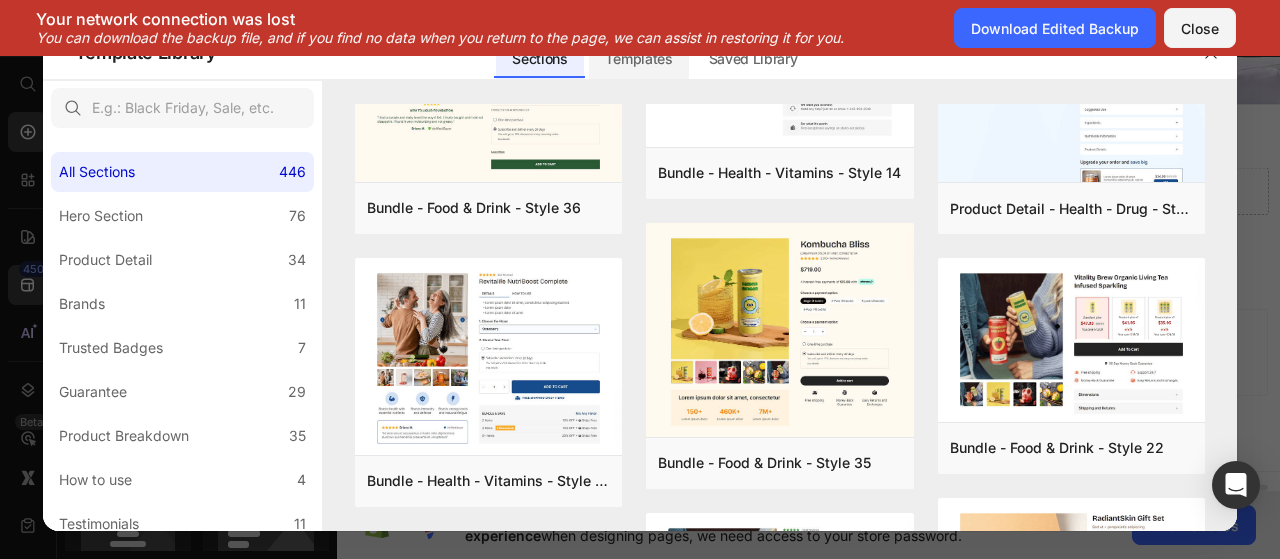 click on "Templates" 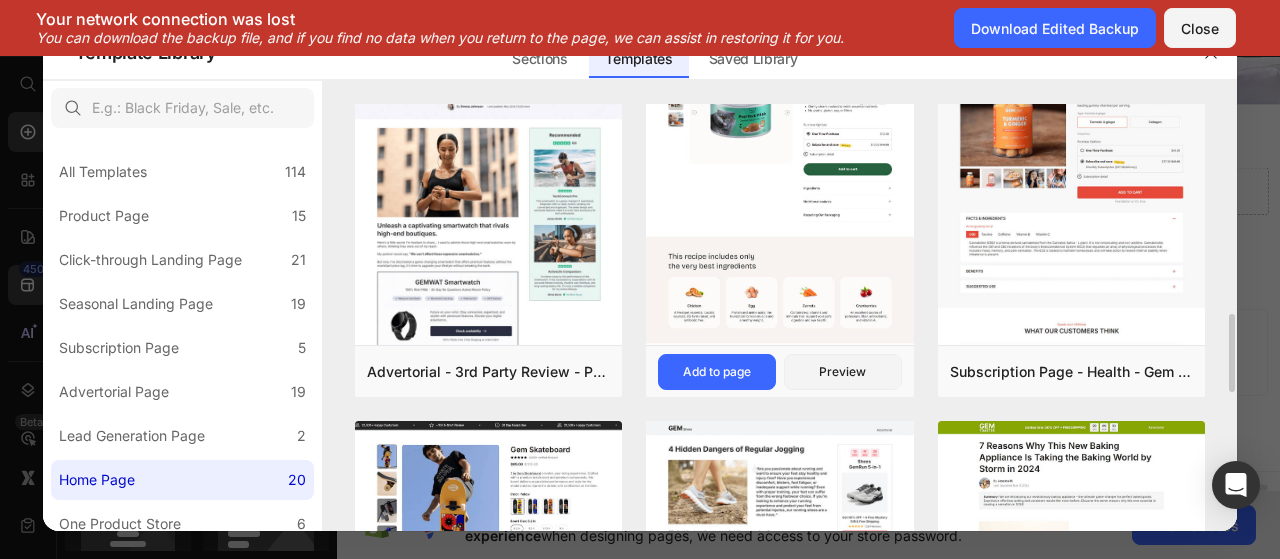 scroll, scrollTop: 700, scrollLeft: 0, axis: vertical 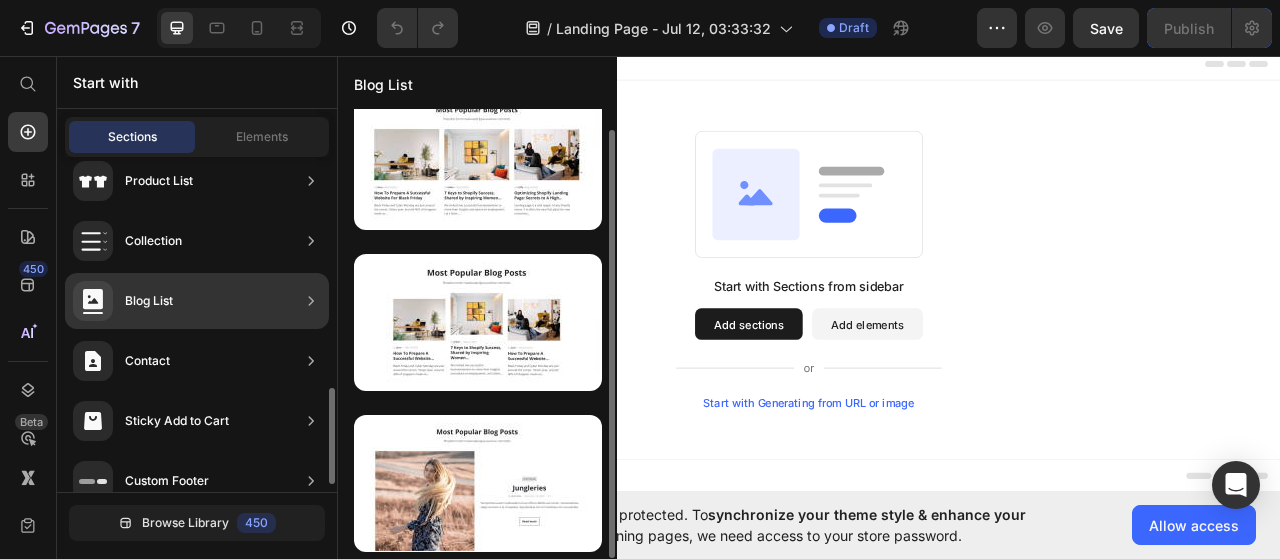 click on "Blog List" at bounding box center [149, 301] 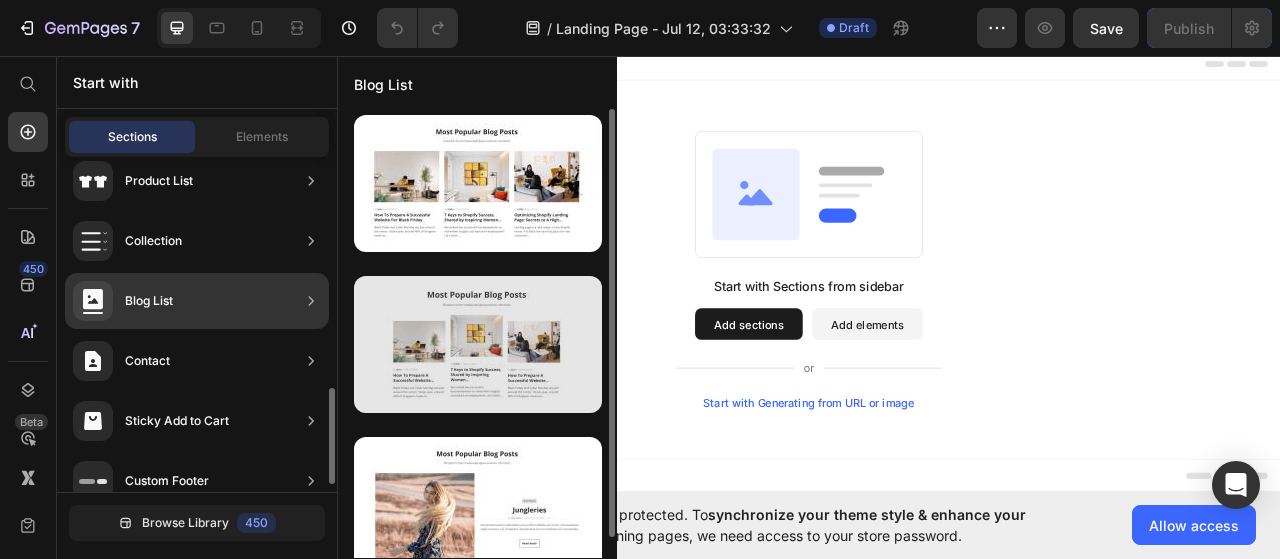 scroll, scrollTop: 22, scrollLeft: 0, axis: vertical 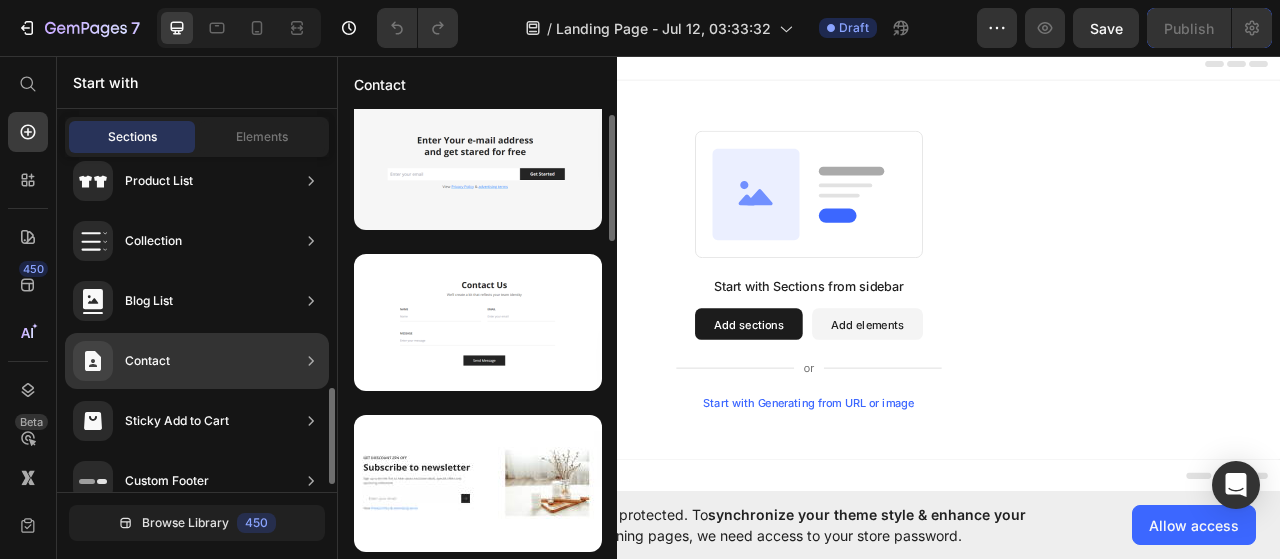 click on "Contact" at bounding box center (147, 361) 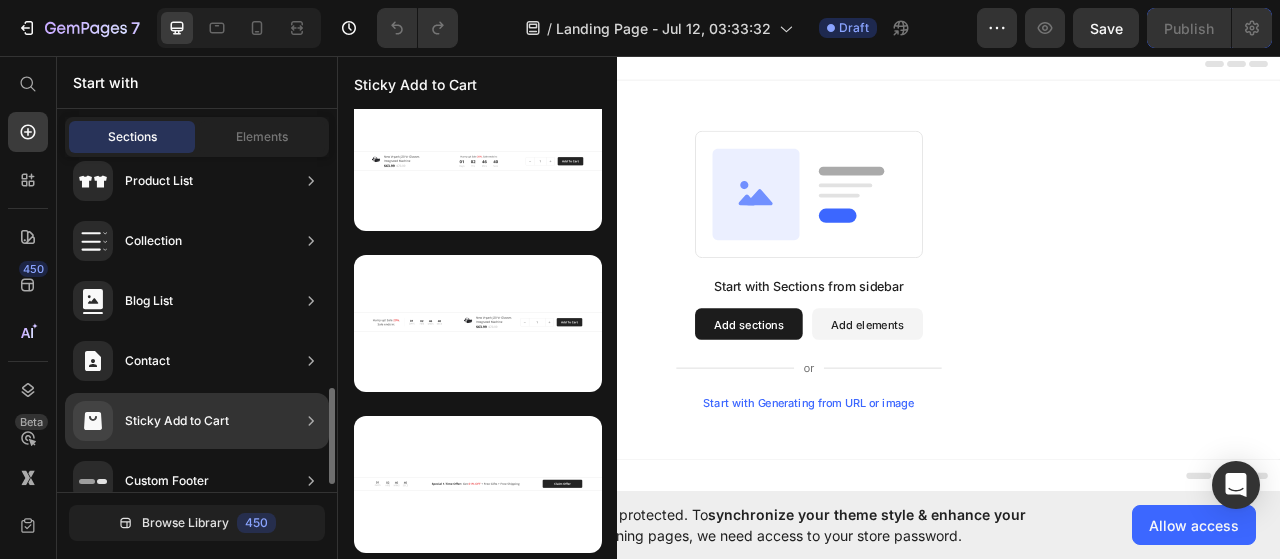 scroll, scrollTop: 344, scrollLeft: 0, axis: vertical 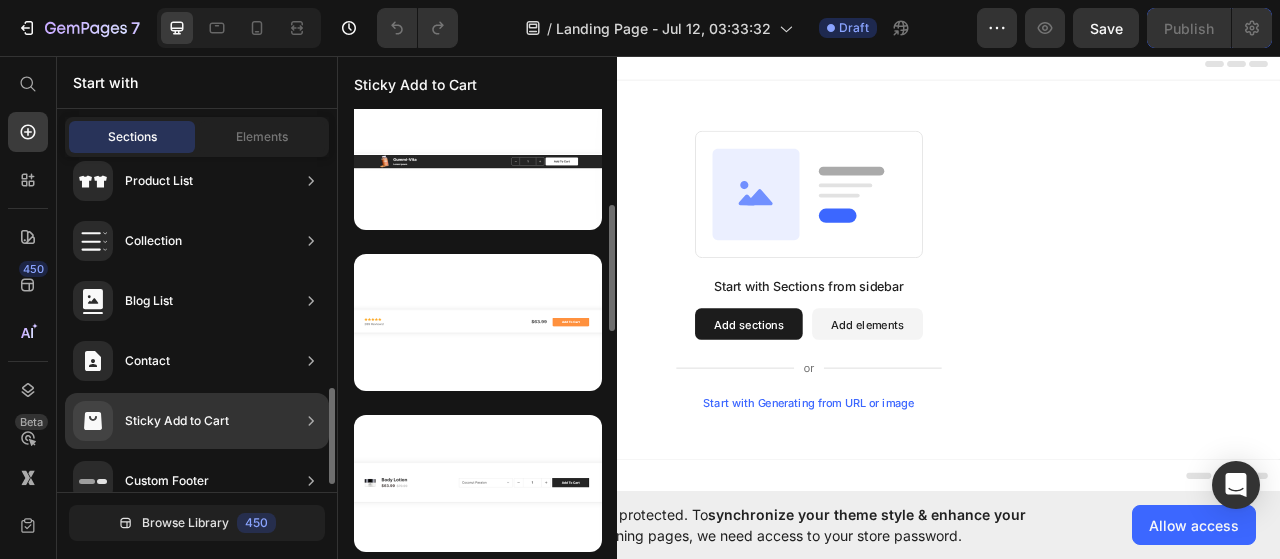 click on "Sticky Add to Cart" at bounding box center [177, 421] 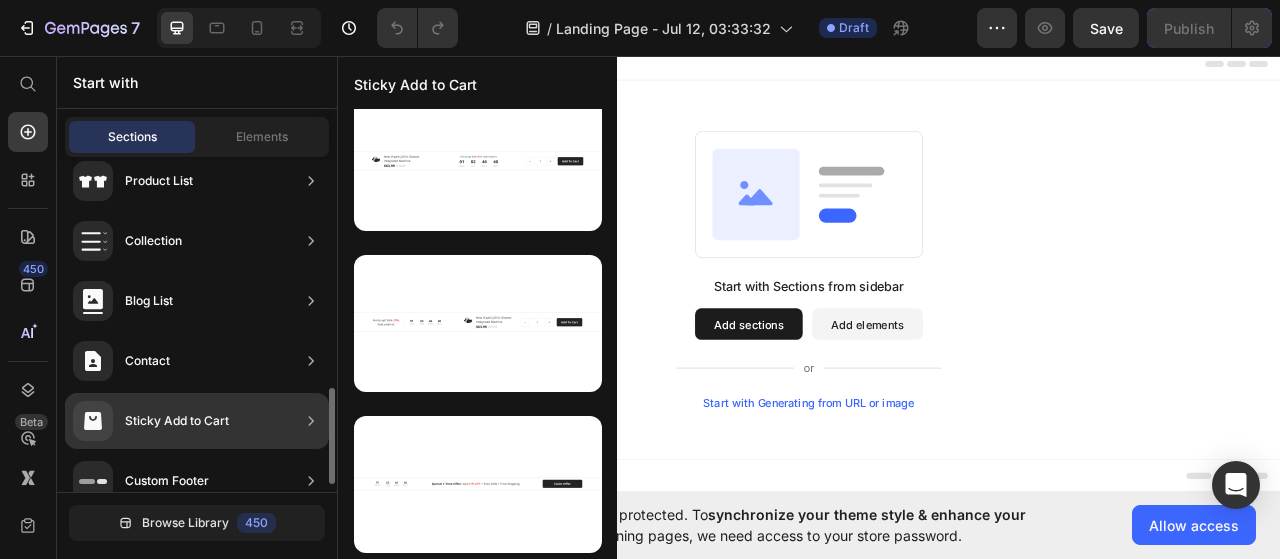 scroll, scrollTop: 1310, scrollLeft: 0, axis: vertical 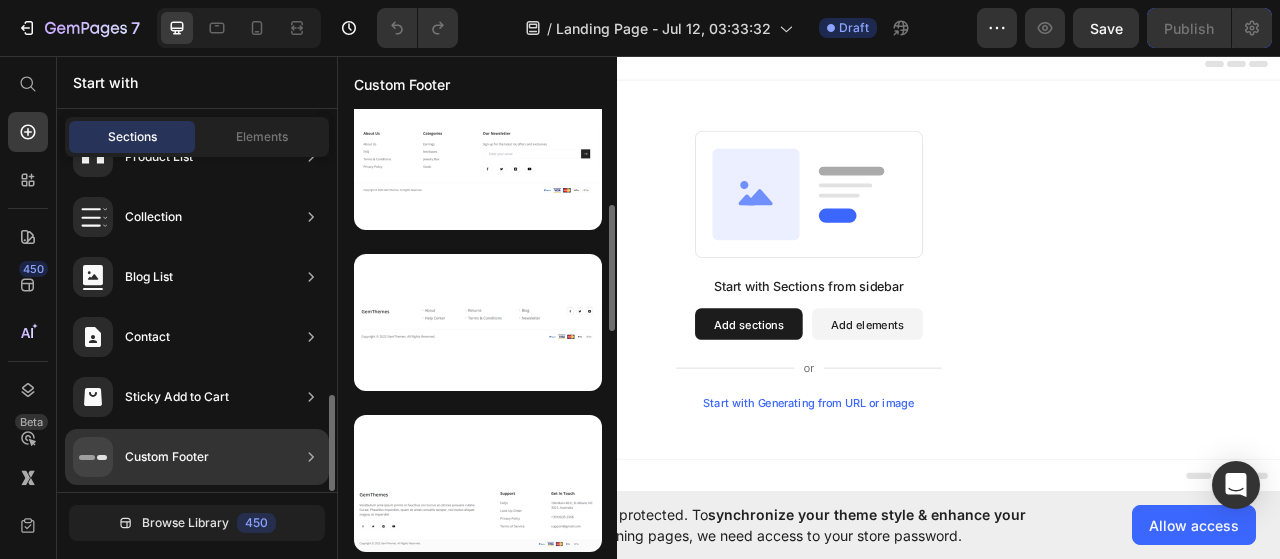 click on "Custom Footer" at bounding box center (141, 457) 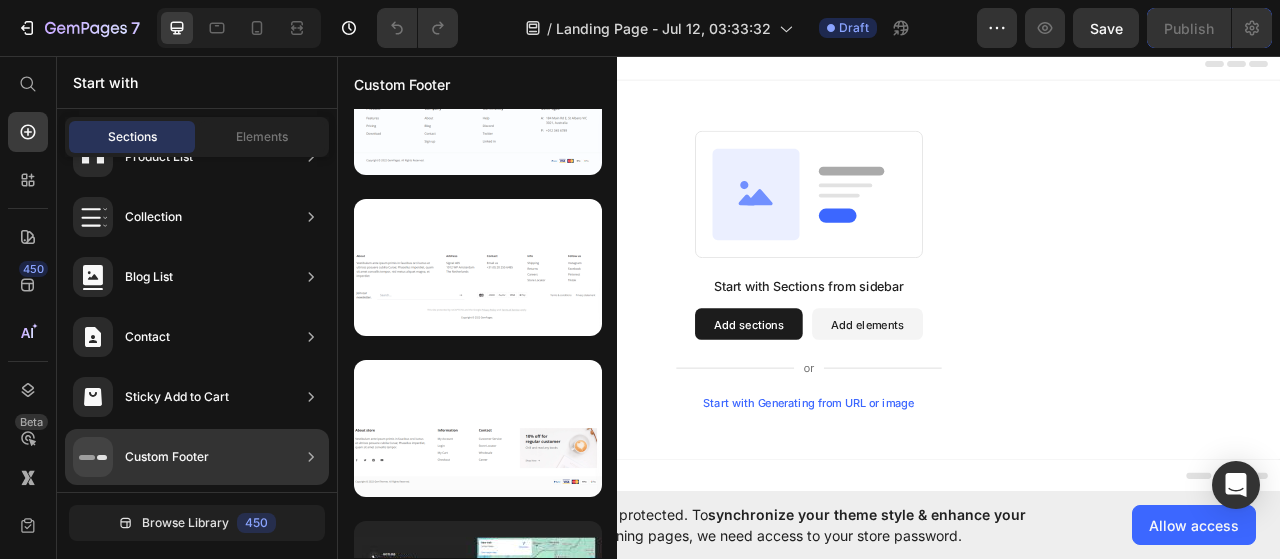 scroll, scrollTop: 1954, scrollLeft: 0, axis: vertical 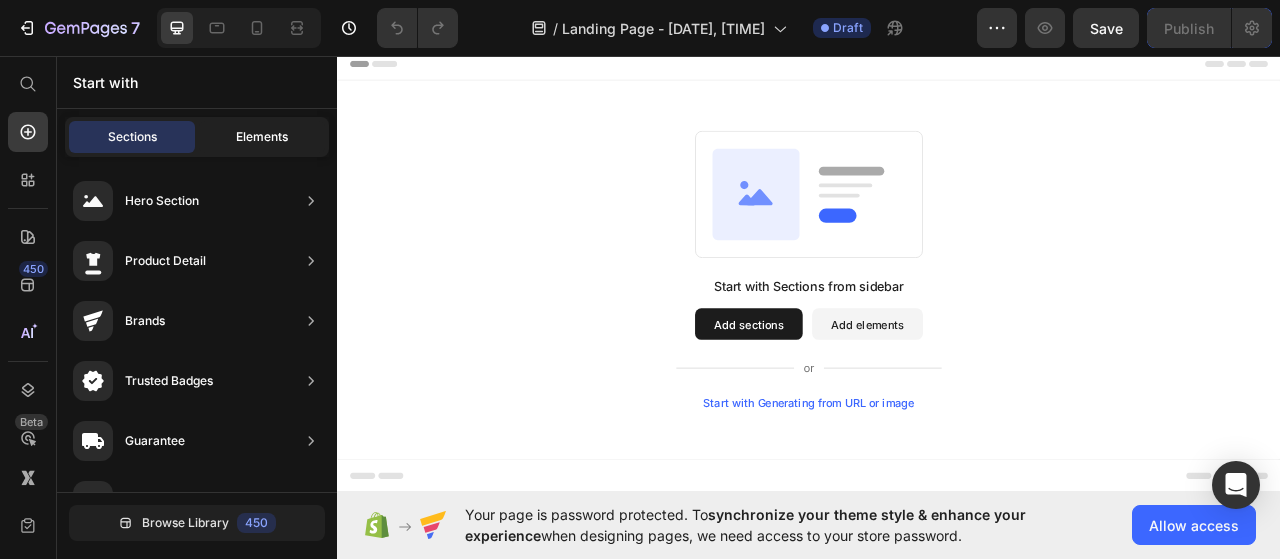 click on "Elements" 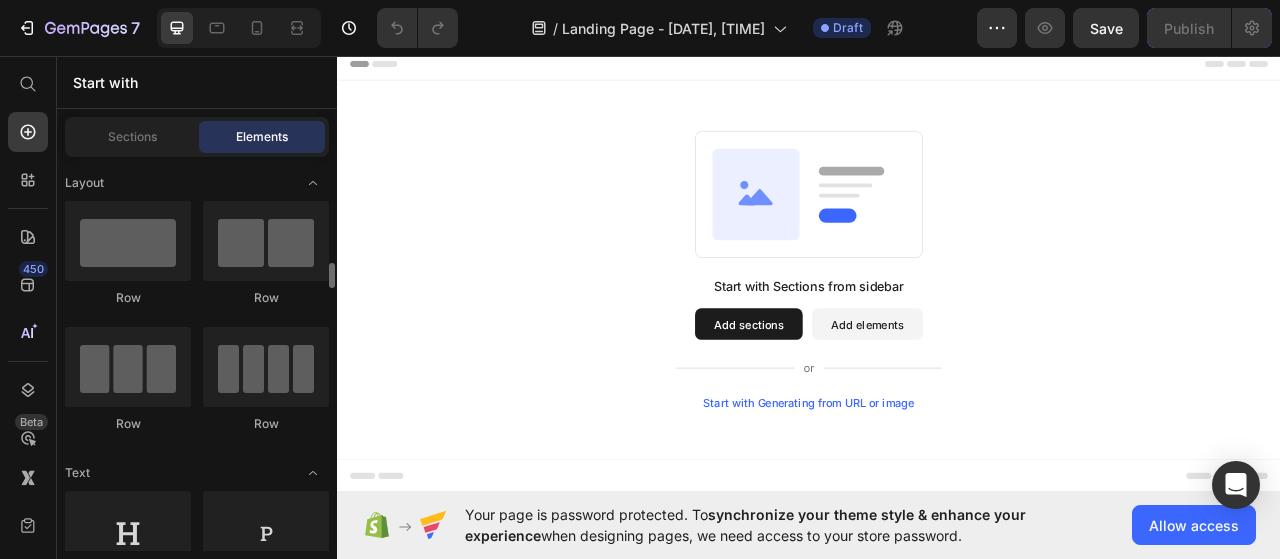 scroll, scrollTop: 100, scrollLeft: 0, axis: vertical 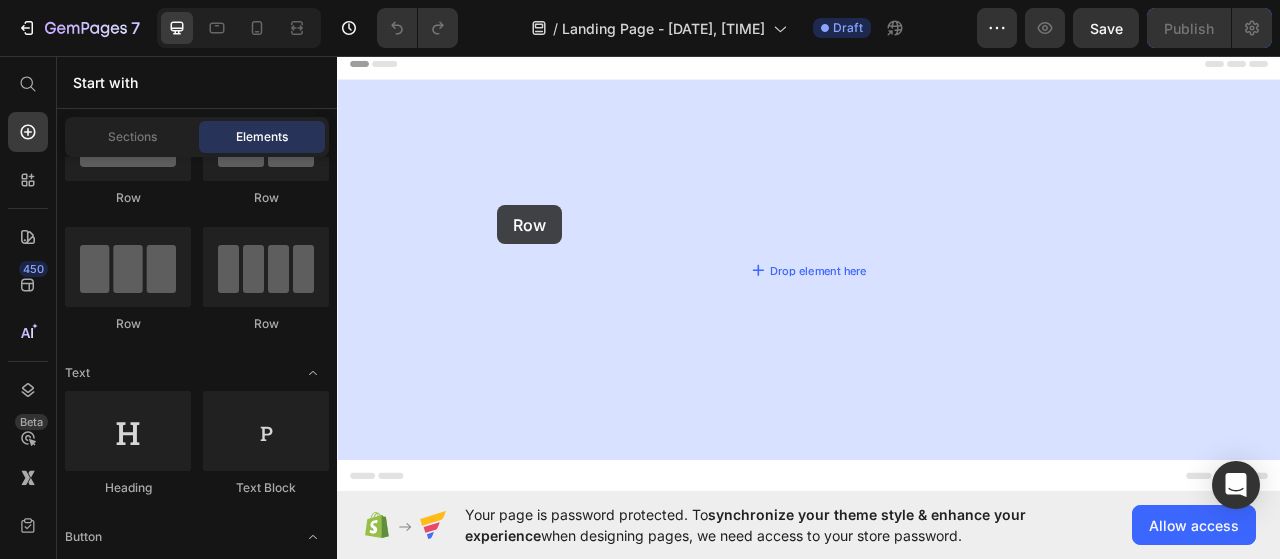 drag, startPoint x: 471, startPoint y: 327, endPoint x: 541, endPoint y: 247, distance: 106.30146 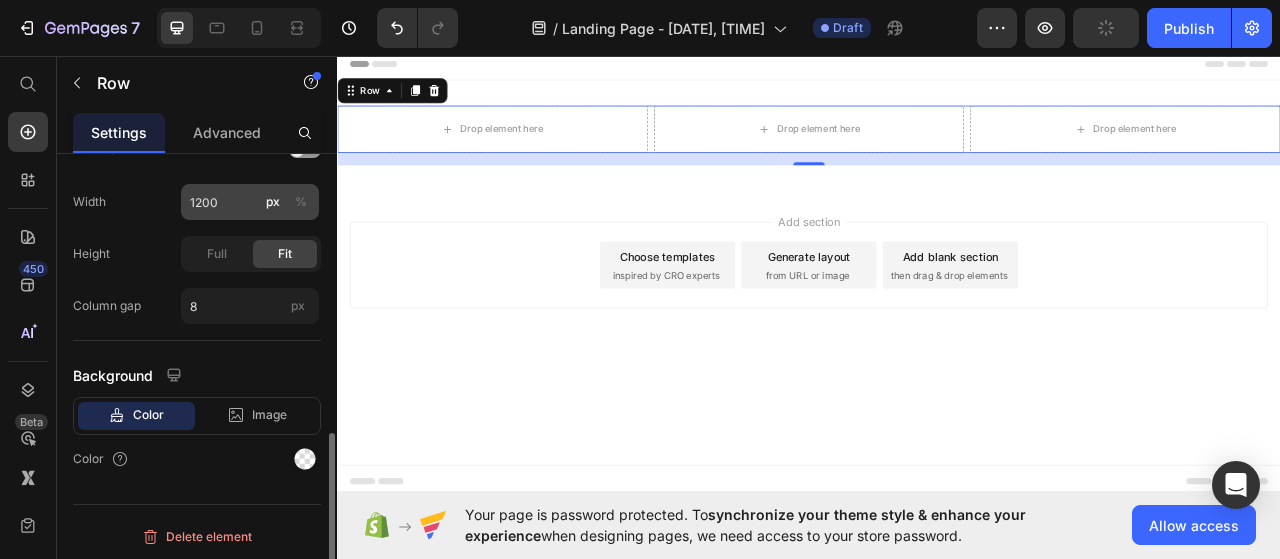 scroll, scrollTop: 496, scrollLeft: 0, axis: vertical 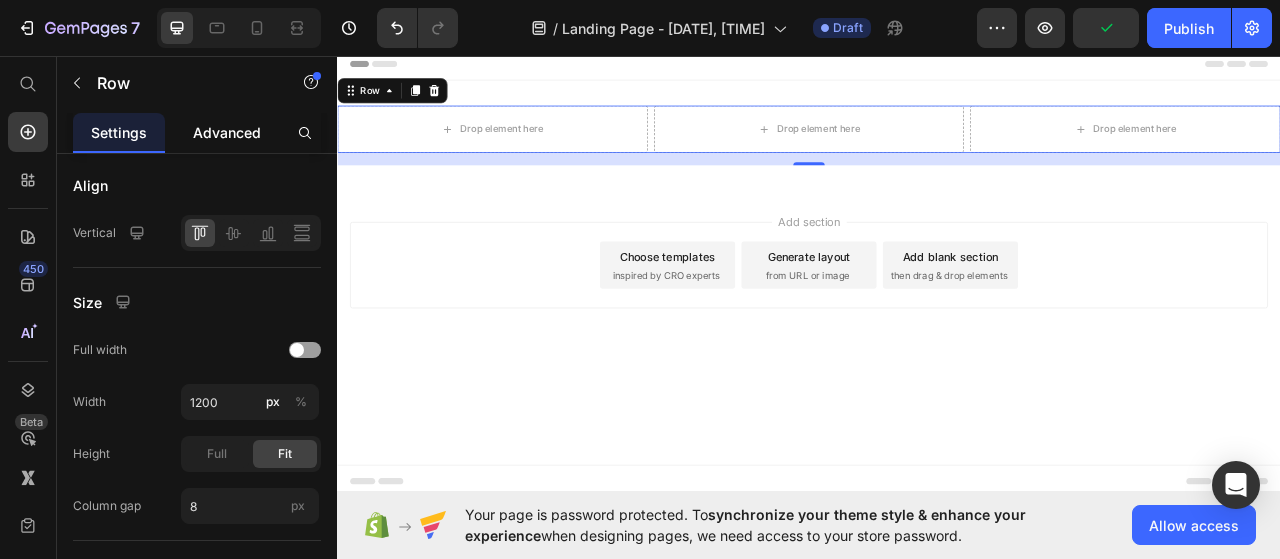 click on "Advanced" 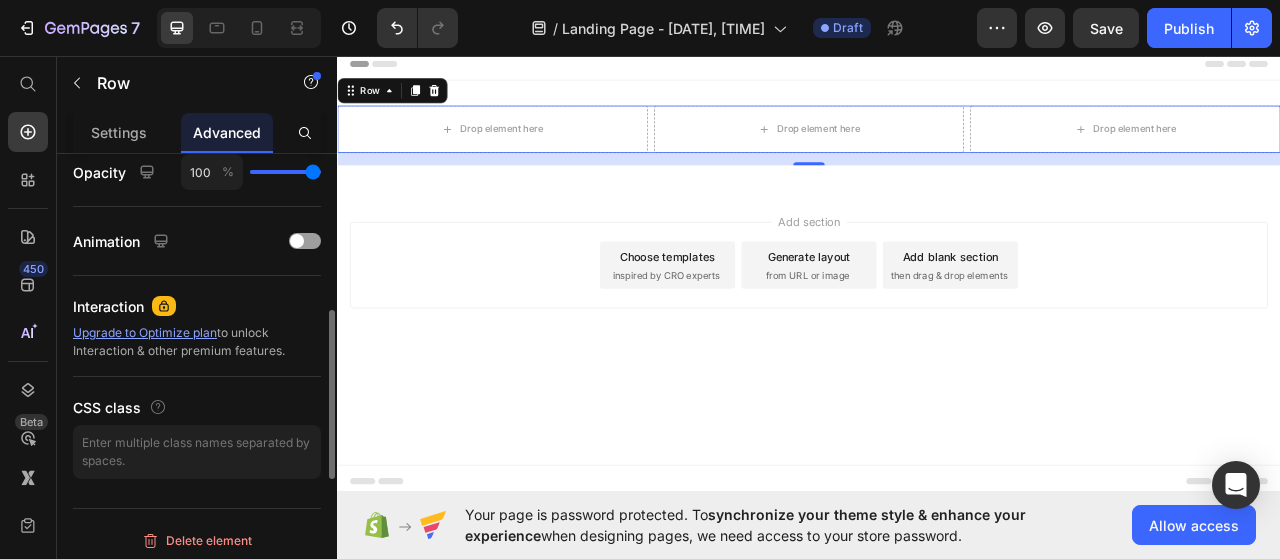 scroll, scrollTop: 600, scrollLeft: 0, axis: vertical 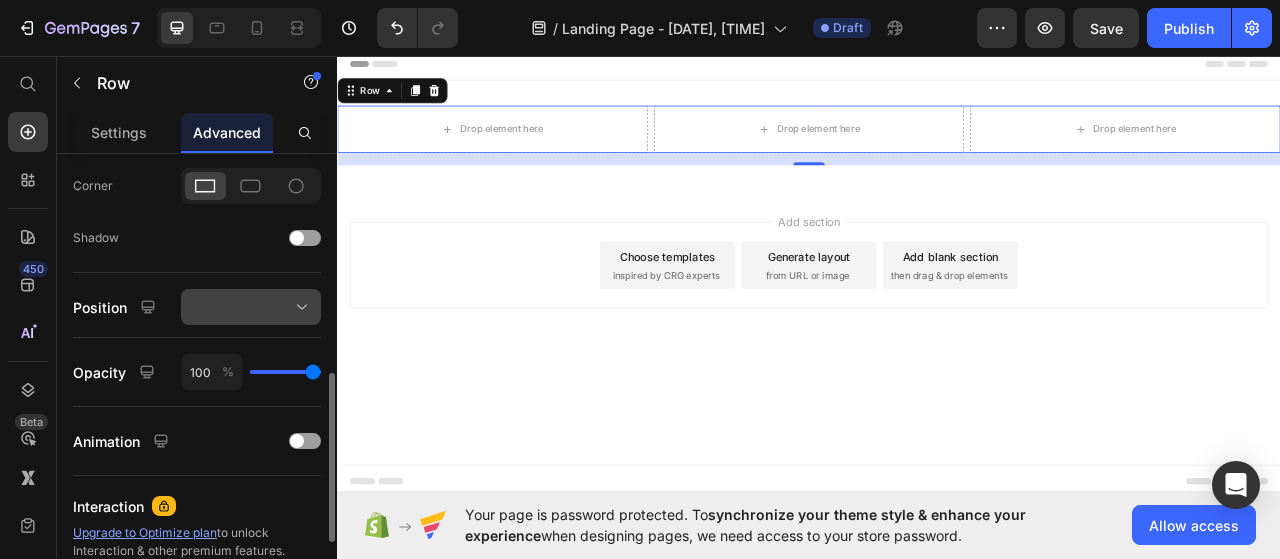 click 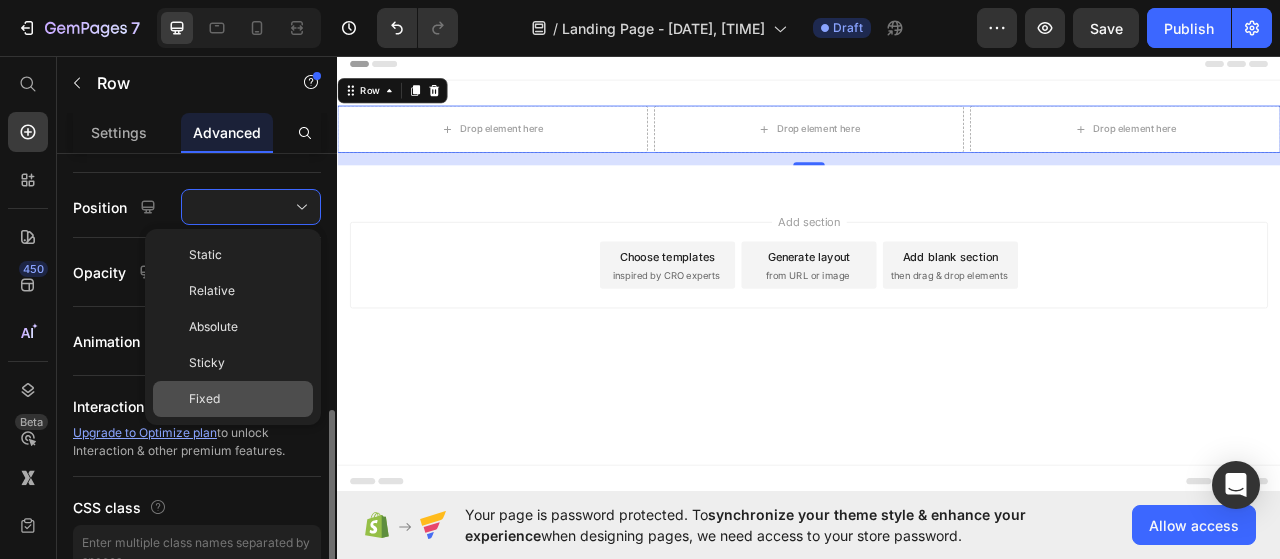 scroll, scrollTop: 600, scrollLeft: 0, axis: vertical 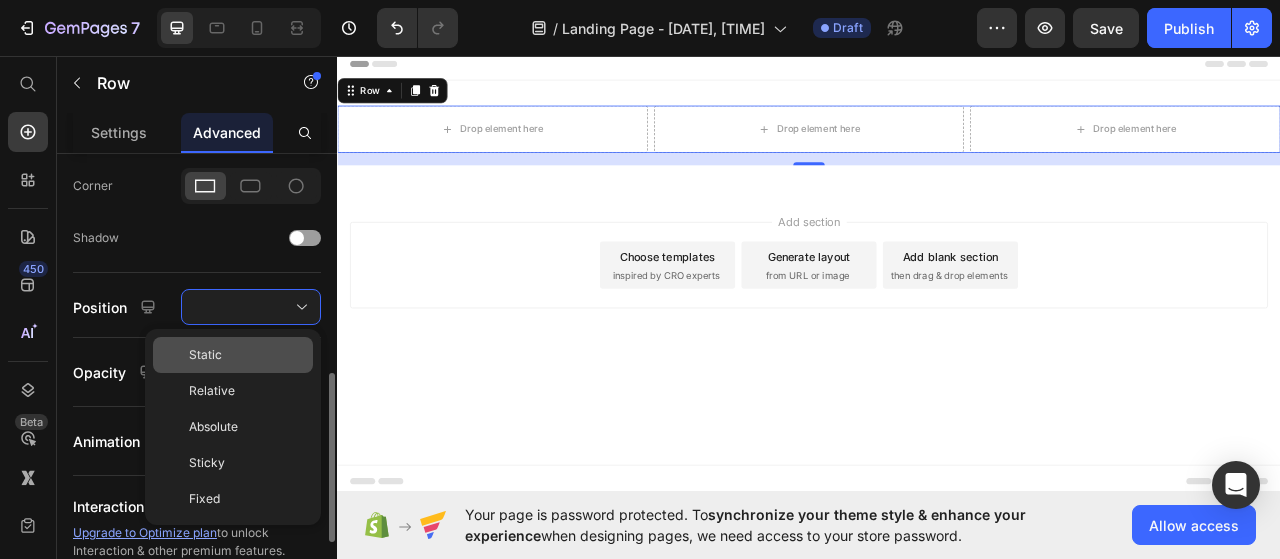 click on "Static" at bounding box center (247, 355) 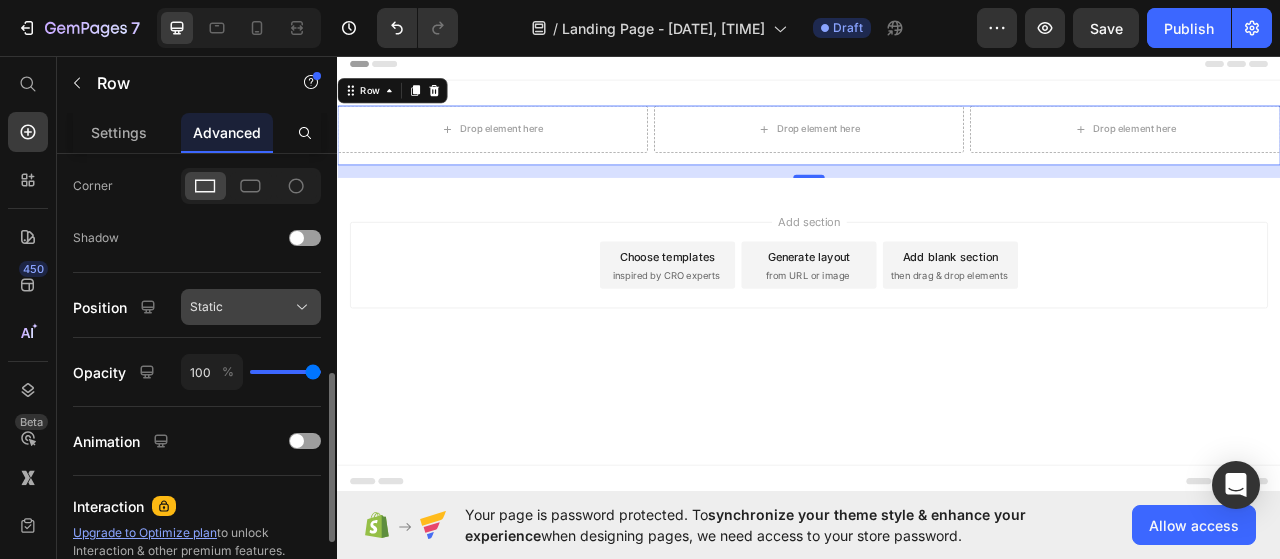 click on "Static" 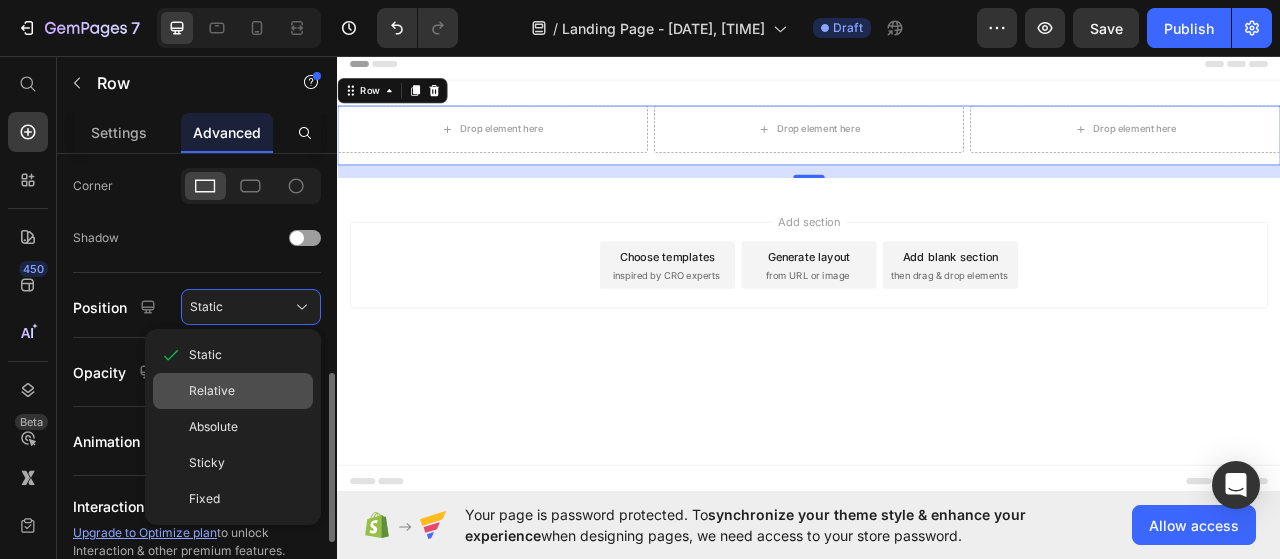click on "Relative" at bounding box center [212, 391] 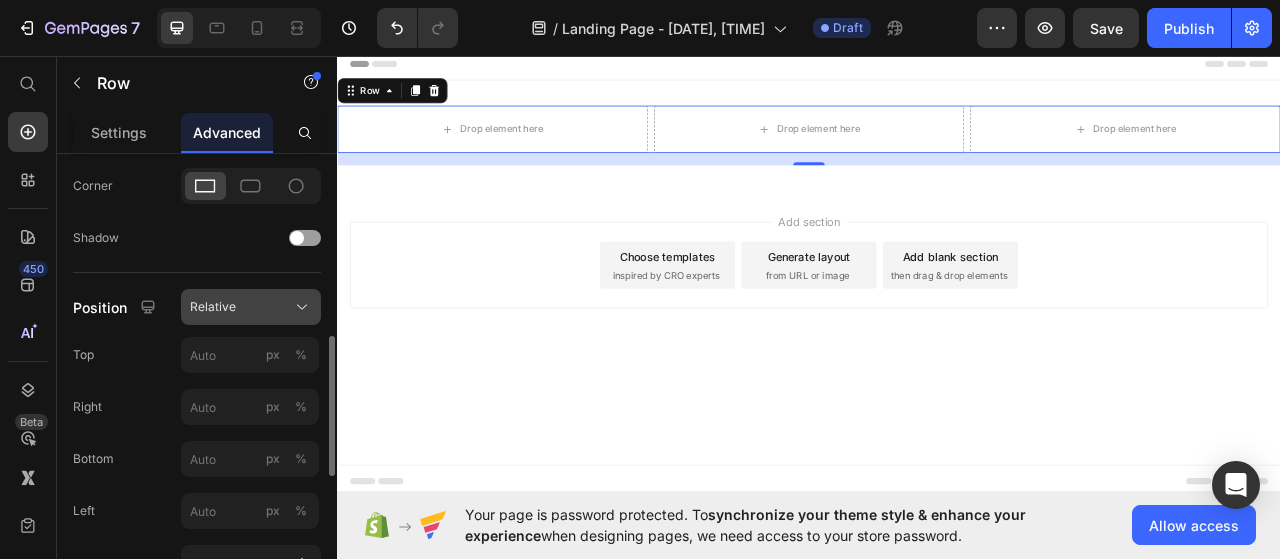 click on "Relative" 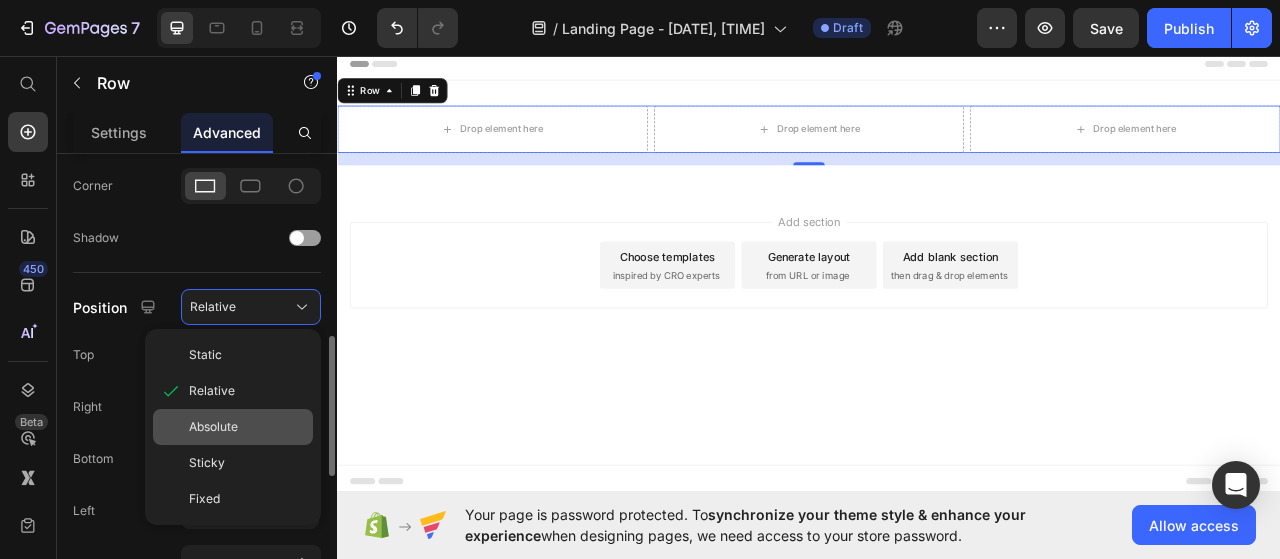click on "Absolute" 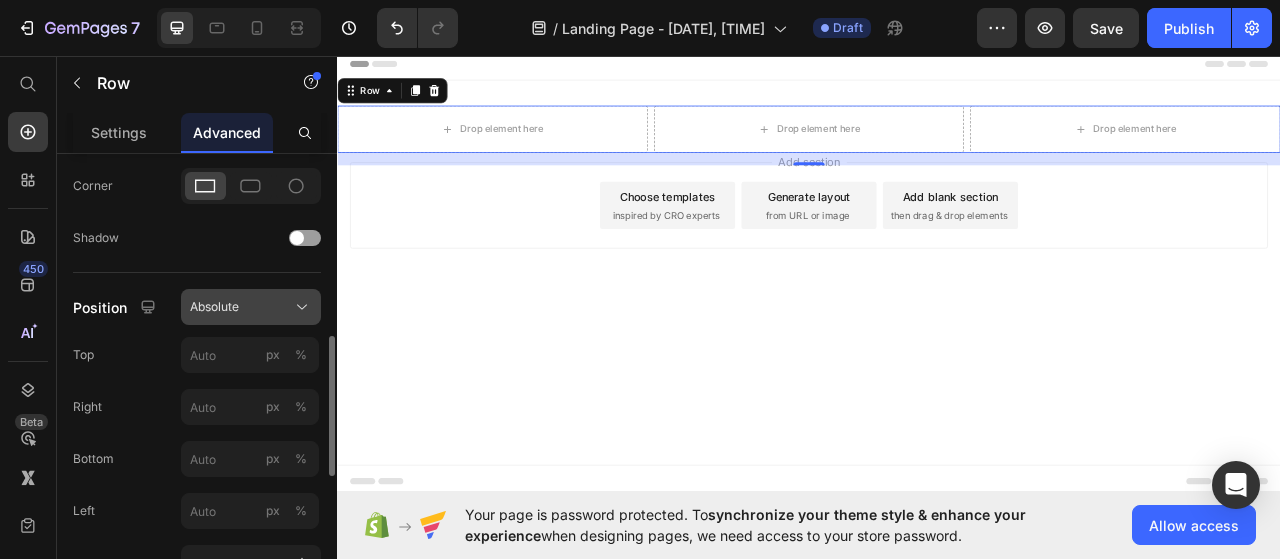 click on "Absolute" at bounding box center (214, 307) 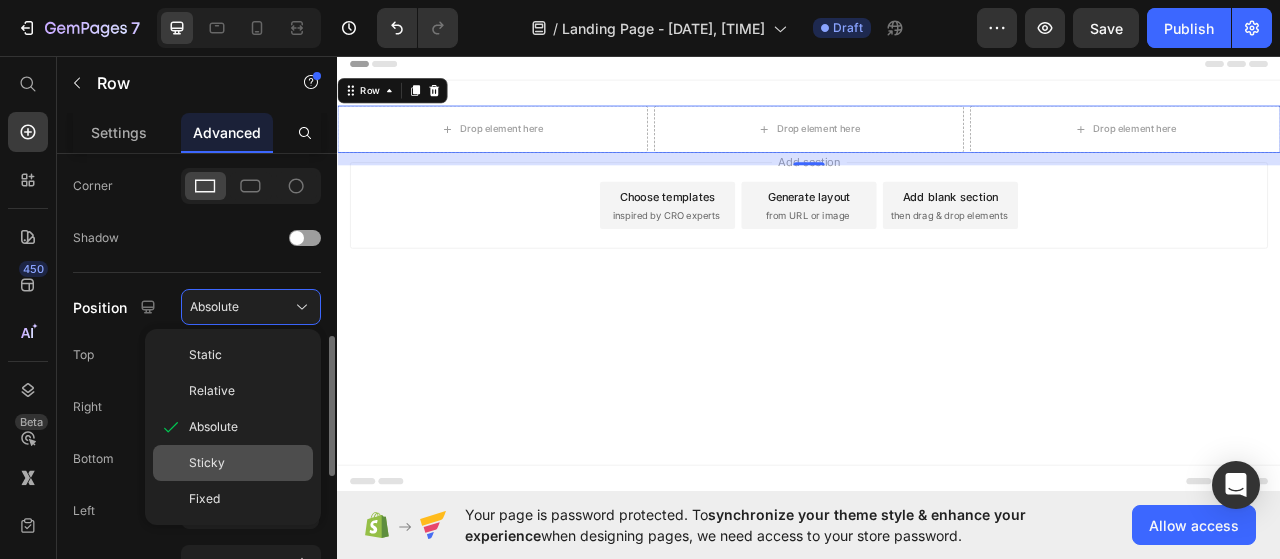 click on "Sticky" at bounding box center (207, 463) 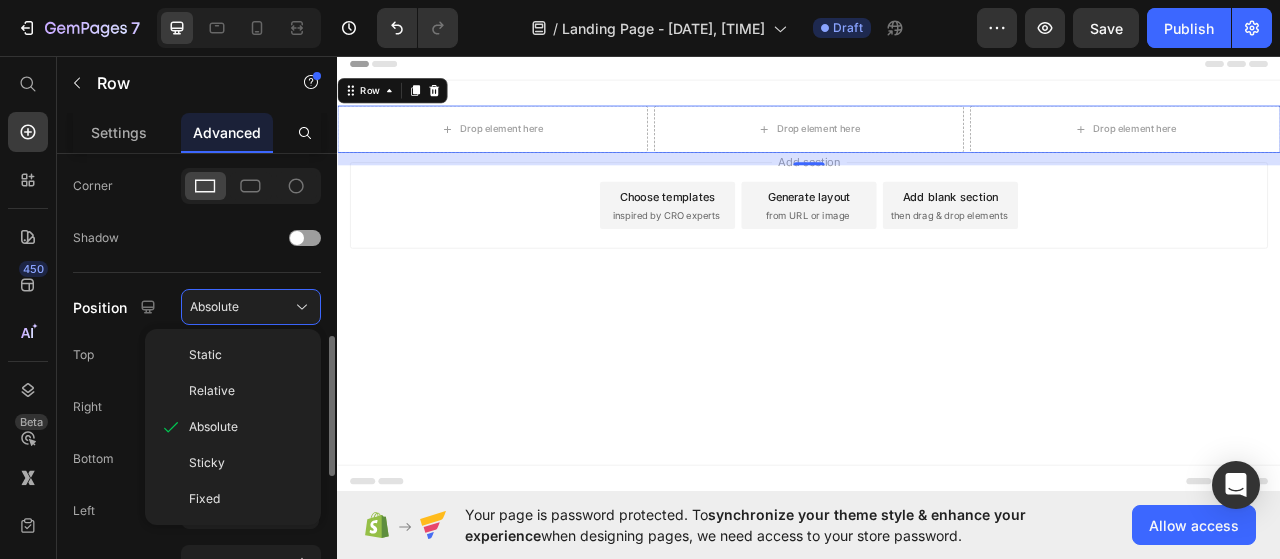 type on "0" 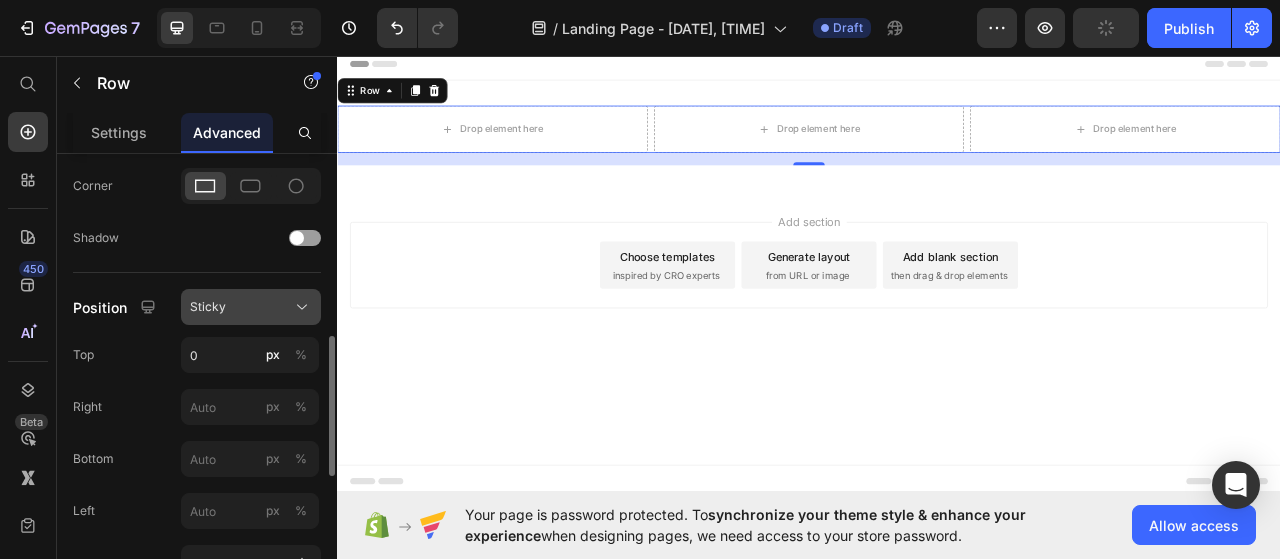click on "Sticky" 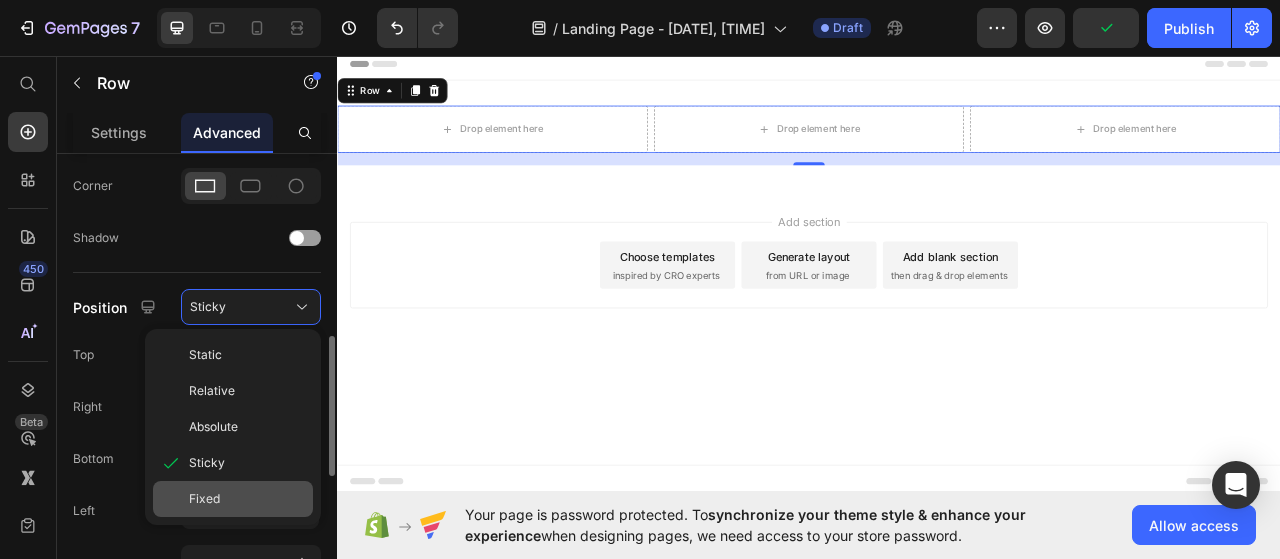 click on "Fixed" at bounding box center [247, 499] 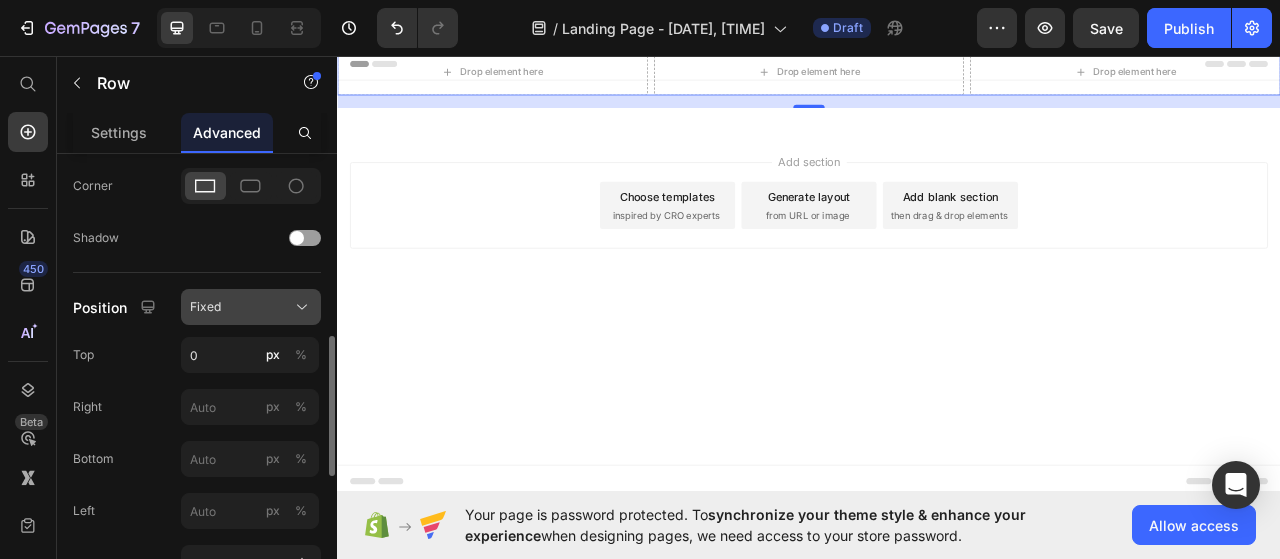 click on "Fixed" 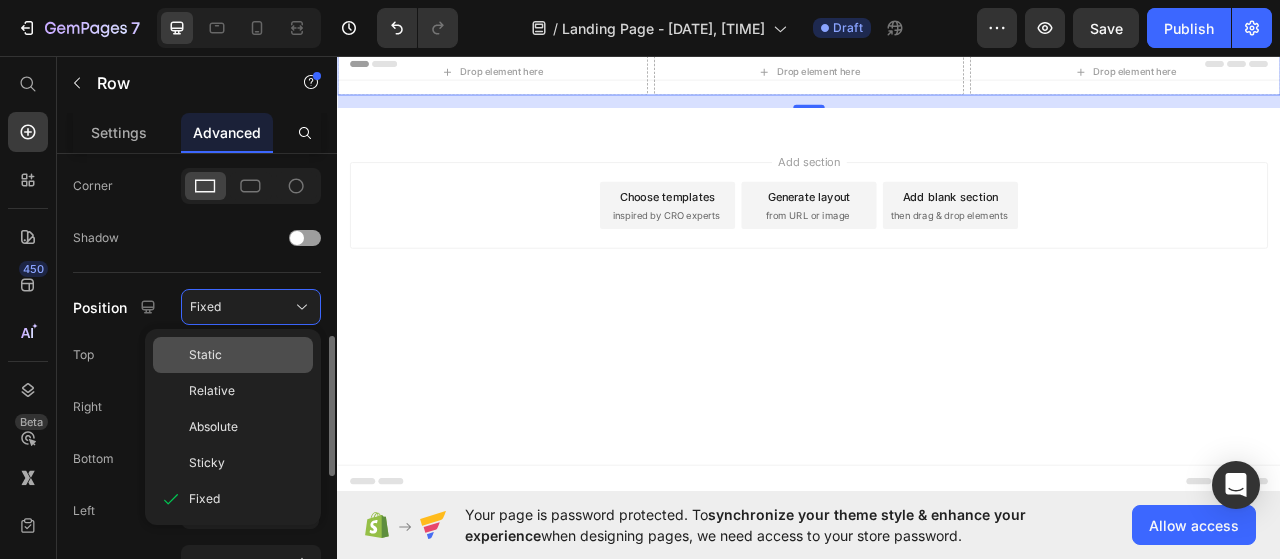click on "Static" at bounding box center (247, 355) 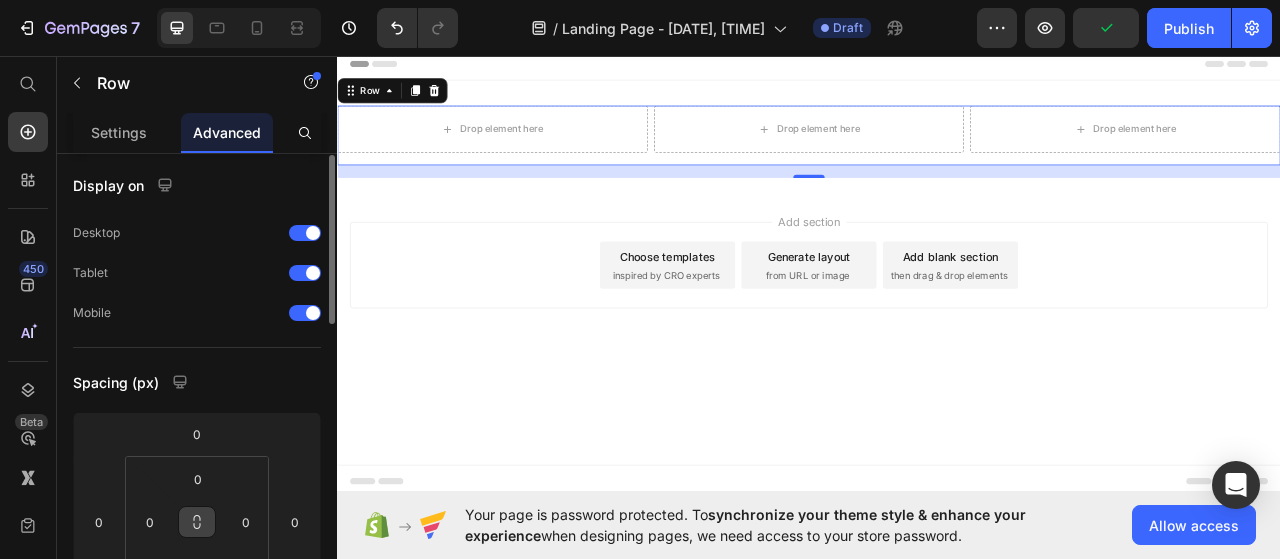 scroll, scrollTop: 0, scrollLeft: 0, axis: both 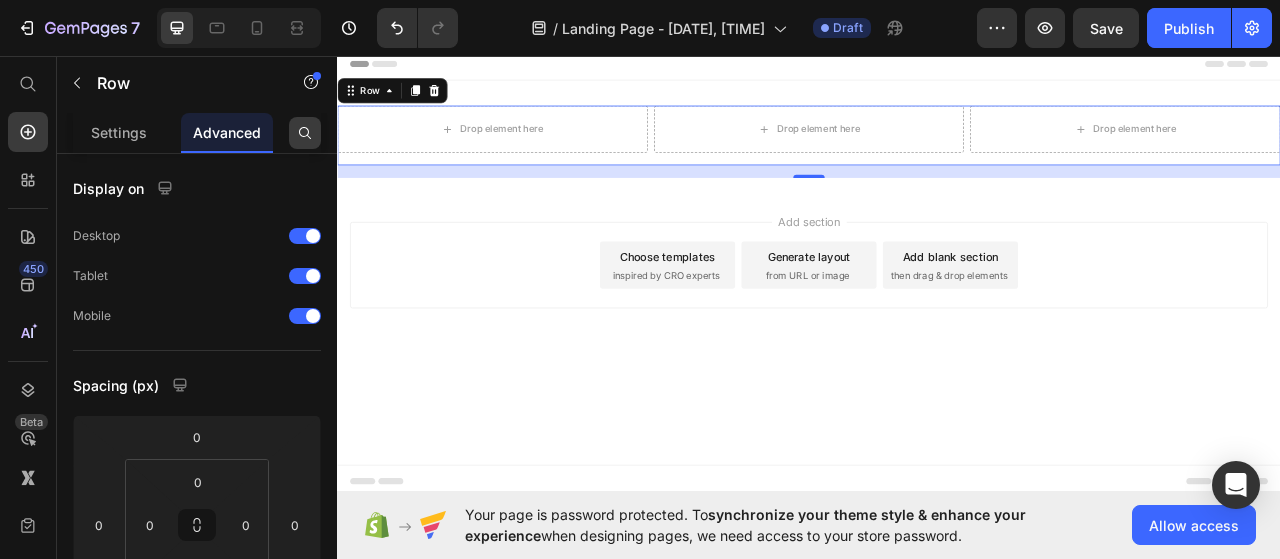 click at bounding box center (305, 133) 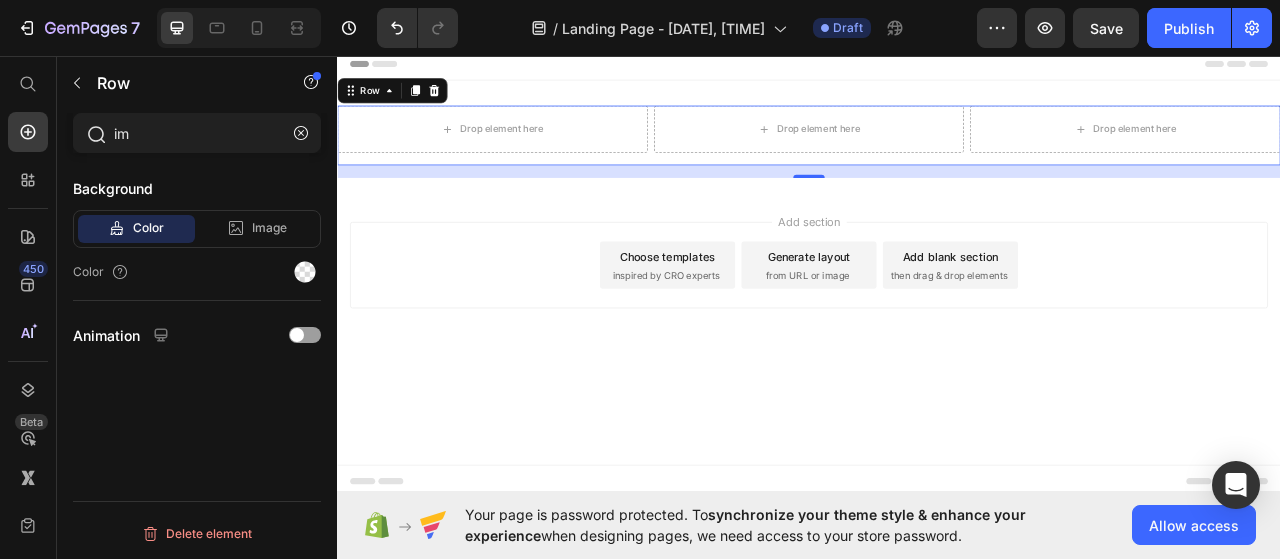 type on "i" 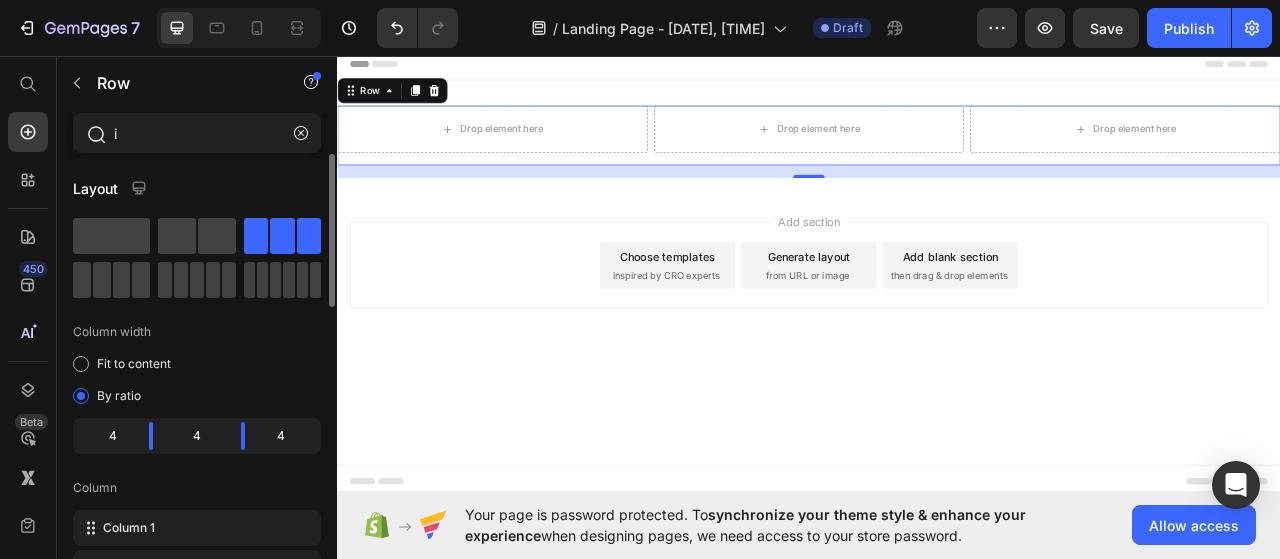 type 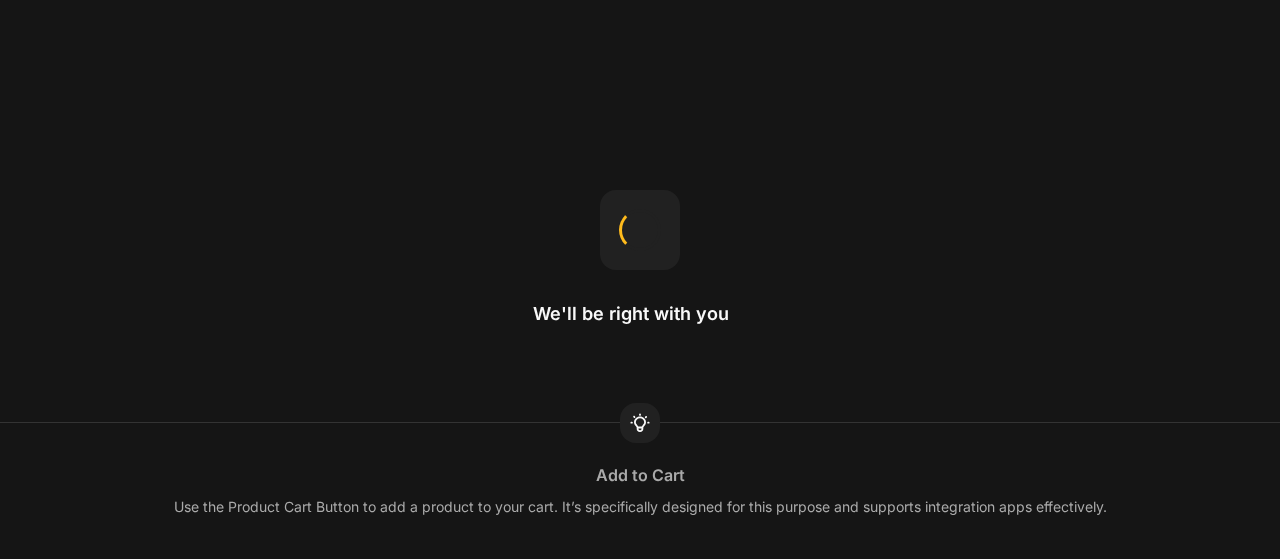 scroll, scrollTop: 0, scrollLeft: 0, axis: both 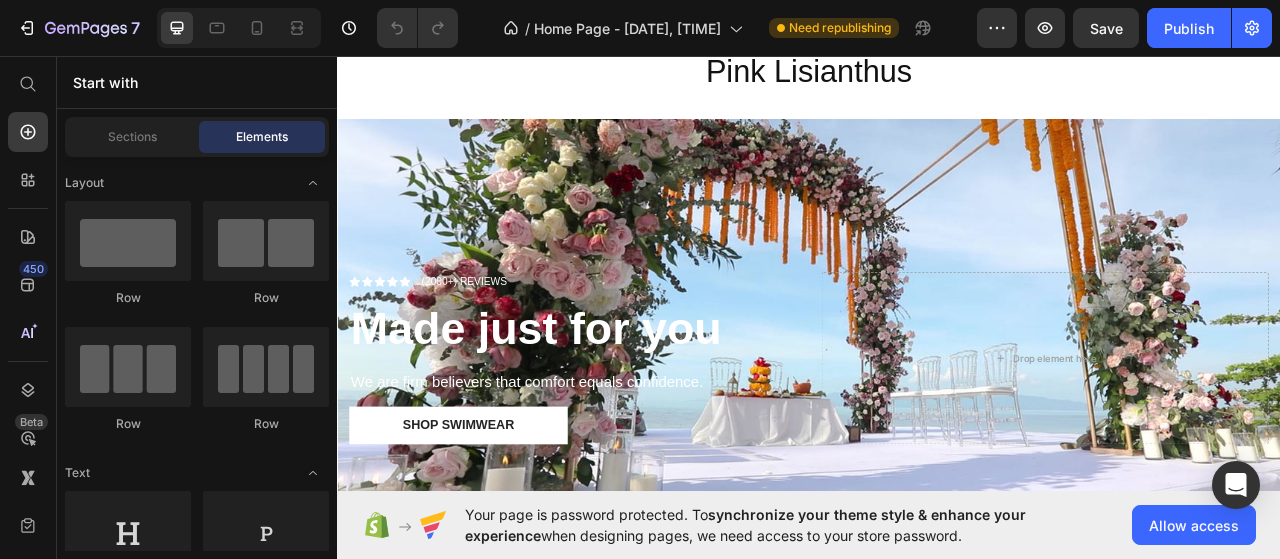 click at bounding box center (1339, -29) 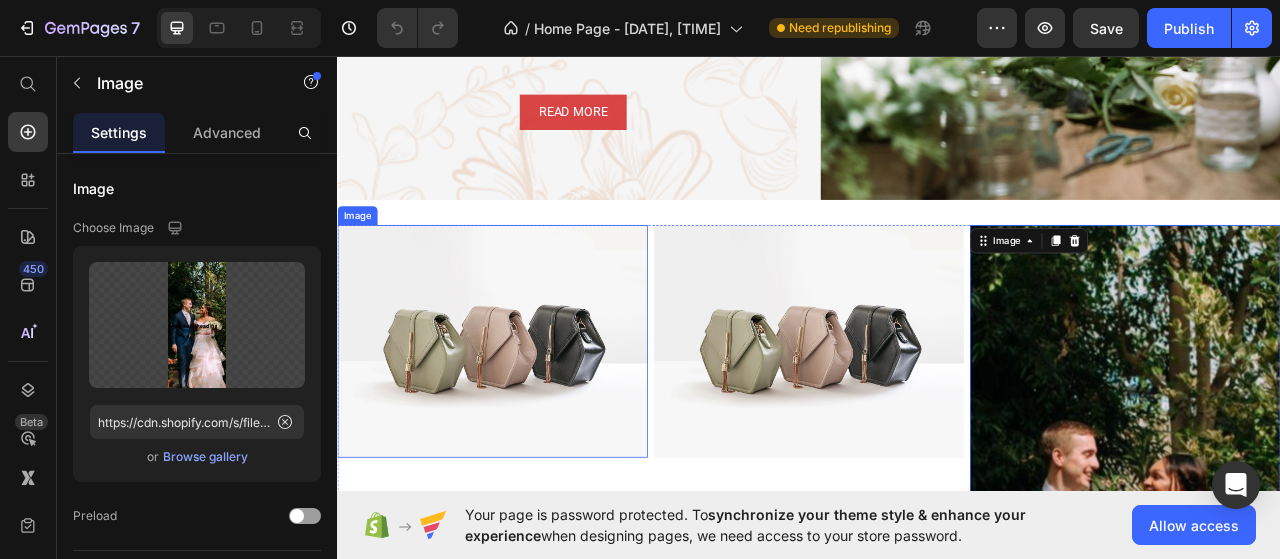 scroll, scrollTop: 1300, scrollLeft: 0, axis: vertical 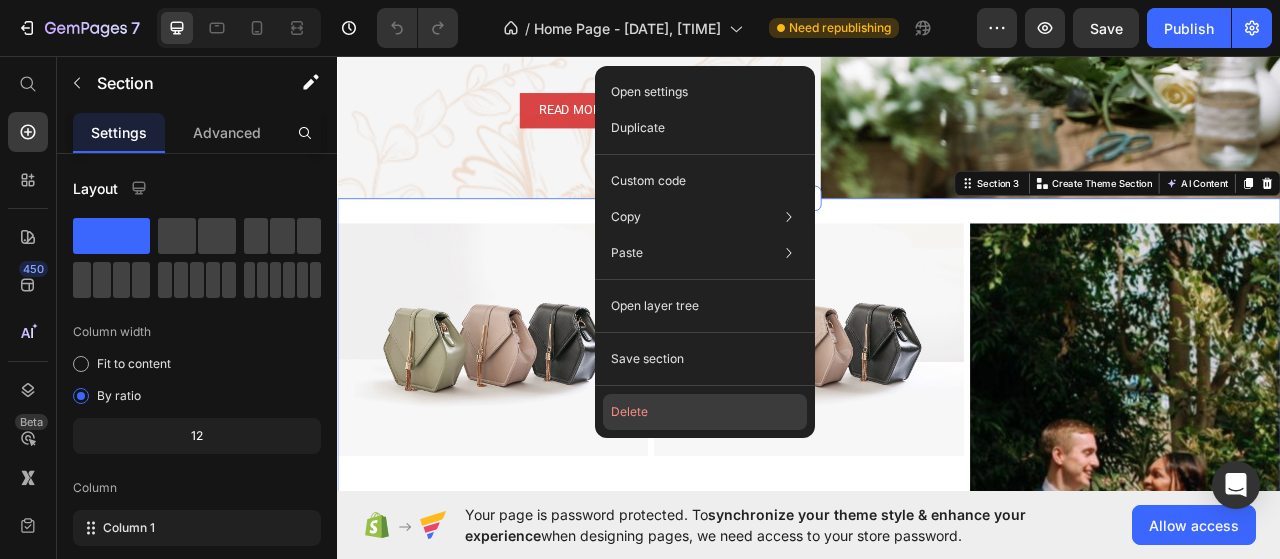 drag, startPoint x: 640, startPoint y: 426, endPoint x: 388, endPoint y: 468, distance: 255.47603 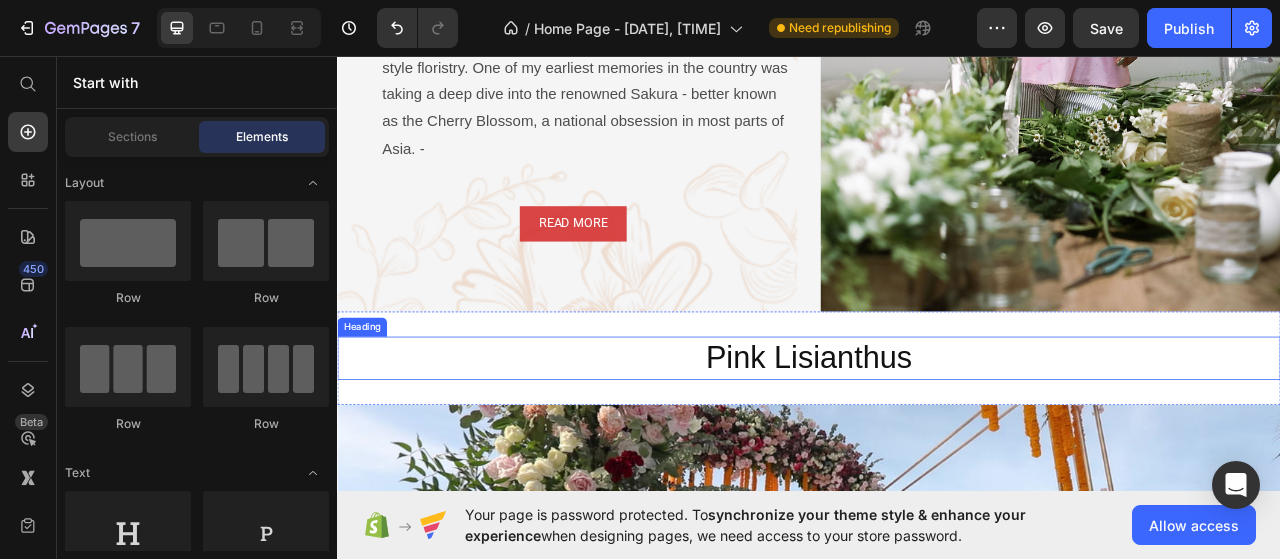 scroll, scrollTop: 1000, scrollLeft: 0, axis: vertical 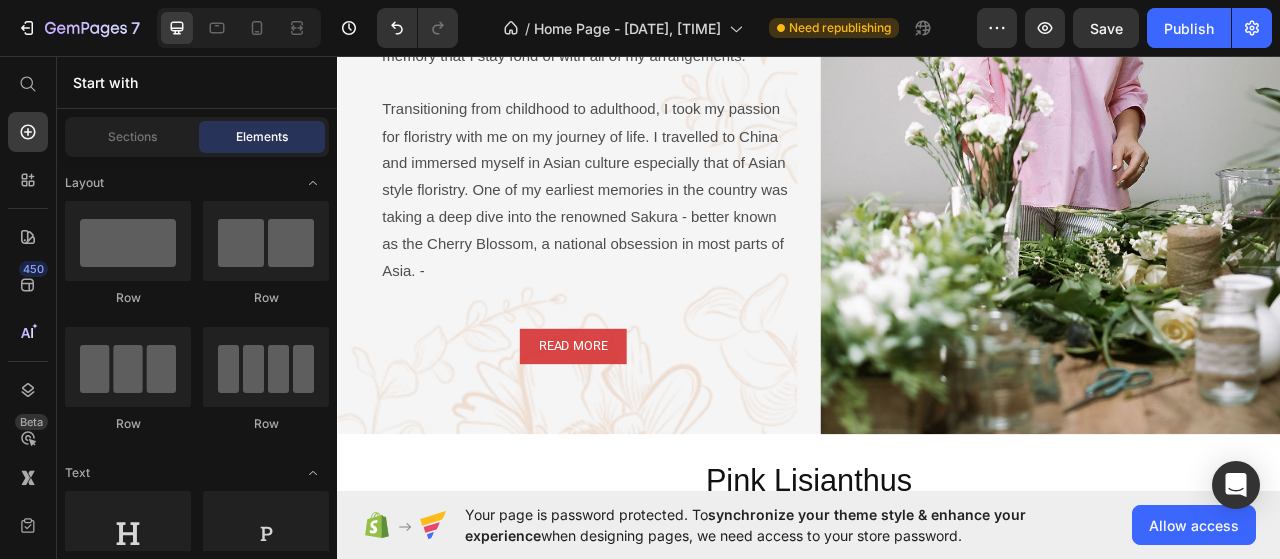 click on "Start with" at bounding box center (197, 82) 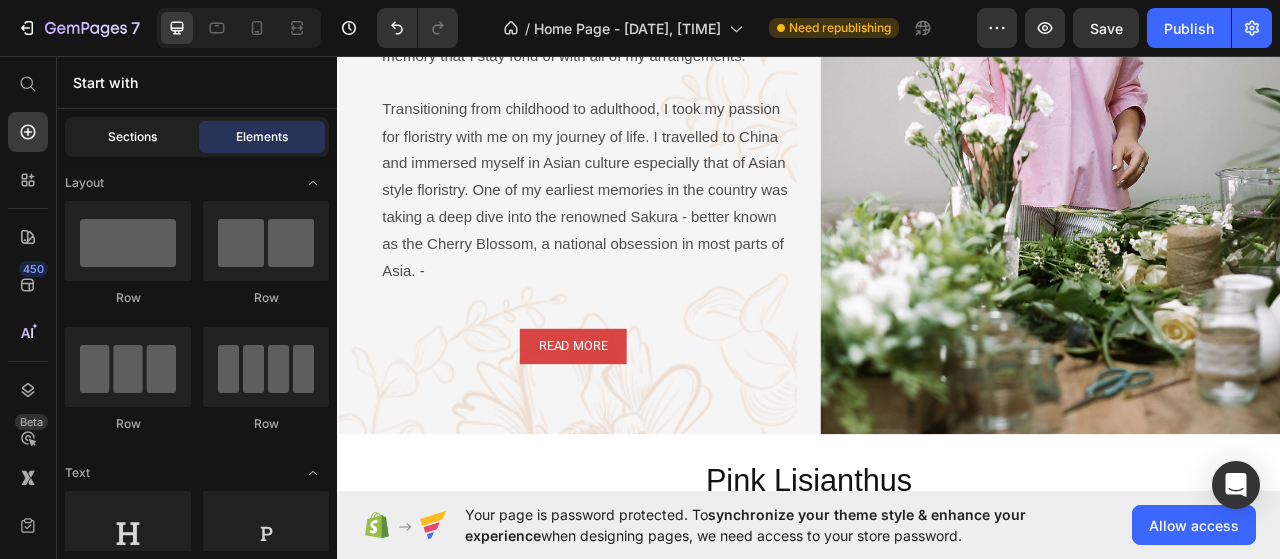 click on "Sections" 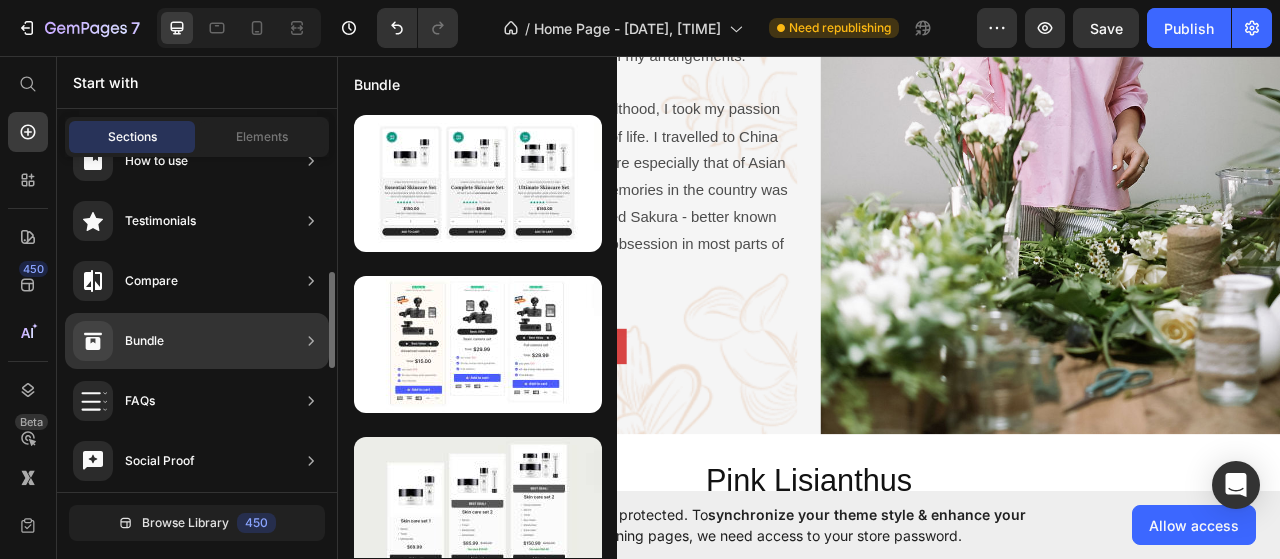 scroll, scrollTop: 600, scrollLeft: 0, axis: vertical 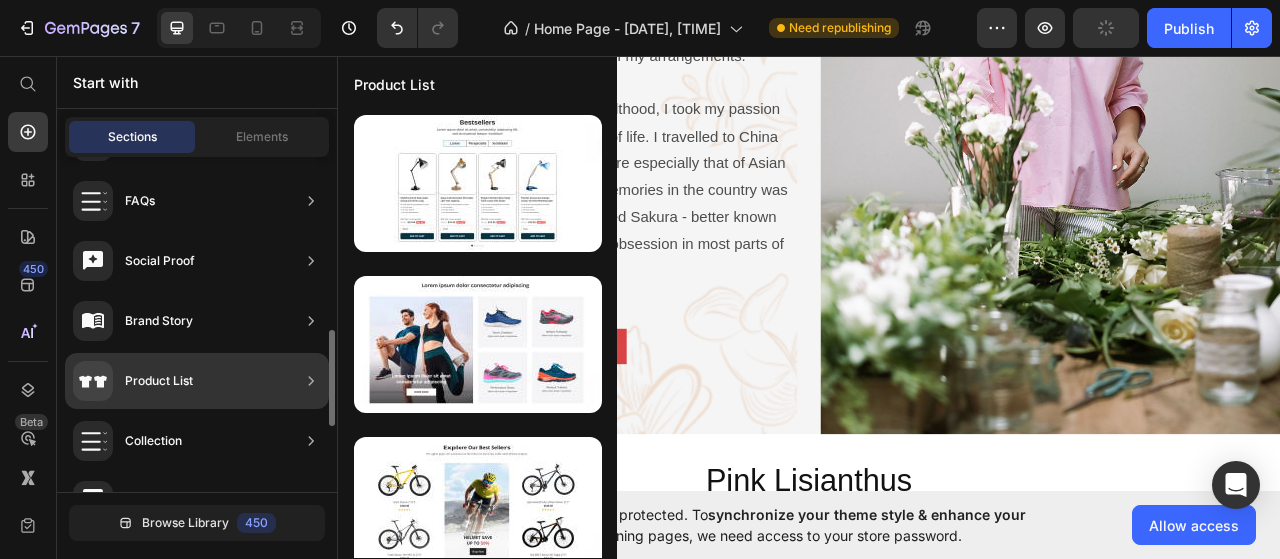 click on "Product List" at bounding box center [159, 381] 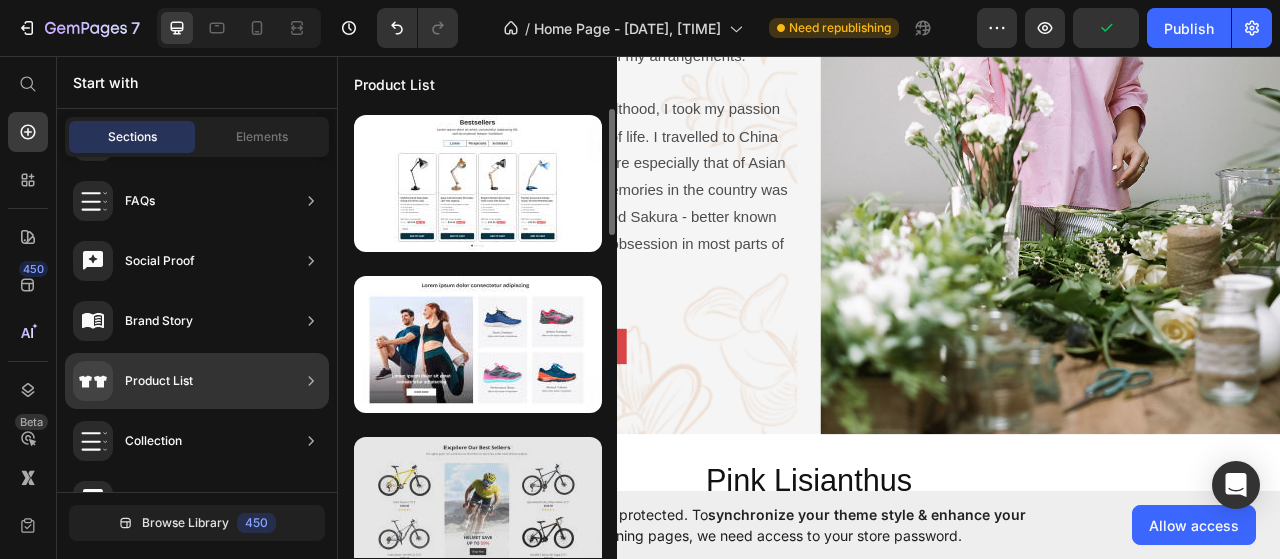 scroll, scrollTop: 200, scrollLeft: 0, axis: vertical 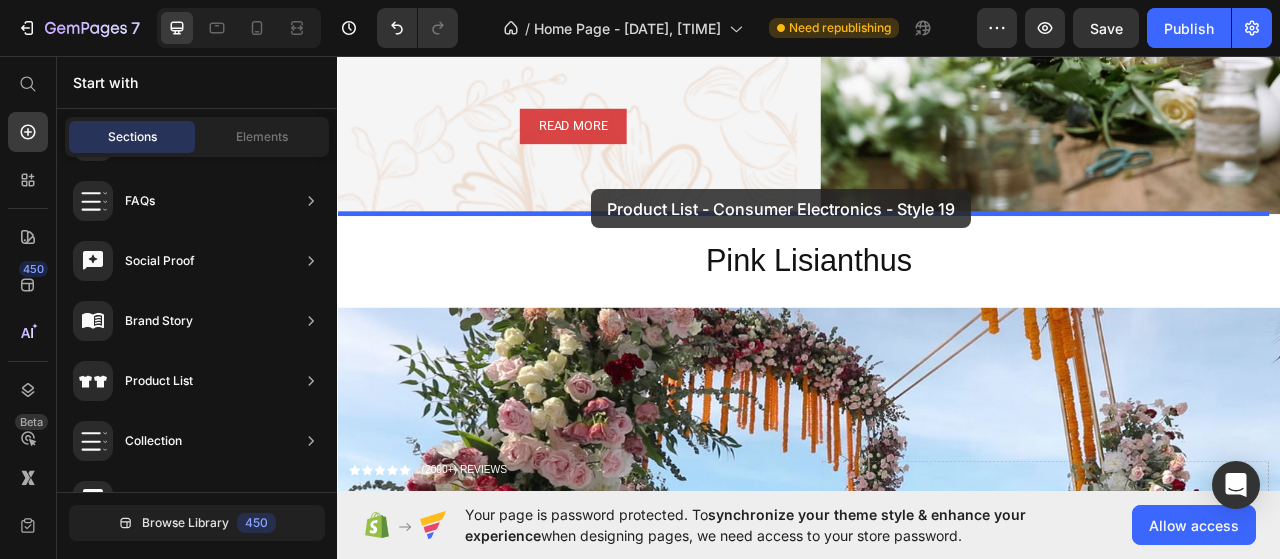 drag, startPoint x: 776, startPoint y: 495, endPoint x: 660, endPoint y: 227, distance: 292.0274 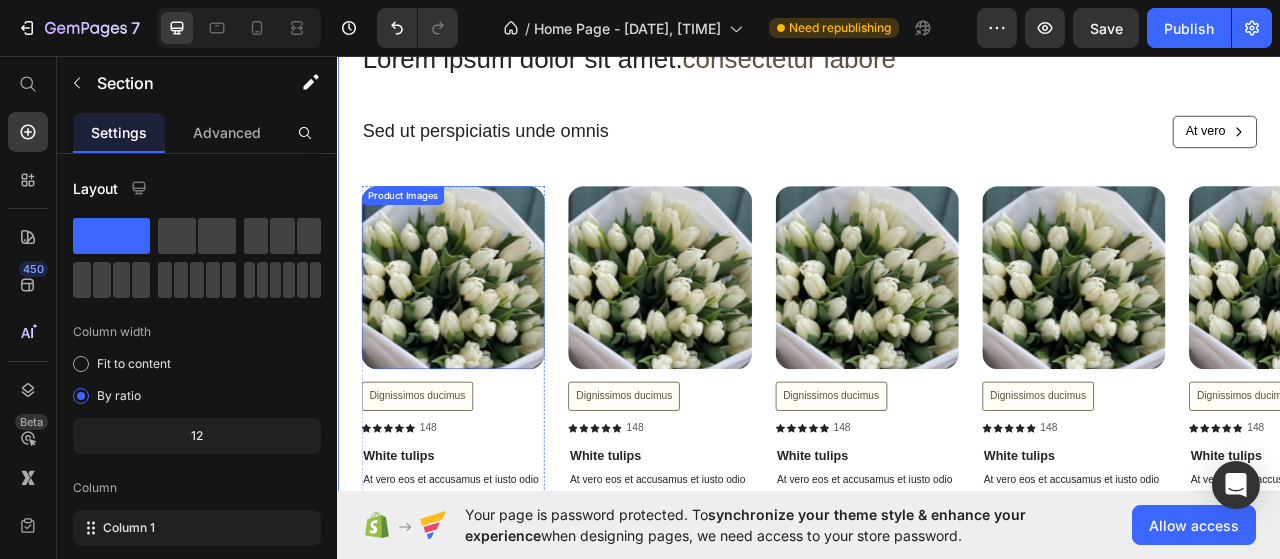 scroll, scrollTop: 1680, scrollLeft: 0, axis: vertical 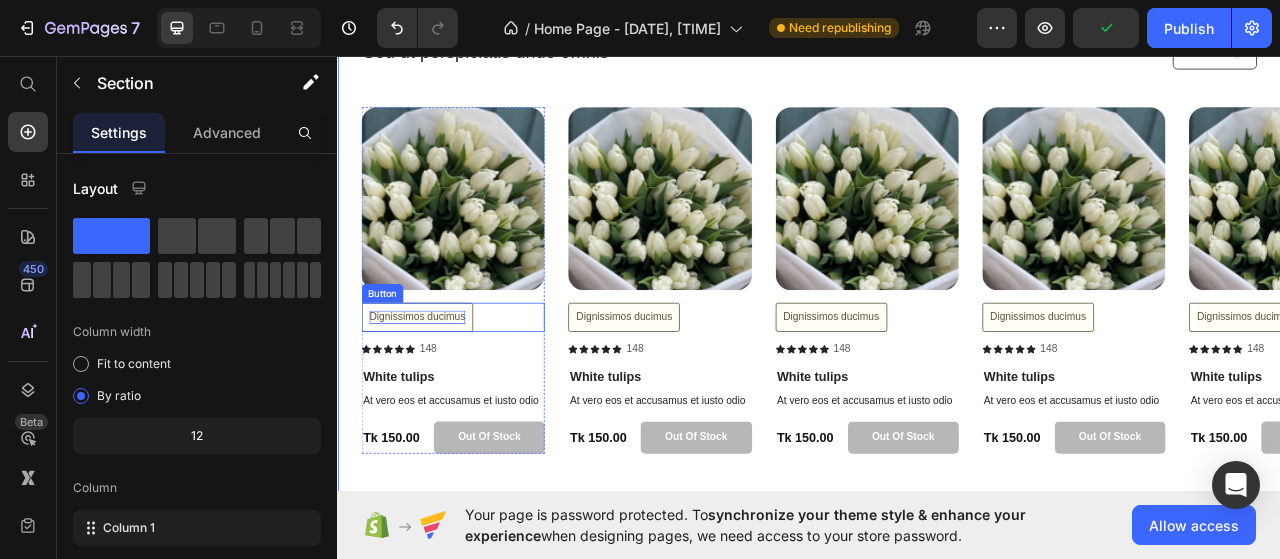 click on "Dignissimos ducimus" at bounding box center (438, 390) 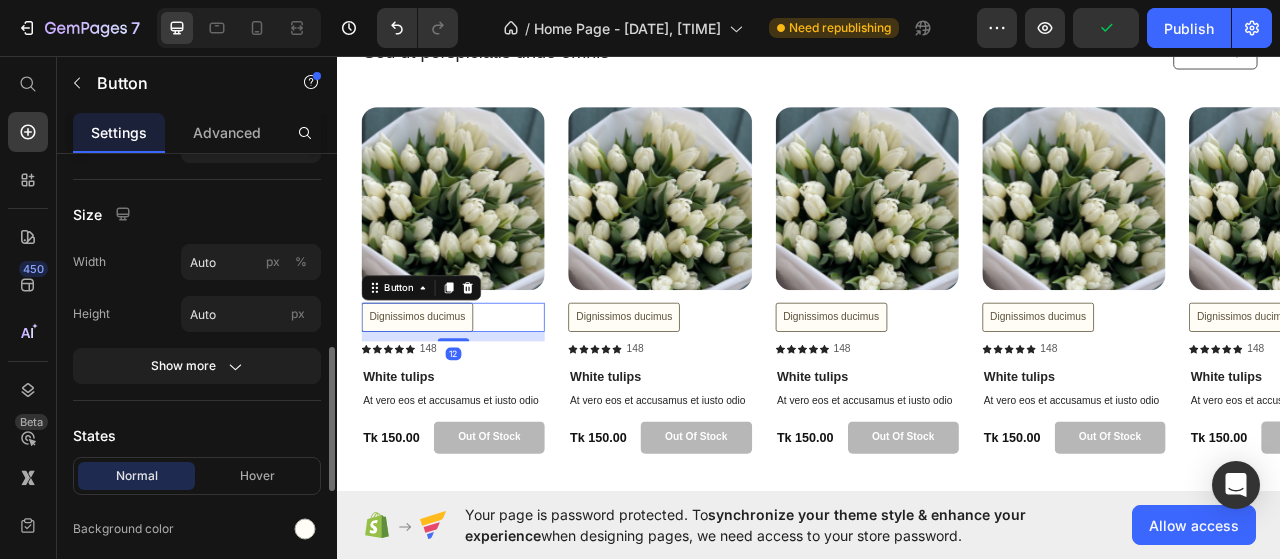 scroll, scrollTop: 400, scrollLeft: 0, axis: vertical 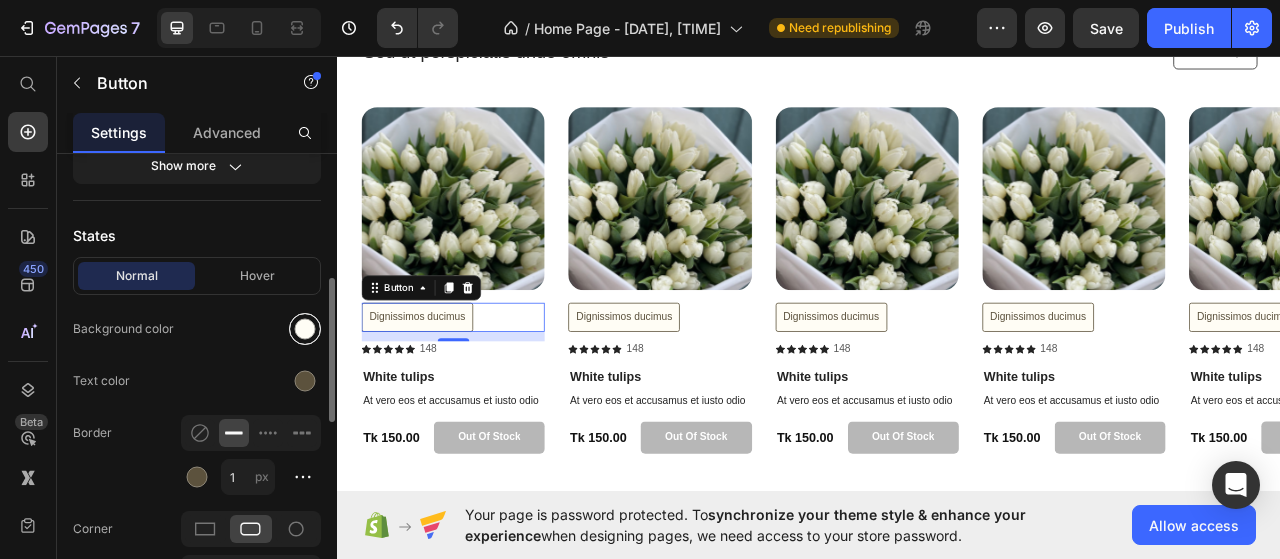 click at bounding box center (305, 329) 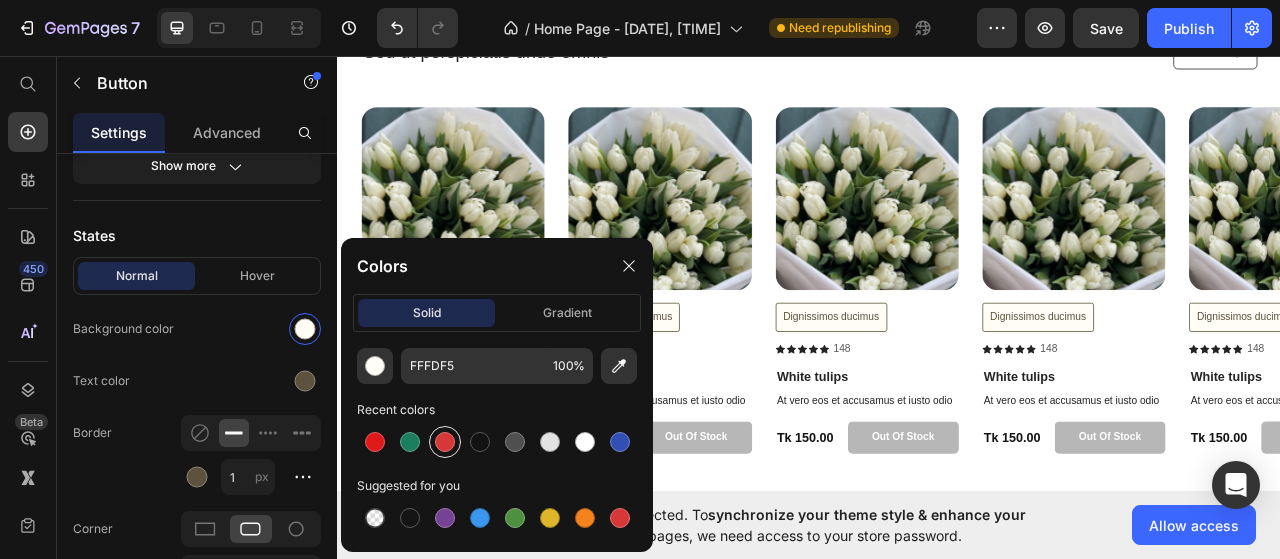 click at bounding box center (445, 442) 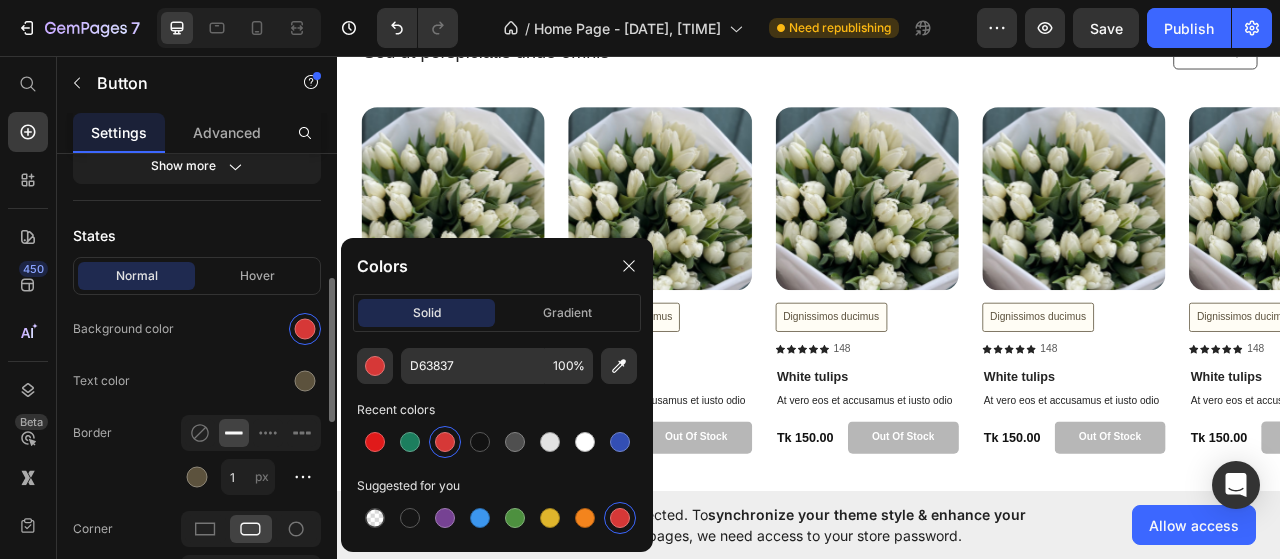 click on "Normal Hover Background color Text color Border 1 px Corner 3 3 3 3 Shadow" 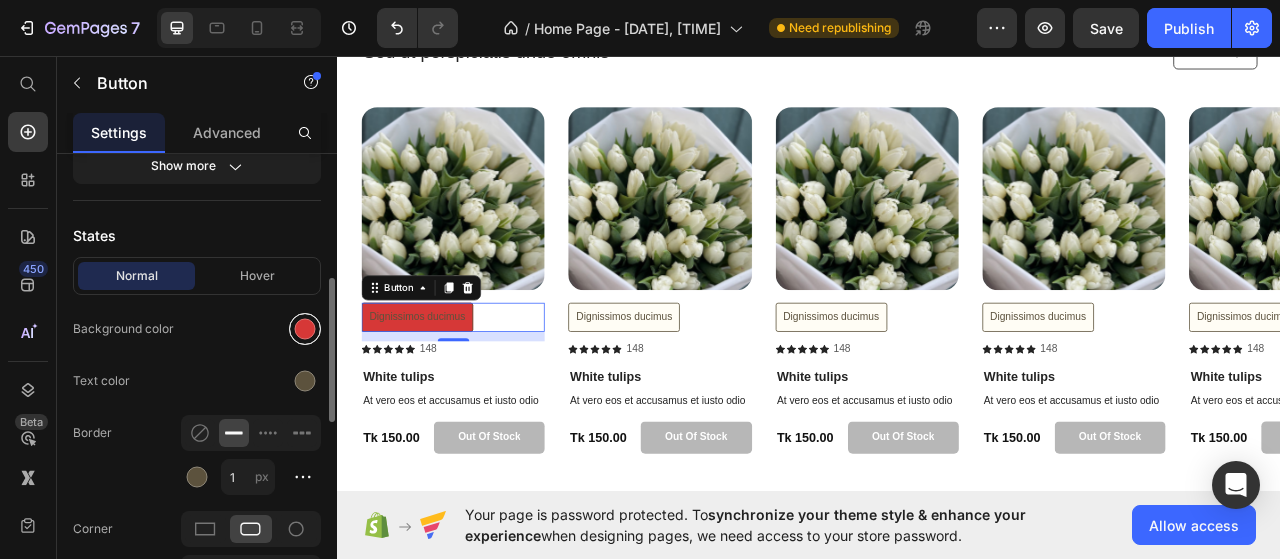 click at bounding box center (305, 329) 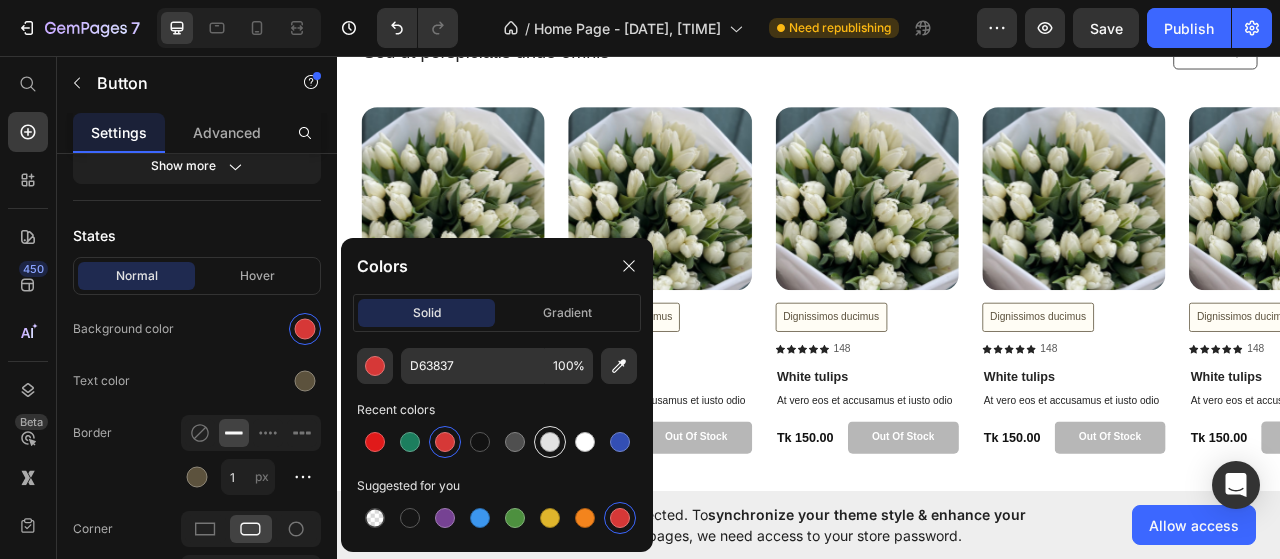 click at bounding box center [550, 442] 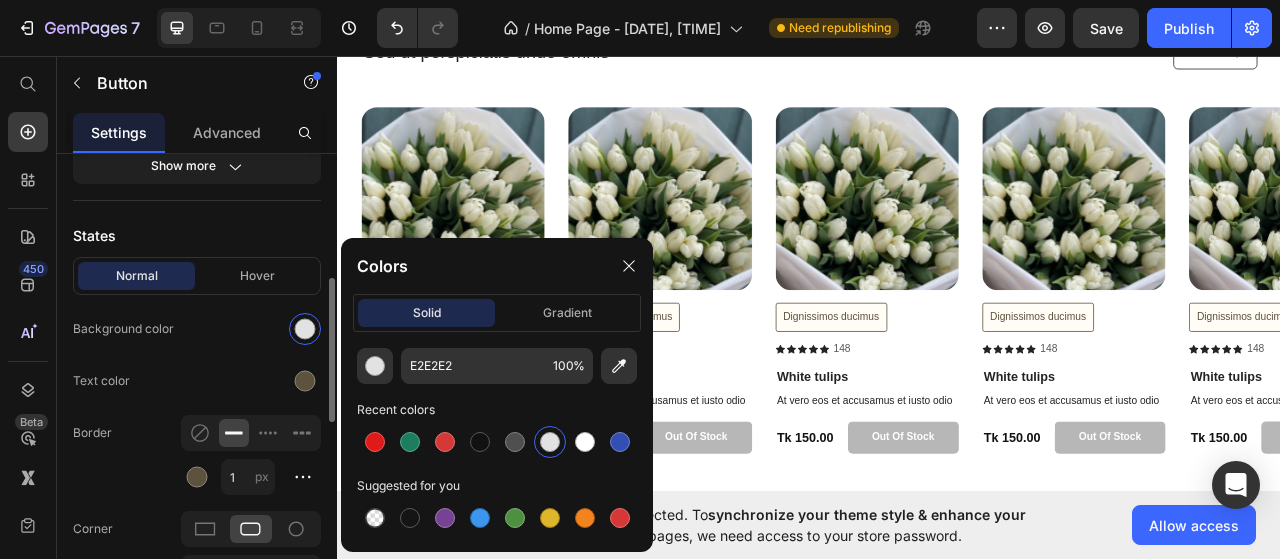 click on "Text color" 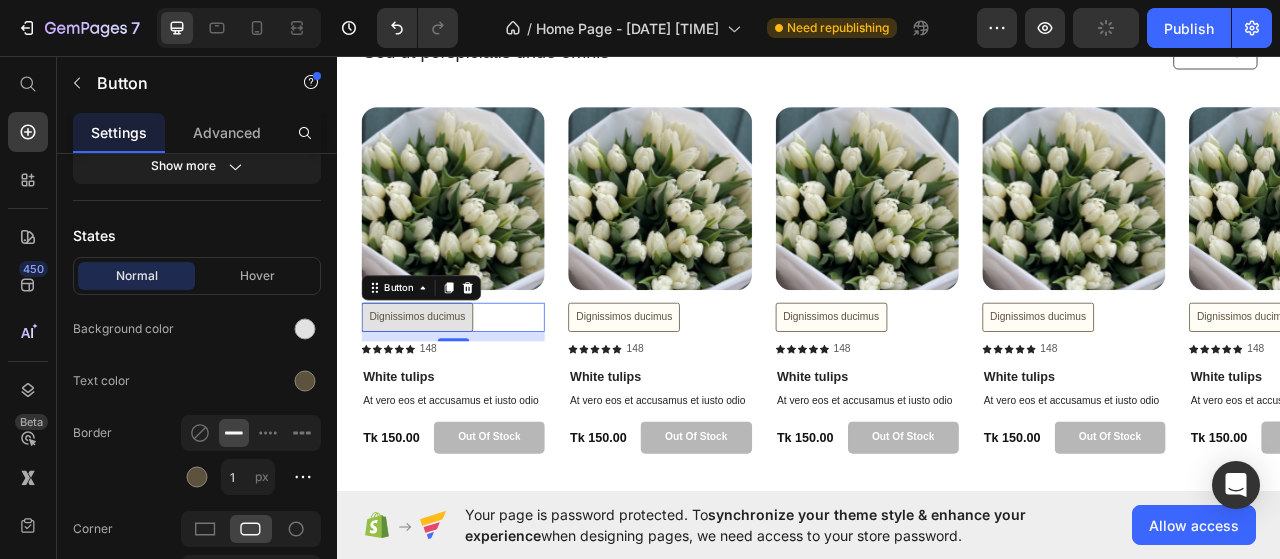 click on "Dignissimos ducimus Button   12" at bounding box center [483, 390] 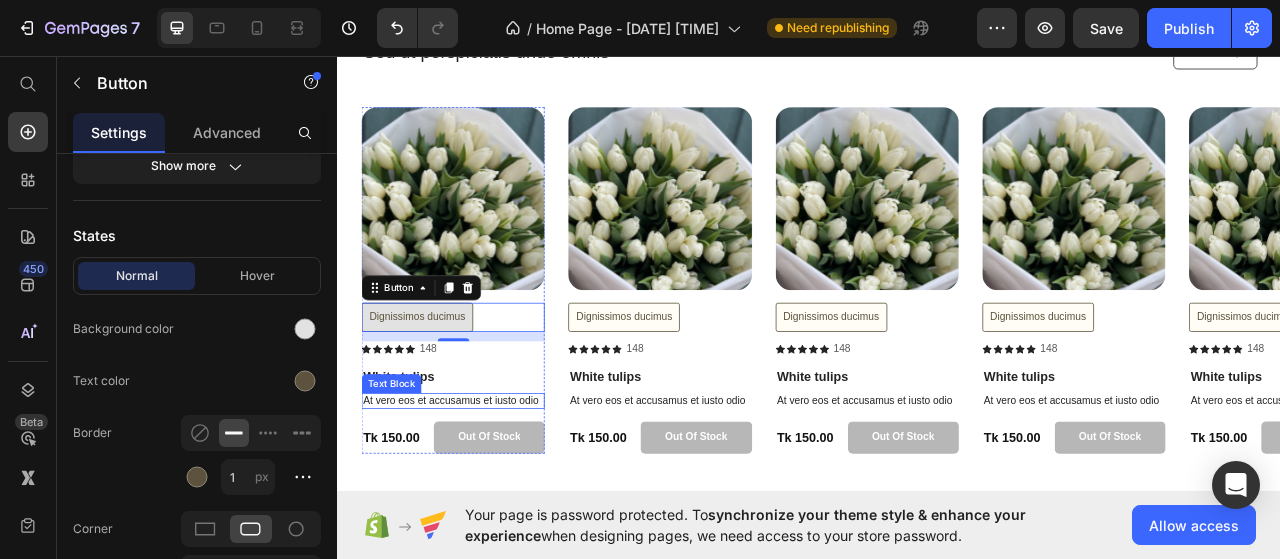 click on "At vero eos et accusamus et iusto odio" at bounding box center [483, 497] 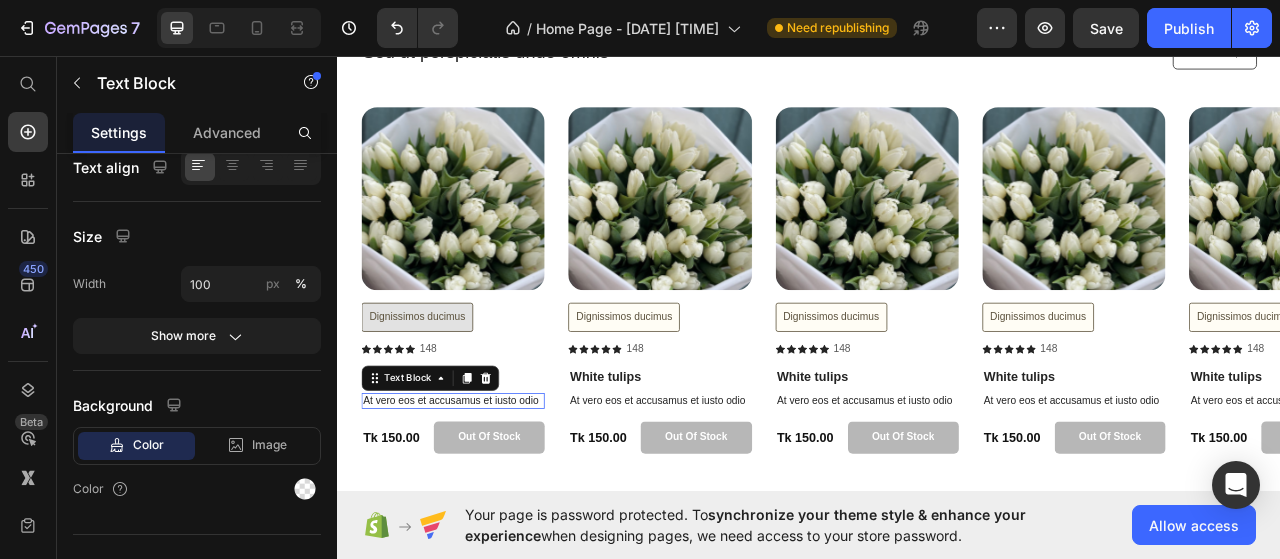 scroll, scrollTop: 0, scrollLeft: 0, axis: both 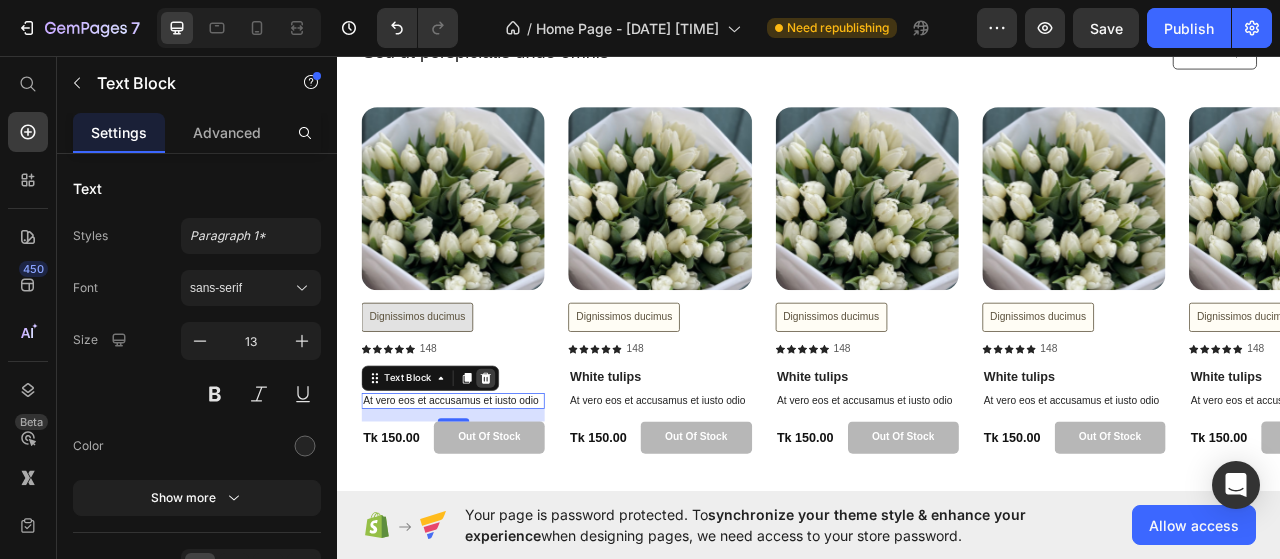 click 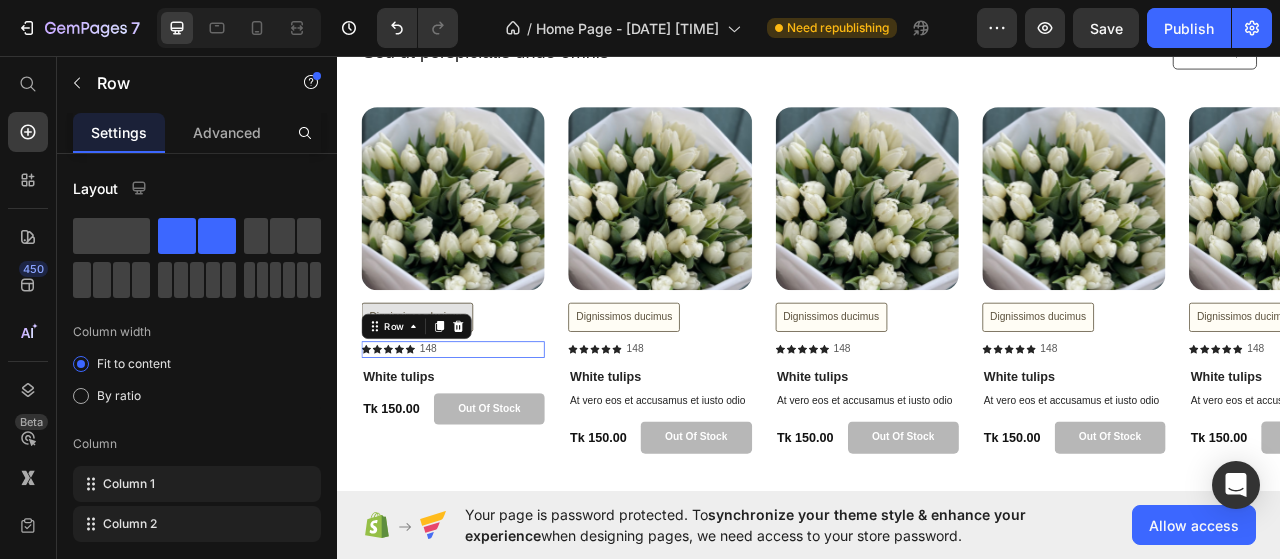 click on "Icon Icon Icon Icon Icon Icon List 148 Text Block Row   0" at bounding box center (483, 431) 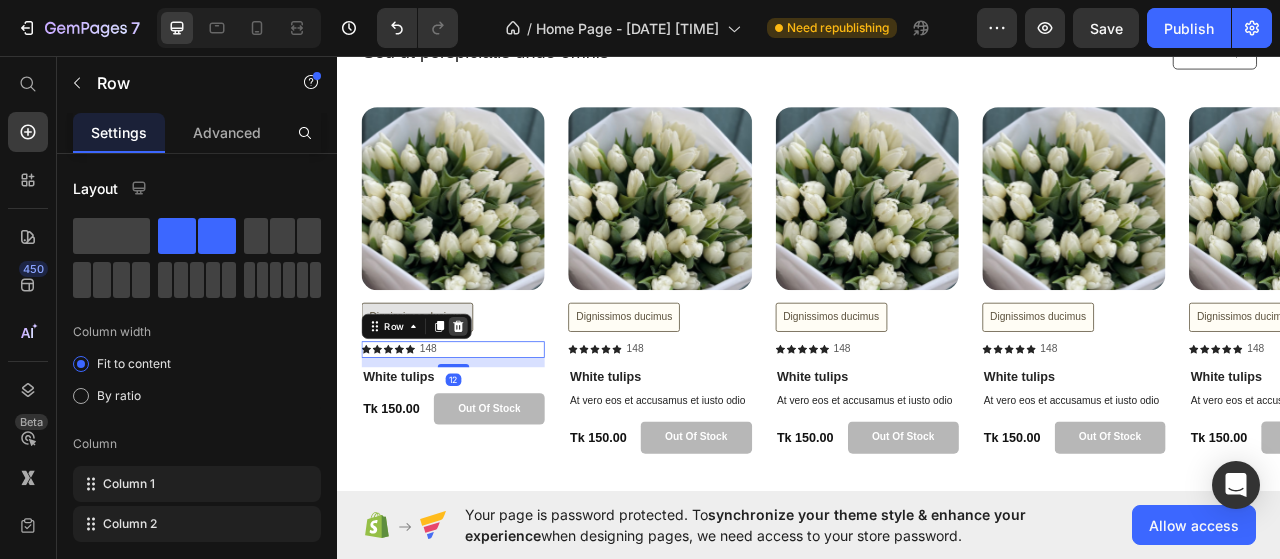 click 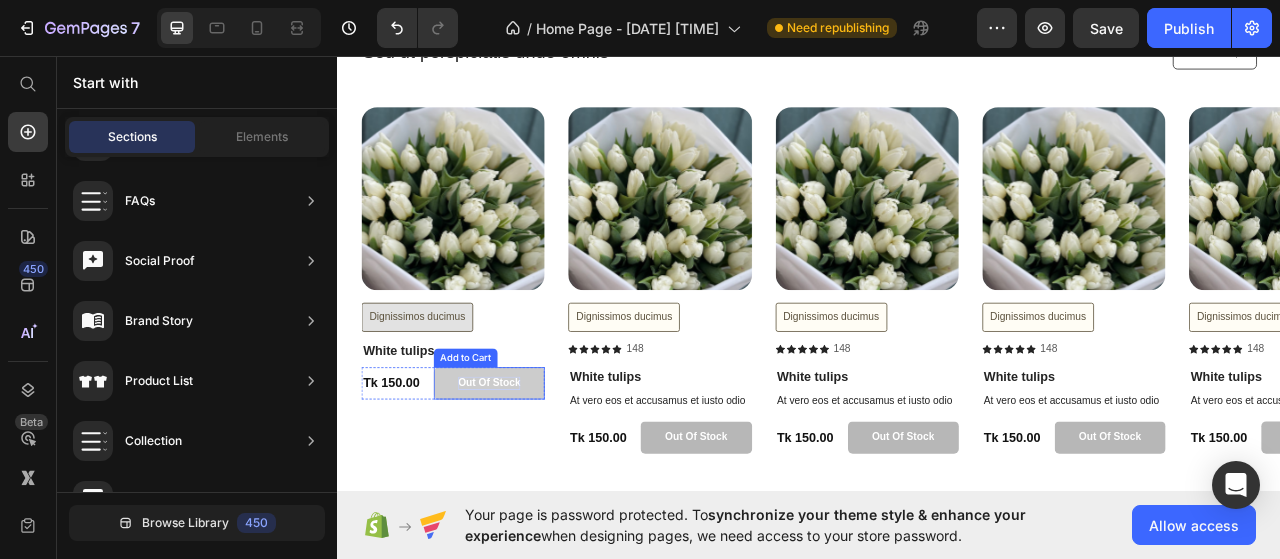 click on "out of stock" at bounding box center [529, 474] 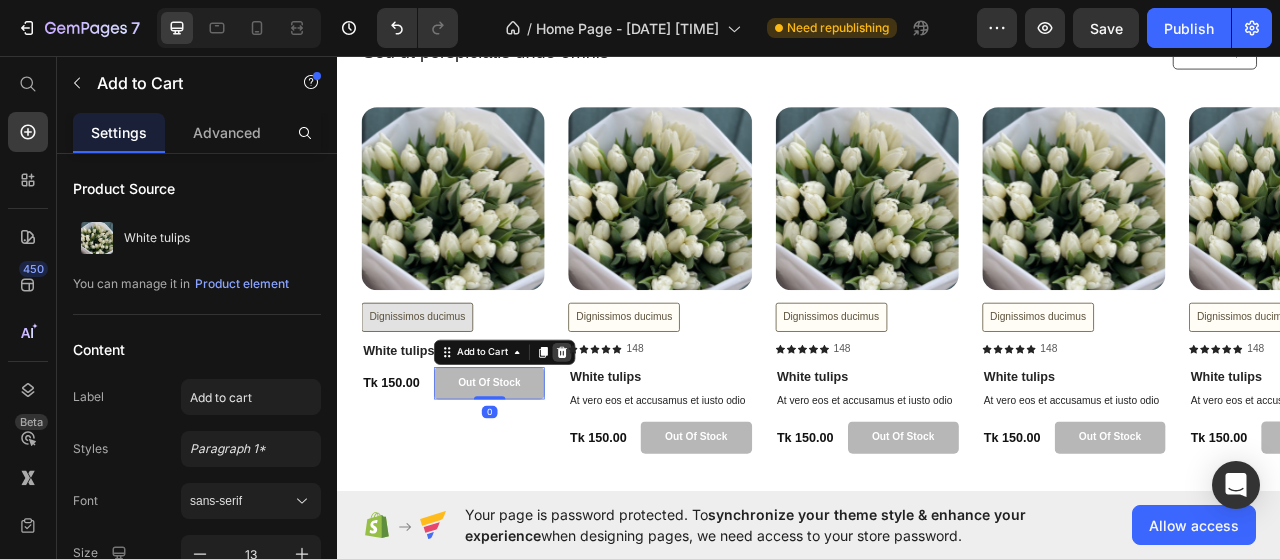 click 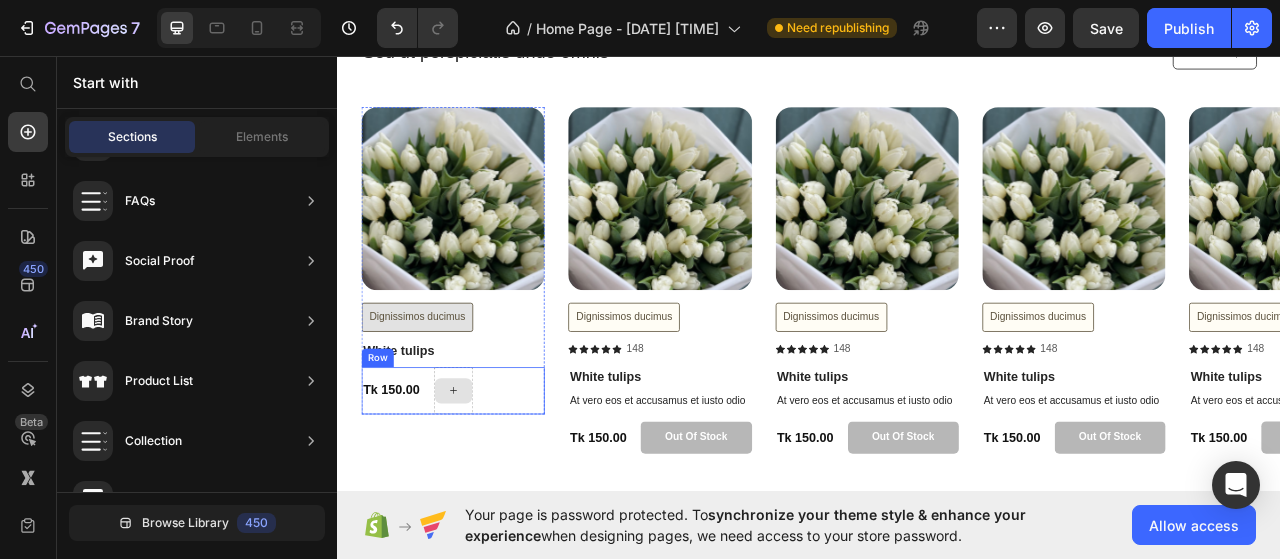 click 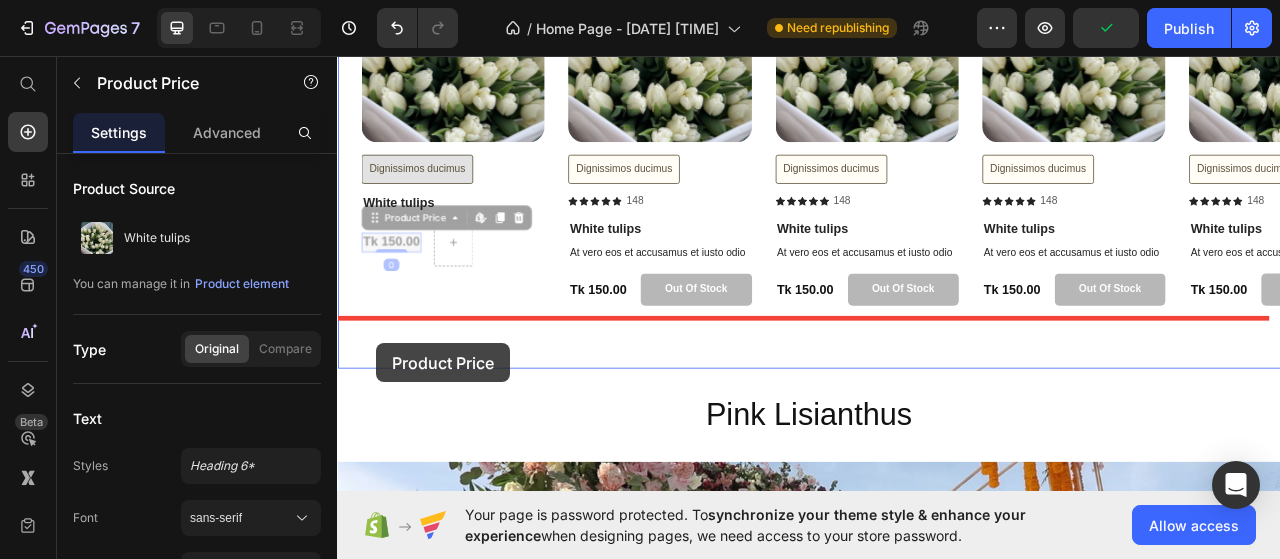 scroll, scrollTop: 1886, scrollLeft: 0, axis: vertical 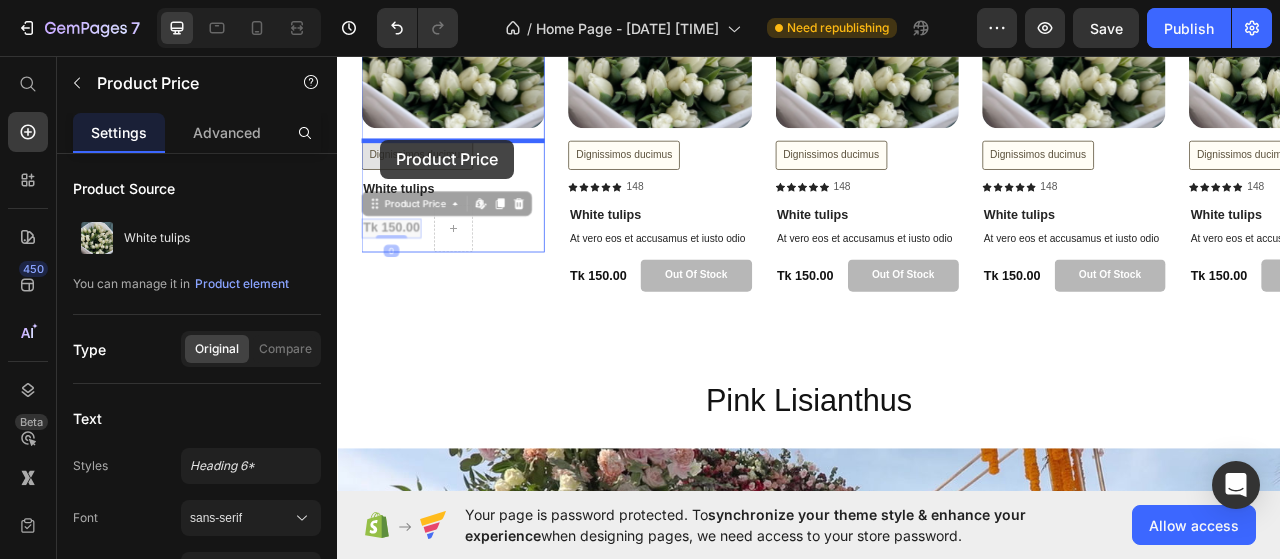drag, startPoint x: 378, startPoint y: 474, endPoint x: 392, endPoint y: 164, distance: 310.31598 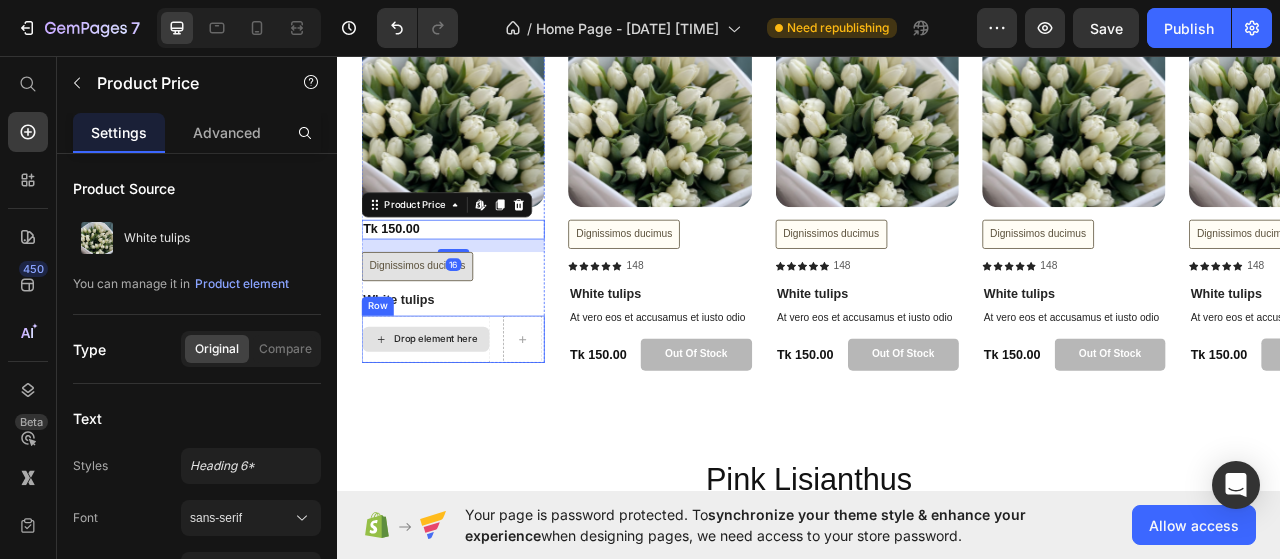 scroll, scrollTop: 1686, scrollLeft: 0, axis: vertical 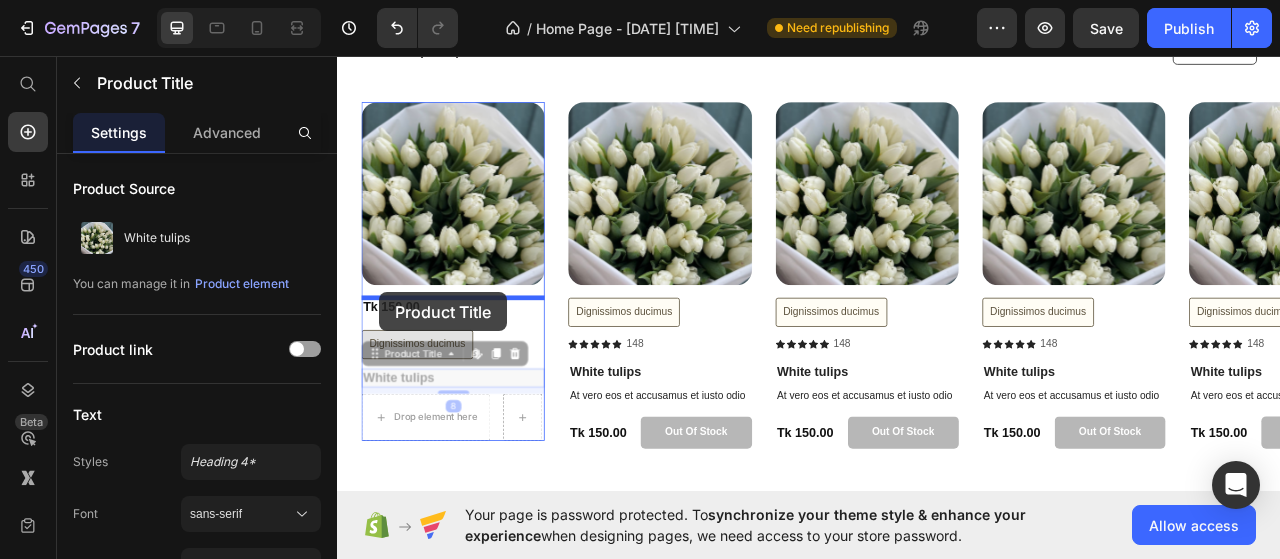 drag, startPoint x: 367, startPoint y: 467, endPoint x: 390, endPoint y: 358, distance: 111.40018 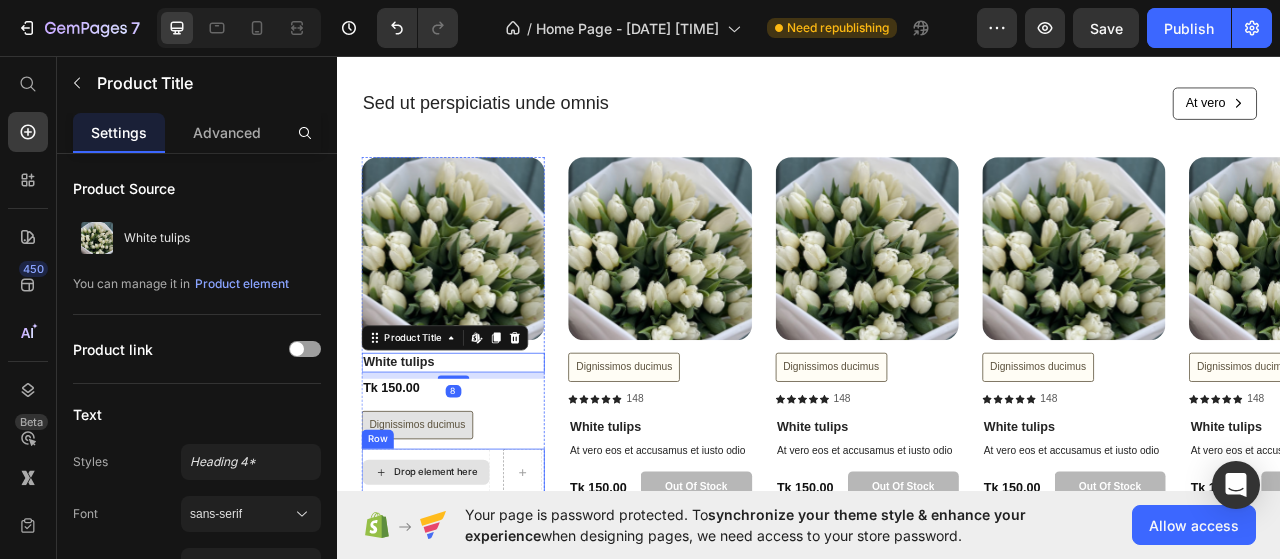scroll, scrollTop: 1586, scrollLeft: 0, axis: vertical 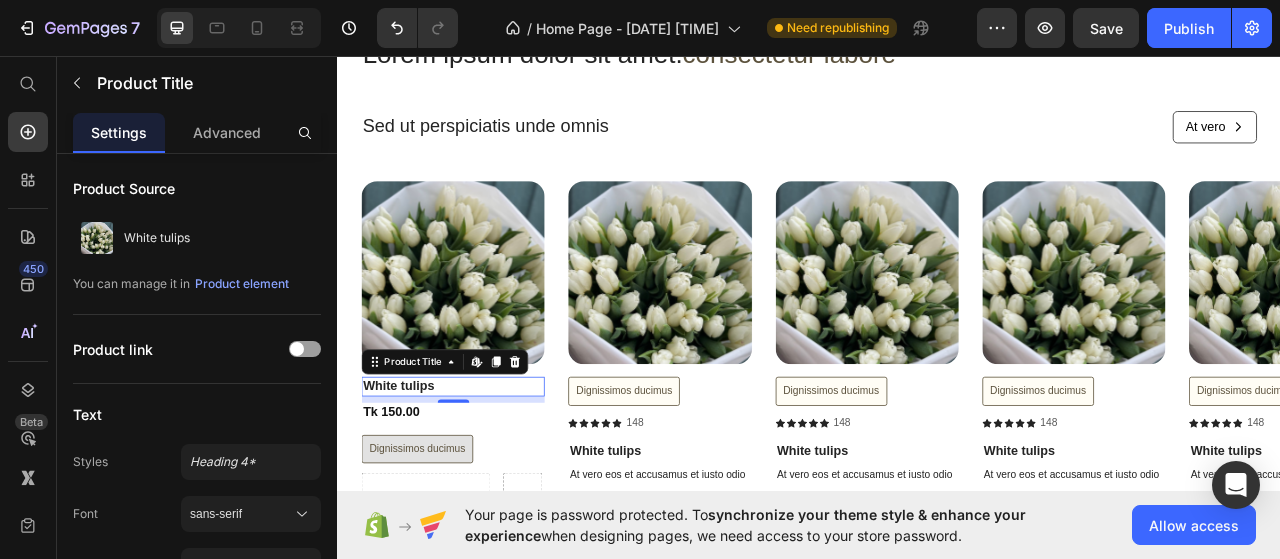 click on "8" at bounding box center (484, 515) 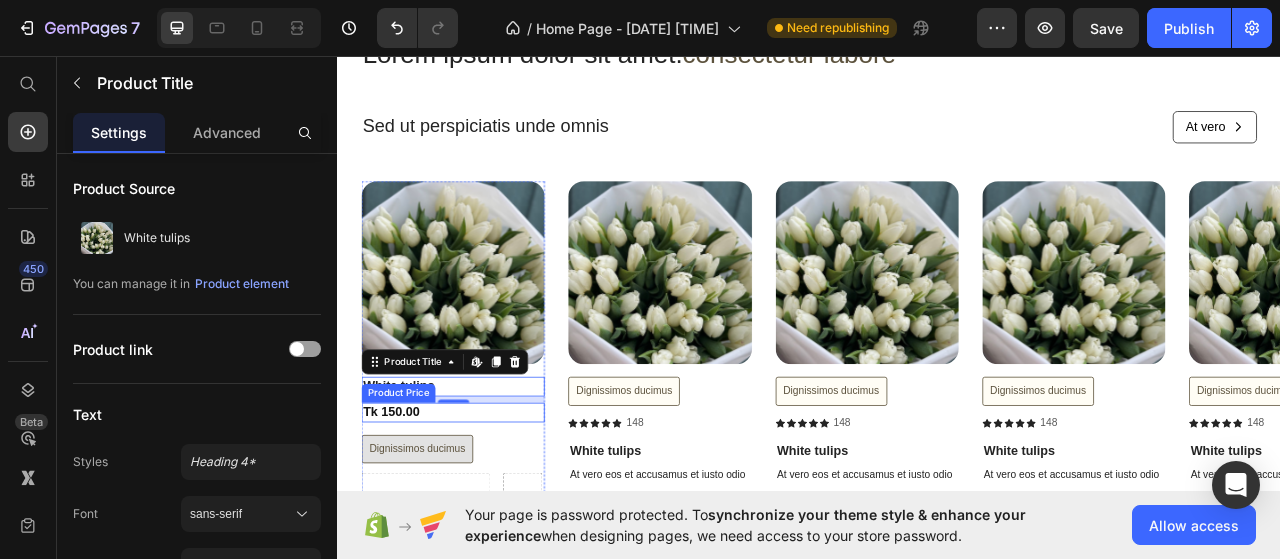 click on "Tk 150.00" at bounding box center (483, 511) 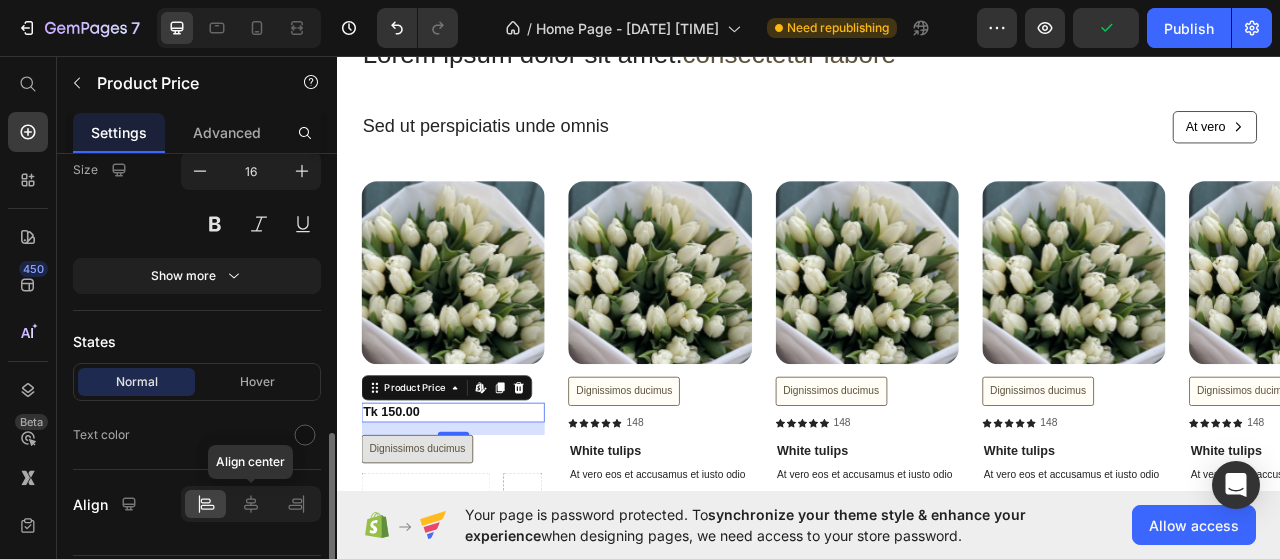 scroll, scrollTop: 450, scrollLeft: 0, axis: vertical 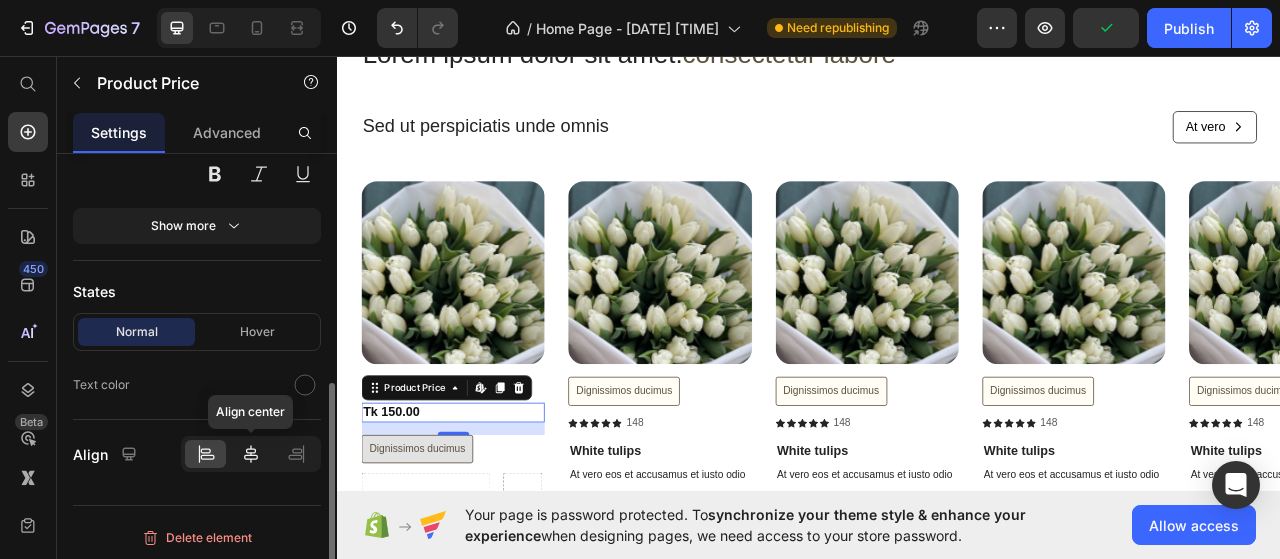 click 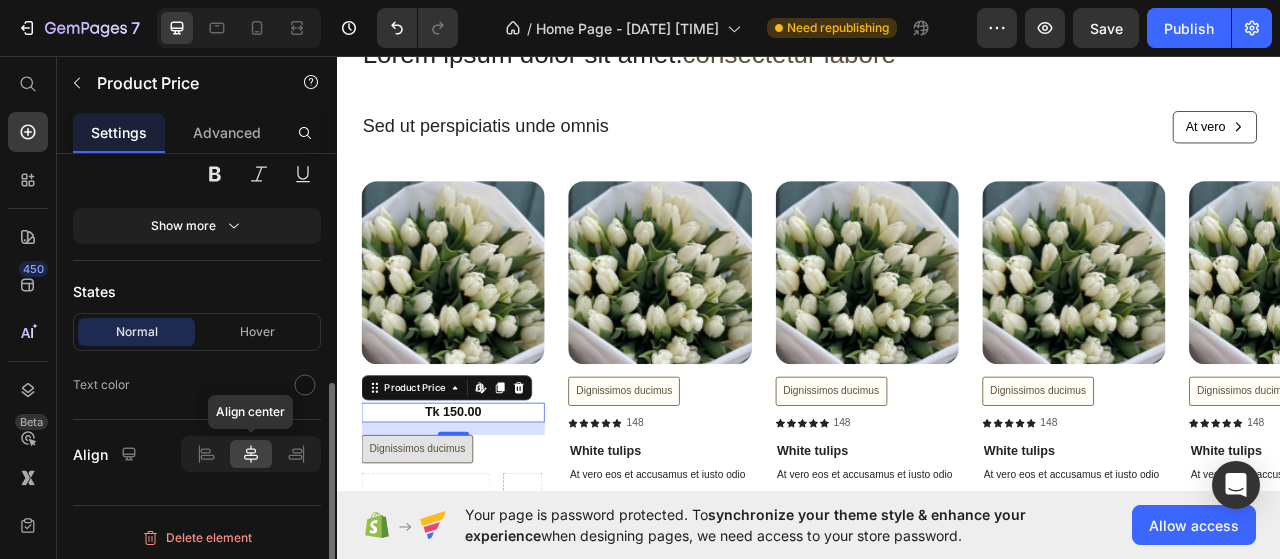 scroll, scrollTop: 350, scrollLeft: 0, axis: vertical 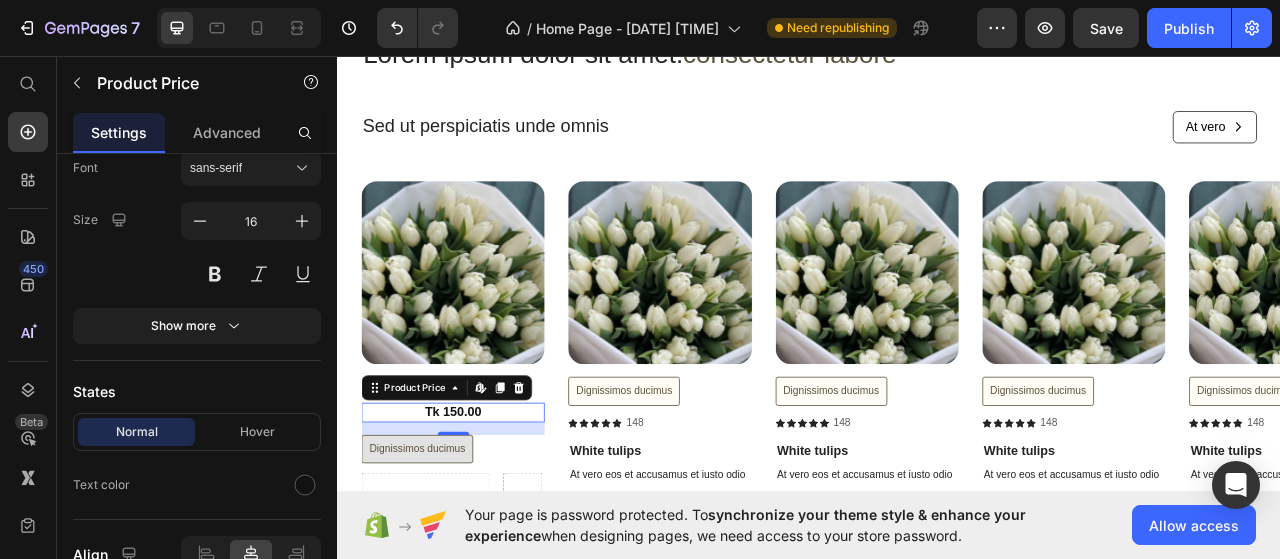 click on "Tk 150.00" at bounding box center [483, 511] 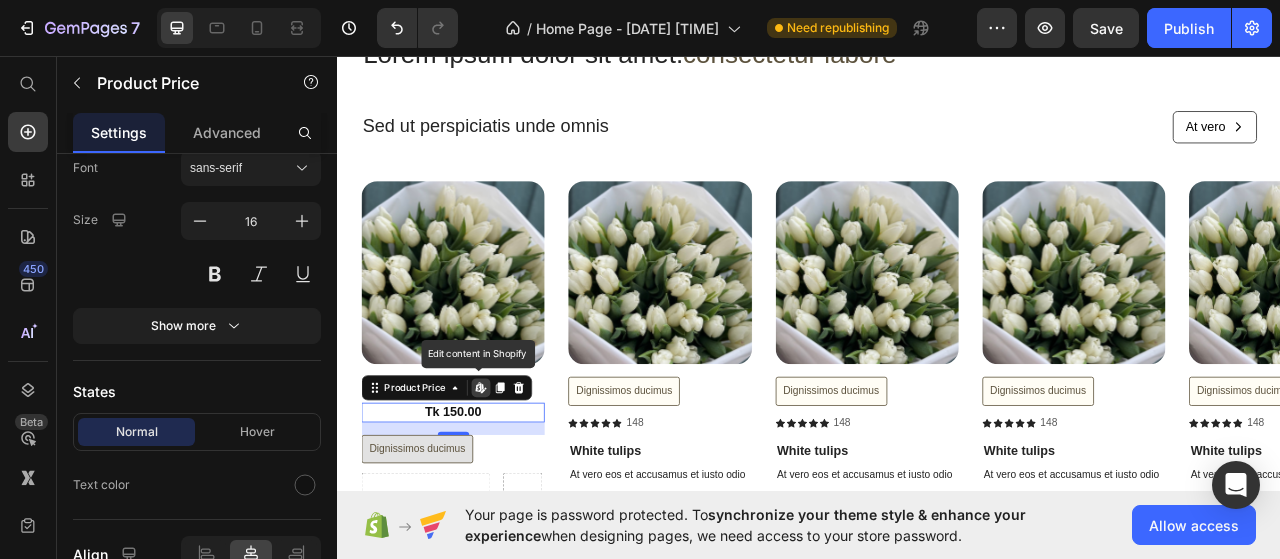 click on "Tk 150.00" at bounding box center [483, 511] 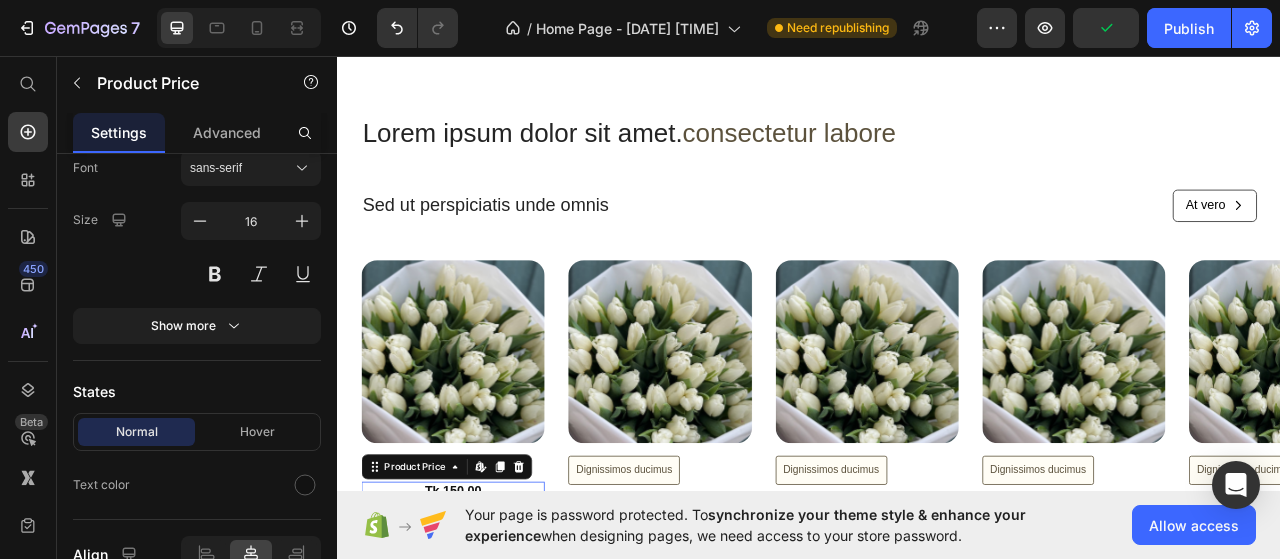 scroll, scrollTop: 1586, scrollLeft: 0, axis: vertical 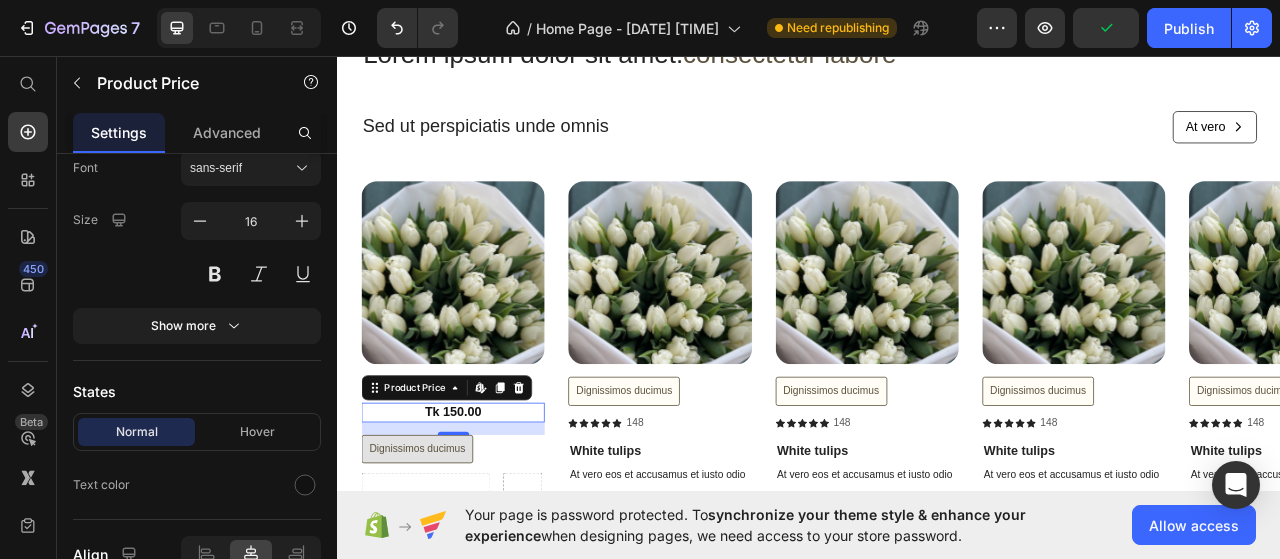 click on "Tk 150.00" at bounding box center [483, 511] 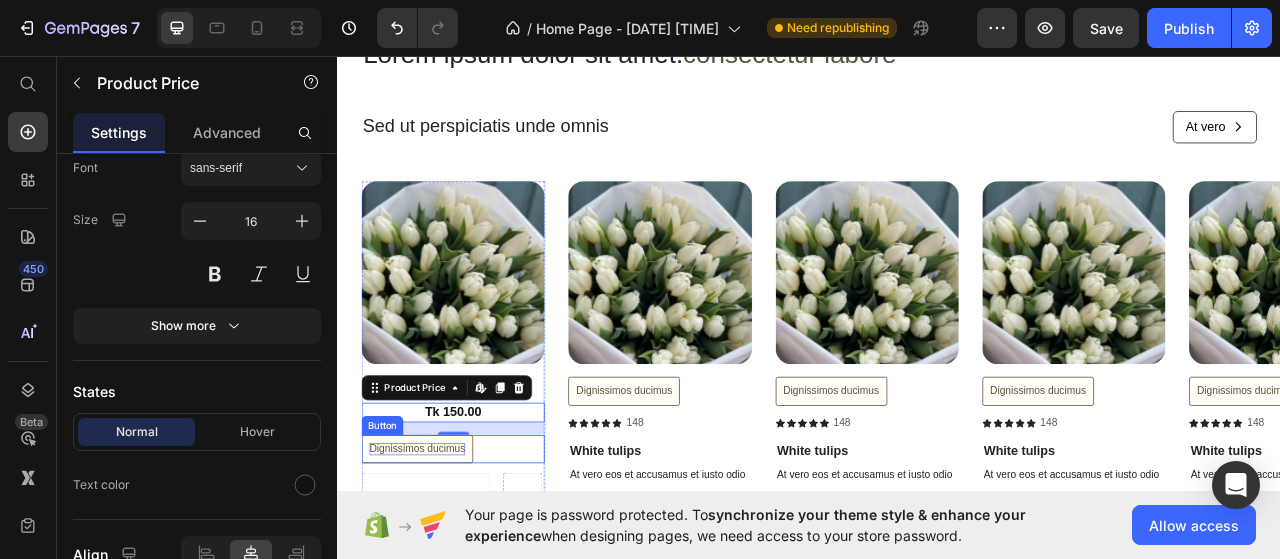click on "Dignissimos ducimus" at bounding box center (438, 558) 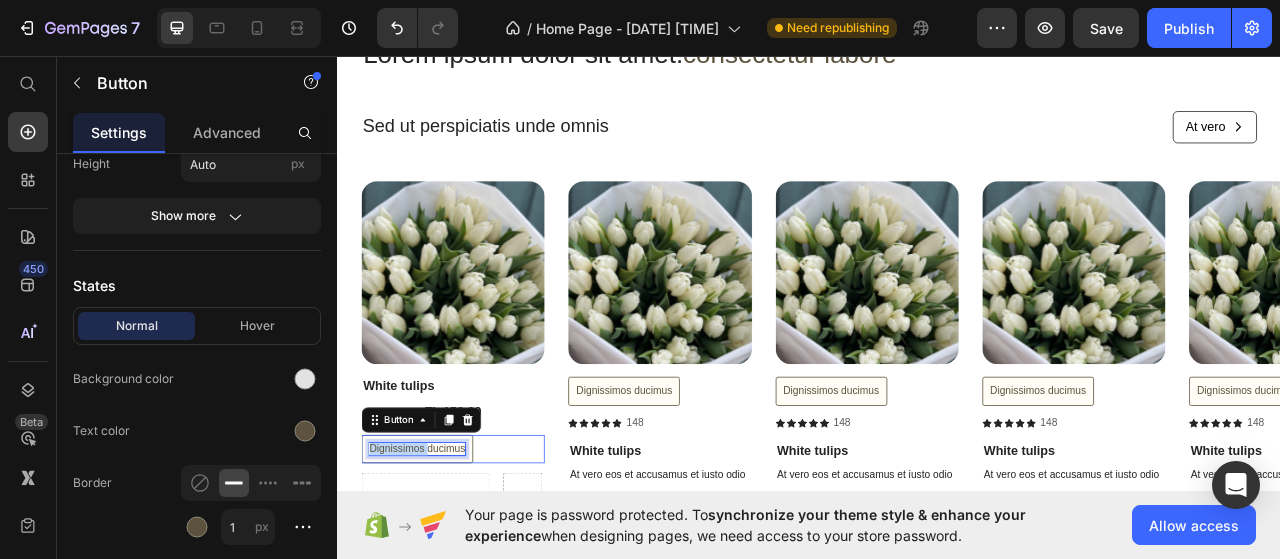 scroll, scrollTop: 0, scrollLeft: 0, axis: both 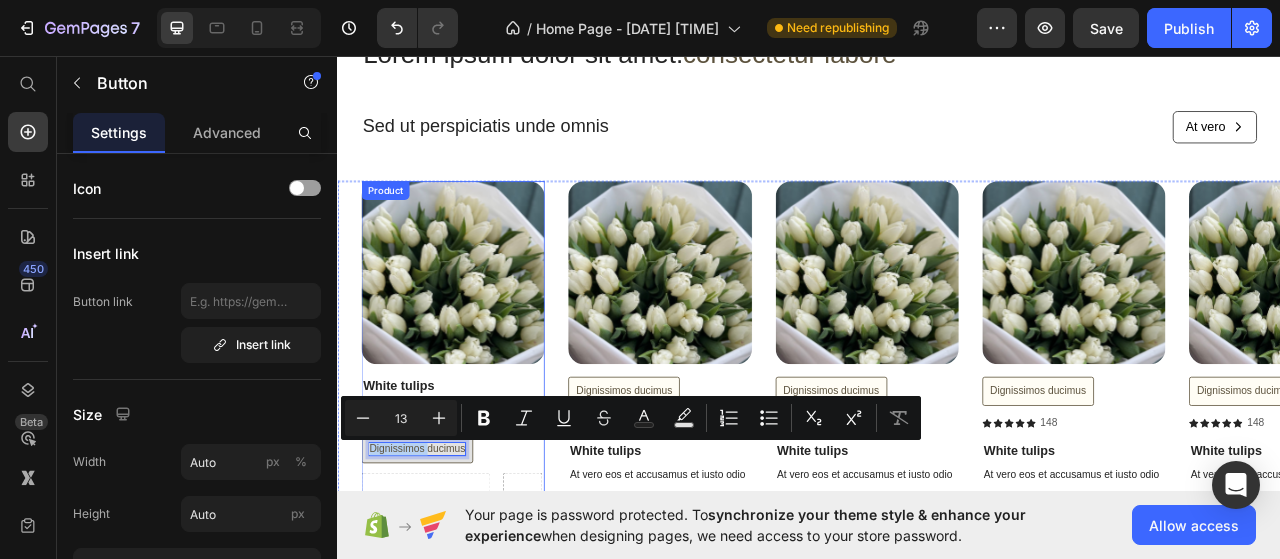 click on "Product Images White tulips Product Title Tk 150.00 Product Price Dignissimos ducimus Button   12" at bounding box center [483, 403] 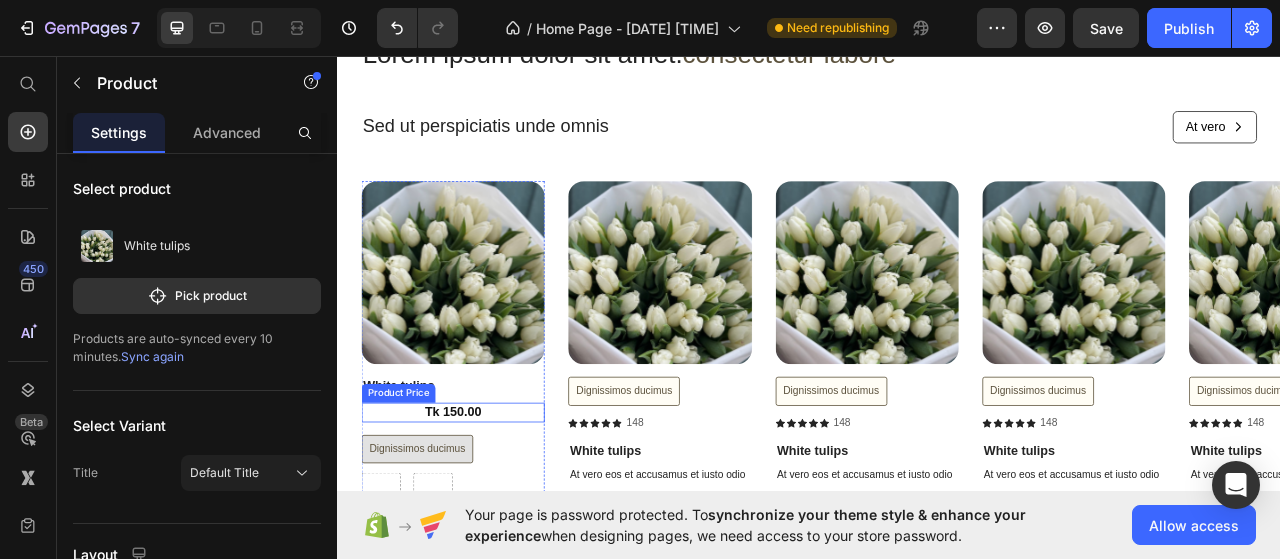 click on "Tk 150.00" at bounding box center [483, 511] 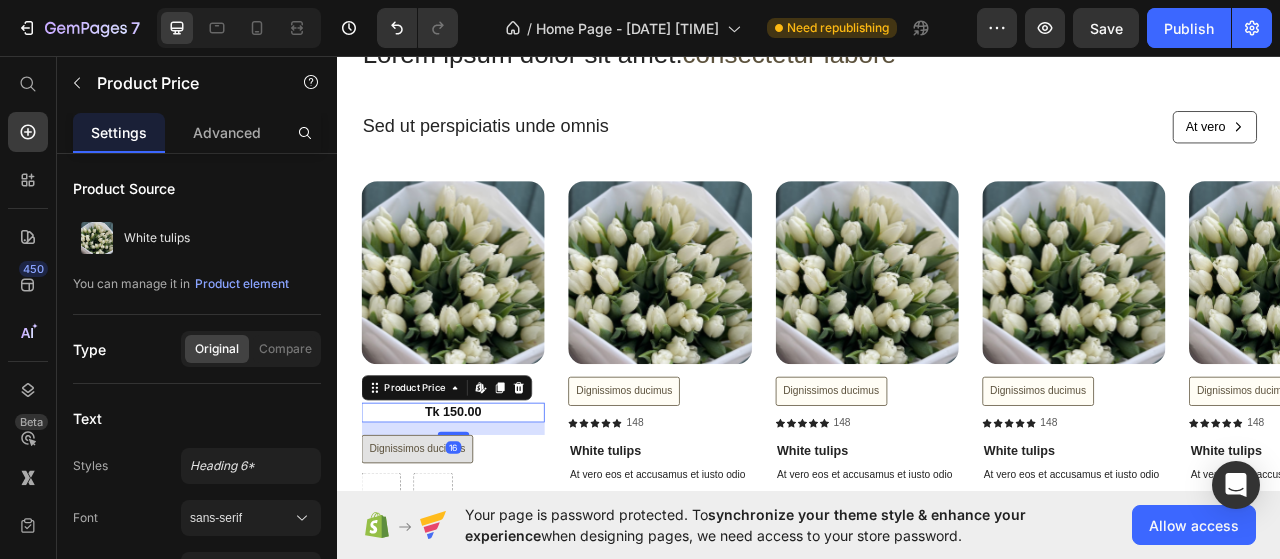 click on "Tk 150.00" at bounding box center [483, 511] 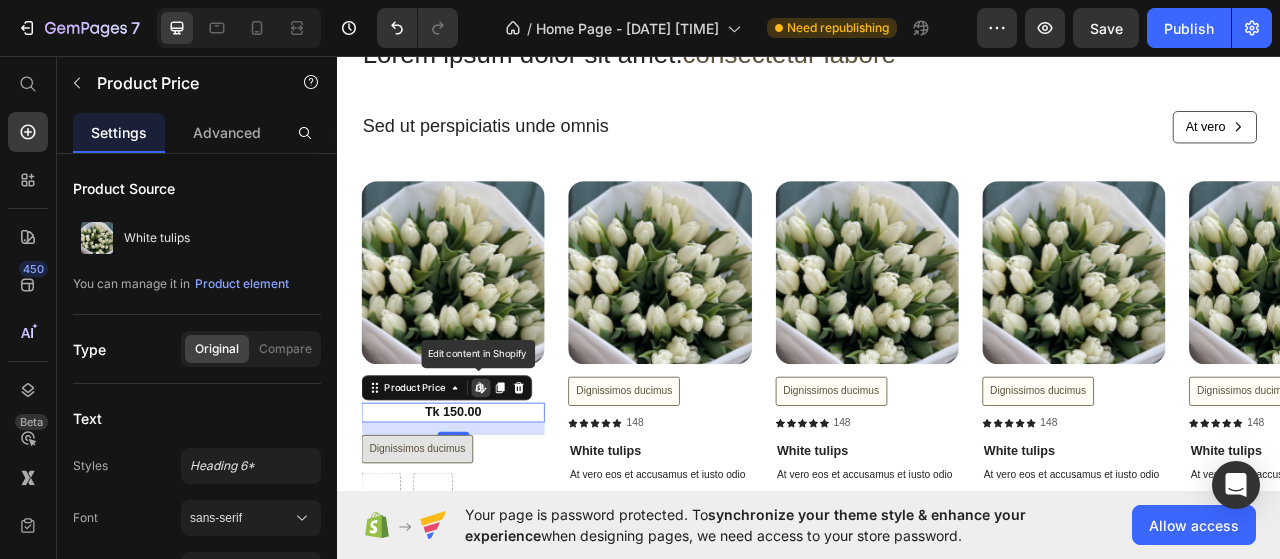 click on "Tk 150.00" at bounding box center (483, 511) 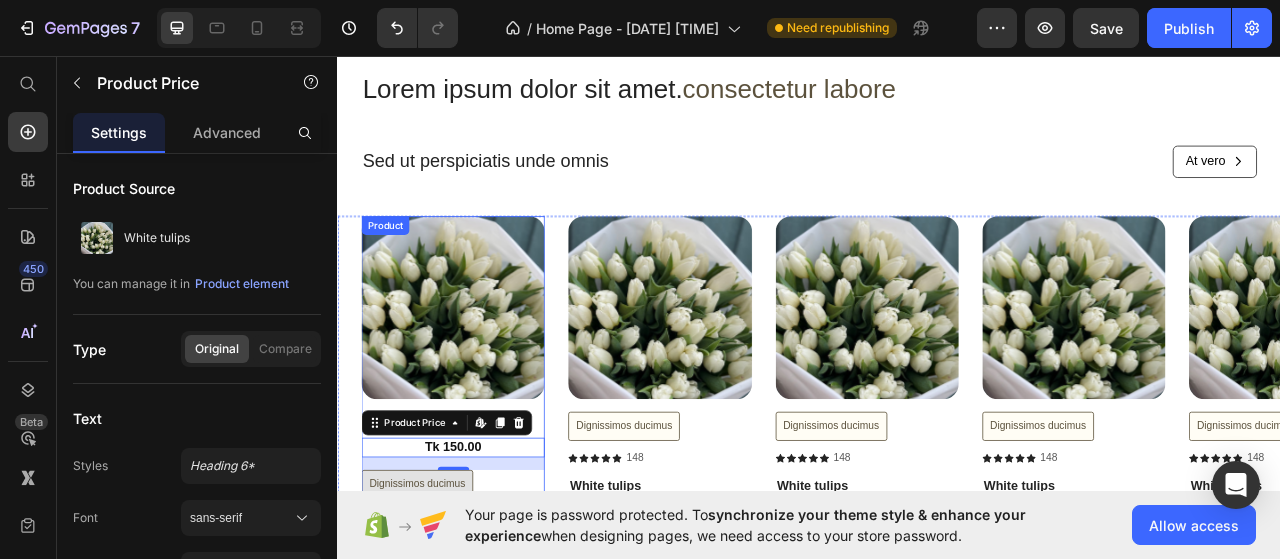 scroll, scrollTop: 1586, scrollLeft: 0, axis: vertical 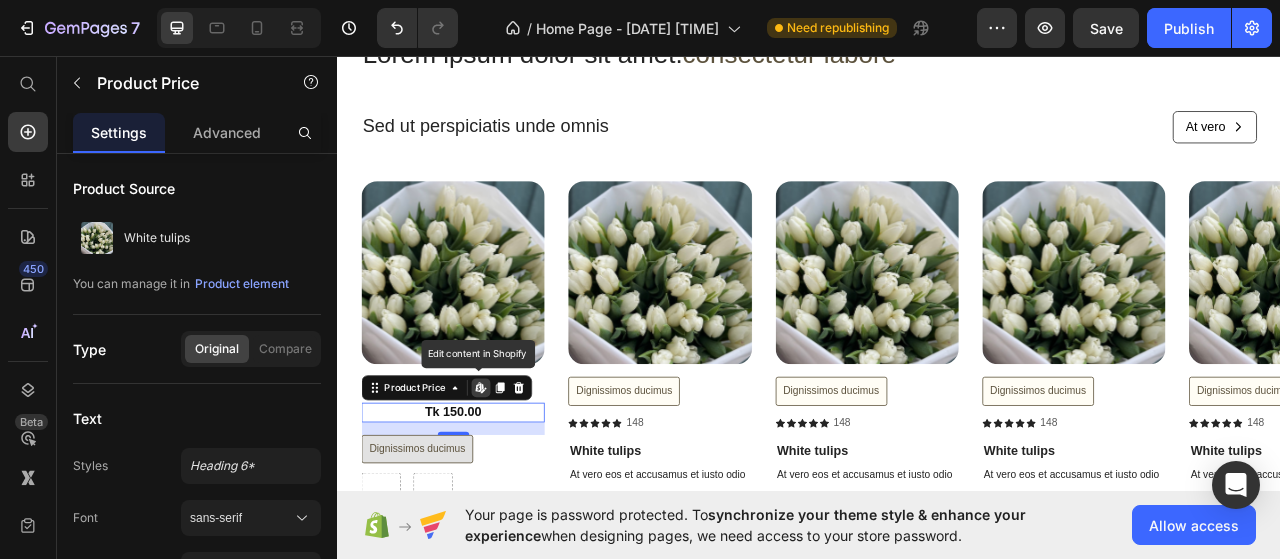 click 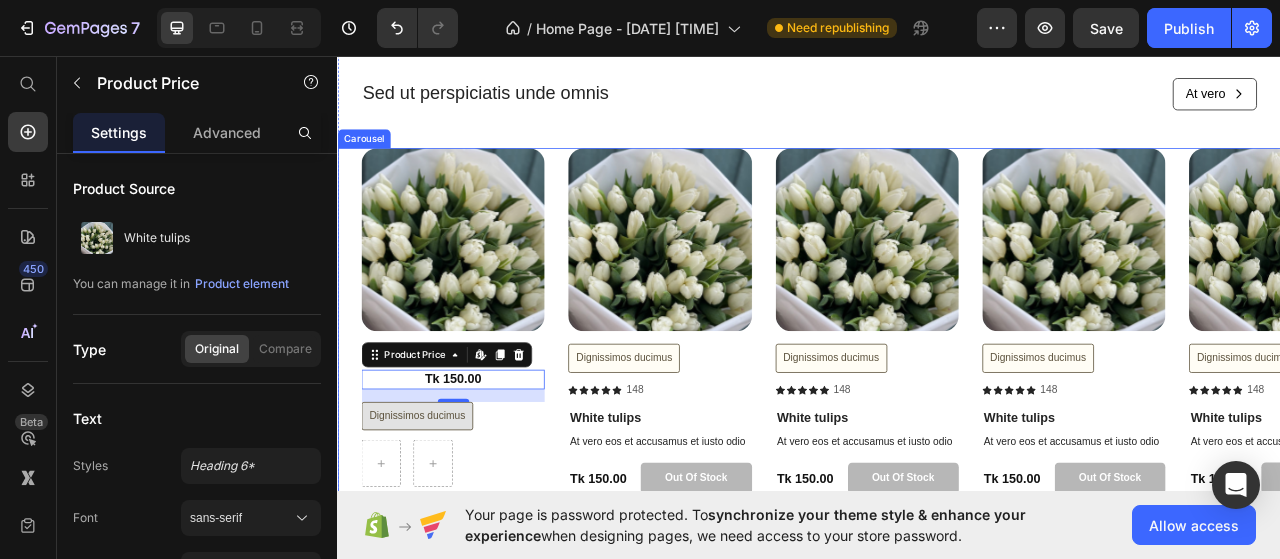 scroll, scrollTop: 1586, scrollLeft: 0, axis: vertical 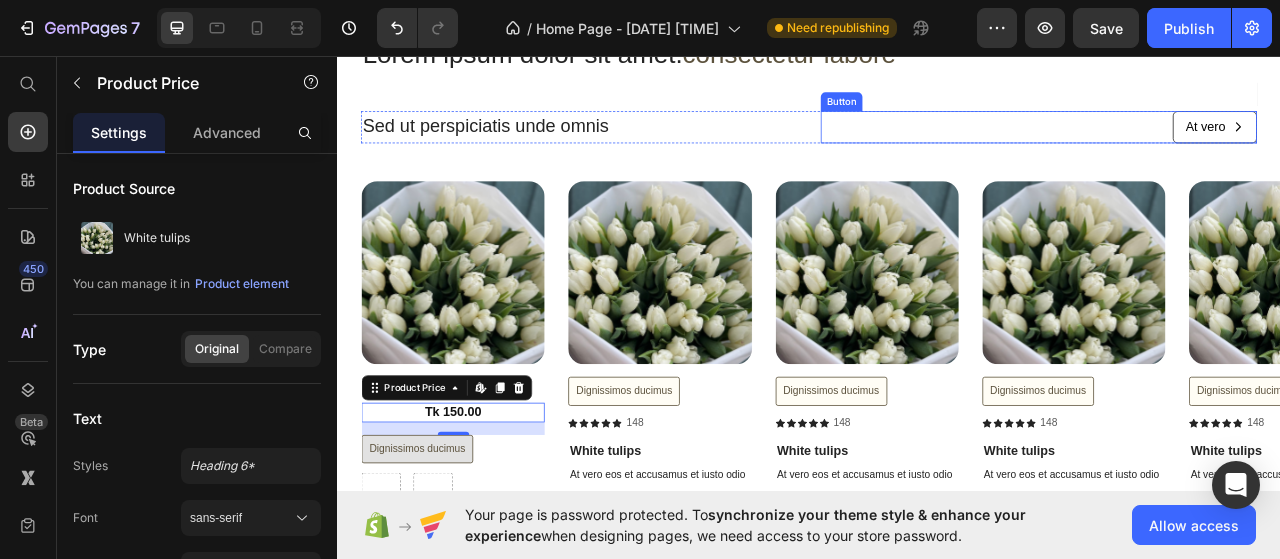 click on "At vero" at bounding box center (1453, 148) 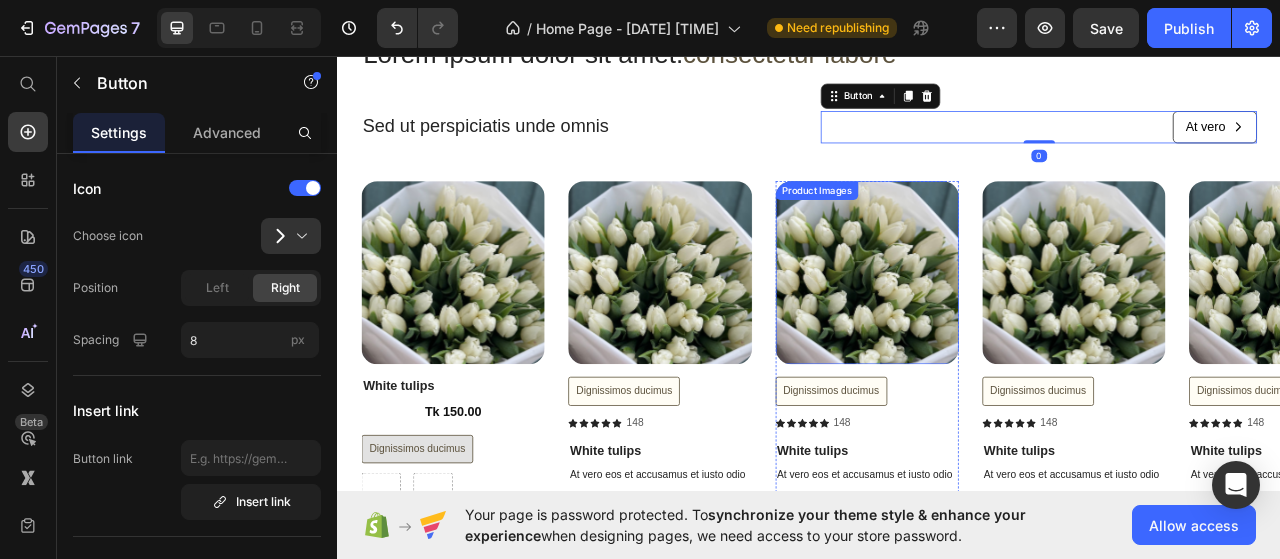 click at bounding box center [1010, 333] 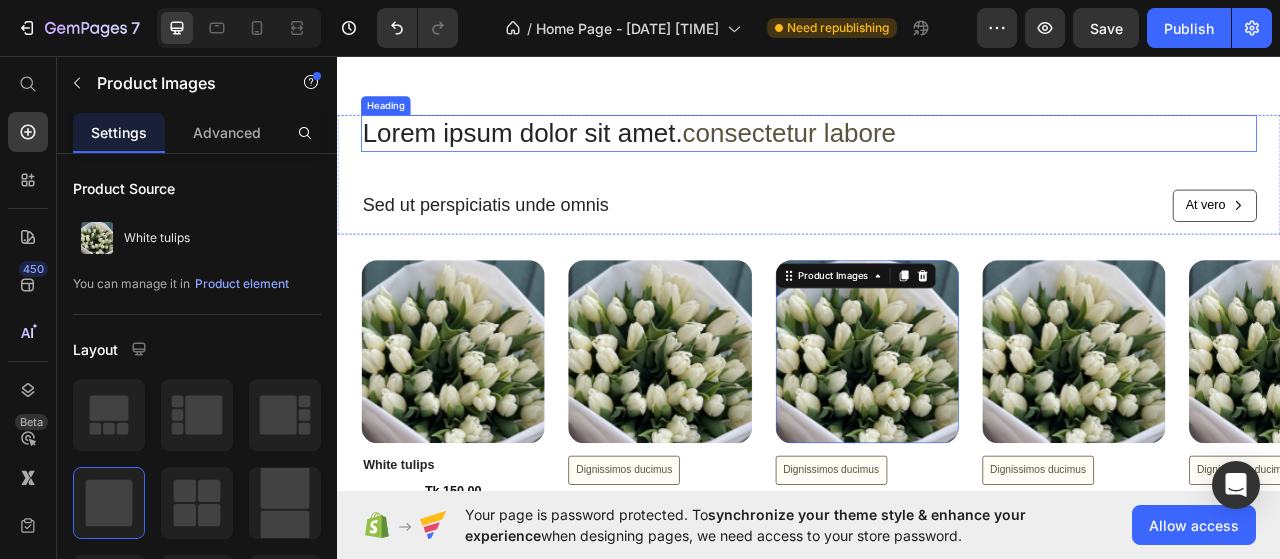 scroll, scrollTop: 1386, scrollLeft: 0, axis: vertical 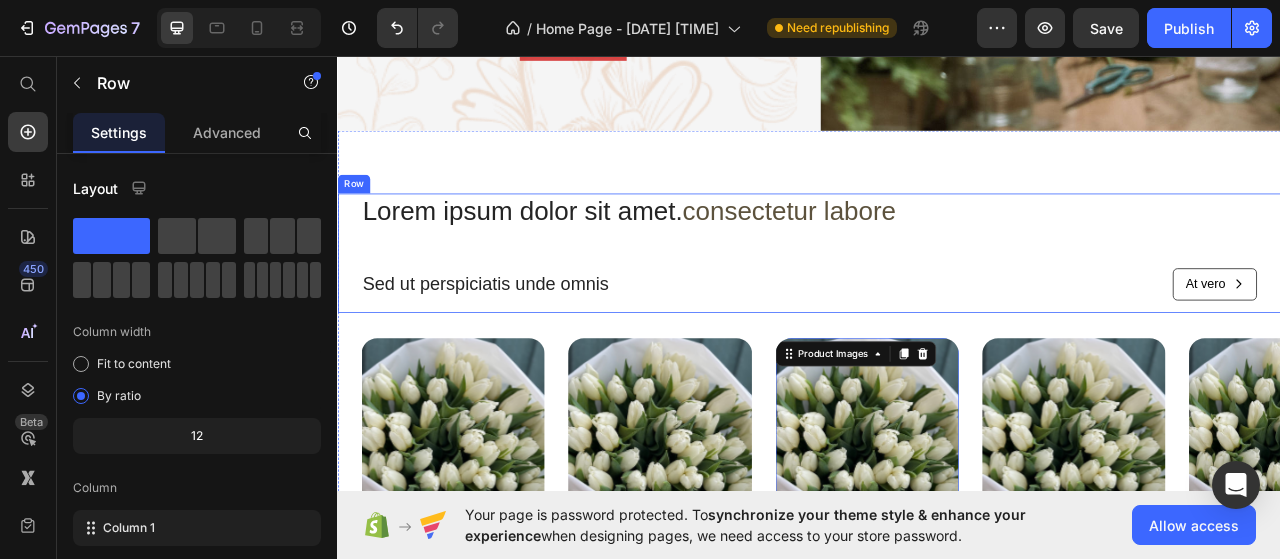 click on "Lorem ipsum dolor sit amet.  consectetur labore Heading Sed ut perspiciatis unde omnis Text Block
At vero Button Row" at bounding box center [937, 309] 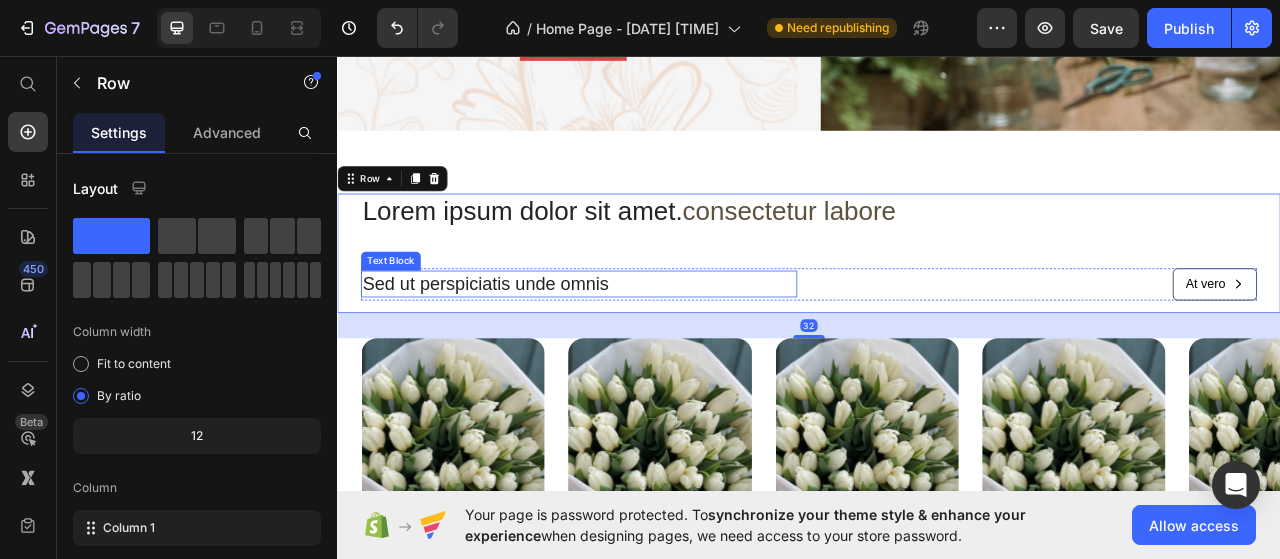 click on "Sed ut perspiciatis unde omnis" at bounding box center [644, 348] 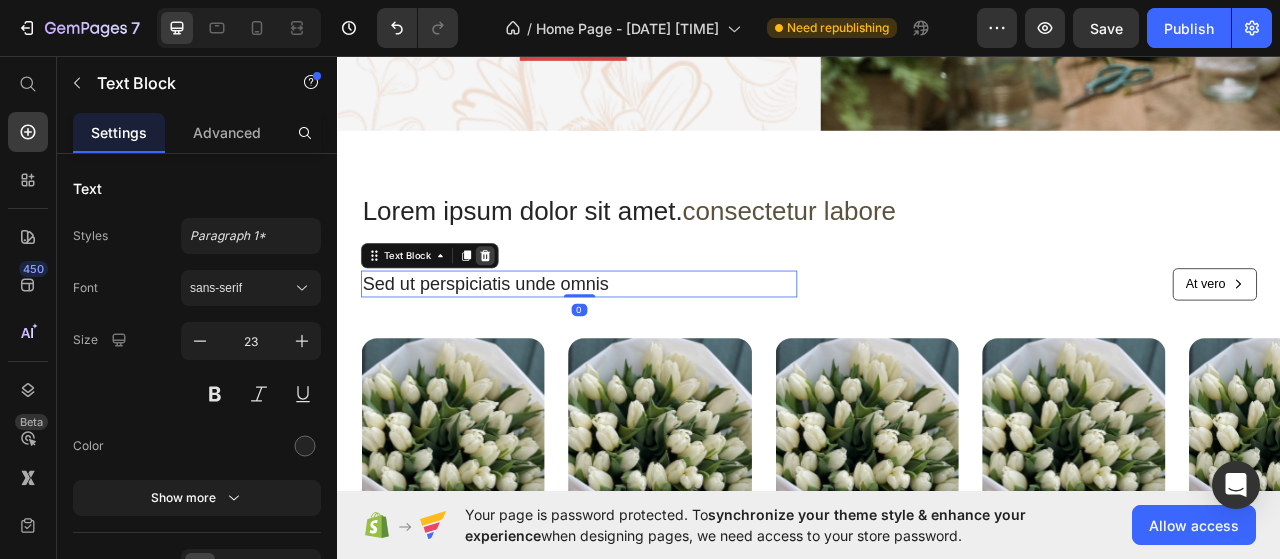 click at bounding box center (525, 312) 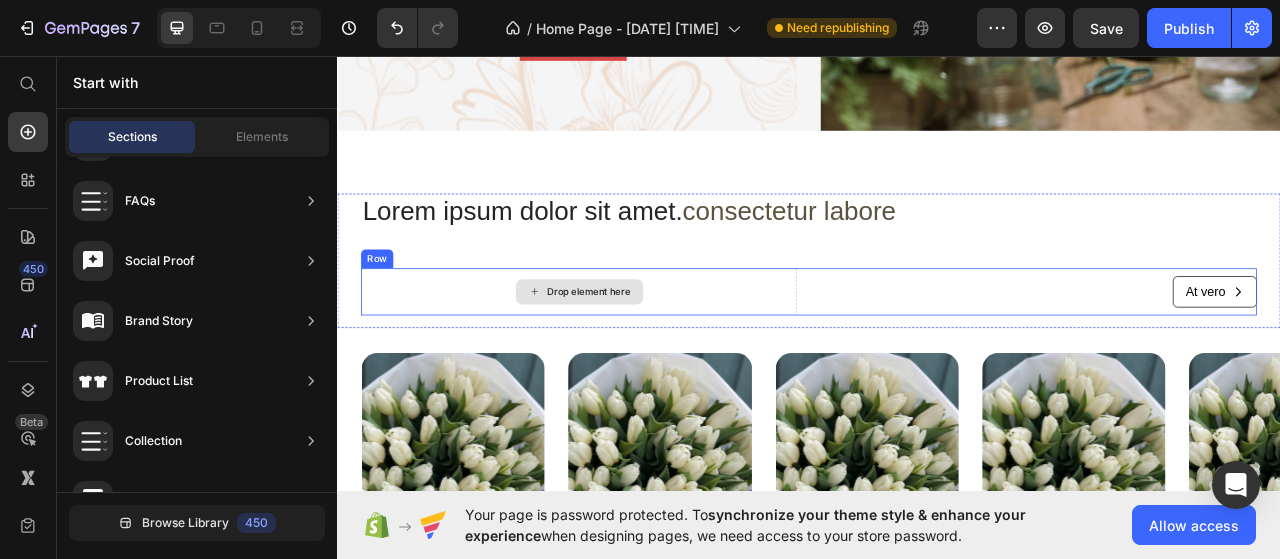 click on "Drop element here" at bounding box center [644, 358] 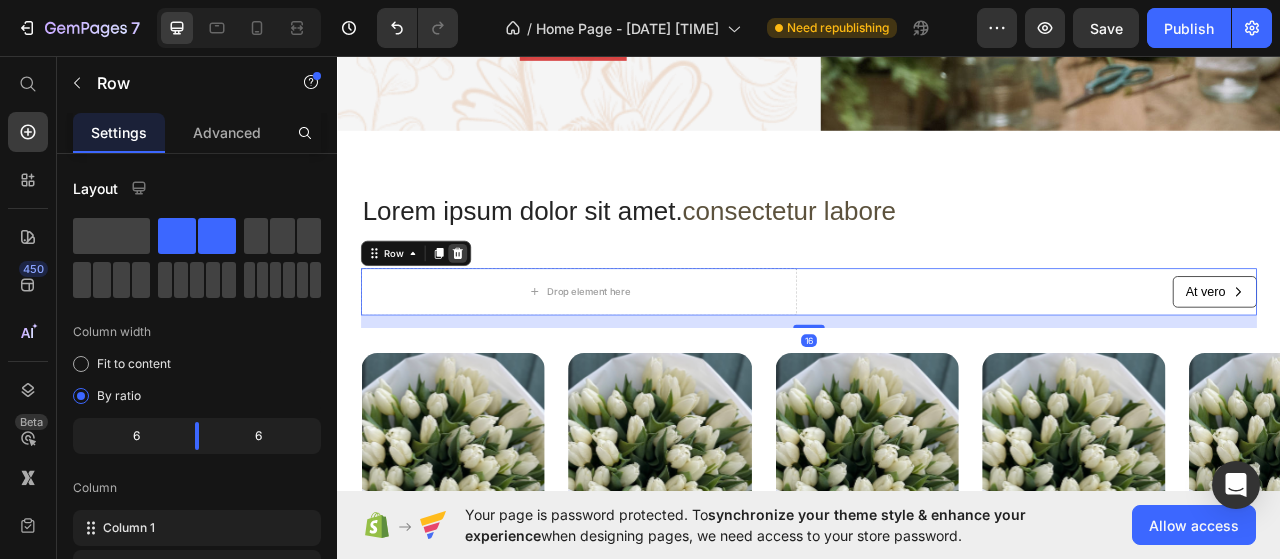 click 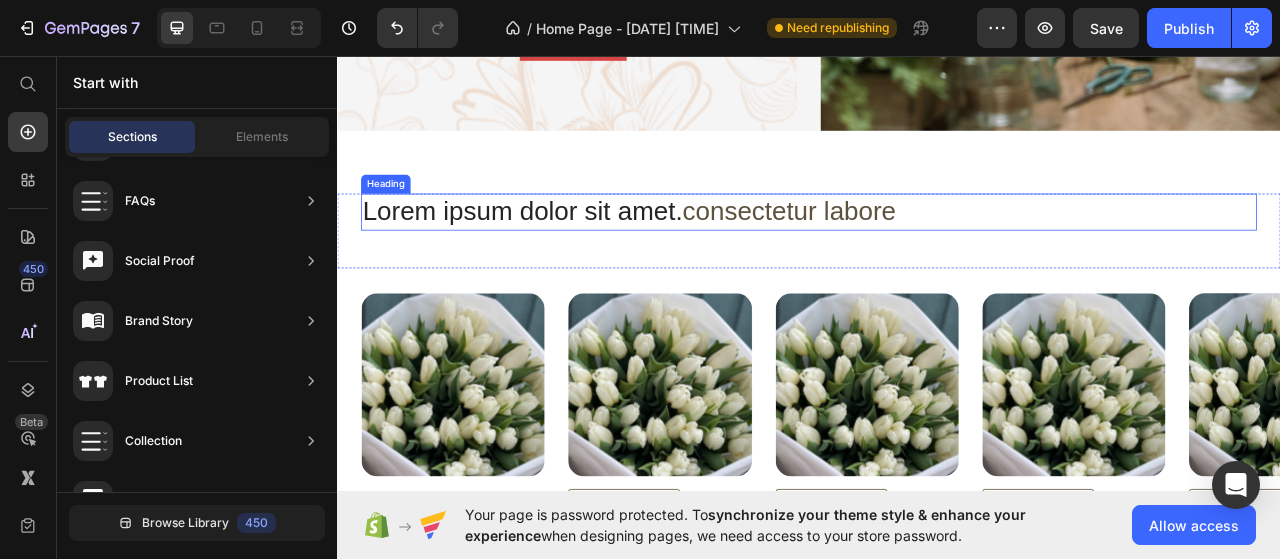 click on "Lorem ipsum dolor sit amet.  consectetur labore" at bounding box center (937, 256) 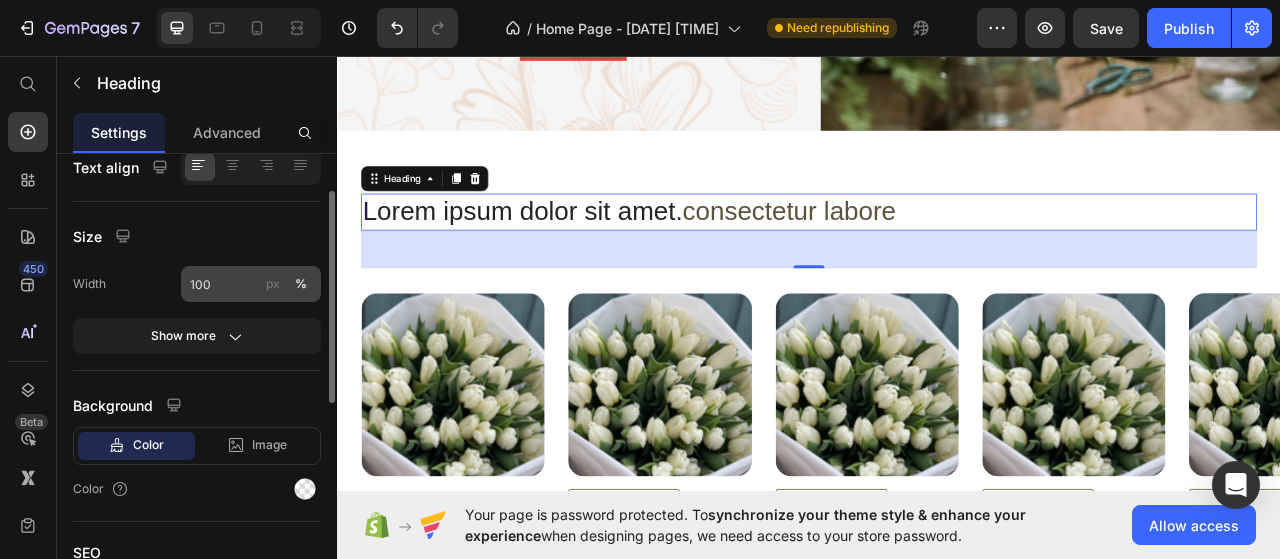 scroll, scrollTop: 300, scrollLeft: 0, axis: vertical 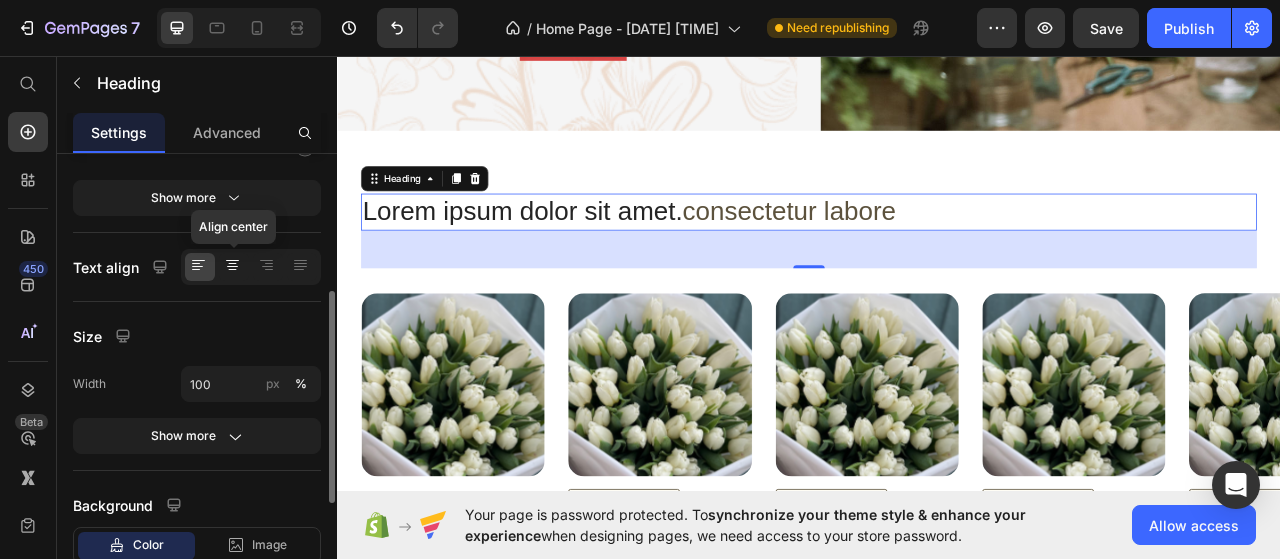 click 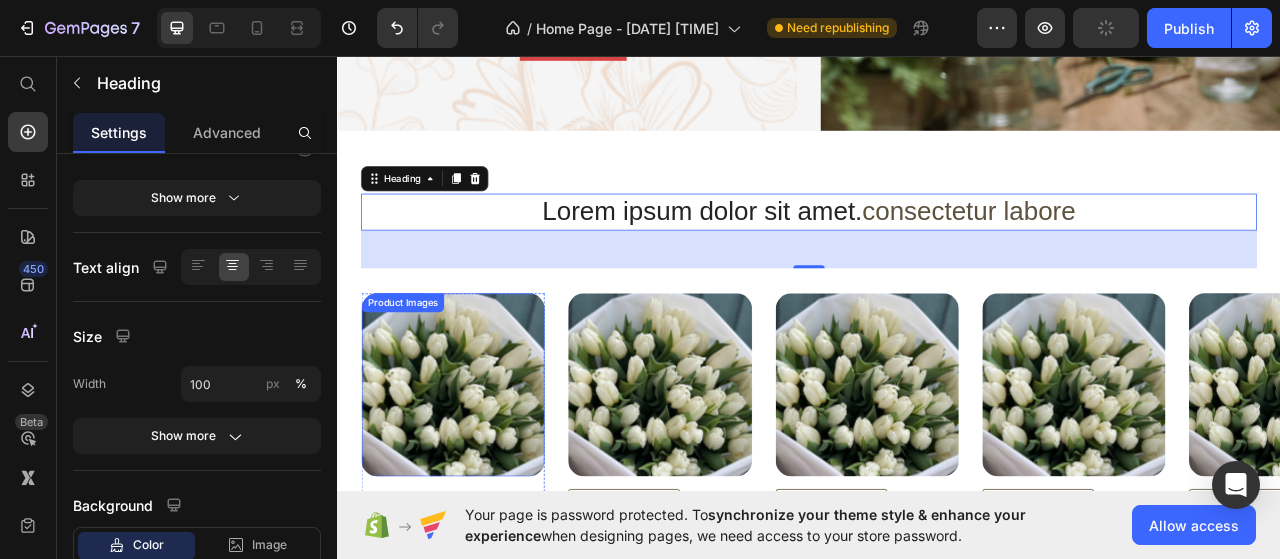 scroll, scrollTop: 1486, scrollLeft: 0, axis: vertical 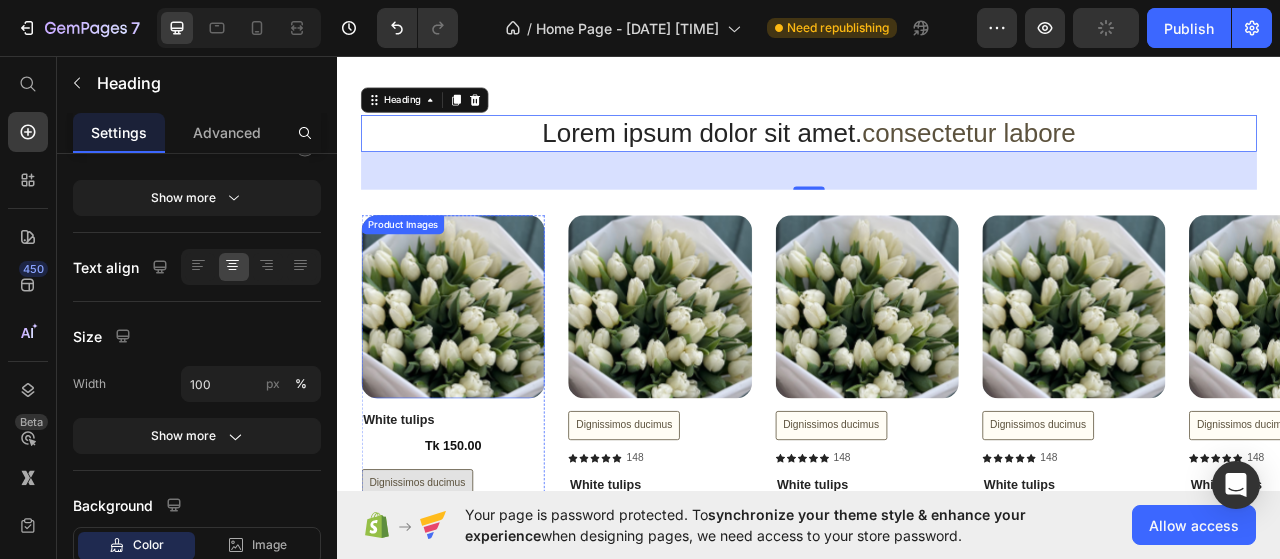 click at bounding box center (483, 376) 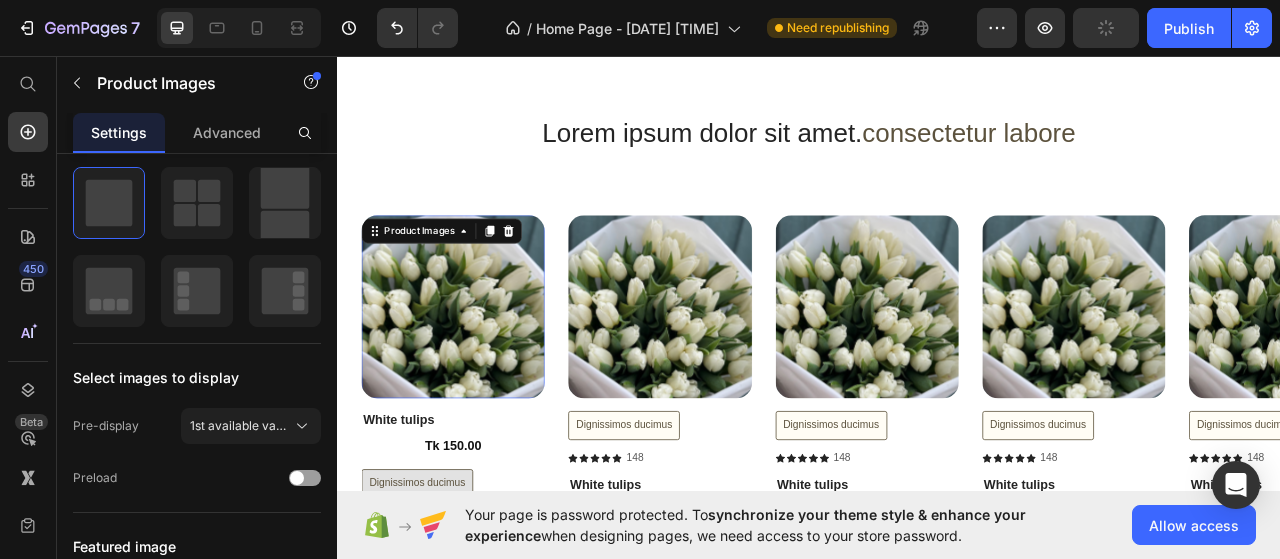 scroll, scrollTop: 0, scrollLeft: 0, axis: both 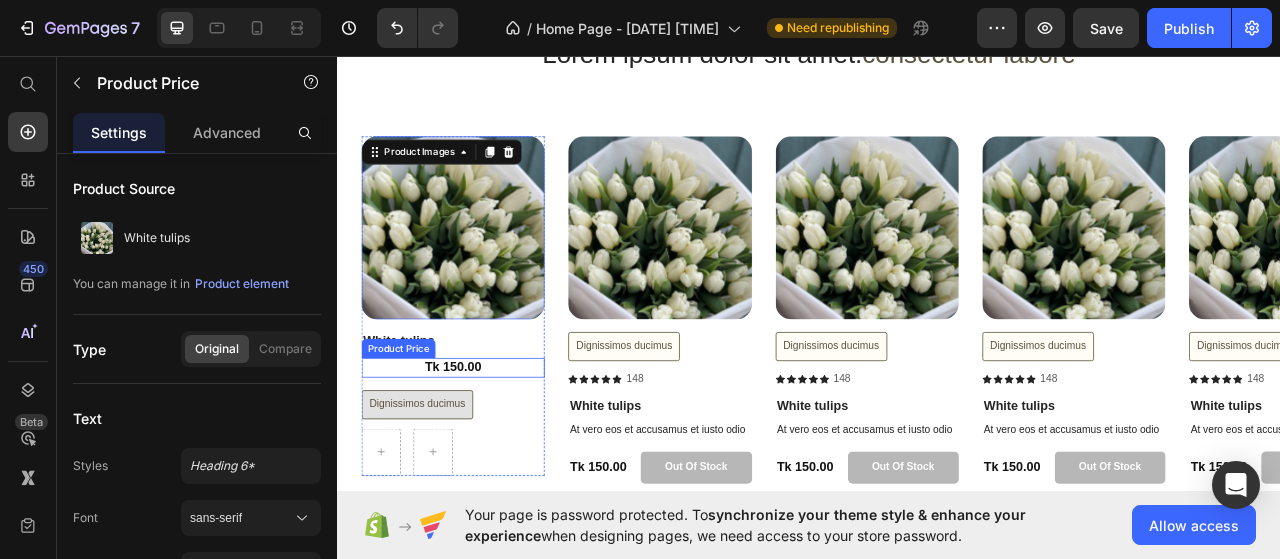 click on "Tk 150.00" at bounding box center [483, 454] 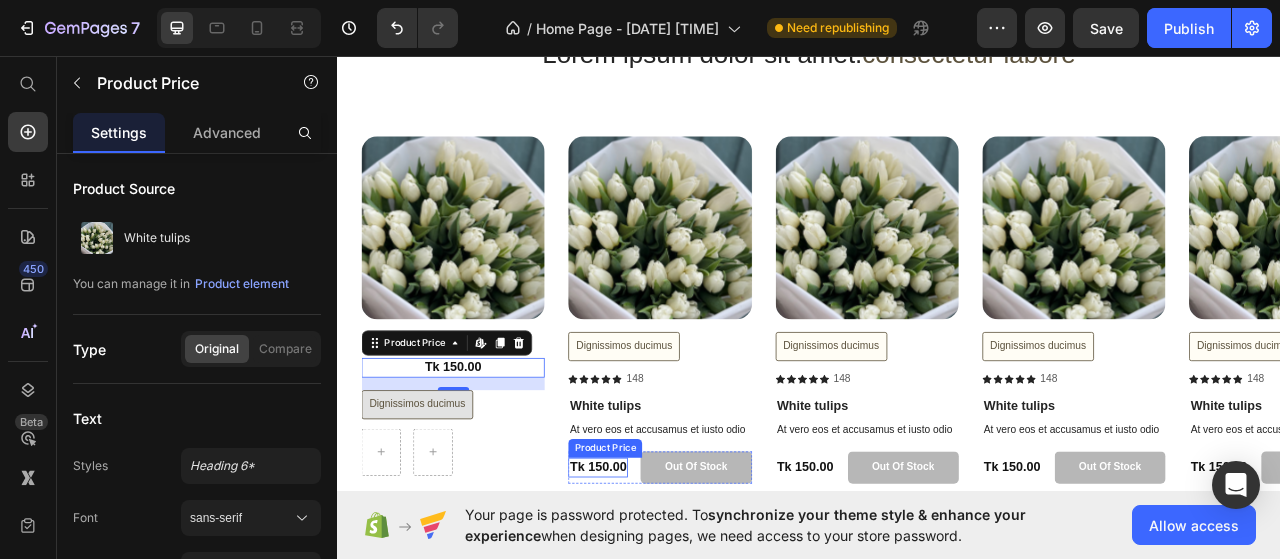 click on "Tk 150.00" at bounding box center (668, 581) 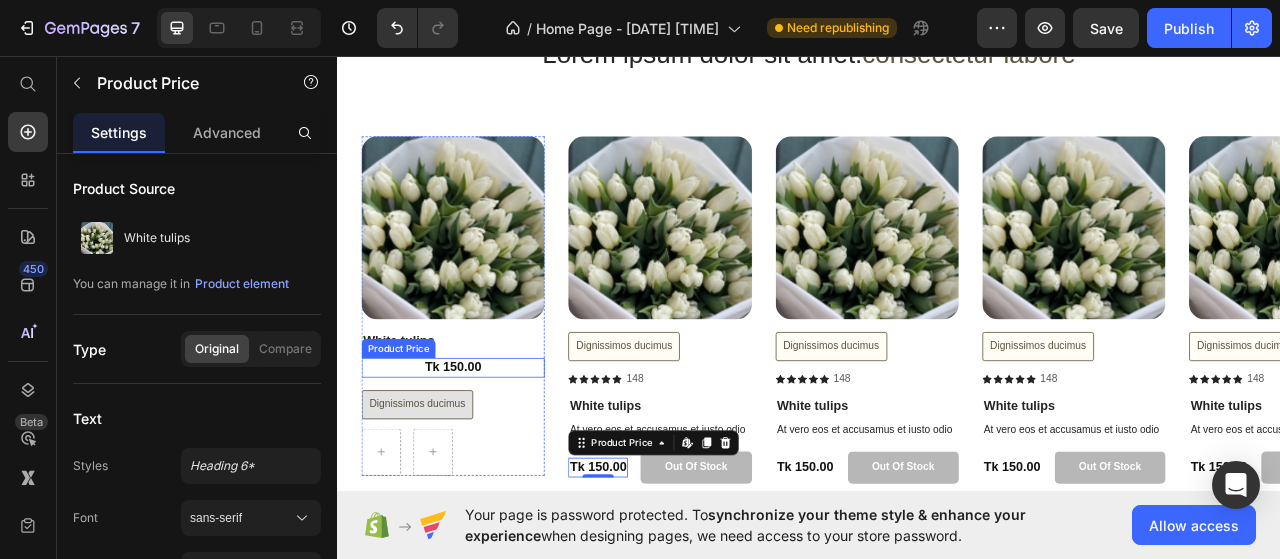 click on "Tk 150.00" at bounding box center [483, 454] 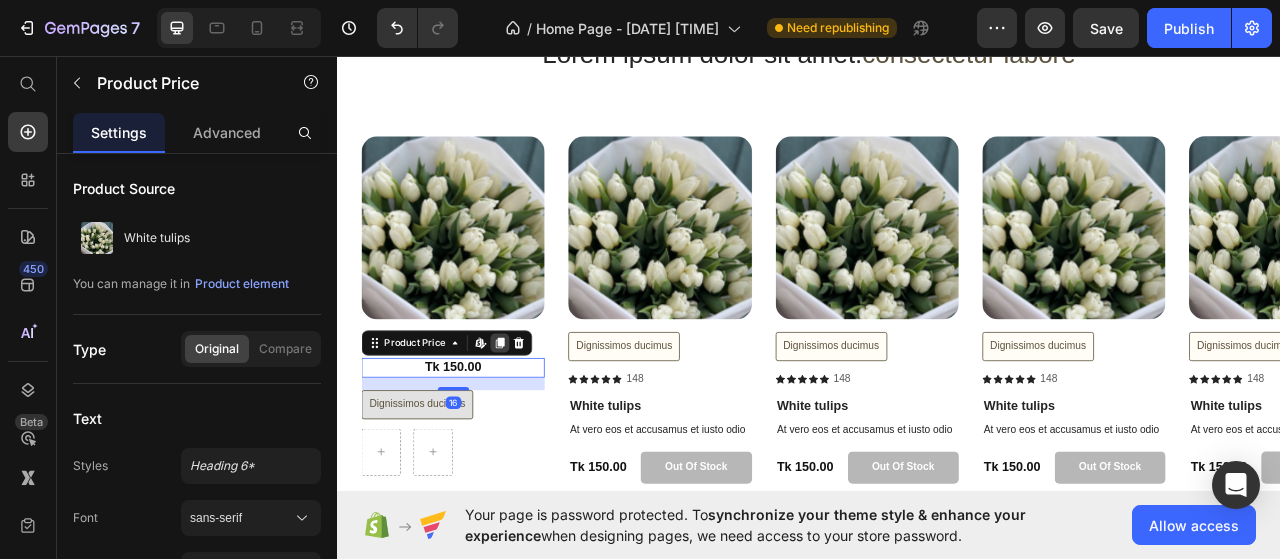 click 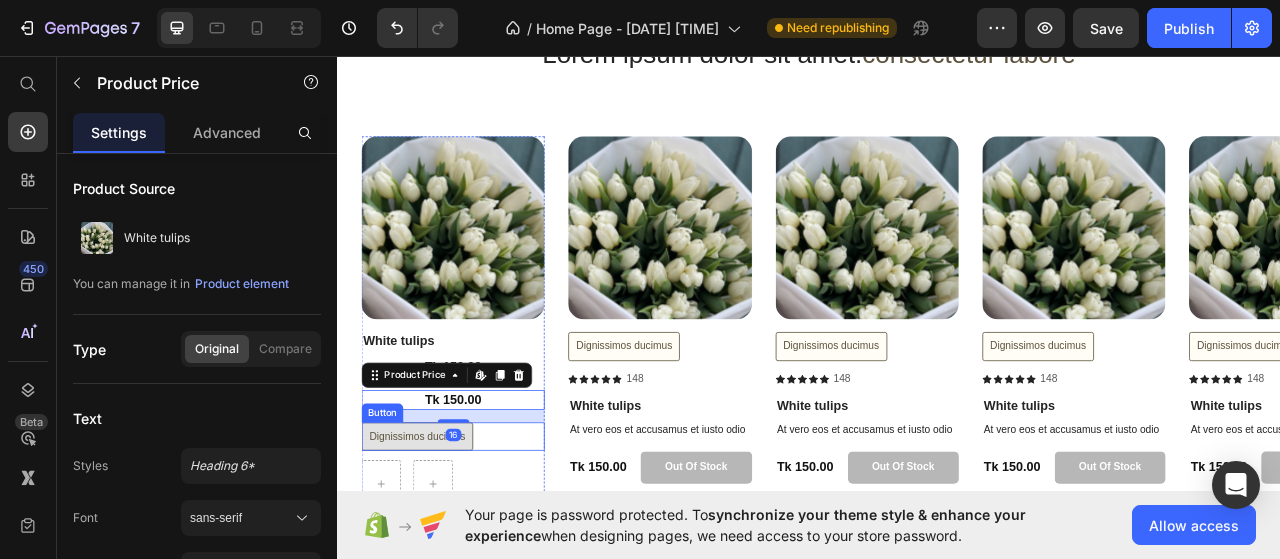 click on "Dignissimos ducimus Button" at bounding box center [483, 542] 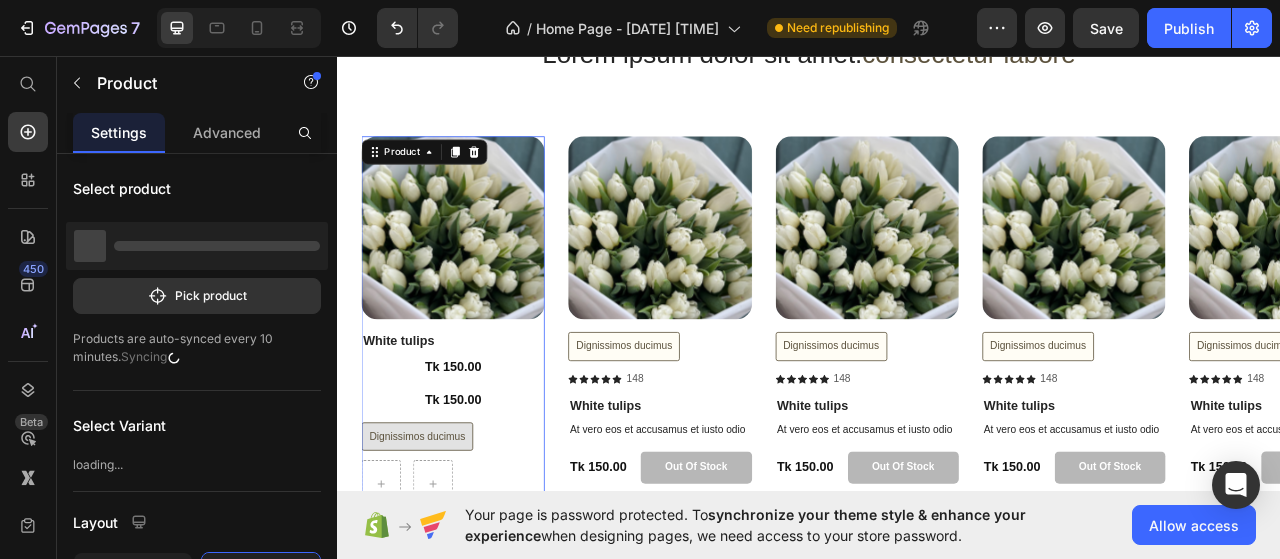 click on "Product Images White tulips Product Title Tk 150.00 Product Price Tk 150.00 Product Price Dignissimos ducimus Button" at bounding box center [483, 366] 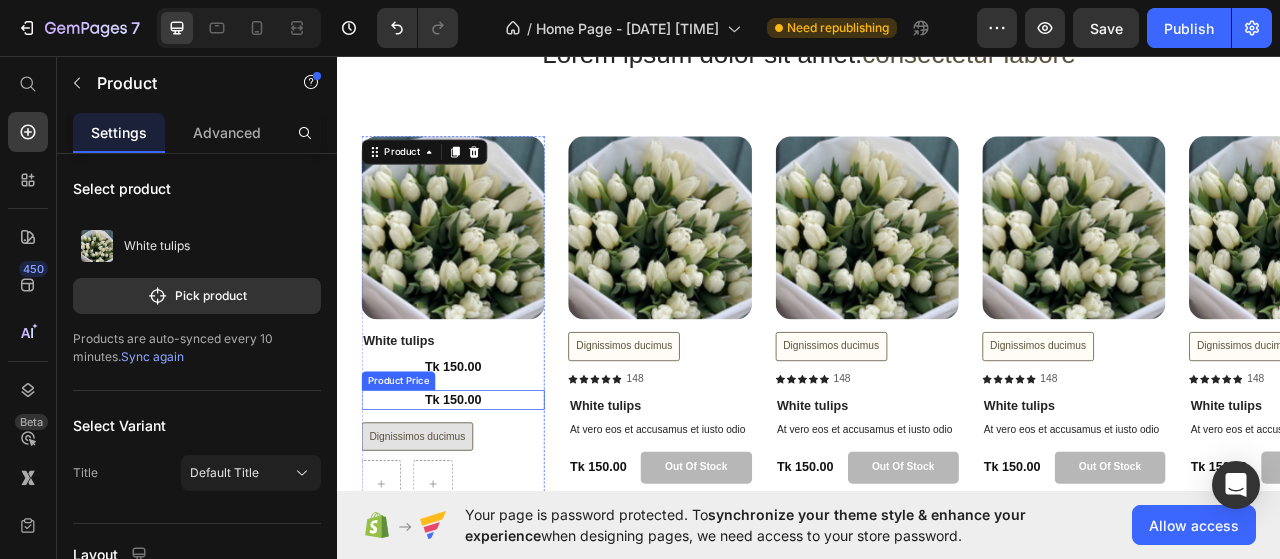 click on "Tk 150.00" at bounding box center [483, 495] 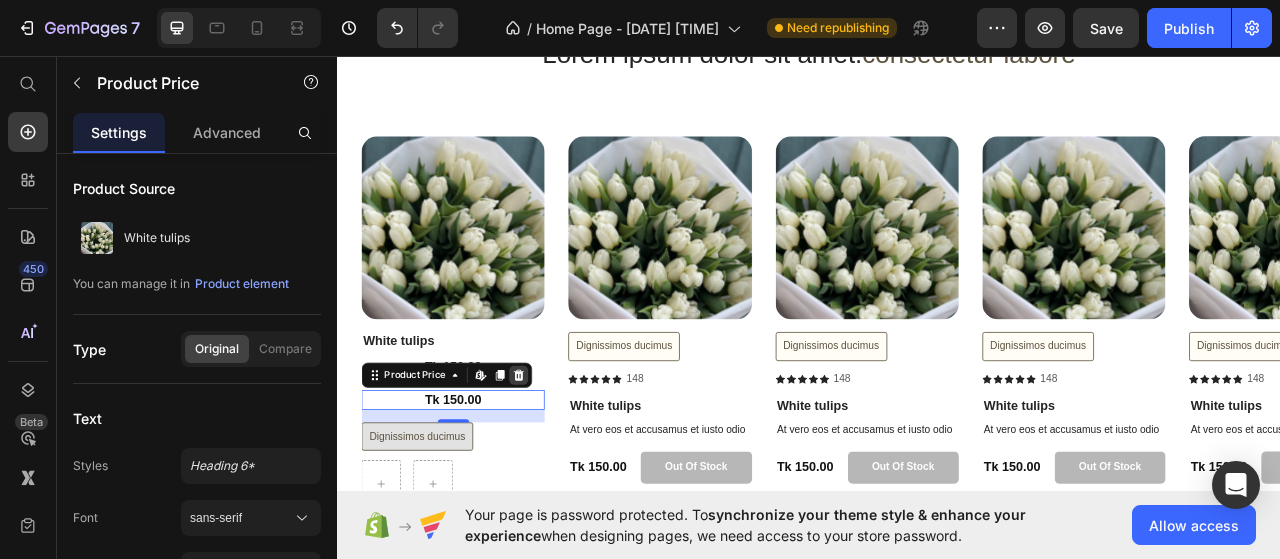 click 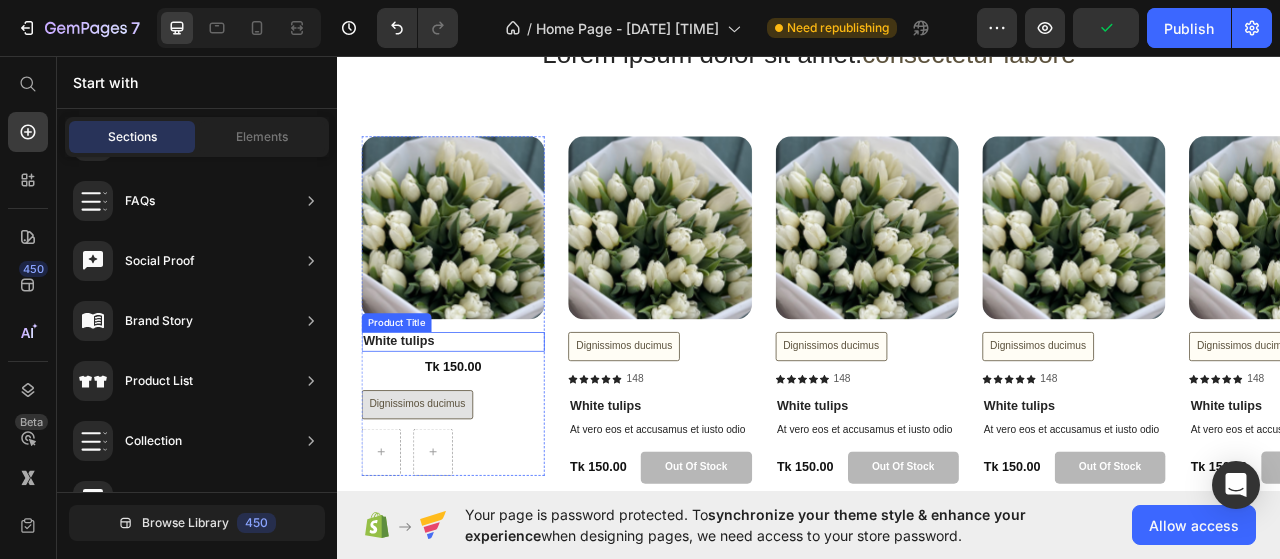click on "White tulips" at bounding box center (483, 421) 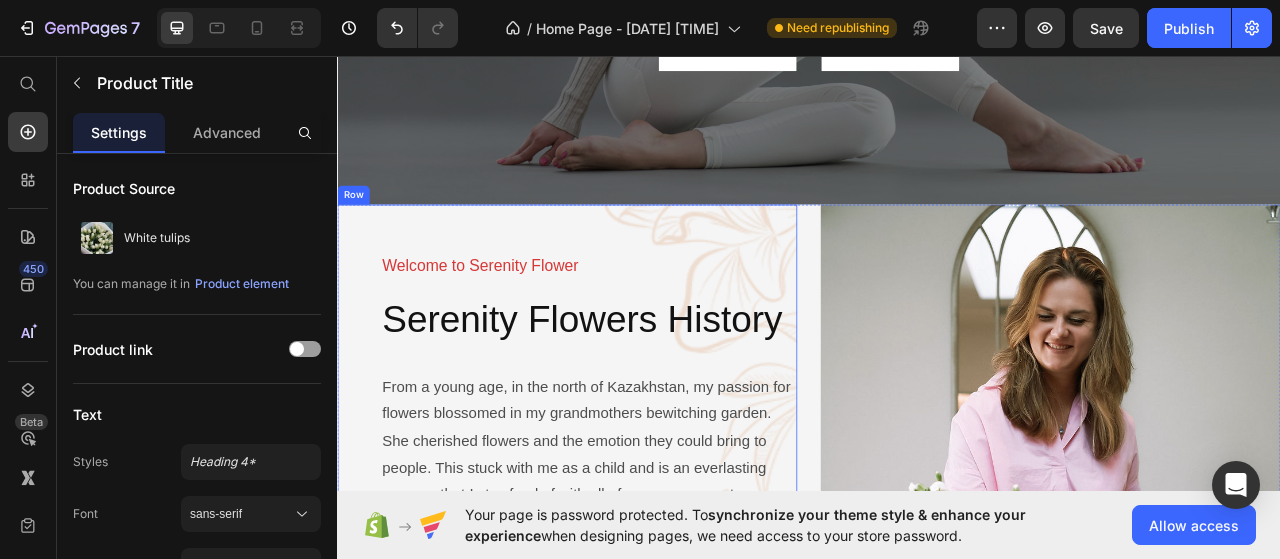 scroll, scrollTop: 386, scrollLeft: 0, axis: vertical 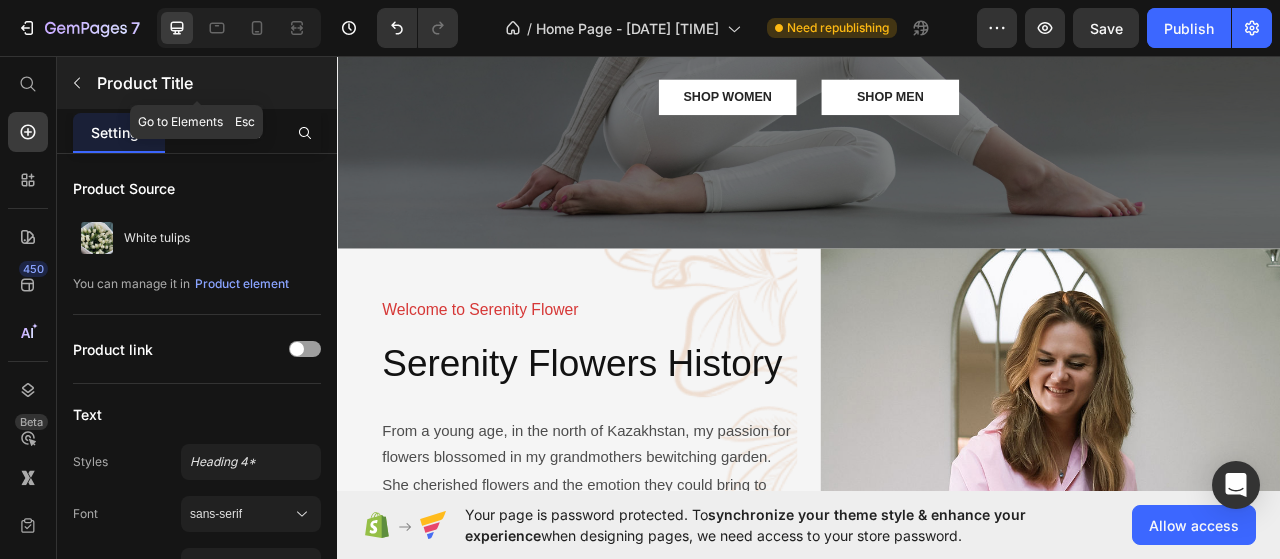 click on "Product Title" at bounding box center (215, 83) 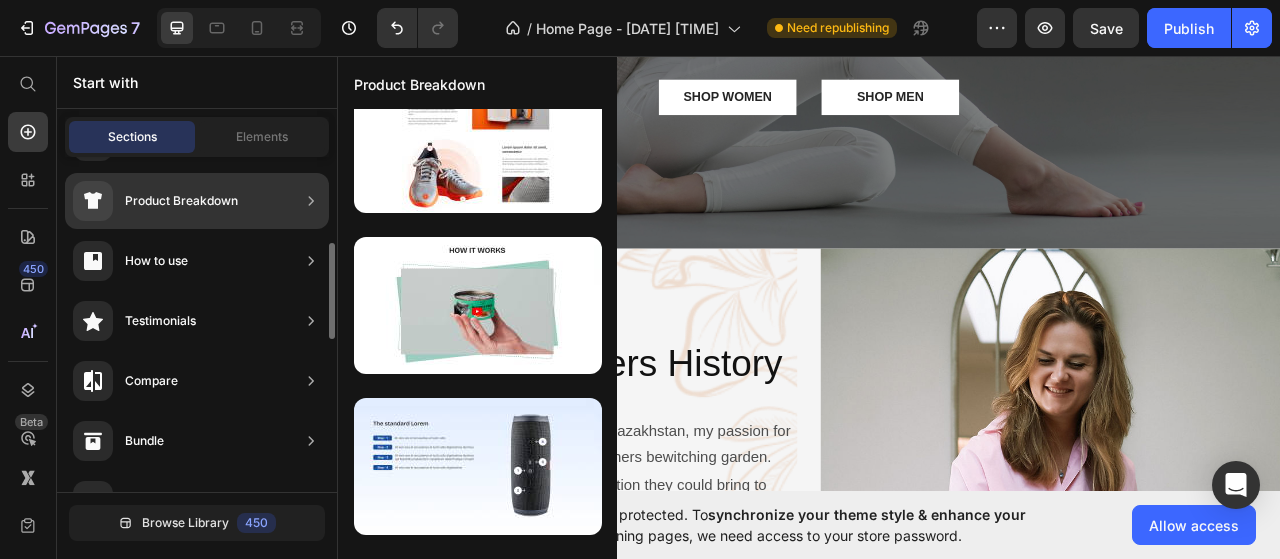 scroll, scrollTop: 0, scrollLeft: 0, axis: both 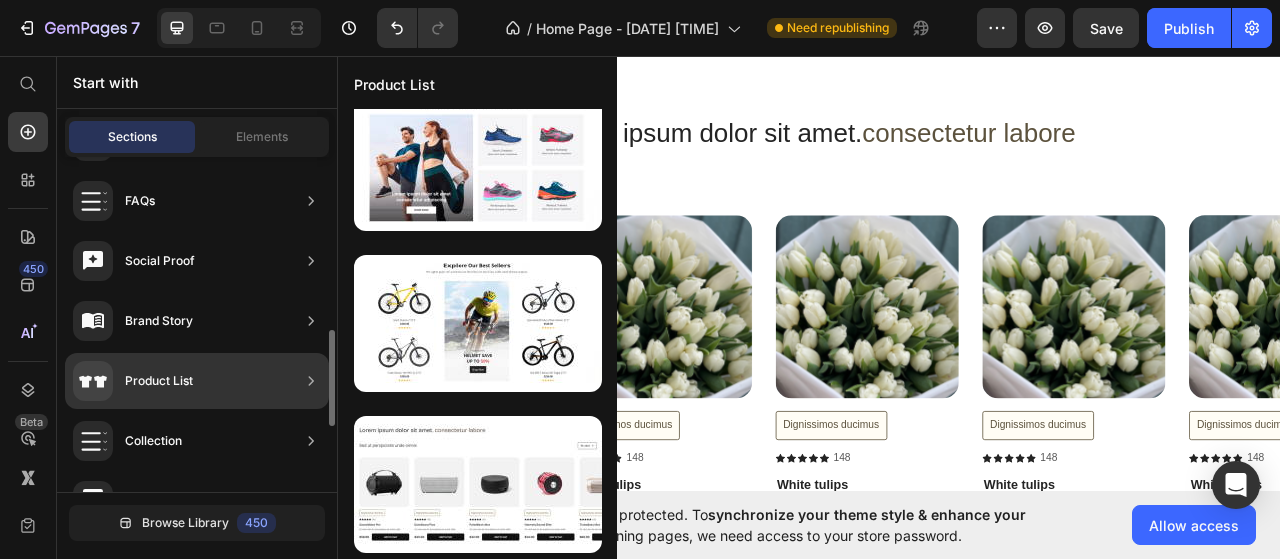 click on "Product List" at bounding box center (159, 381) 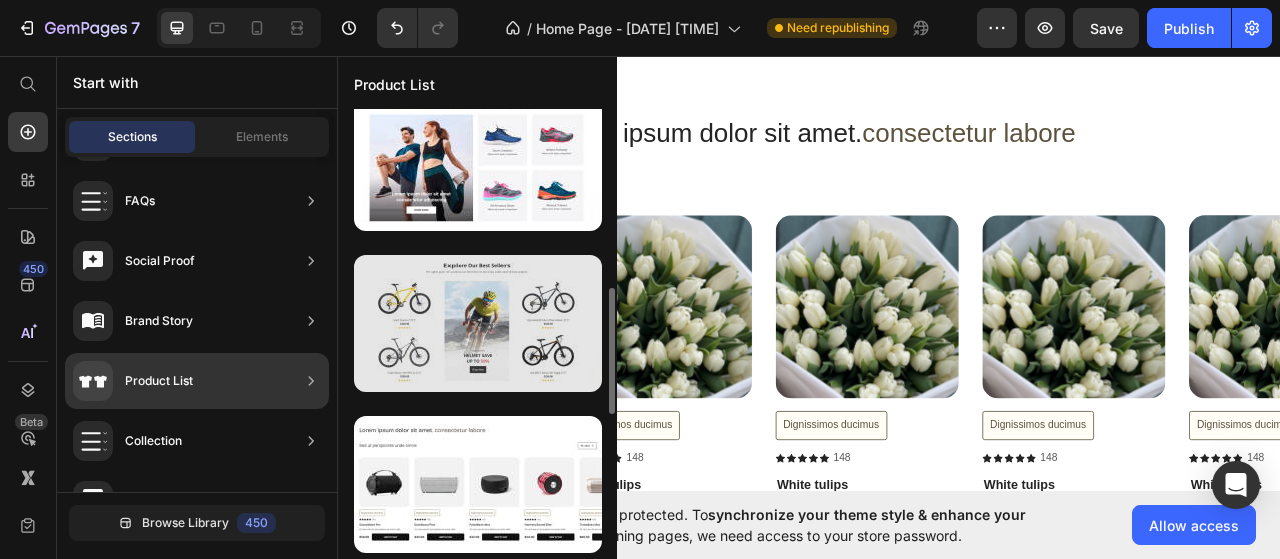 scroll, scrollTop: 382, scrollLeft: 0, axis: vertical 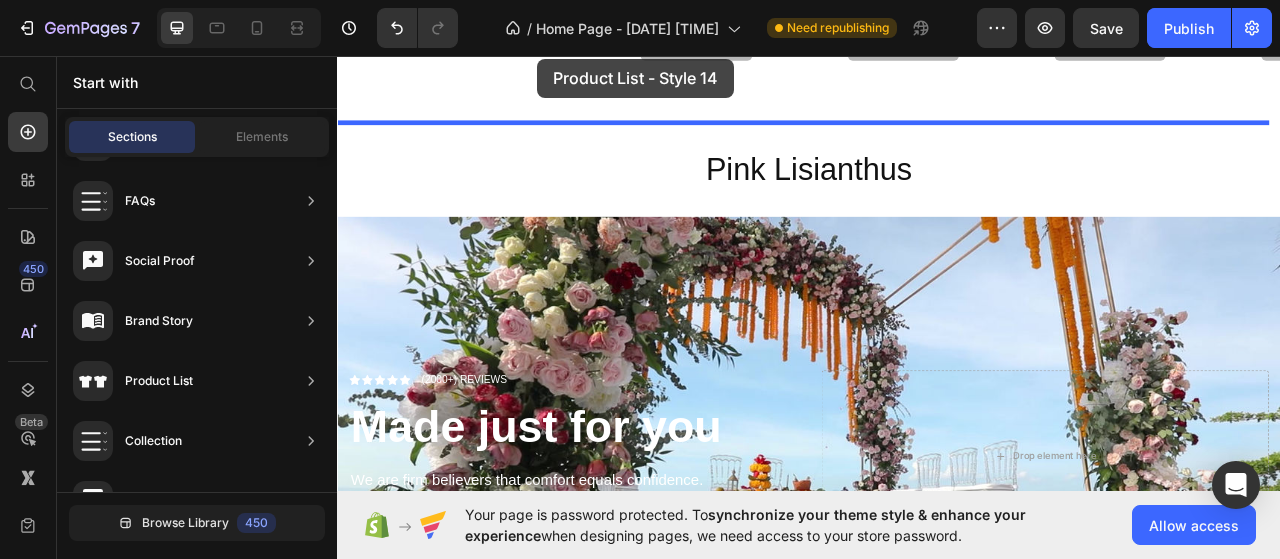 drag, startPoint x: 773, startPoint y: 508, endPoint x: 591, endPoint y: 67, distance: 477.07965 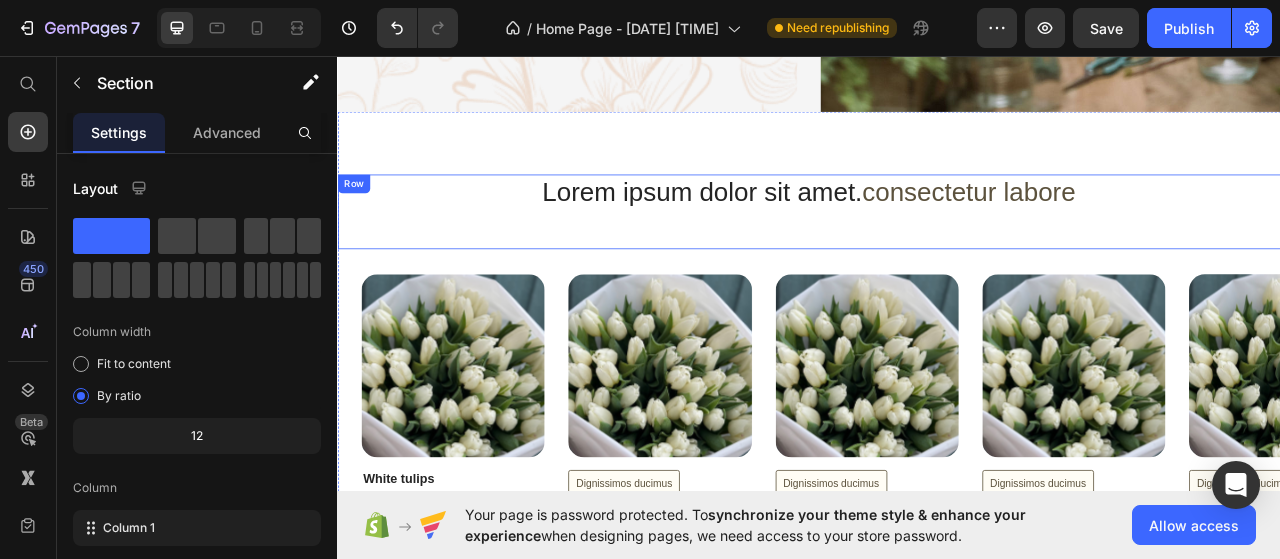 scroll, scrollTop: 1325, scrollLeft: 0, axis: vertical 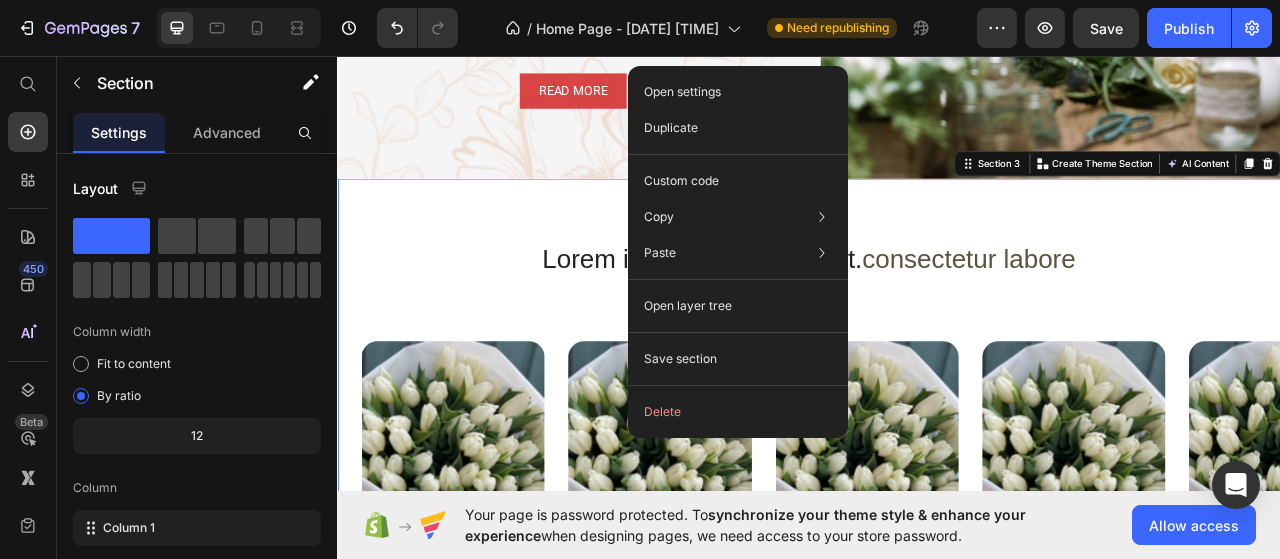 click at bounding box center (746, 537) 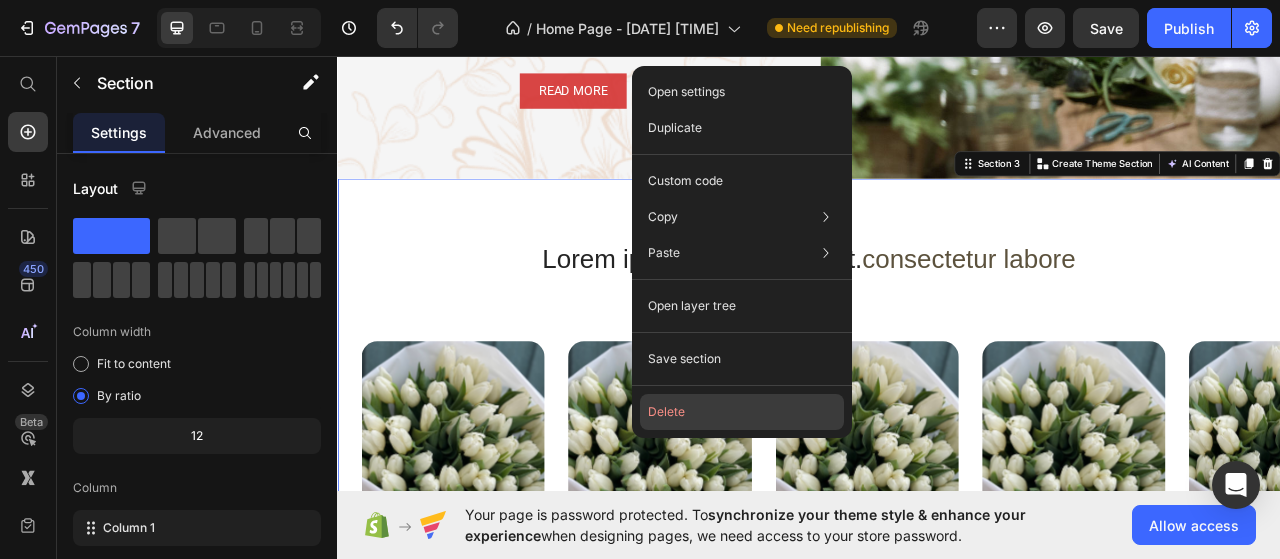 click on "Delete" 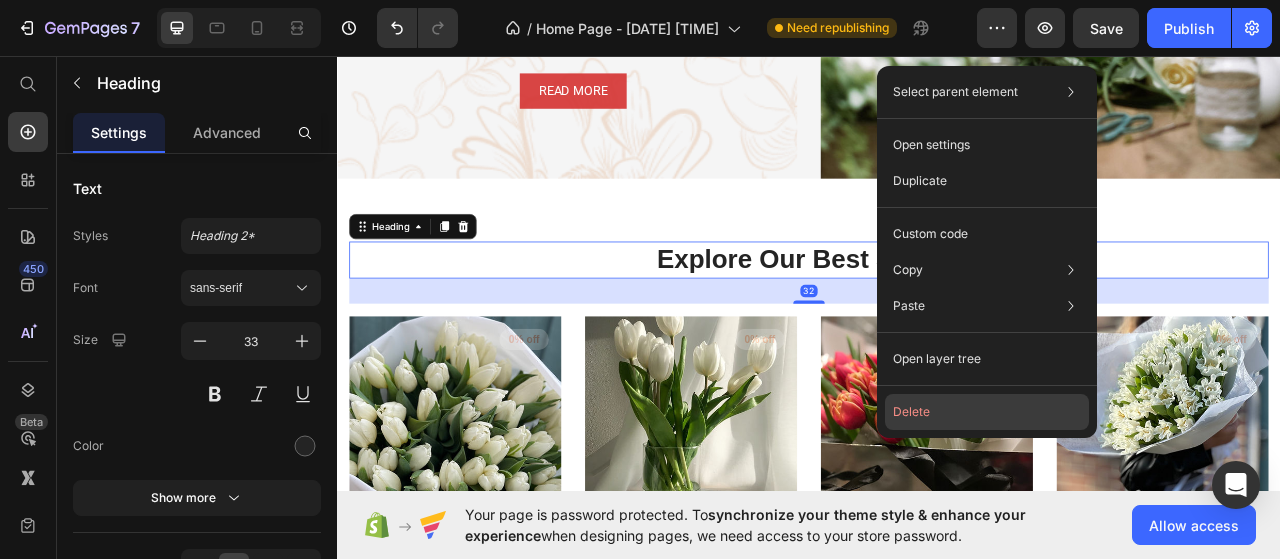 click on "Delete" 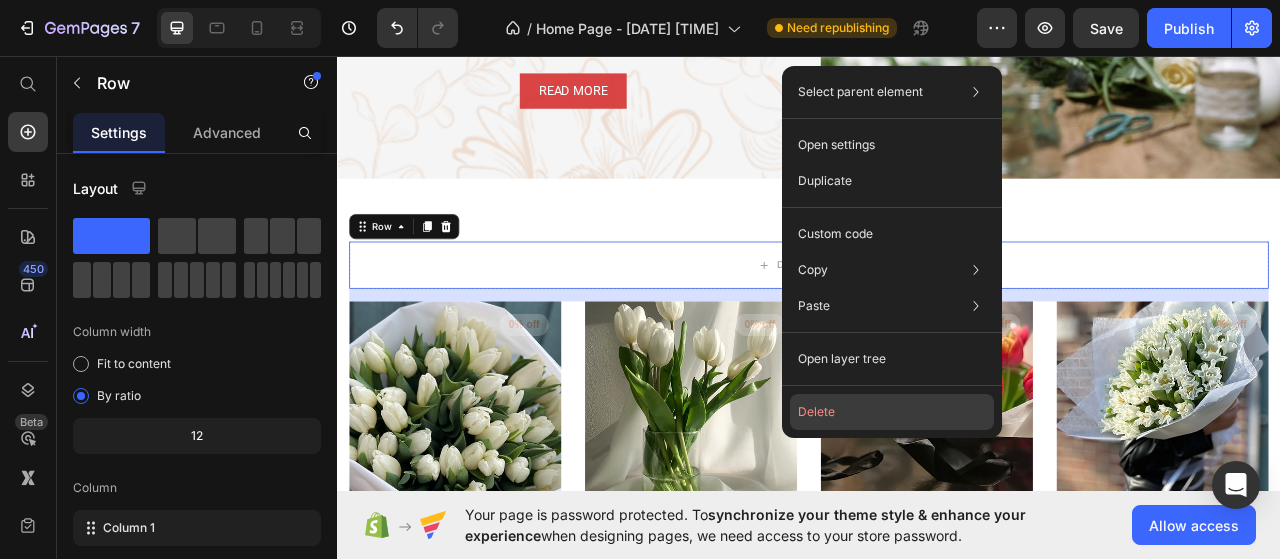 click on "Delete" 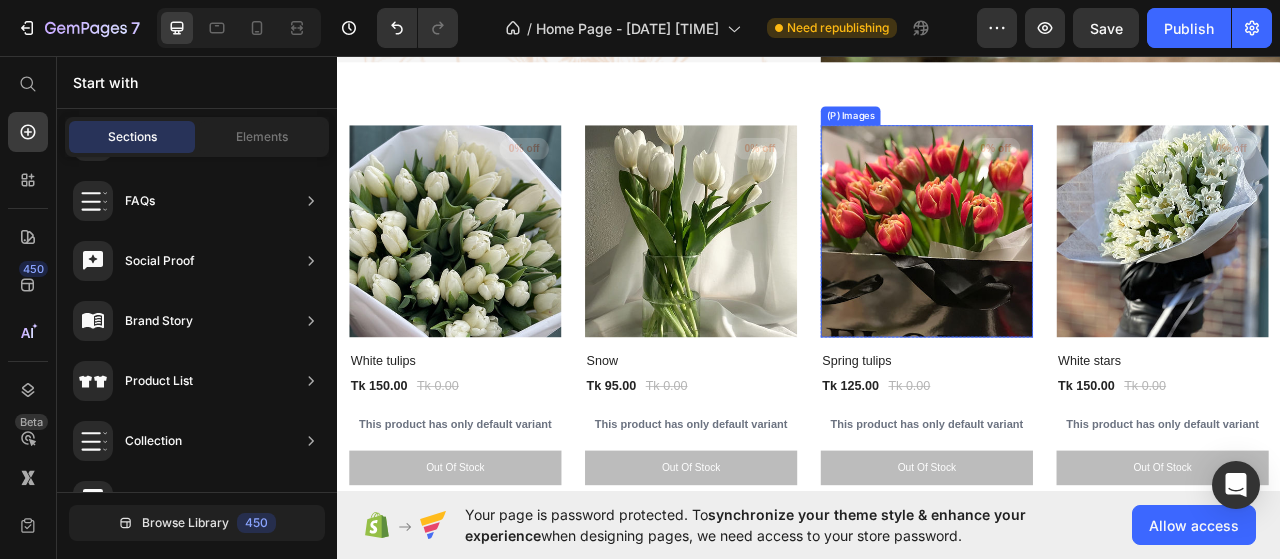 scroll, scrollTop: 1525, scrollLeft: 0, axis: vertical 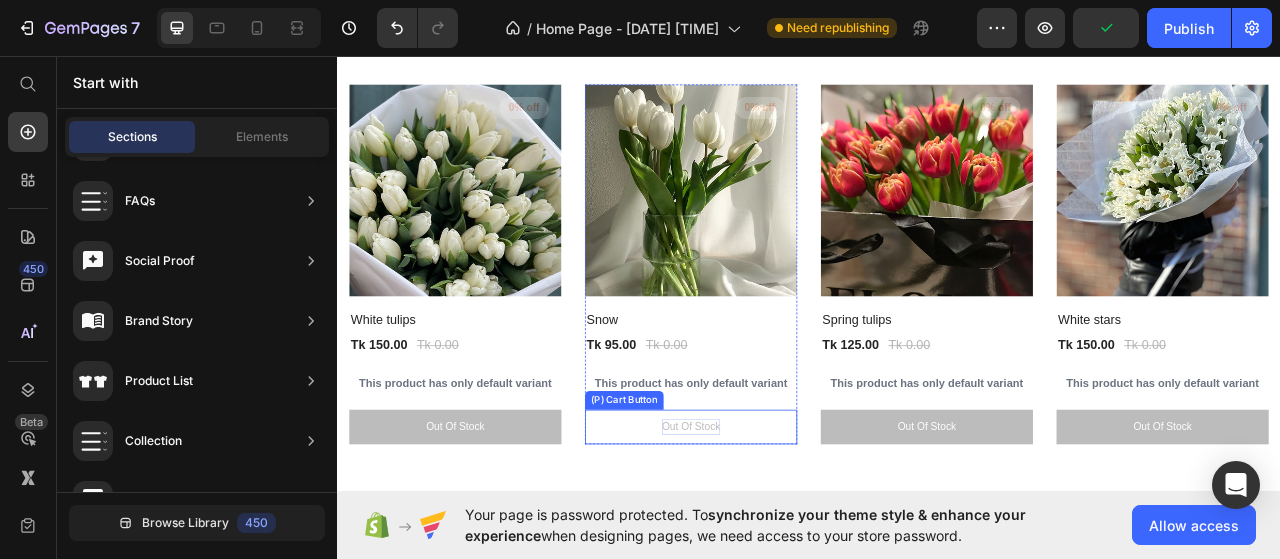 click on "out of stock" at bounding box center (487, 530) 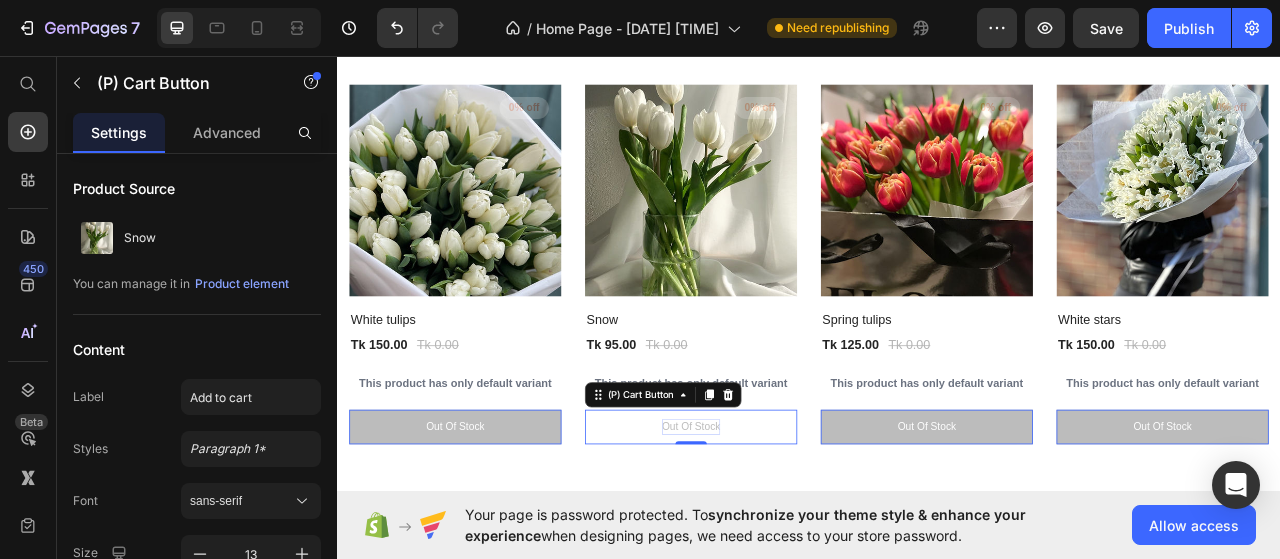 click on "out of stock" at bounding box center (487, 530) 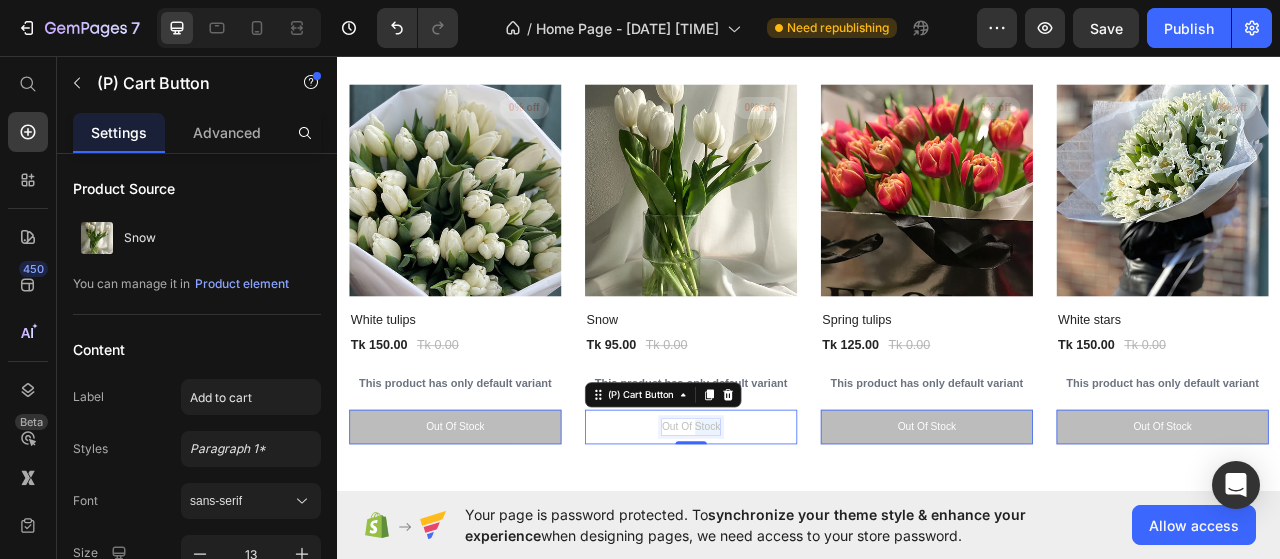 click on "out of stock" at bounding box center (787, 530) 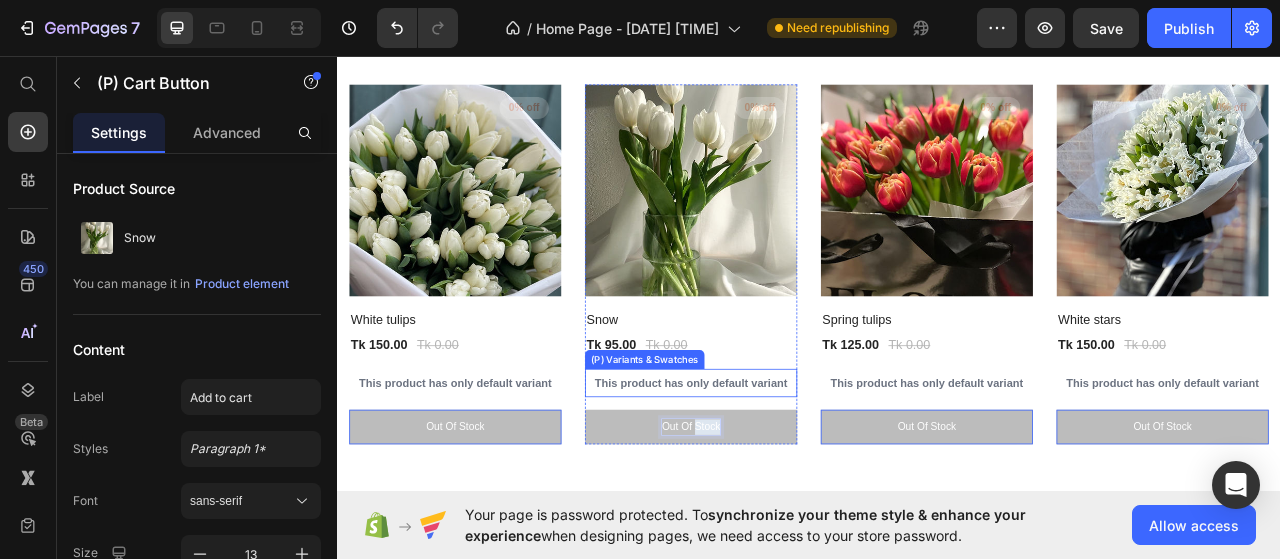 click on "This product has only default variant" at bounding box center [487, 474] 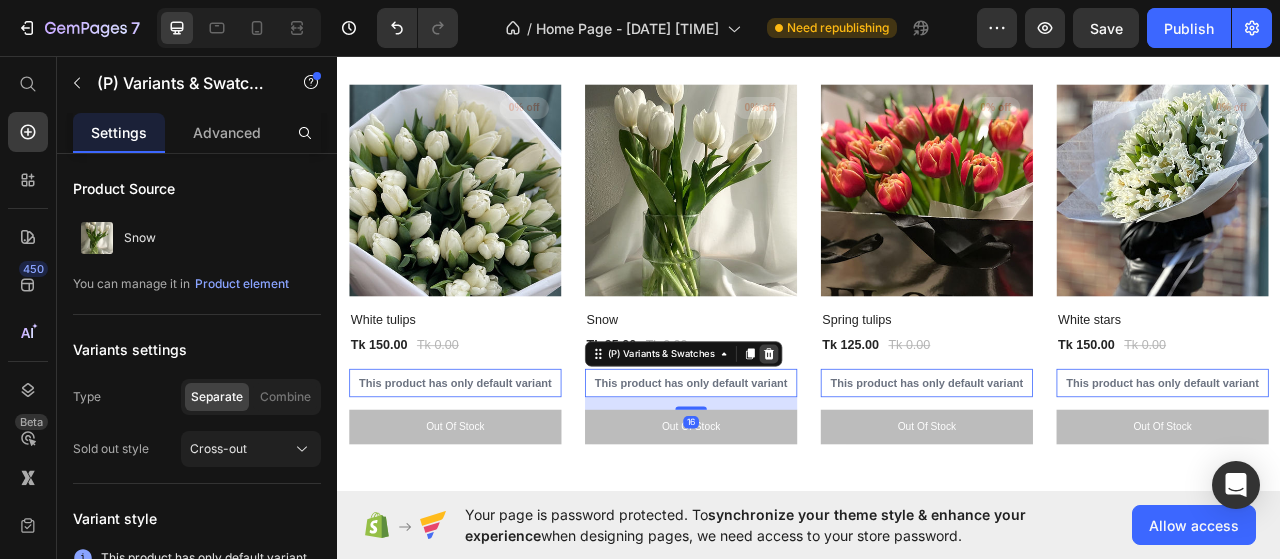 click 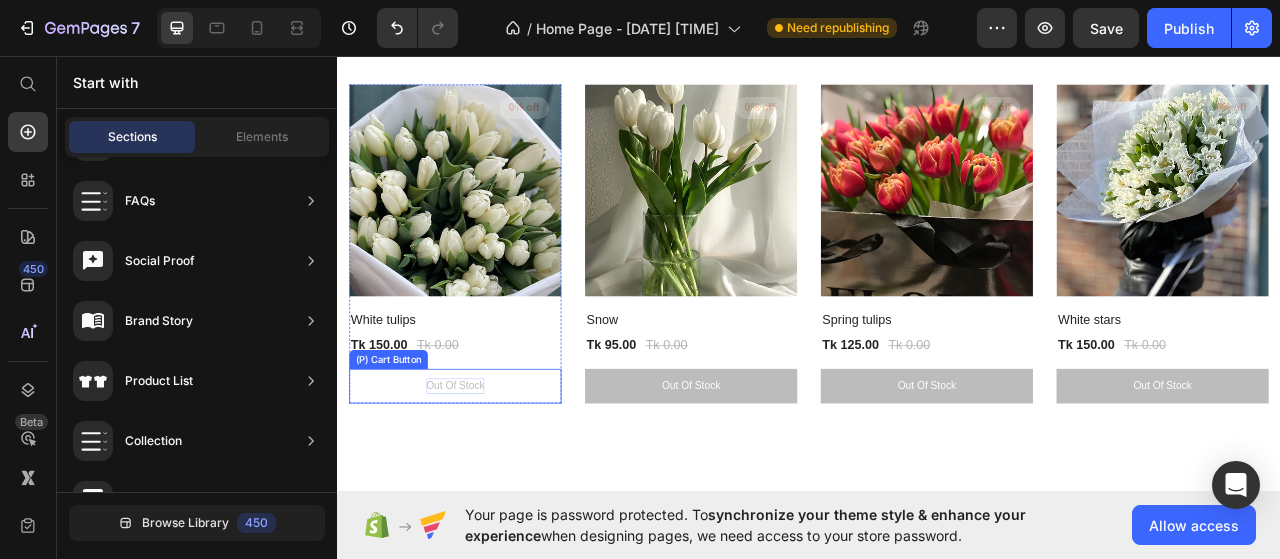 click on "out of stock" at bounding box center (487, 478) 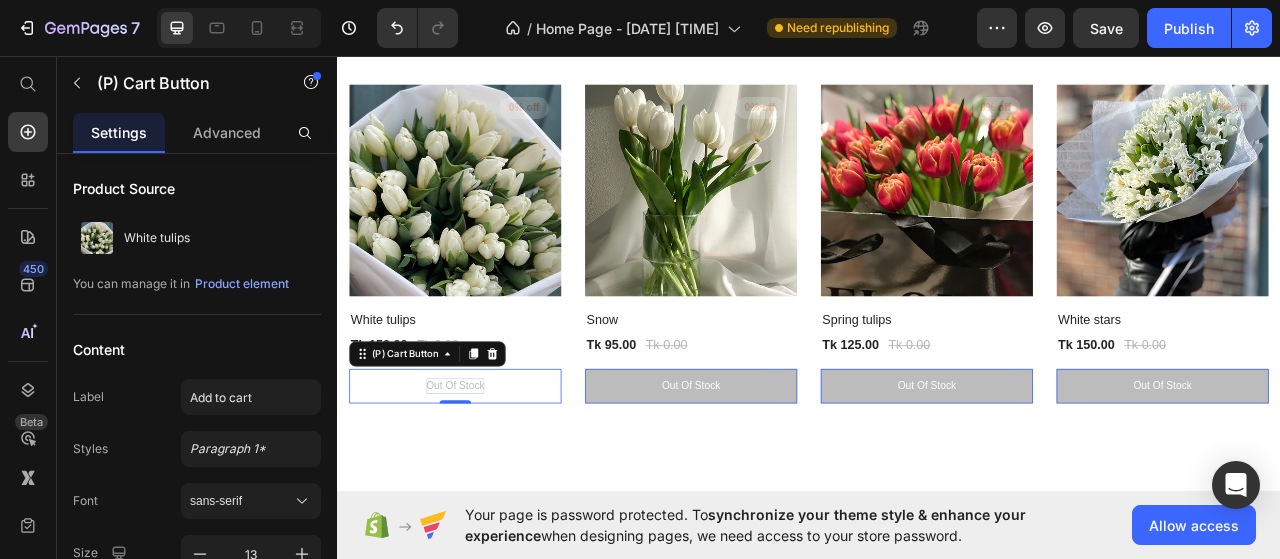click on "out of stock" at bounding box center [487, 478] 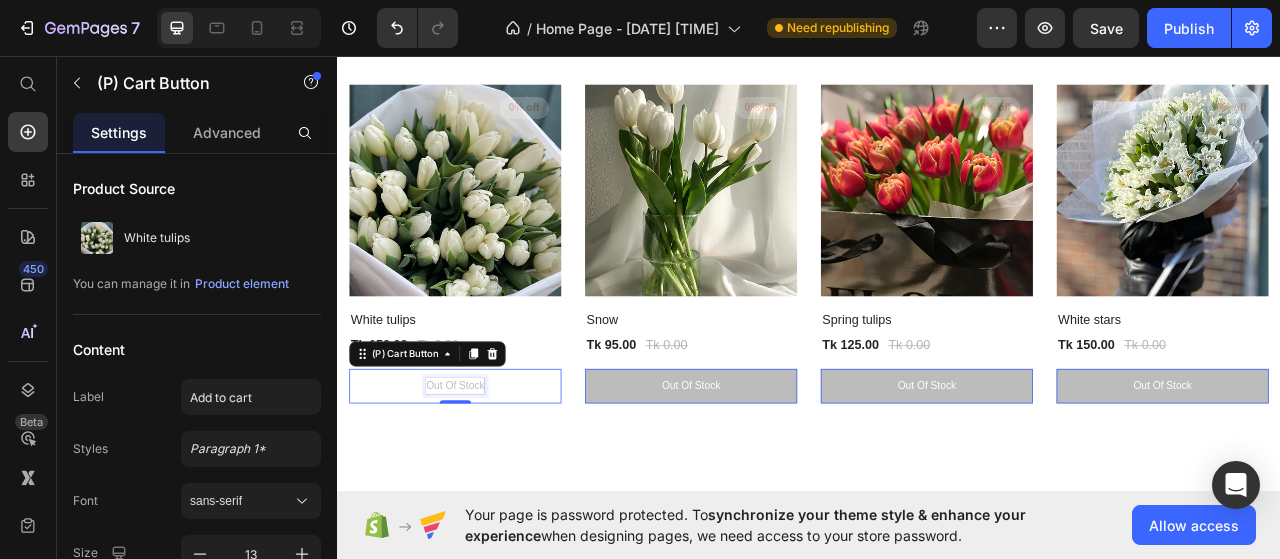 click on "out of stock" at bounding box center [487, 478] 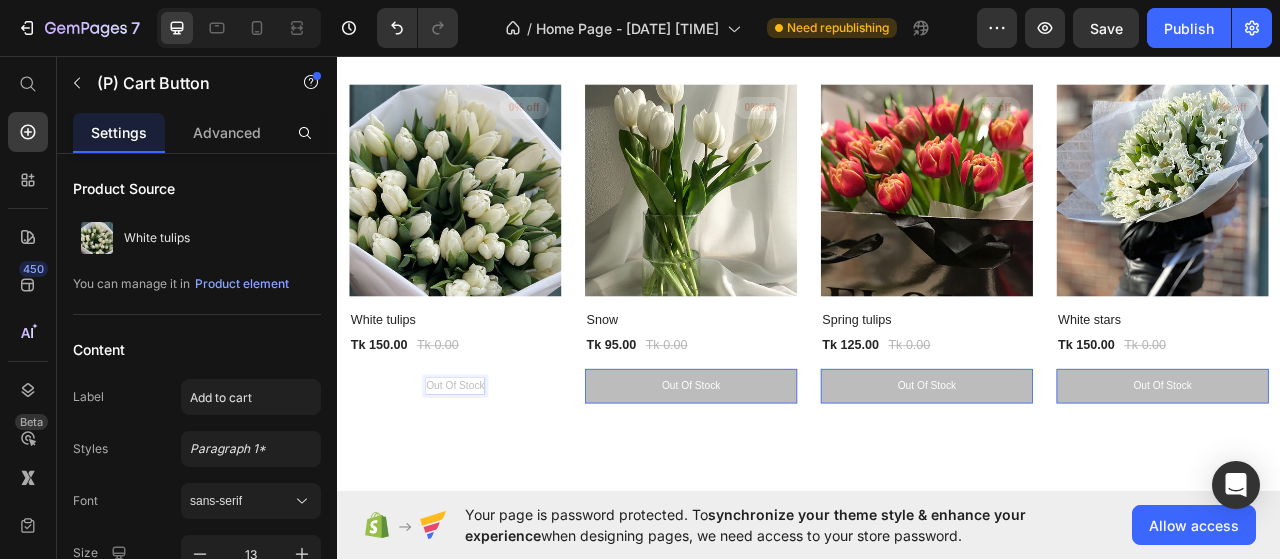 click on "out of stock" at bounding box center (487, 478) 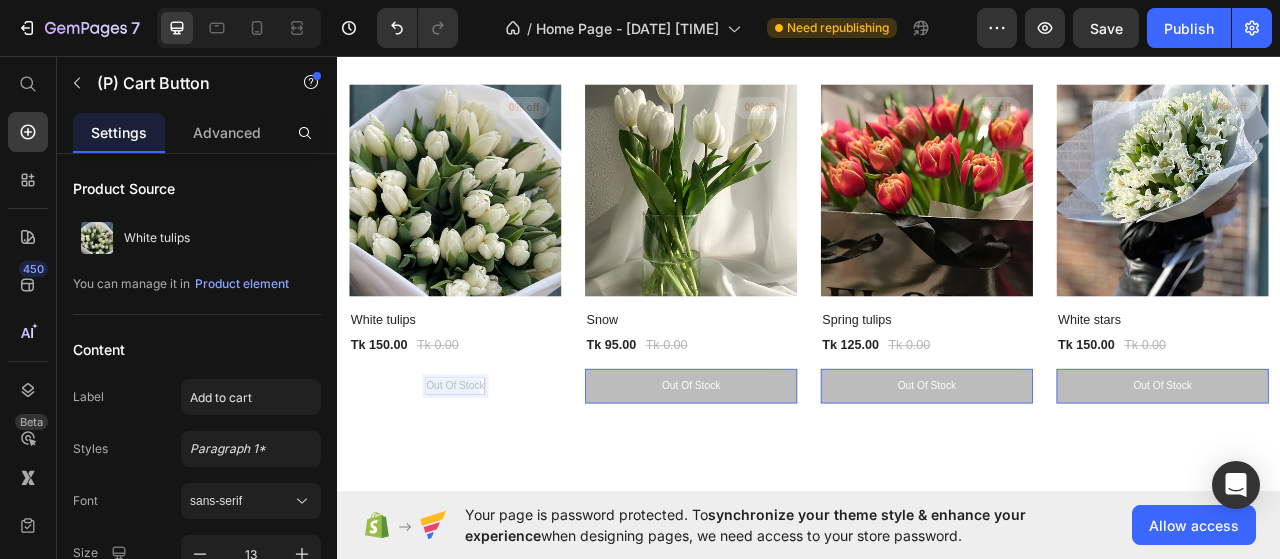 drag, startPoint x: 449, startPoint y: 470, endPoint x: 514, endPoint y: 474, distance: 65.12296 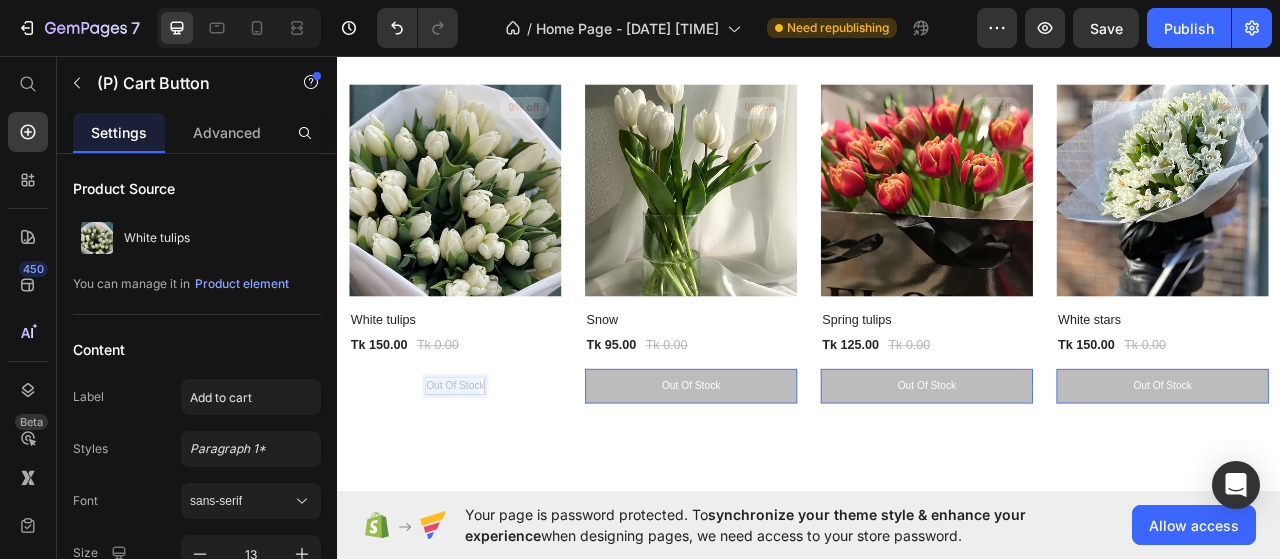 click on "out of stock" at bounding box center (487, 478) 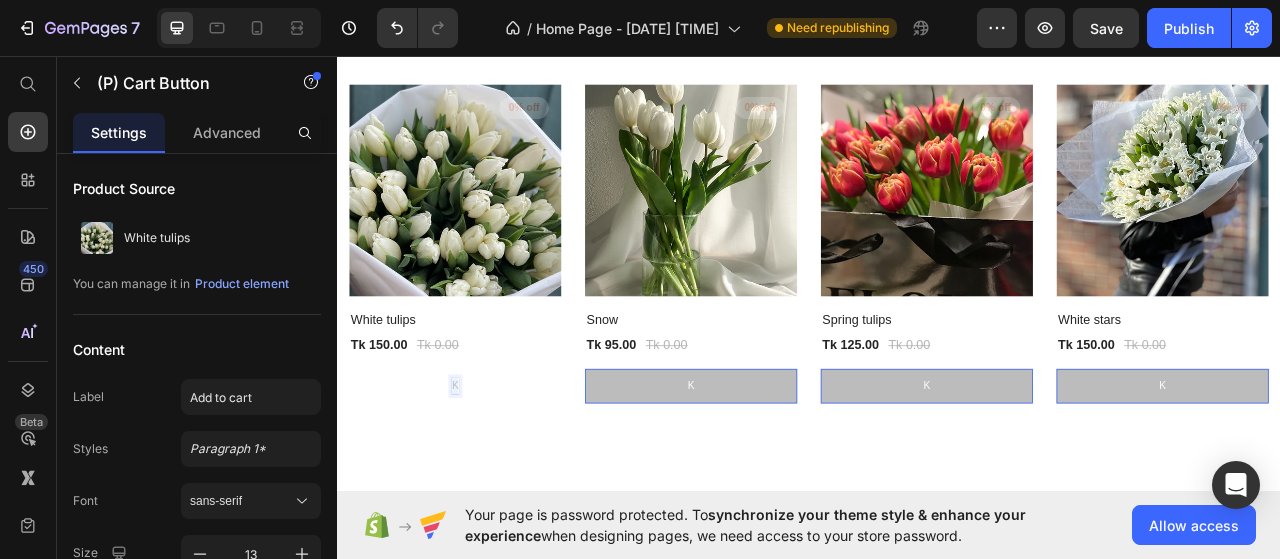 click on "k" at bounding box center (487, 478) 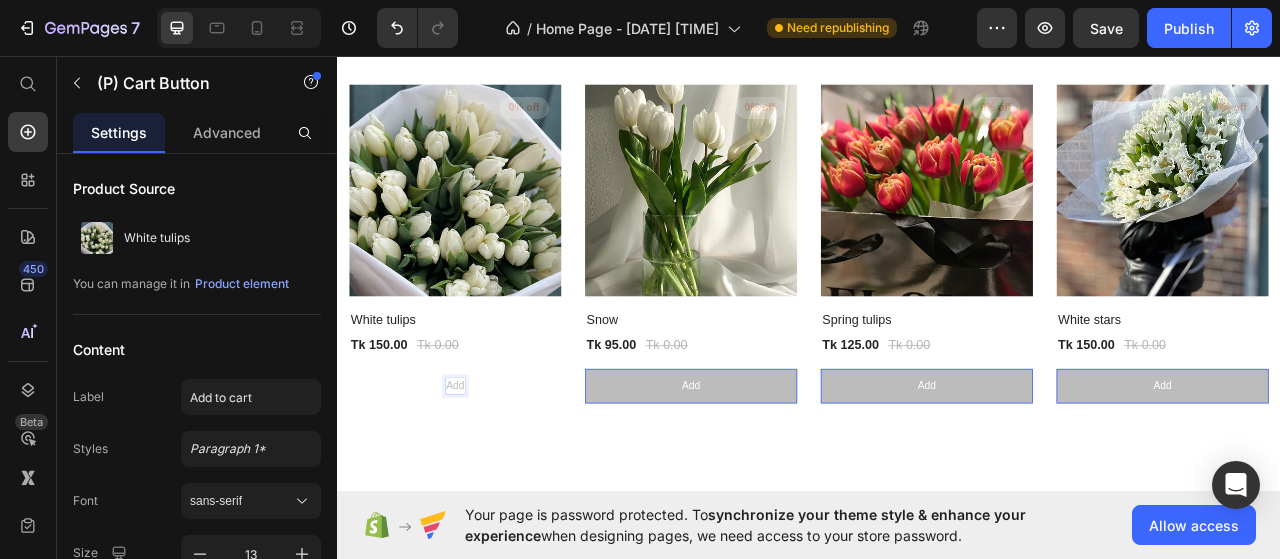 click on "Add" at bounding box center [487, 478] 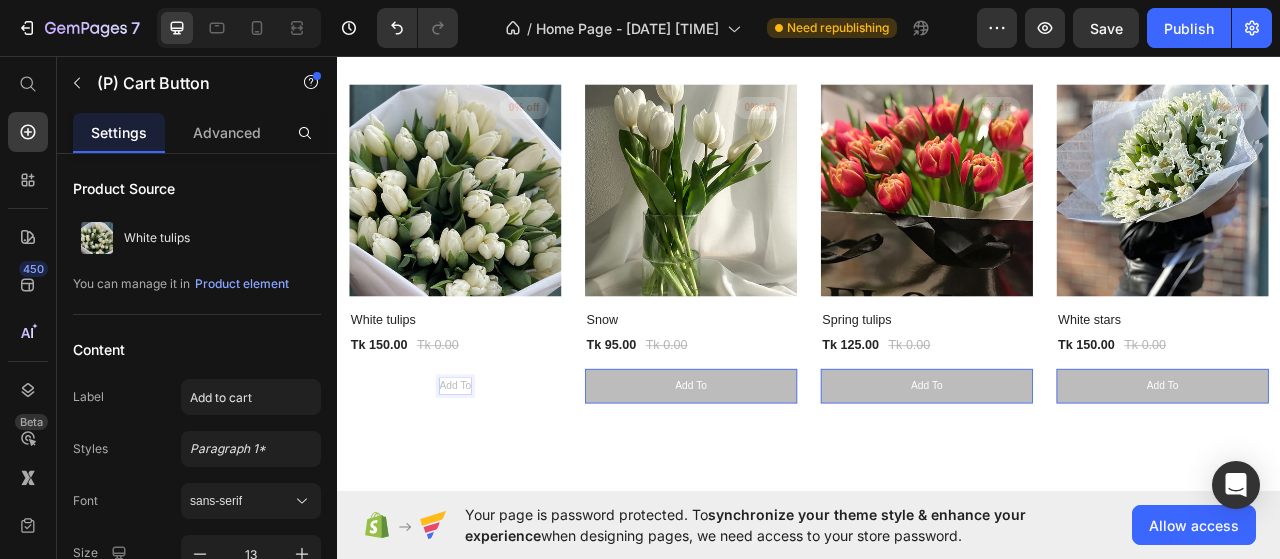click on "Add to" at bounding box center [487, 478] 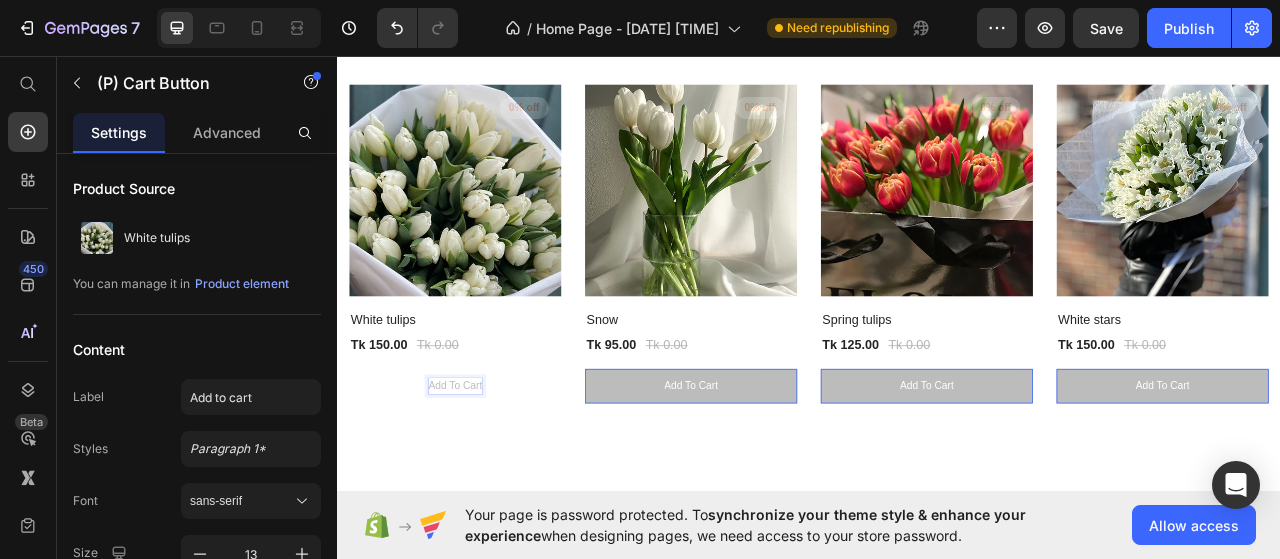 click on "Add to cart" at bounding box center (487, 478) 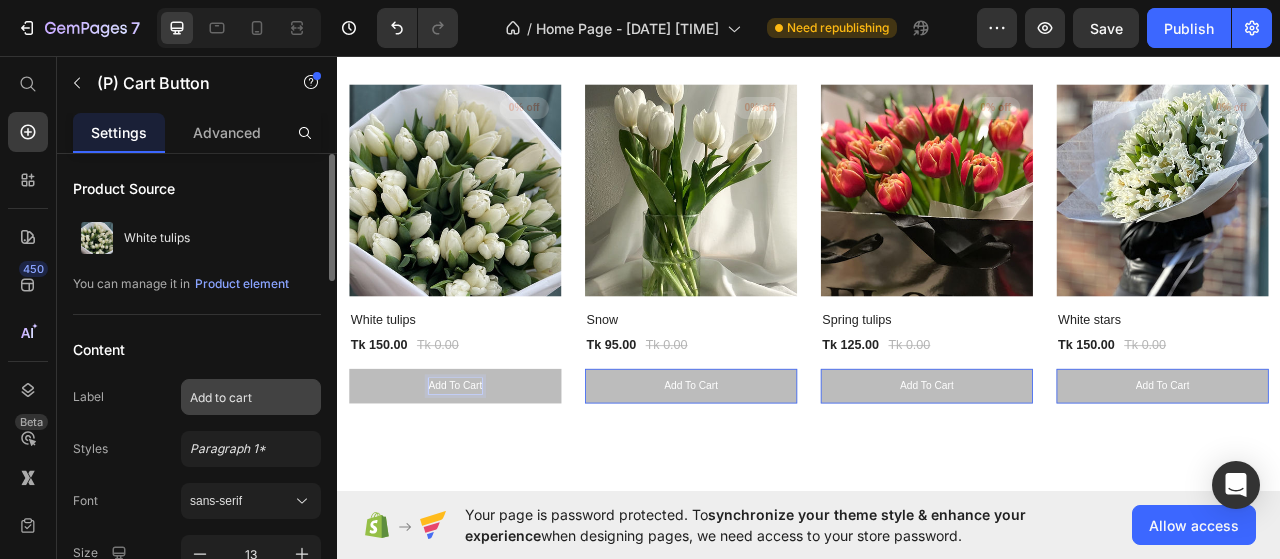scroll, scrollTop: 200, scrollLeft: 0, axis: vertical 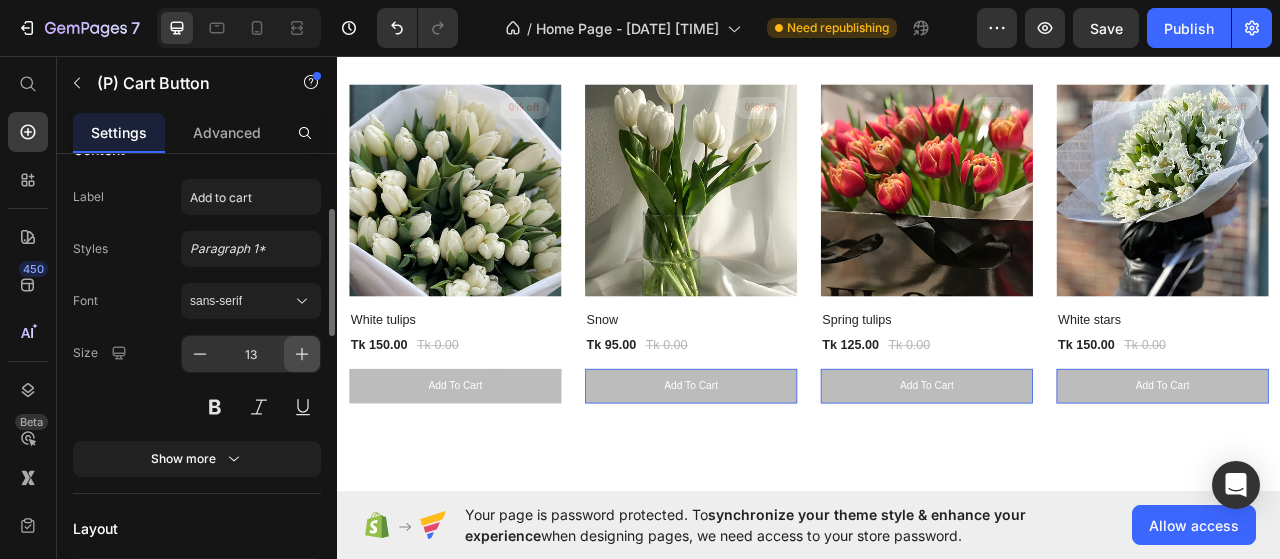 click 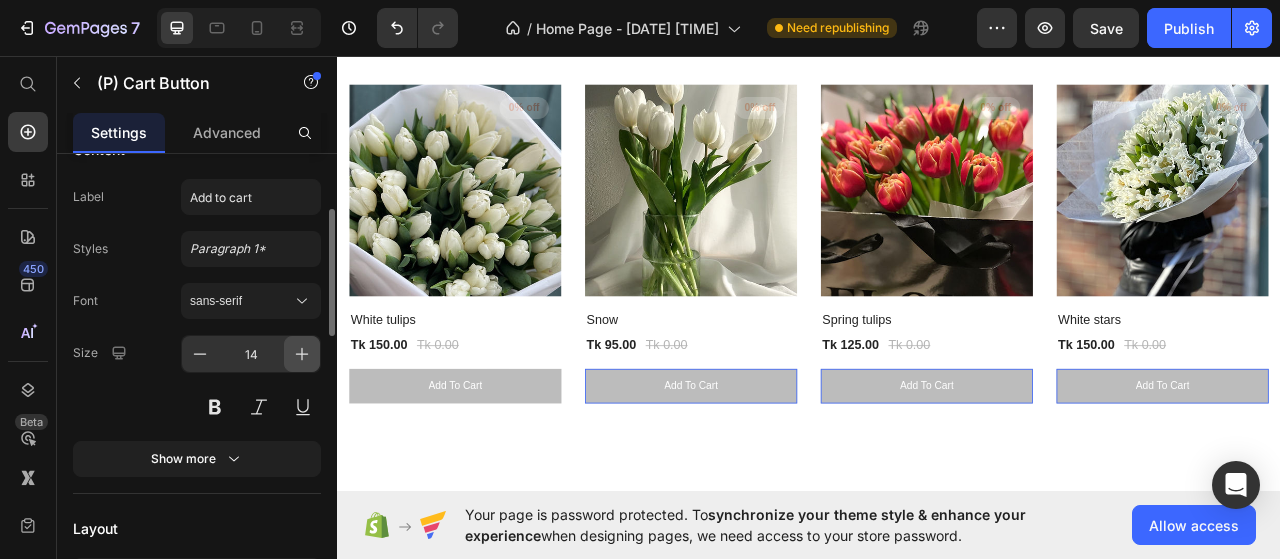 click 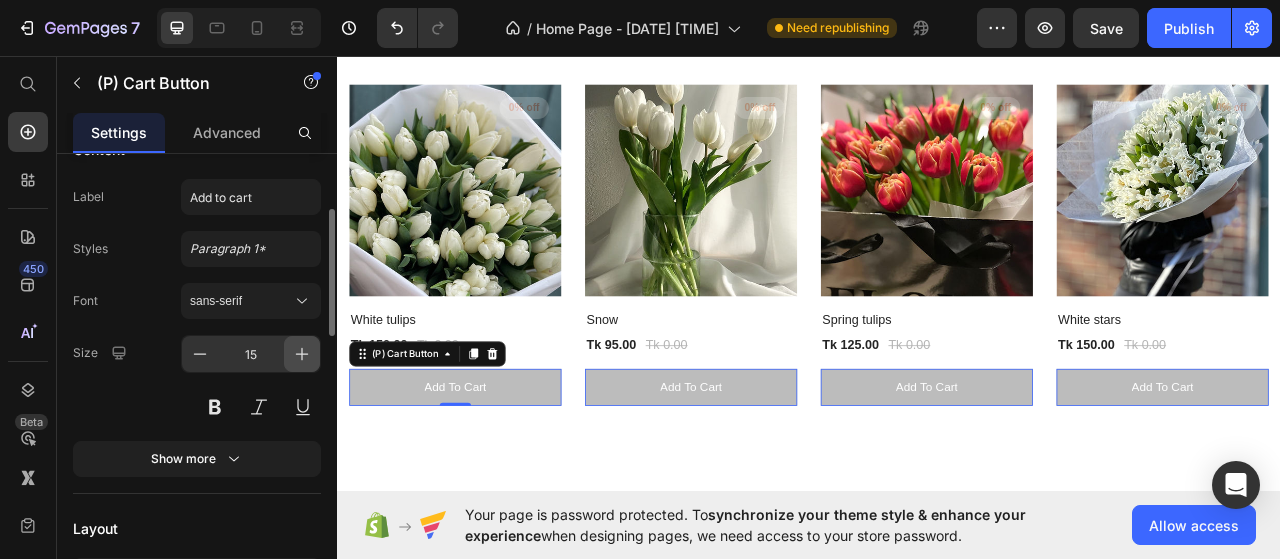 click 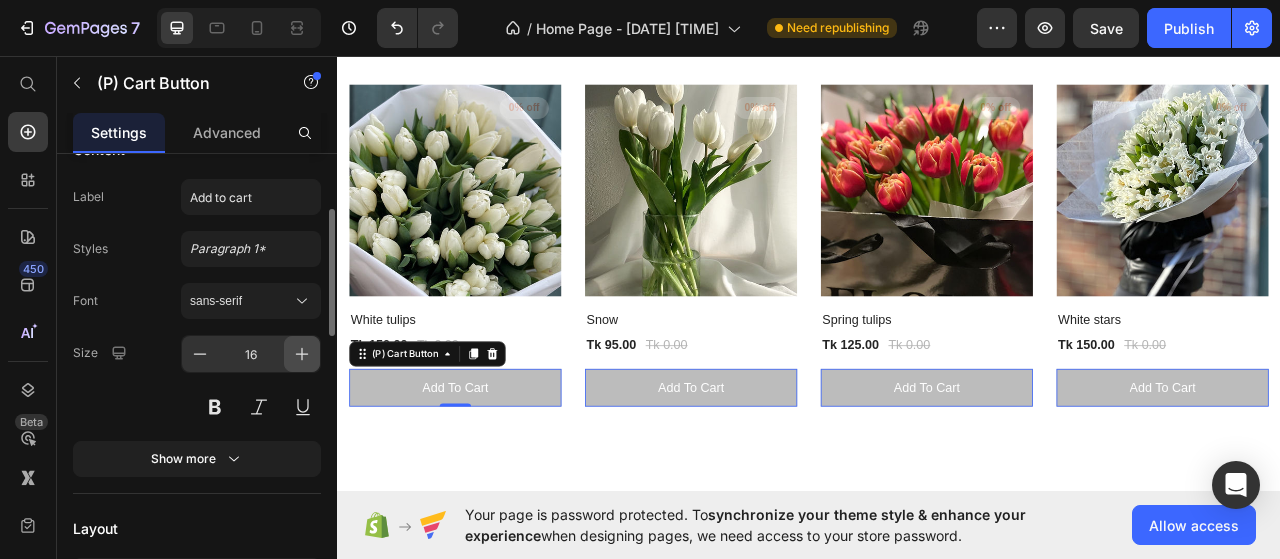 click 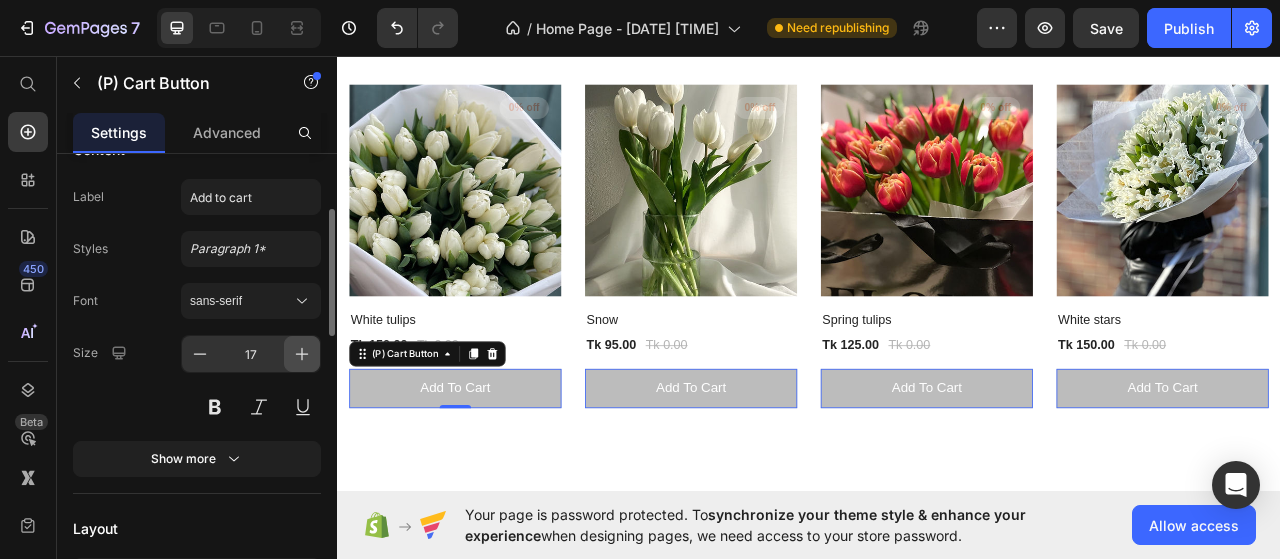 click 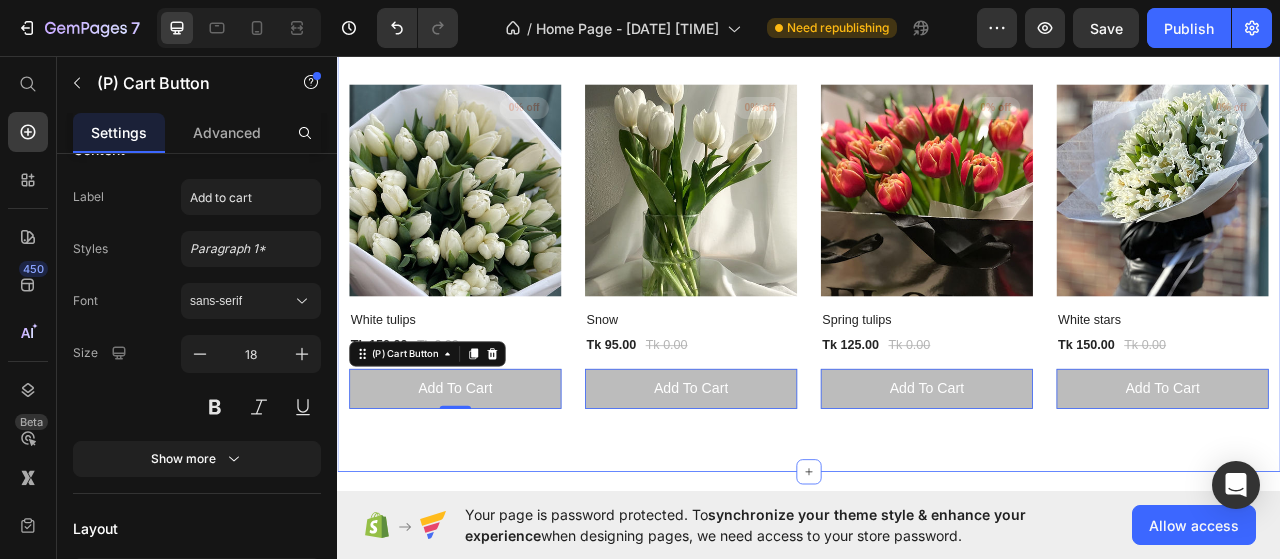 click on "(P) Images 0% off Product Badge Row White tulips (P) Title Tk 150.00 (P) Price Tk 0.00 (P) Price Row Add to cart (P) Cart Button   0 Row (P) Images 0% off Product Badge Row Snow (P) Title Tk 95.00 (P) Price Tk 0.00 (P) Price Row add to cart (P) Cart Button   0 Row (P) Images 0% off Product Badge Row Spring tulips (P) Title Tk 125.00 (P) Price Tk 0.00 (P) Price Row add to cart (P) Cart Button   0 Row (P) Images 0% off Product Badge Row White stars (P) Title Tk 150.00 (P) Price Tk 0.00 (P) Price Row add to cart (P) Cart Button   0 Row Product List Row Section 3" at bounding box center (937, 300) 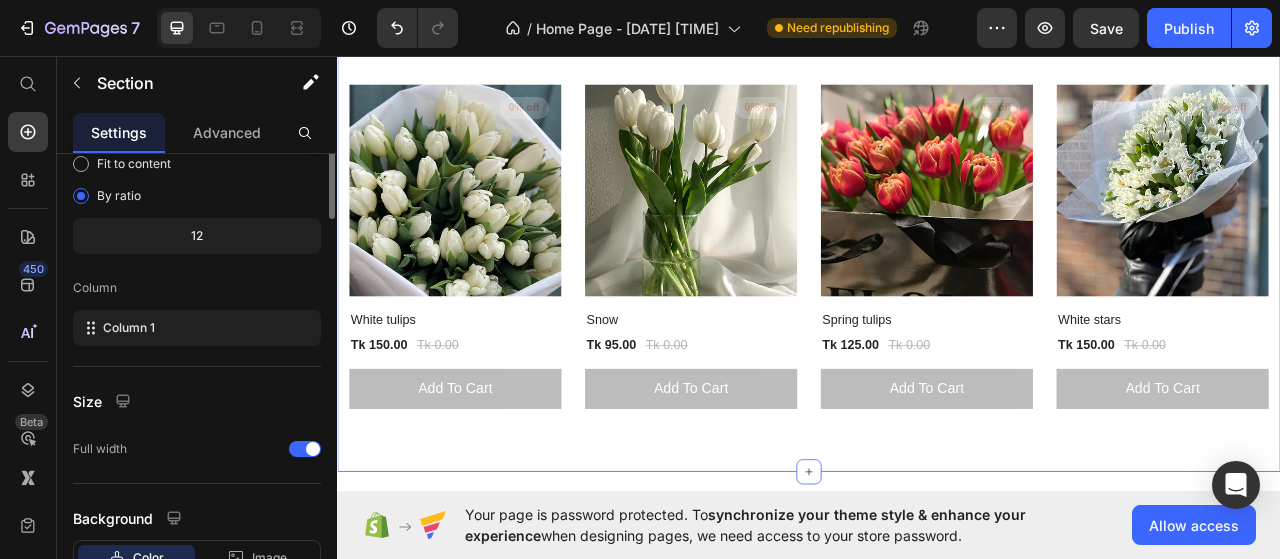 scroll, scrollTop: 0, scrollLeft: 0, axis: both 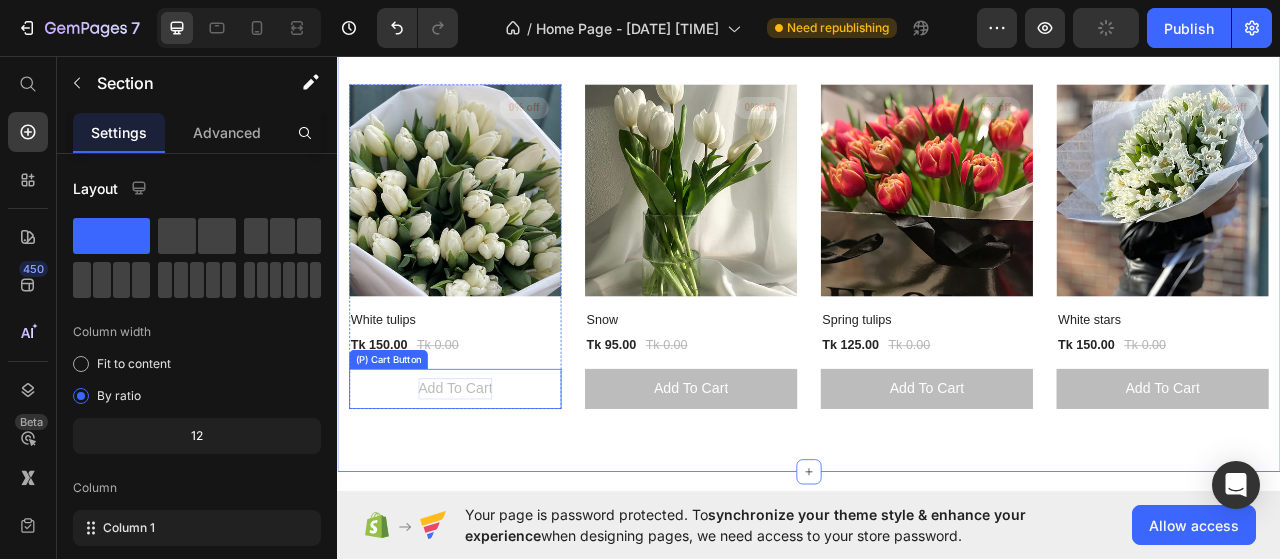 click on "Add to cart" at bounding box center [487, 481] 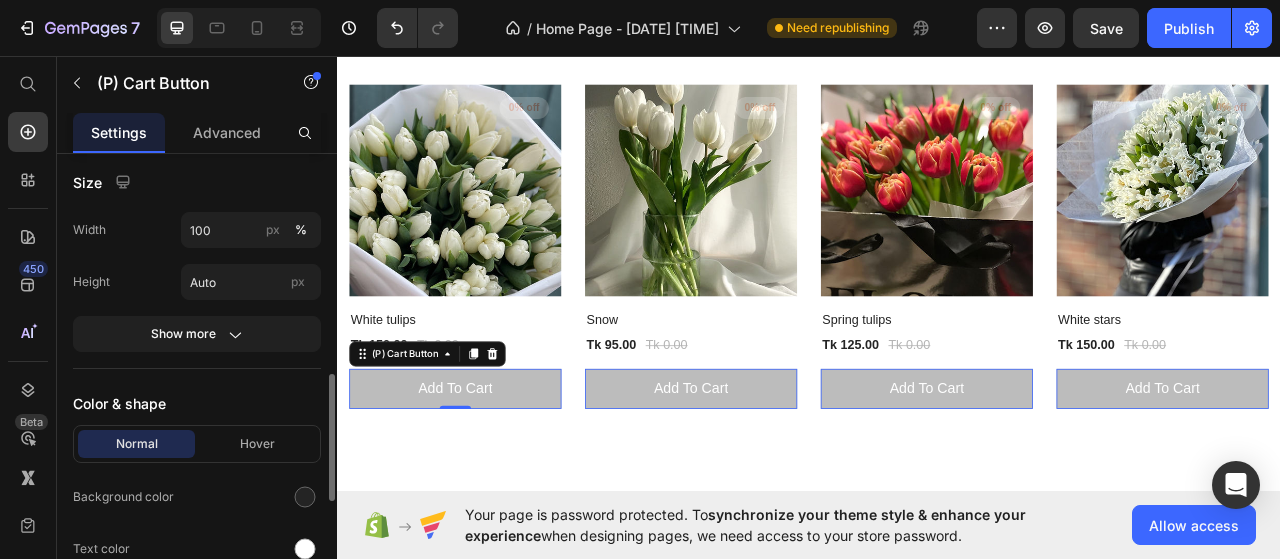 scroll, scrollTop: 900, scrollLeft: 0, axis: vertical 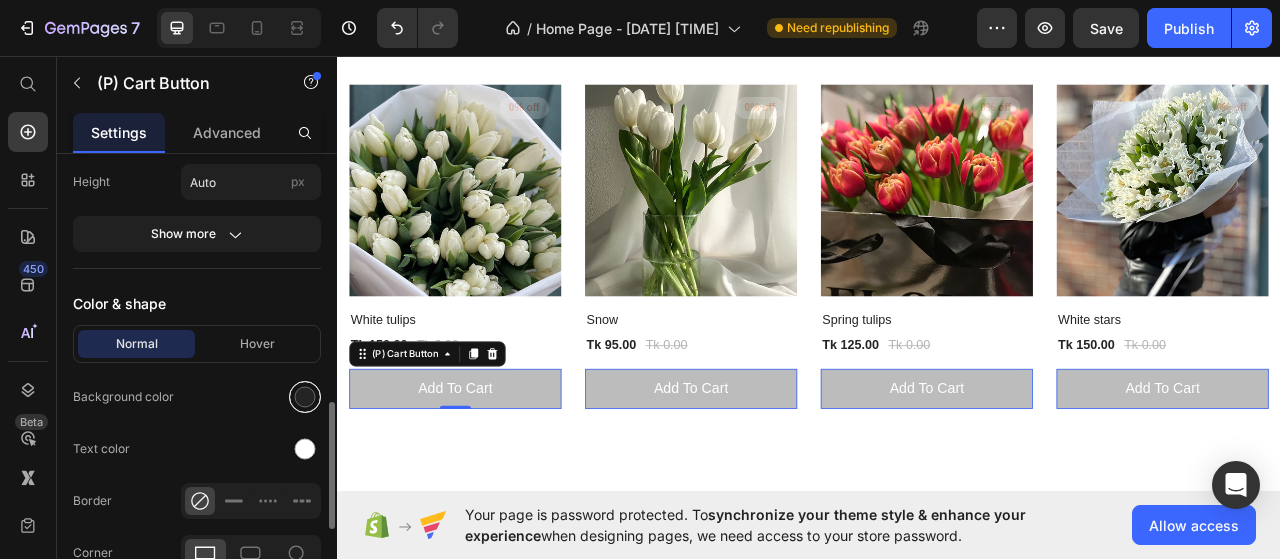 click at bounding box center (305, 397) 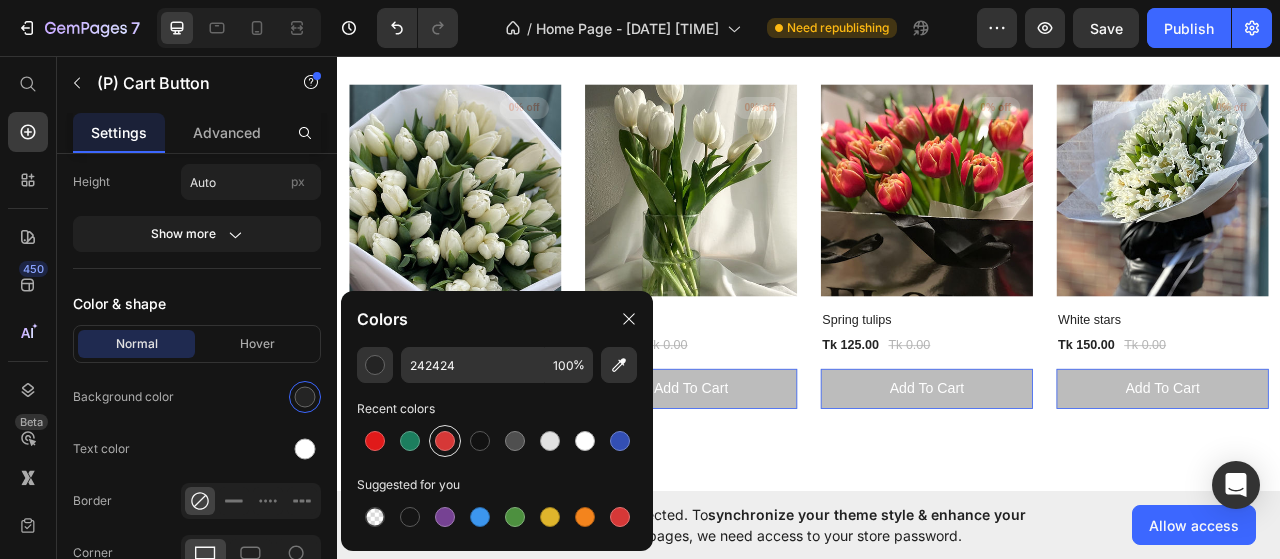 click at bounding box center [445, 441] 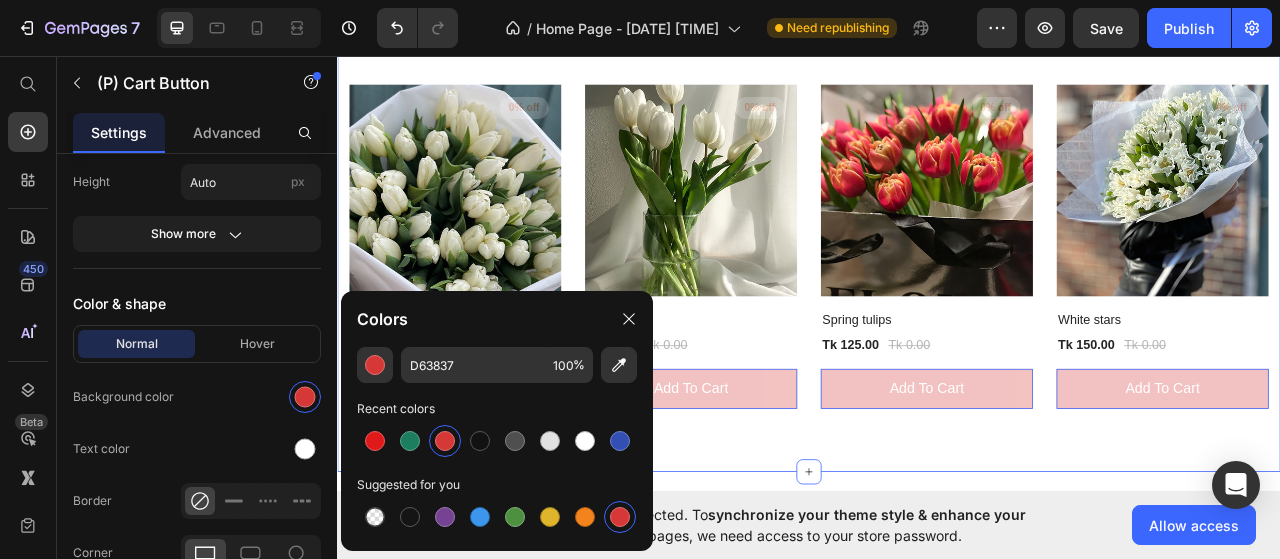 click on "(P) Images 0% off Product Badge Row White tulips (P) Title Tk 150.00 (P) Price Tk 0.00 (P) Price Row Add to cart (P) Cart Button   0 Row (P) Images 0% off Product Badge Row Snow (P) Title Tk 95.00 (P) Price Tk 0.00 (P) Price Row add to cart (P) Cart Button   0 Row (P) Images 0% off Product Badge Row Spring tulips (P) Title Tk 125.00 (P) Price Tk 0.00 (P) Price Row add to cart (P) Cart Button   0 Row (P) Images 0% off Product Badge Row White stars (P) Title Tk 150.00 (P) Price Tk 0.00 (P) Price Row add to cart (P) Cart Button   0 Row Product List Row Section 3" at bounding box center [937, 300] 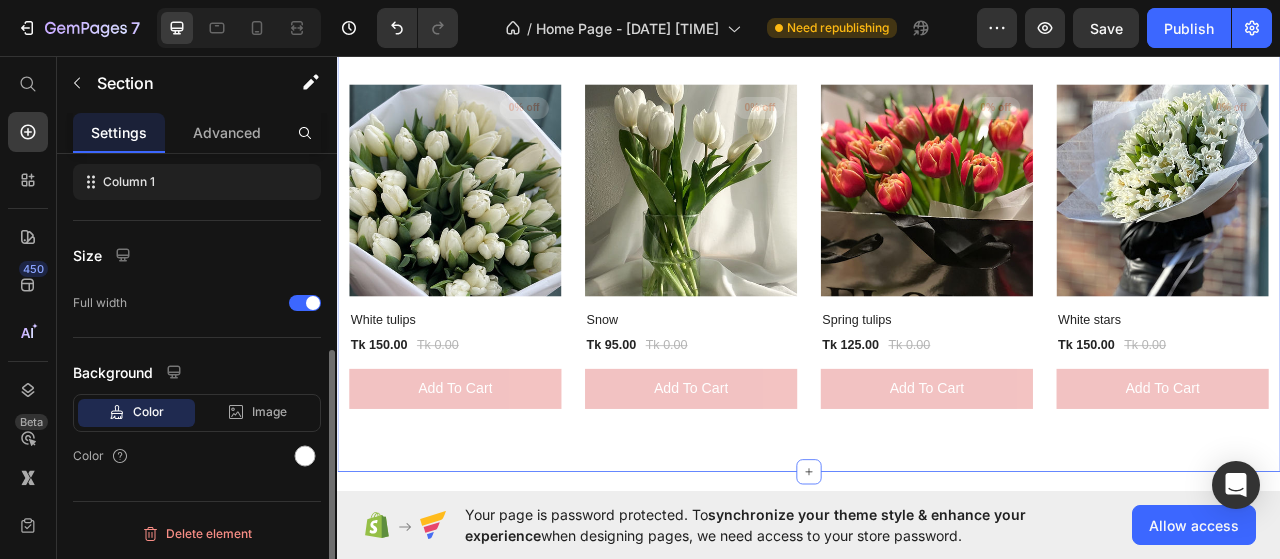 scroll, scrollTop: 0, scrollLeft: 0, axis: both 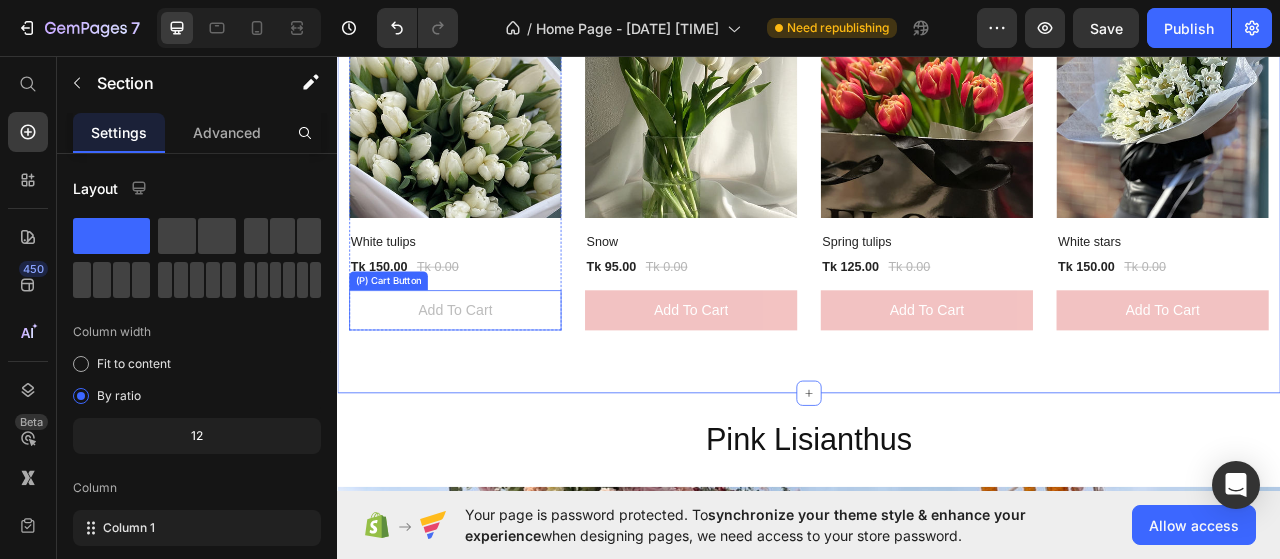 click on "Add to cart" at bounding box center (487, 381) 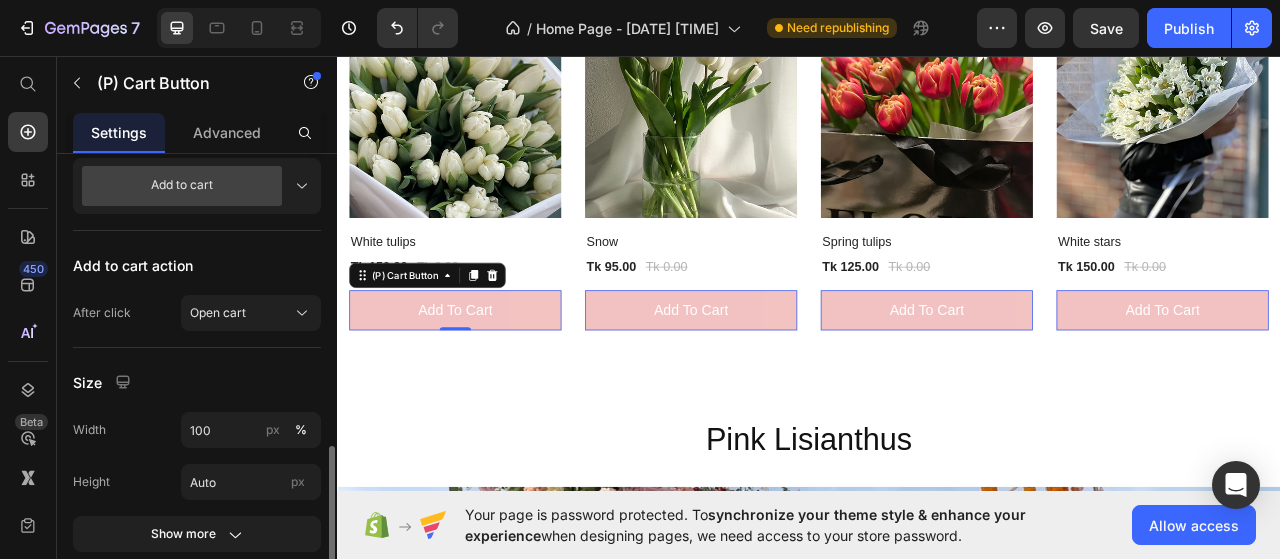 scroll, scrollTop: 900, scrollLeft: 0, axis: vertical 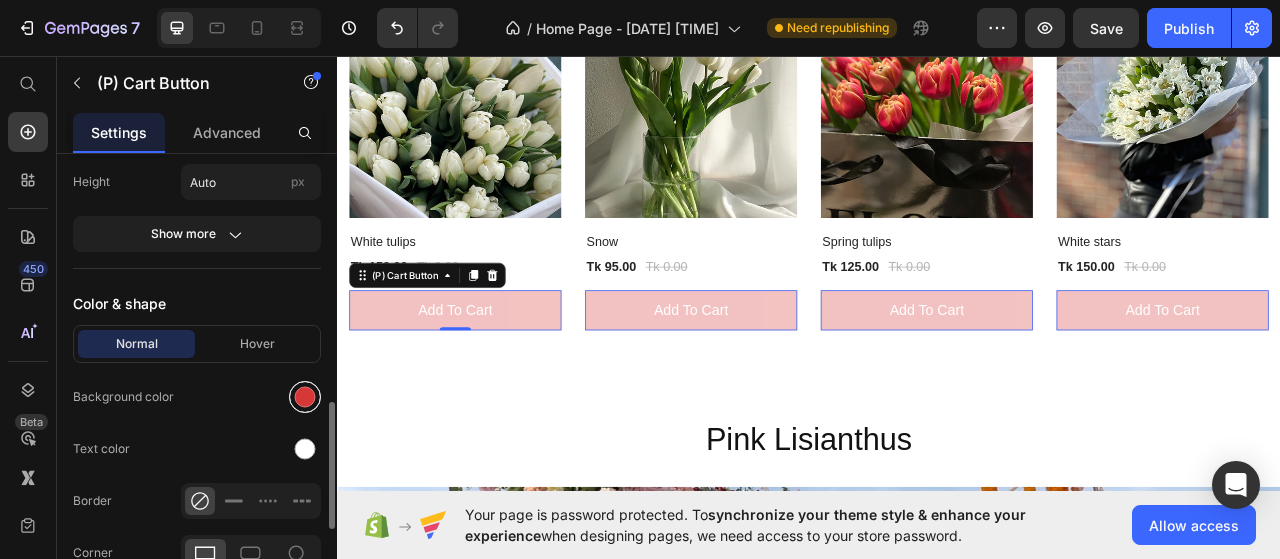 click at bounding box center [305, 397] 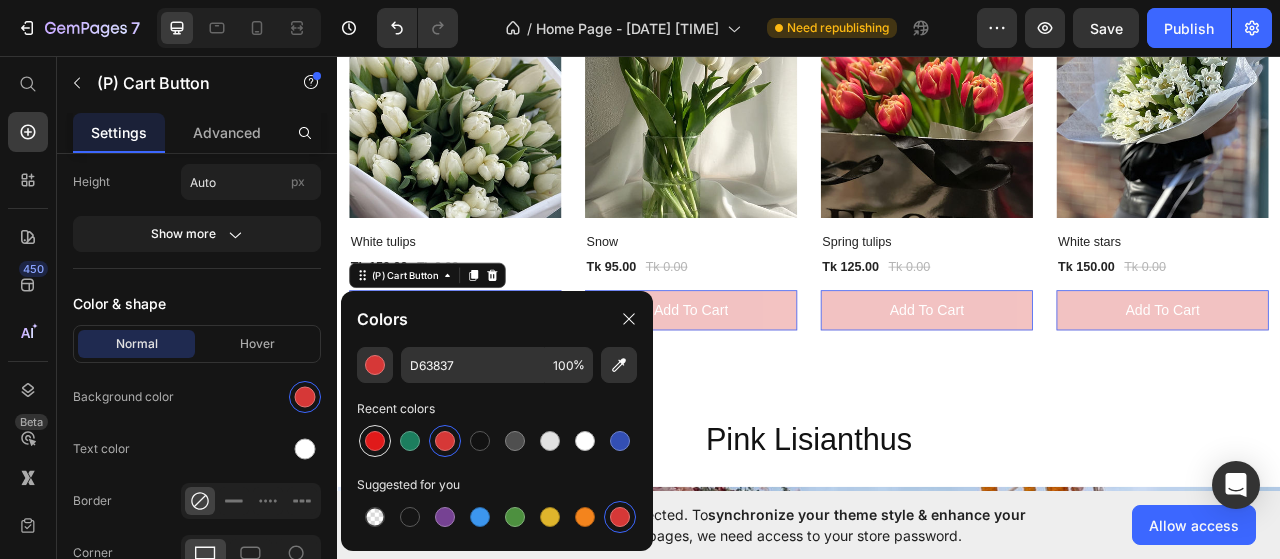 click at bounding box center (375, 441) 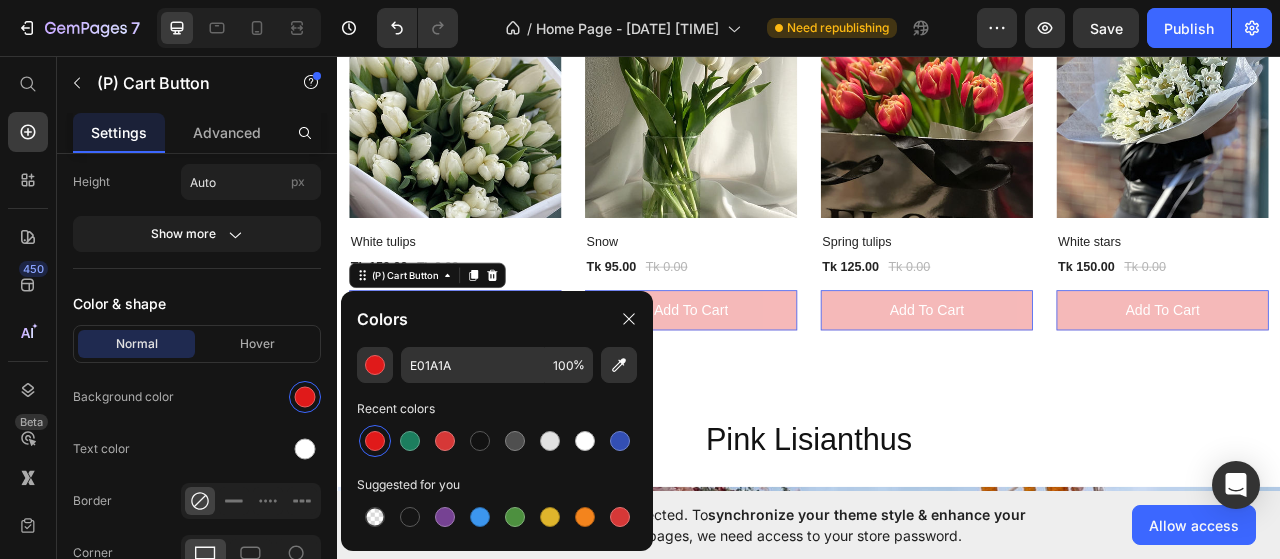 click at bounding box center [375, 441] 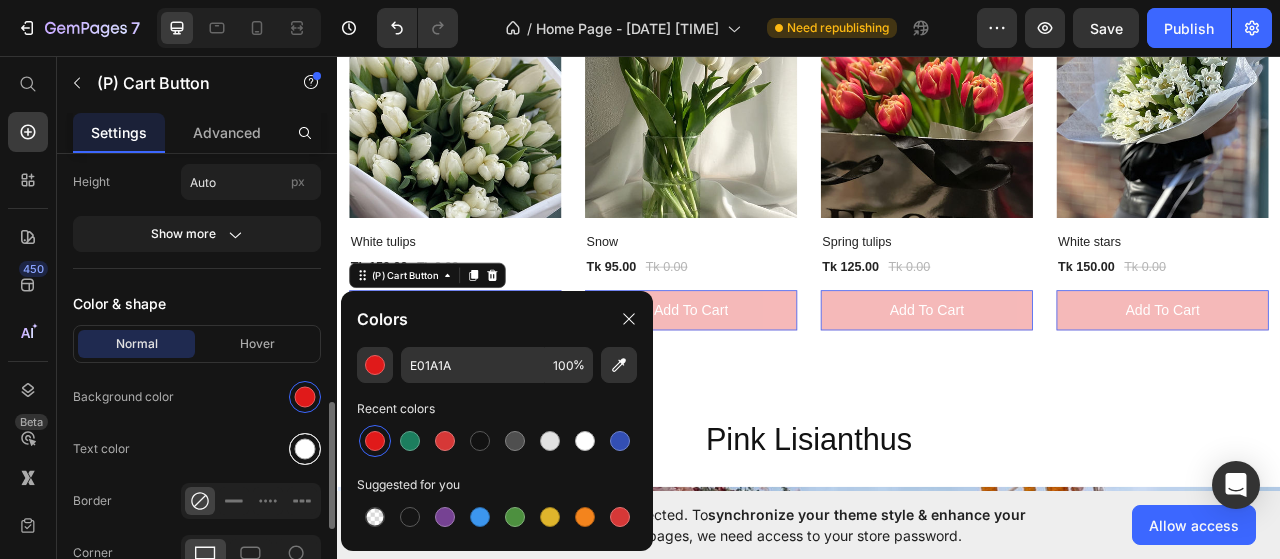 click at bounding box center (305, 449) 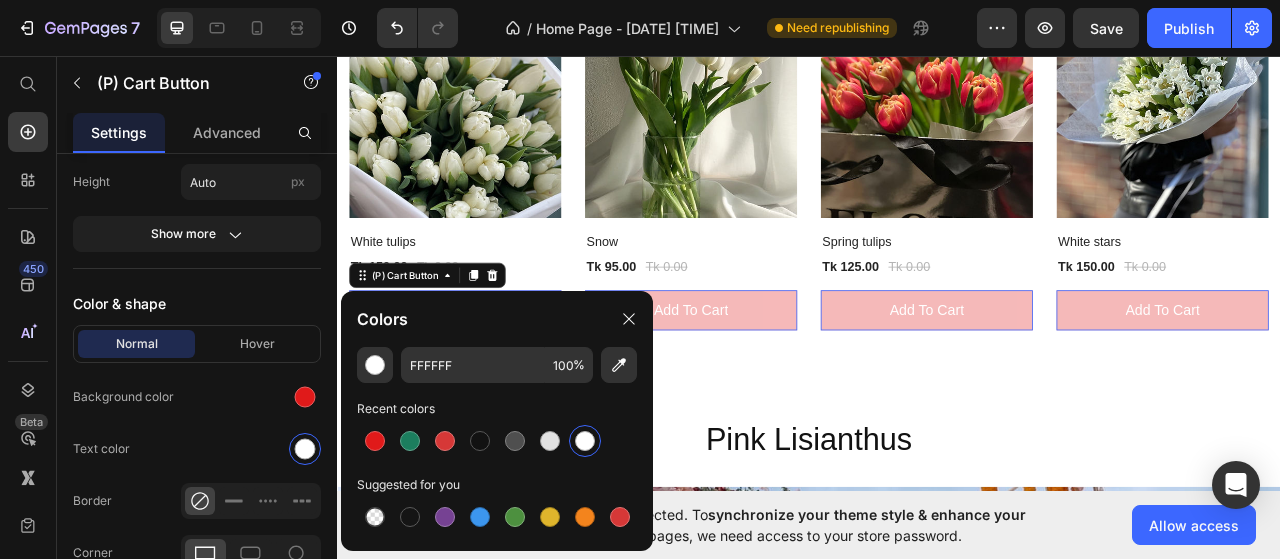 click at bounding box center (585, 441) 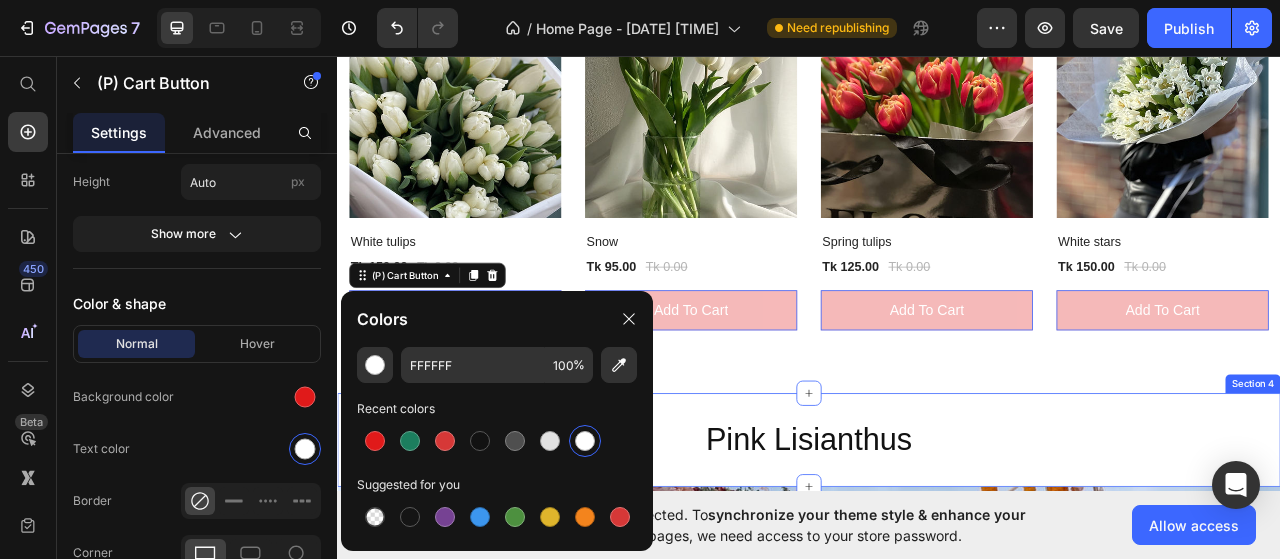 click on "Pink Lisianthus Heading Section 4" at bounding box center (937, 546) 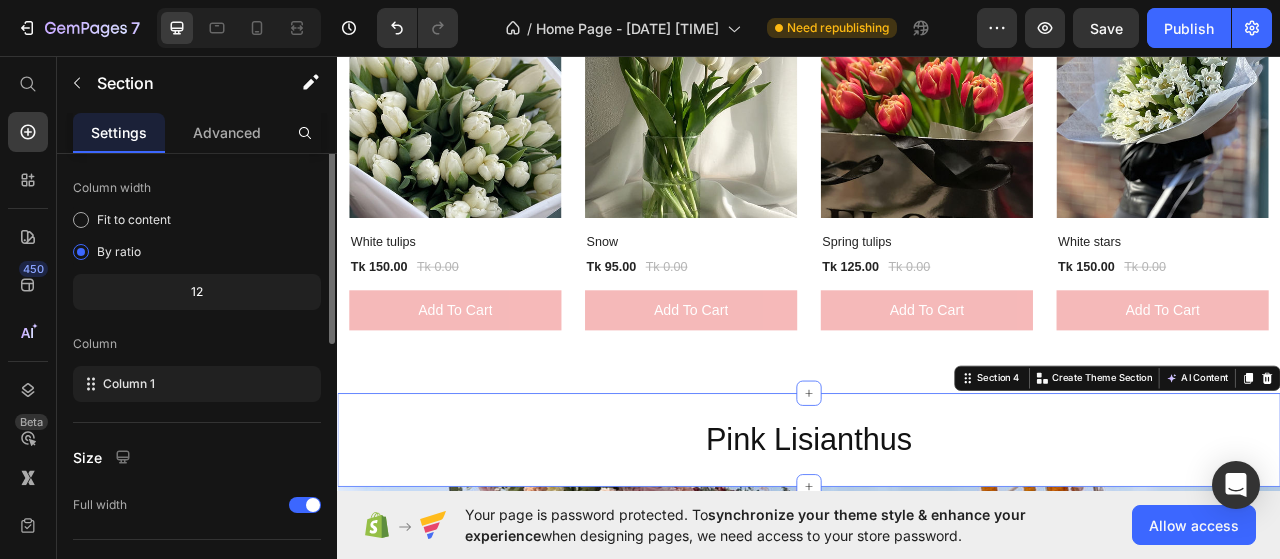 scroll, scrollTop: 0, scrollLeft: 0, axis: both 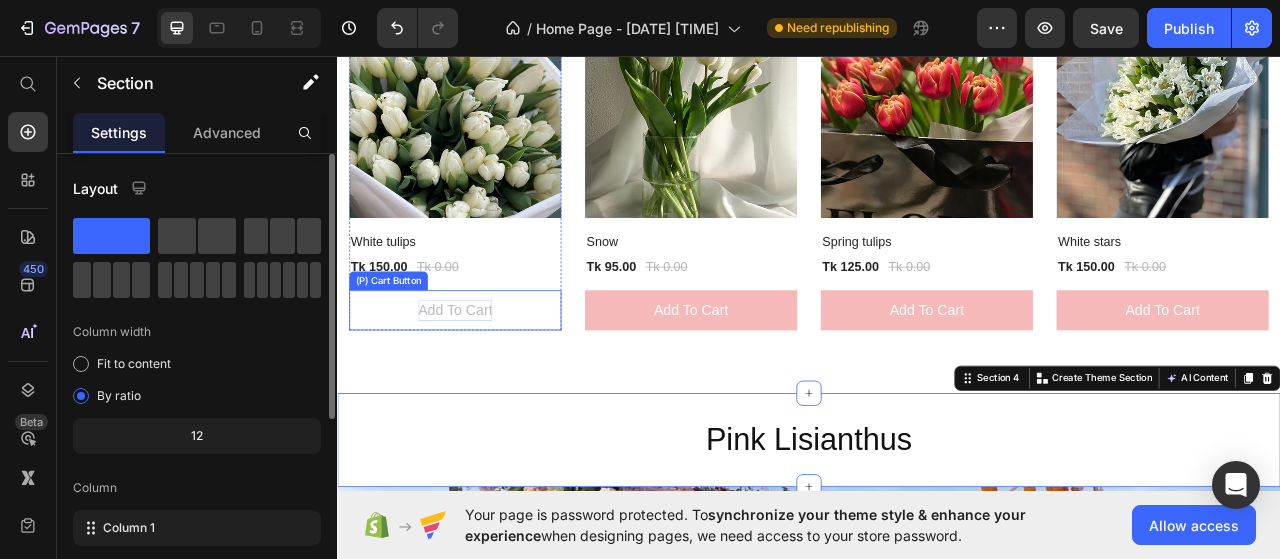 click on "Add to cart" at bounding box center (487, 381) 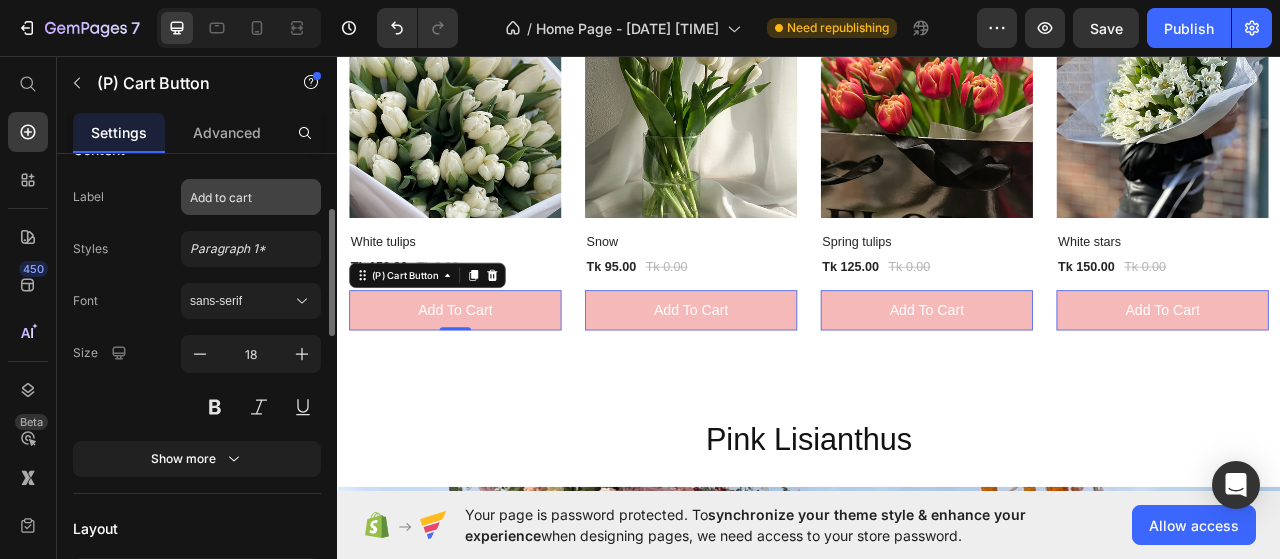 scroll, scrollTop: 300, scrollLeft: 0, axis: vertical 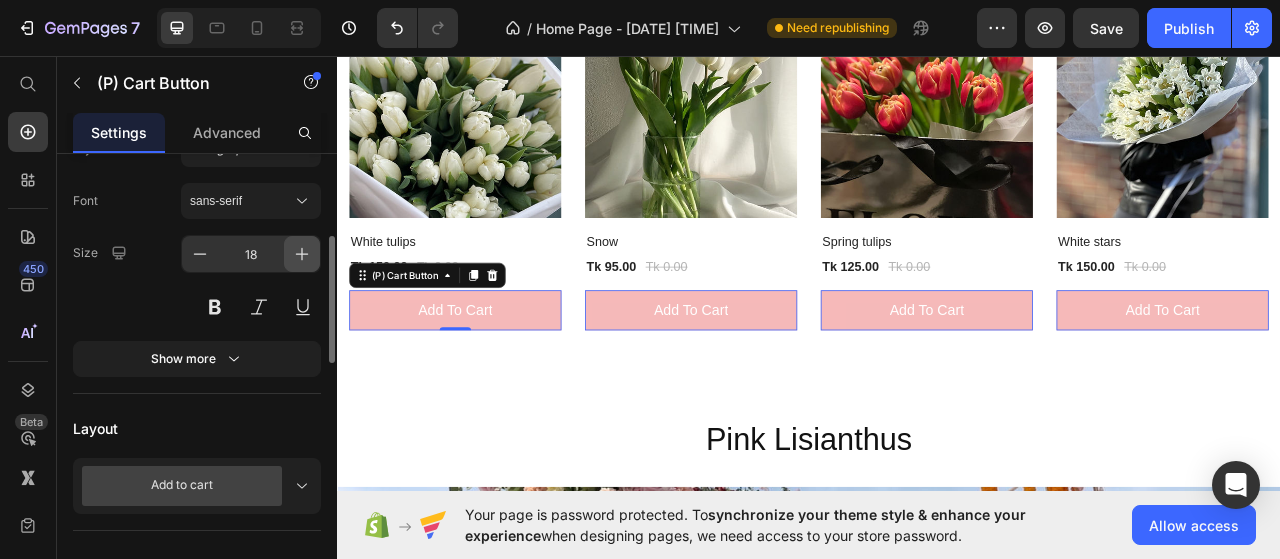 click 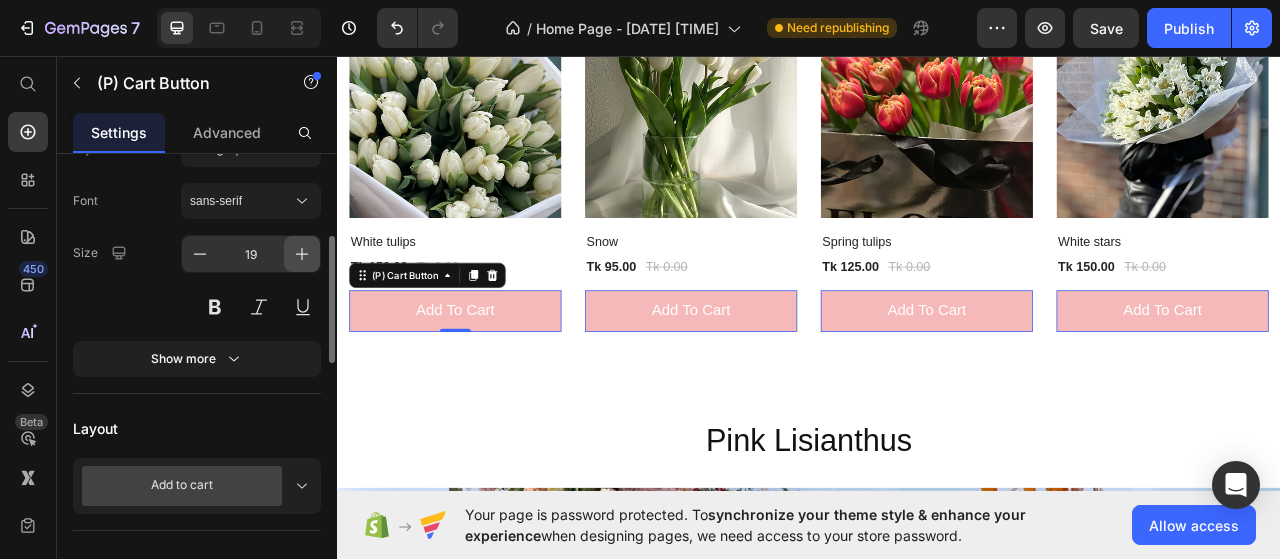 click 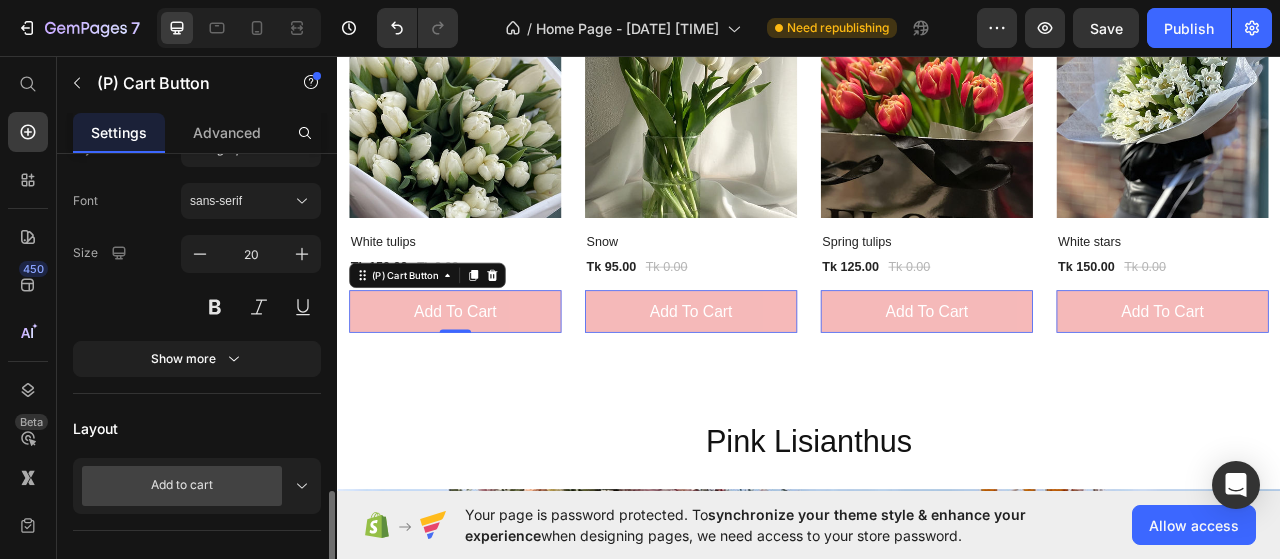 scroll, scrollTop: 500, scrollLeft: 0, axis: vertical 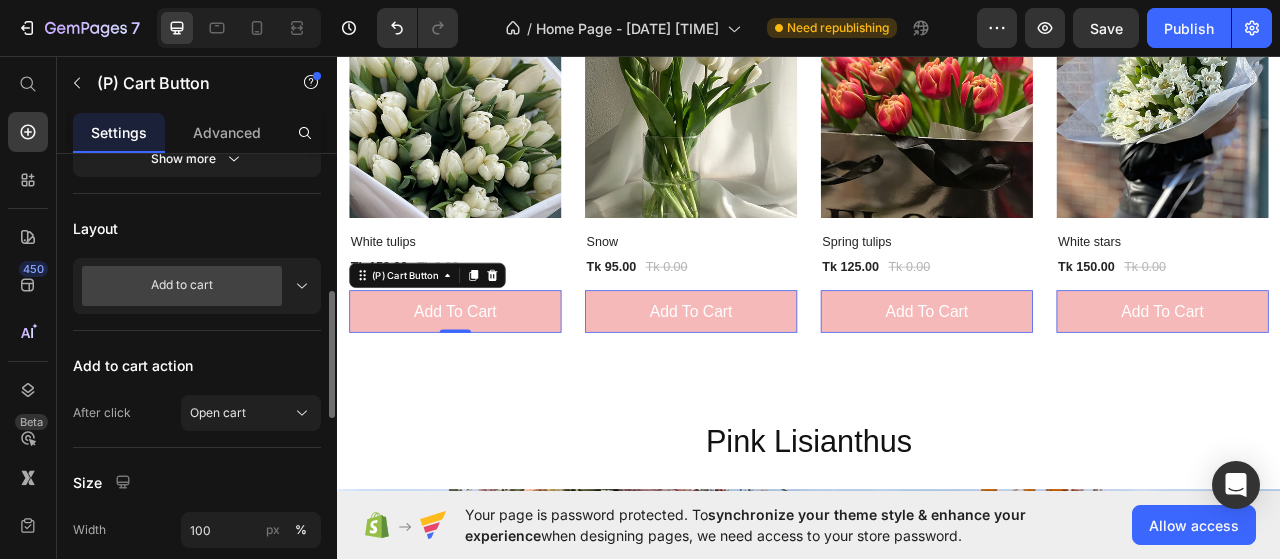 click on "Add to cart" at bounding box center [182, 286] 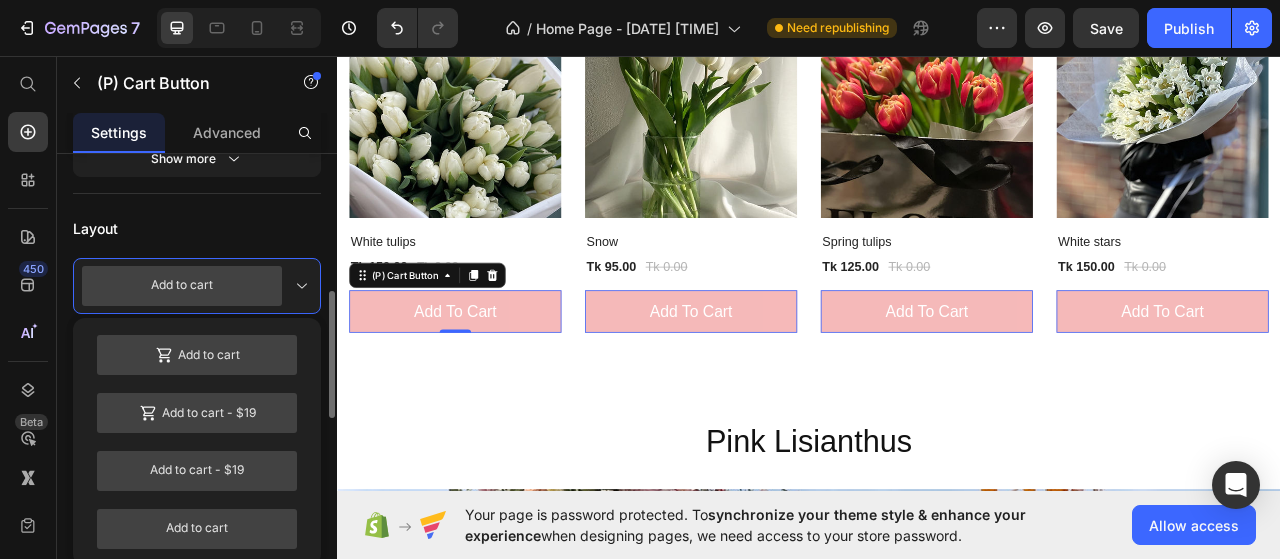 click on "Add to cart" at bounding box center [182, 286] 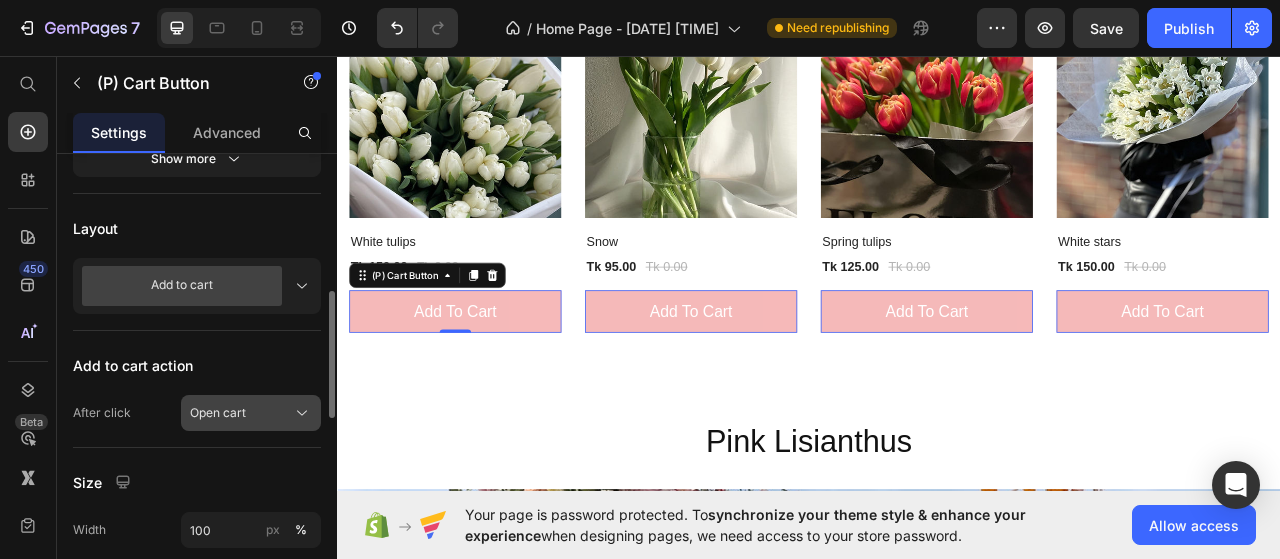 click on "Open cart" at bounding box center (251, 413) 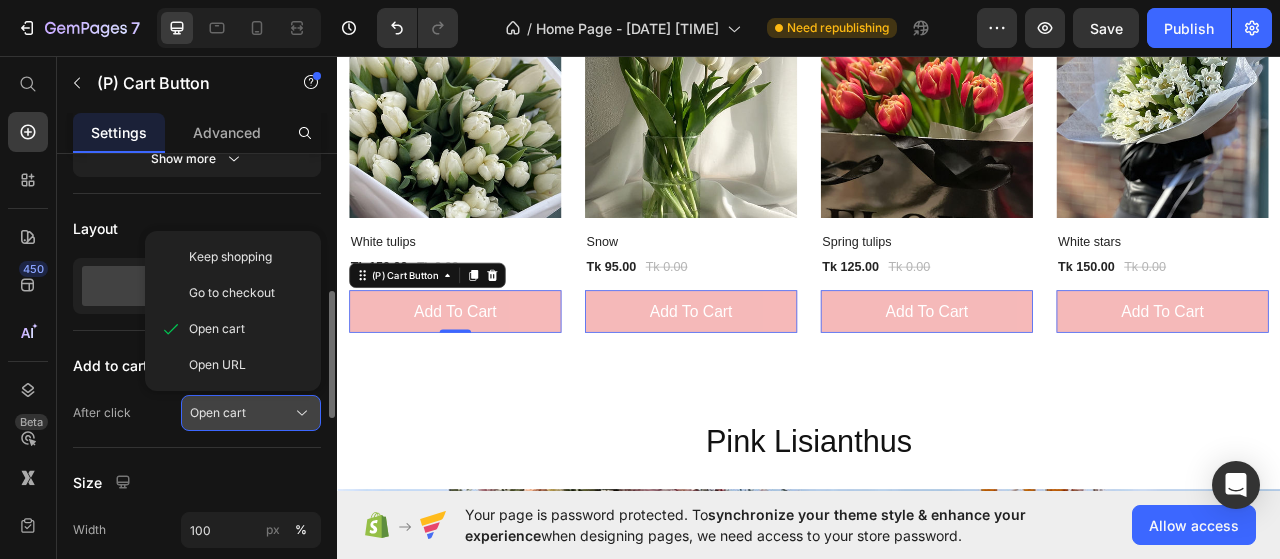 click on "Open cart" at bounding box center (251, 413) 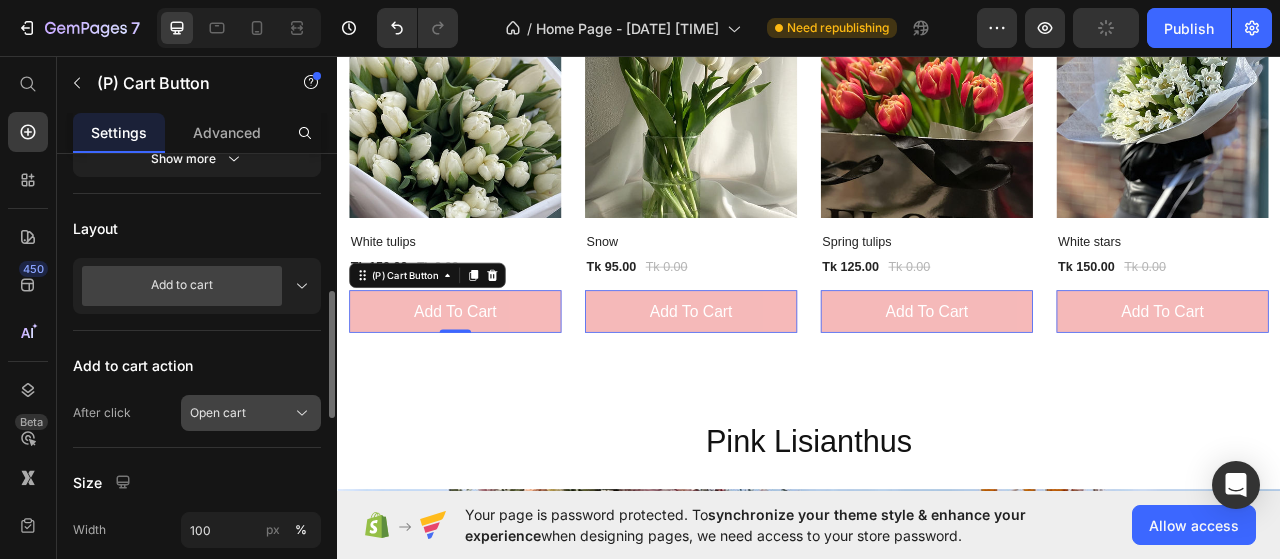click on "Open cart" at bounding box center (218, 413) 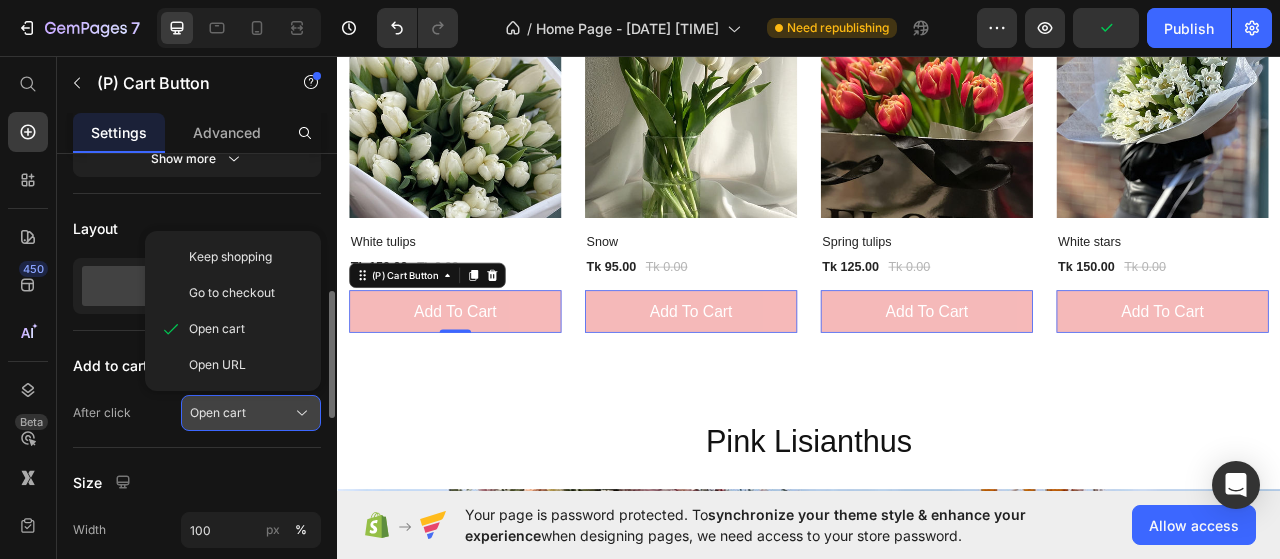 click on "Open cart" at bounding box center [218, 413] 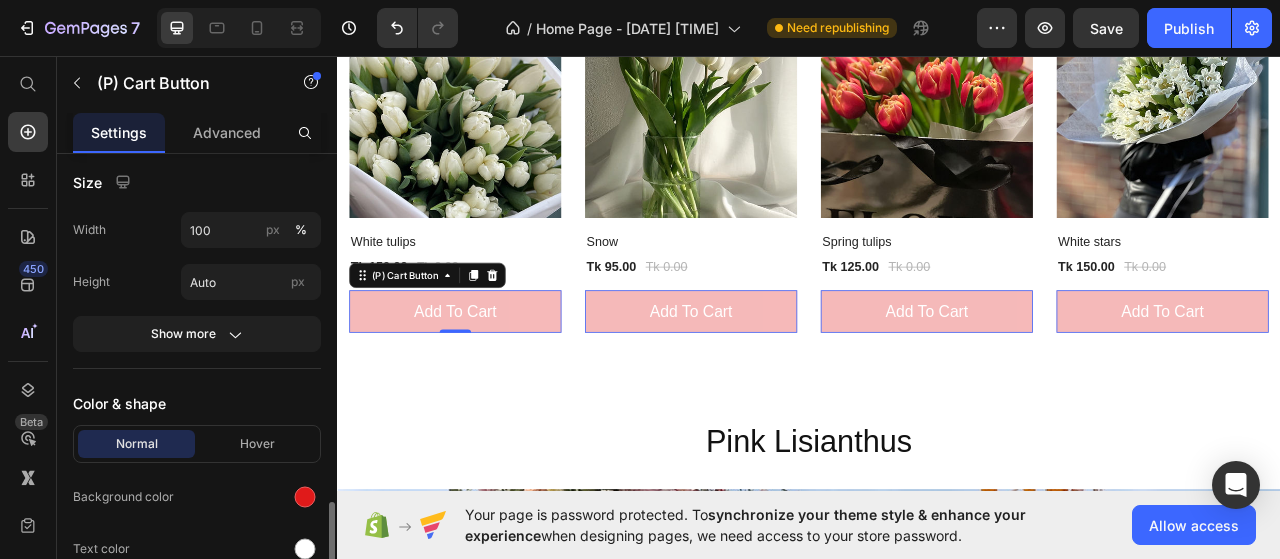 scroll, scrollTop: 900, scrollLeft: 0, axis: vertical 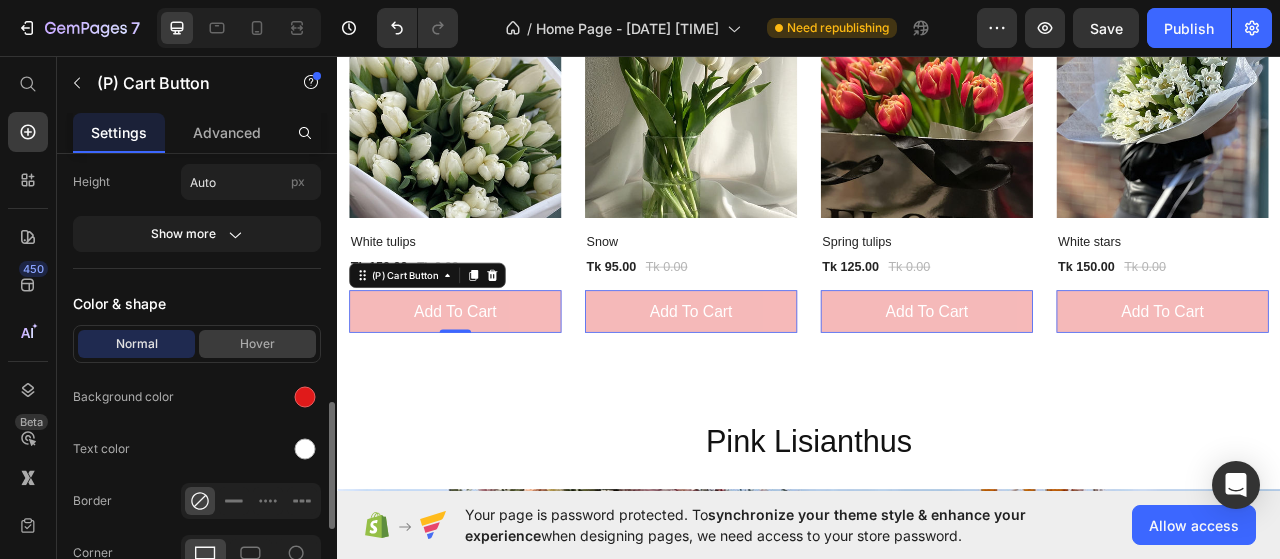 click on "Hover" at bounding box center (257, 344) 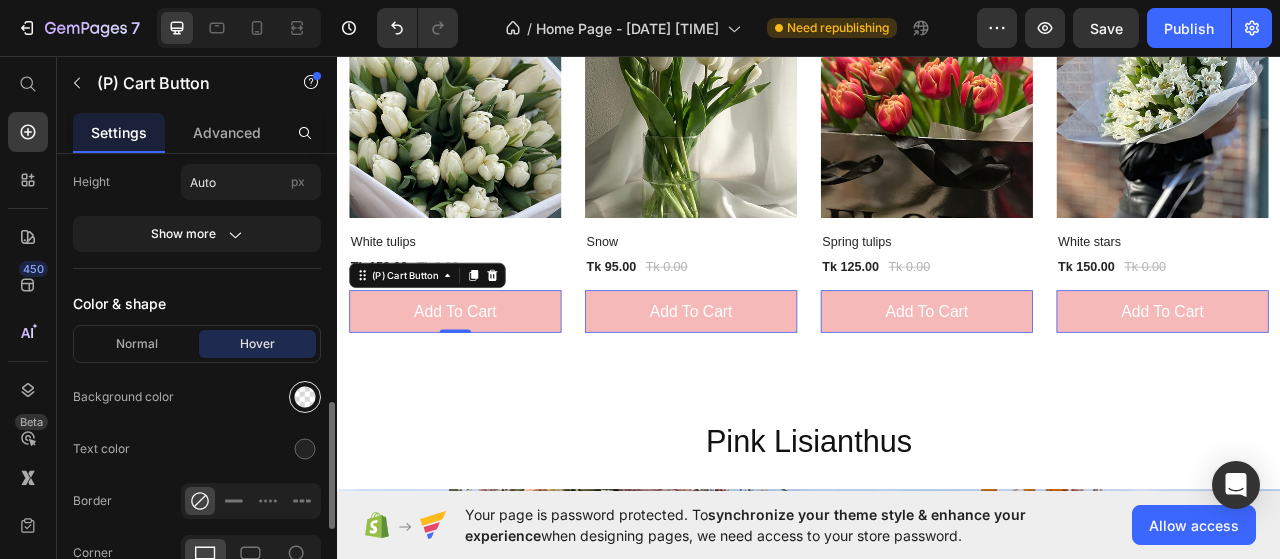 click at bounding box center [305, 397] 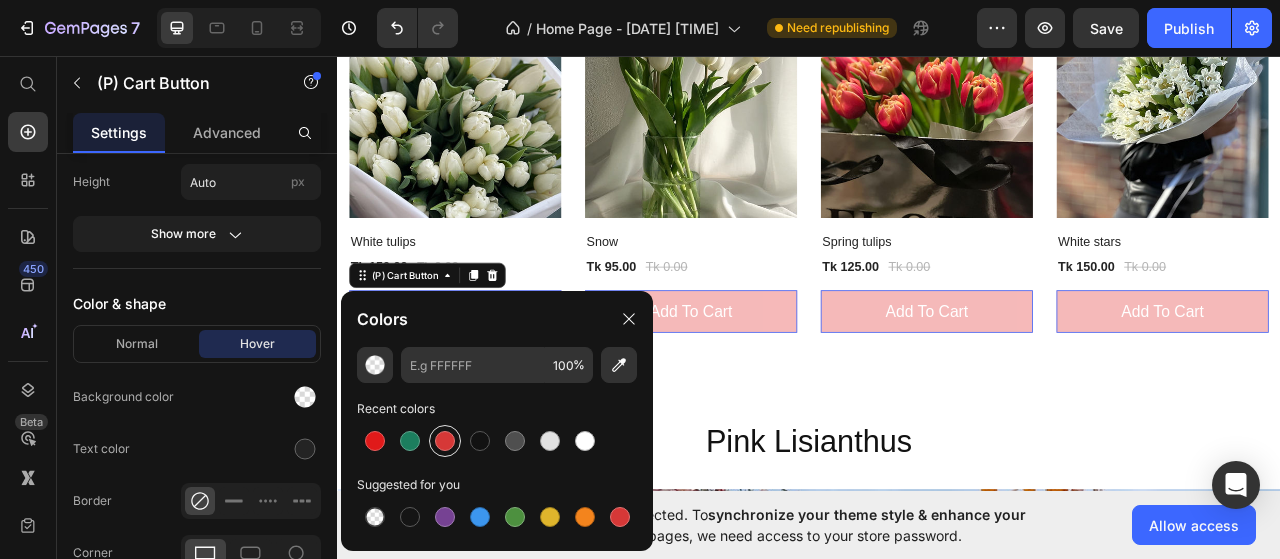 click at bounding box center (445, 441) 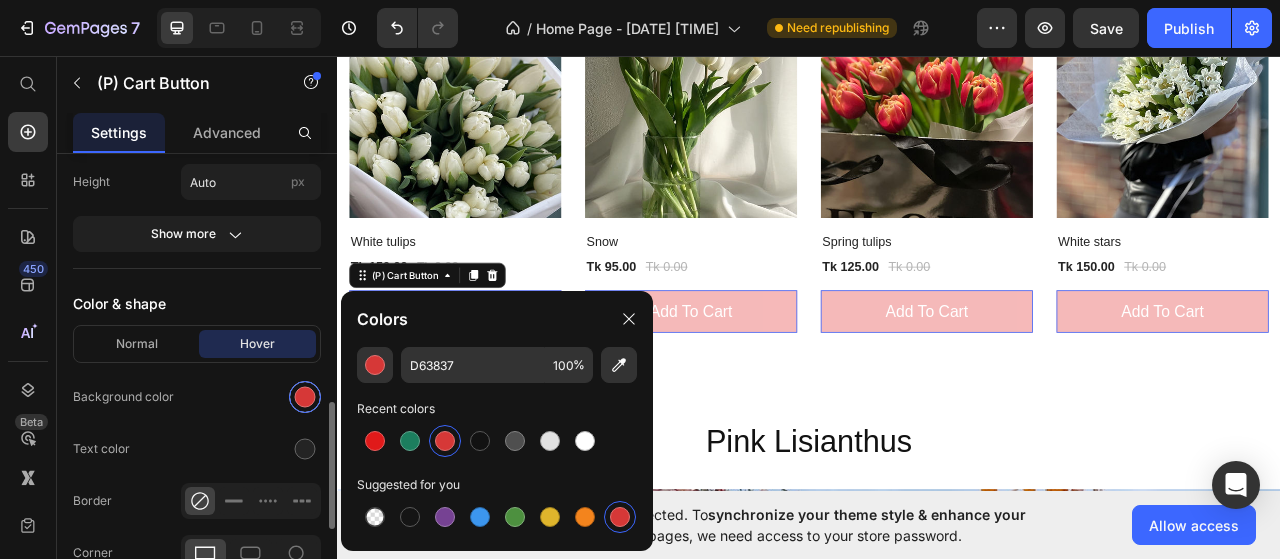 click at bounding box center [305, 397] 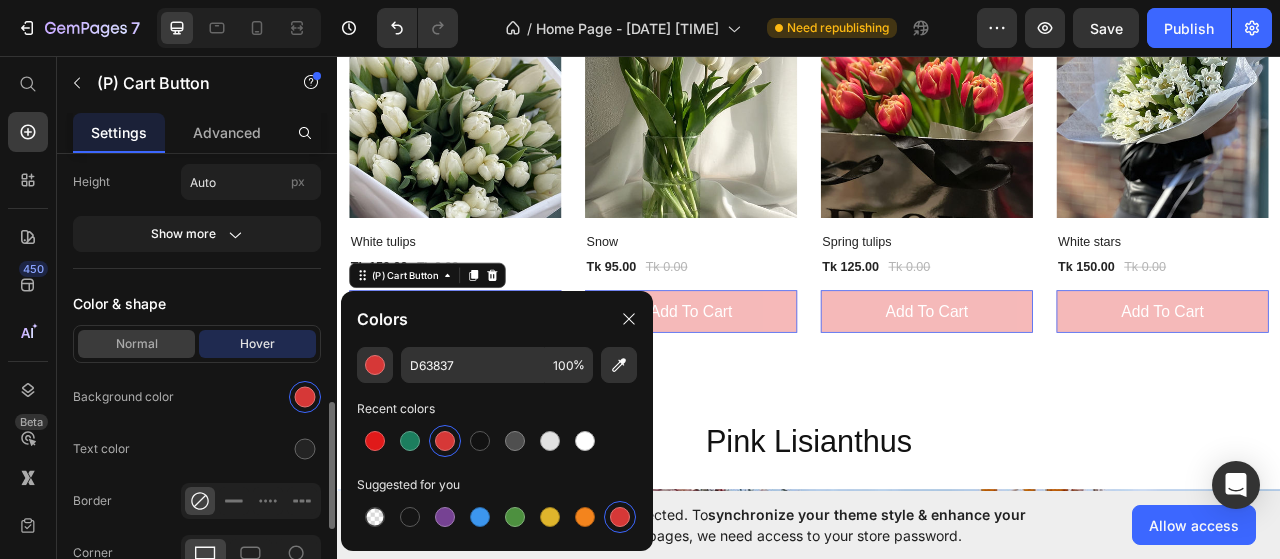click on "Normal" at bounding box center [136, 344] 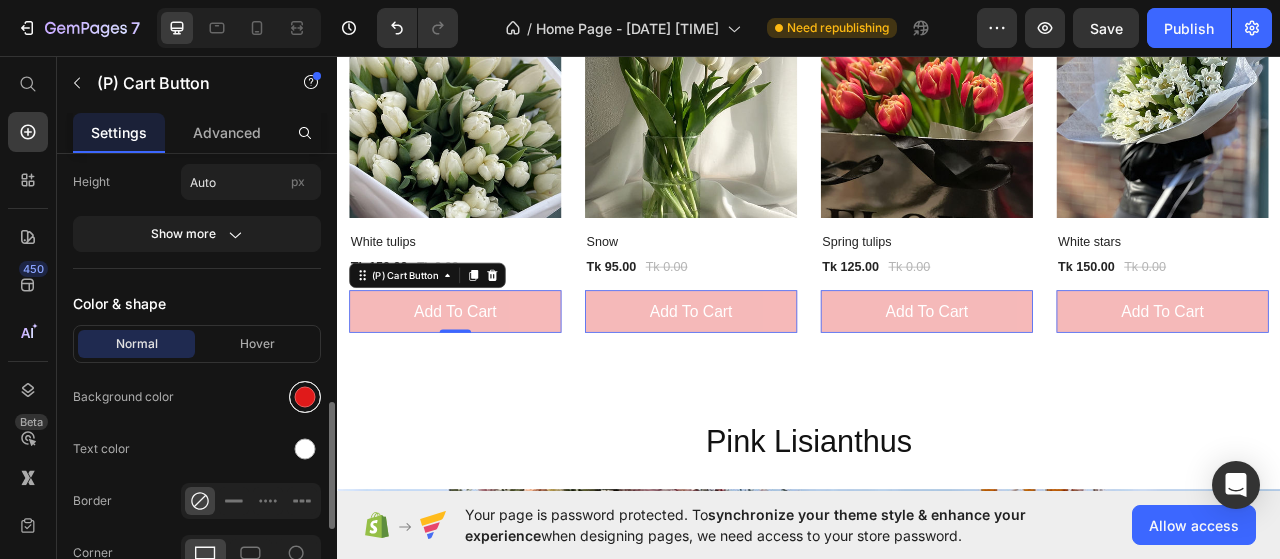 click at bounding box center [305, 397] 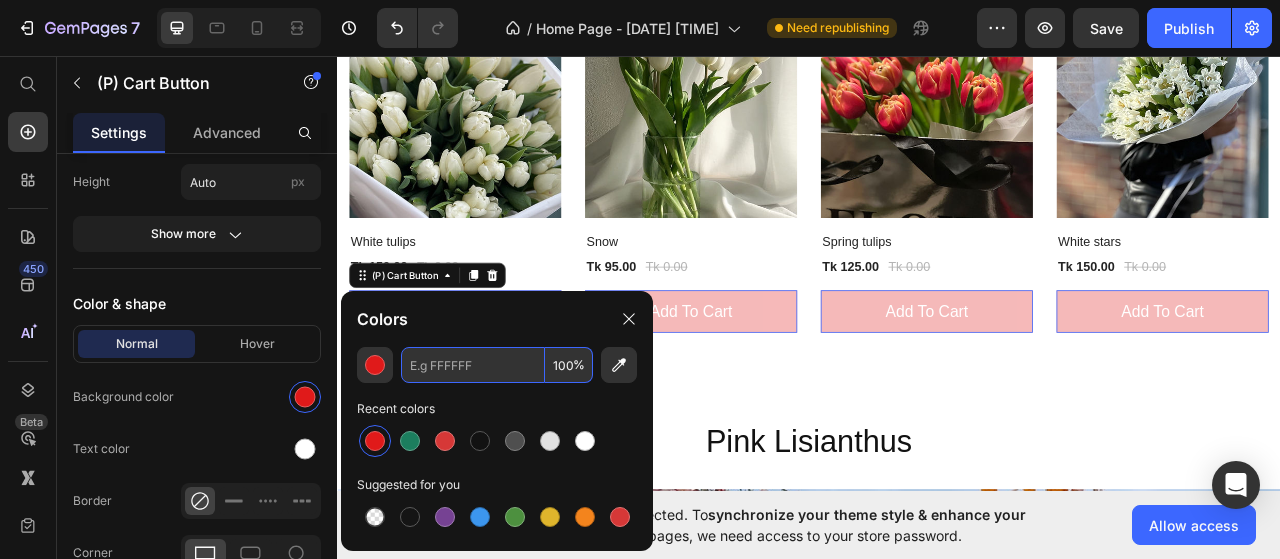 paste on "#A83411" 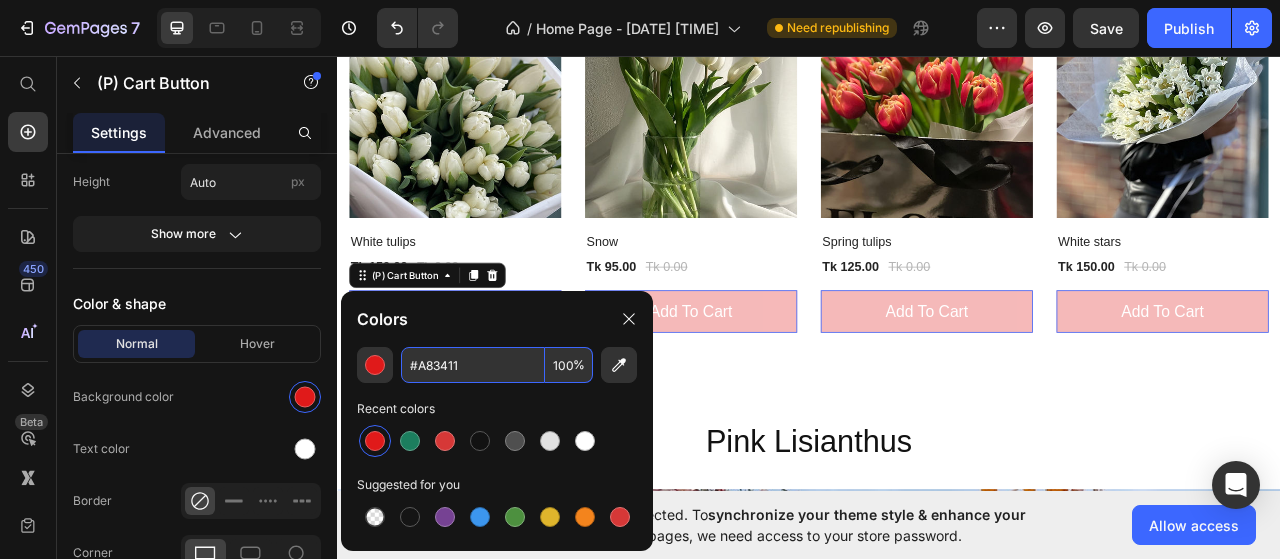 type on "A83411" 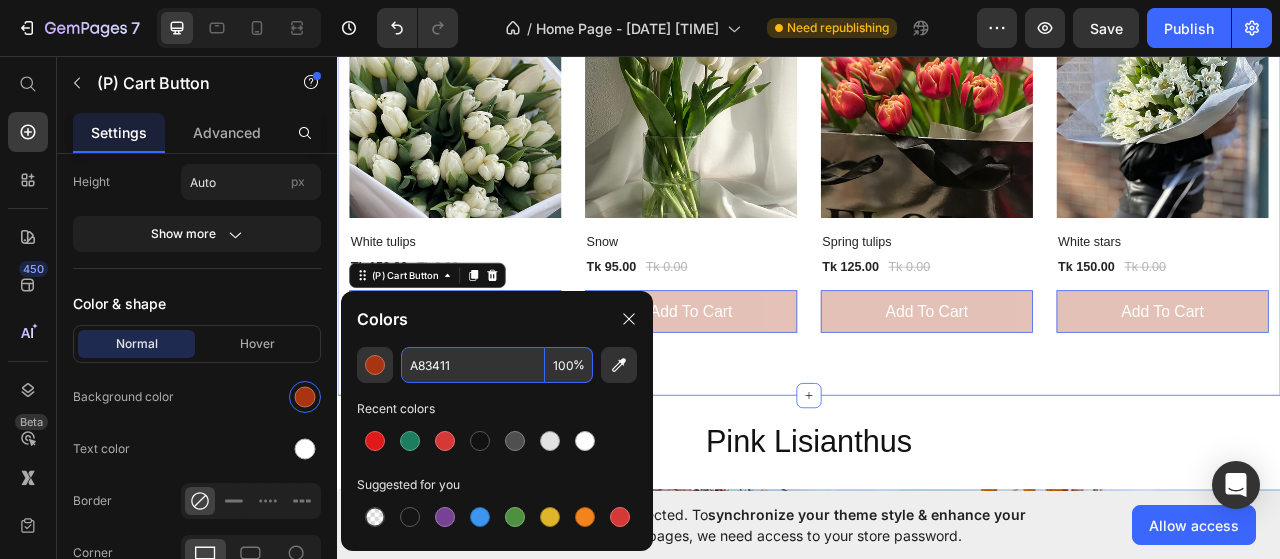 click on "(P) Images 0% off Product Badge Row White tulips (P) Title Tk 150.00 (P) Price Tk 0.00 (P) Price Row Add to cart (P) Cart Button   0 Row (P) Images 0% off Product Badge Row Snow (P) Title Tk 95.00 (P) Price Tk 0.00 (P) Price Row add to cart (P) Cart Button   0 Row (P) Images 0% off Product Badge Row Spring tulips (P) Title Tk 125.00 (P) Price Tk 0.00 (P) Price Row add to cart (P) Cart Button   0 Row (P) Images 0% off Product Badge Row White stars (P) Title Tk 150.00 (P) Price Tk 0.00 (P) Price Row add to cart (P) Cart Button   0 Row Product List Row Section 3" at bounding box center (937, 202) 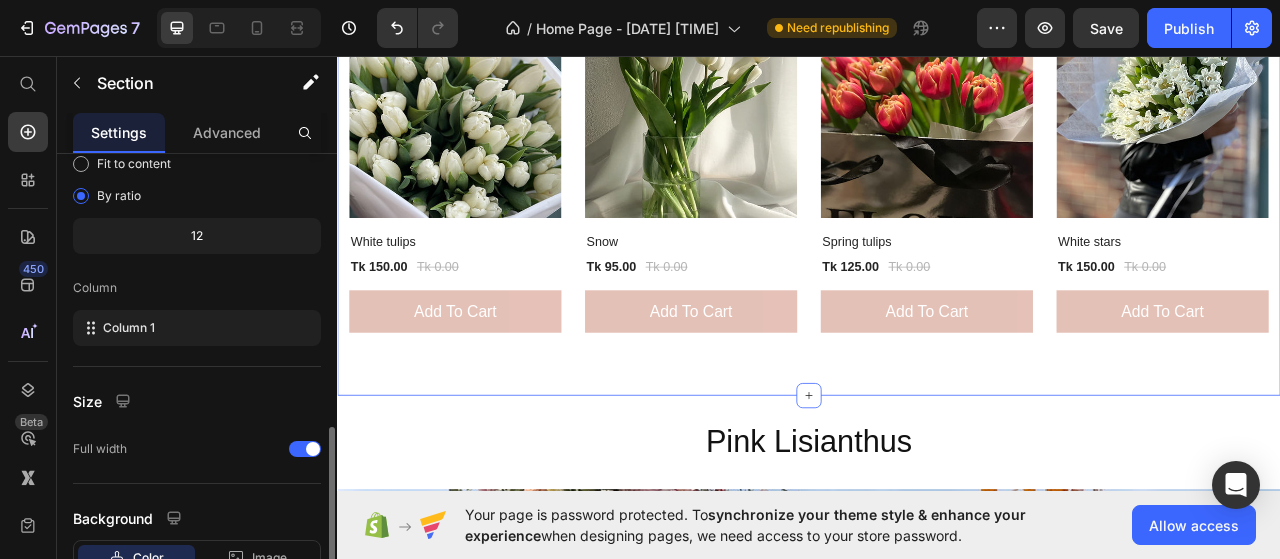 scroll, scrollTop: 300, scrollLeft: 0, axis: vertical 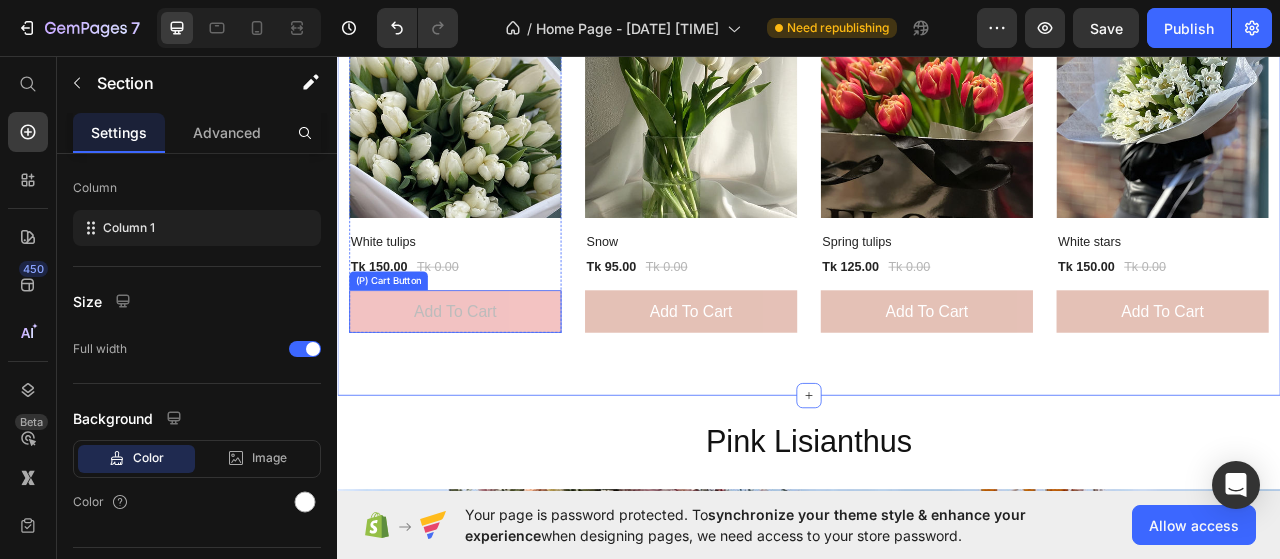 click on "Add to cart" at bounding box center [487, 383] 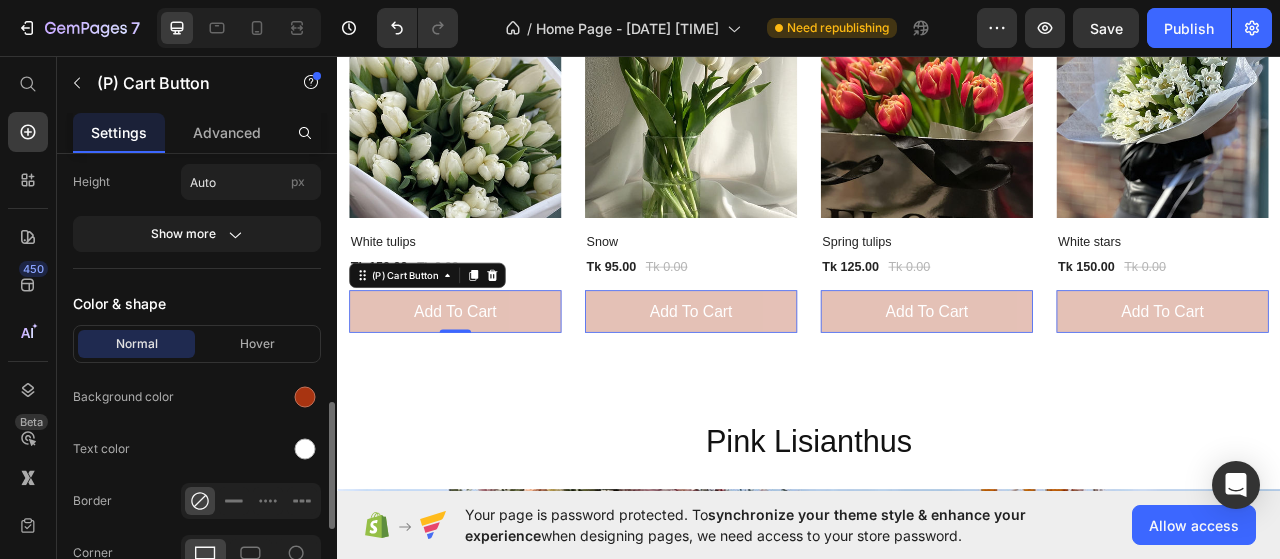scroll, scrollTop: 1100, scrollLeft: 0, axis: vertical 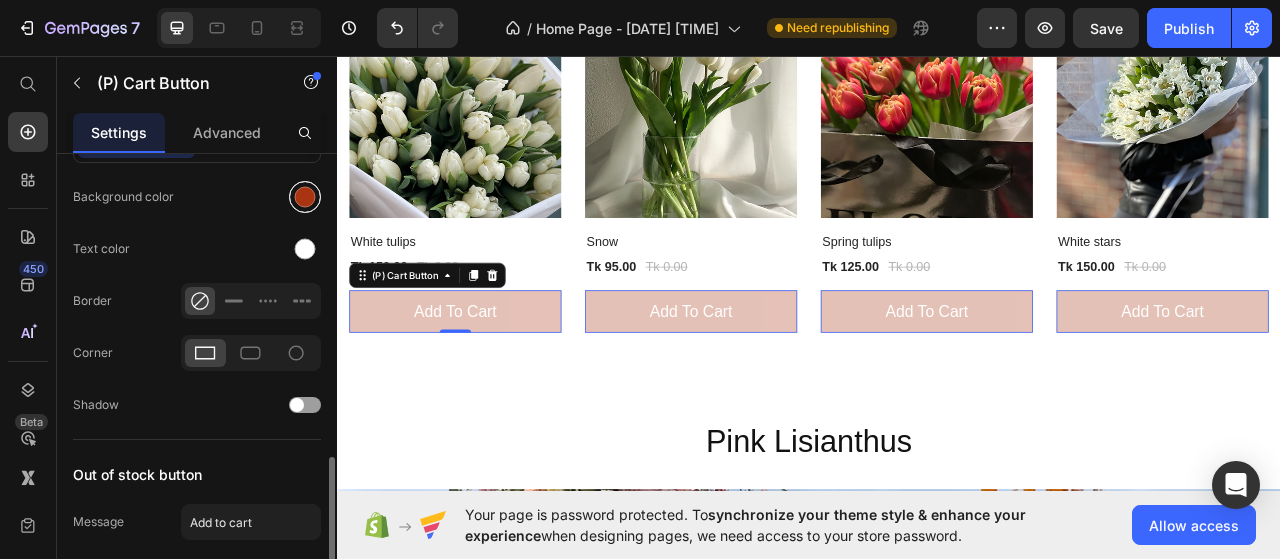 click at bounding box center [305, 197] 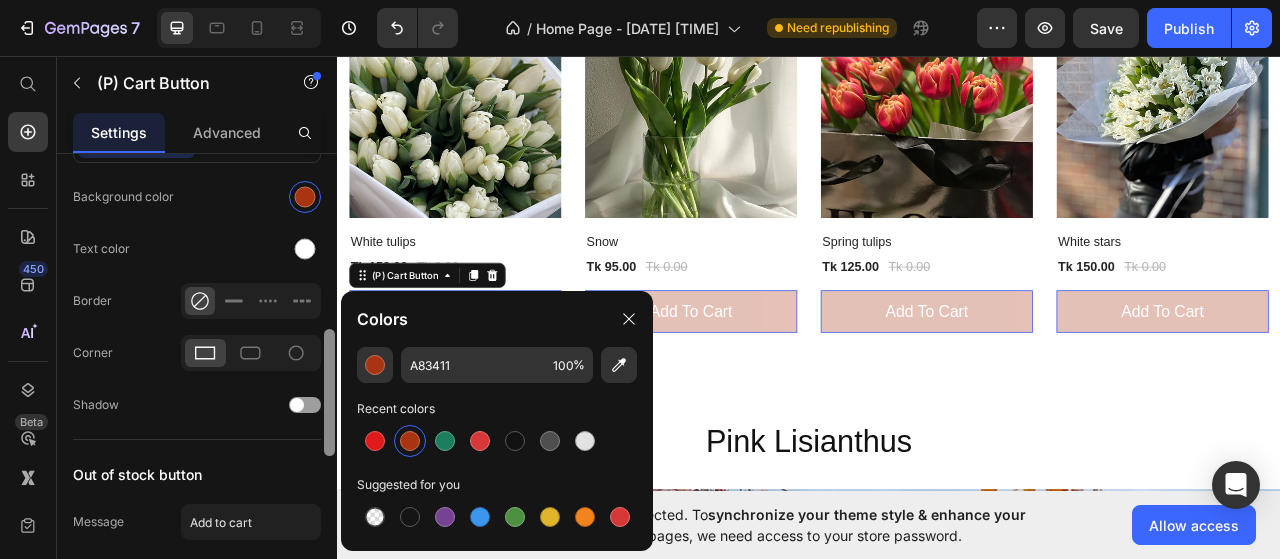 scroll, scrollTop: 1000, scrollLeft: 0, axis: vertical 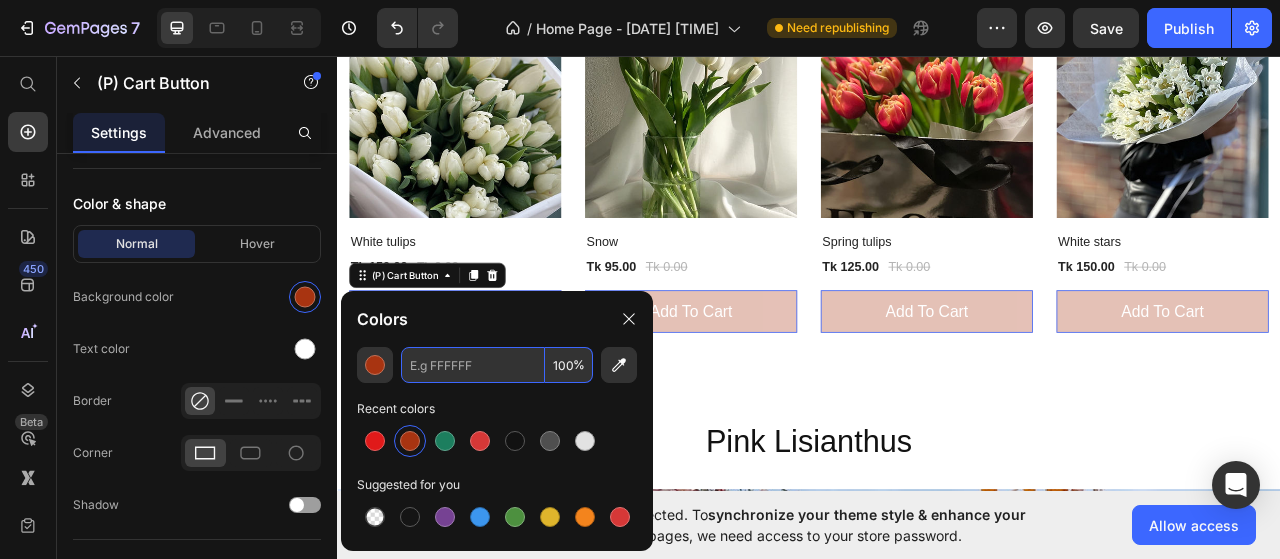 paste on "#A83411" 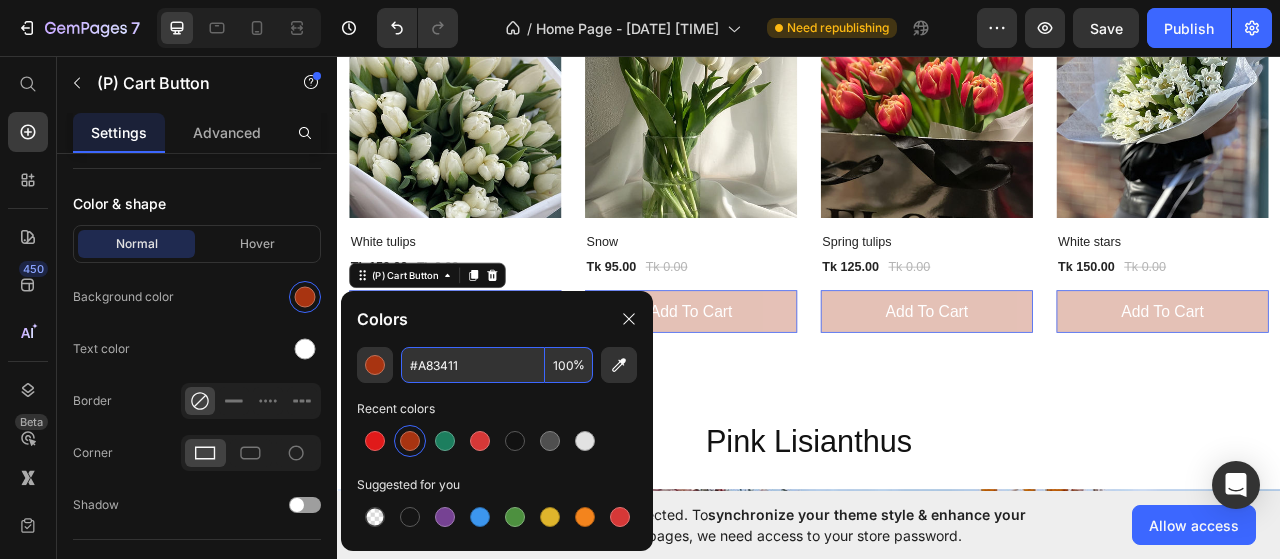 type on "A83411" 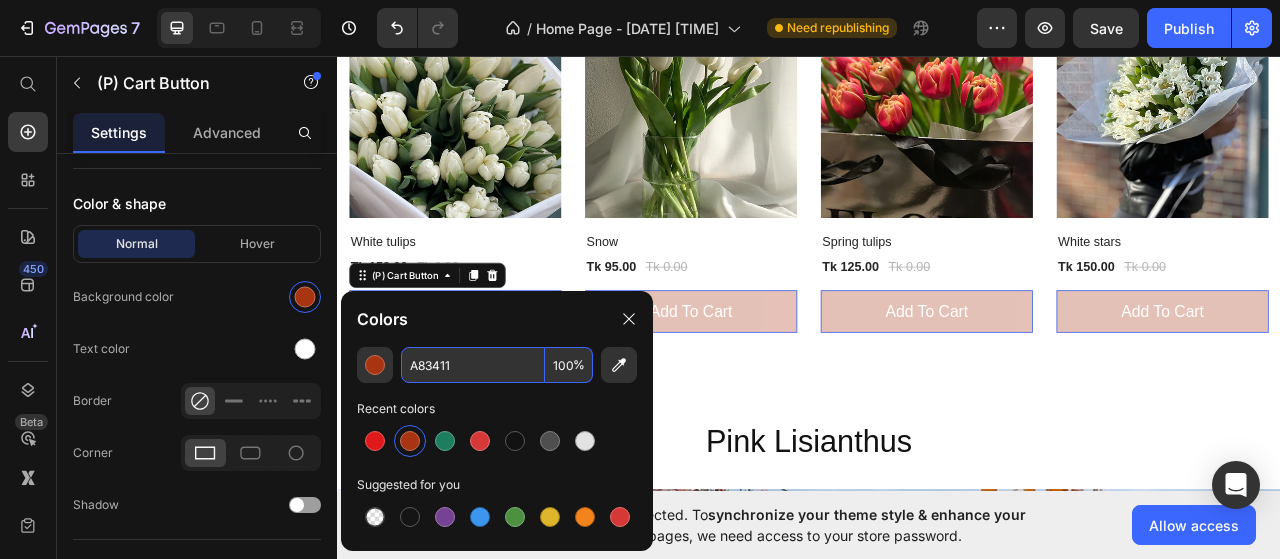 click on "100" at bounding box center [569, 365] 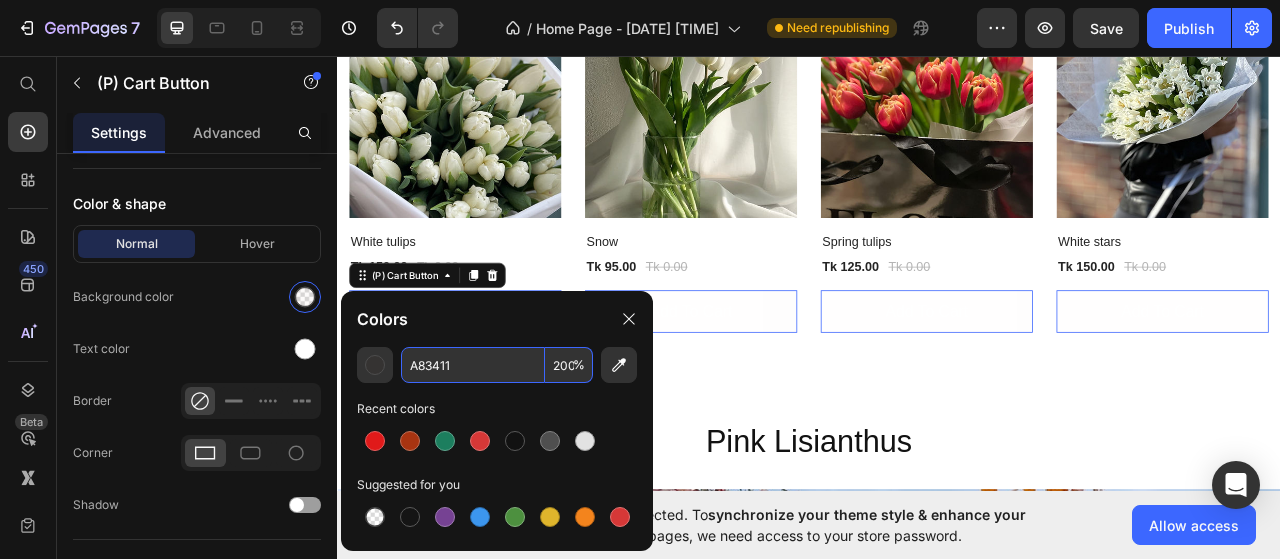scroll, scrollTop: 0, scrollLeft: 1, axis: horizontal 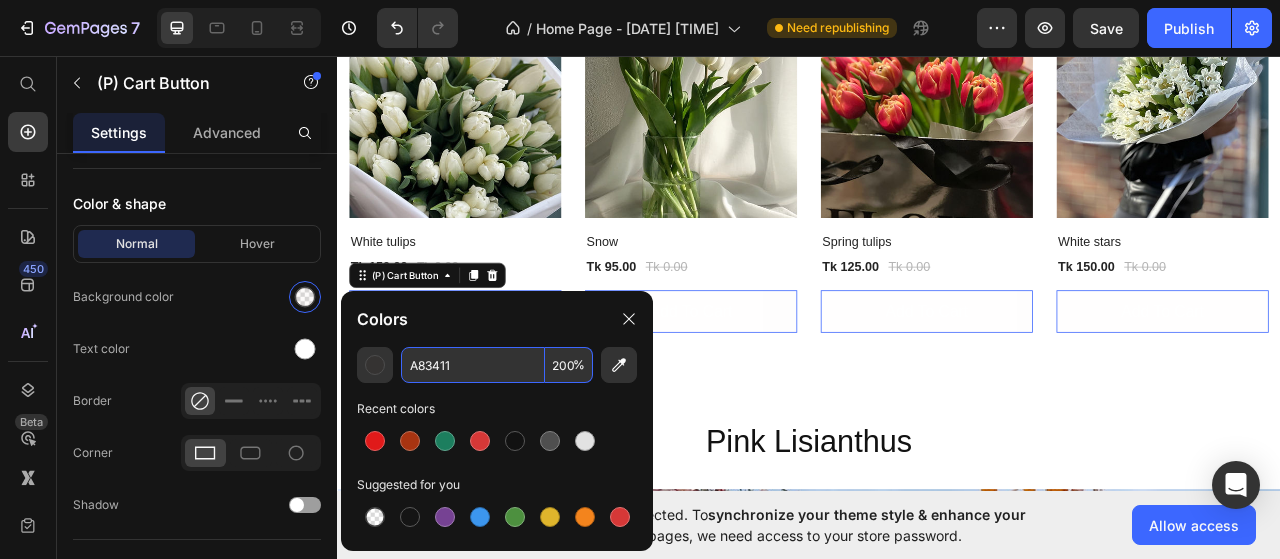 type on "100" 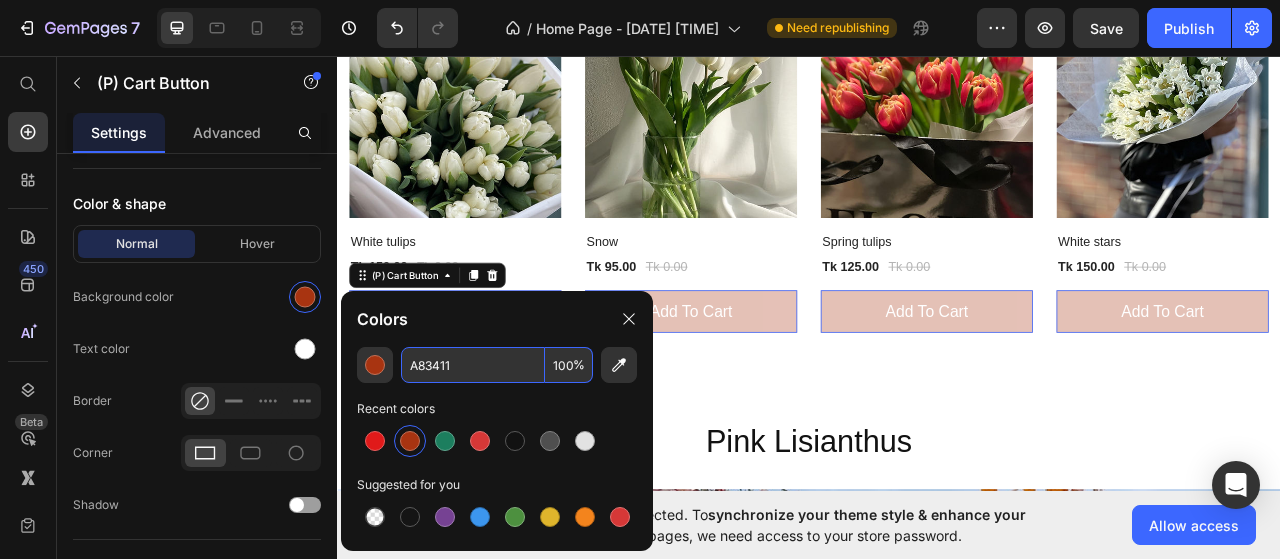 scroll, scrollTop: 0, scrollLeft: 0, axis: both 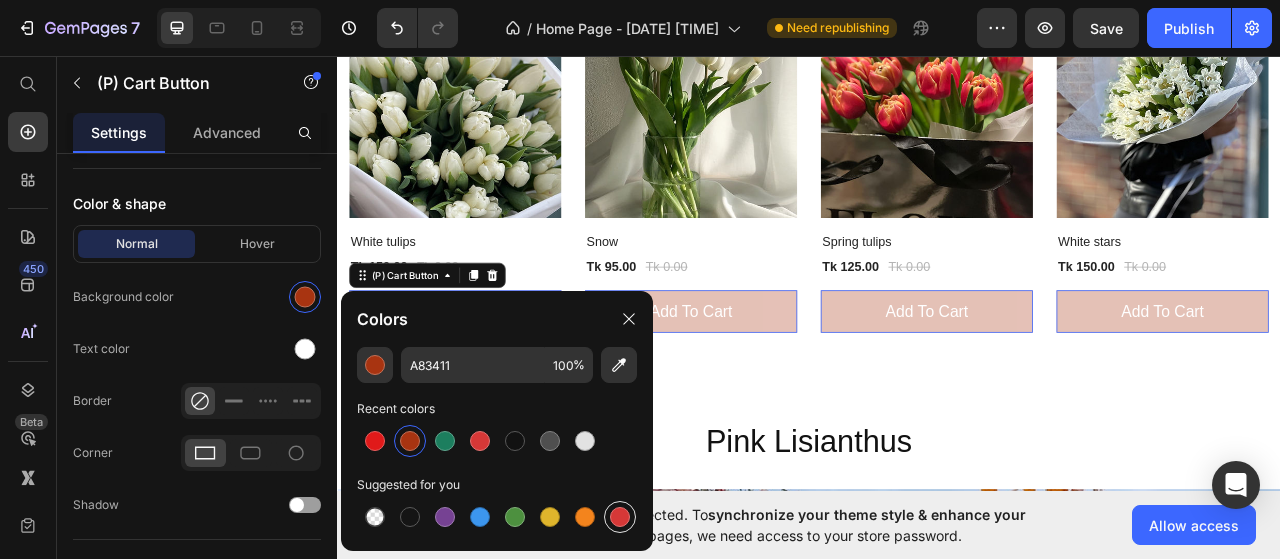 click at bounding box center (620, 517) 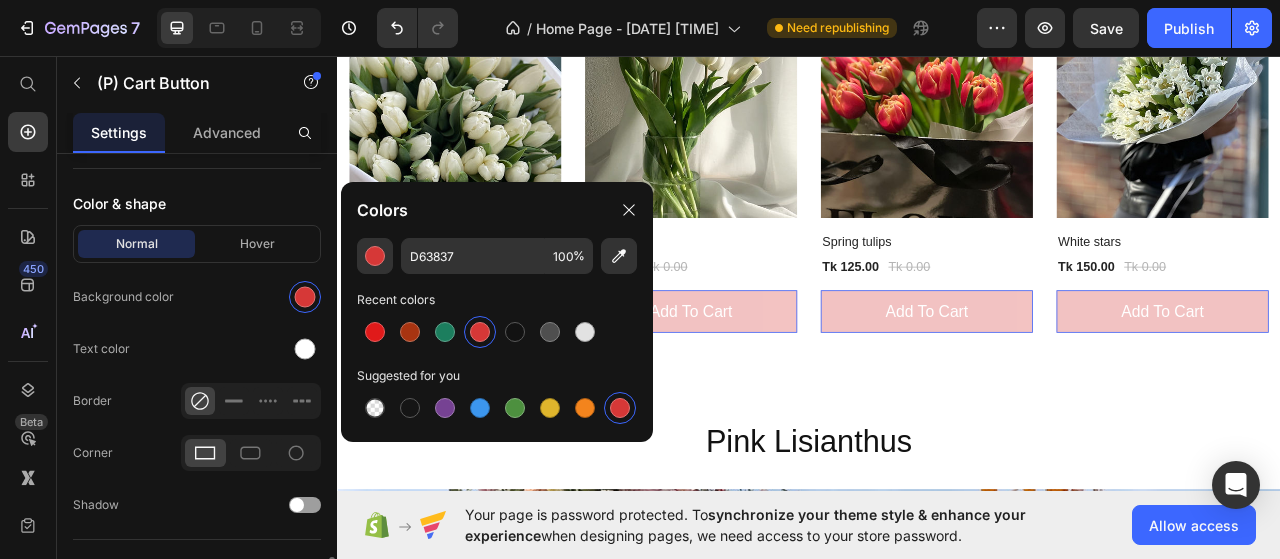 scroll, scrollTop: 1100, scrollLeft: 0, axis: vertical 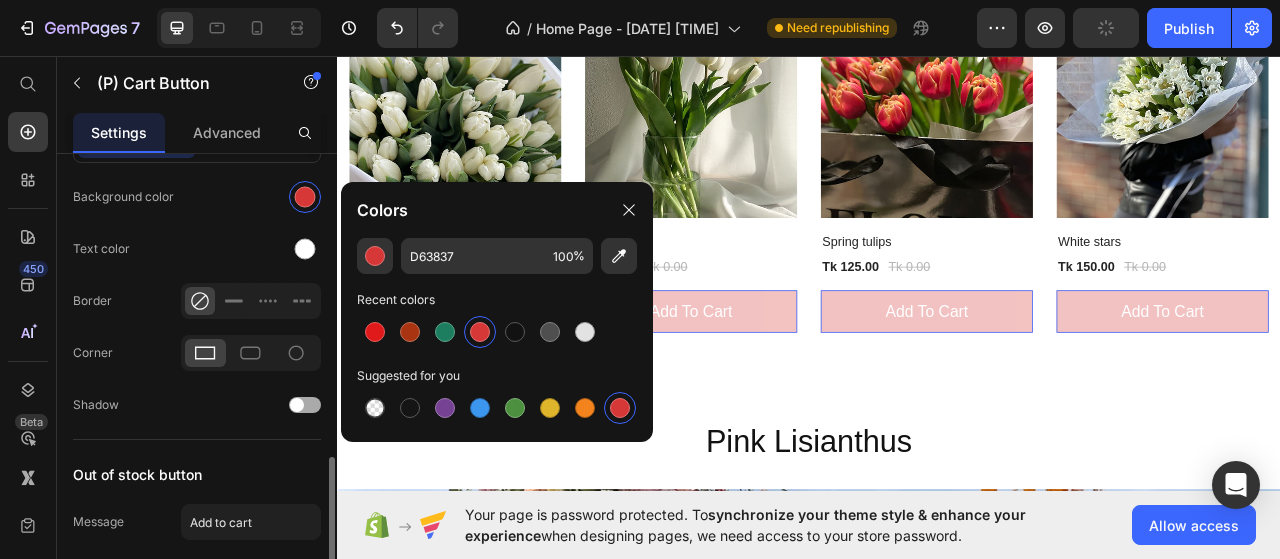 click 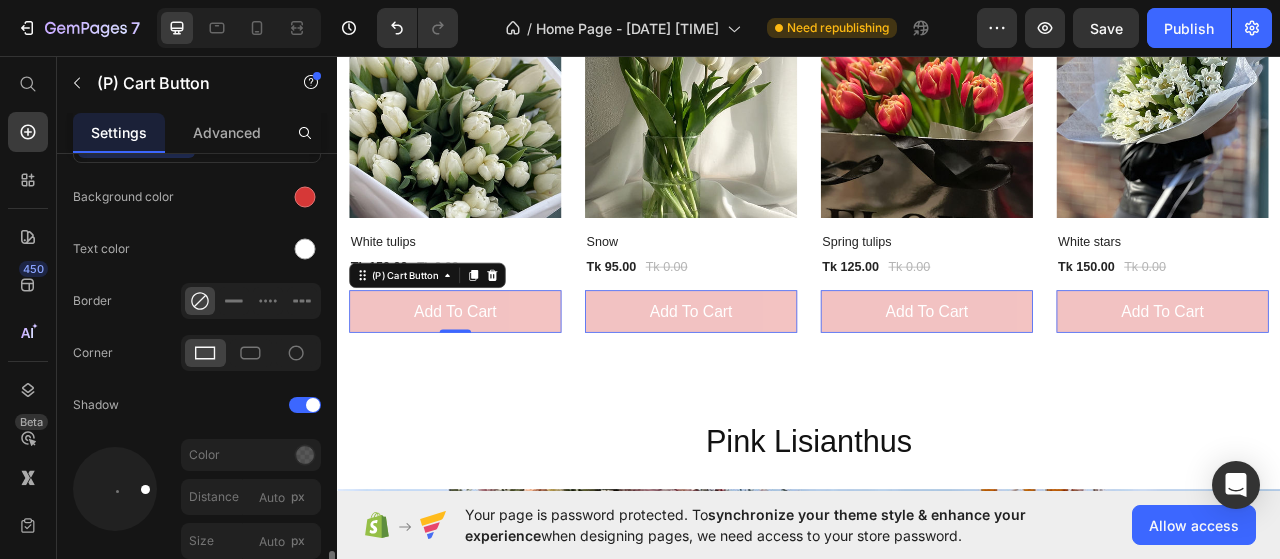 scroll, scrollTop: 1200, scrollLeft: 0, axis: vertical 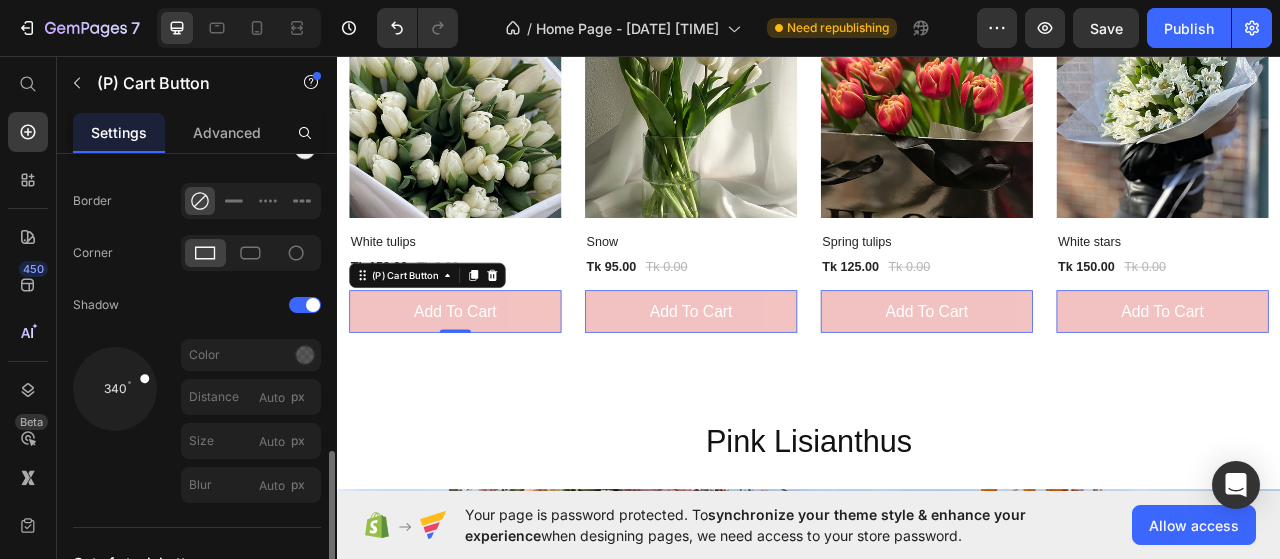 drag, startPoint x: 149, startPoint y: 381, endPoint x: 137, endPoint y: 373, distance: 14.422205 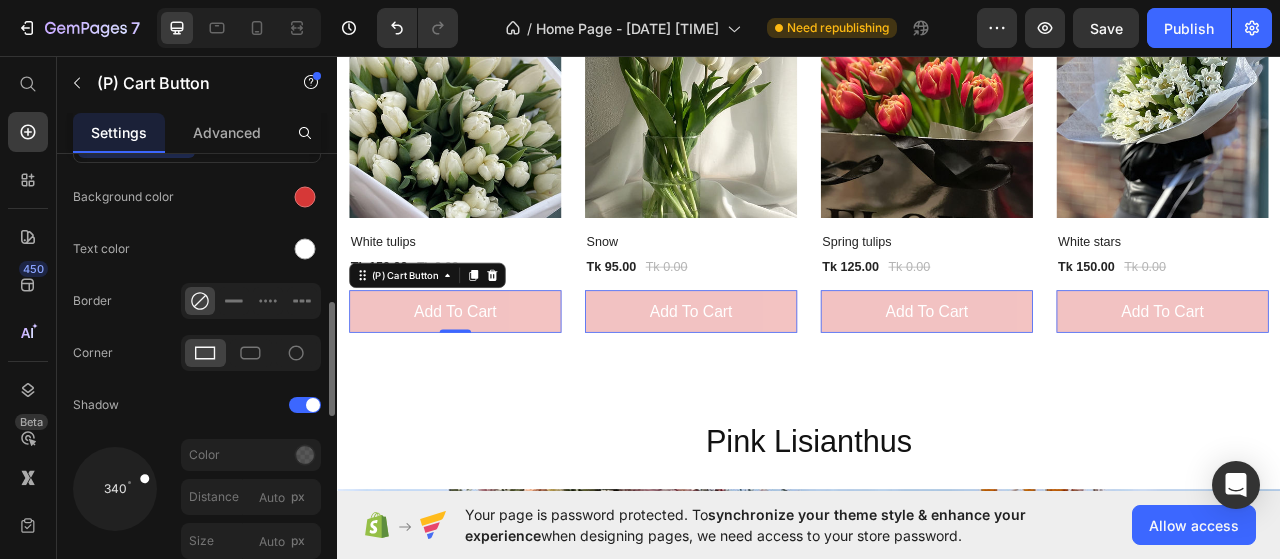 scroll, scrollTop: 1000, scrollLeft: 0, axis: vertical 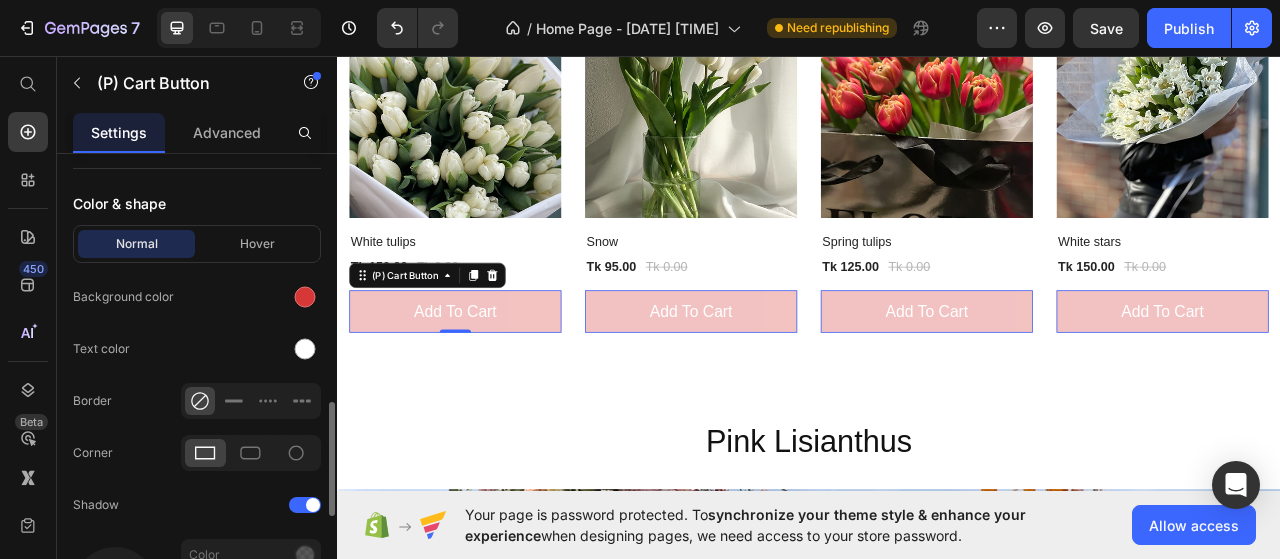 click 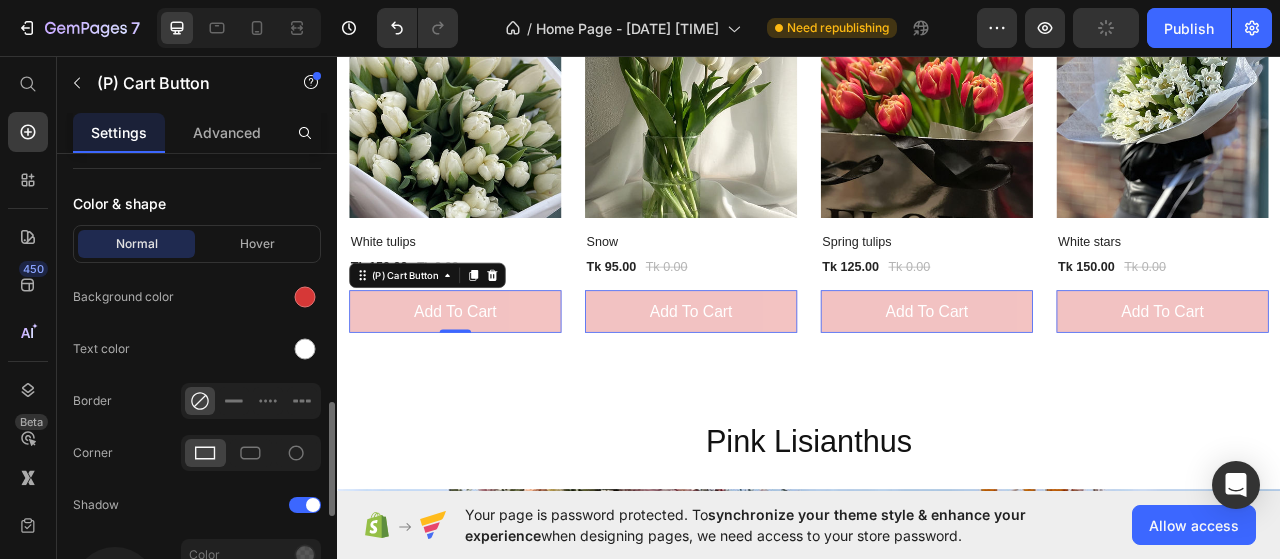 click 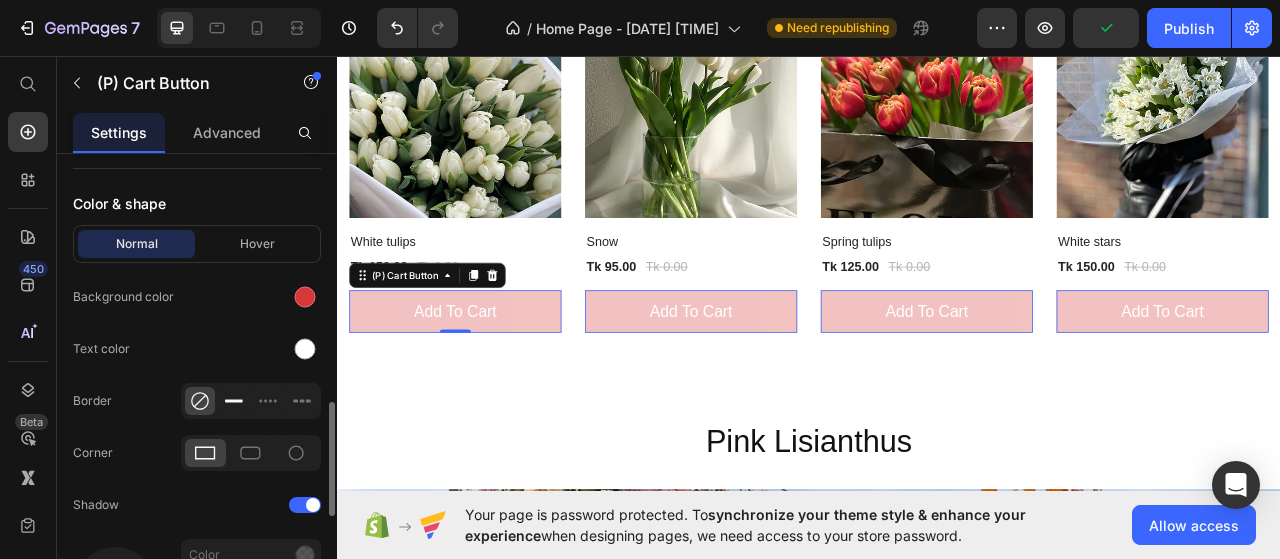 click 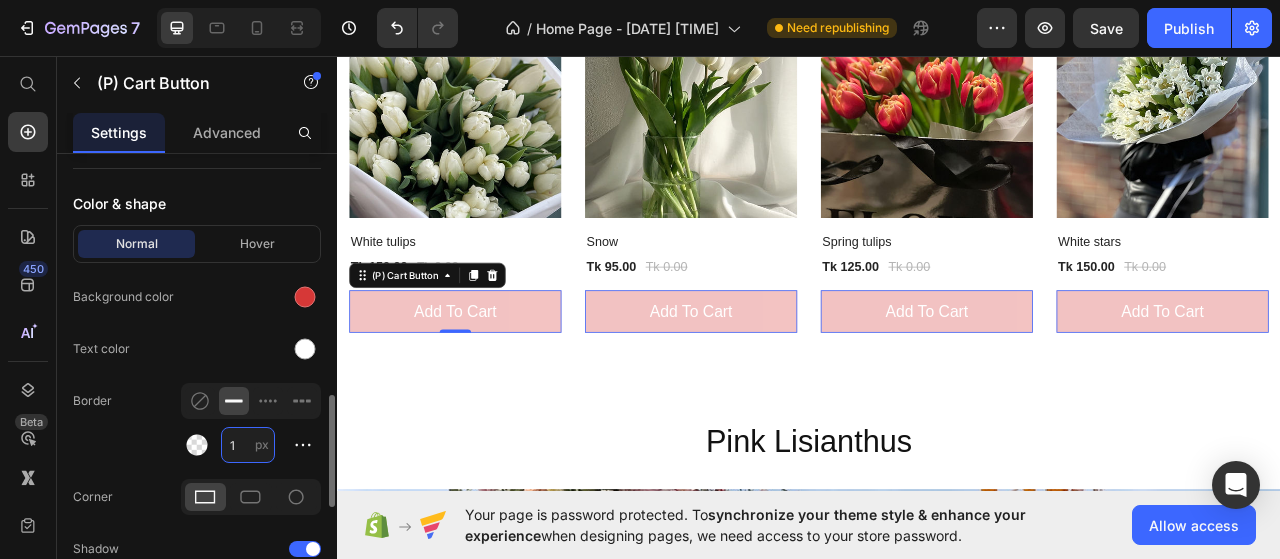 click on "1" at bounding box center (248, 445) 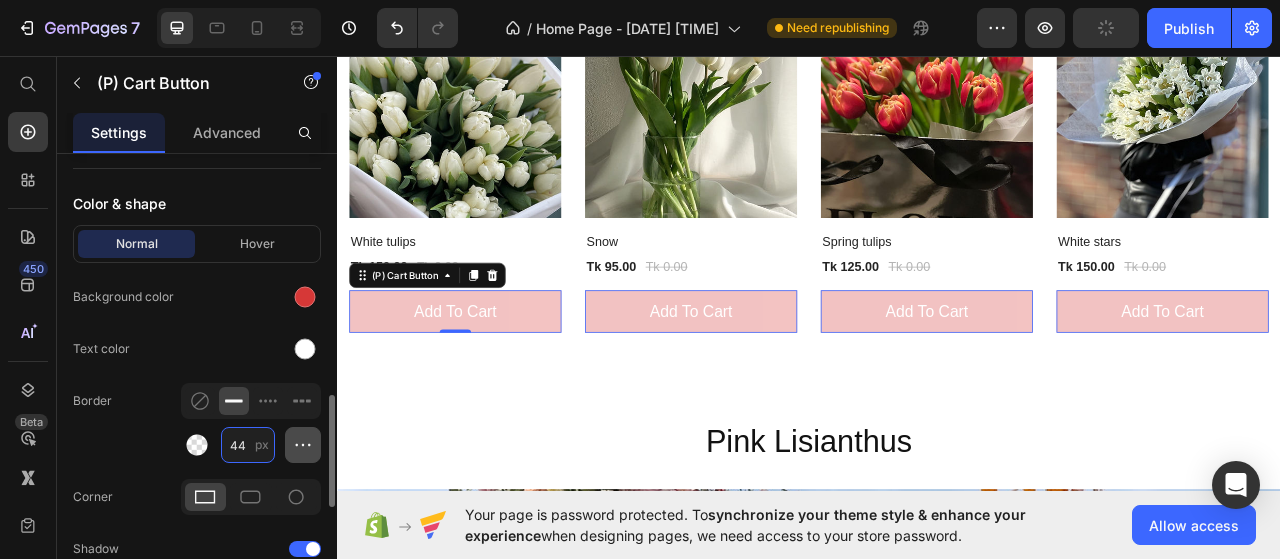 type on "44" 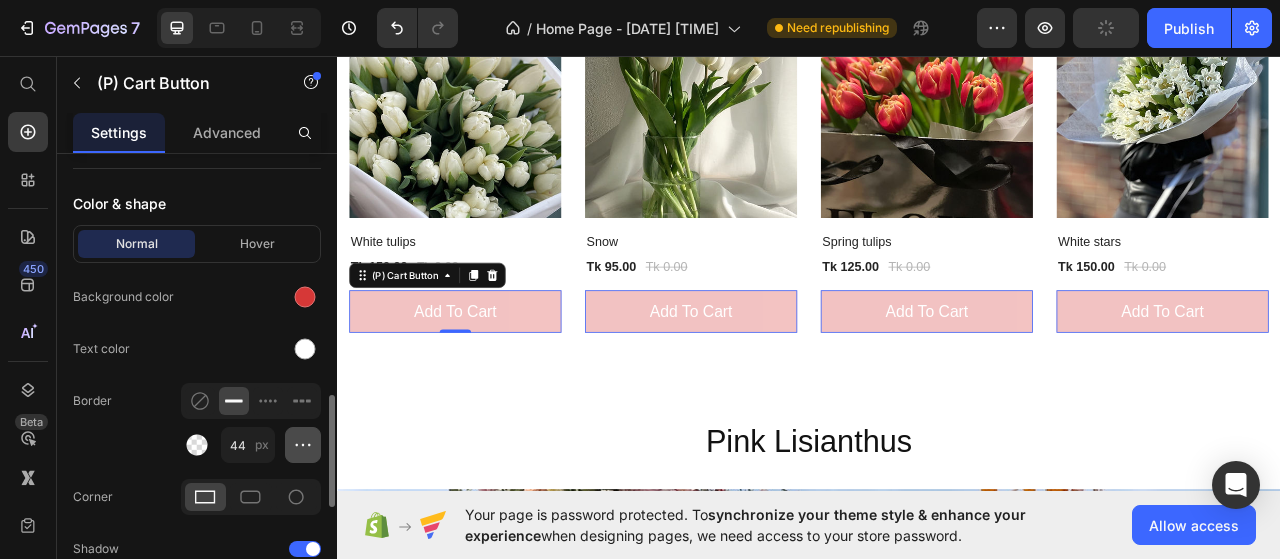 click 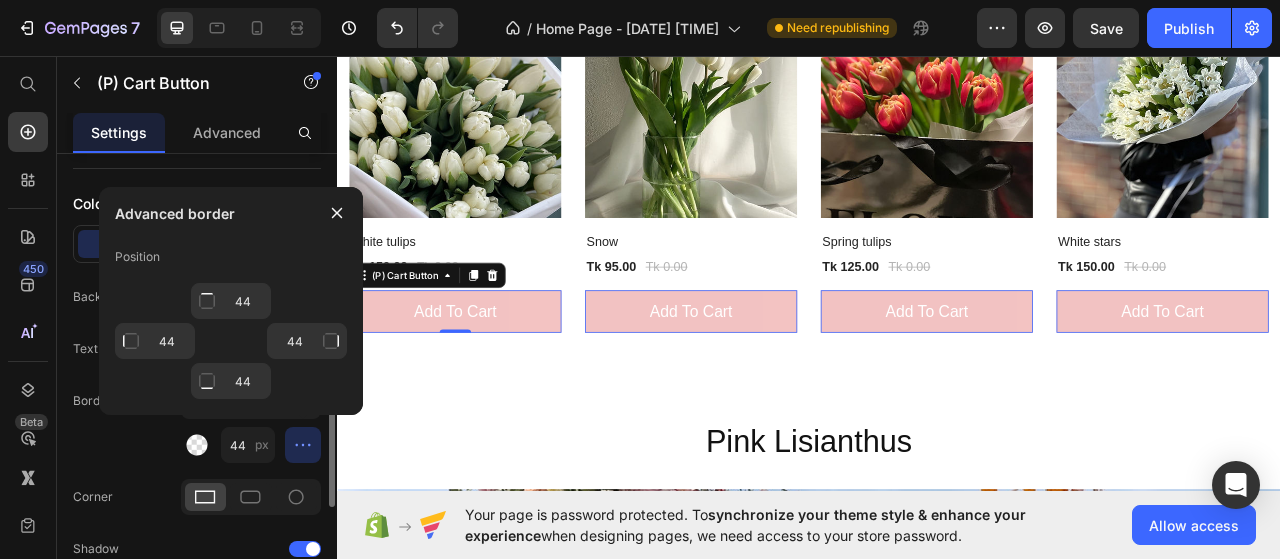 click on "Border 44 px" 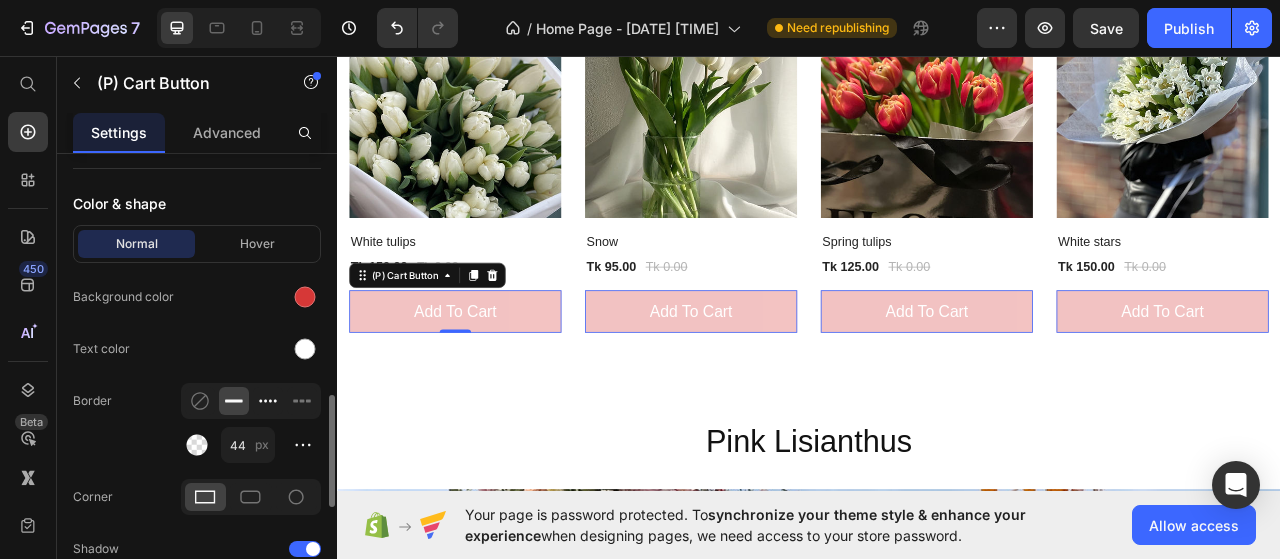 click 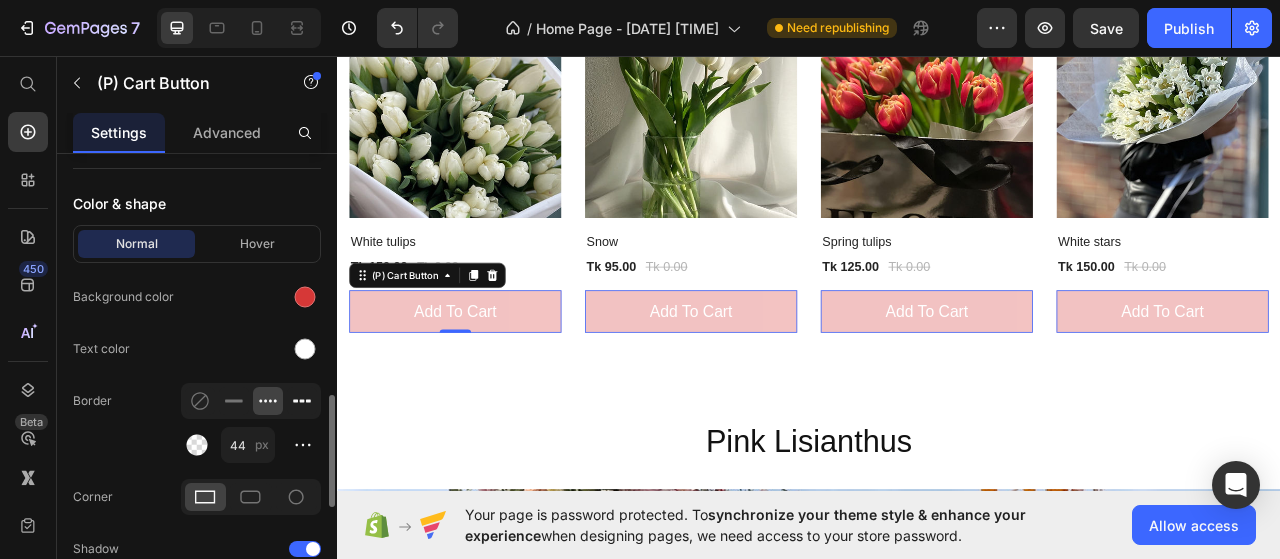 click 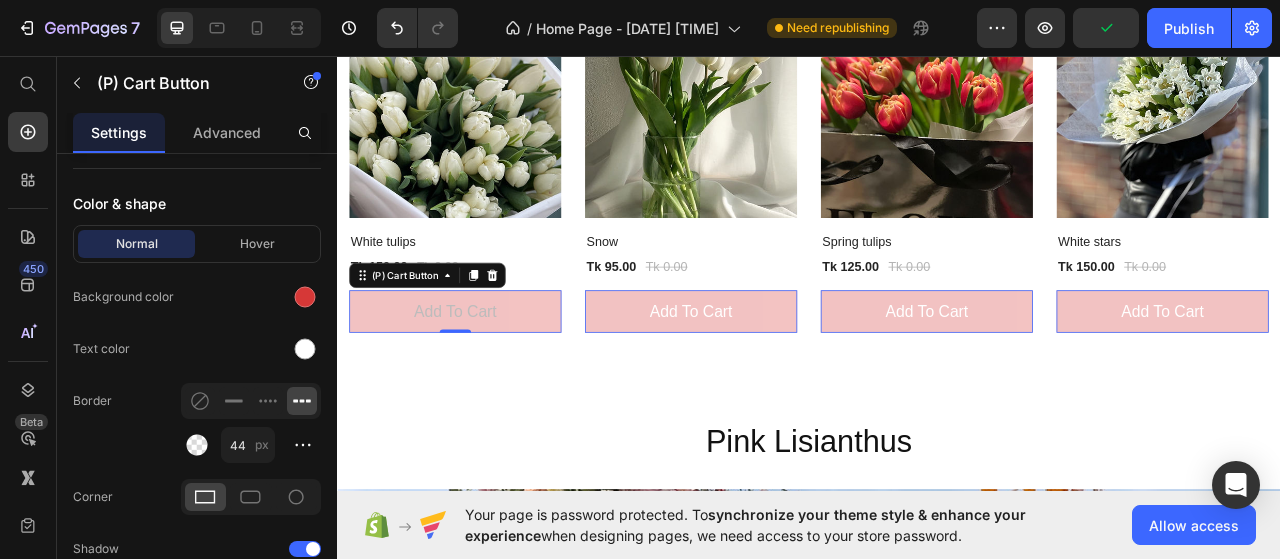 click on "Add to cart" at bounding box center [487, 383] 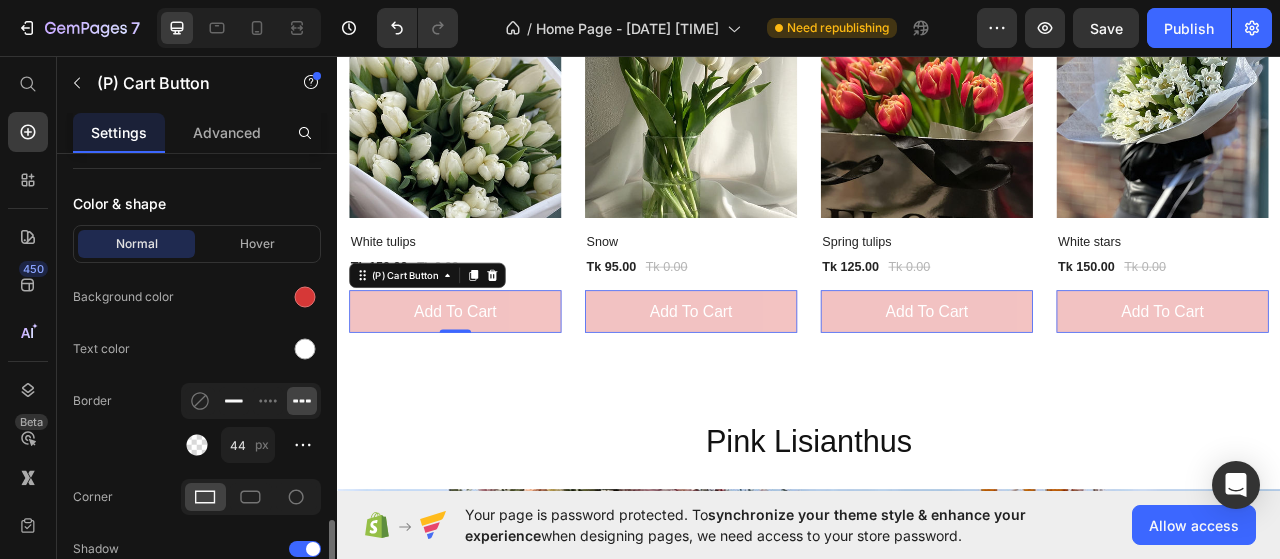 scroll, scrollTop: 1100, scrollLeft: 0, axis: vertical 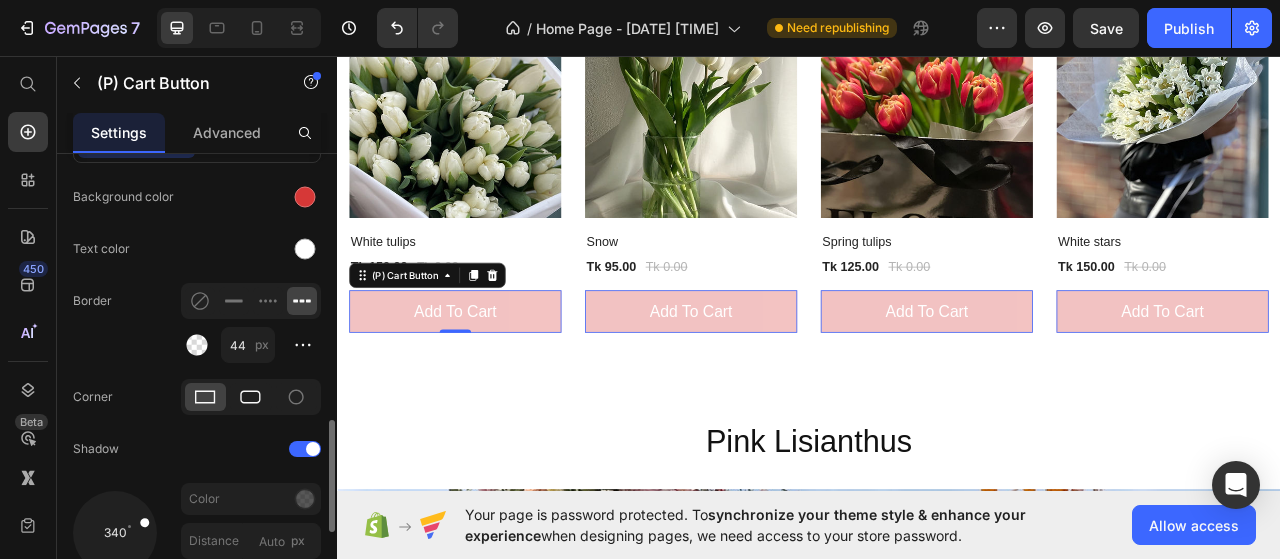 click 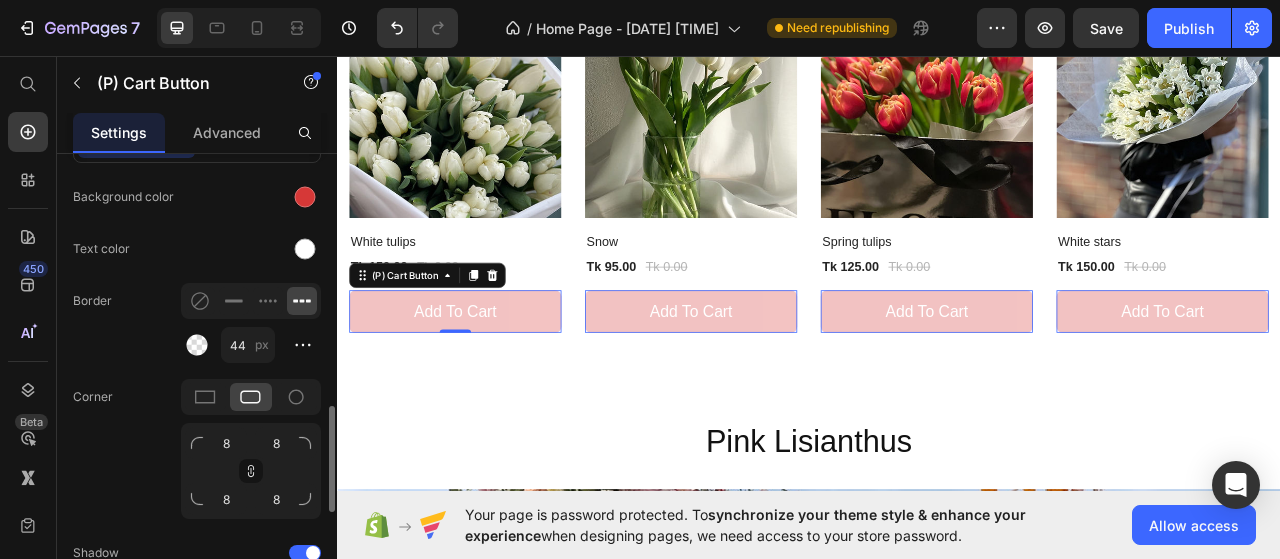click 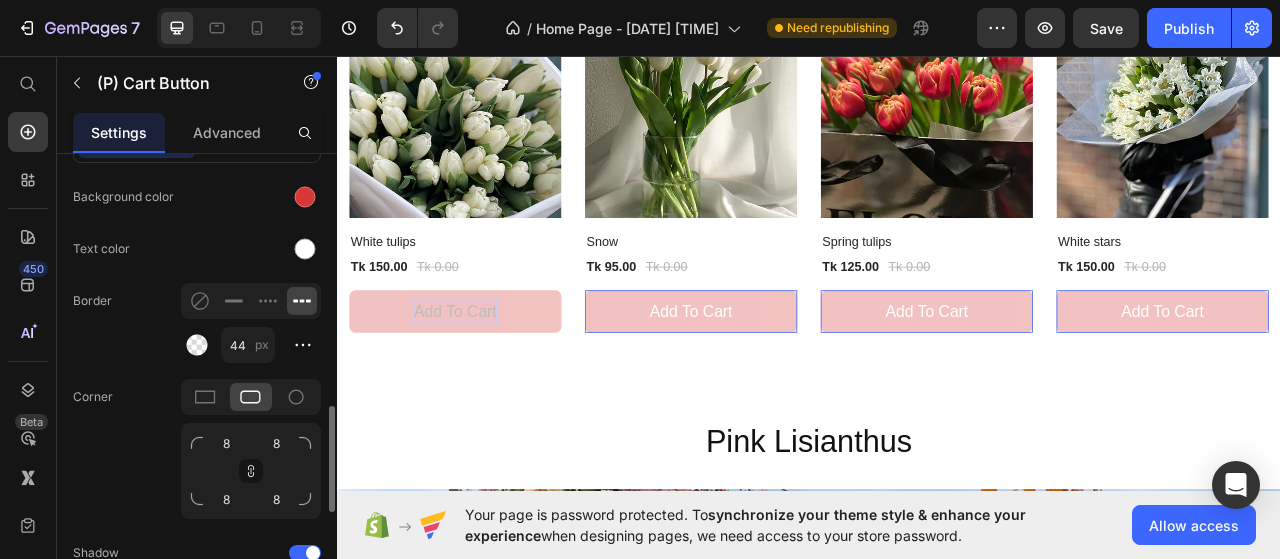 click on "Corner 8 8 8 8" 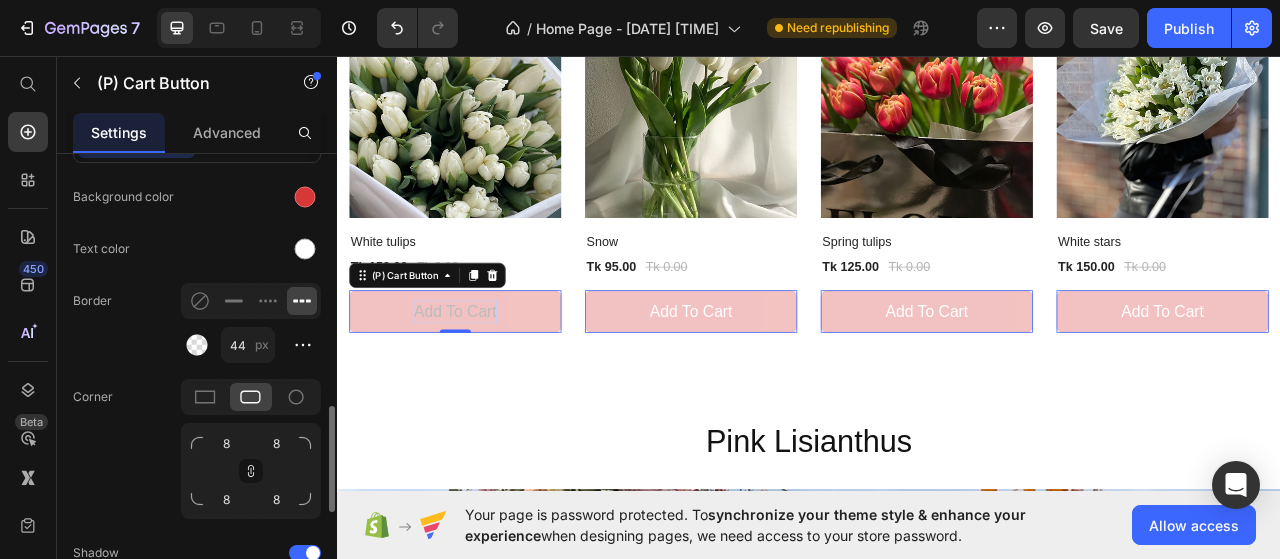 click on "Corner 8 8 8 8" 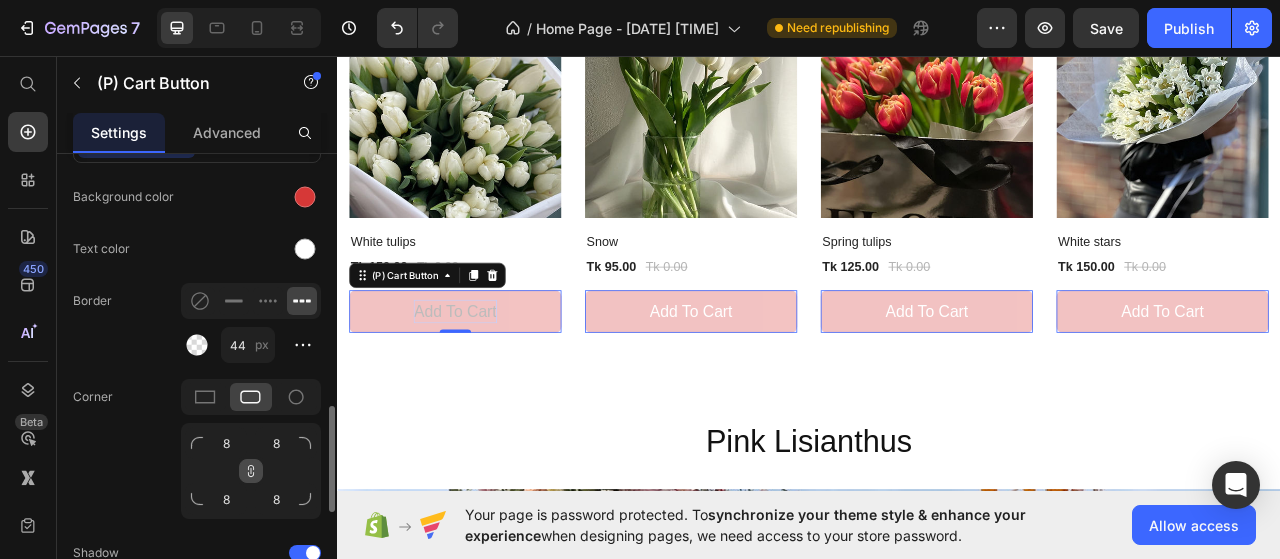 click 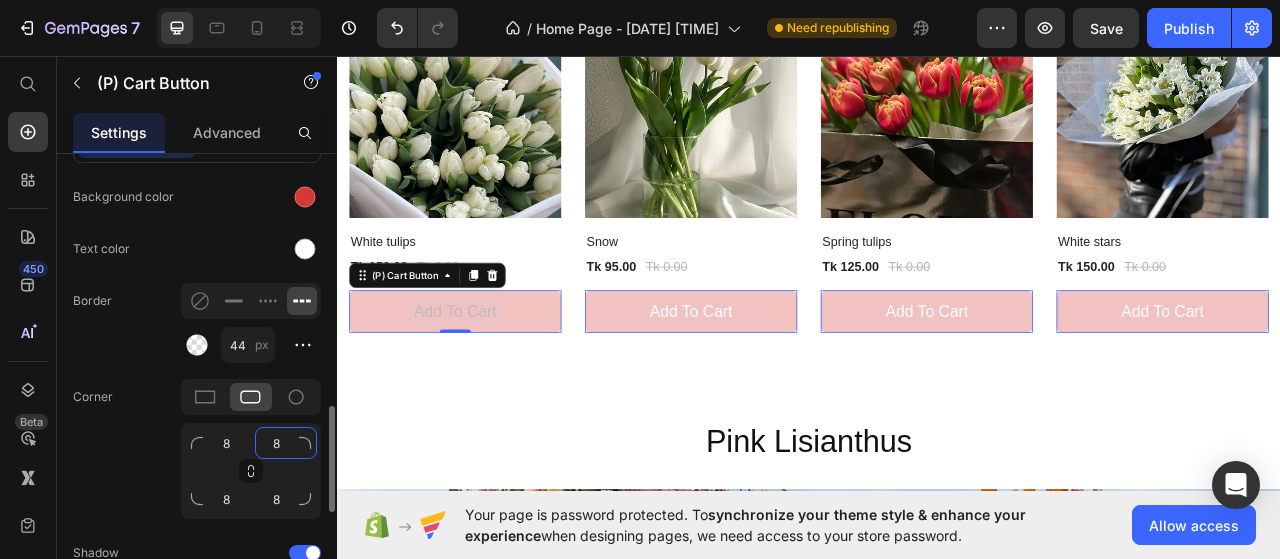 click on "8" 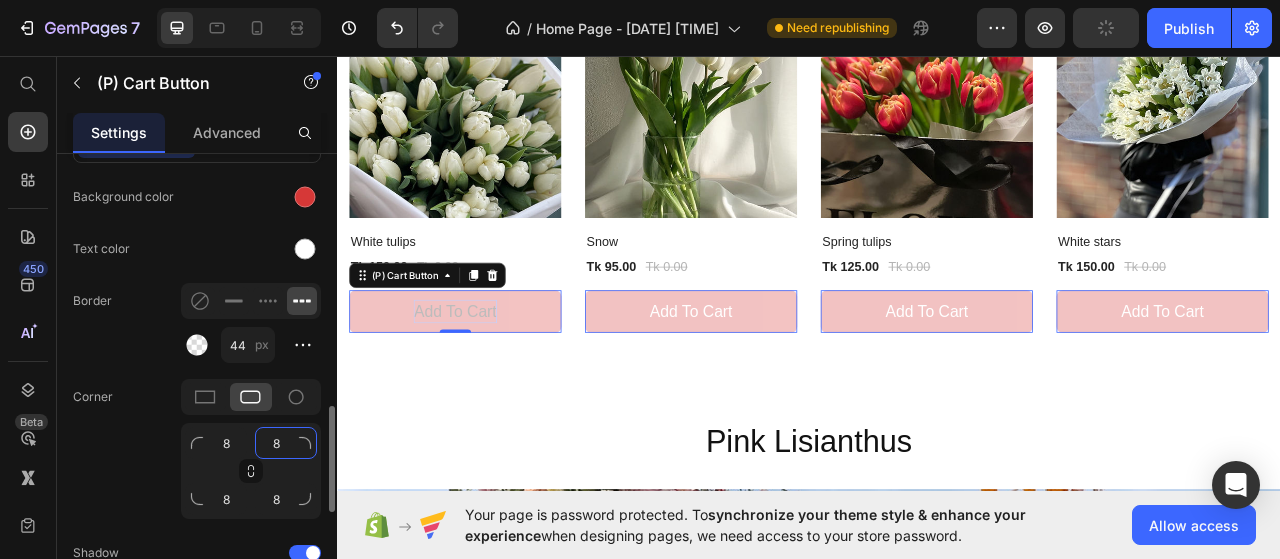 click on "8" 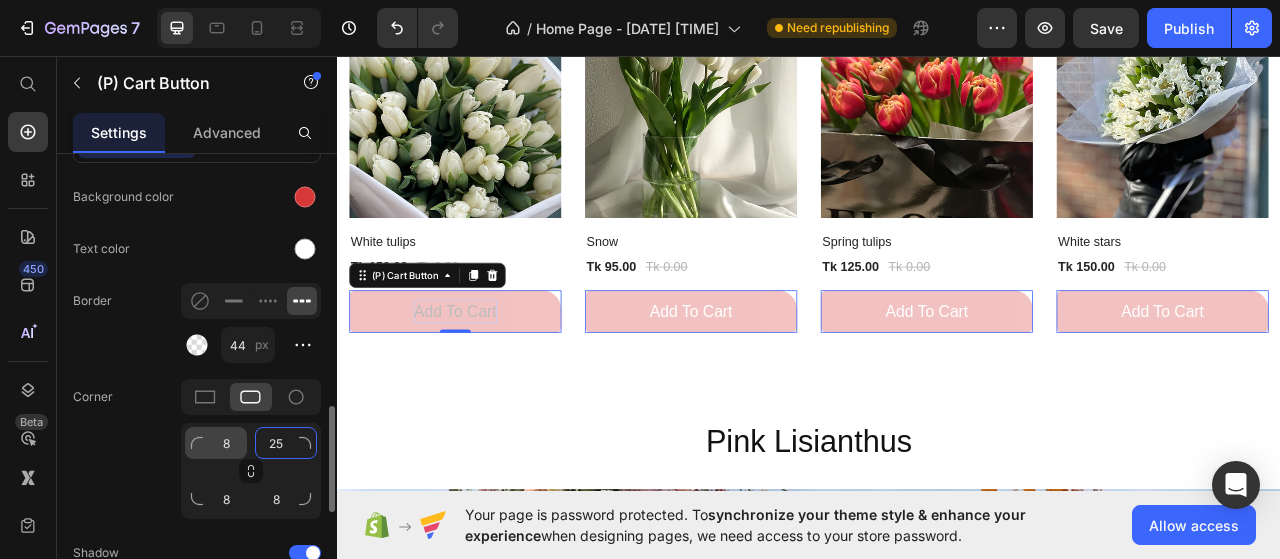 type on "25" 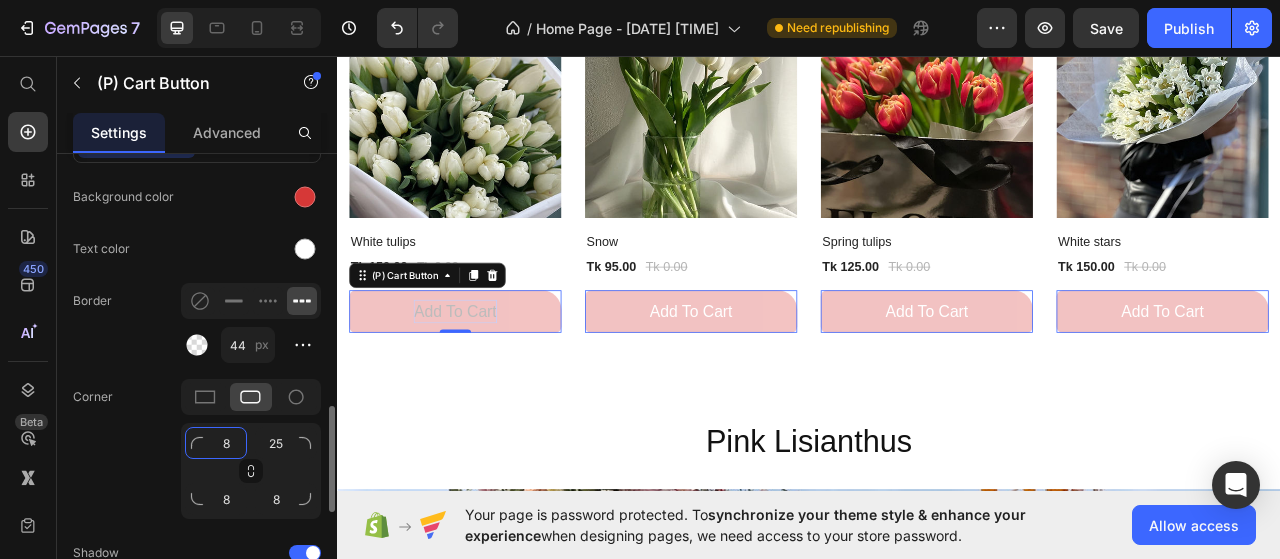 click on "8" 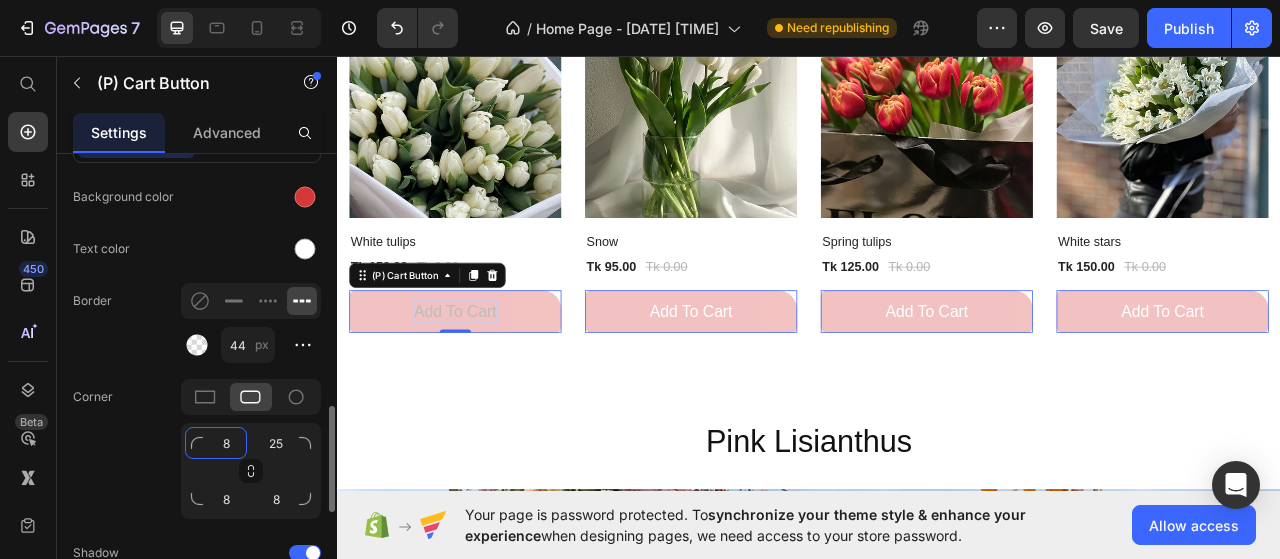 click on "8" 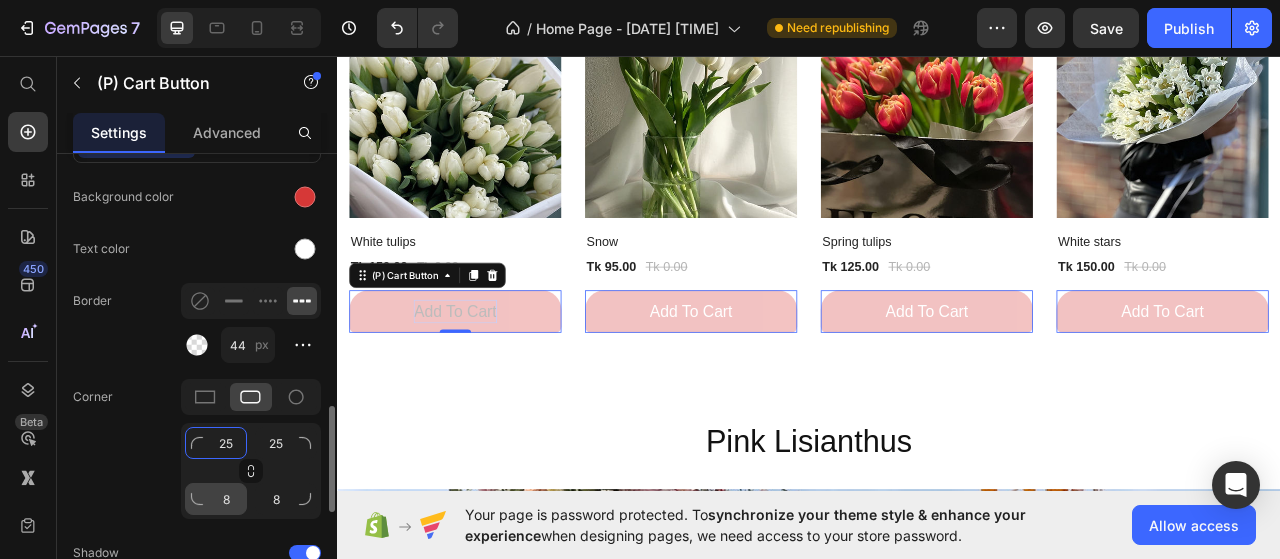 type on "25" 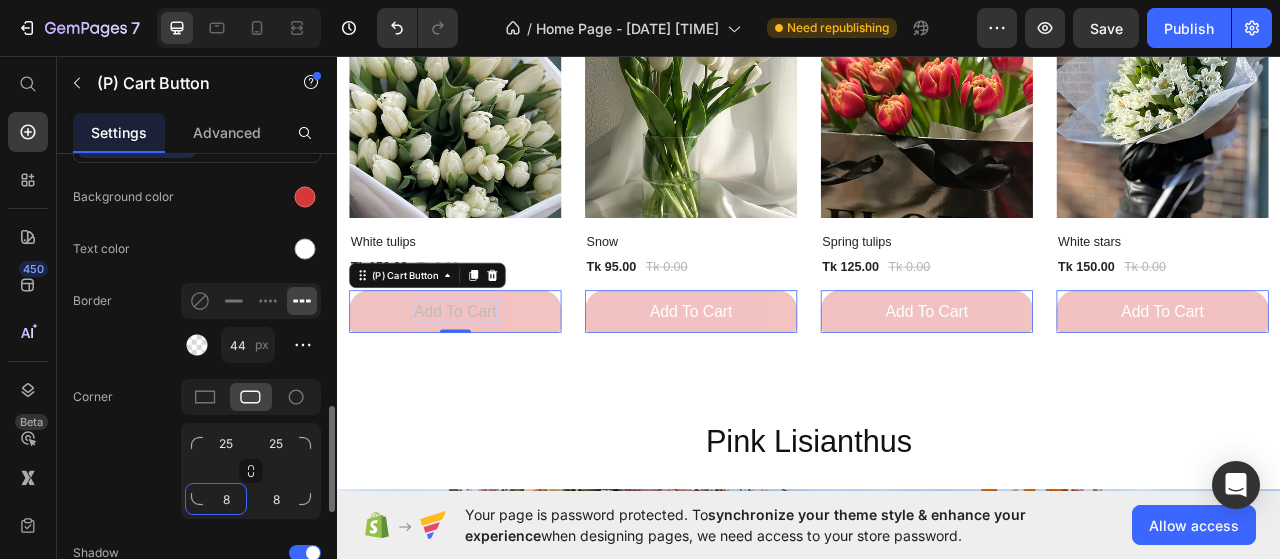 click on "8" 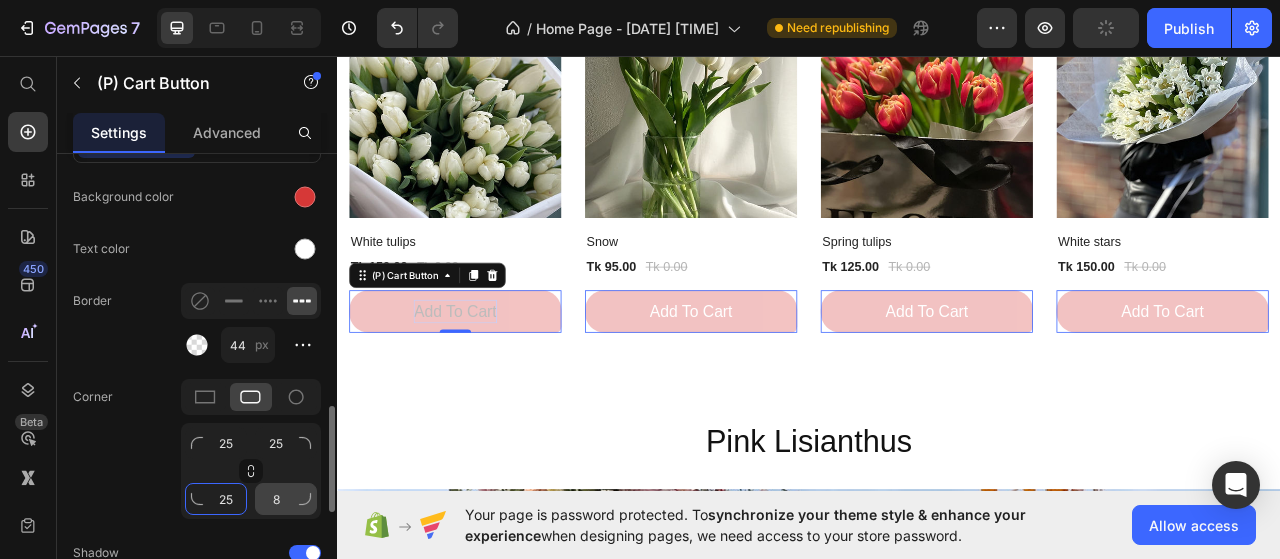 type on "25" 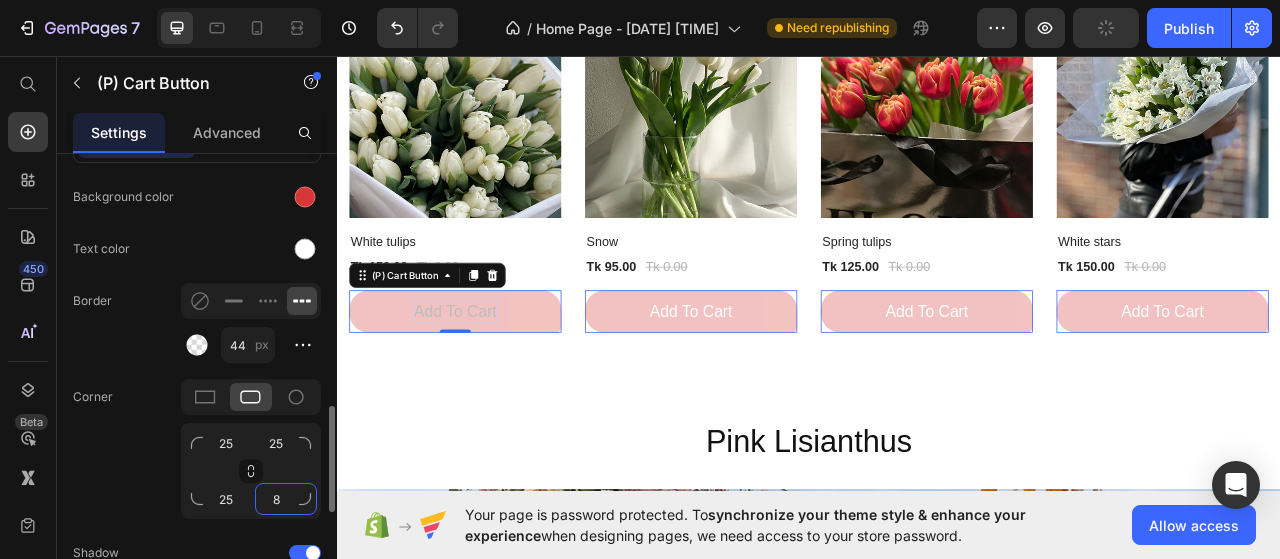 click on "8" 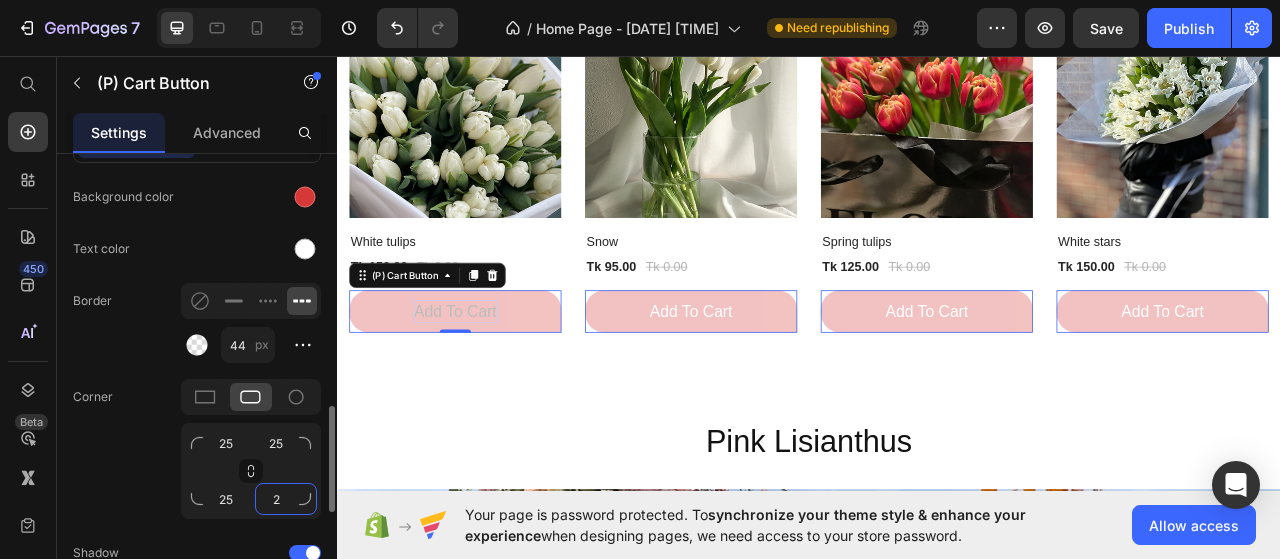 type on "25" 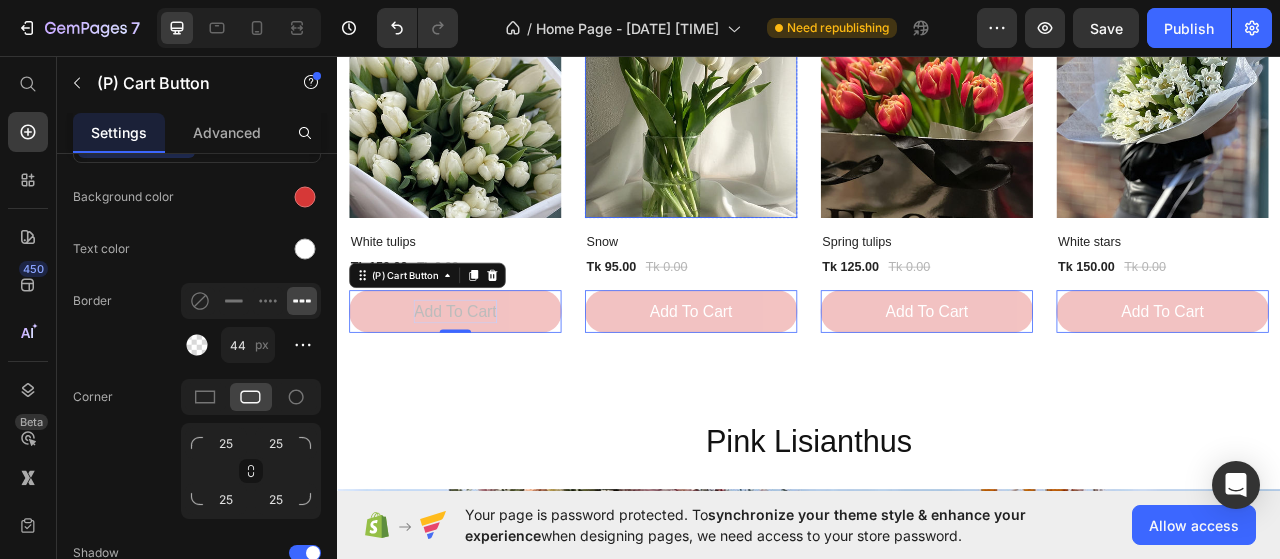 click at bounding box center (787, 129) 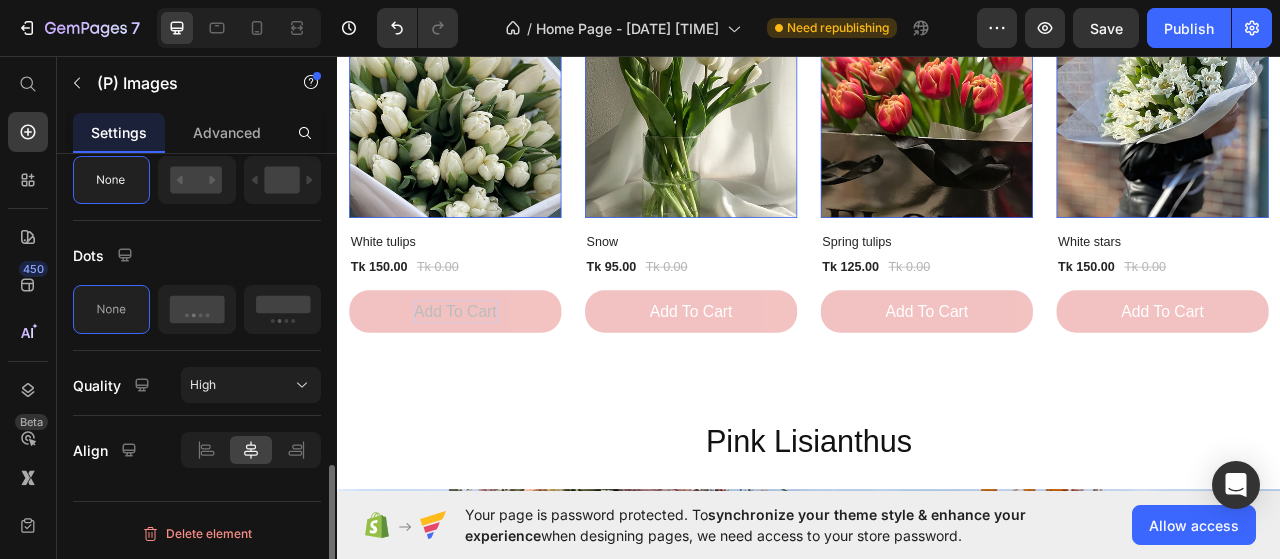 scroll, scrollTop: 0, scrollLeft: 0, axis: both 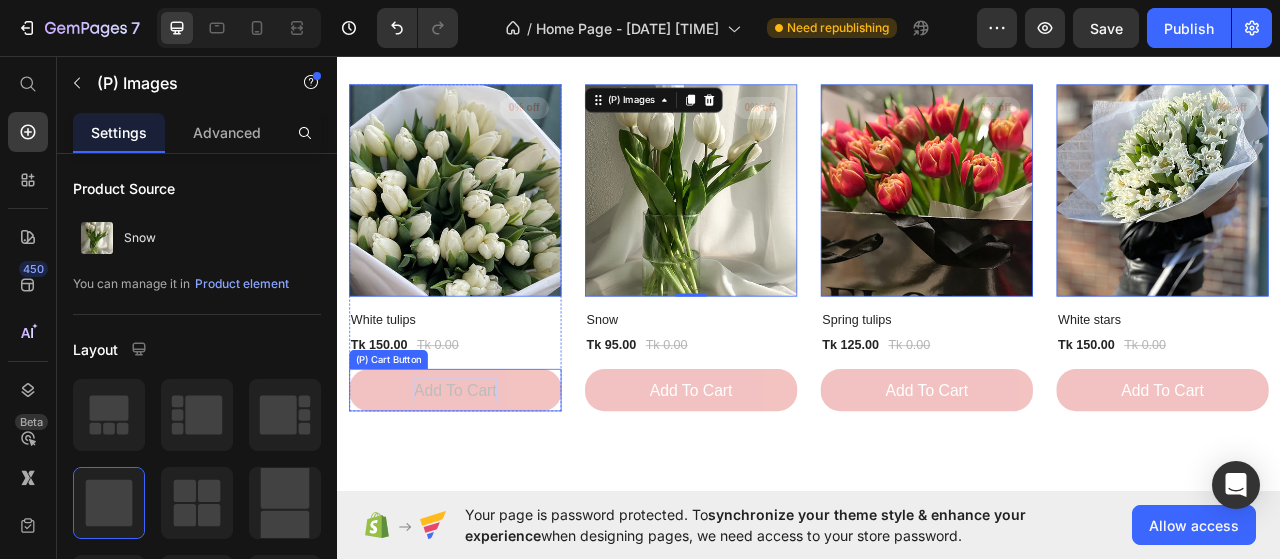 click on "Add to cart" at bounding box center [487, 483] 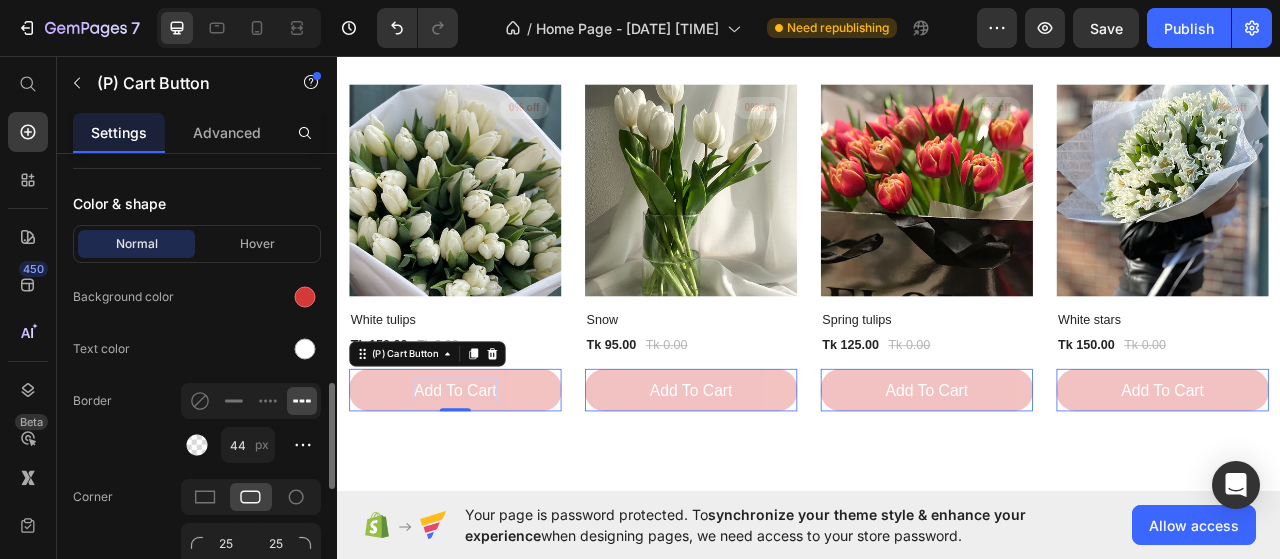 scroll, scrollTop: 1100, scrollLeft: 0, axis: vertical 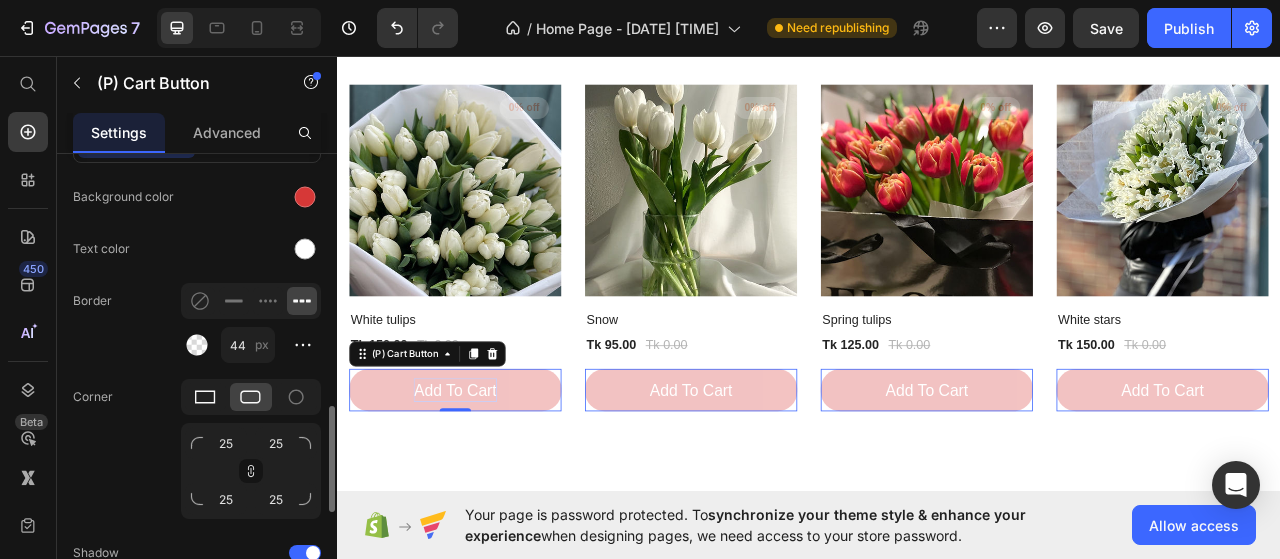 click 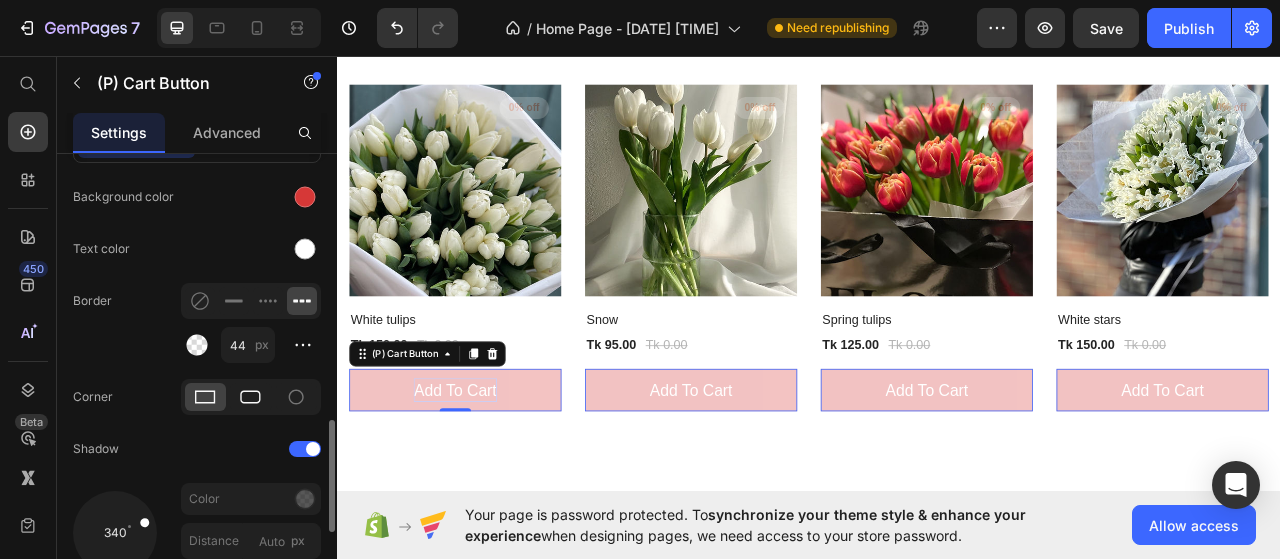 click 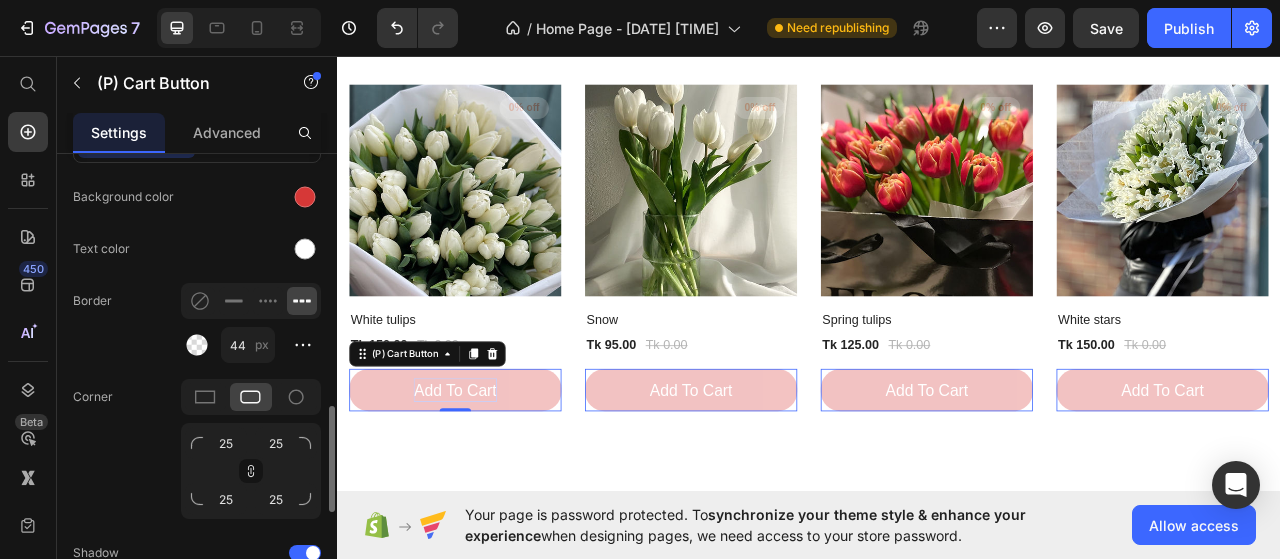 scroll, scrollTop: 1200, scrollLeft: 0, axis: vertical 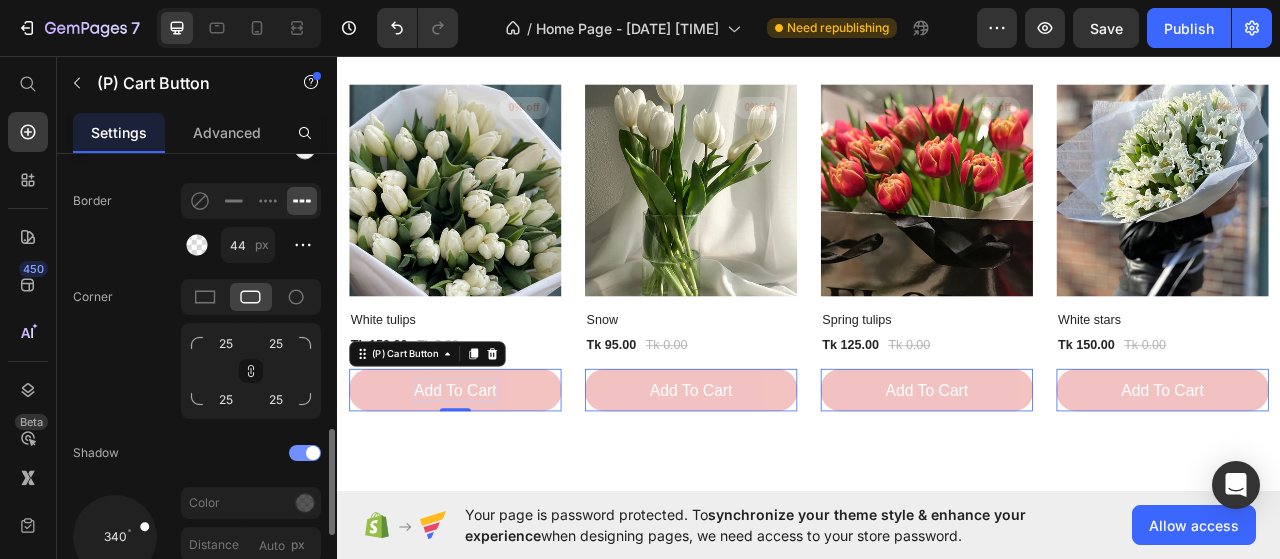 click on "Shadow" 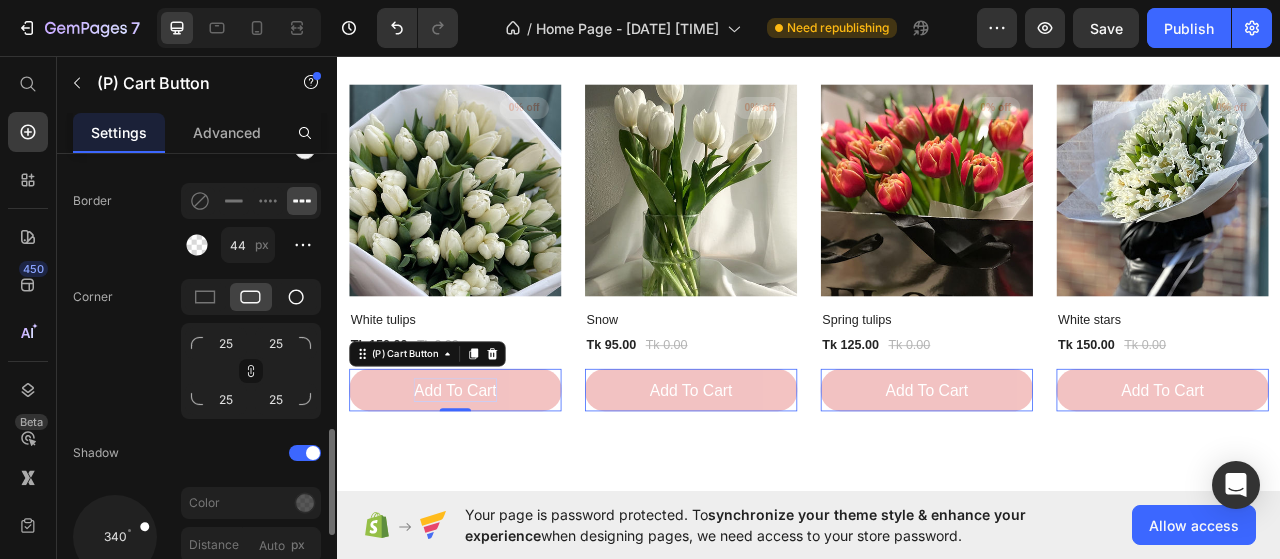 click 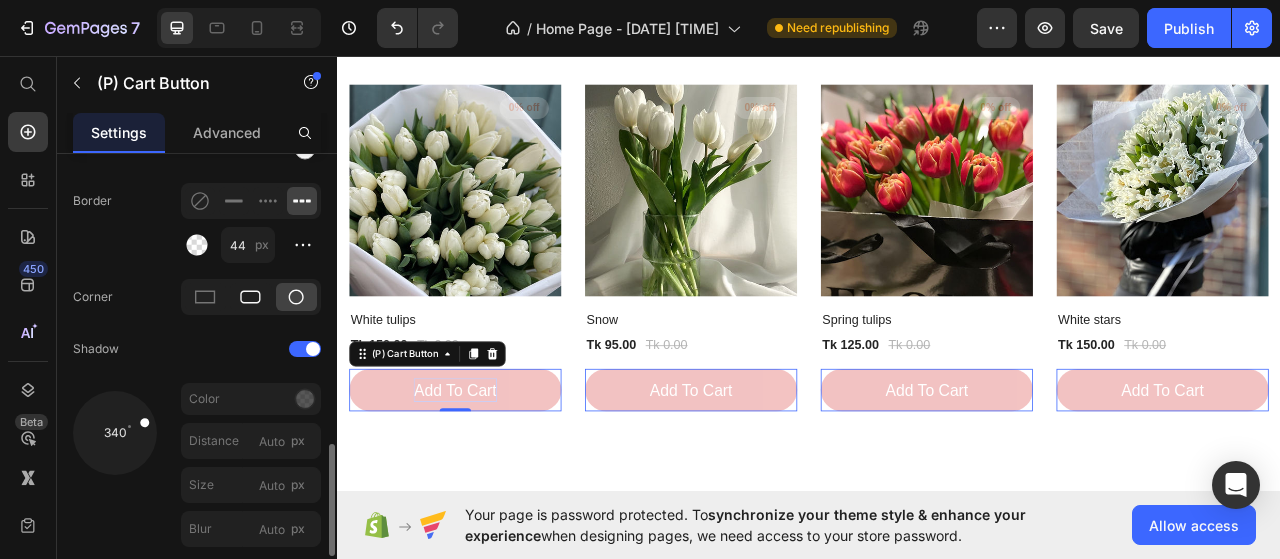 click 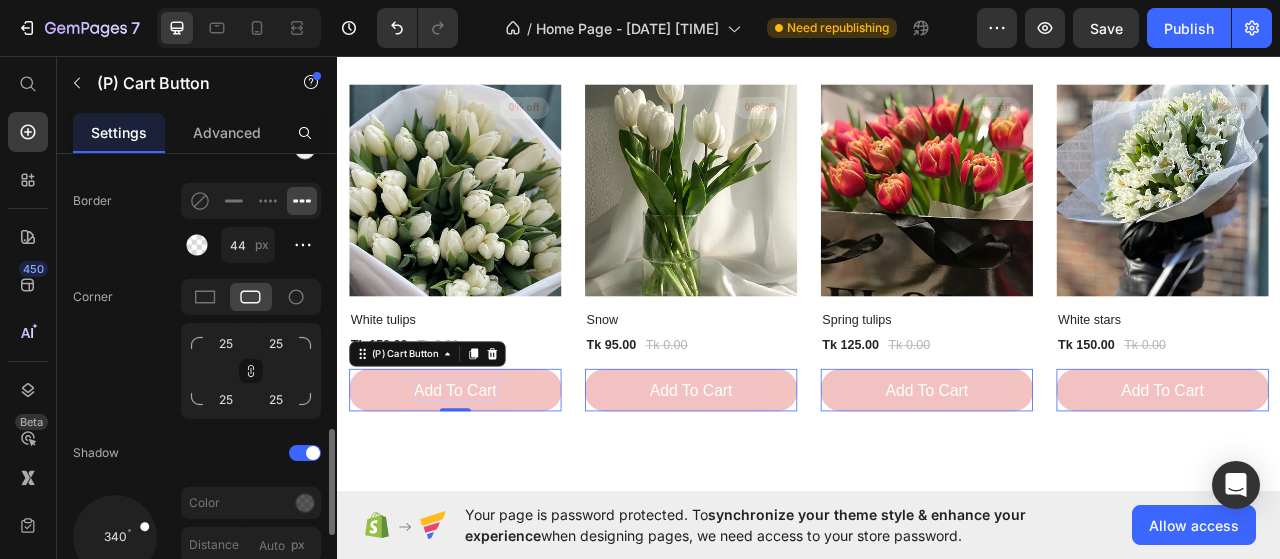 click on "Corner 25 25 25 25" 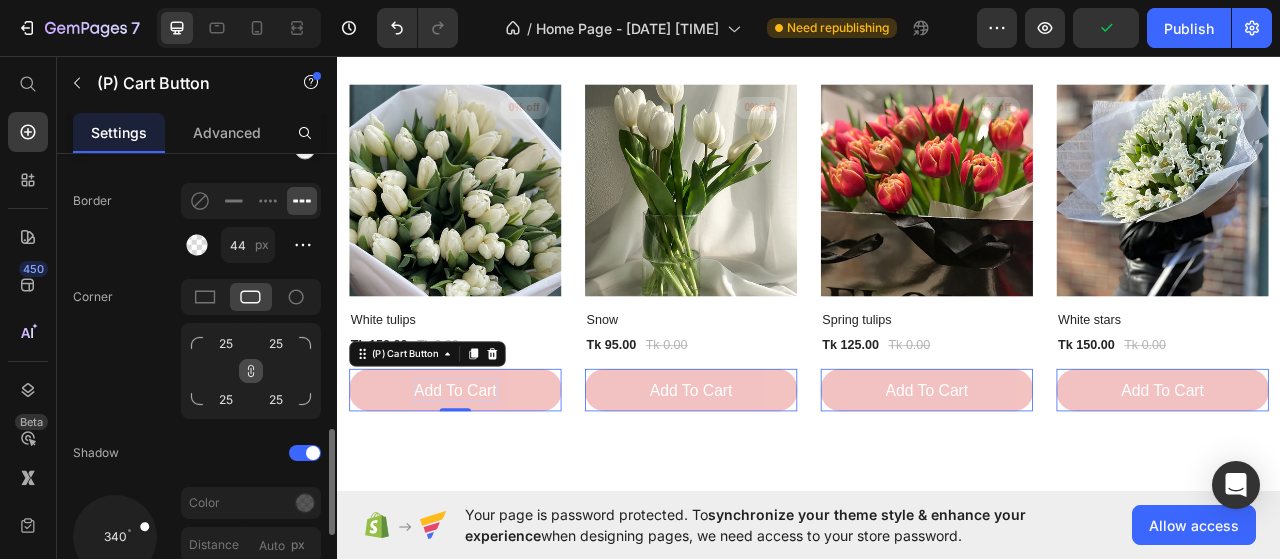 click 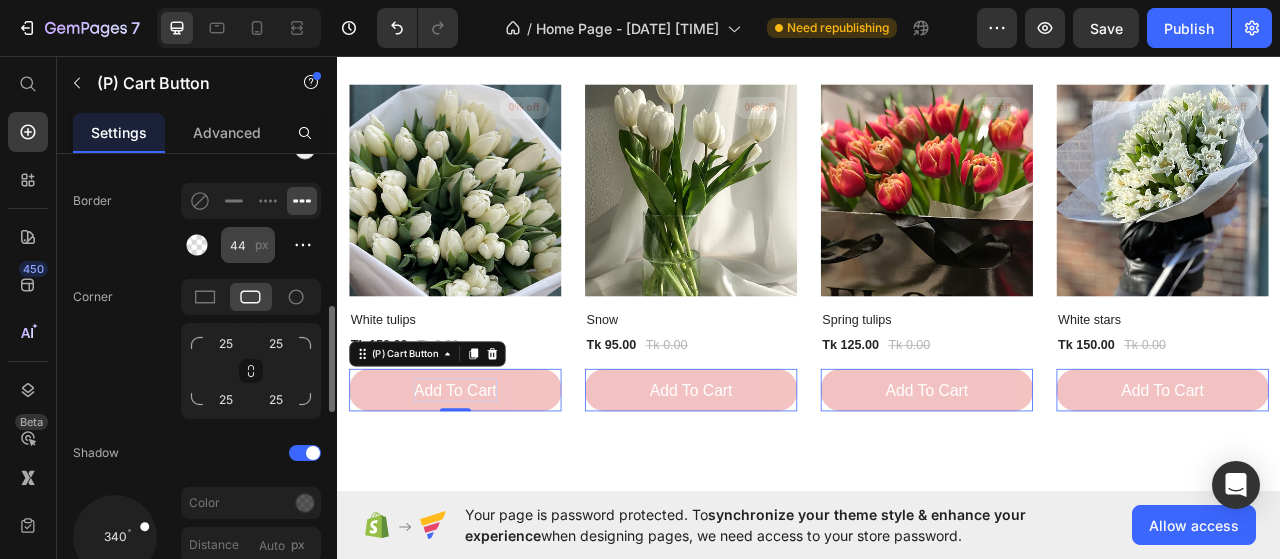 scroll, scrollTop: 1000, scrollLeft: 0, axis: vertical 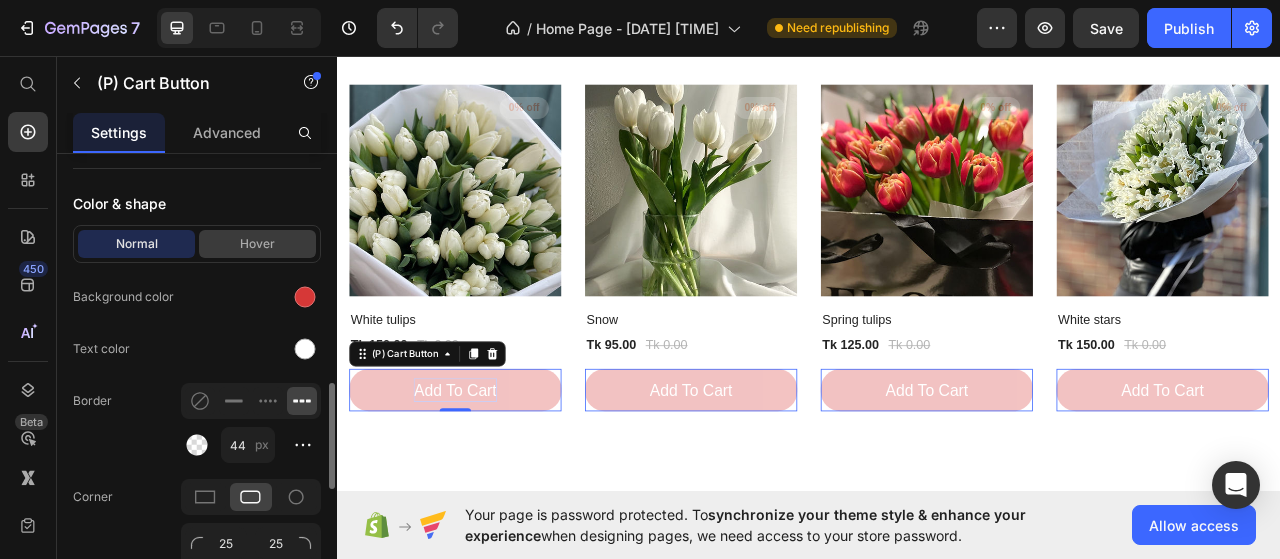 click on "Hover" at bounding box center (257, 244) 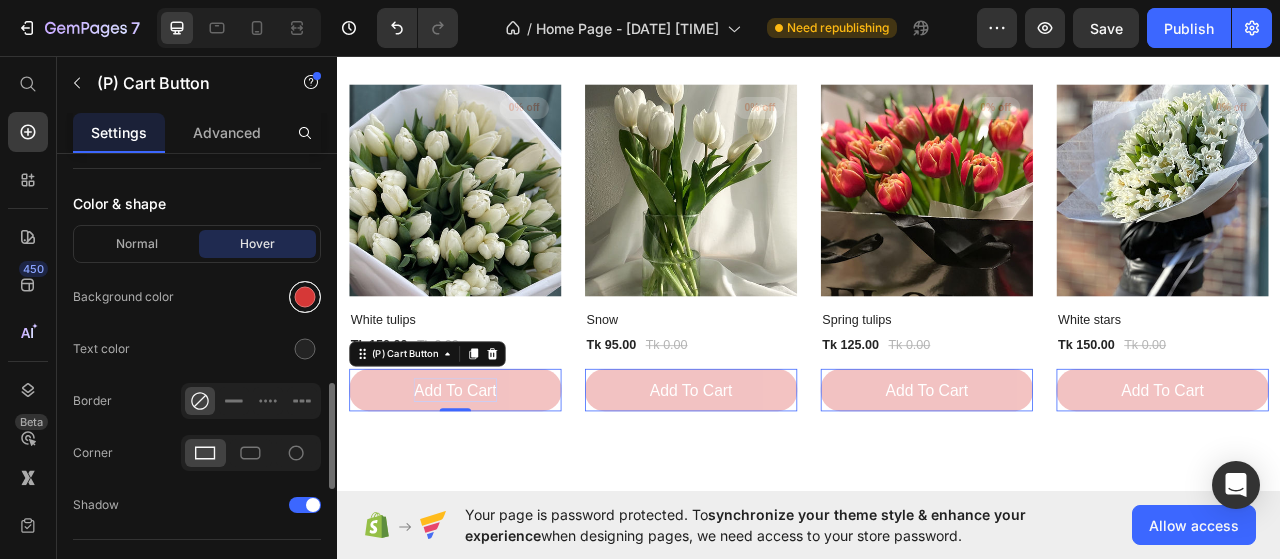 click at bounding box center [305, 297] 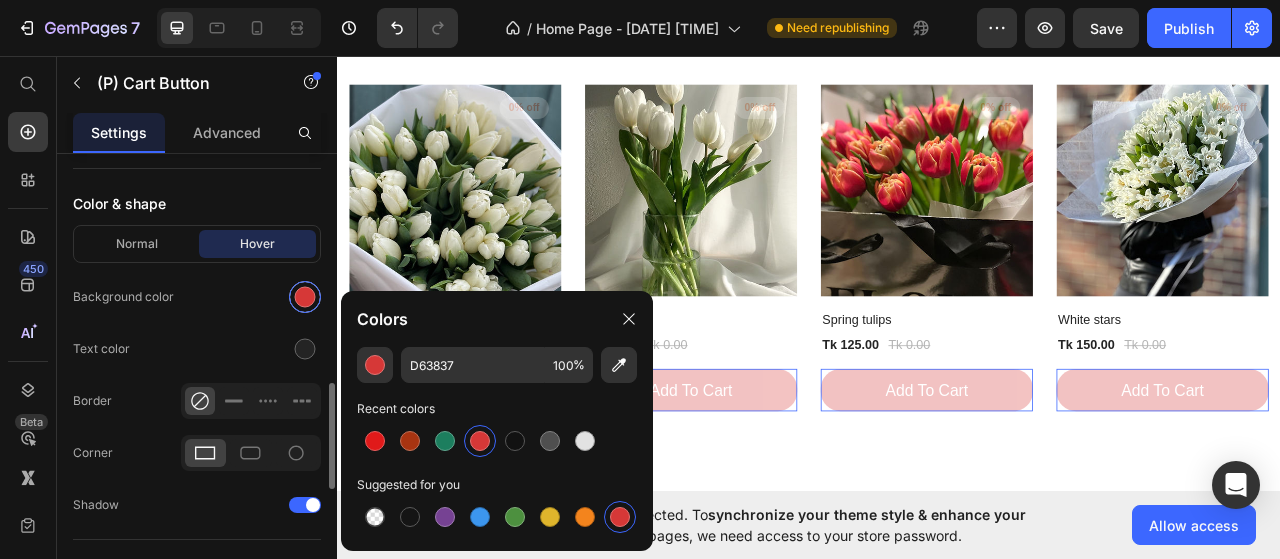 click at bounding box center [305, 297] 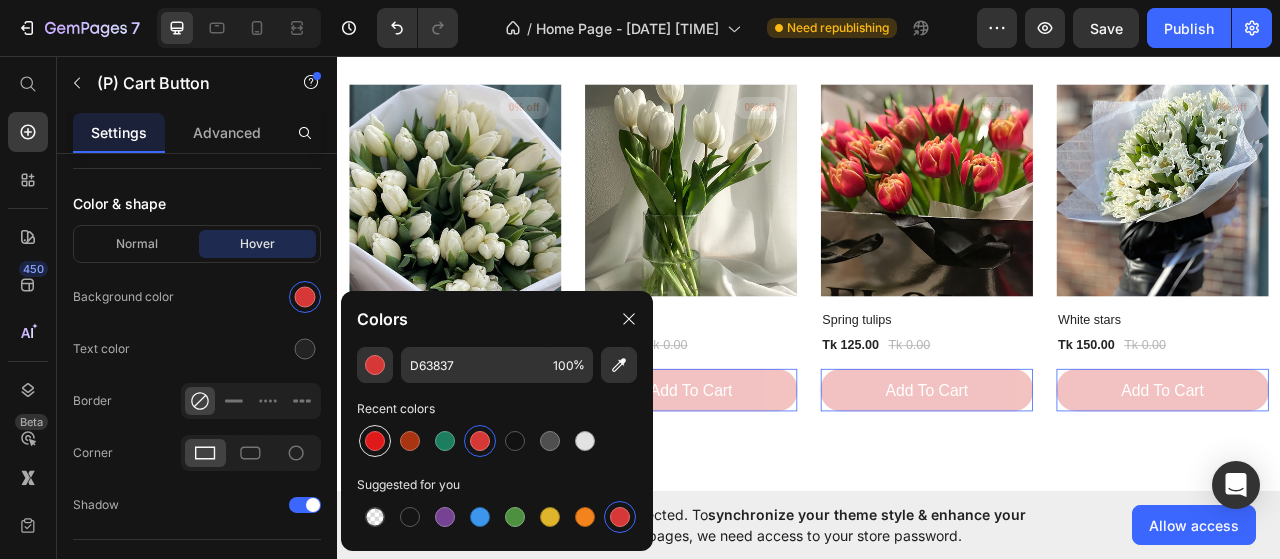 click at bounding box center [375, 441] 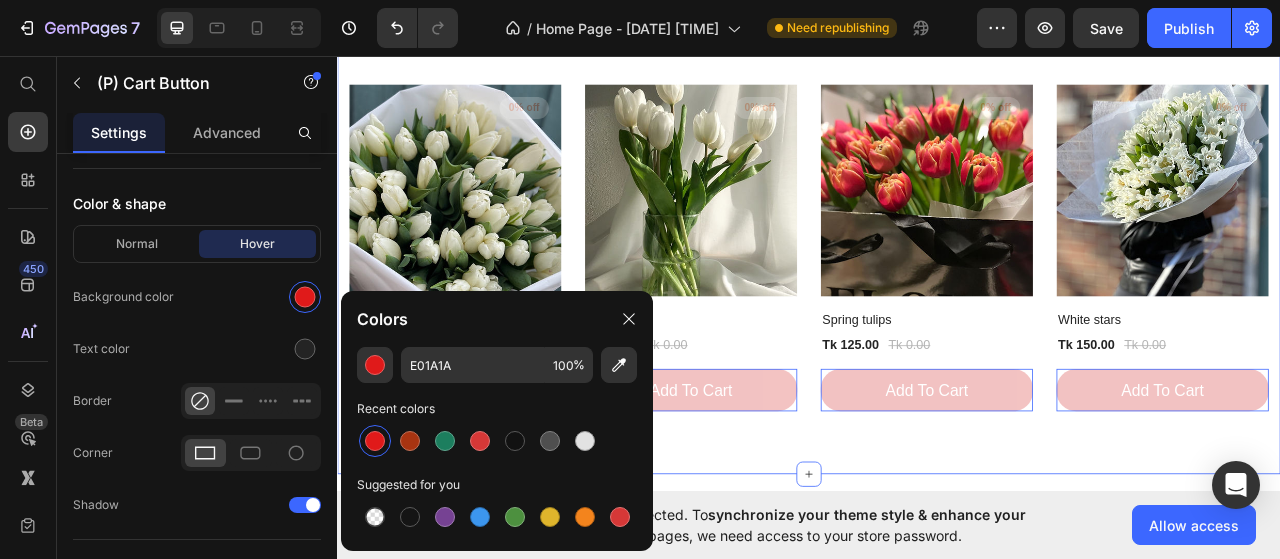 click on "(P) Images 0% off Product Badge Row White tulips (P) Title Tk 150.00 (P) Price Tk 0.00 (P) Price Row Add to cart (P) Cart Button   0 Row (P) Images 0% off Product Badge Row Snow (P) Title Tk 95.00 (P) Price Tk 0.00 (P) Price Row add to cart (P) Cart Button   0 Row (P) Images 0% off Product Badge Row Spring tulips (P) Title Tk 125.00 (P) Price Tk 0.00 (P) Price Row add to cart (P) Cart Button   0 Row (P) Images 0% off Product Badge Row White stars (P) Title Tk 150.00 (P) Price Tk 0.00 (P) Price Row add to cart (P) Cart Button   0 Row Product List Row Section 3" at bounding box center [937, 302] 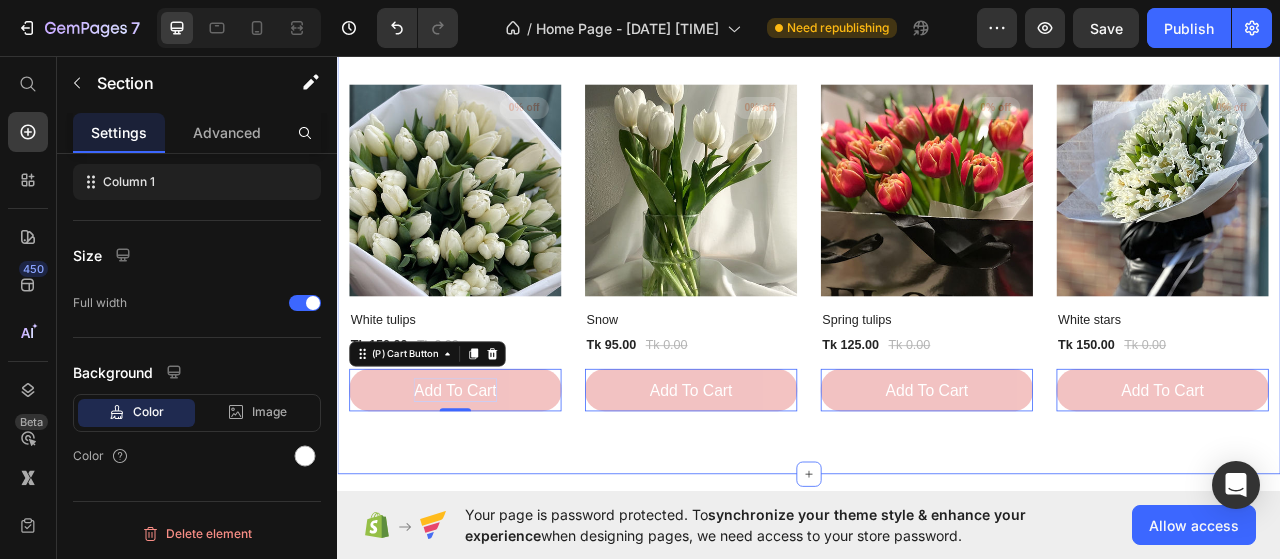 scroll, scrollTop: 0, scrollLeft: 0, axis: both 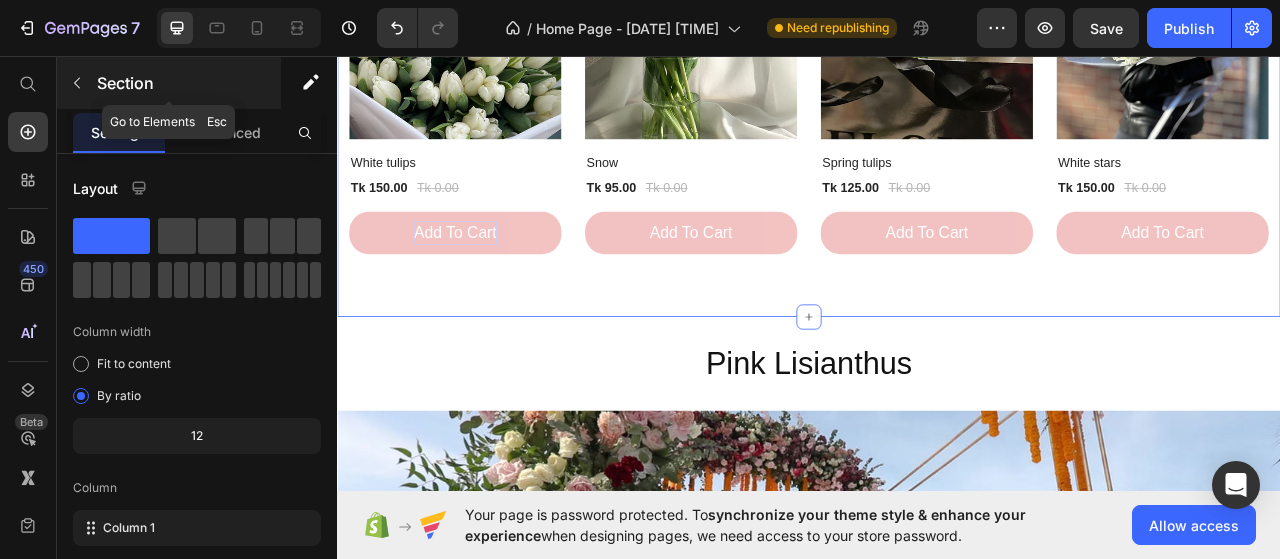 click on "Section" at bounding box center [187, 83] 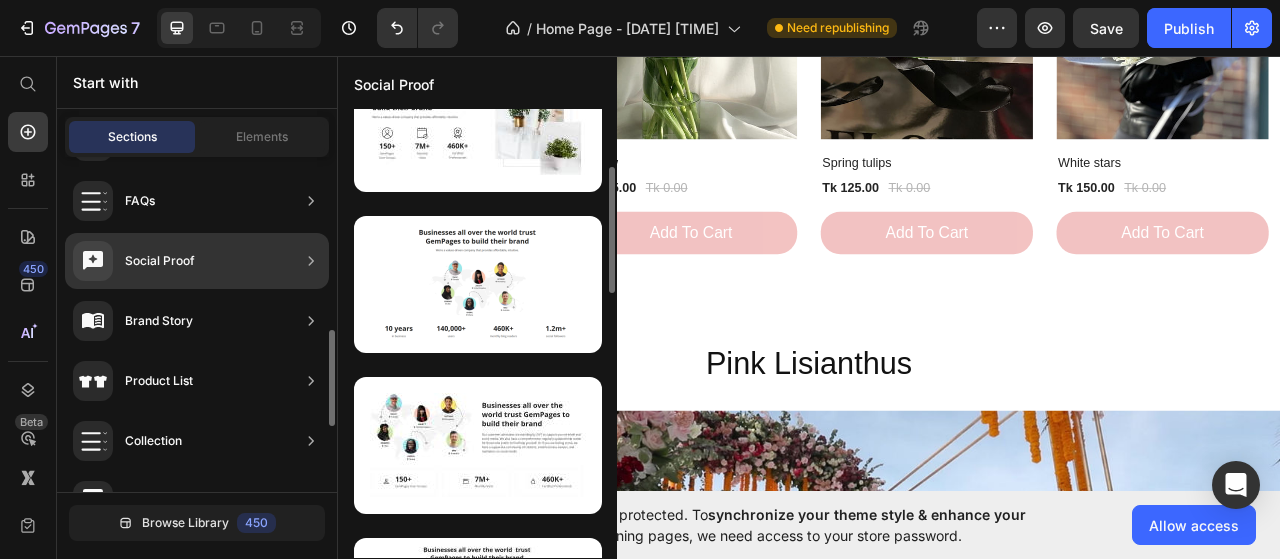 scroll, scrollTop: 344, scrollLeft: 0, axis: vertical 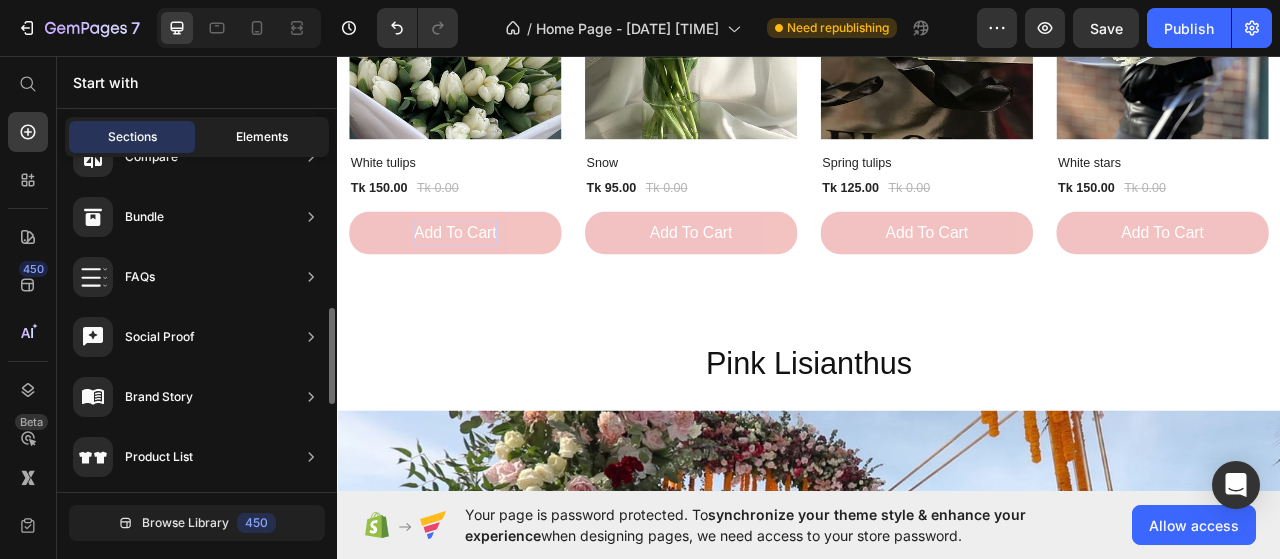 click on "Elements" at bounding box center [262, 137] 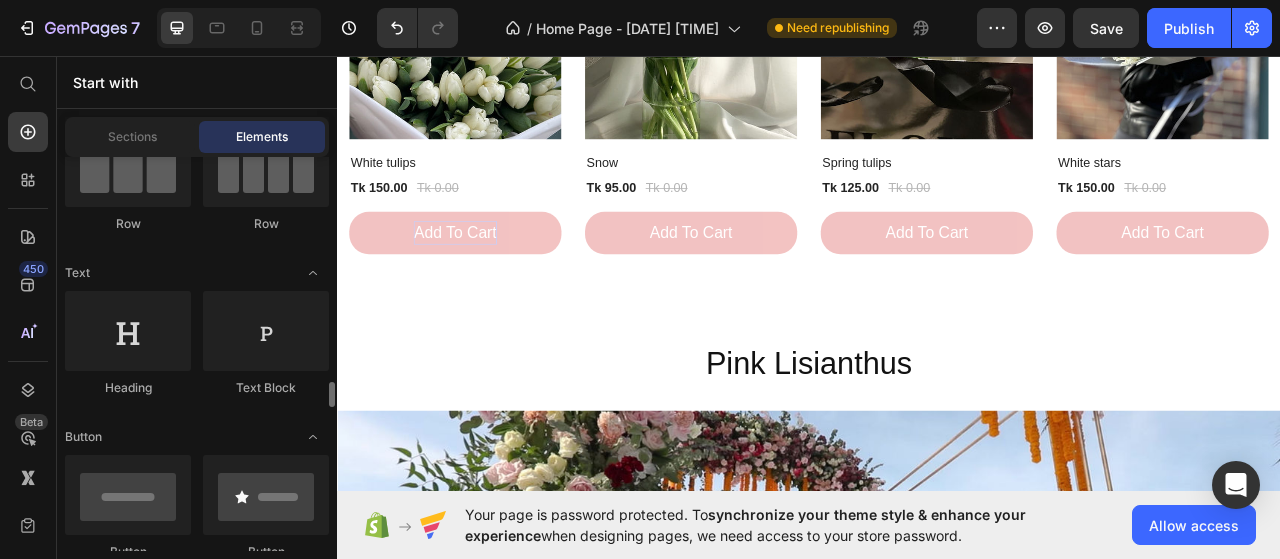 scroll, scrollTop: 400, scrollLeft: 0, axis: vertical 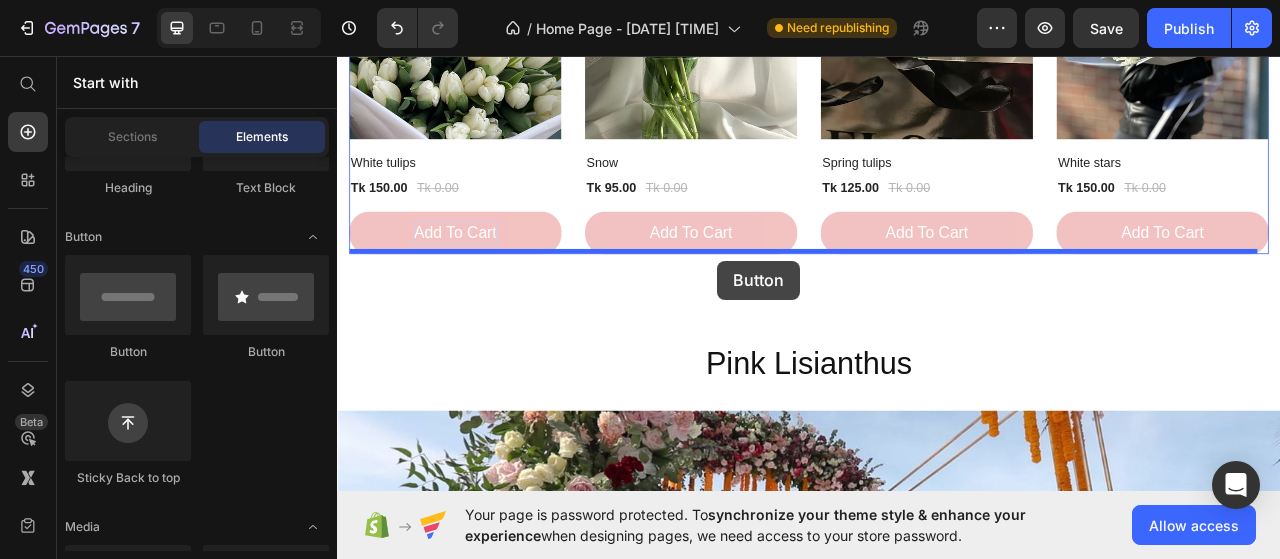 drag, startPoint x: 464, startPoint y: 354, endPoint x: 820, endPoint y: 318, distance: 357.81558 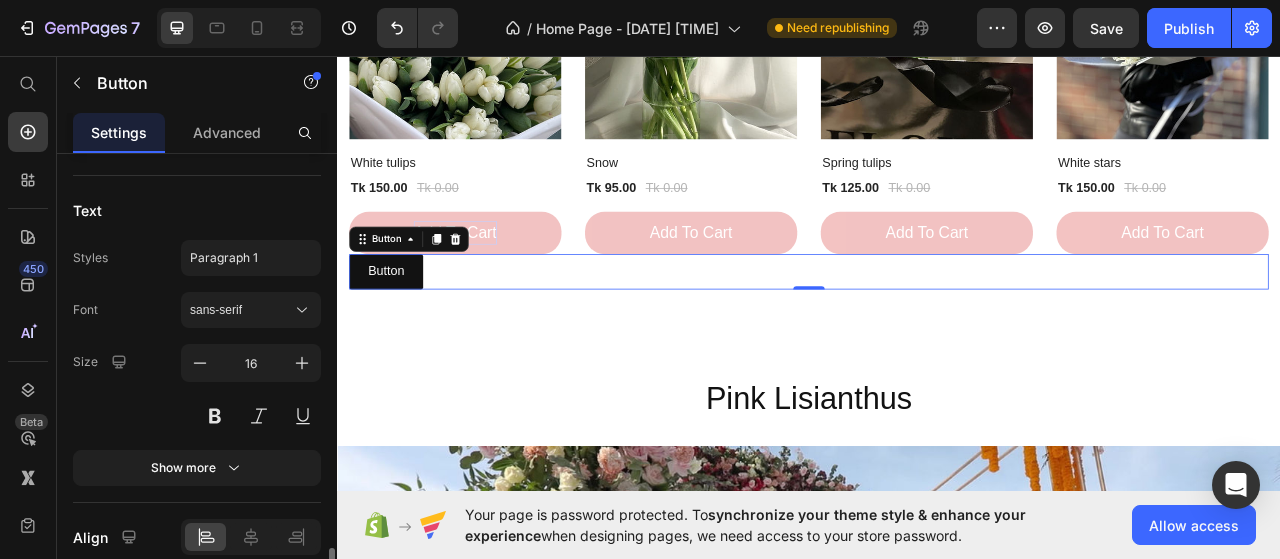 scroll, scrollTop: 979, scrollLeft: 0, axis: vertical 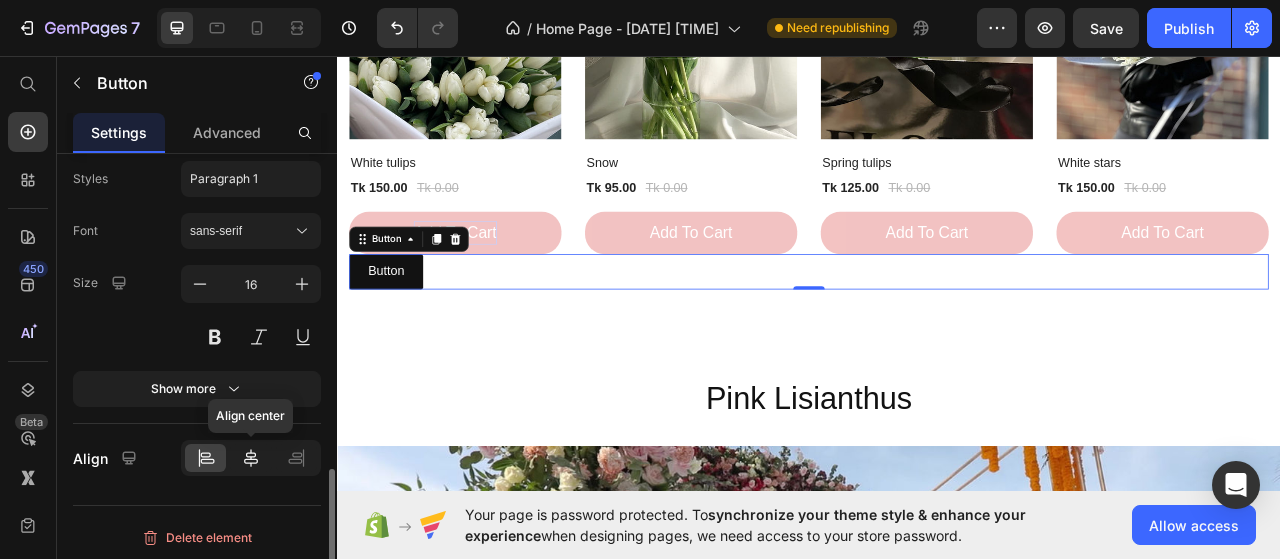 click 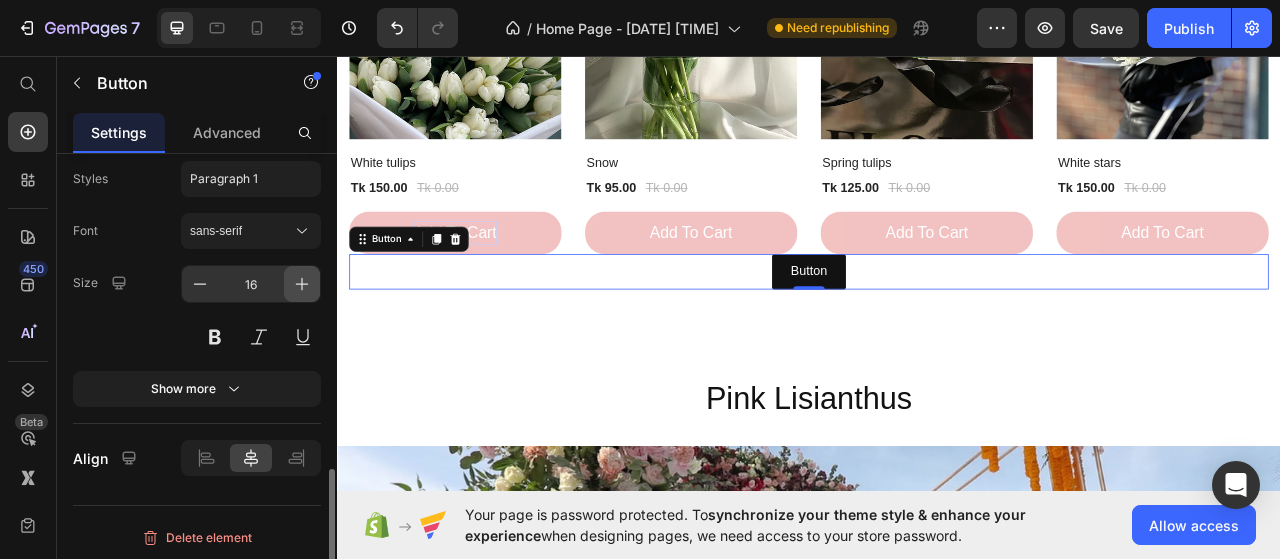 click 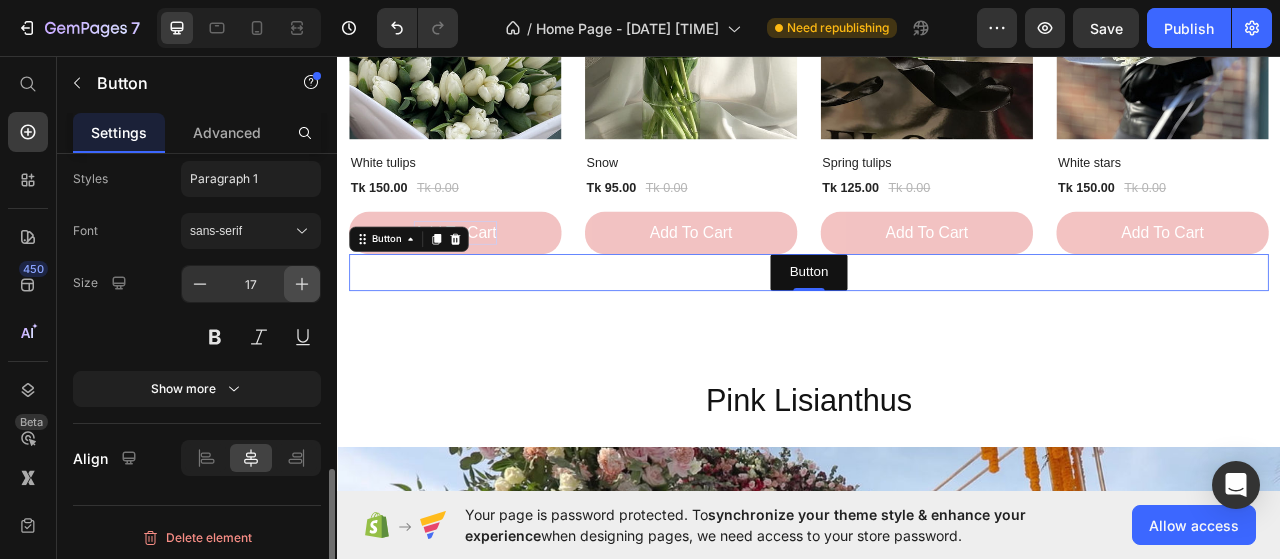 click 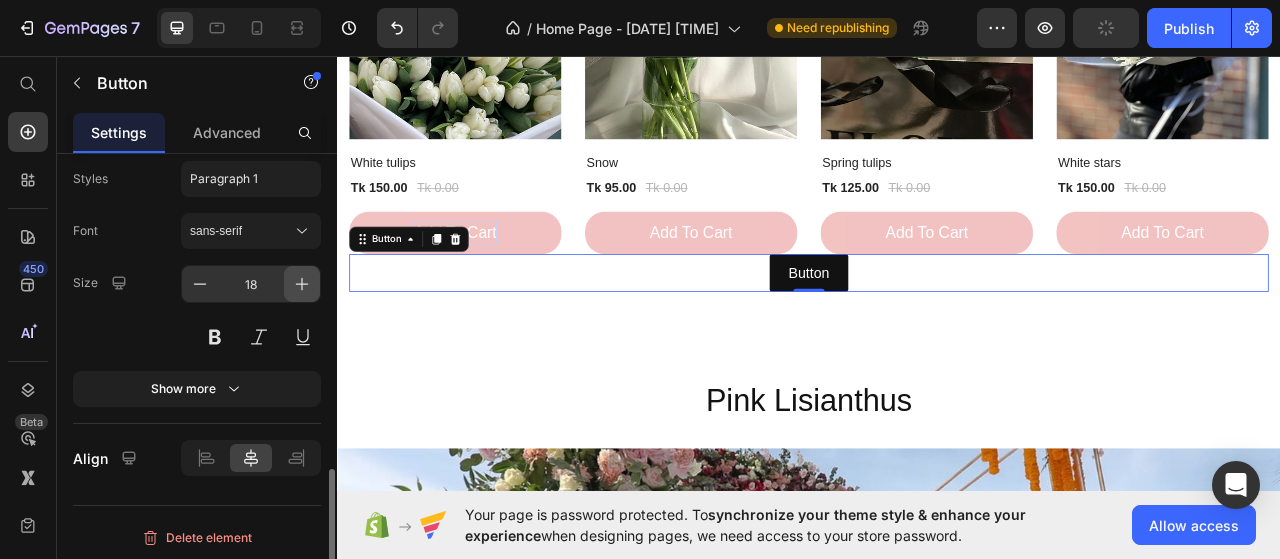 click 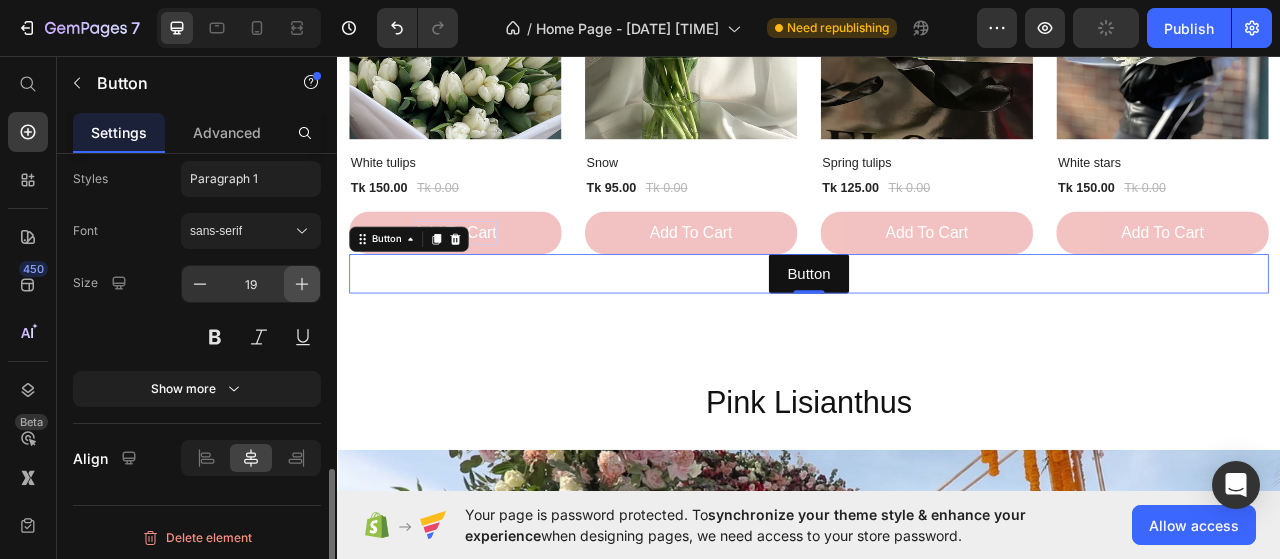 click 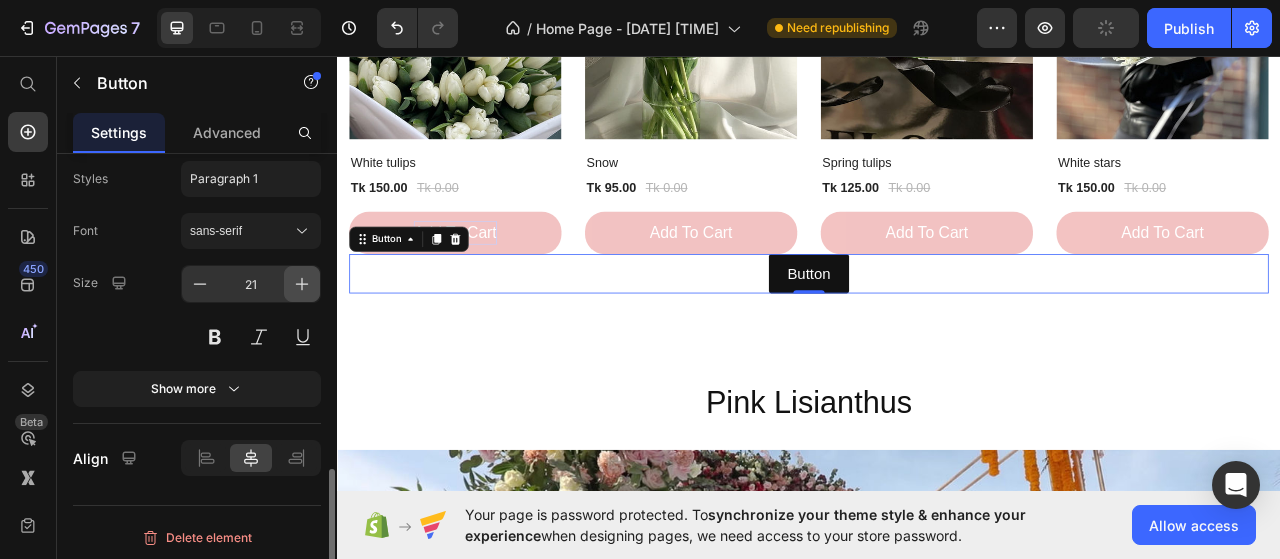 click 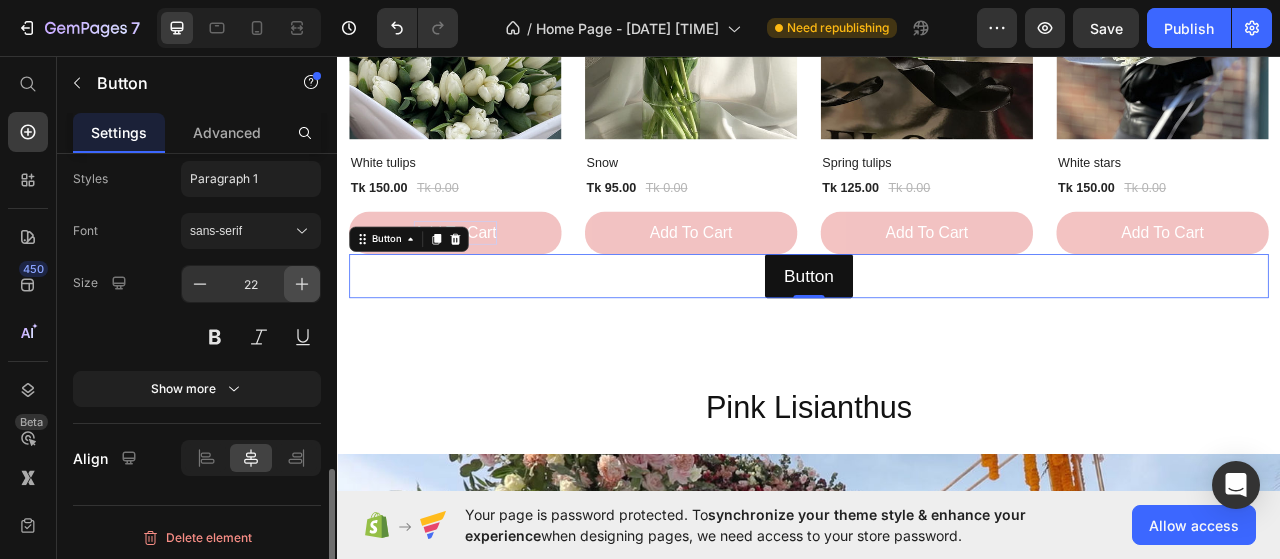 click 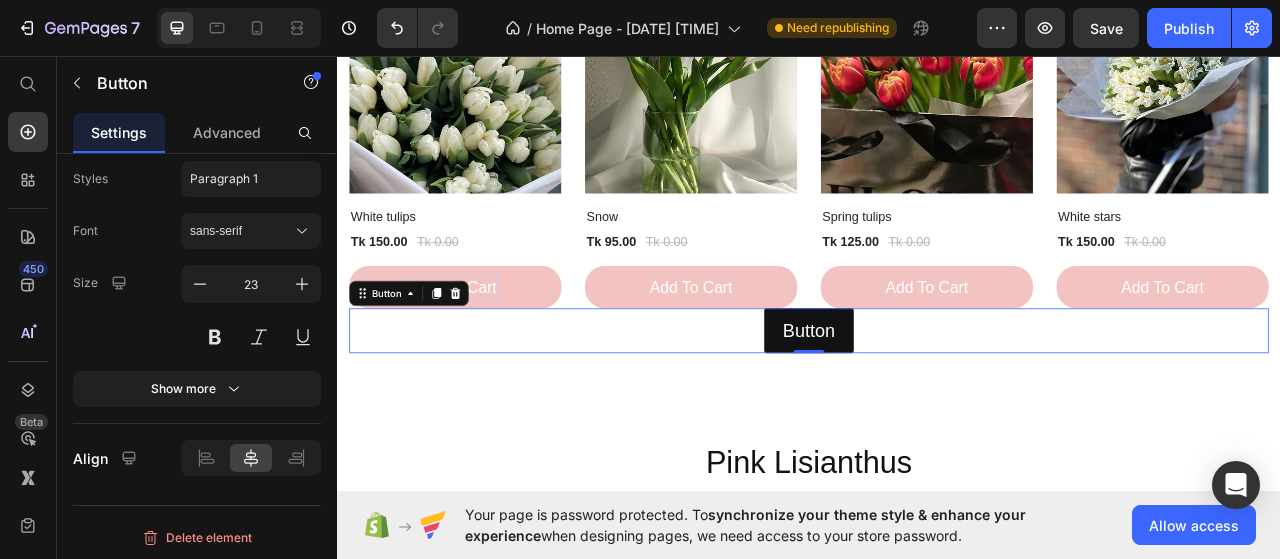 scroll, scrollTop: 1625, scrollLeft: 0, axis: vertical 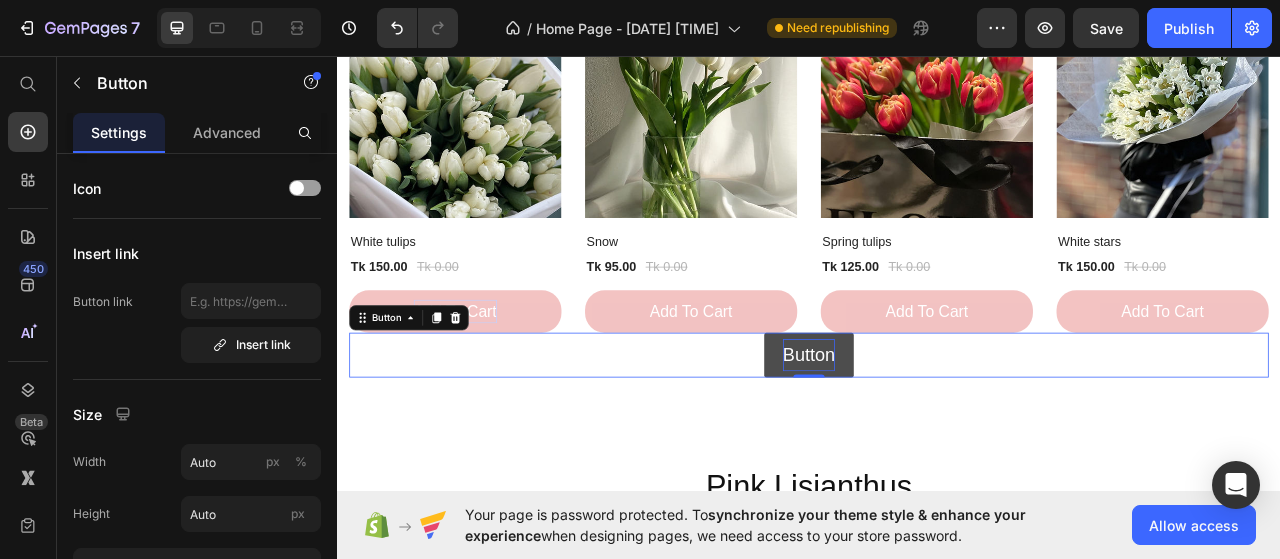 click on "Button" at bounding box center [937, 438] 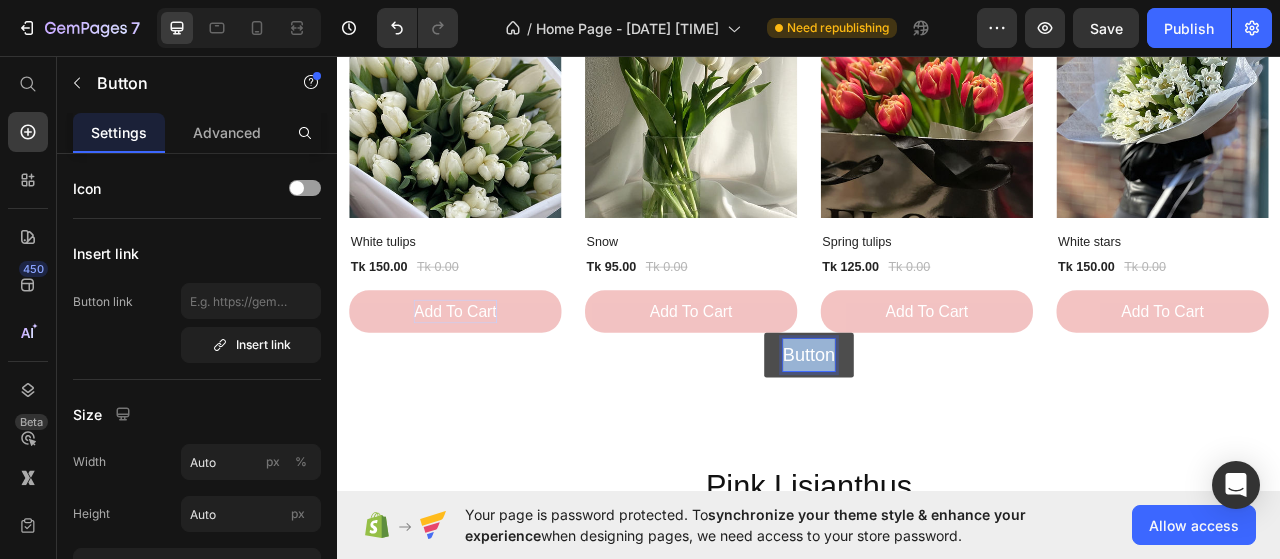 click on "Button" at bounding box center (937, 438) 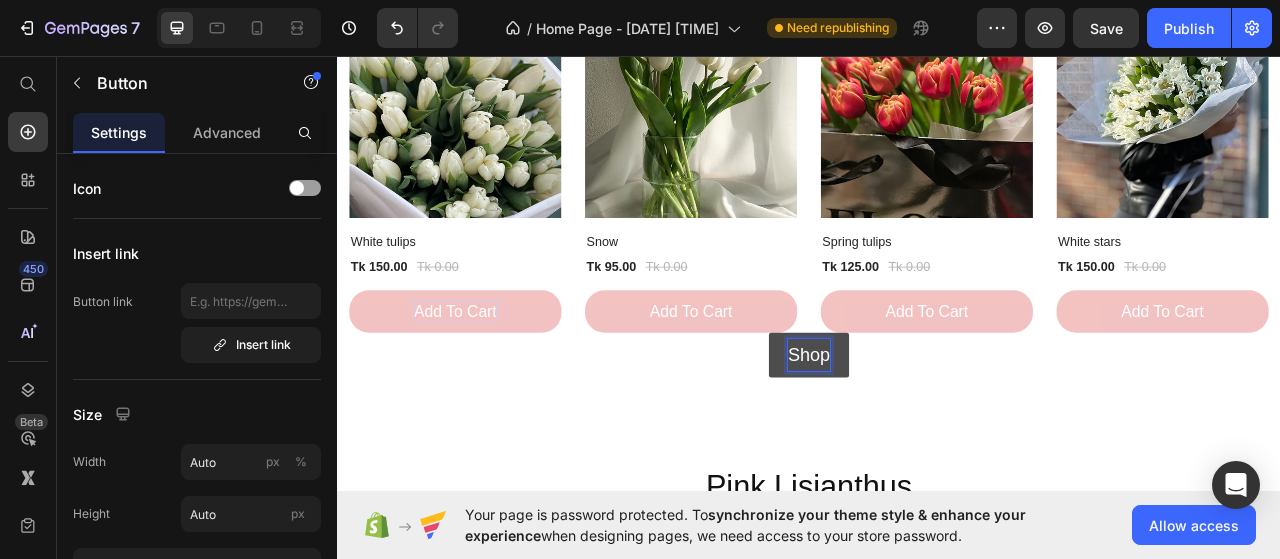 click on "Shop" at bounding box center [937, 438] 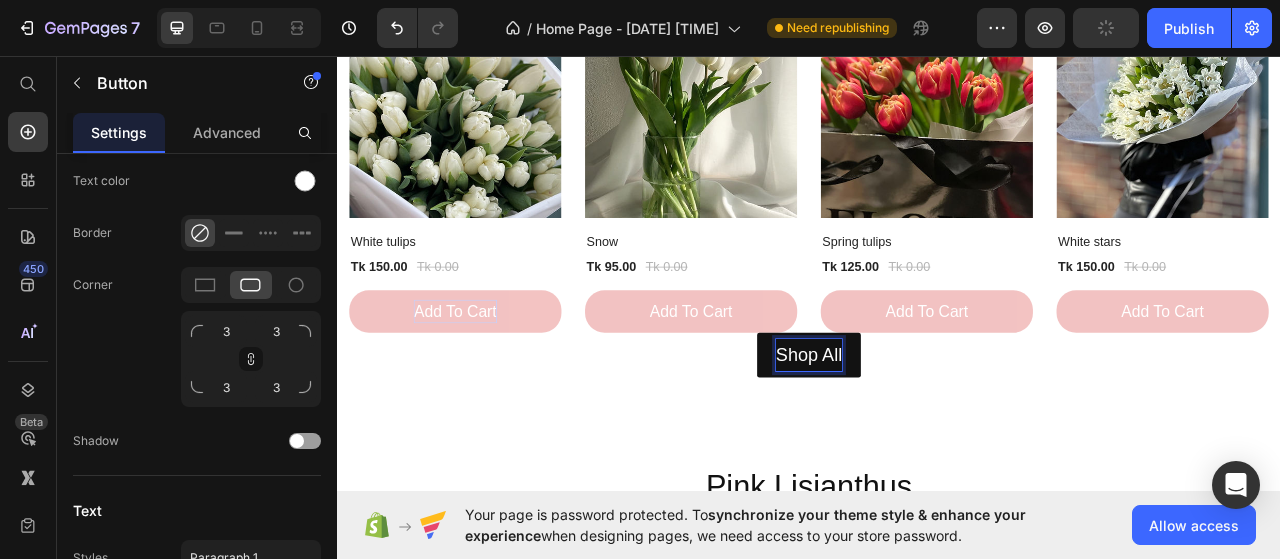 scroll, scrollTop: 800, scrollLeft: 0, axis: vertical 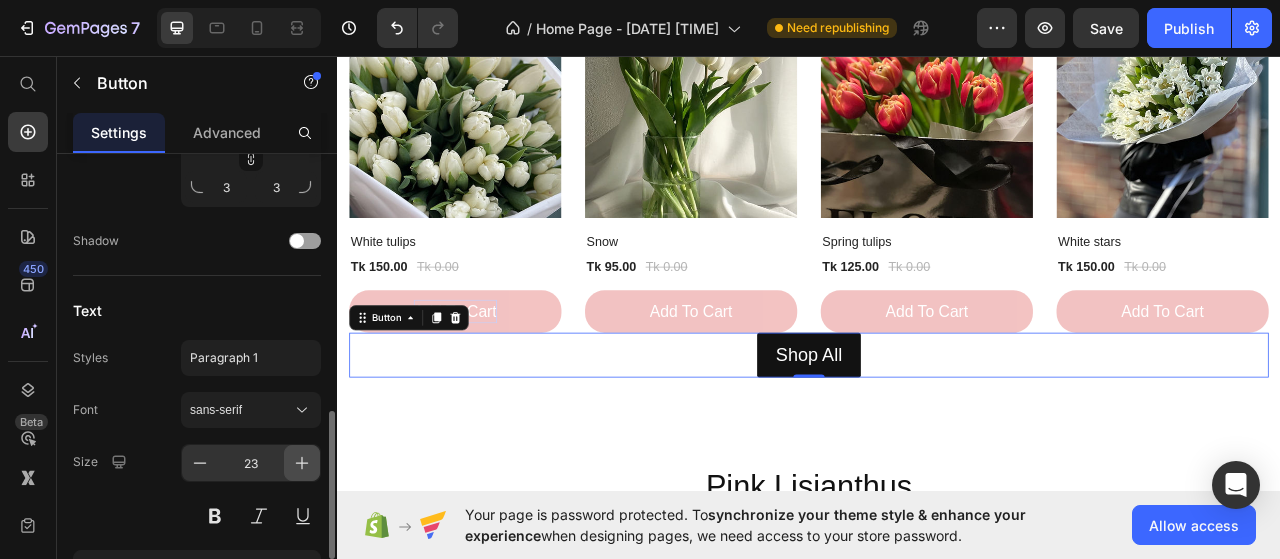click 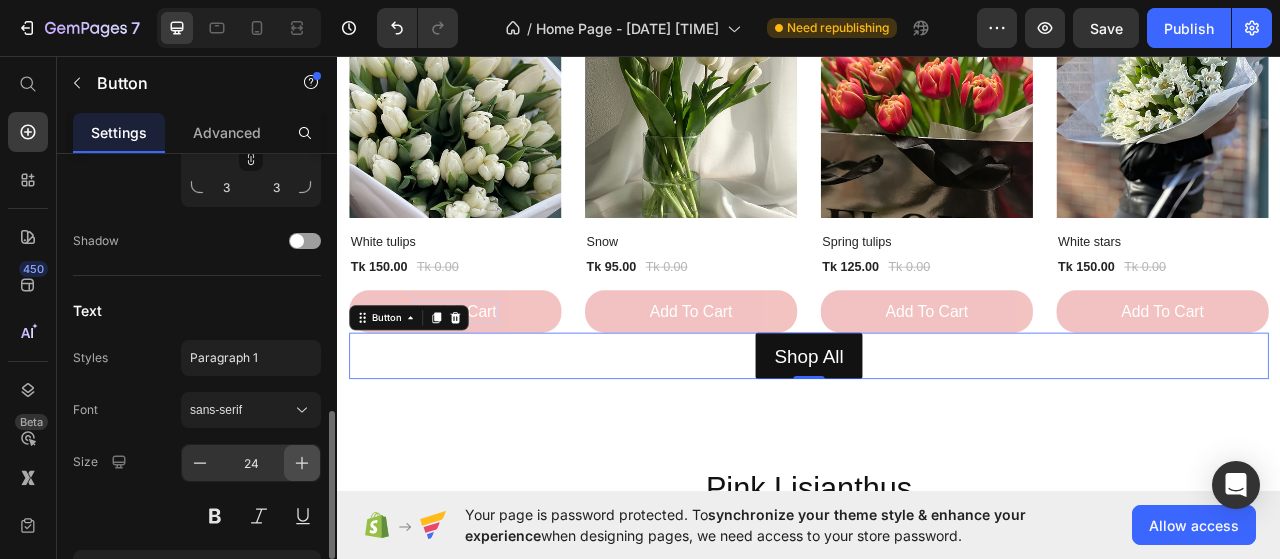 click 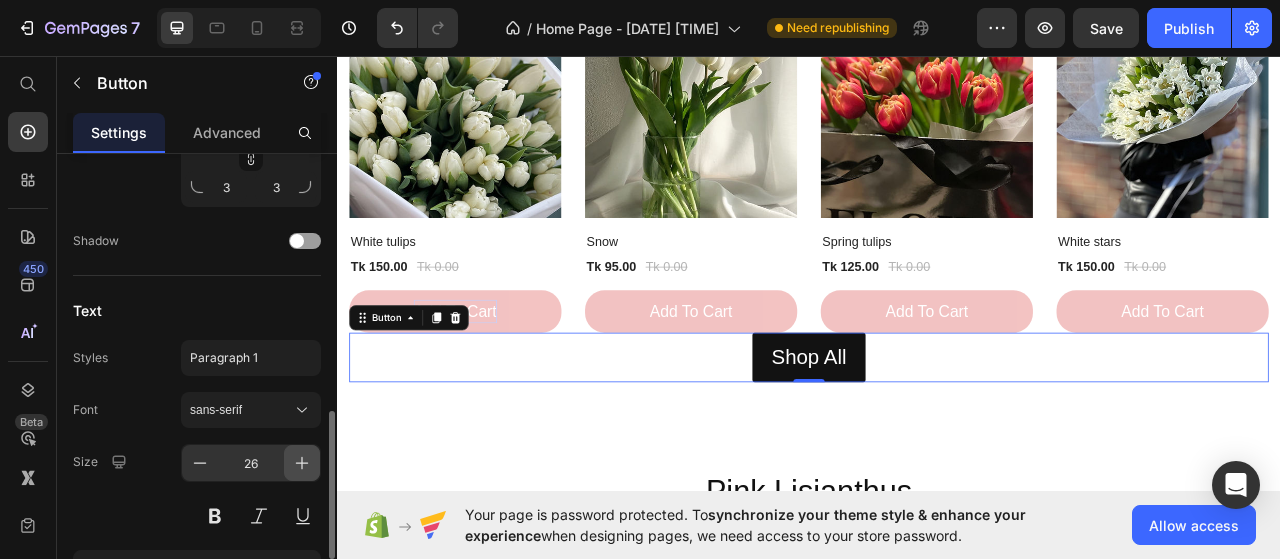click 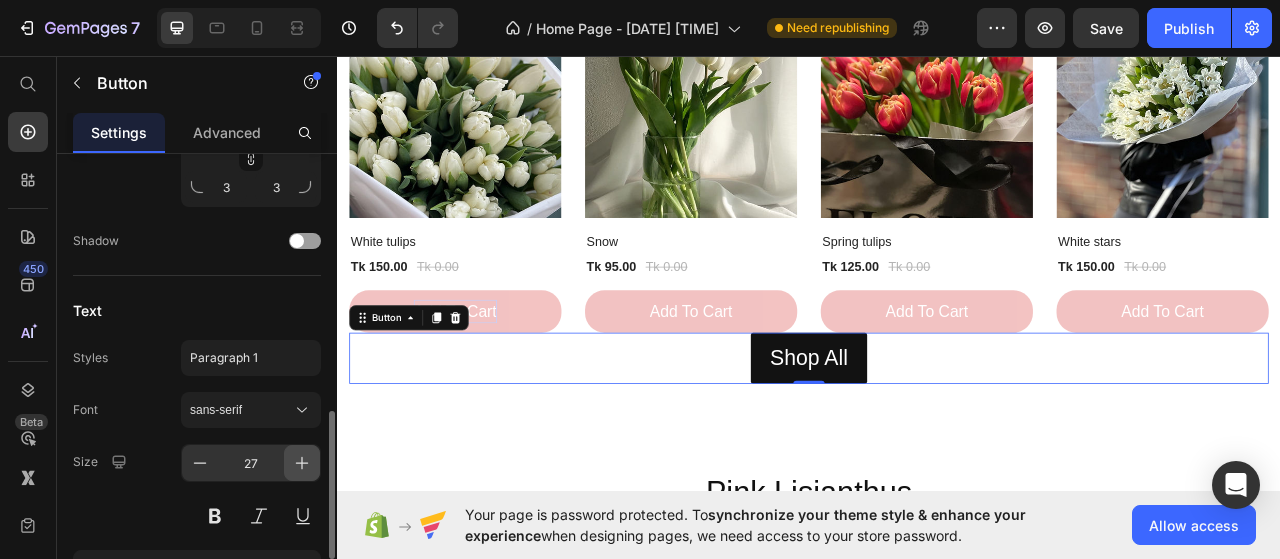 click 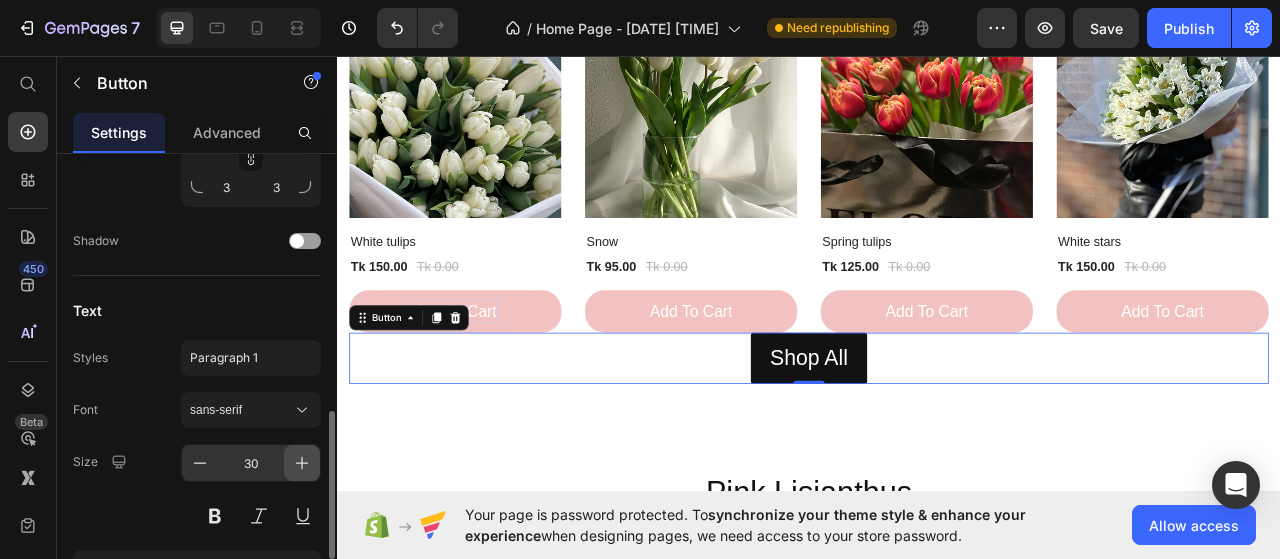 click 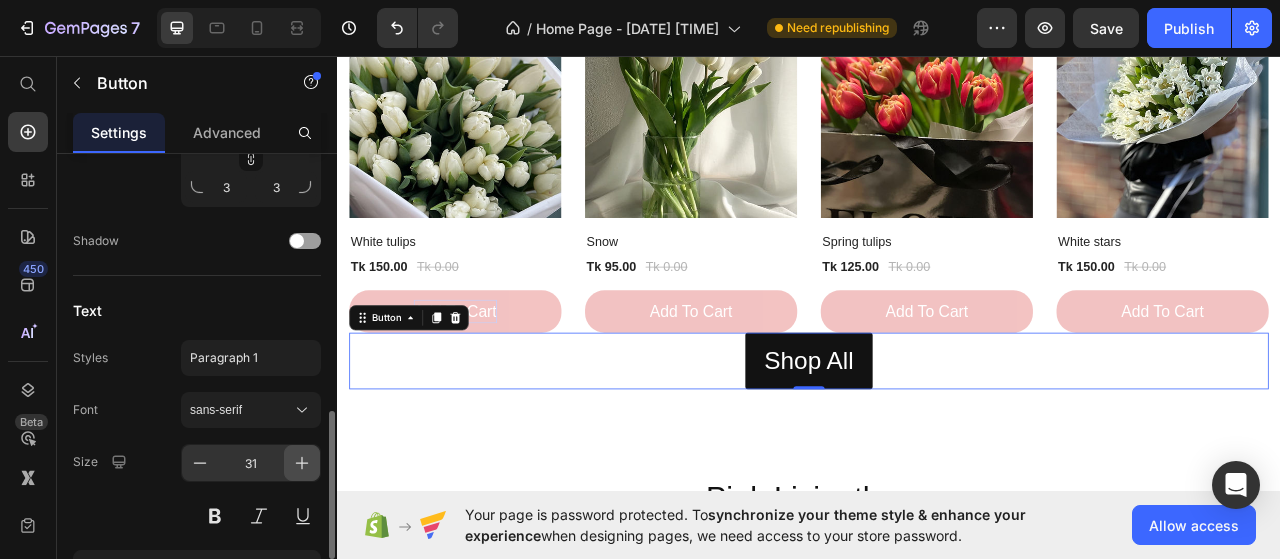 click 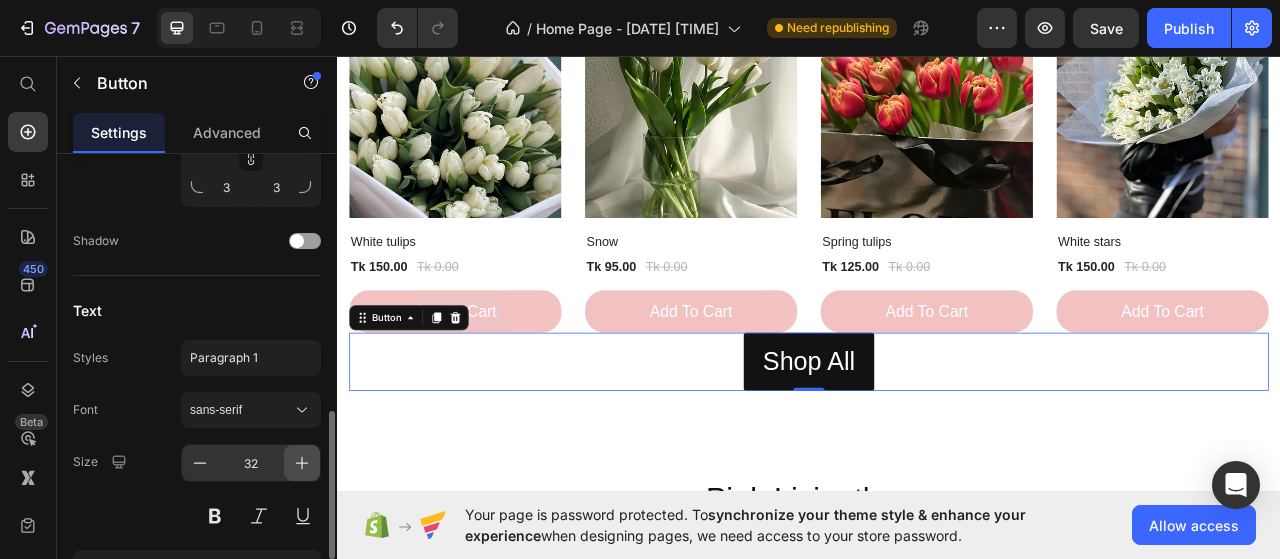 click 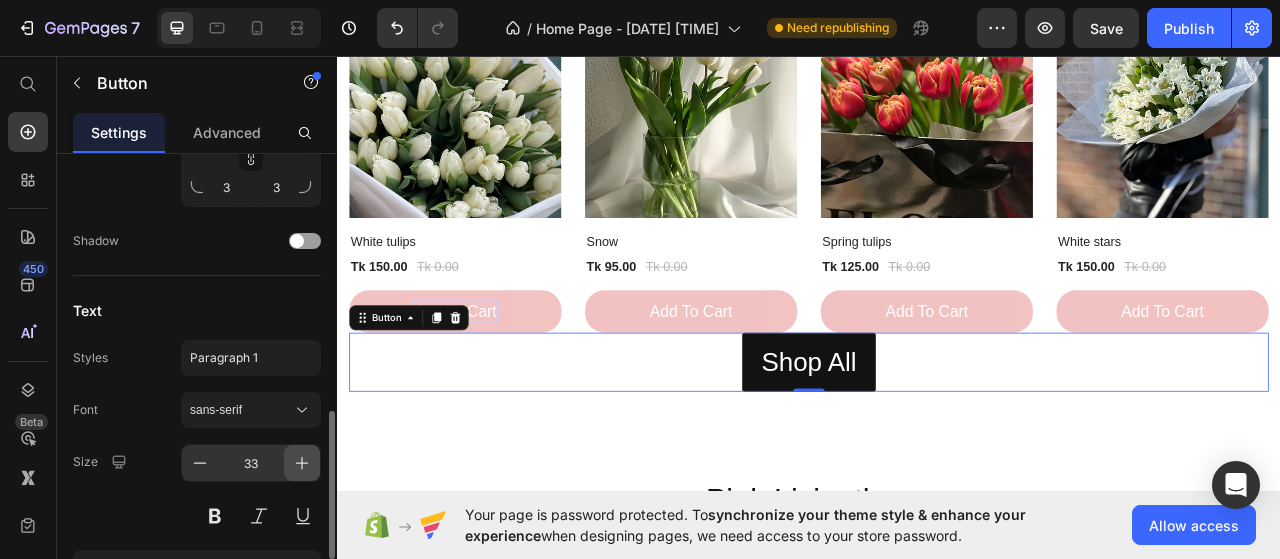 click 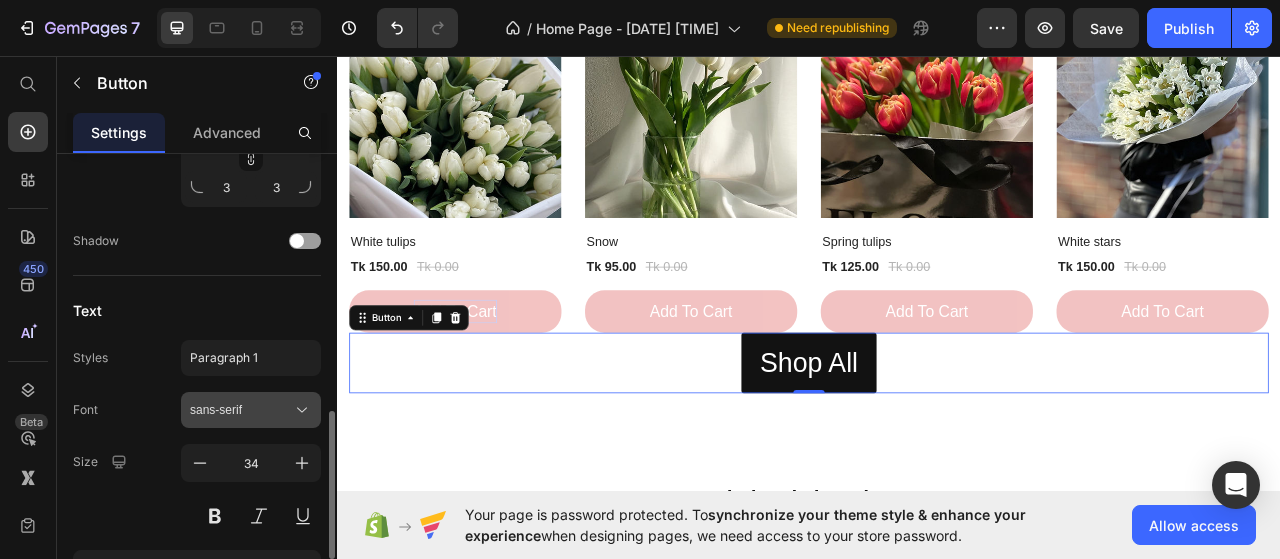 click on "sans-serif" at bounding box center [251, 410] 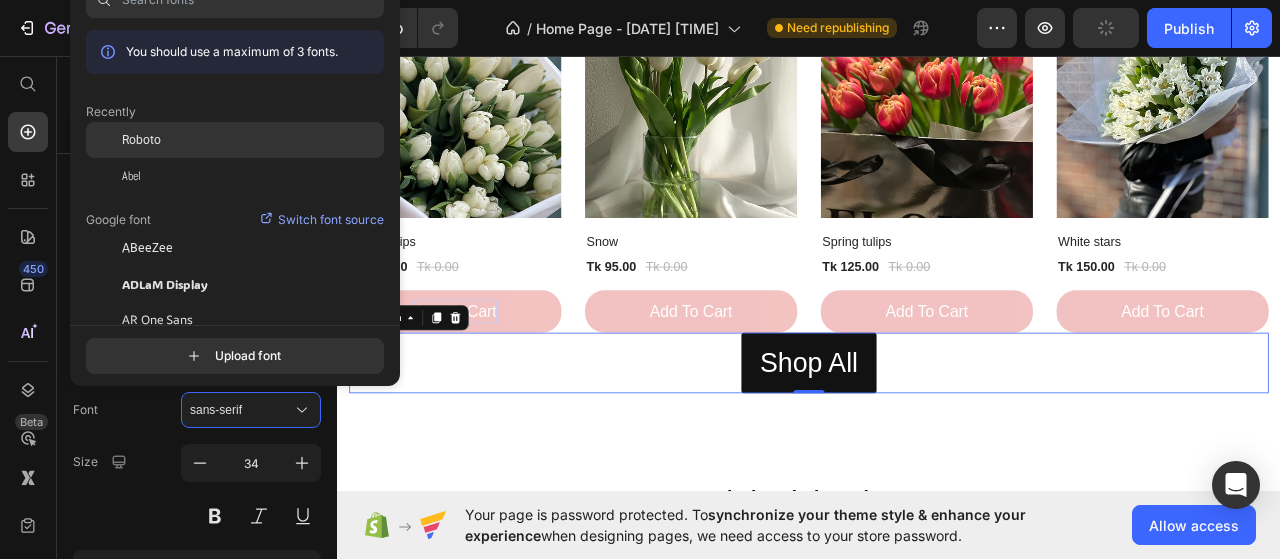 click on "Roboto" 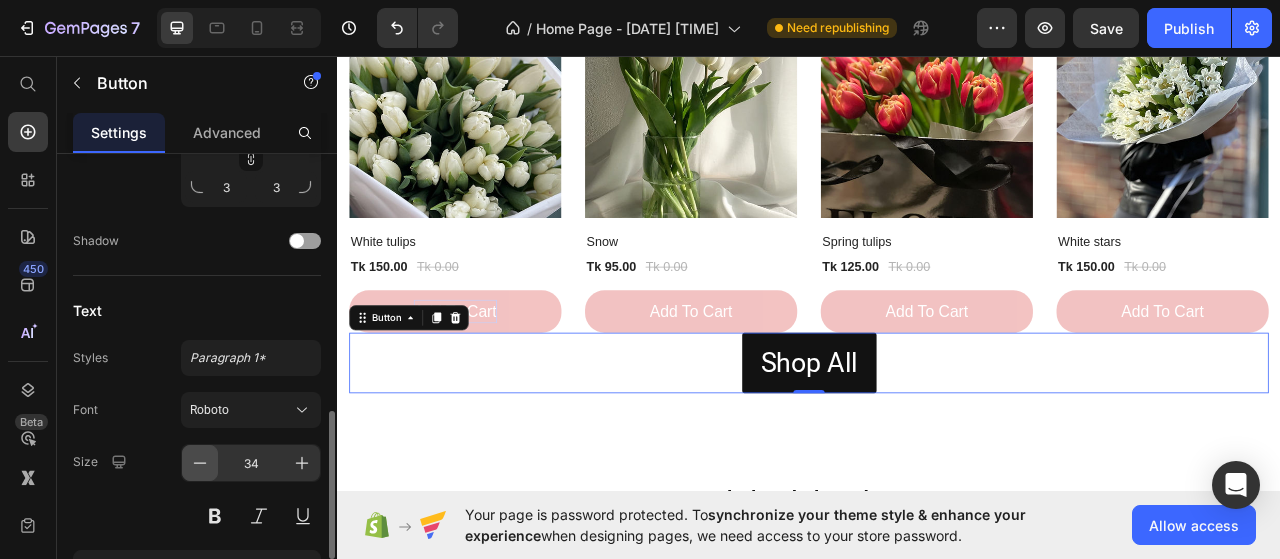 click 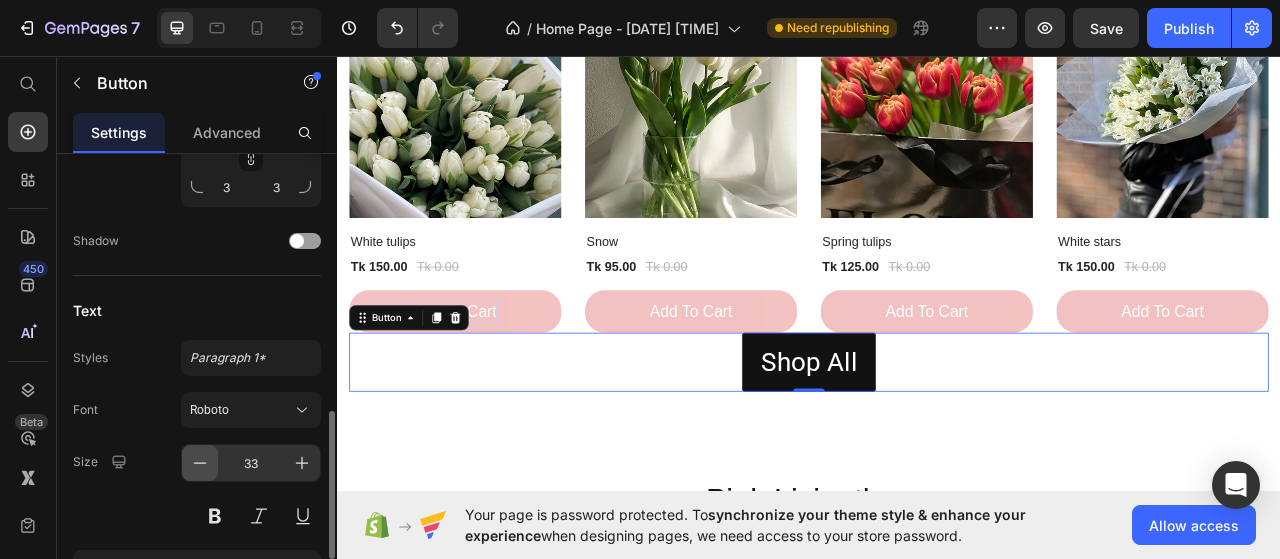 click 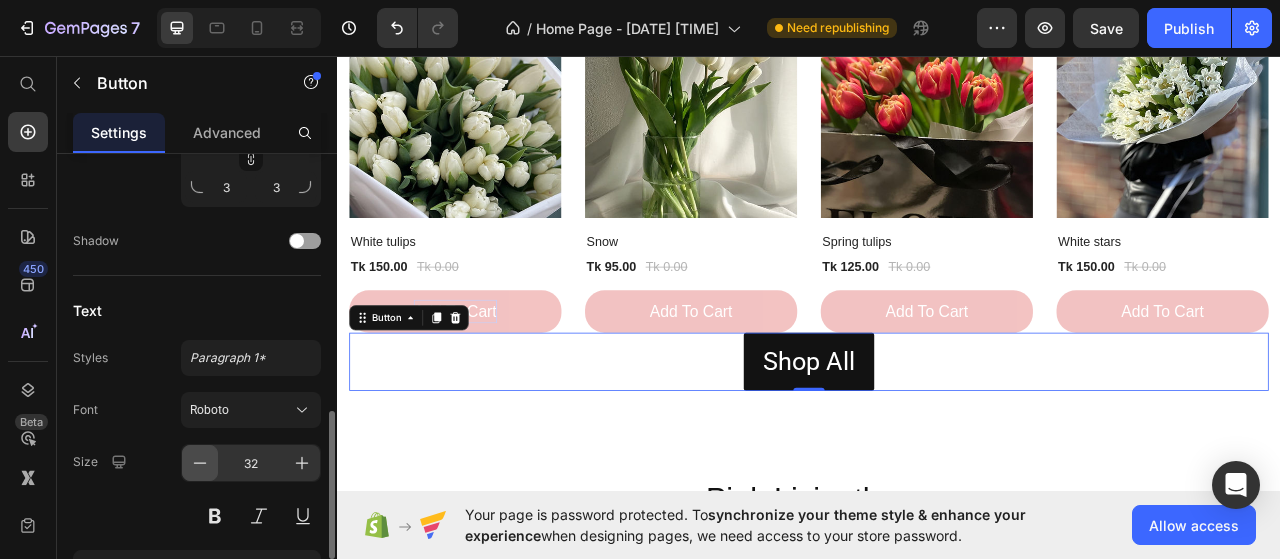 click 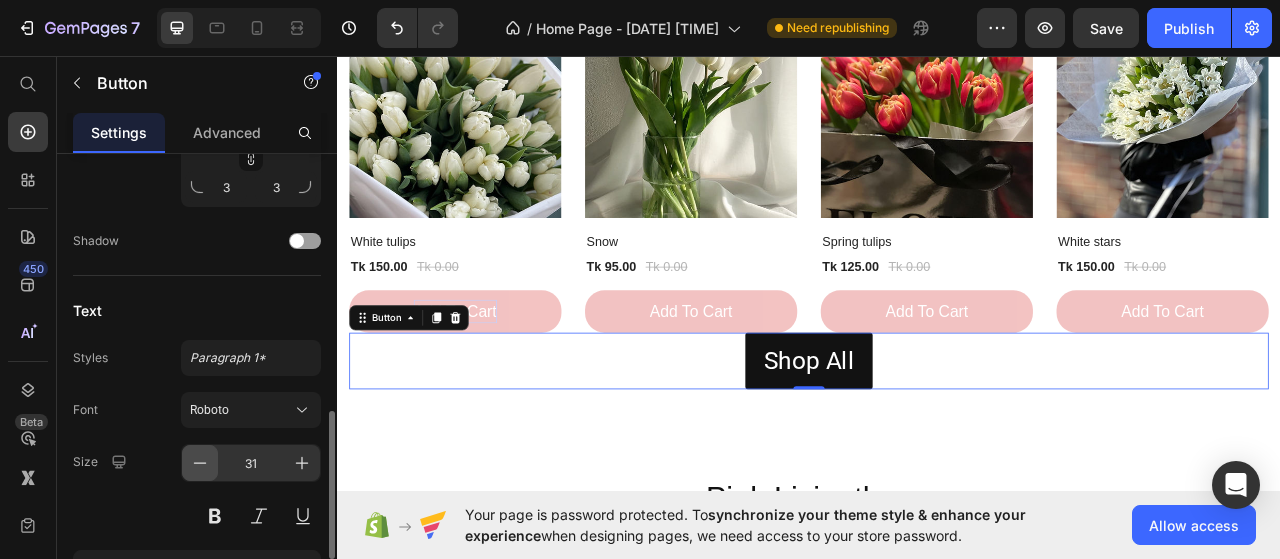 click 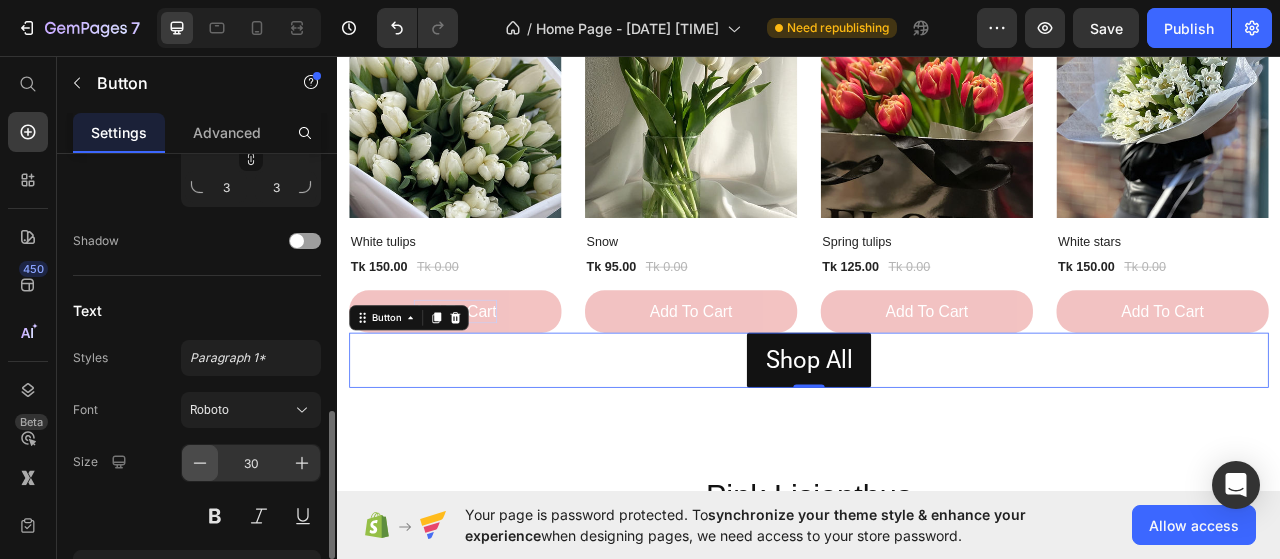 click 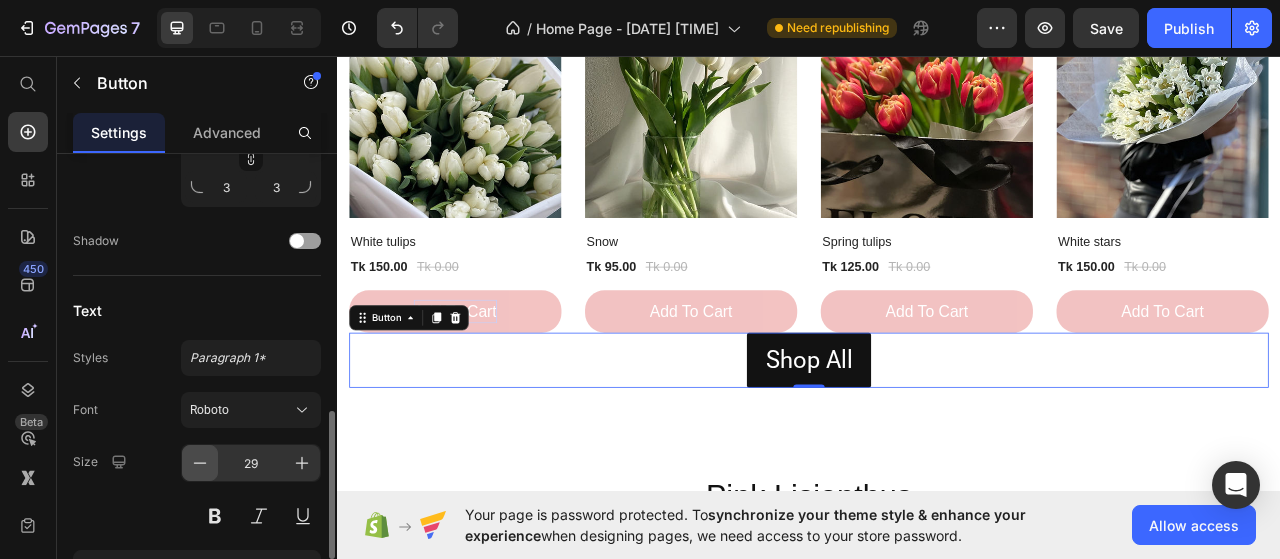 click 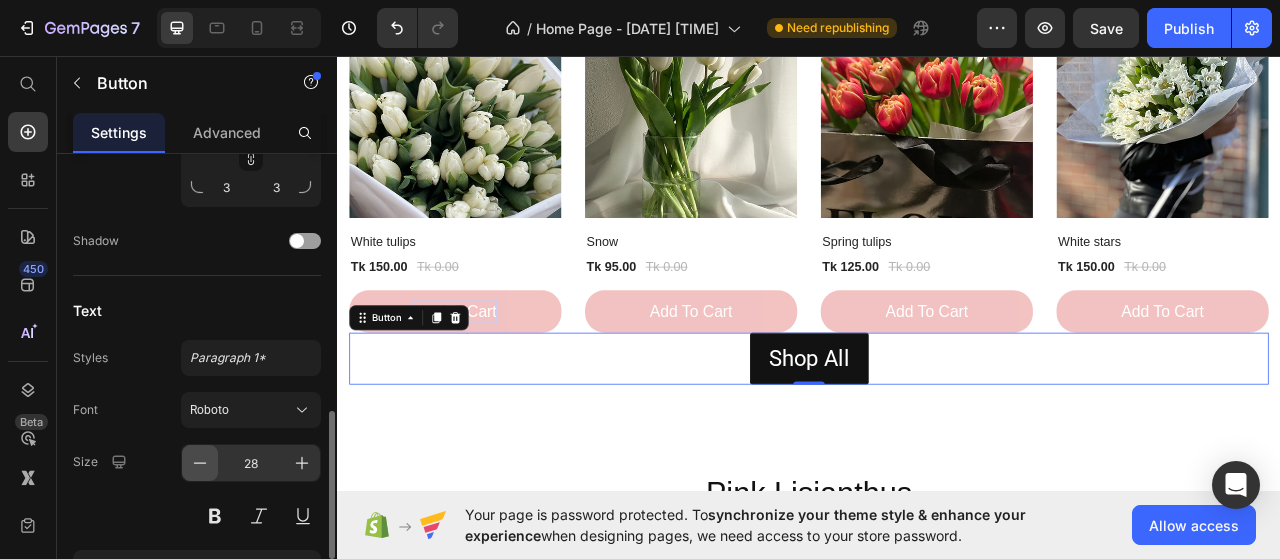 click 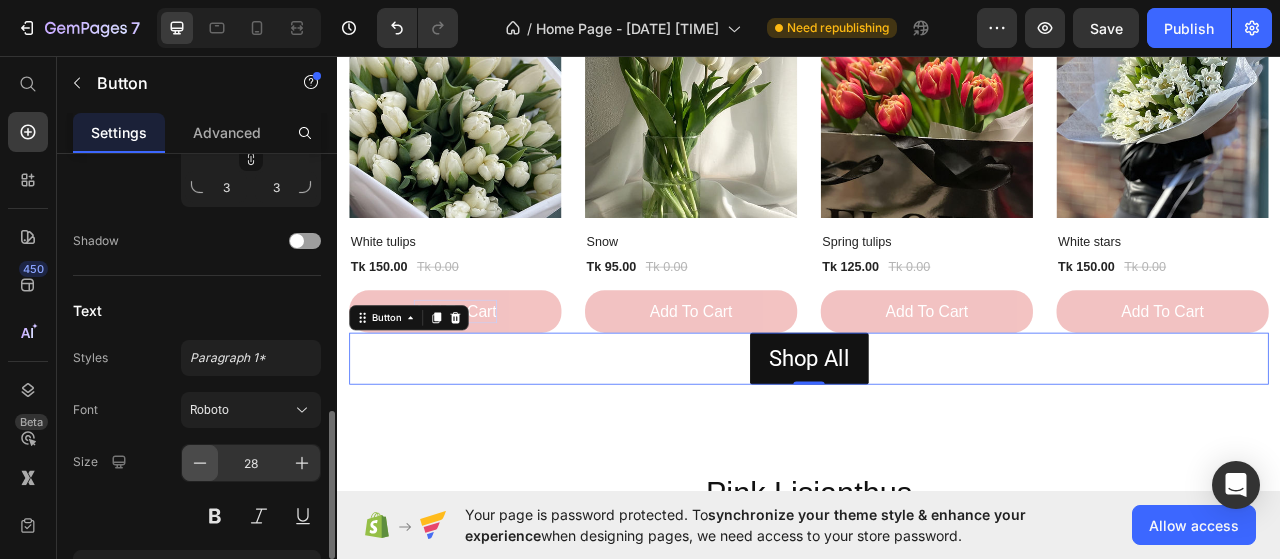 type on "27" 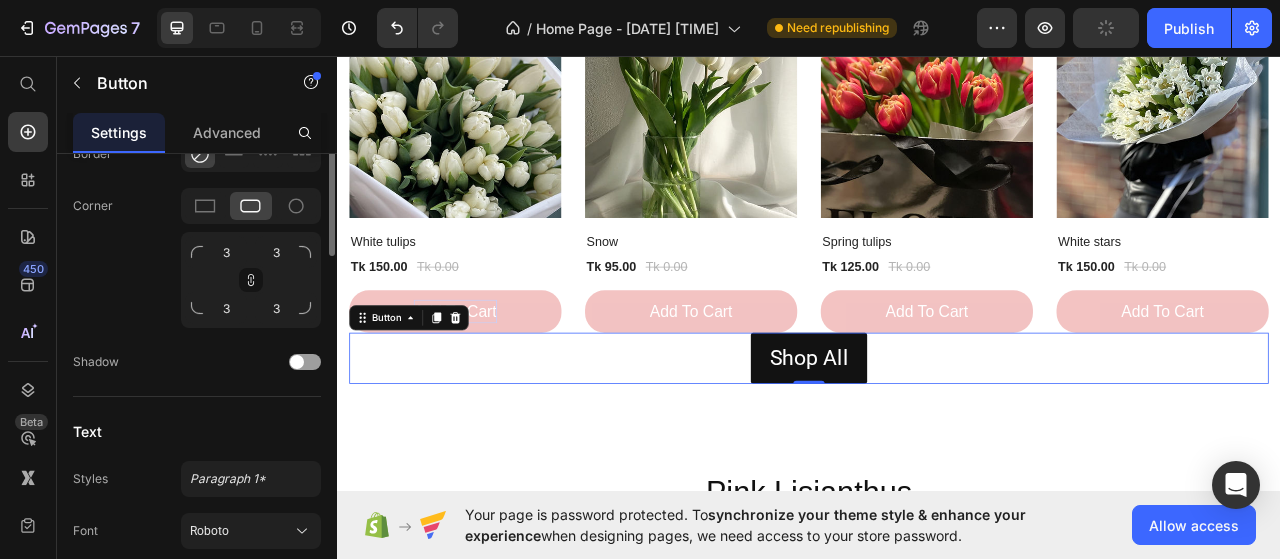 scroll, scrollTop: 479, scrollLeft: 0, axis: vertical 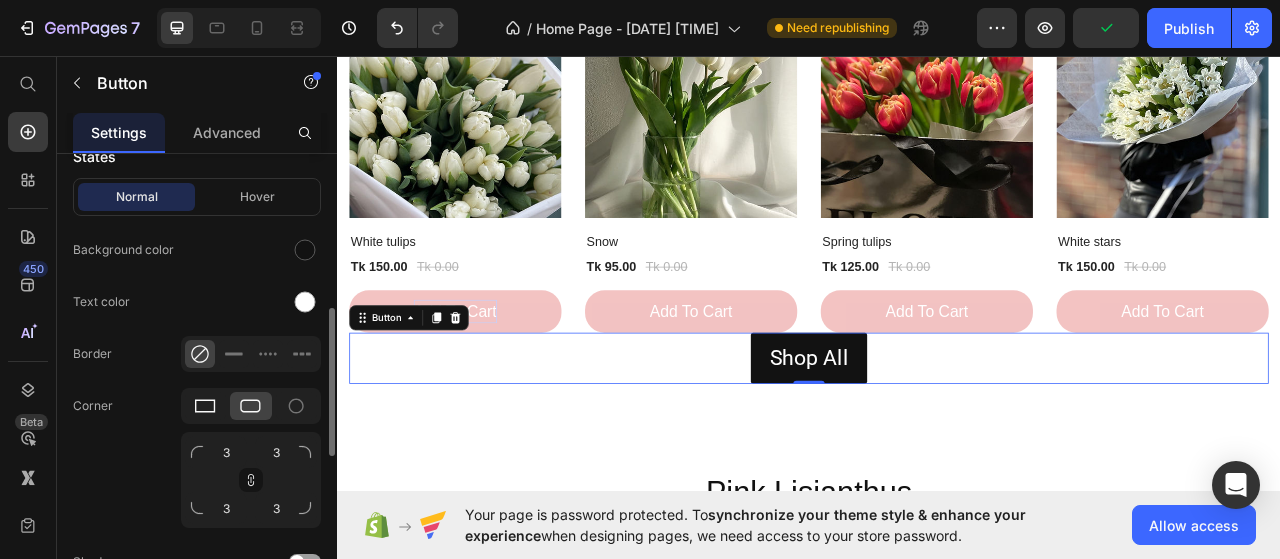 click 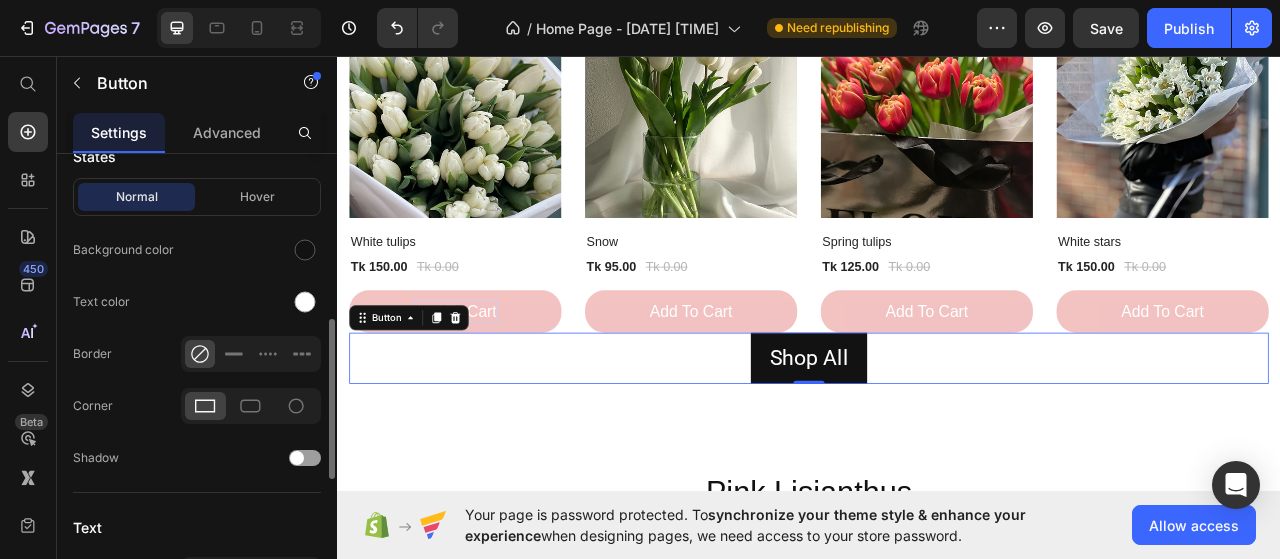 click 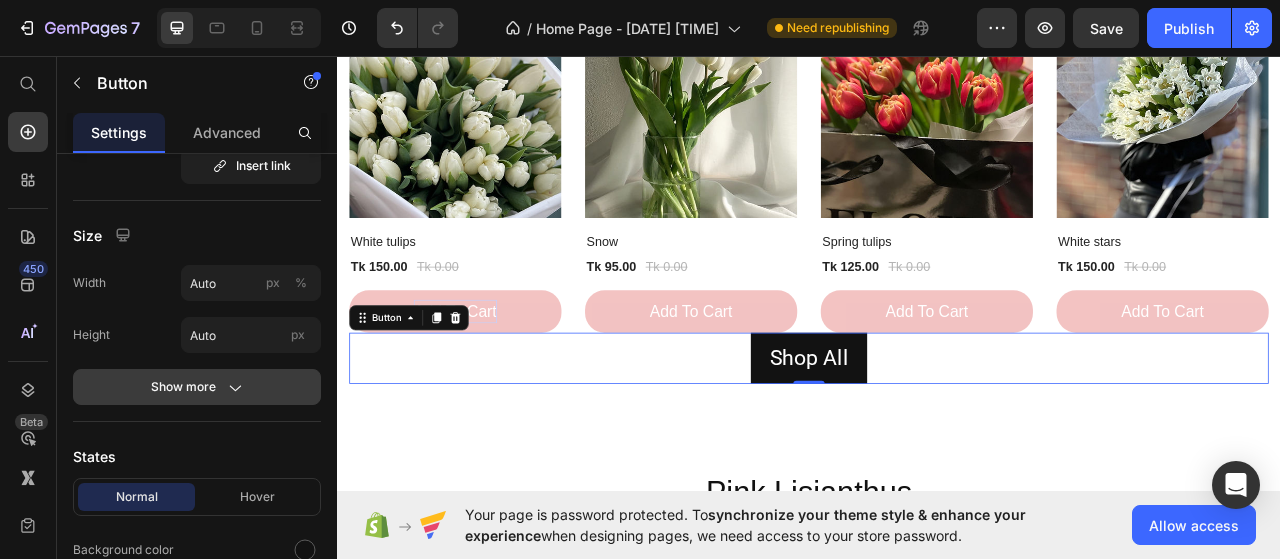 scroll, scrollTop: 0, scrollLeft: 0, axis: both 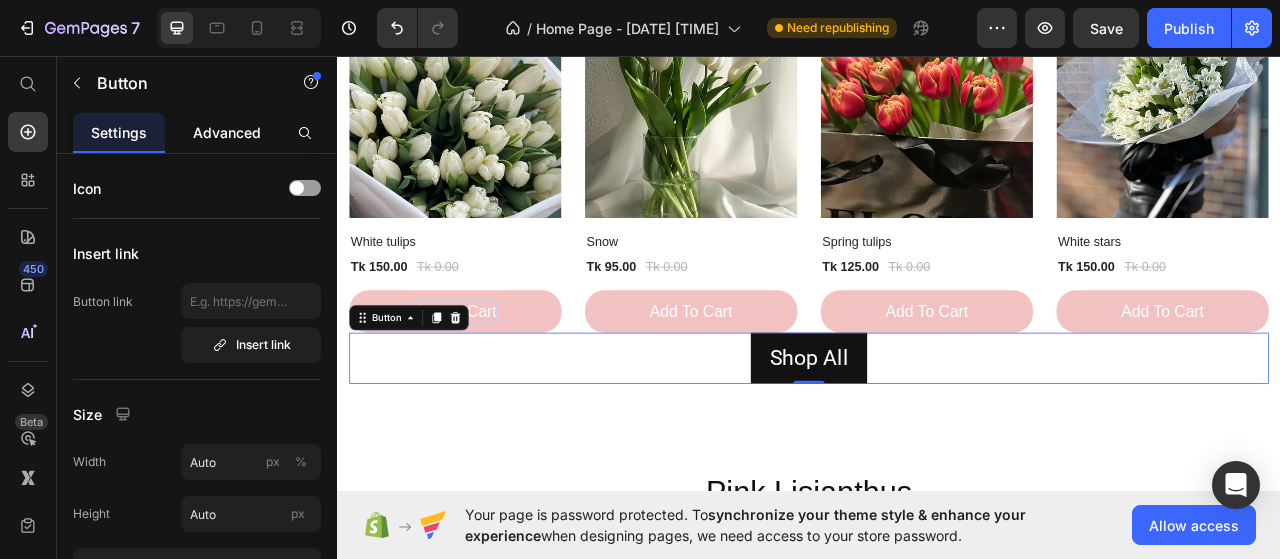 click on "Advanced" at bounding box center [227, 132] 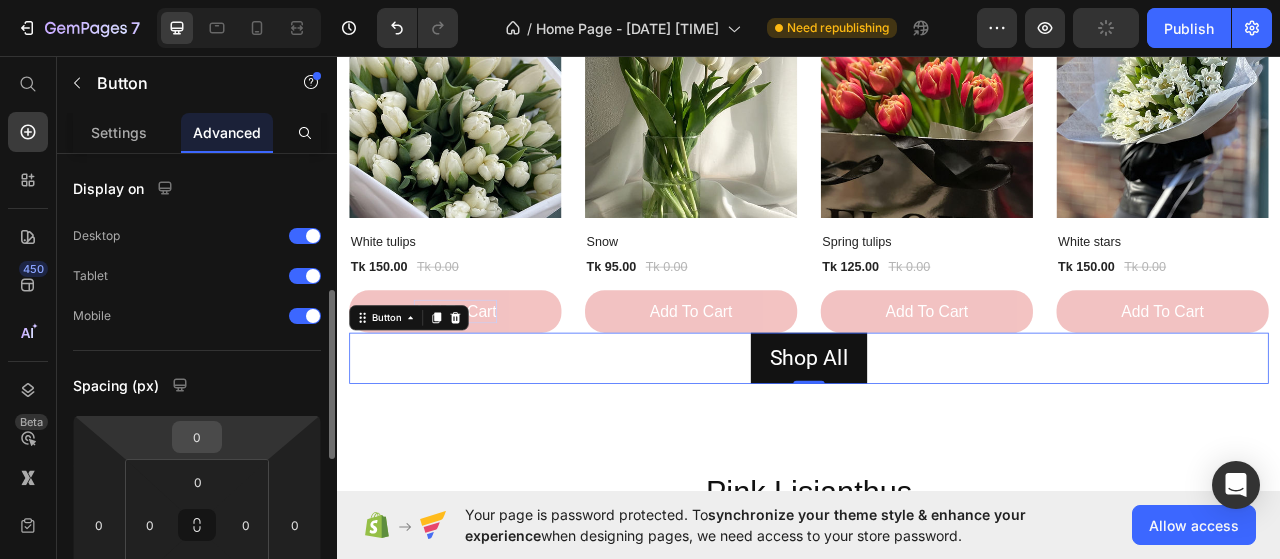 scroll, scrollTop: 100, scrollLeft: 0, axis: vertical 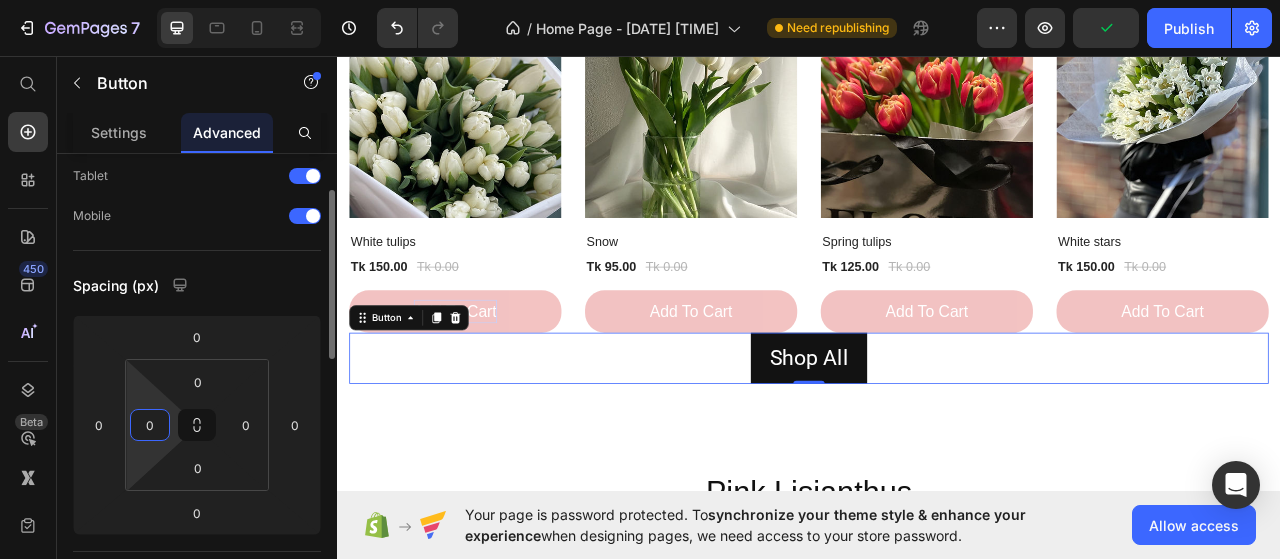 click on "0" at bounding box center (150, 425) 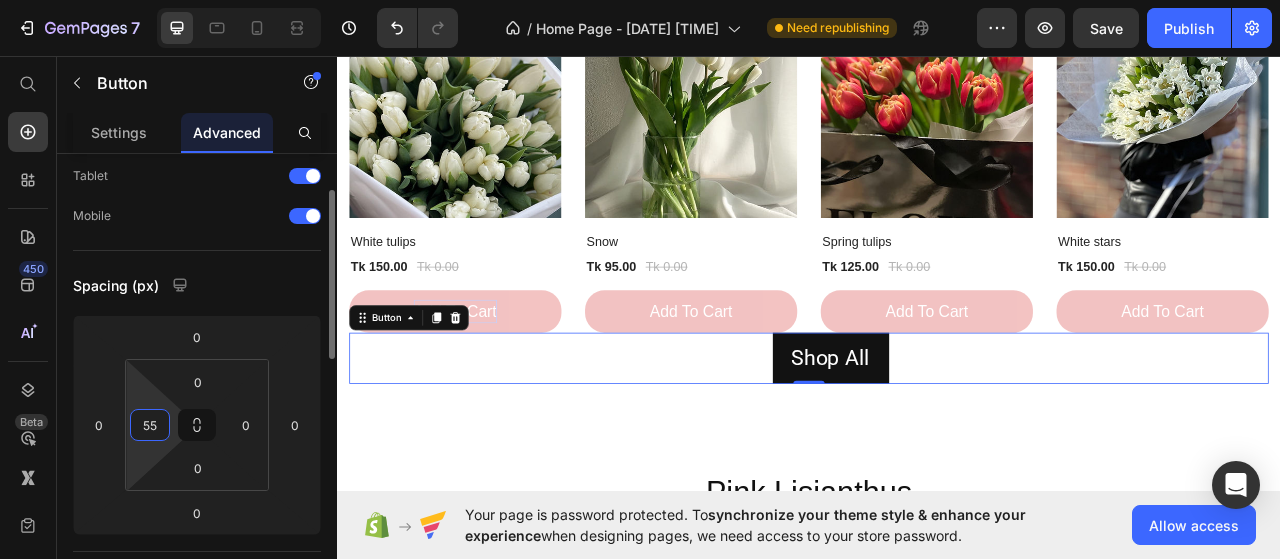 type on "5" 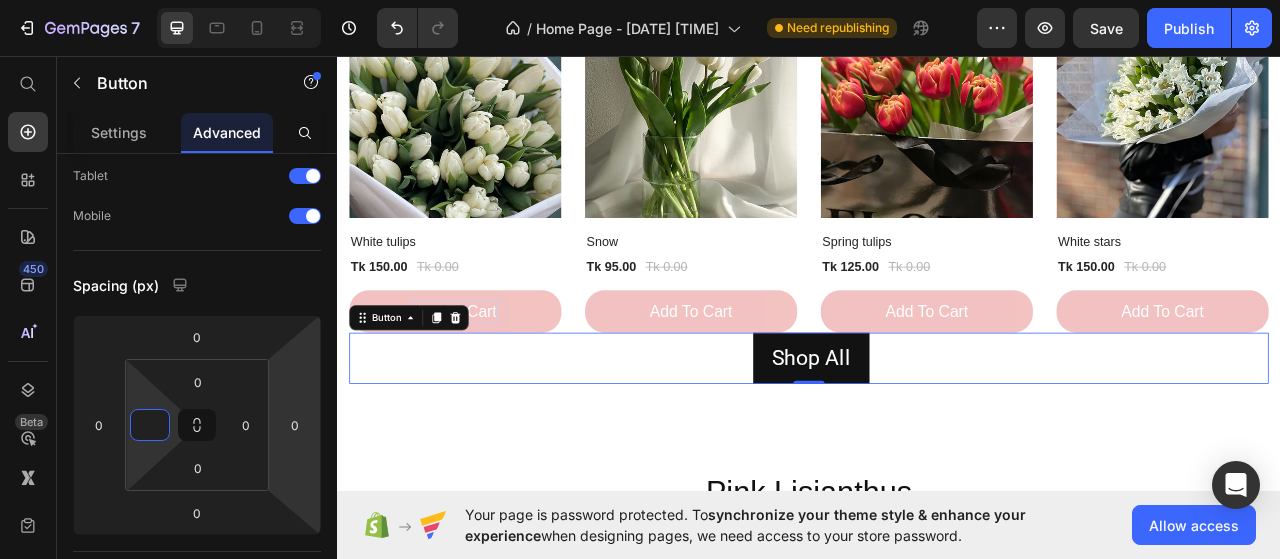 click on "Shop All Button   0" at bounding box center [937, 442] 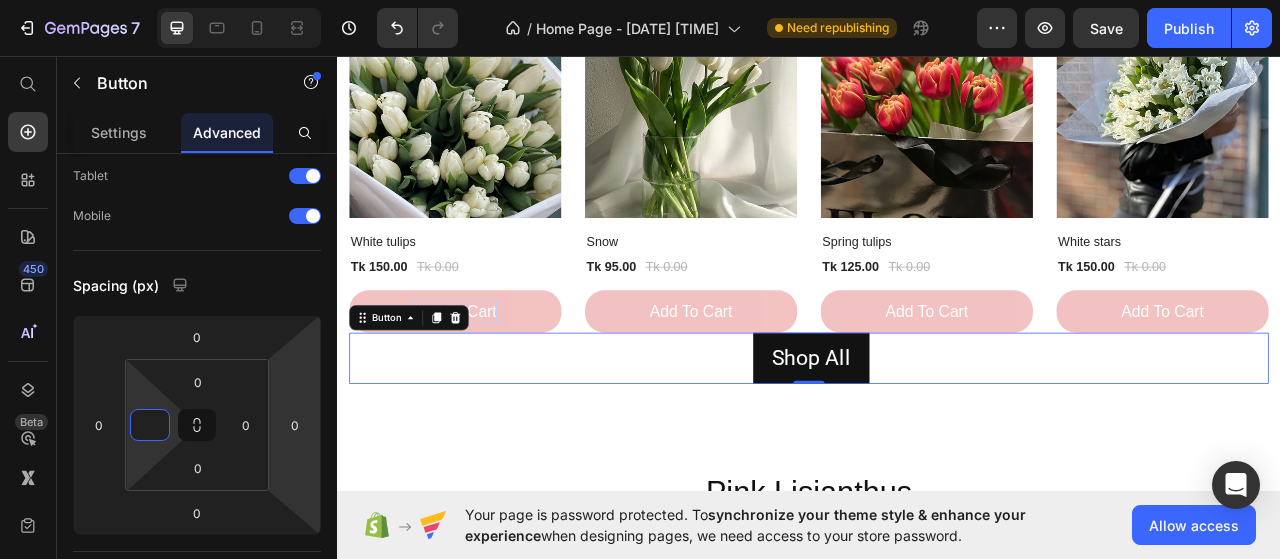 type on "0" 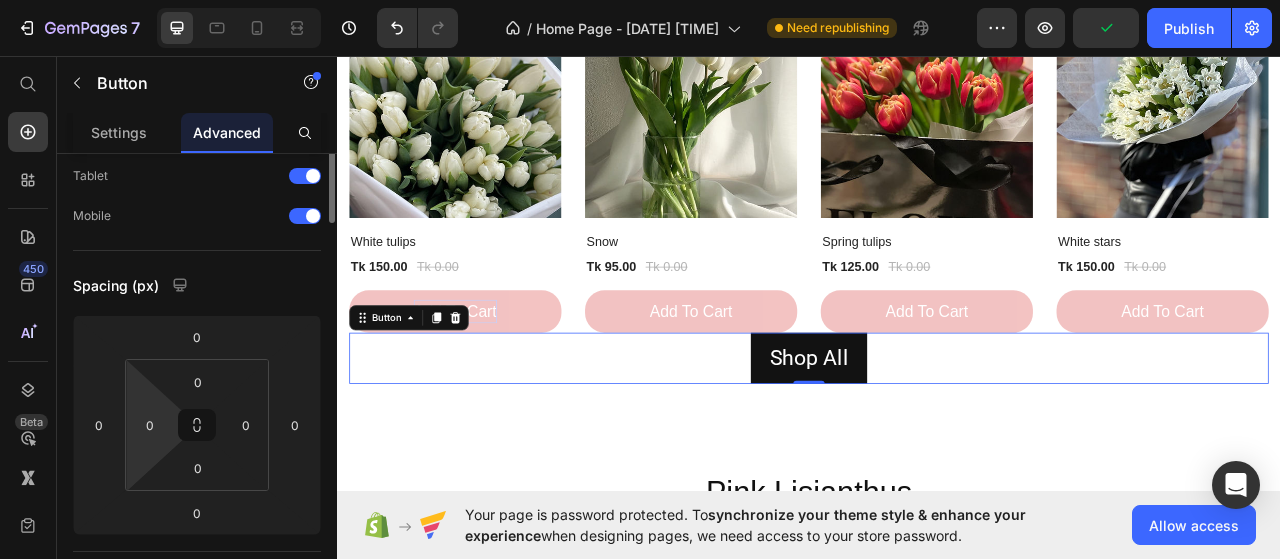 scroll, scrollTop: 0, scrollLeft: 0, axis: both 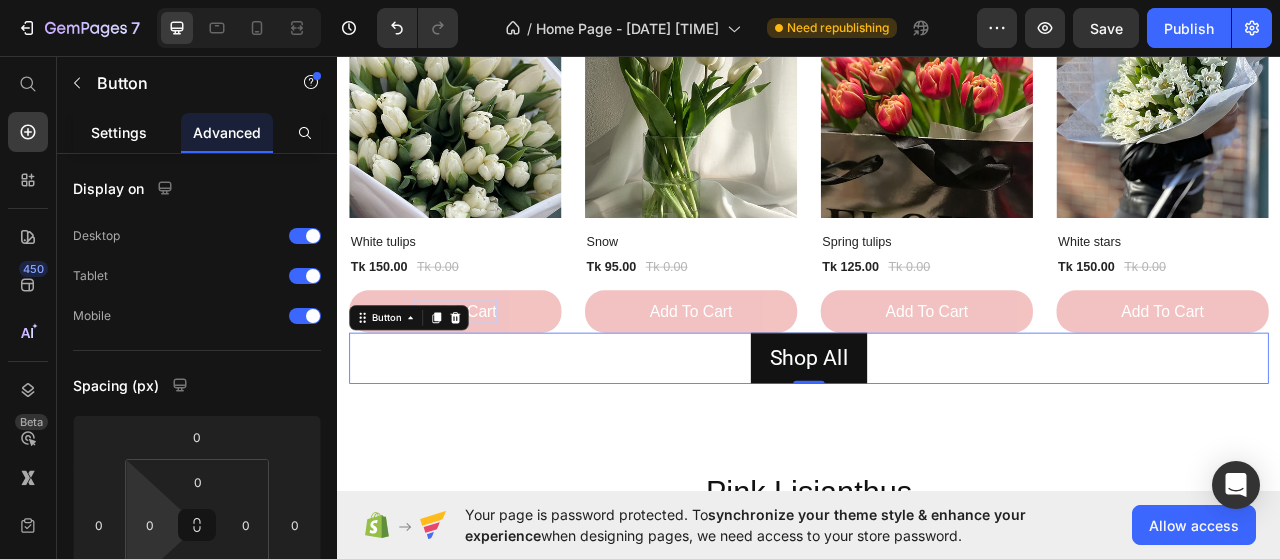 click on "Settings" at bounding box center [119, 132] 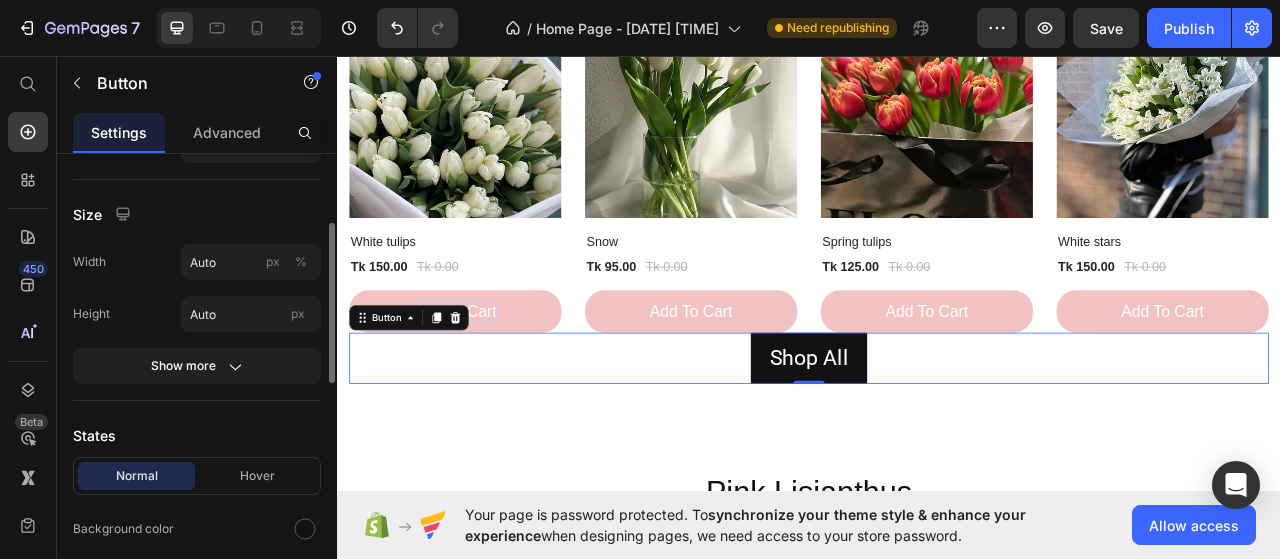 scroll, scrollTop: 300, scrollLeft: 0, axis: vertical 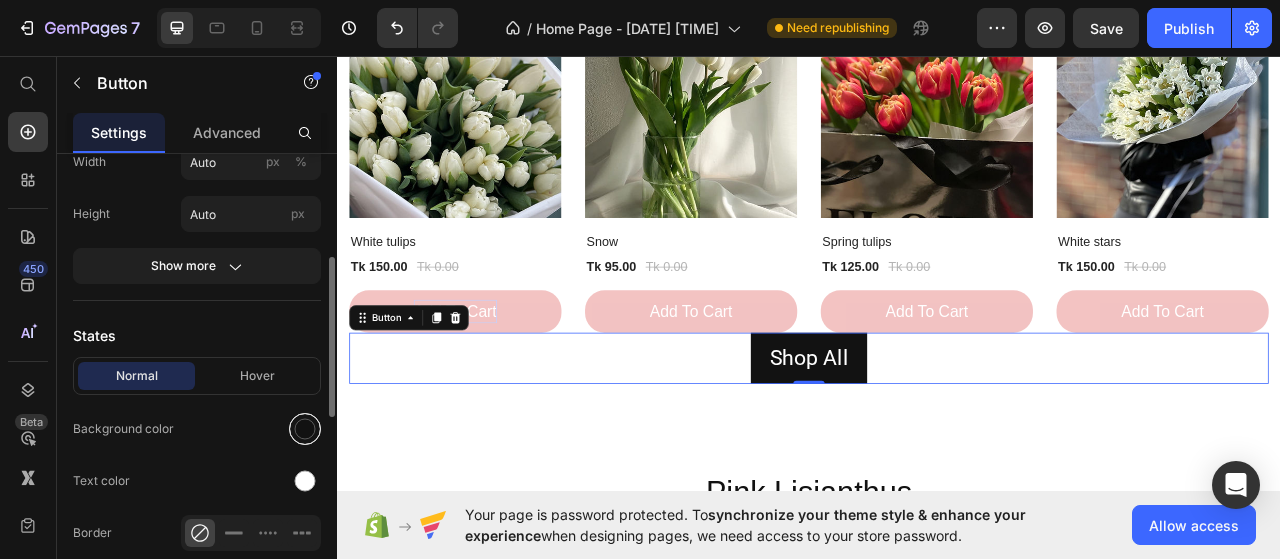 click at bounding box center [305, 429] 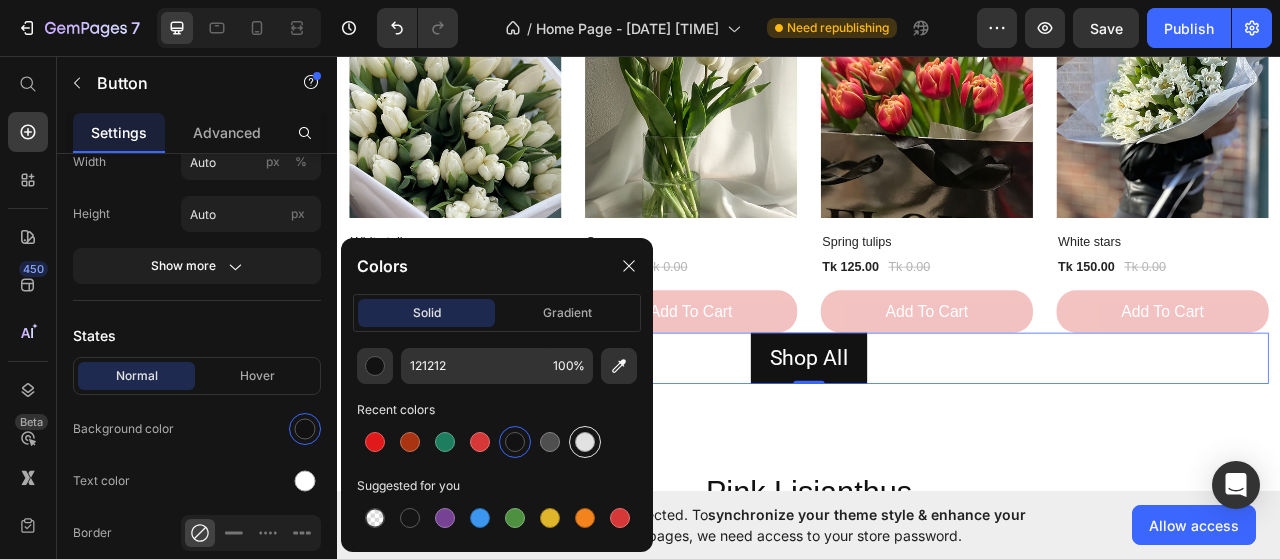 click at bounding box center [585, 442] 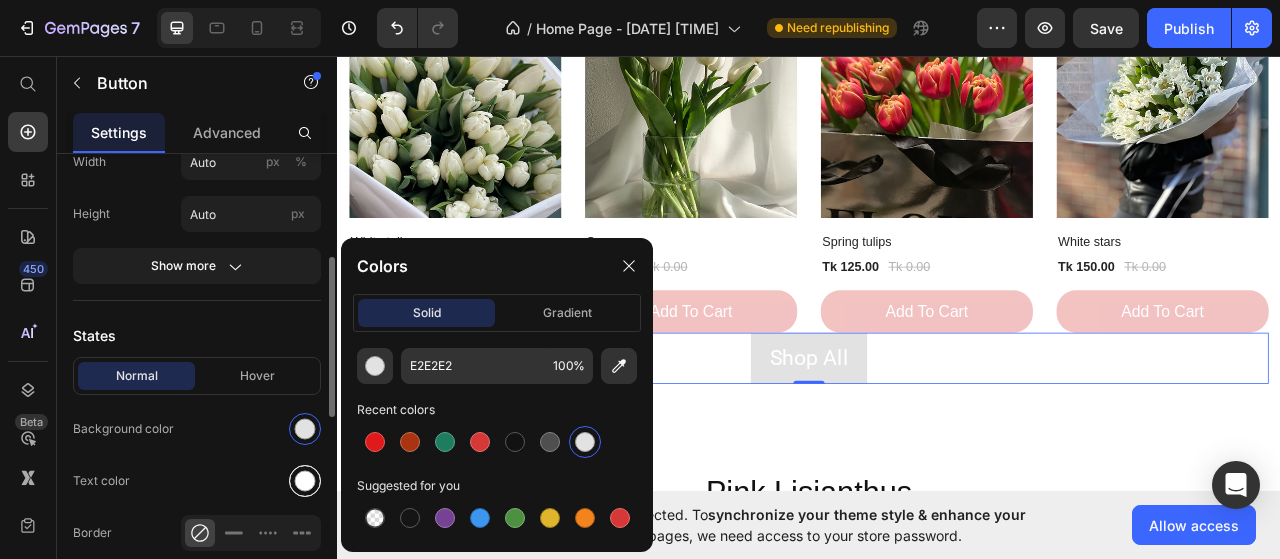 click at bounding box center (305, 481) 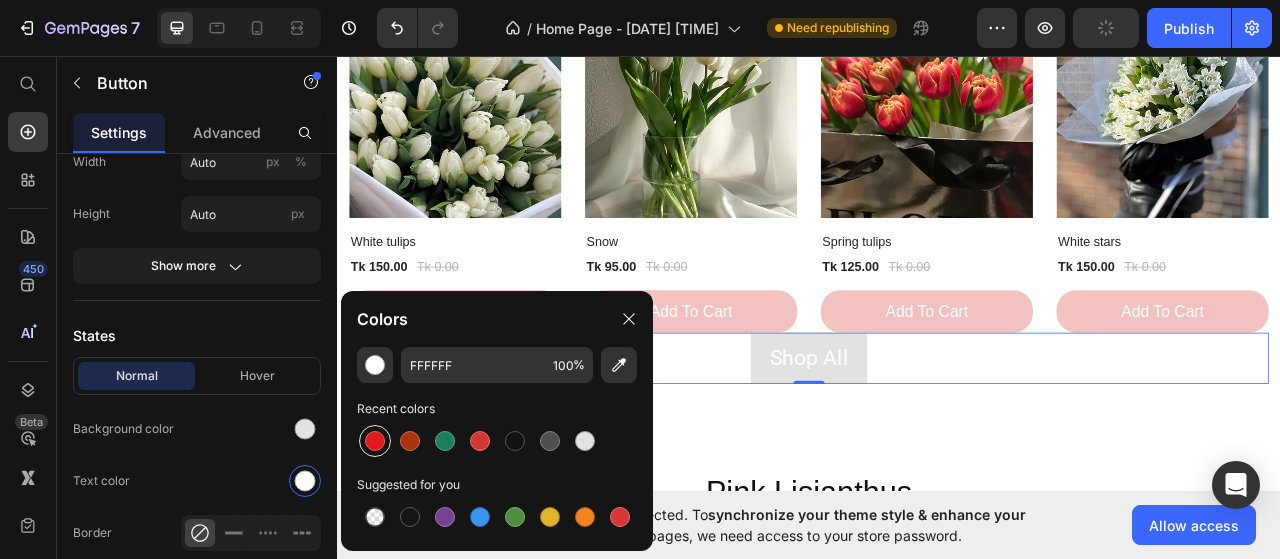 click at bounding box center (375, 441) 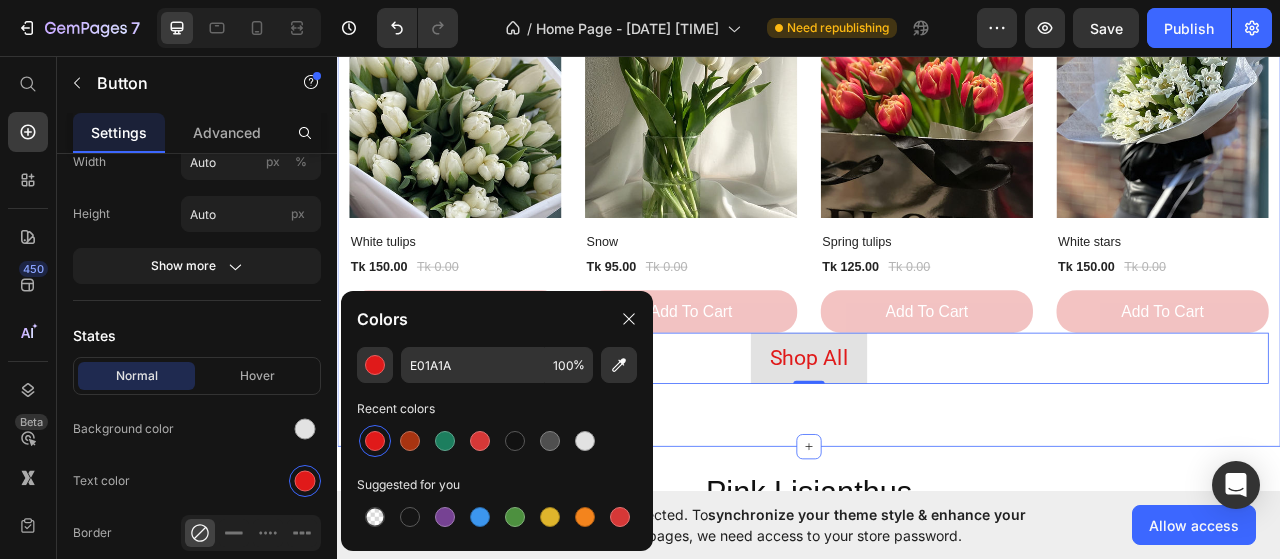 click on "(P) Images 0% off Product Badge Row White tulips (P) Title Tk 150.00 (P) Price Tk 0.00 (P) Price Row Add to cart (P) Cart Button Row (P) Images 0% off Product Badge Row Snow (P) Title Tk 95.00 (P) Price Tk 0.00 (P) Price Row add to cart (P) Cart Button Row (P) Images 0% off Product Badge Row Spring tulips (P) Title Tk 125.00 (P) Price Tk 0.00 (P) Price Row add to cart (P) Cart Button Row (P) Images 0% off Product Badge Row White stars (P) Title Tk 150.00 (P) Price Tk 0.00 (P) Price Row add to cart (P) Cart Button Row Product List Shop All Button   0 Row Section 3" at bounding box center [937, 234] 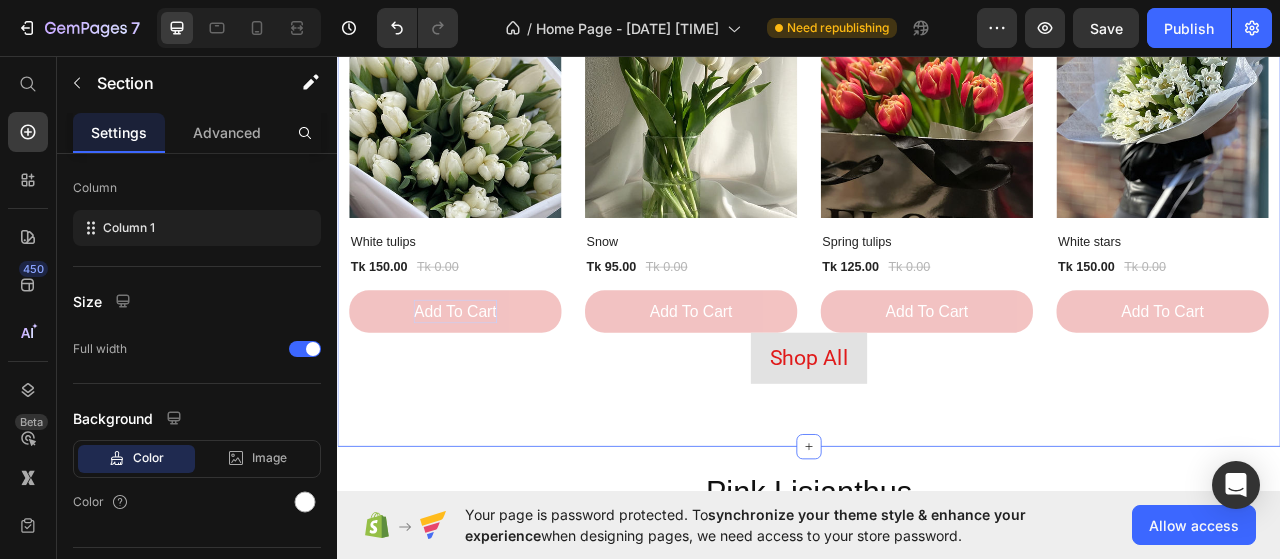 scroll, scrollTop: 0, scrollLeft: 0, axis: both 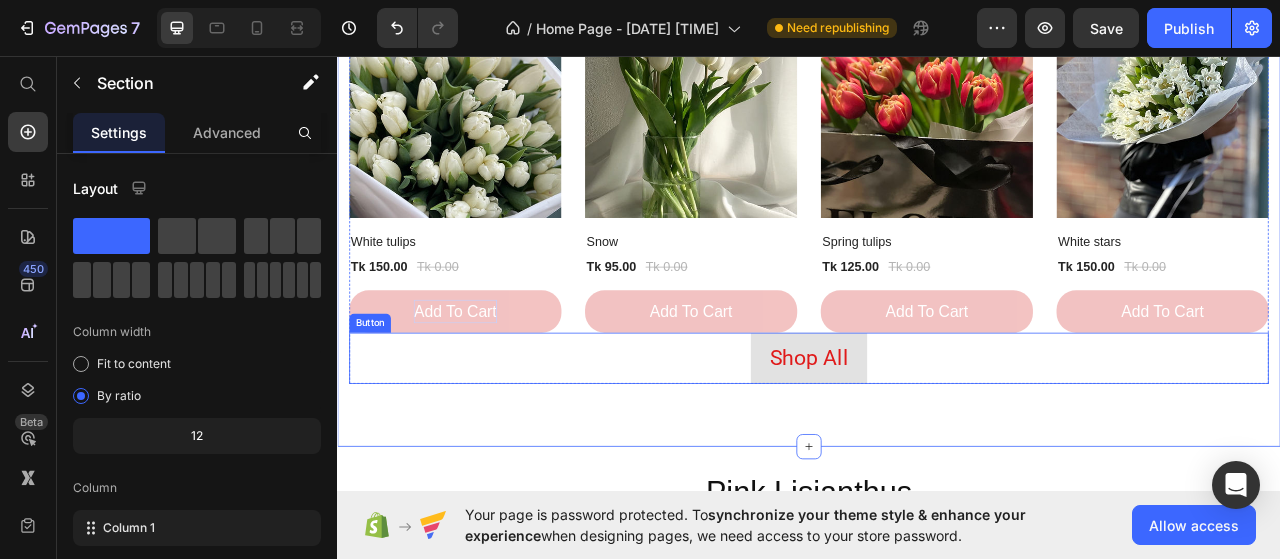 click on "Shop All Button" at bounding box center (937, 442) 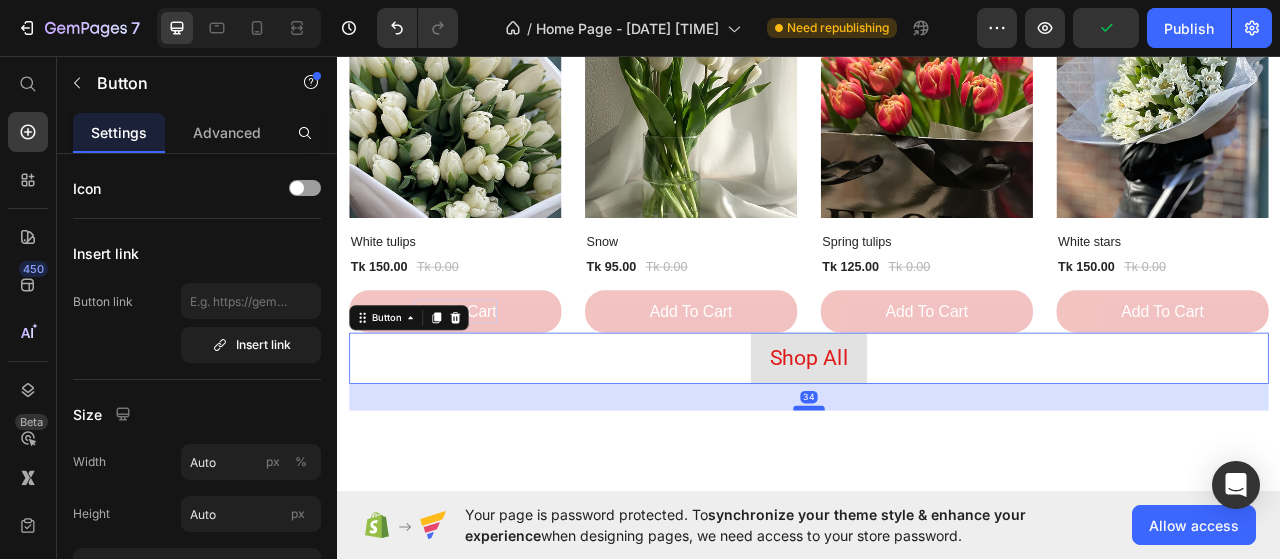 drag, startPoint x: 926, startPoint y: 468, endPoint x: 932, endPoint y: 507, distance: 39.45884 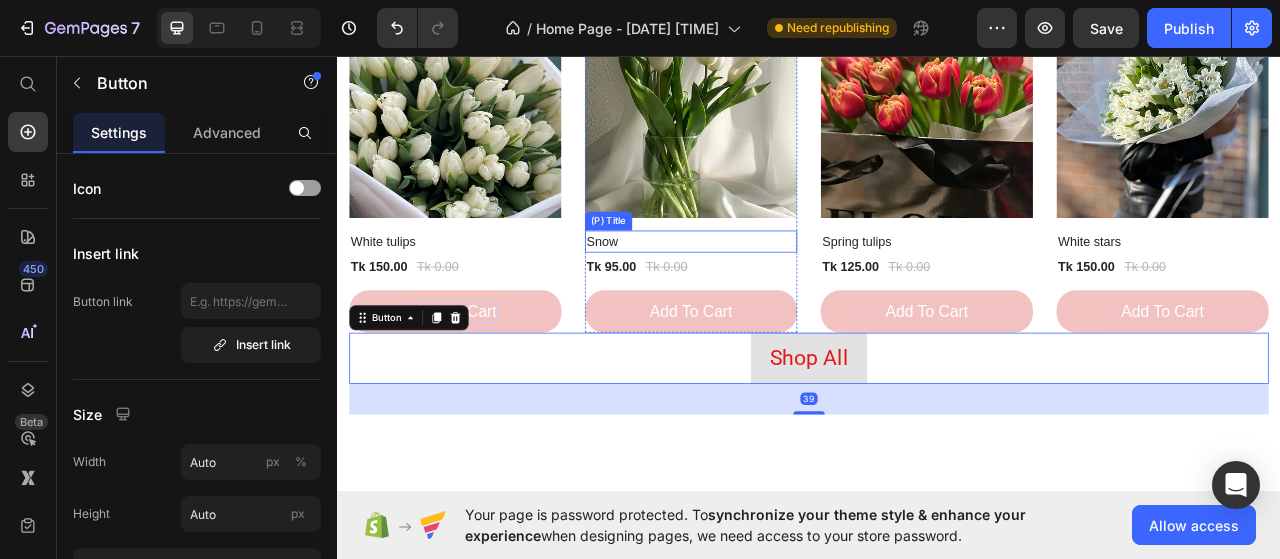click on "Snow" at bounding box center (787, 294) 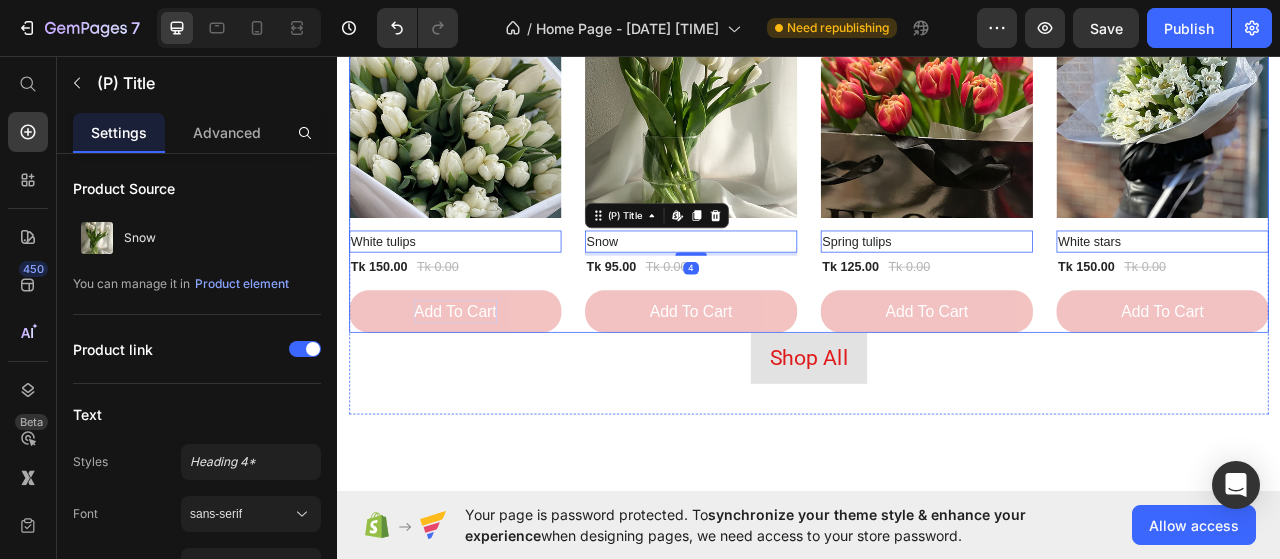 click on "(P) Images 0% off Product Badge Row White tulips (P) Title   Edit content in Shopify 0 Tk 150.00 (P) Price Tk 0.00 (P) Price Row Add to cart (P) Cart Button Row (P) Images 0% off Product Badge Row Snow (P) Title   Edit content in Shopify 4 Tk 95.00 (P) Price Tk 0.00 (P) Price Row add to cart (P) Cart Button Row (P) Images 0% off Product Badge Row Spring tulips (P) Title   Edit content in Shopify 0 Tk 125.00 (P) Price Tk 0.00 (P) Price Row add to cart (P) Cart Button Row (P) Images 0% off Product Badge Row White stars (P) Title   Edit content in Shopify 0 Tk 150.00 (P) Price Tk 0.00 (P) Price Row add to cart (P) Cart Button Row" at bounding box center [937, 202] 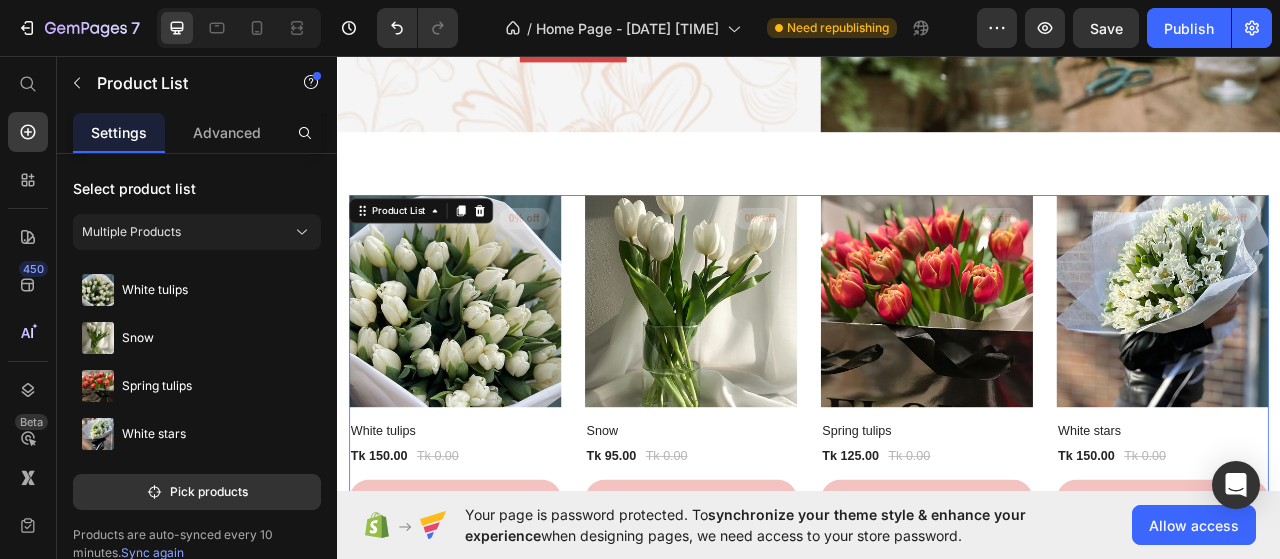 scroll, scrollTop: 1625, scrollLeft: 0, axis: vertical 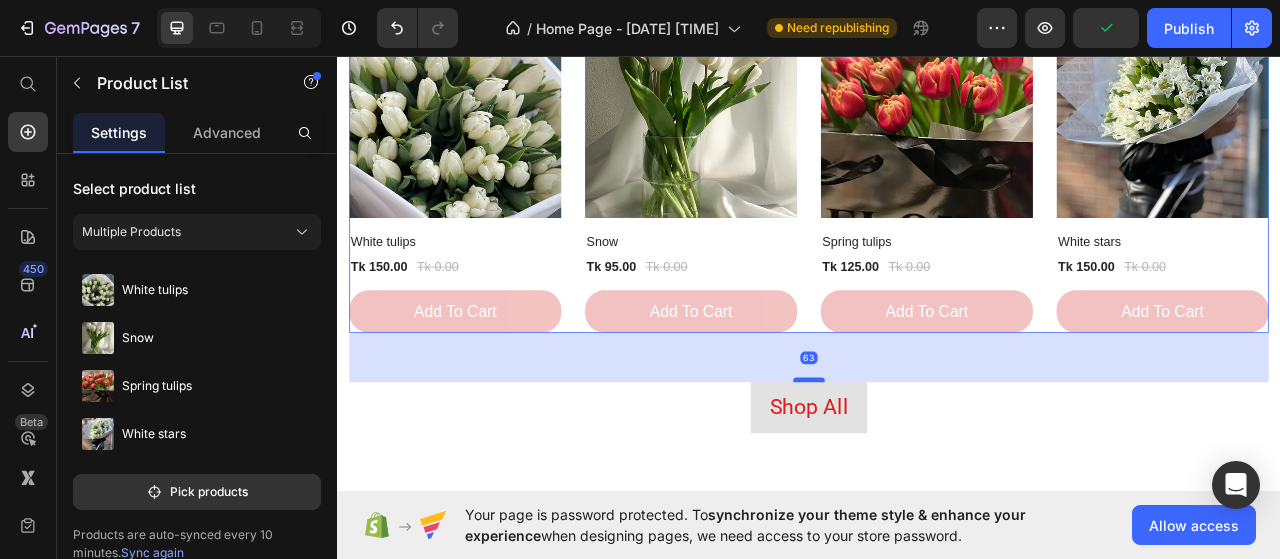 drag, startPoint x: 932, startPoint y: 402, endPoint x: 939, endPoint y: 465, distance: 63.387695 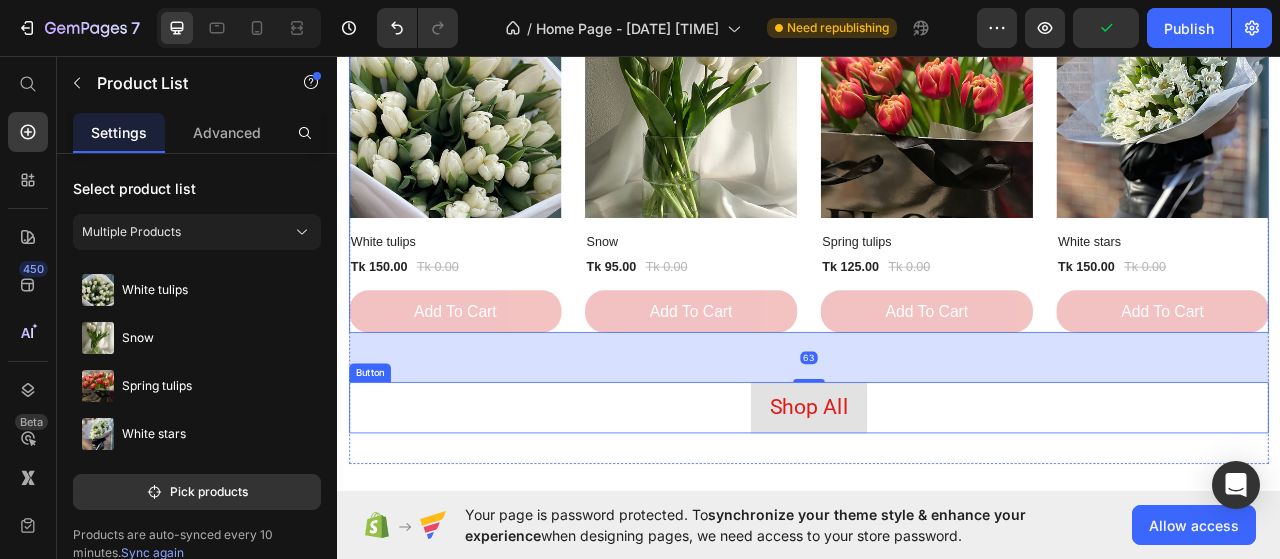 click on "Shop All Button" at bounding box center [937, 505] 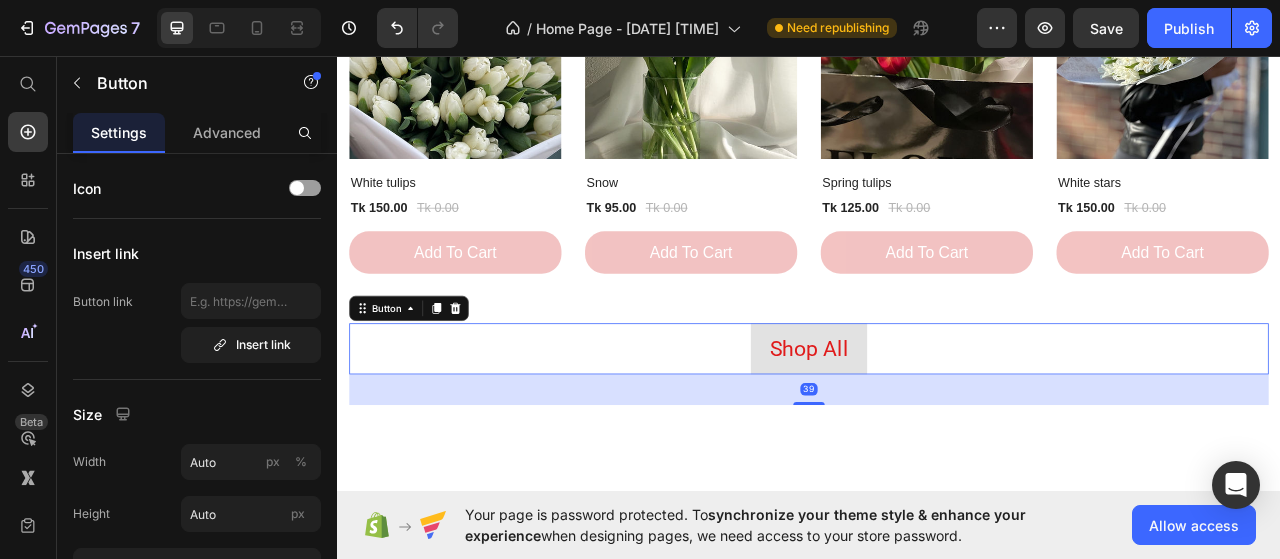 scroll, scrollTop: 1725, scrollLeft: 0, axis: vertical 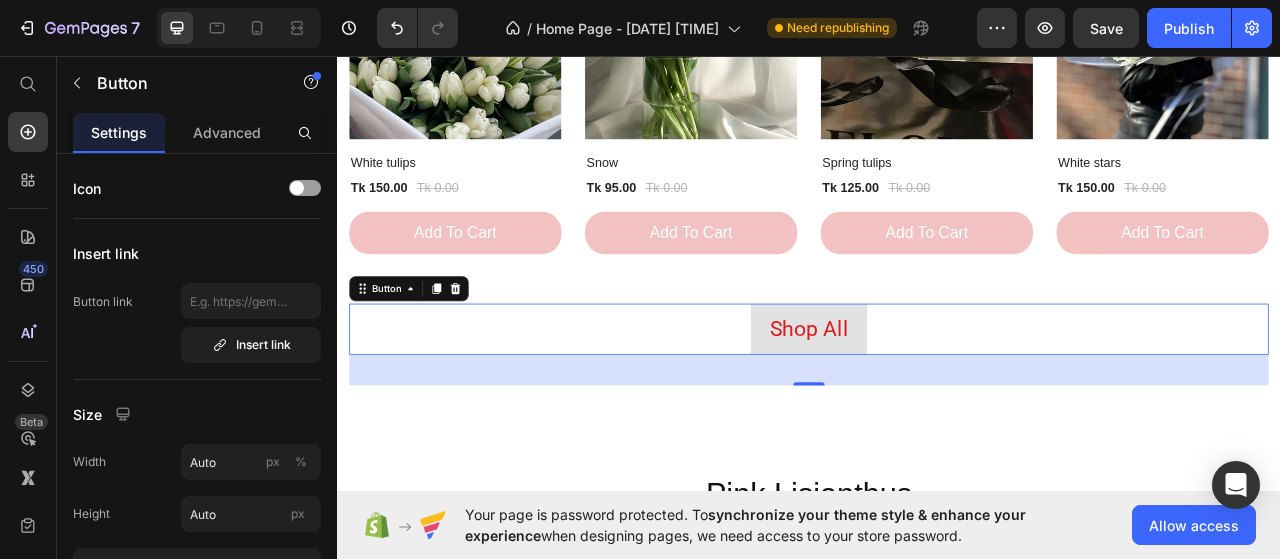 click on "39" at bounding box center (937, 457) 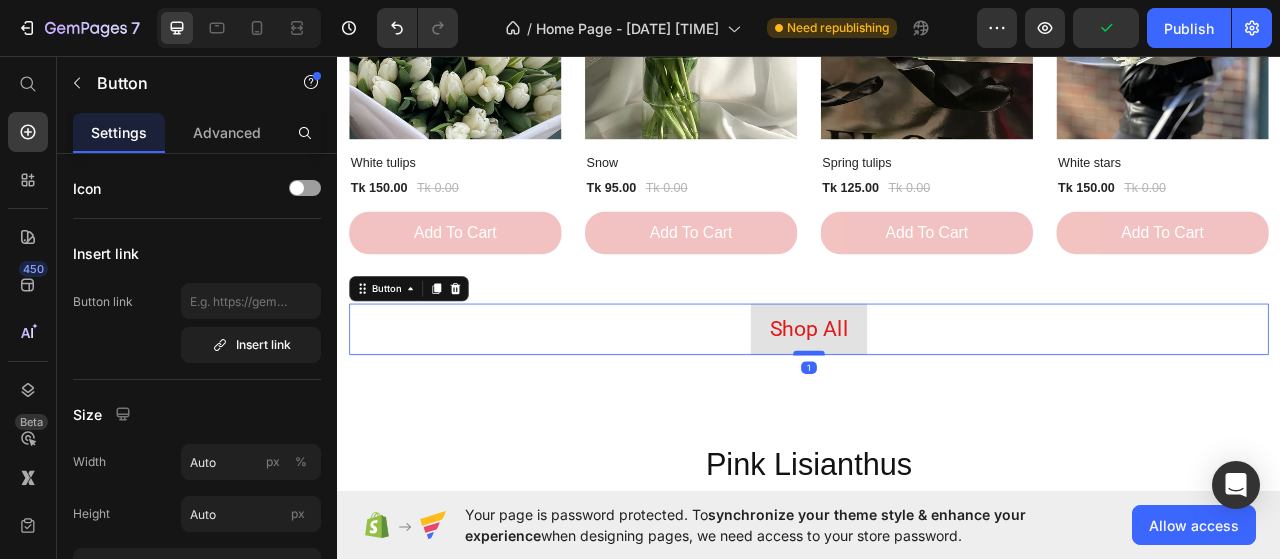drag, startPoint x: 928, startPoint y: 469, endPoint x: 933, endPoint y: 431, distance: 38.327538 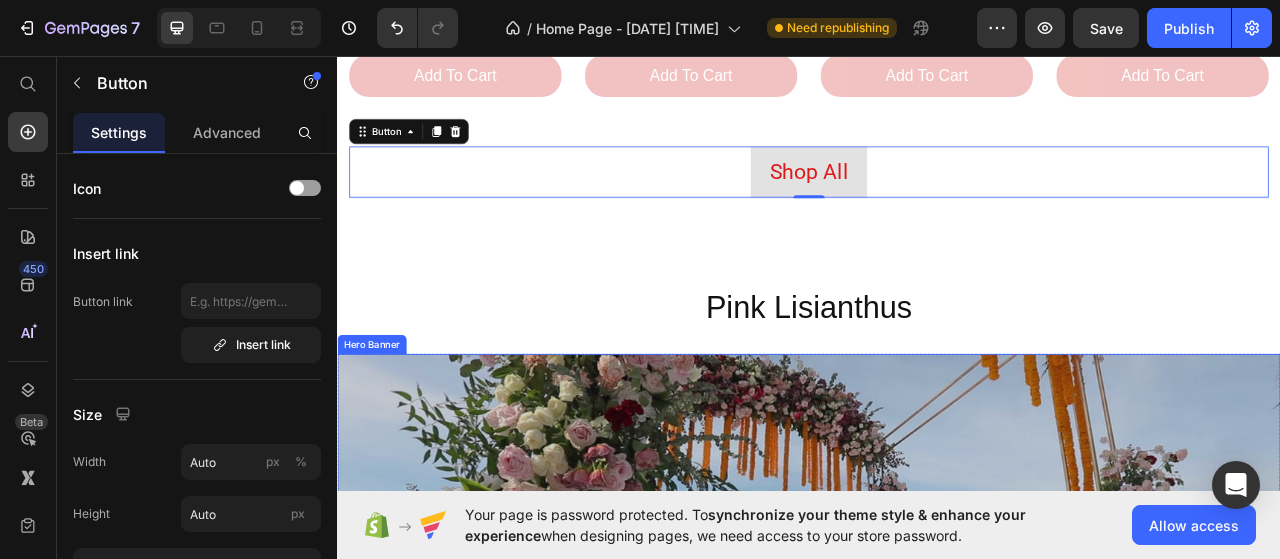 scroll, scrollTop: 1825, scrollLeft: 0, axis: vertical 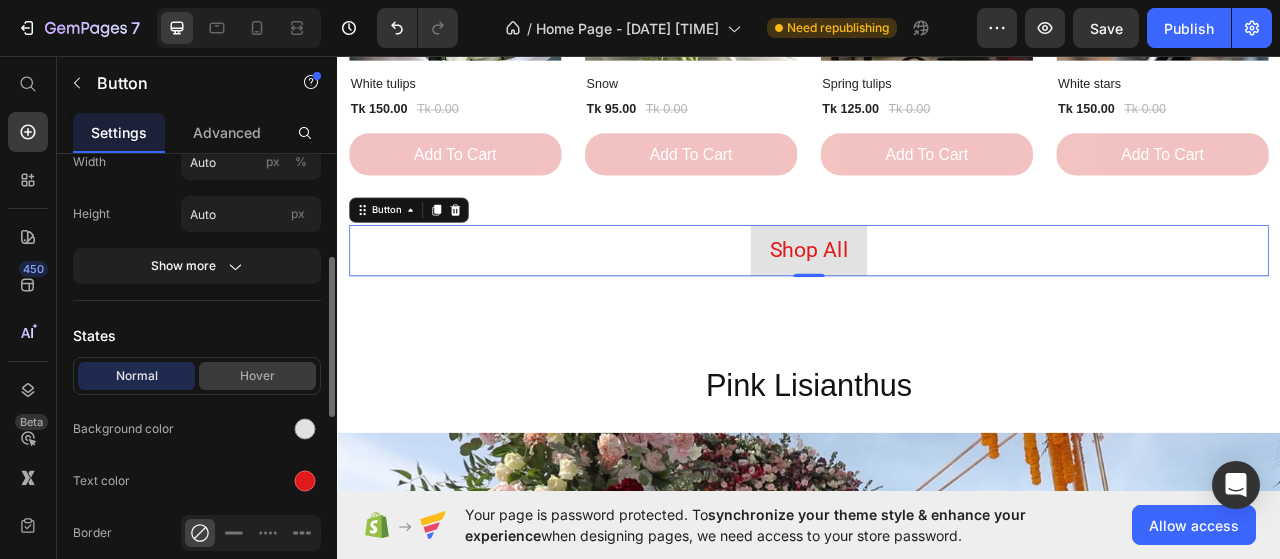 click on "Hover" at bounding box center [257, 376] 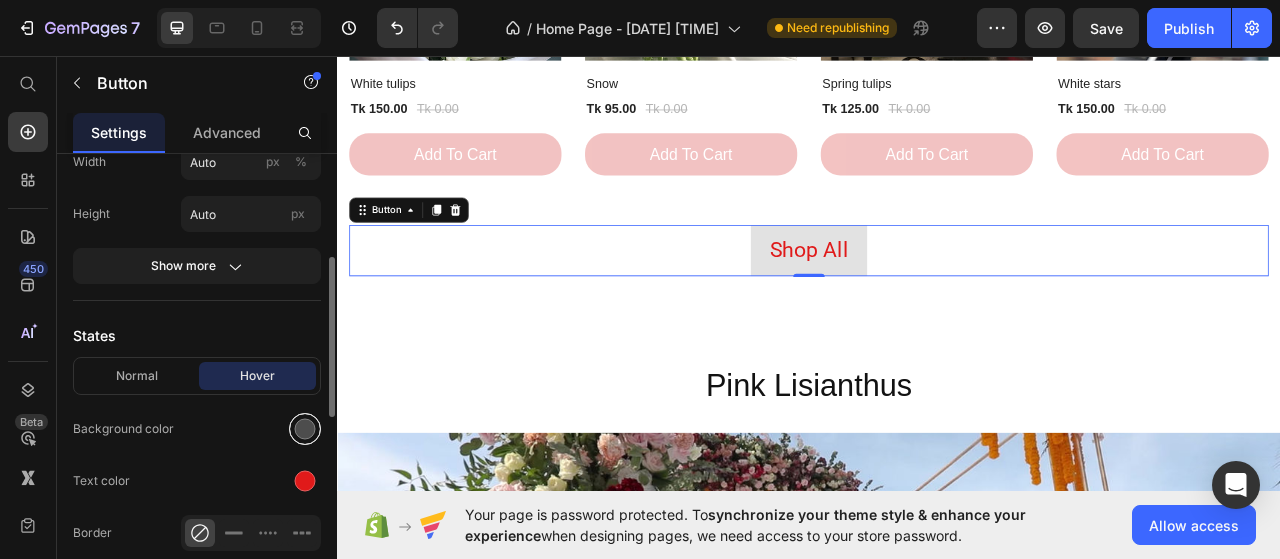 click at bounding box center [305, 429] 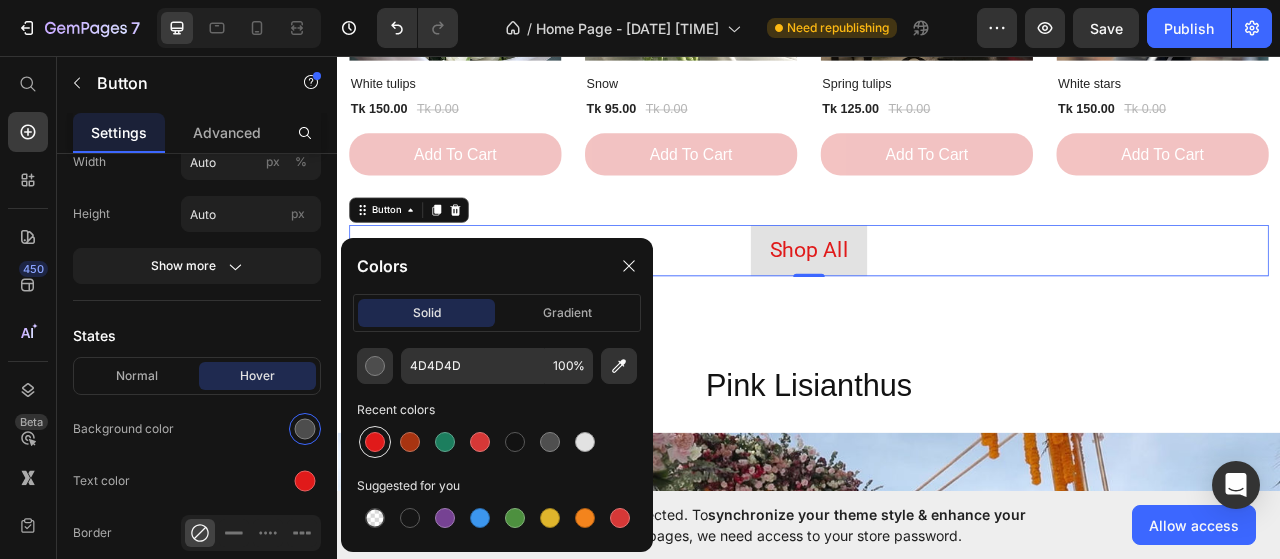 click at bounding box center (375, 442) 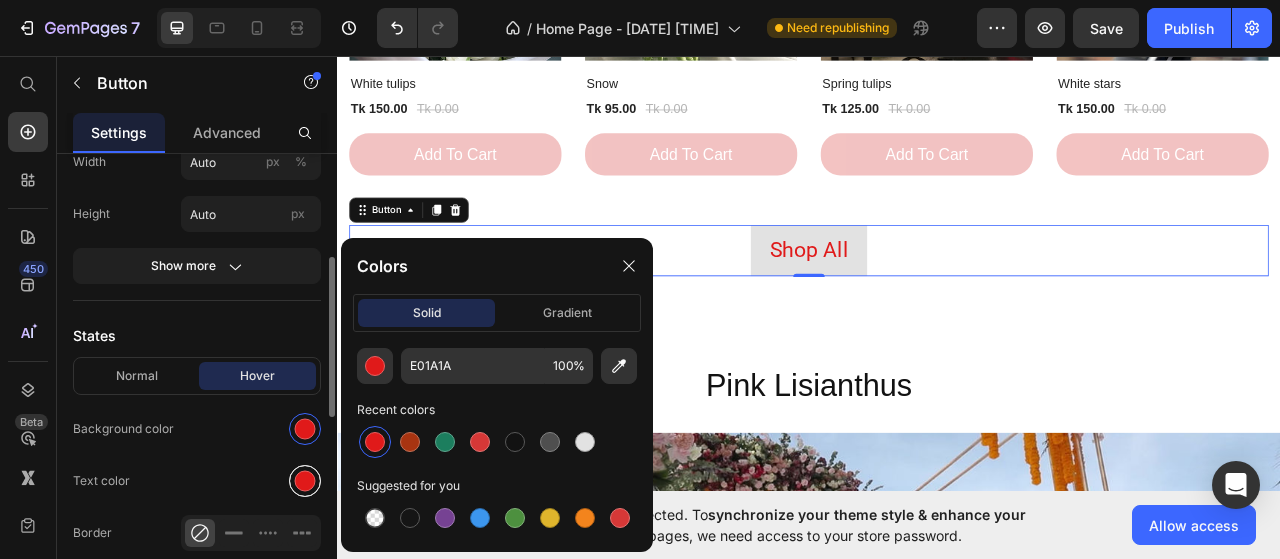 click at bounding box center (305, 481) 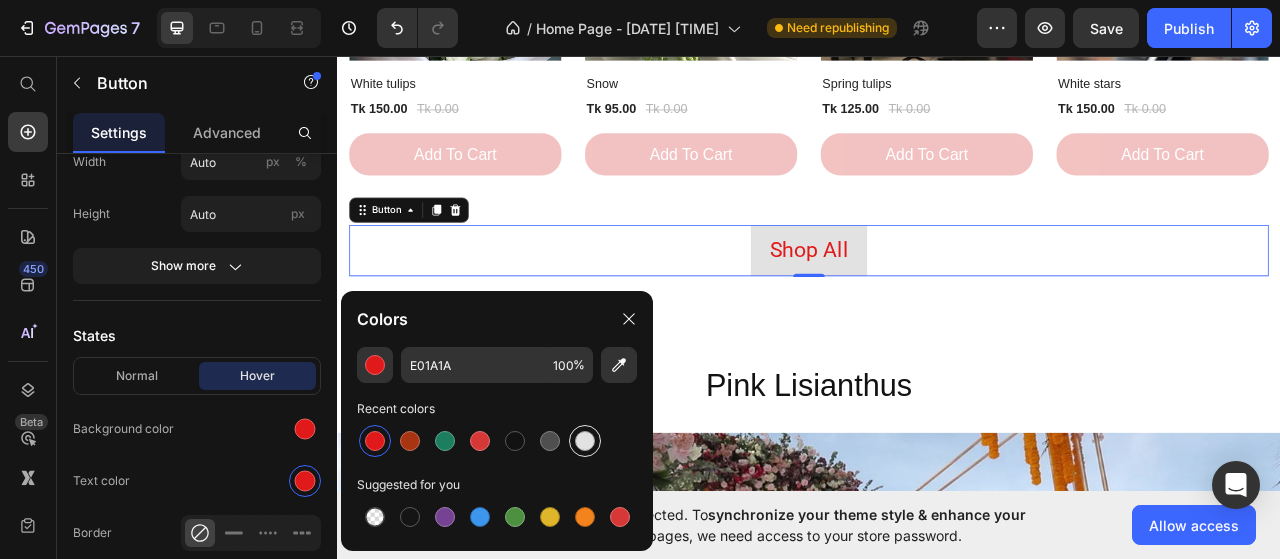 click at bounding box center [585, 441] 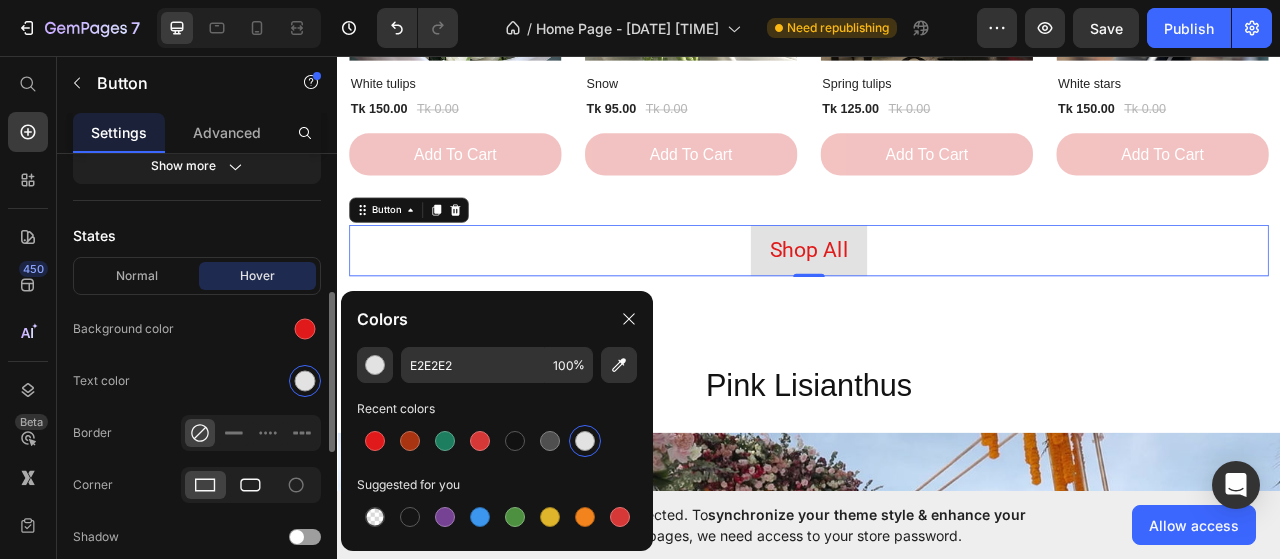 scroll, scrollTop: 500, scrollLeft: 0, axis: vertical 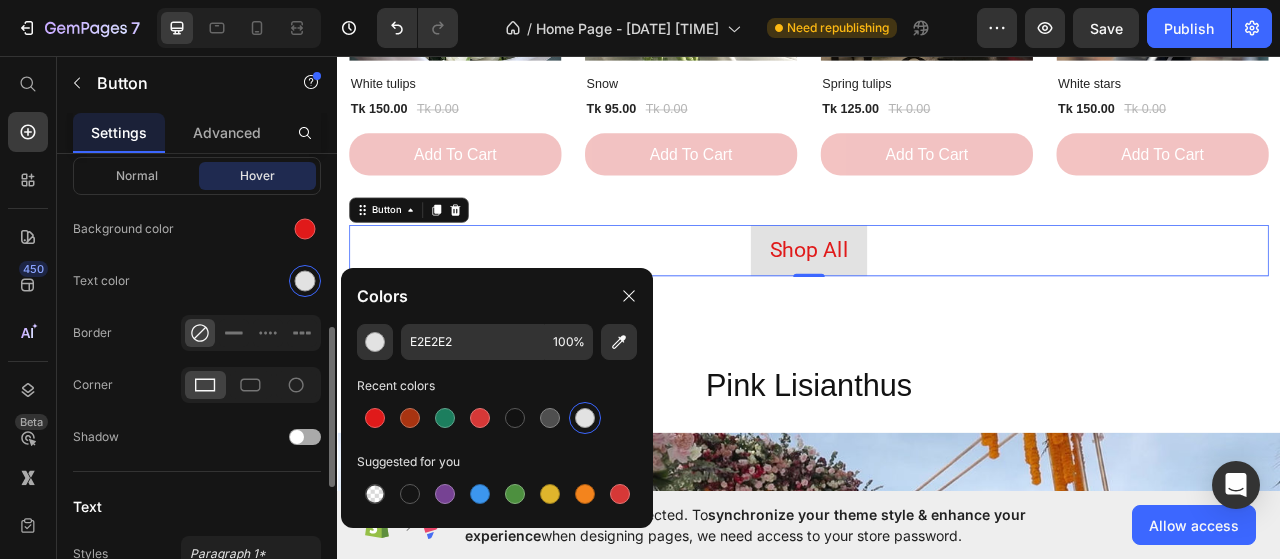 click on "Shadow" 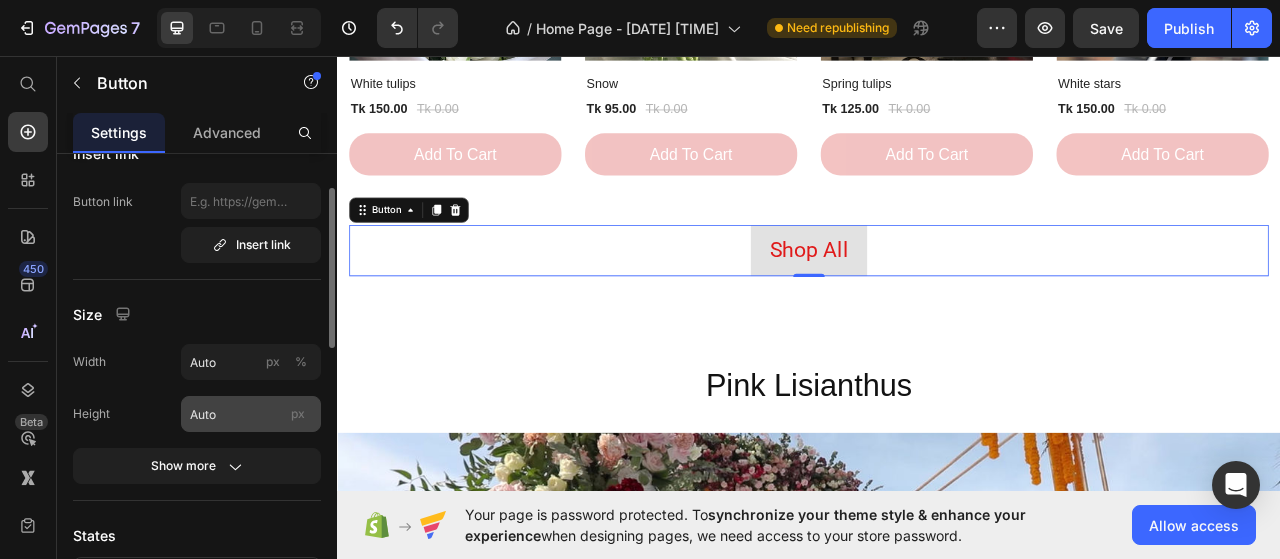 scroll, scrollTop: 0, scrollLeft: 0, axis: both 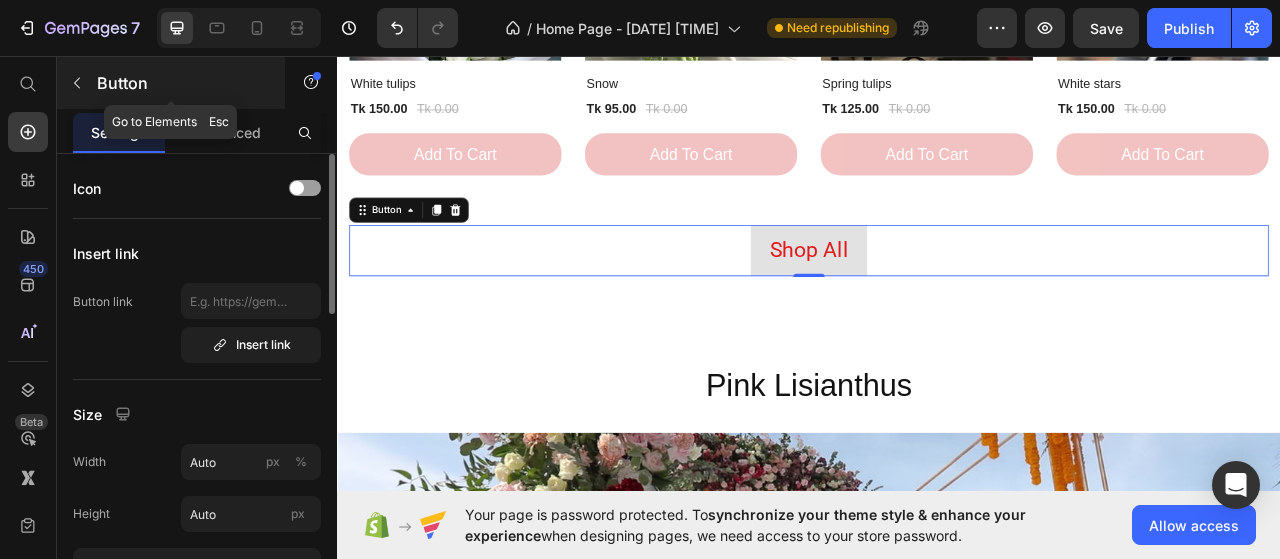 click on "Button" at bounding box center [182, 83] 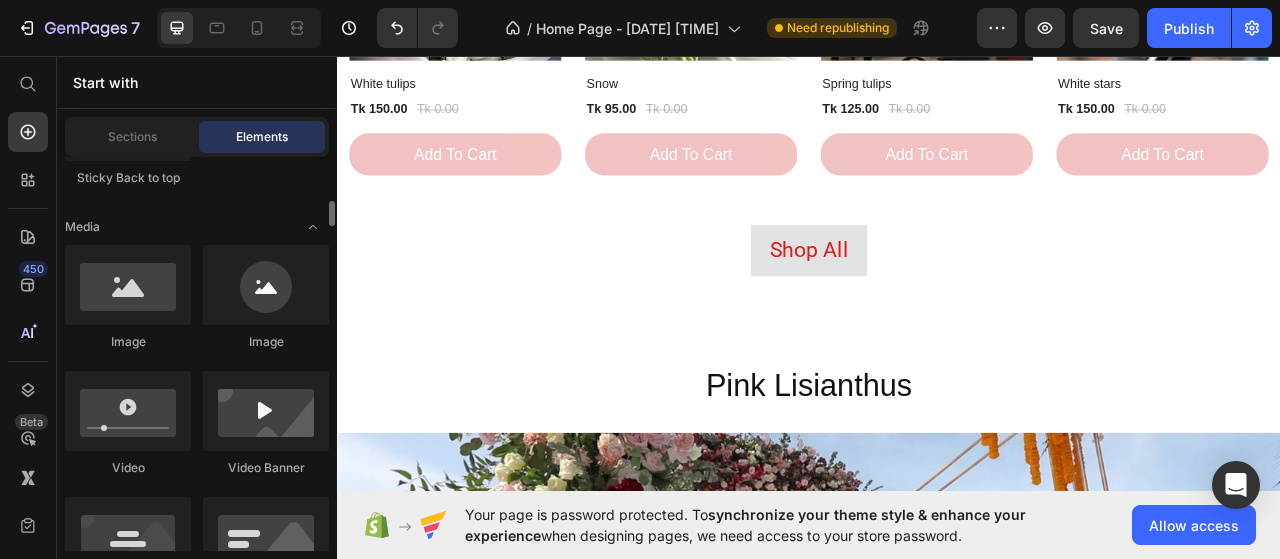 scroll, scrollTop: 500, scrollLeft: 0, axis: vertical 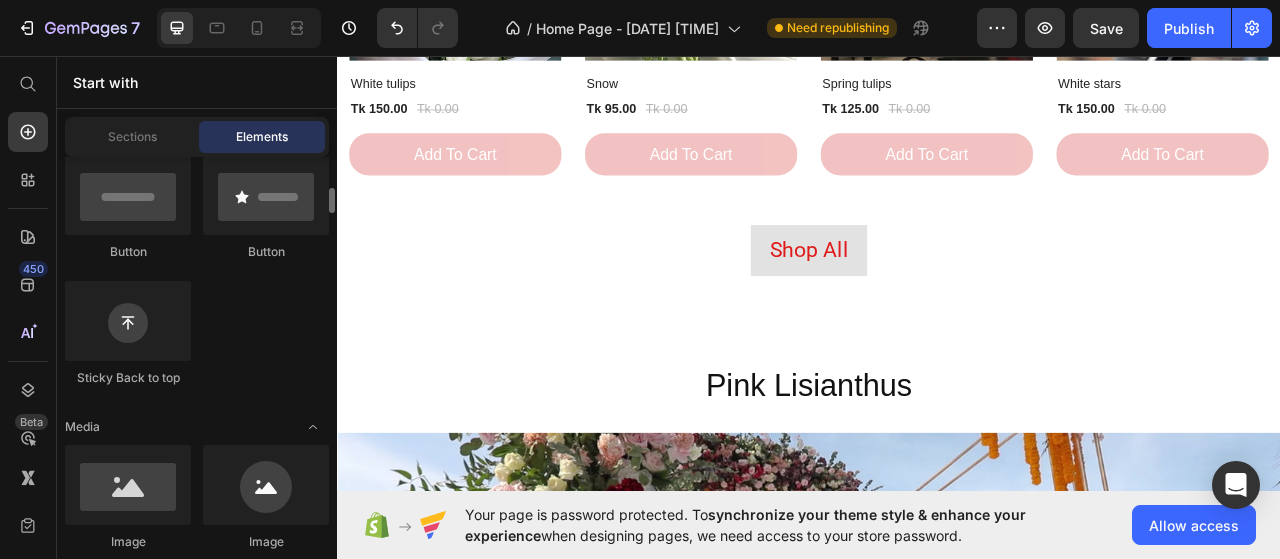 click on "Start with" at bounding box center (197, 82) 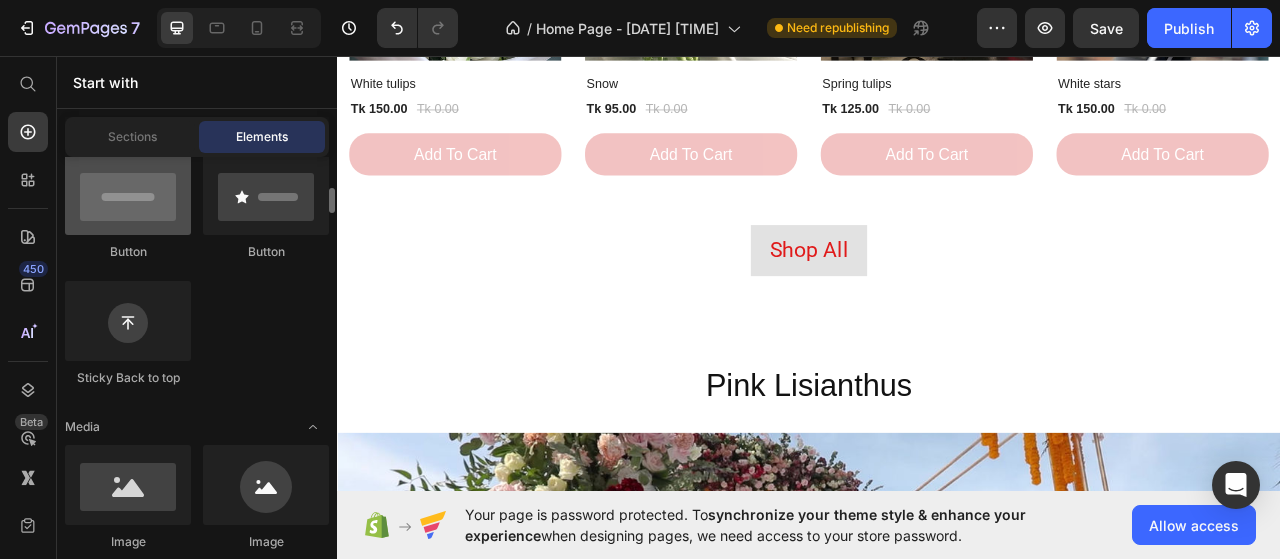scroll, scrollTop: 400, scrollLeft: 0, axis: vertical 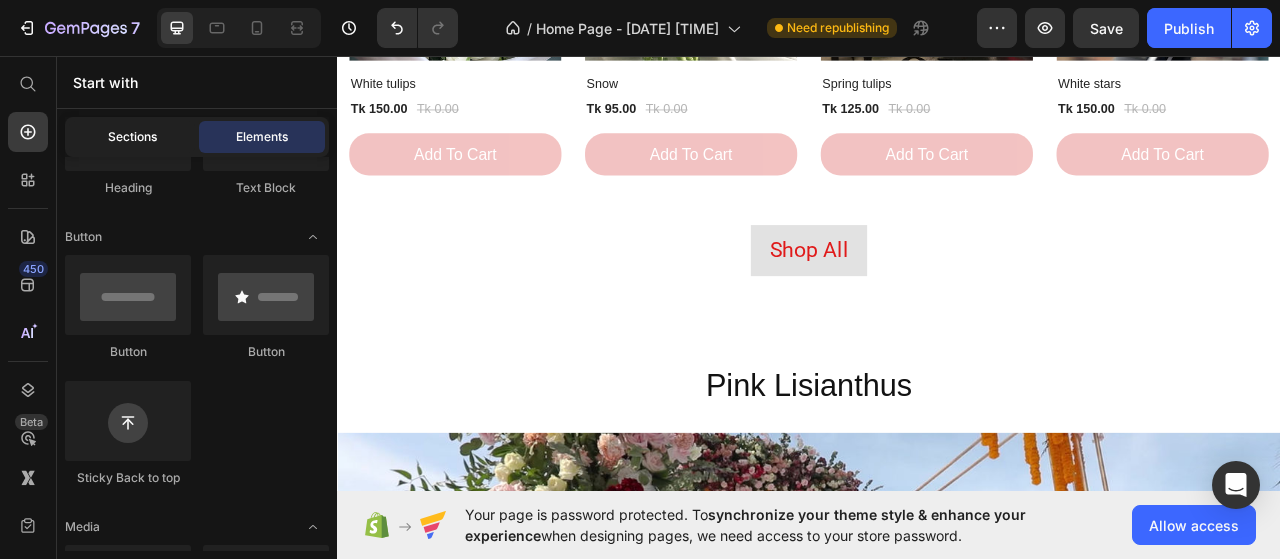 click on "Sections" at bounding box center [132, 137] 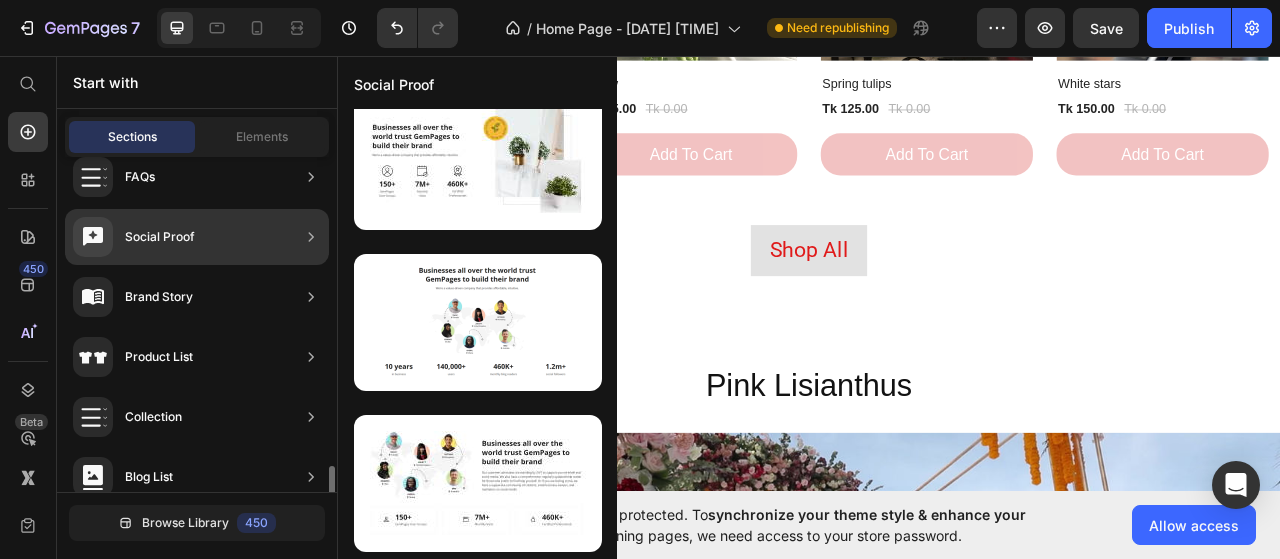 scroll, scrollTop: 724, scrollLeft: 0, axis: vertical 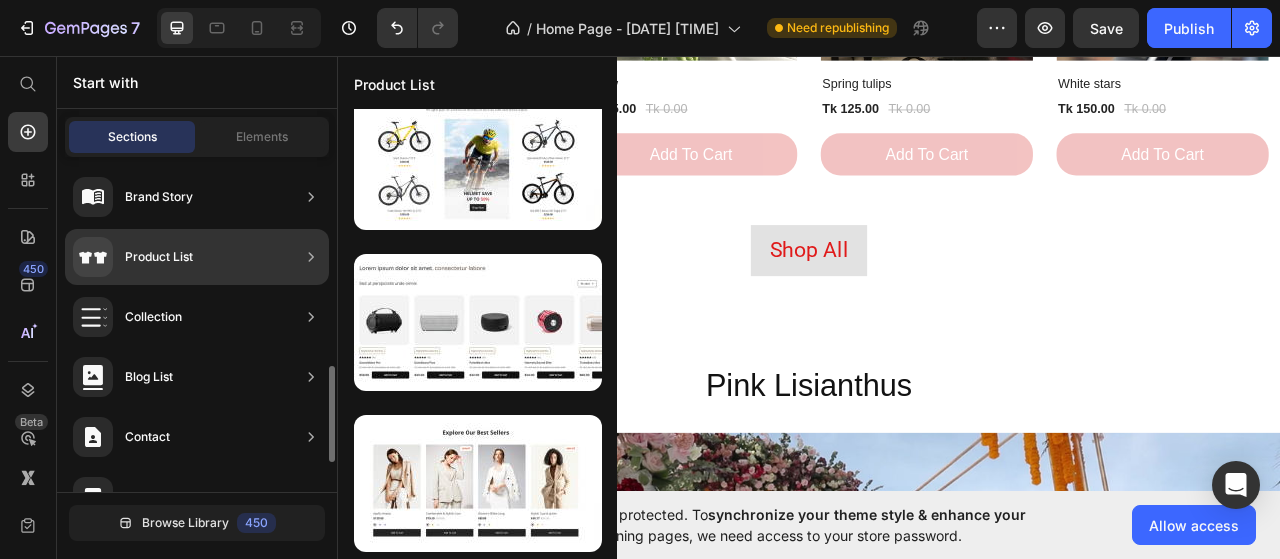 click on "Product List" at bounding box center [159, 257] 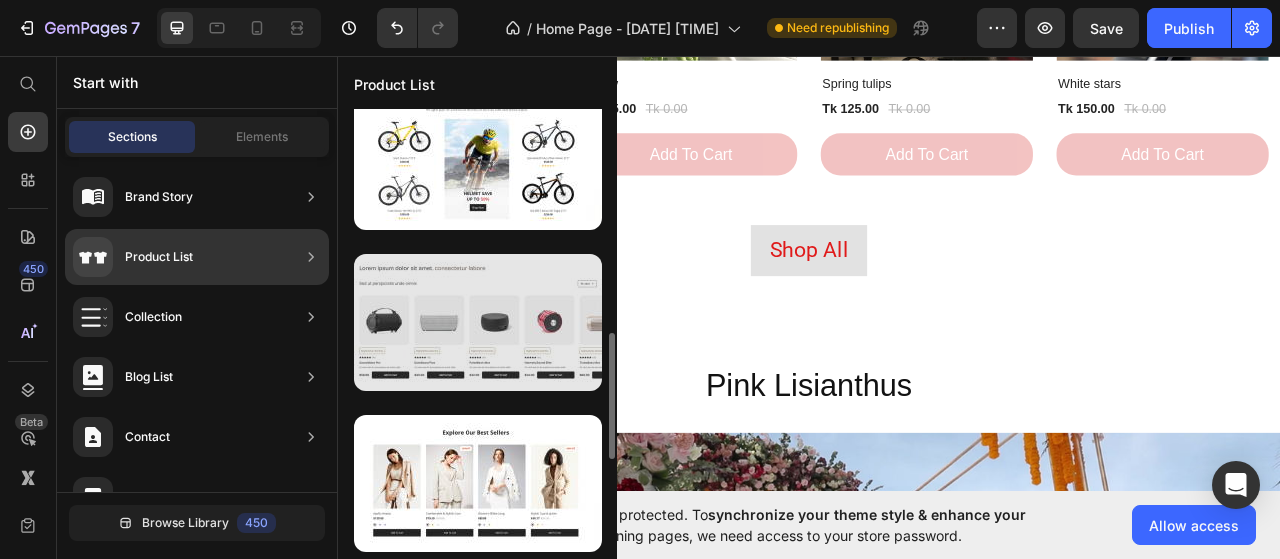 scroll, scrollTop: 544, scrollLeft: 0, axis: vertical 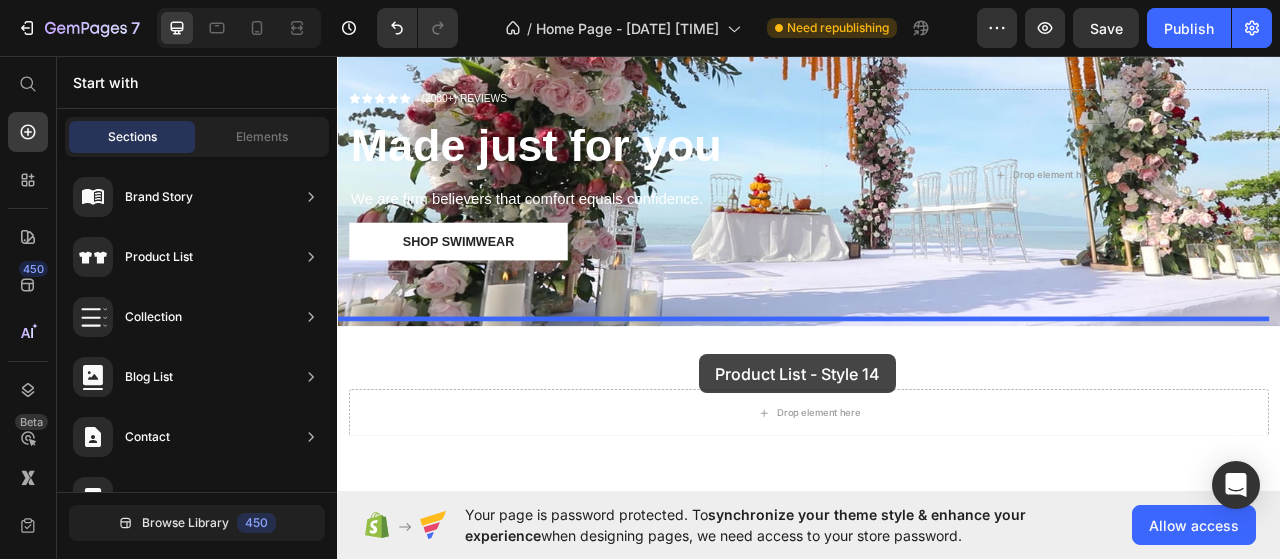 drag, startPoint x: 773, startPoint y: 341, endPoint x: 798, endPoint y: 441, distance: 103.077644 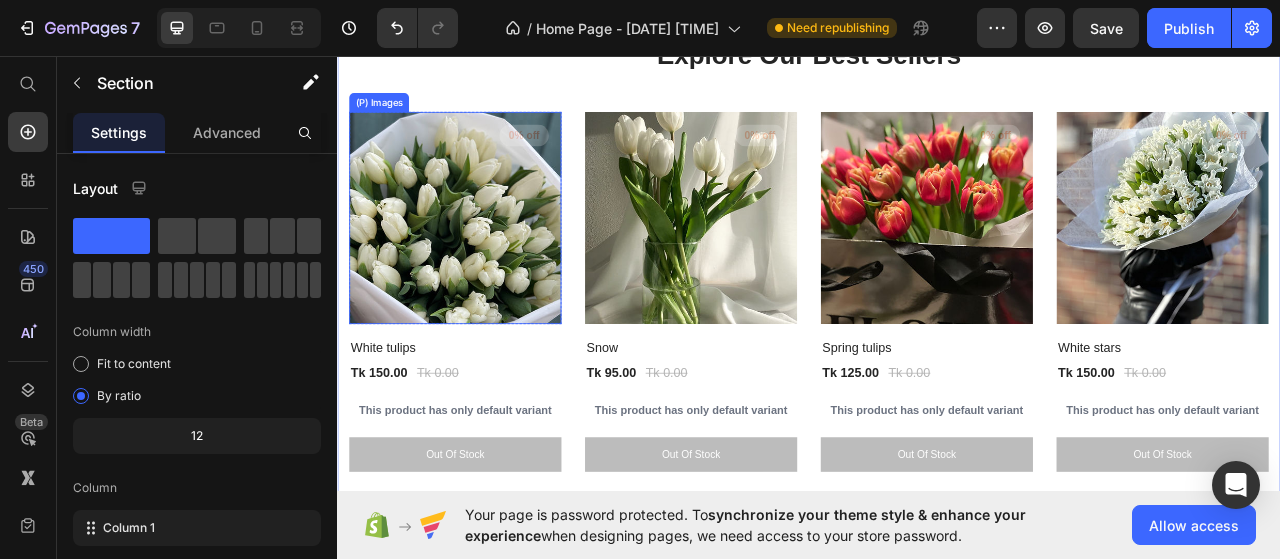 scroll, scrollTop: 2702, scrollLeft: 0, axis: vertical 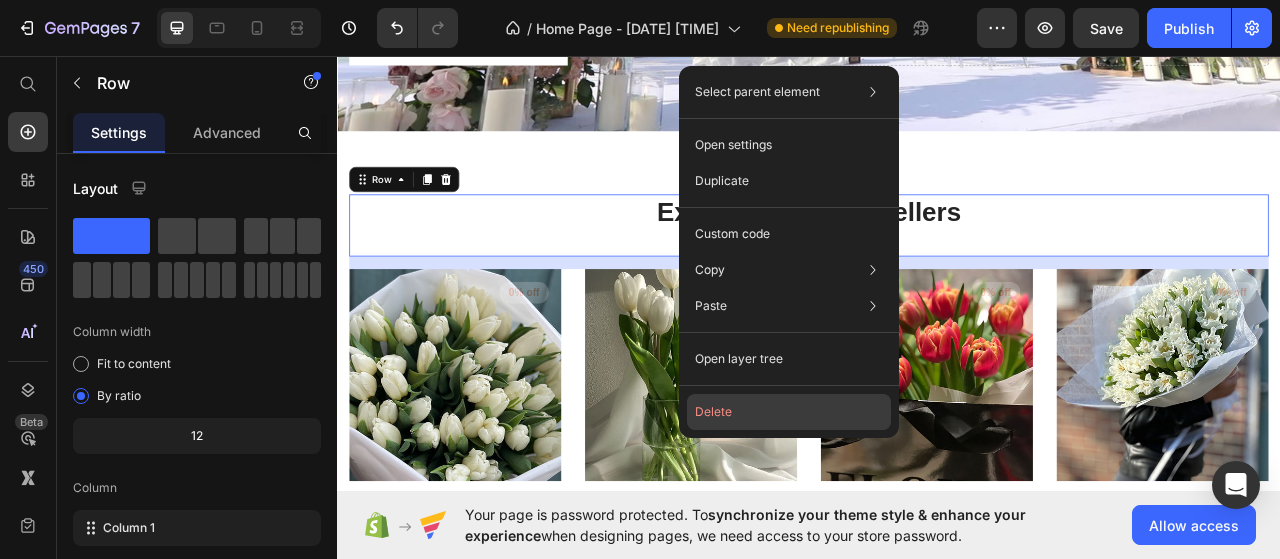 click on "Delete" 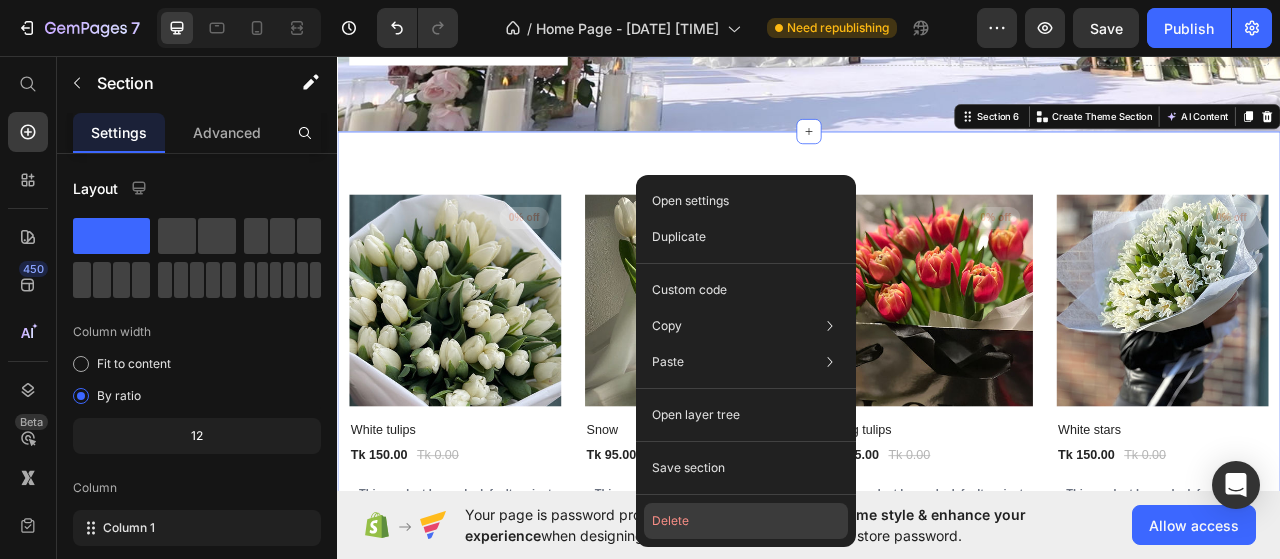 click on "Delete" 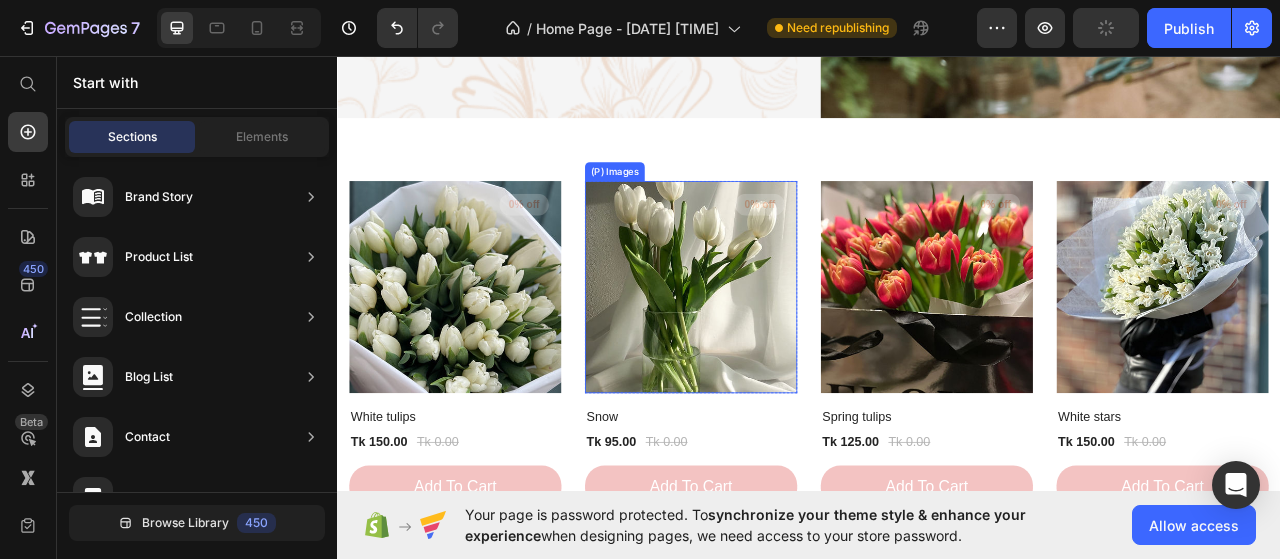 scroll, scrollTop: 1602, scrollLeft: 0, axis: vertical 